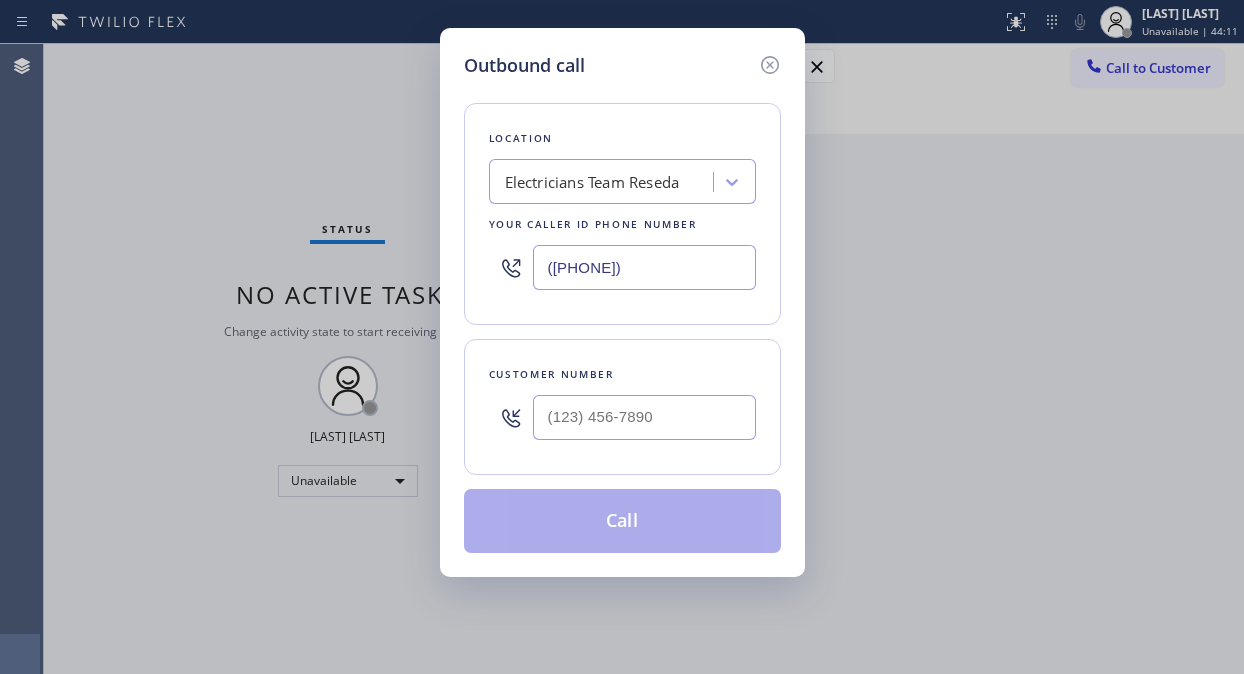scroll, scrollTop: 0, scrollLeft: 0, axis: both 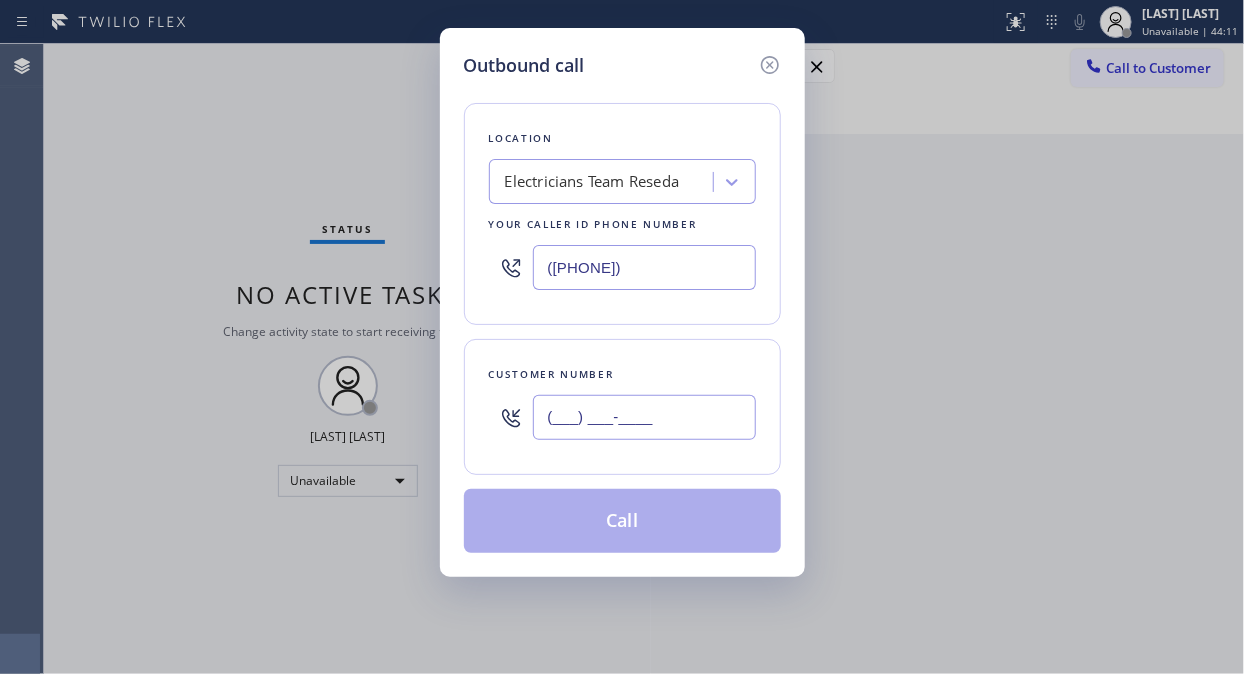 click on "(___) ___-____" at bounding box center [644, 417] 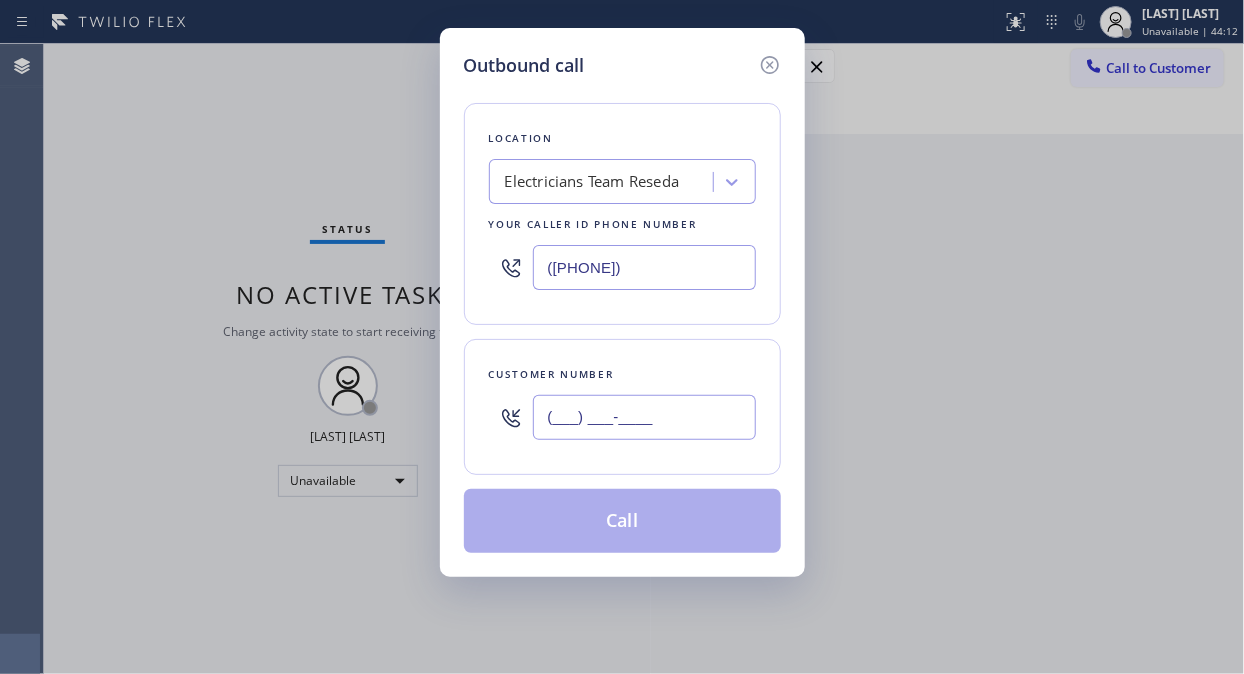 paste on "([PHONE])" 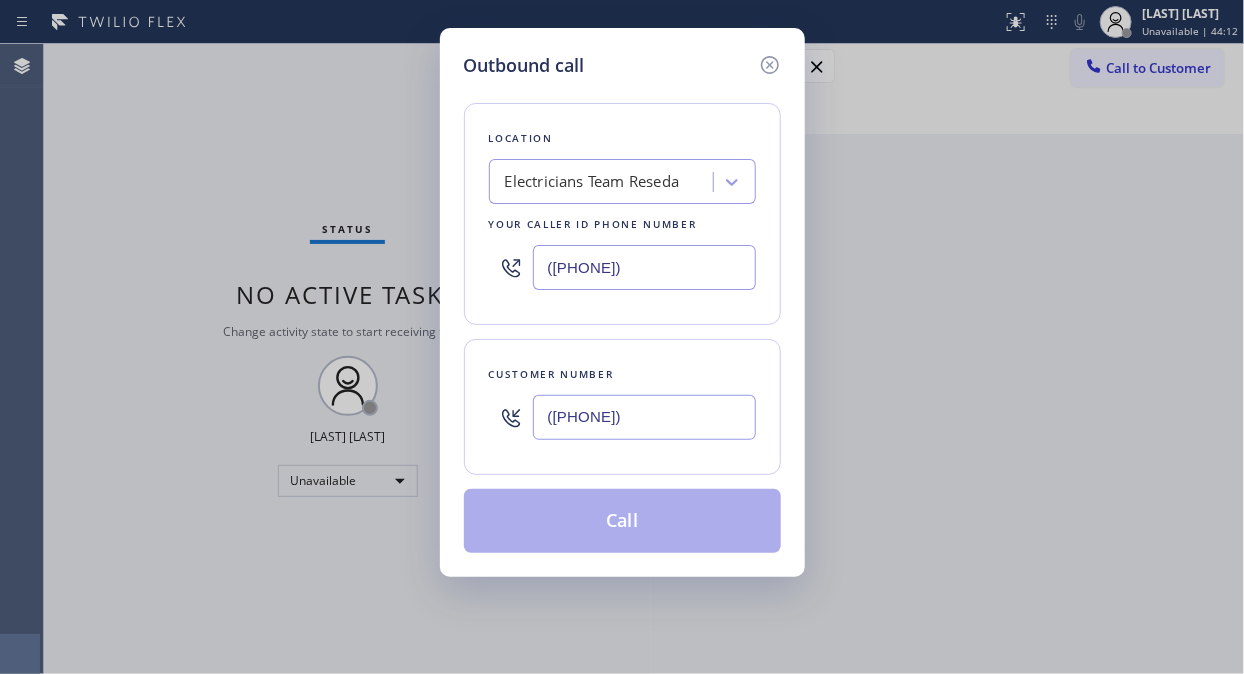 type on "([PHONE])" 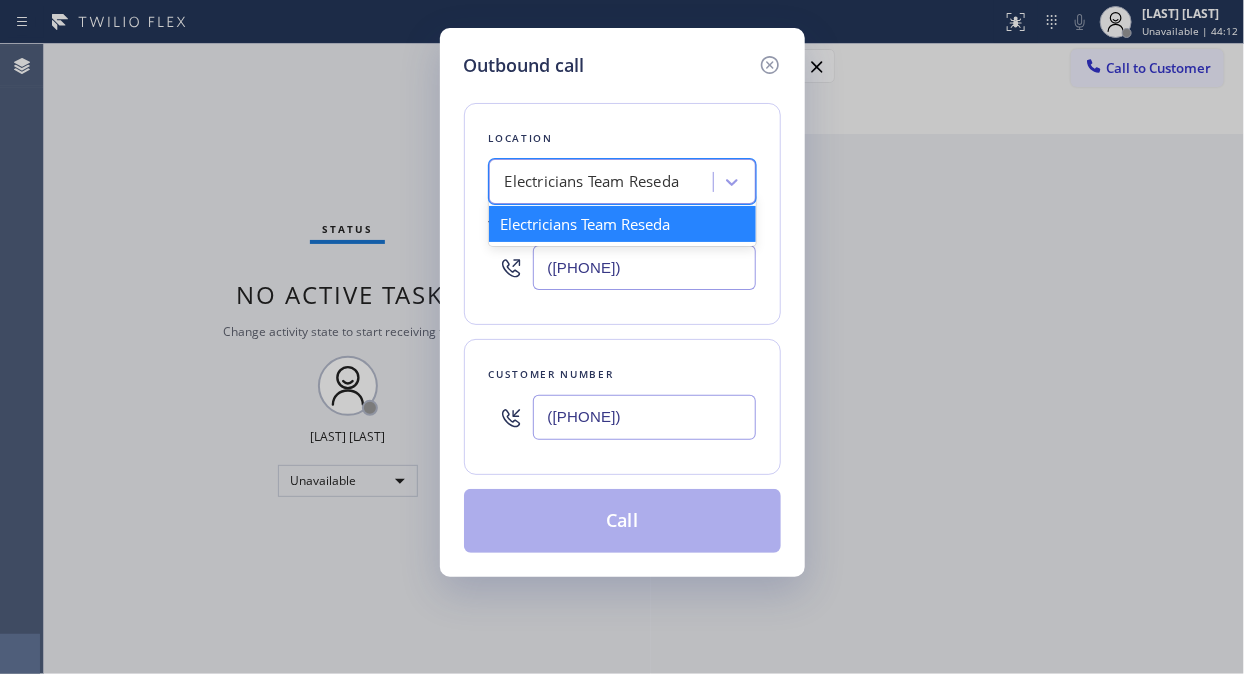 click on "Electricians Team Reseda" at bounding box center [592, 182] 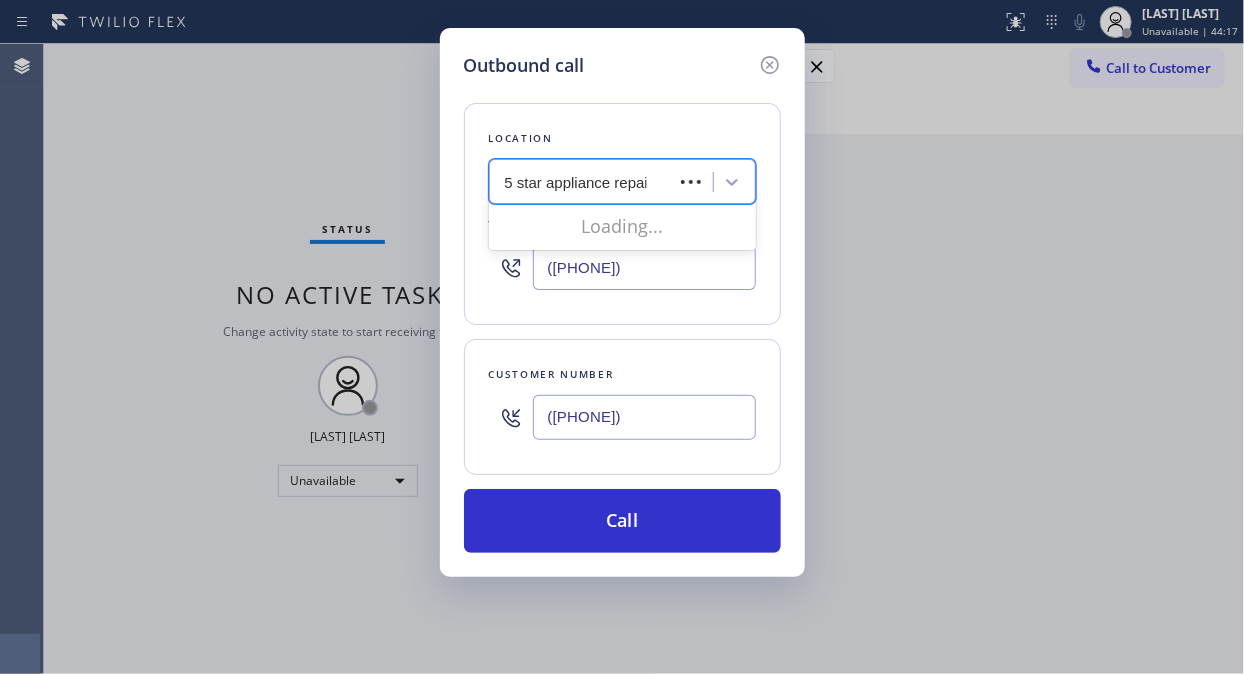 type on "5 star appliance repair" 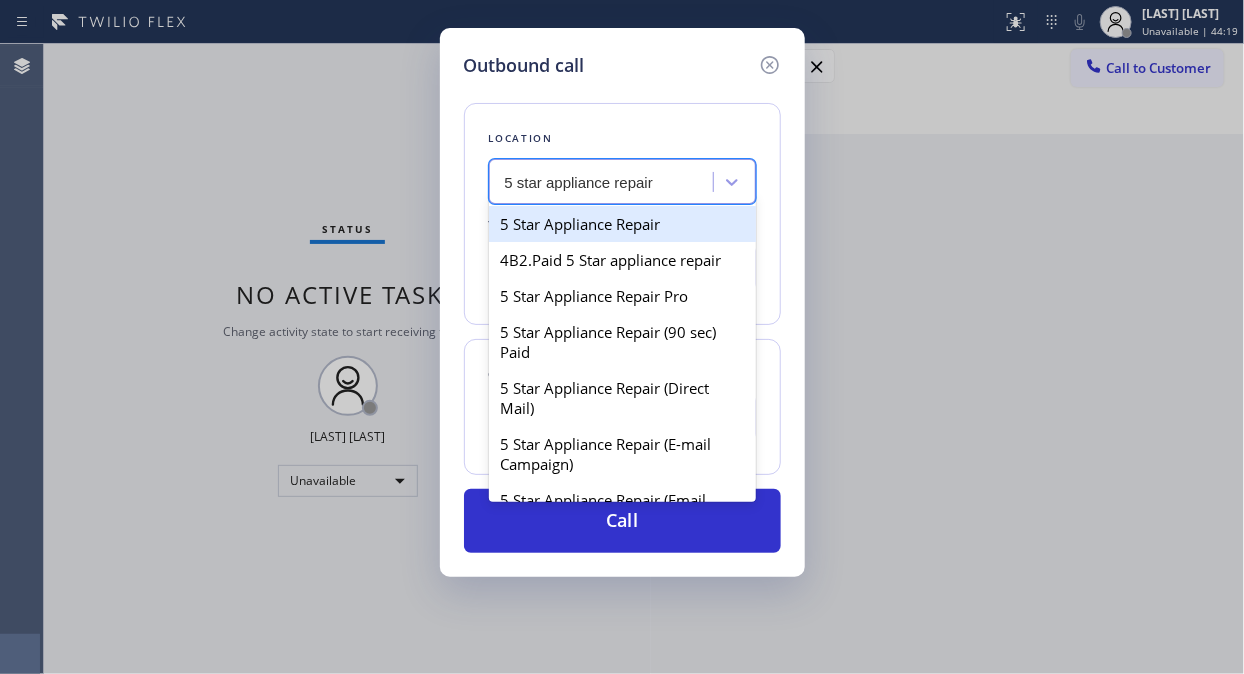 click on "5 Star Appliance Repair" at bounding box center [622, 224] 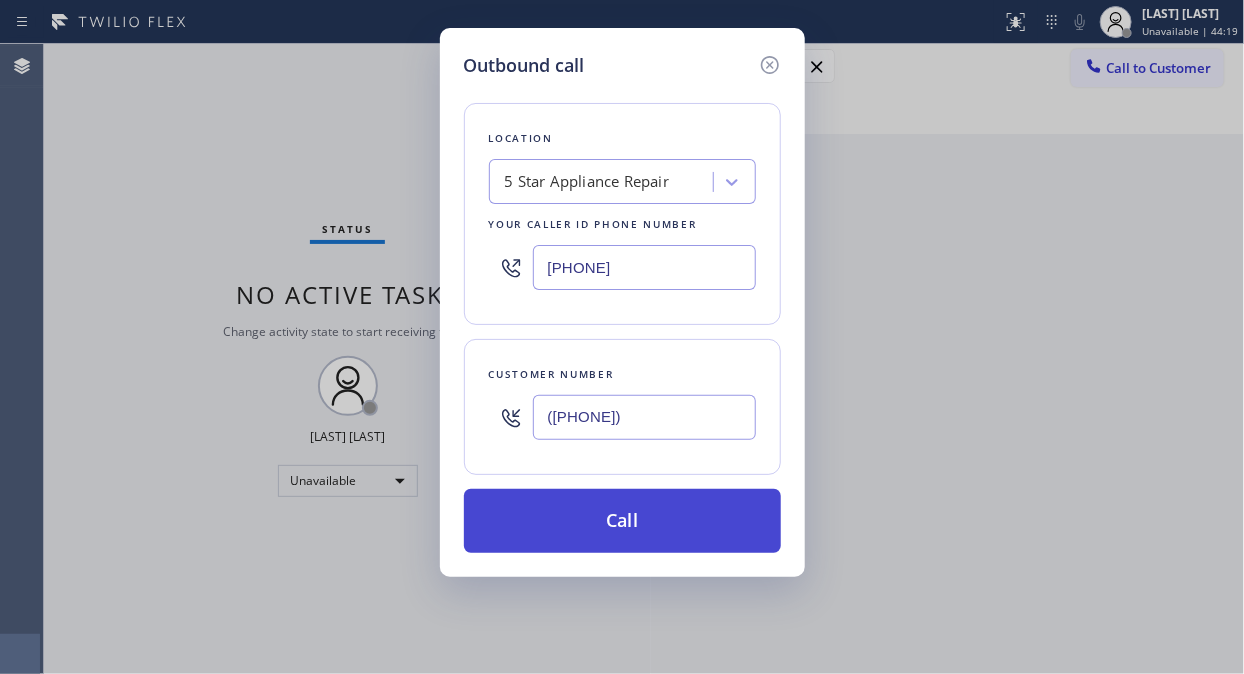 click on "Call" at bounding box center [622, 521] 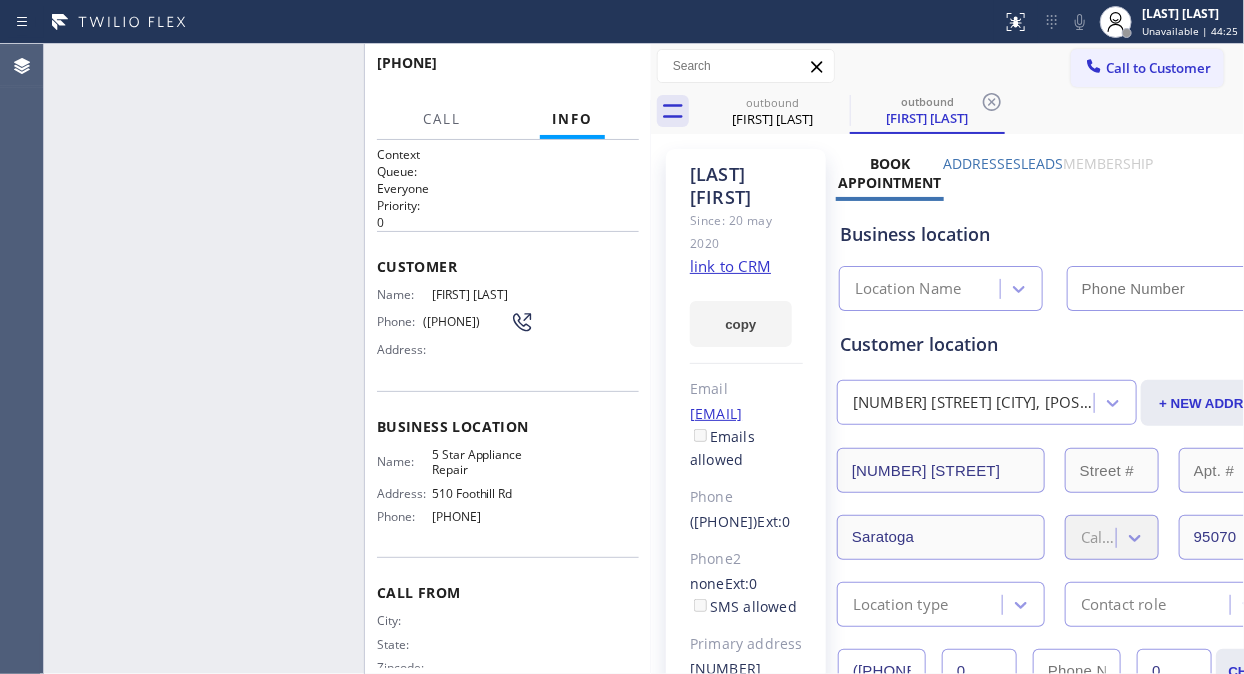 type on "[PHONE]" 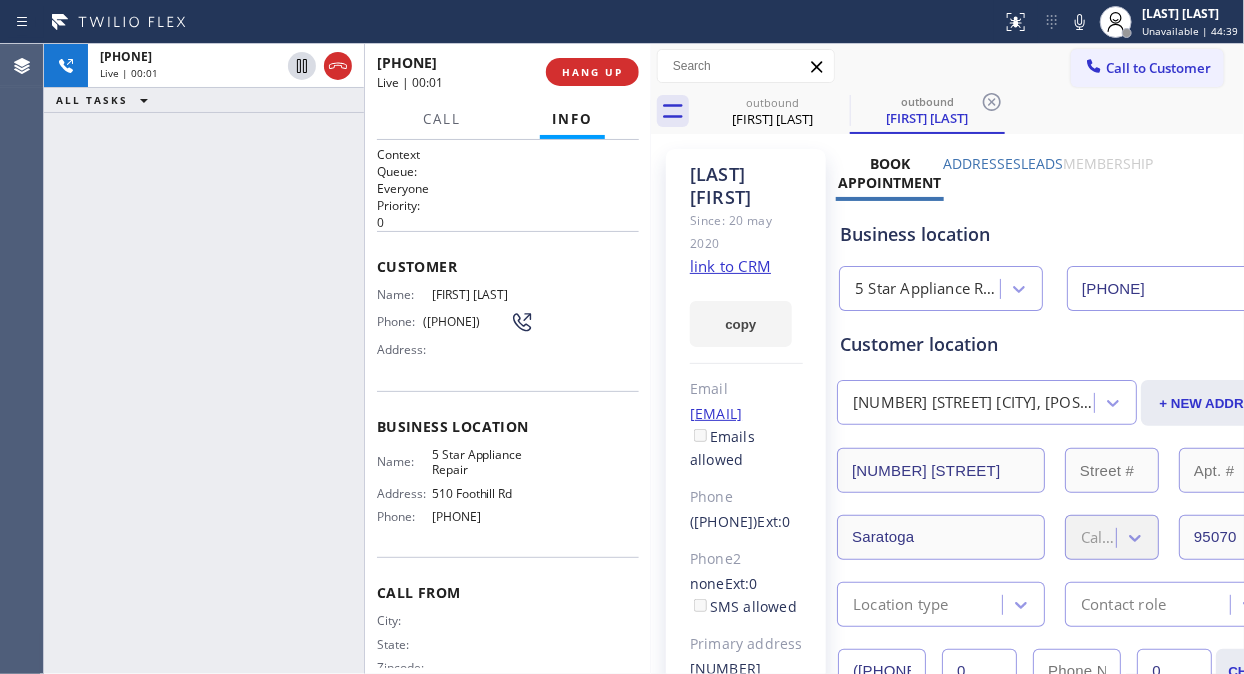 click on "+[PHONE] Live | 00:01 ALL TASKS ALL TASKS ACTIVE TASKS TASKS IN WRAP UP" at bounding box center [204, 359] 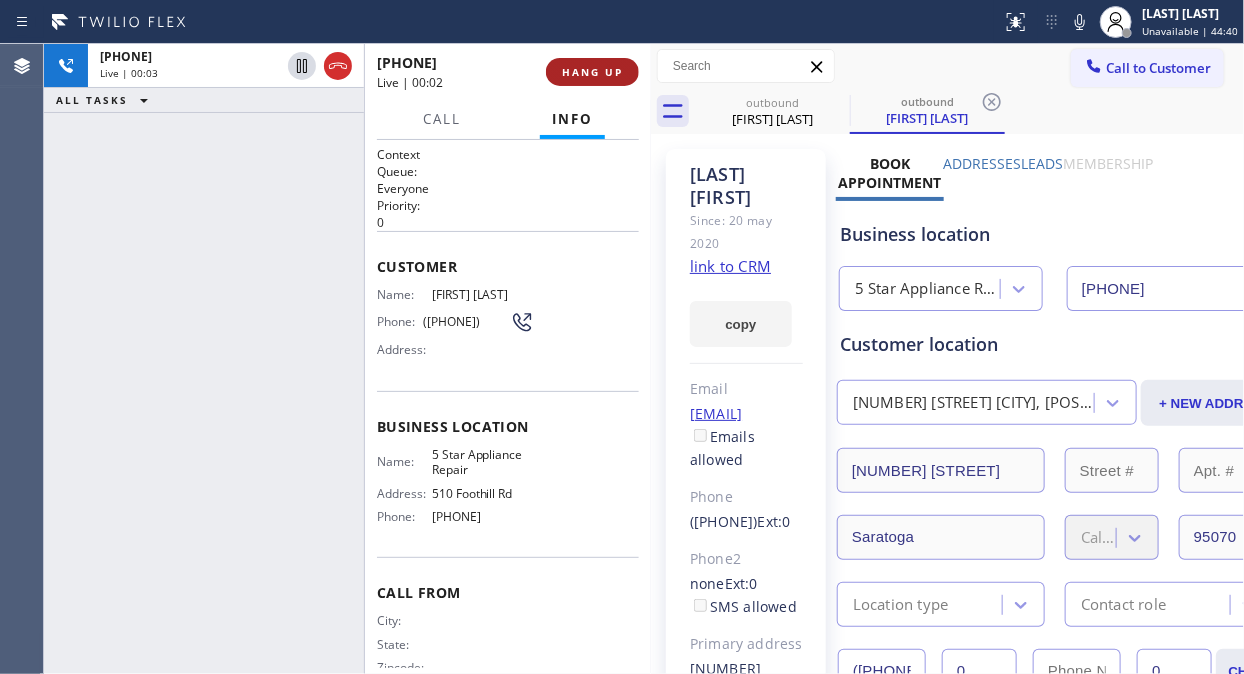 click on "HANG UP" at bounding box center (592, 72) 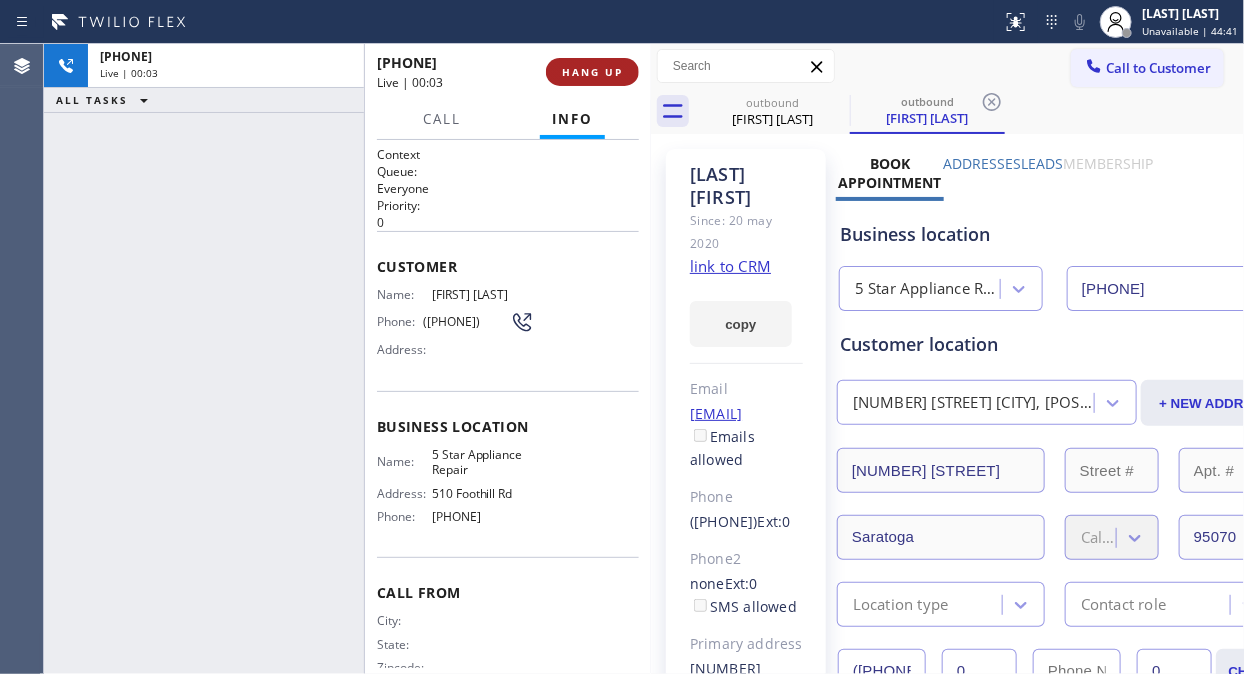 click on "HANG UP" at bounding box center (592, 72) 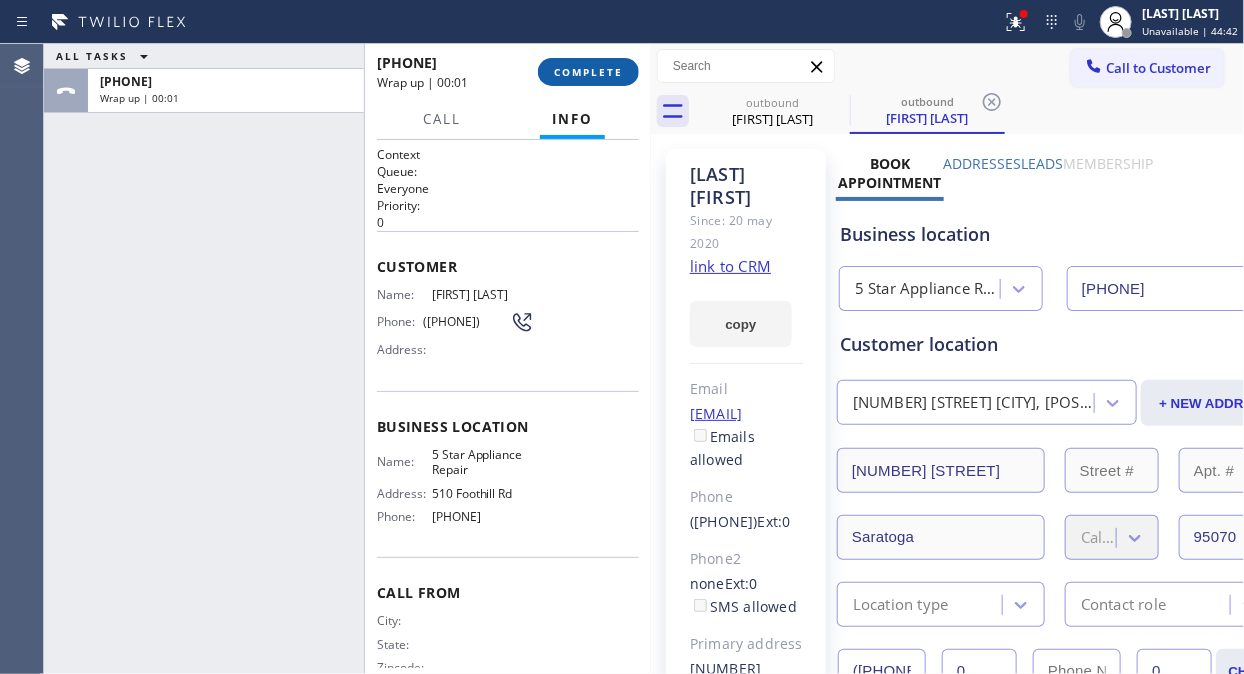 click on "COMPLETE" at bounding box center [588, 72] 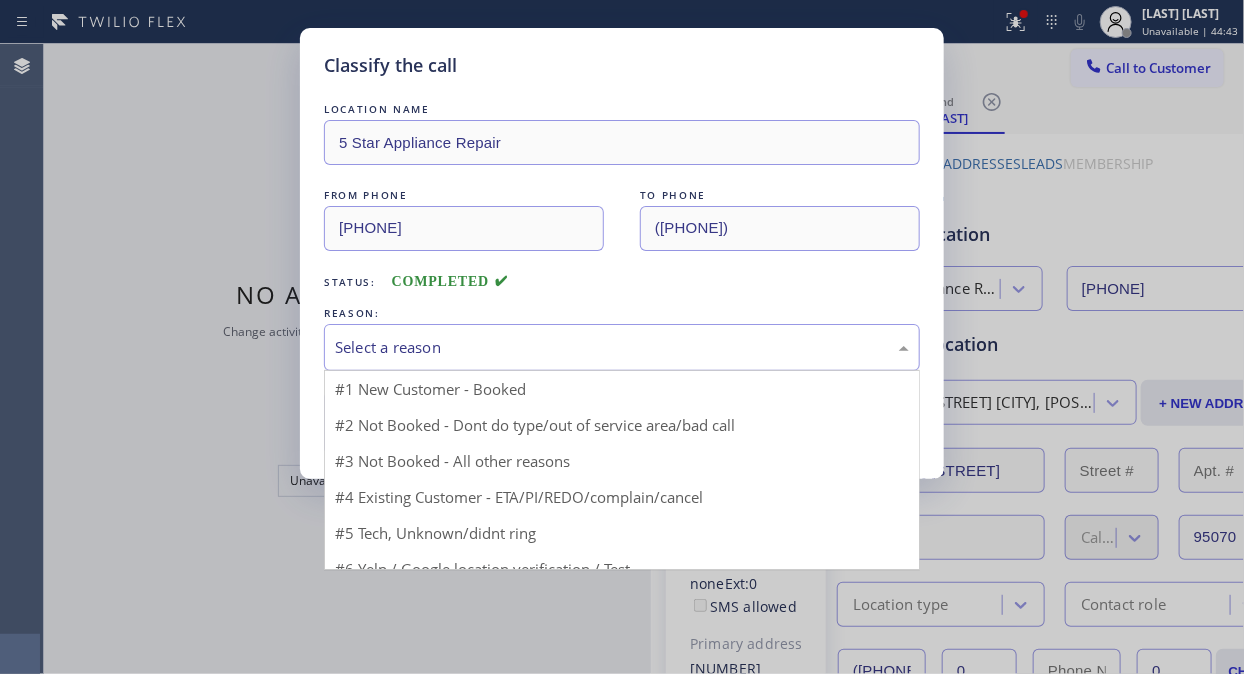 click on "Select a reason" at bounding box center [622, 347] 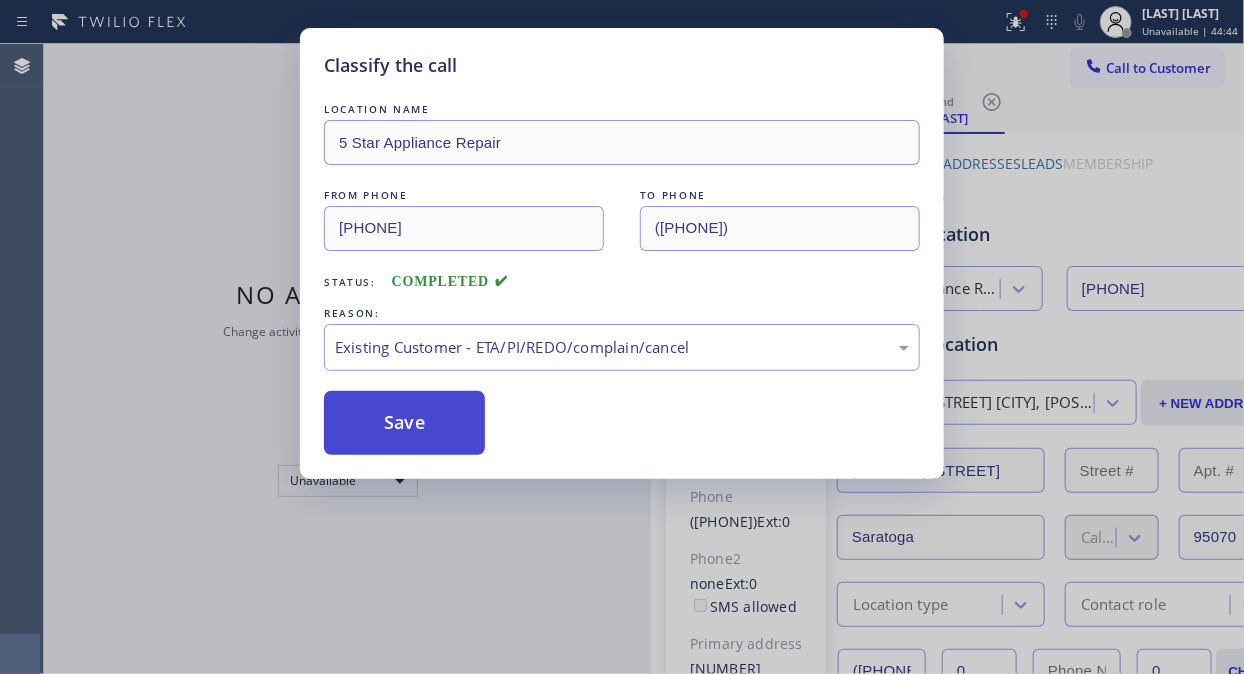 click on "Save" at bounding box center [404, 423] 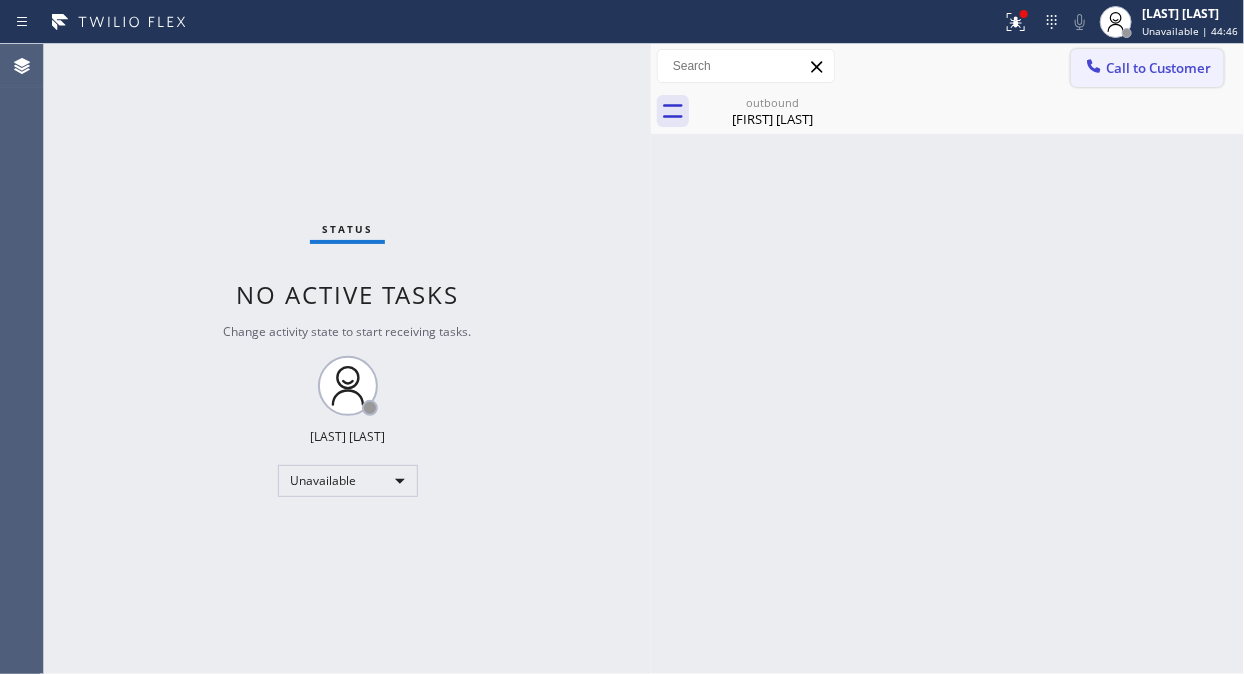 click on "Call to Customer" at bounding box center [1158, 68] 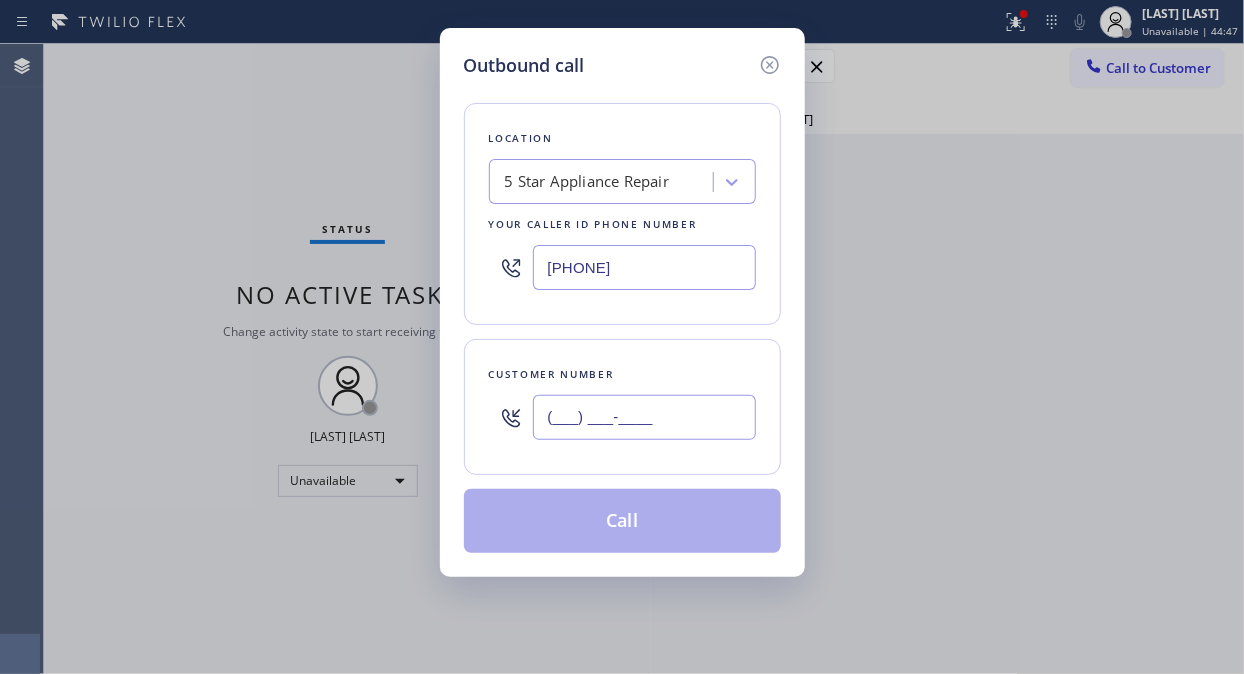 click on "(___) ___-____" at bounding box center [644, 417] 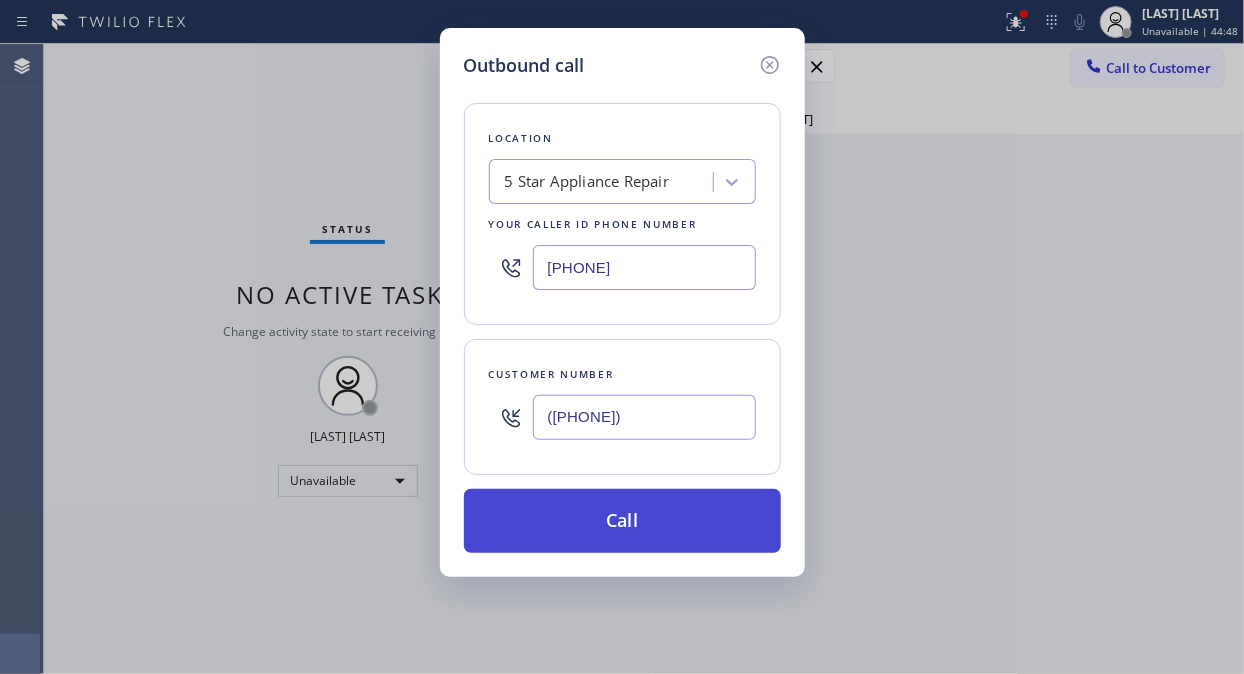 type on "([PHONE])" 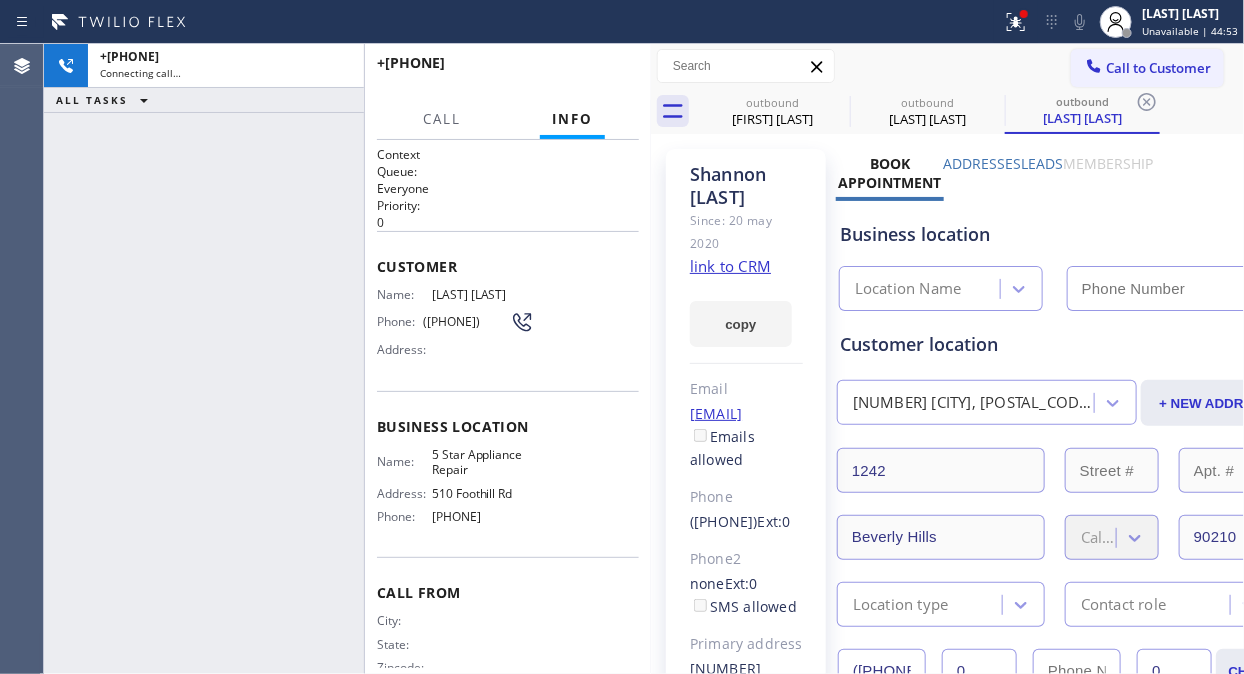 type on "[PHONE]" 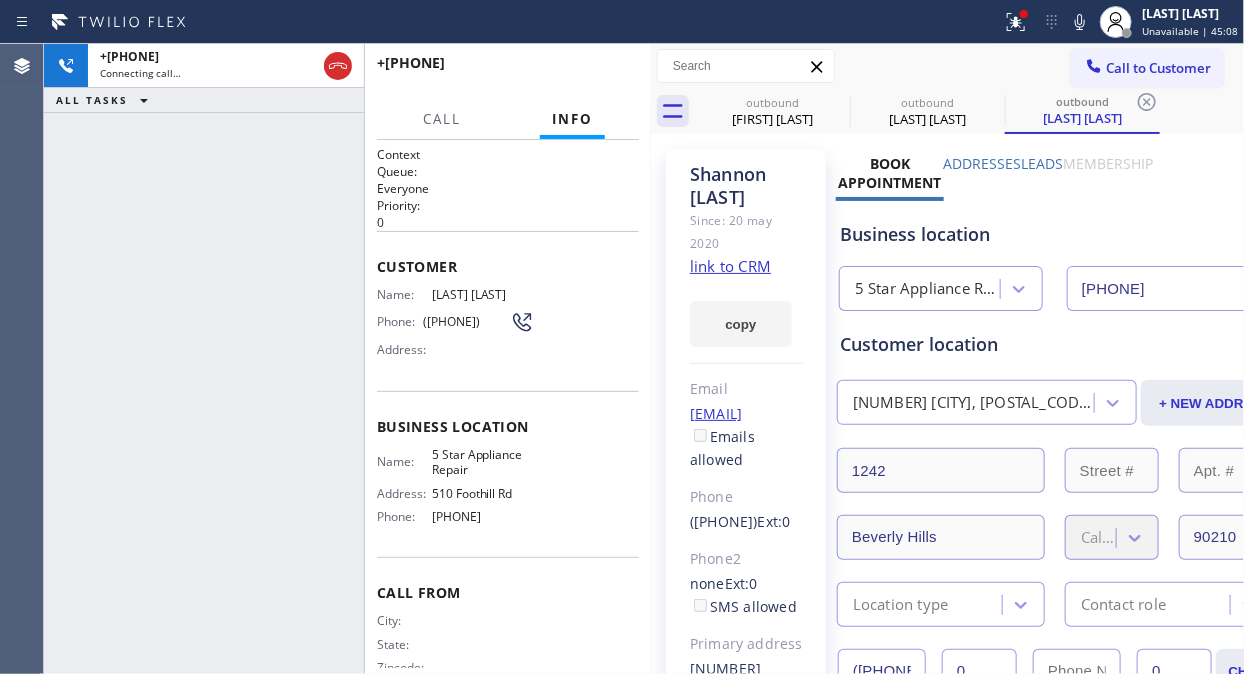 click on "[PHONE]" at bounding box center (204, 359) 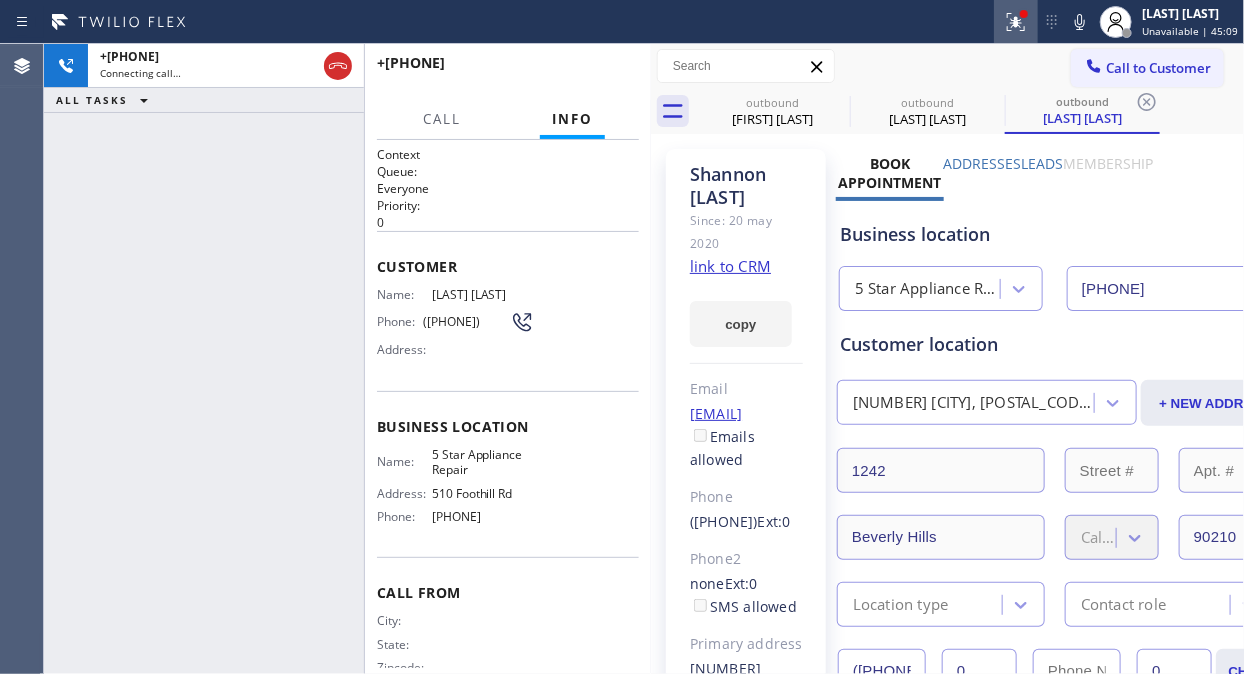 click at bounding box center [1016, 22] 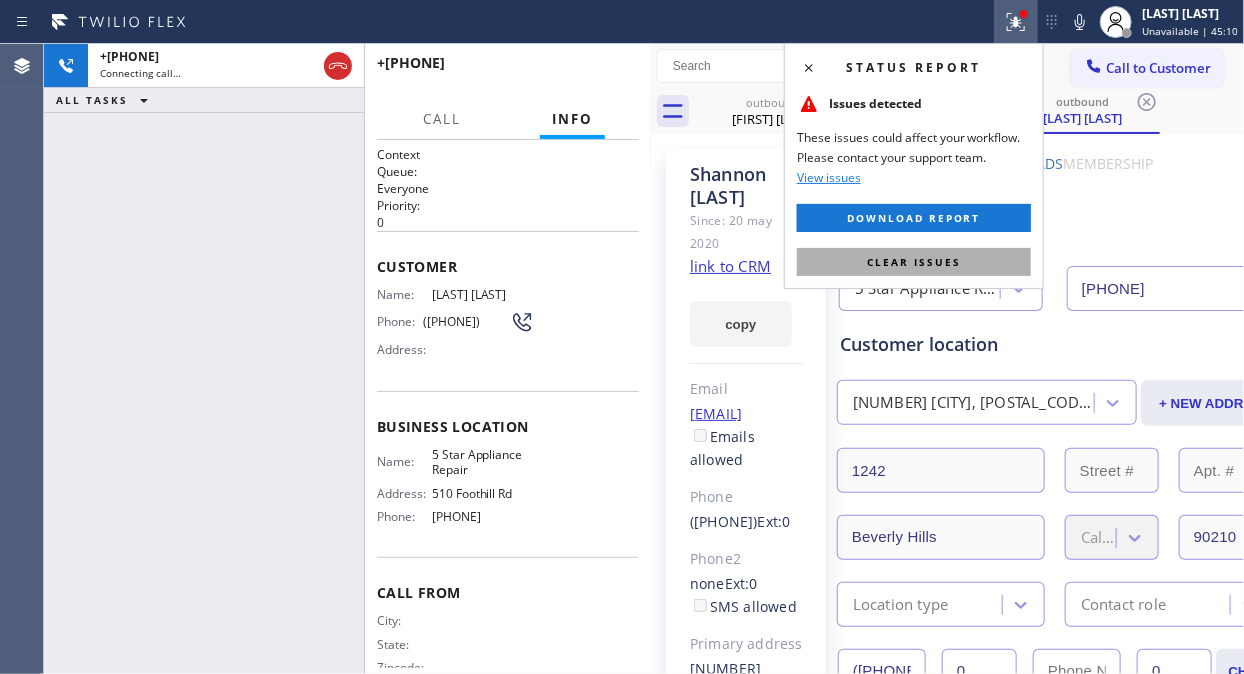 click on "Clear issues" at bounding box center [914, 262] 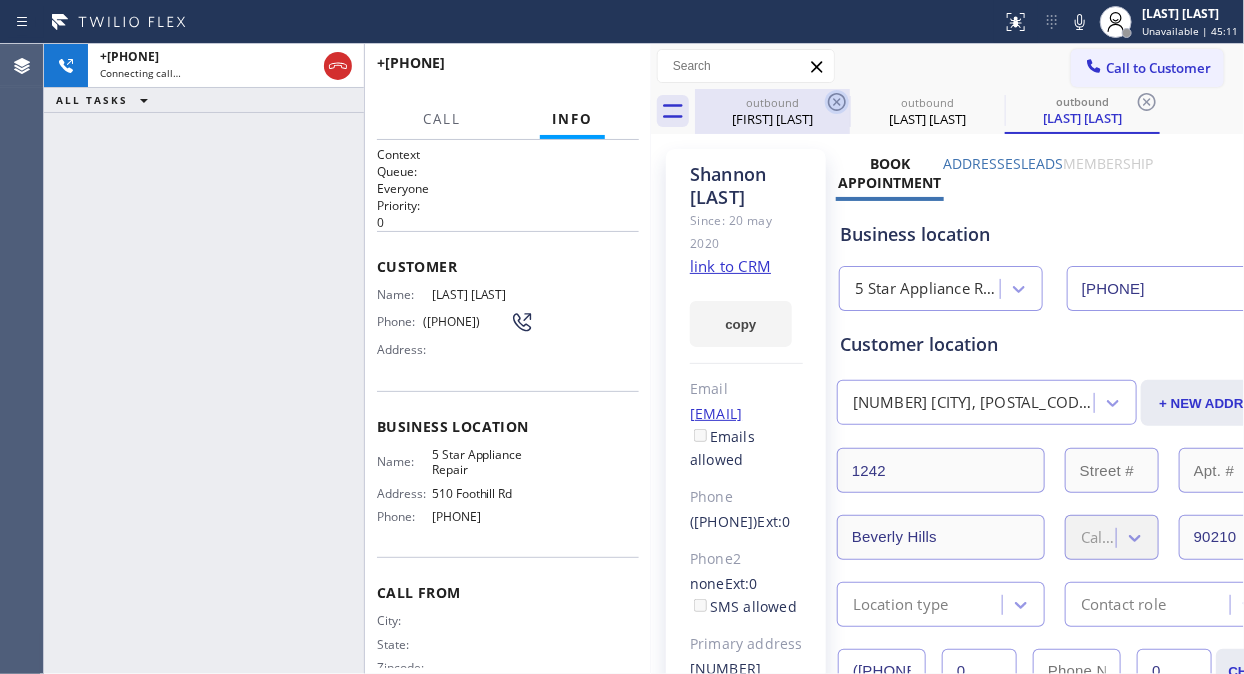 click 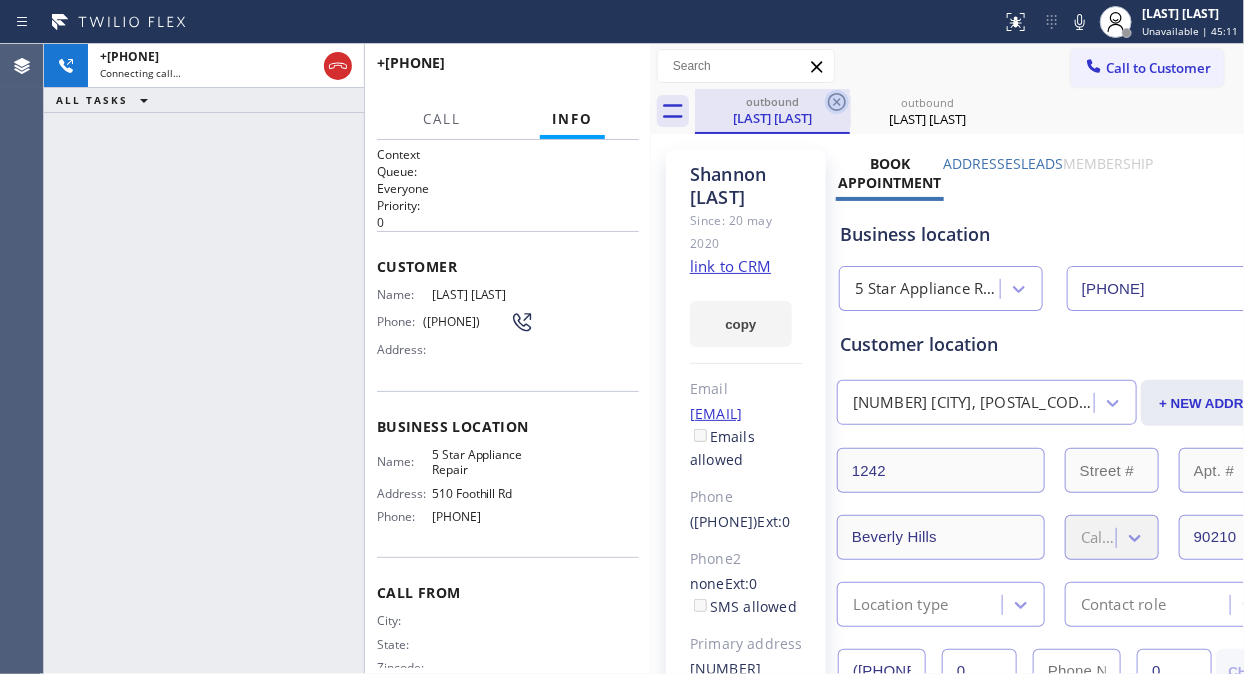 click 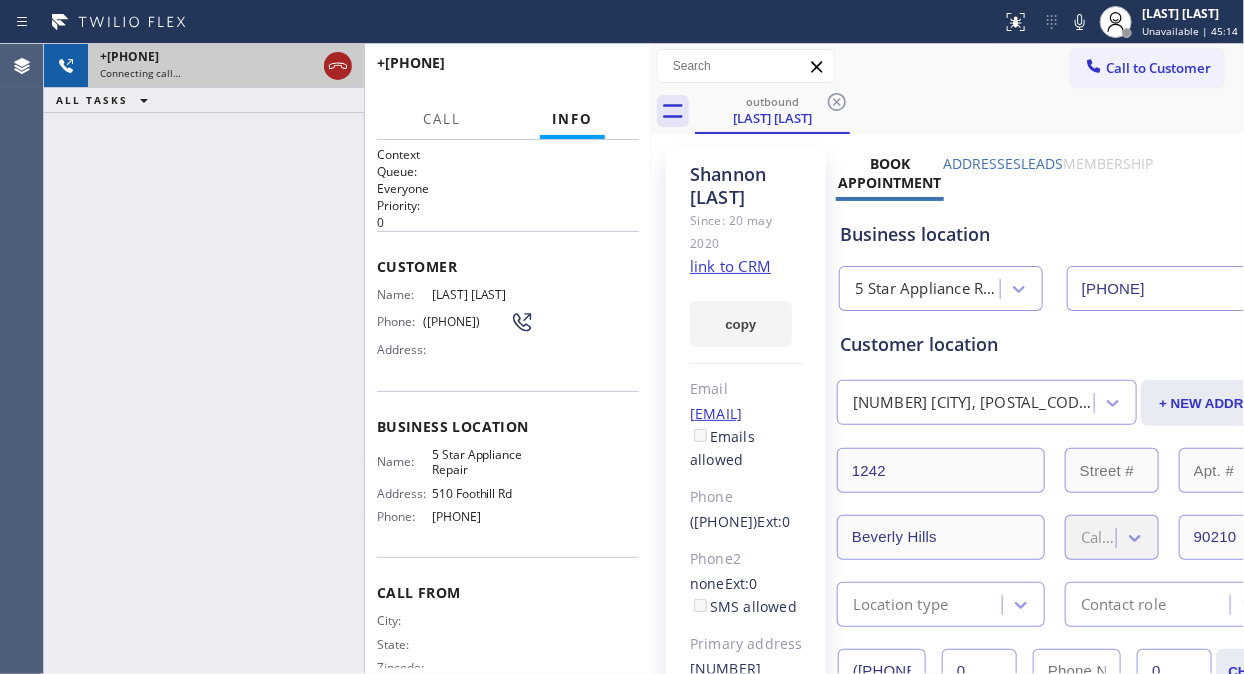 click 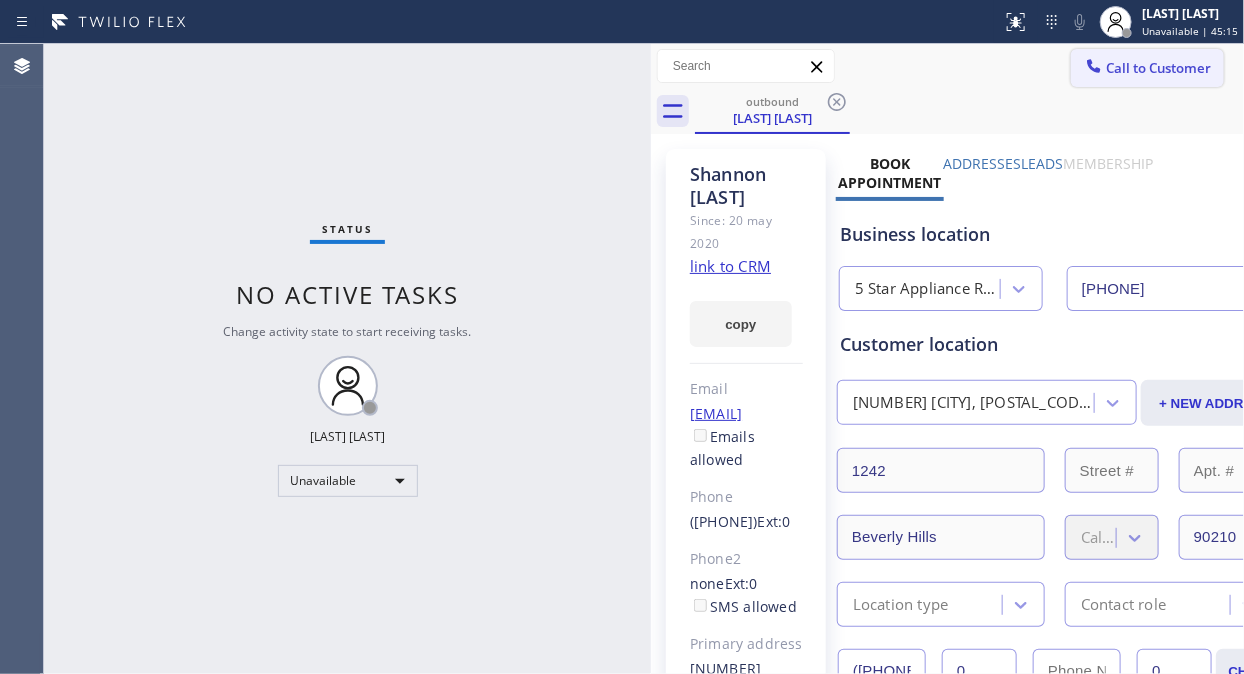 click on "Call to Customer" at bounding box center [1158, 68] 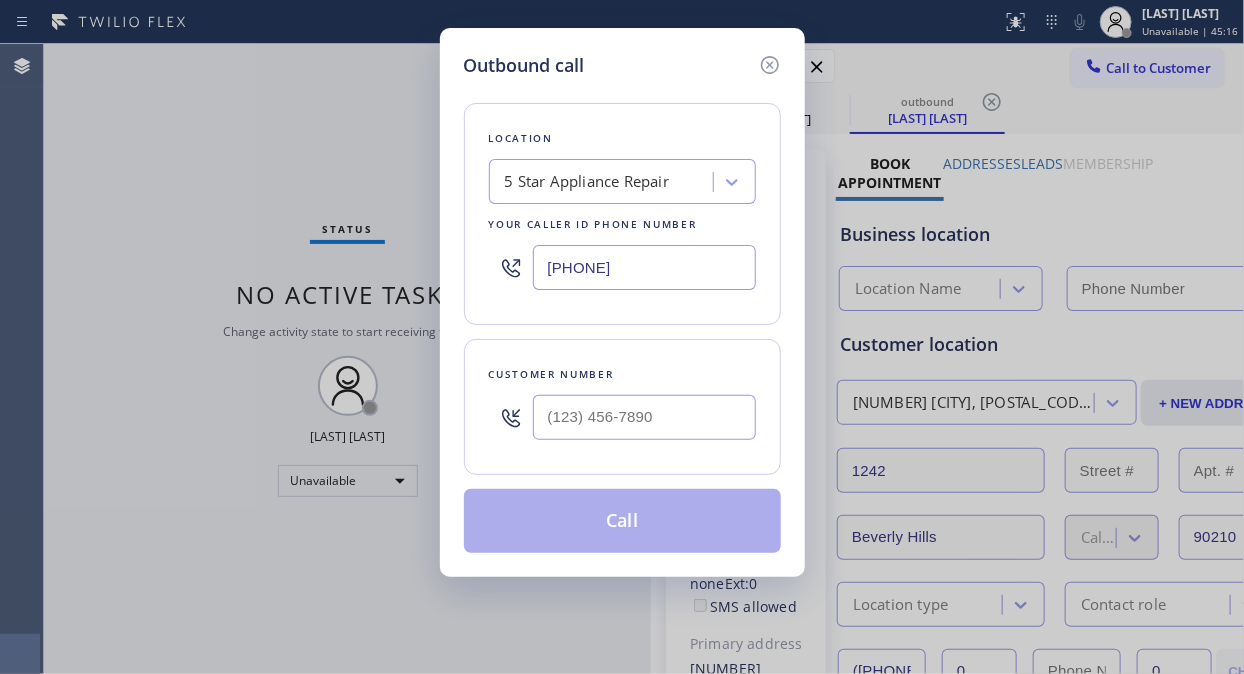 click at bounding box center (644, 417) 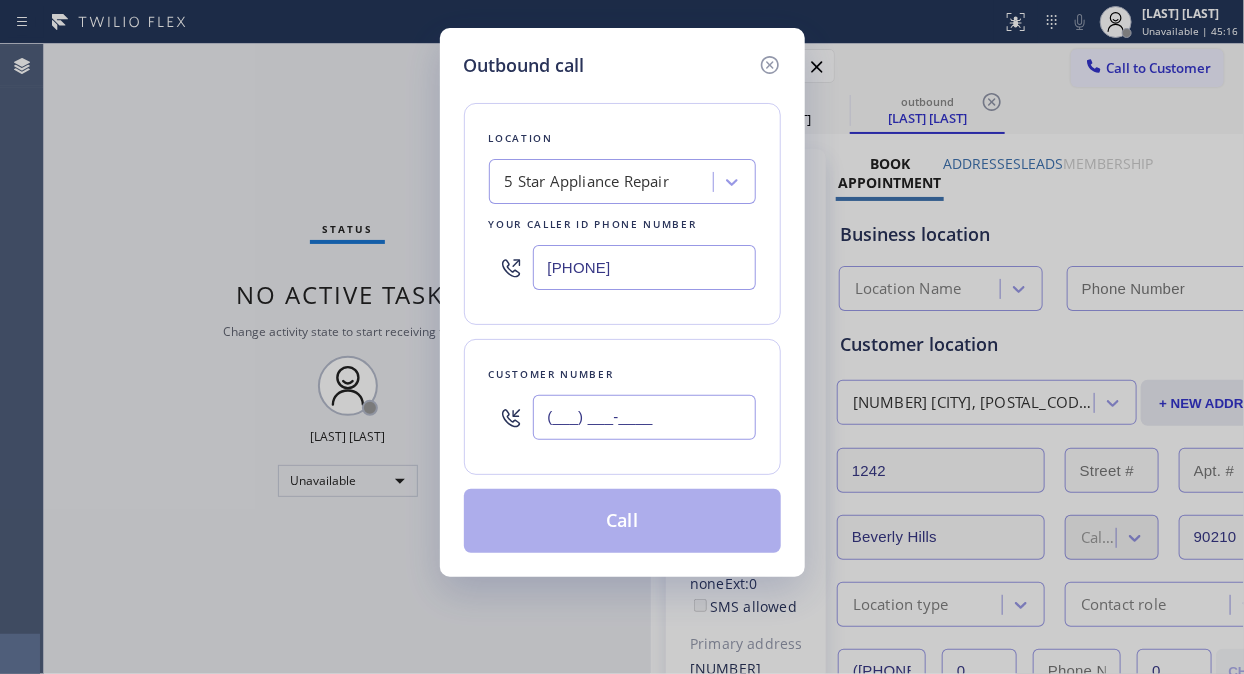 paste on "[POSTAL_CODE]) [NUMBER]" 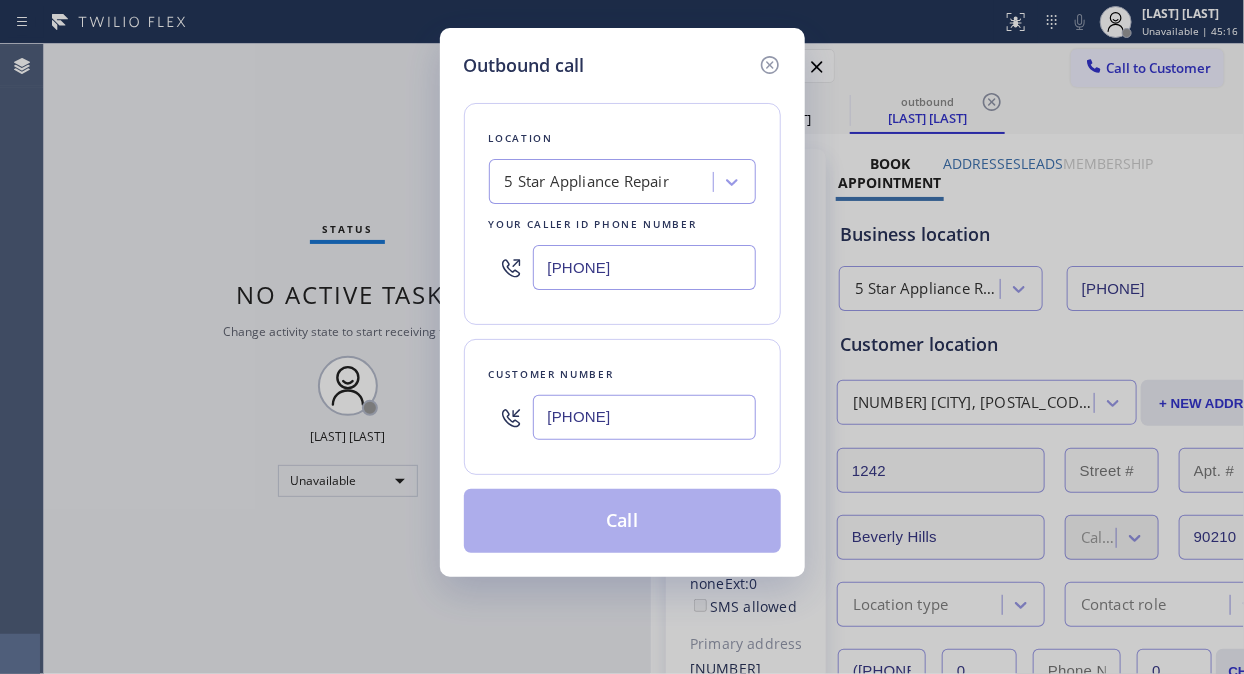 type on "[PHONE]" 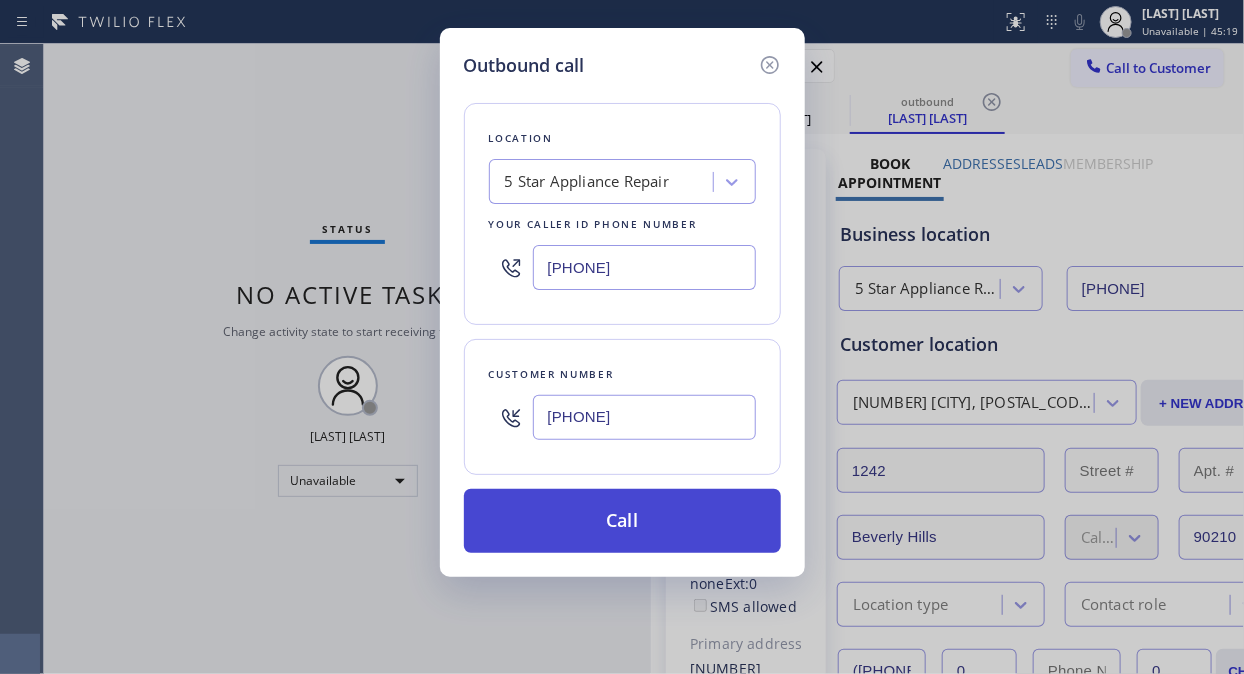 type on "[PHONE]" 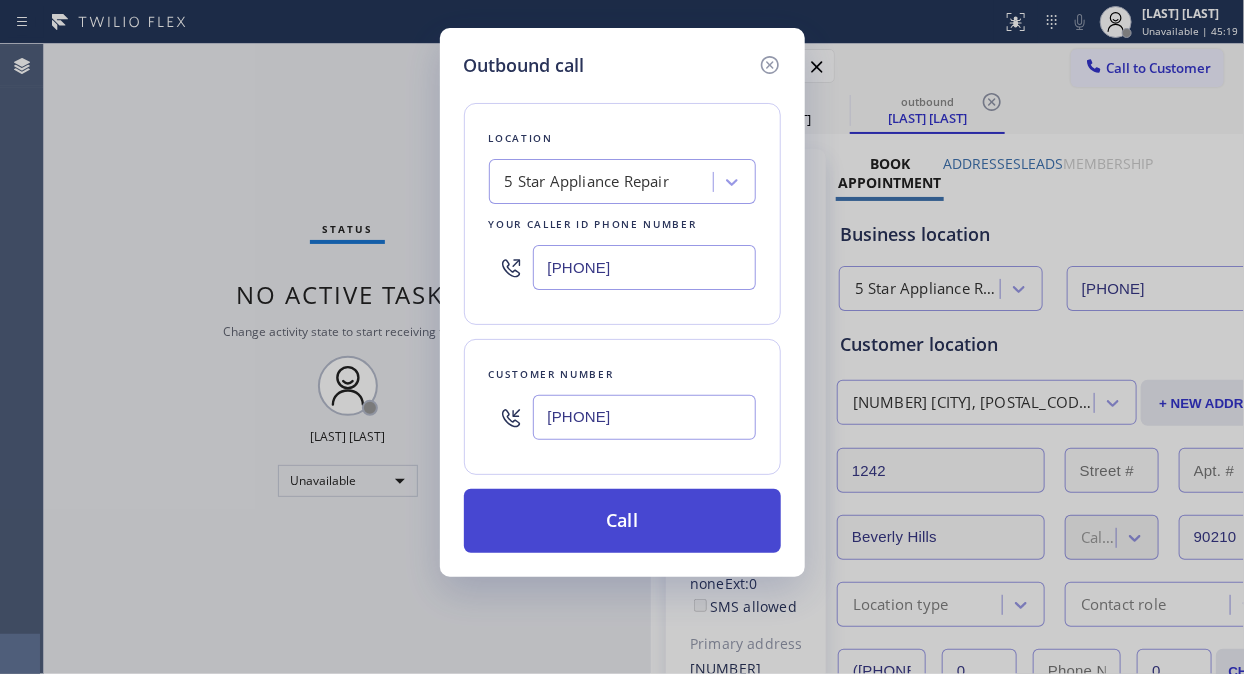 click on "Call" at bounding box center [622, 521] 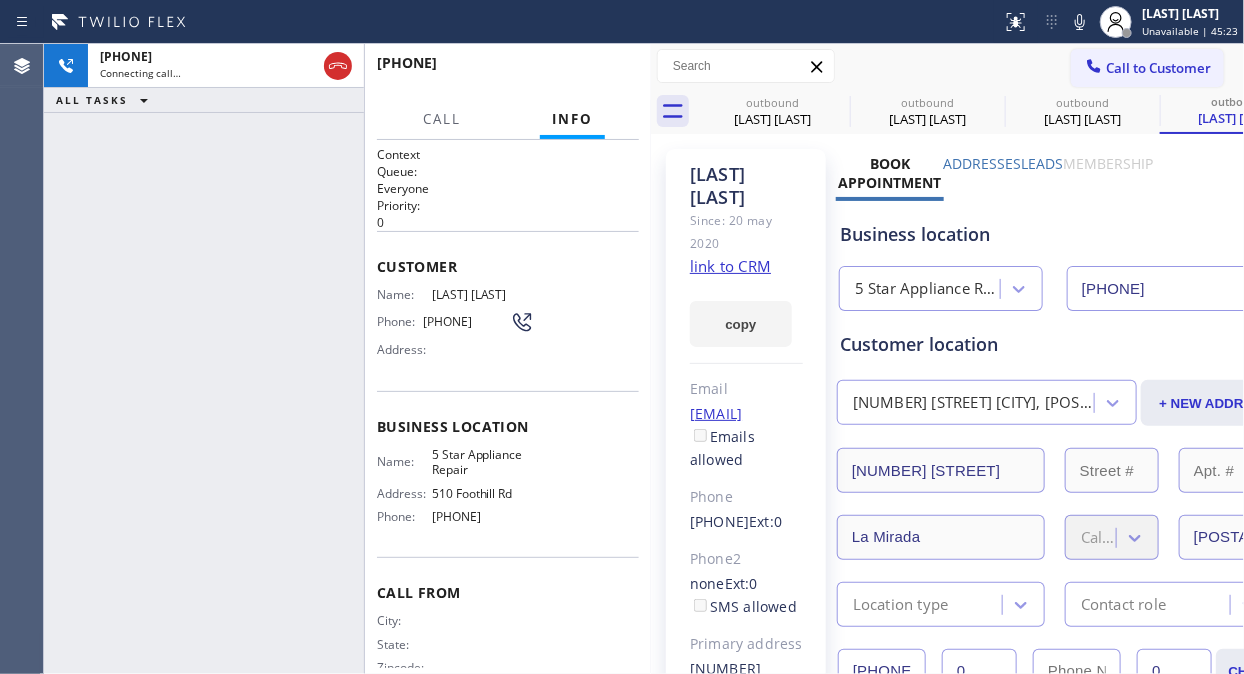 type on "[PHONE]" 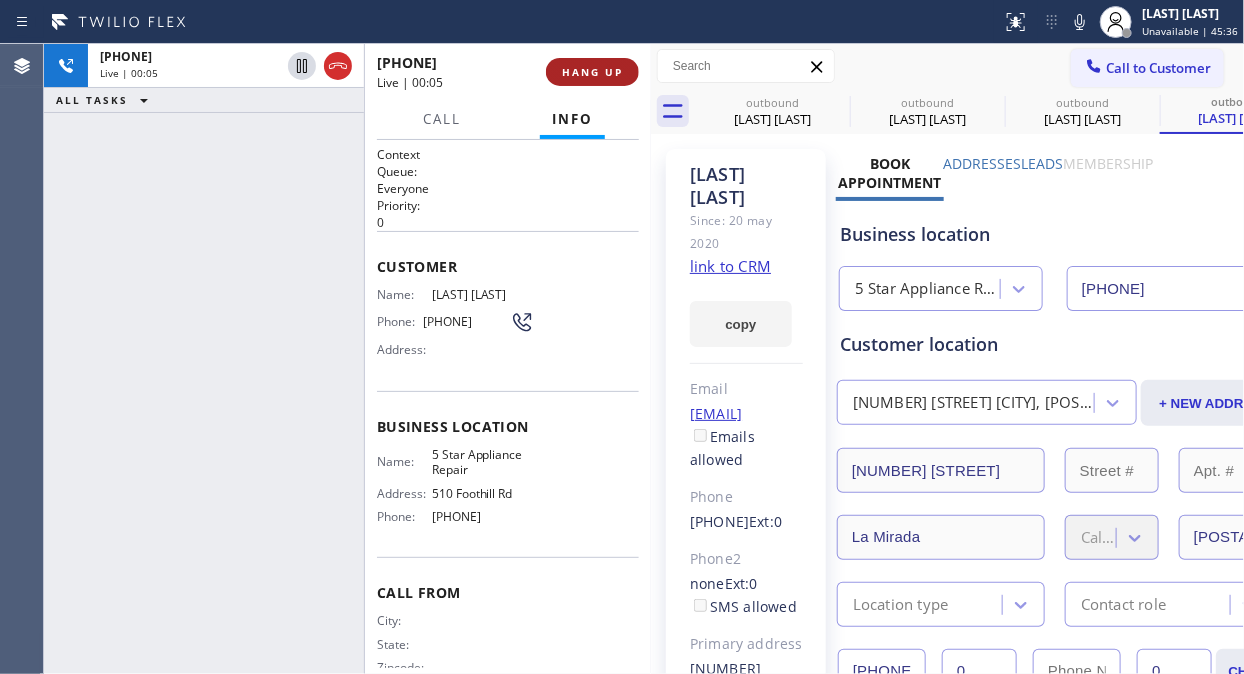 click on "HANG UP" at bounding box center (592, 72) 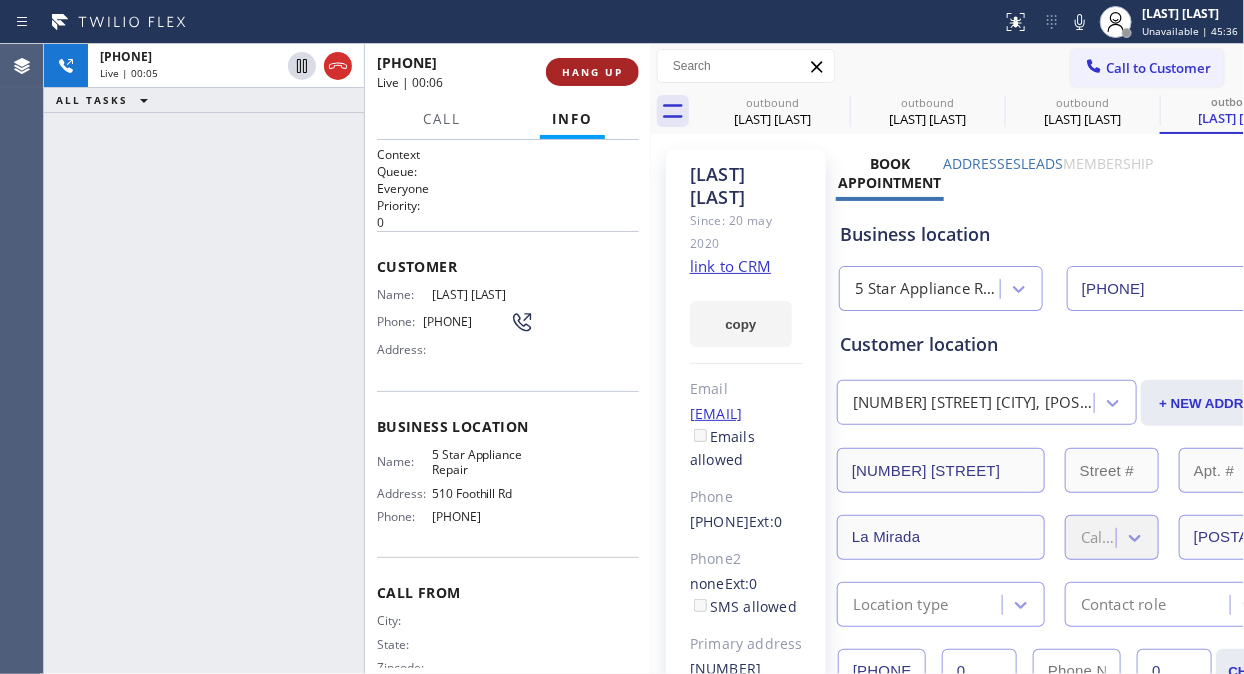 click on "HANG UP" at bounding box center (592, 72) 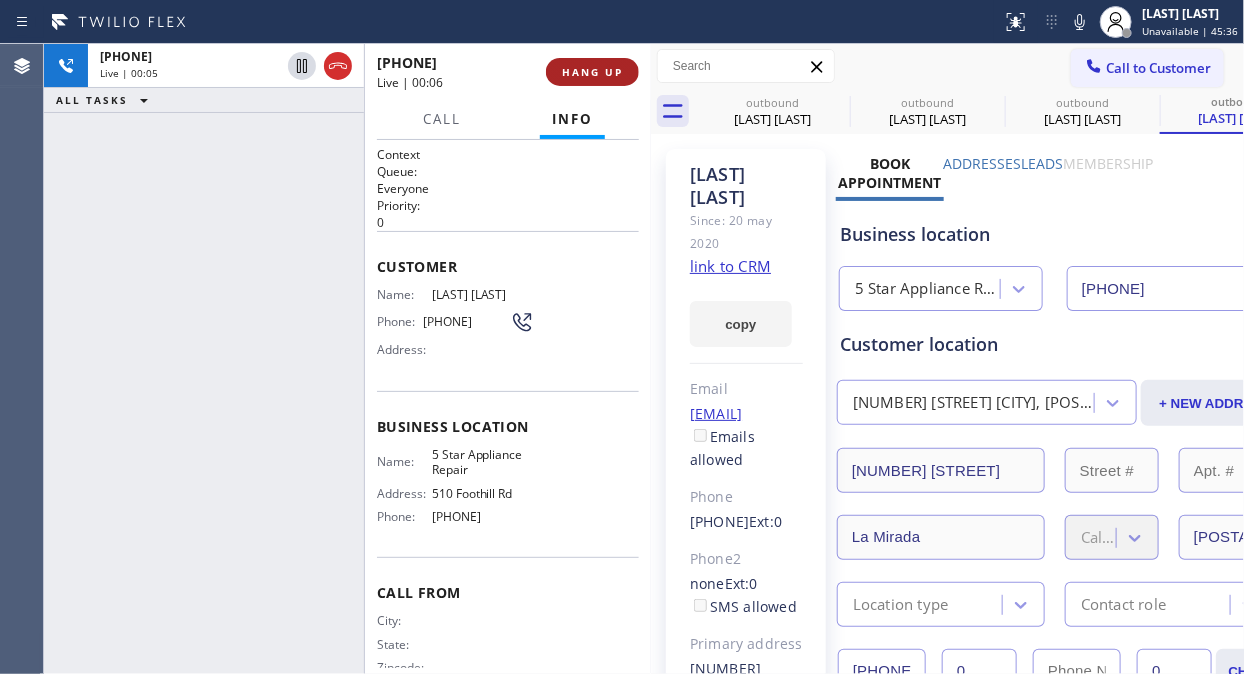 click on "HANG UP" at bounding box center (592, 72) 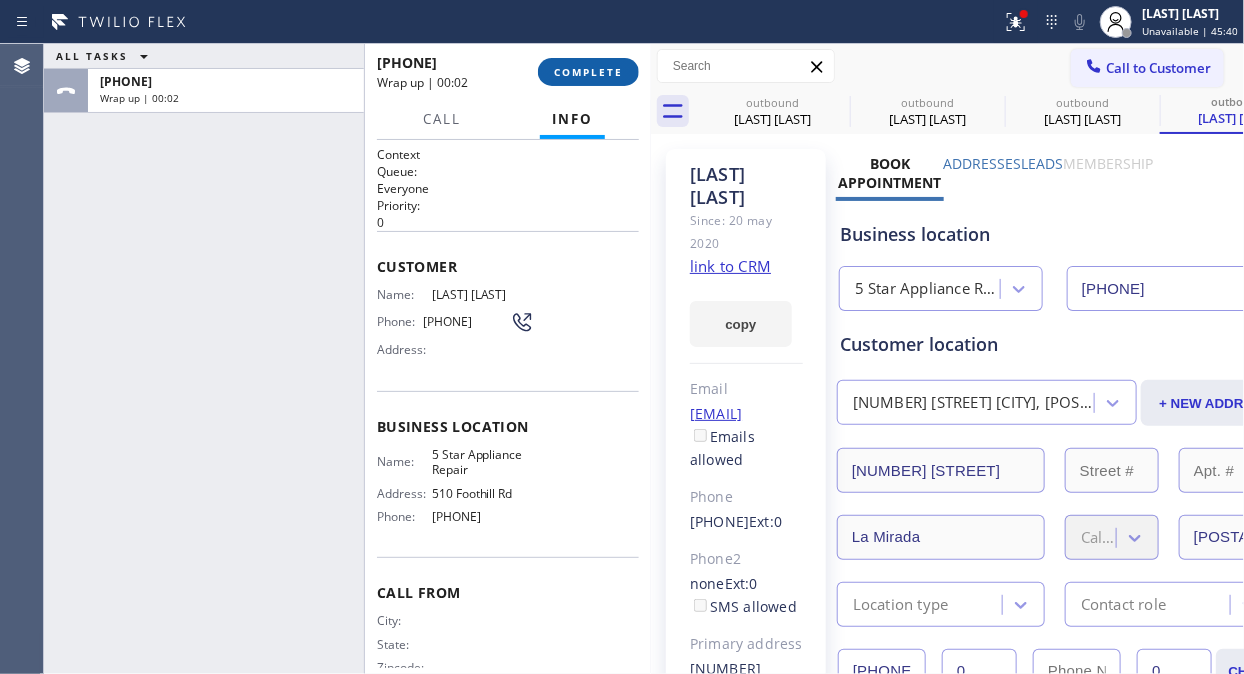 click on "+[PHONE] Wrap up | 00:02 COMPLETE" at bounding box center [508, 72] 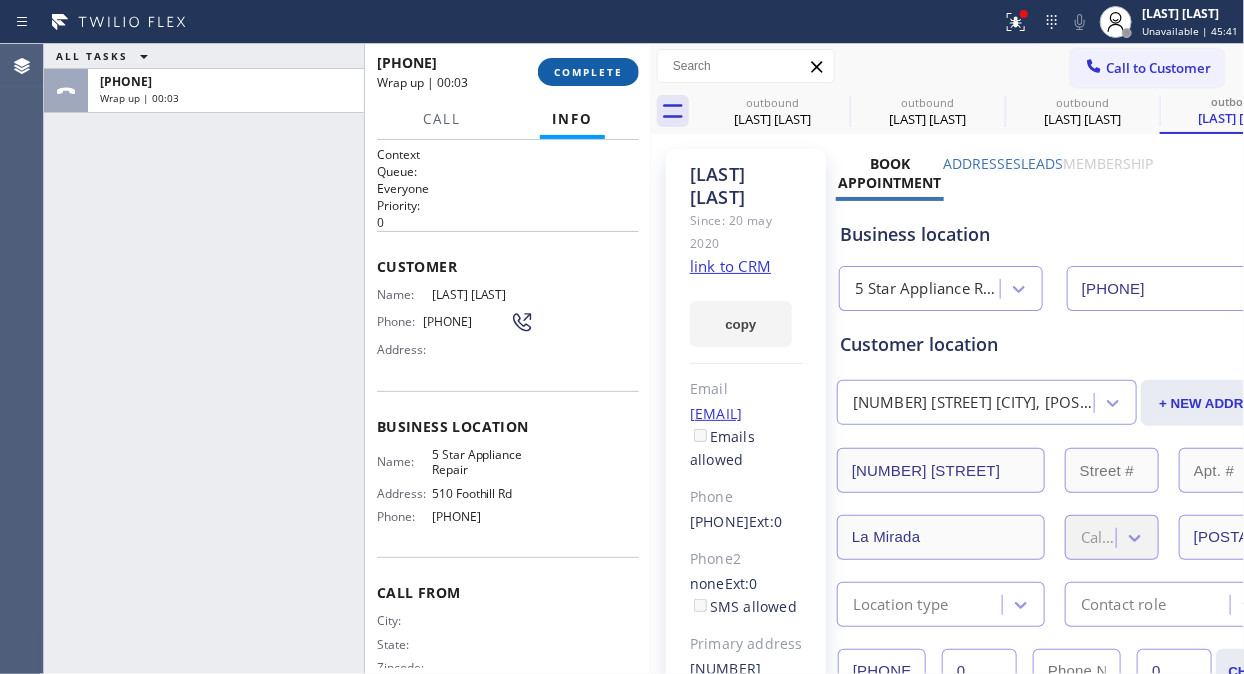 click on "COMPLETE" at bounding box center [588, 72] 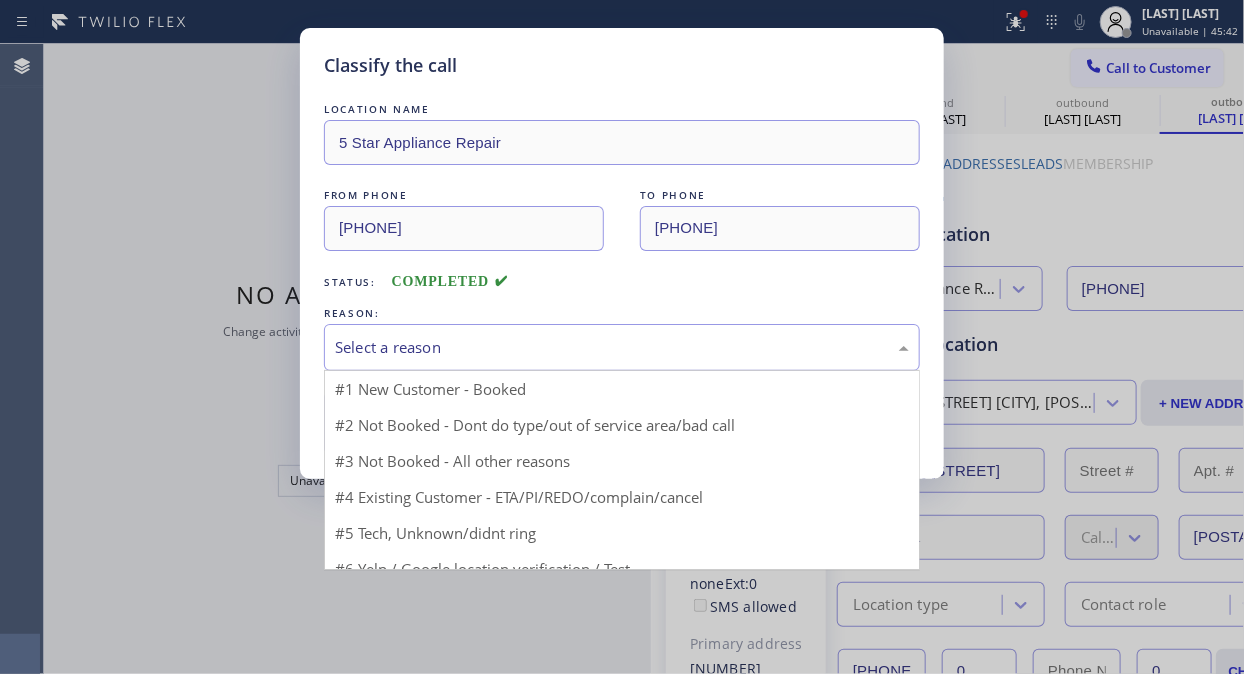 click on "Select a reason" at bounding box center (622, 347) 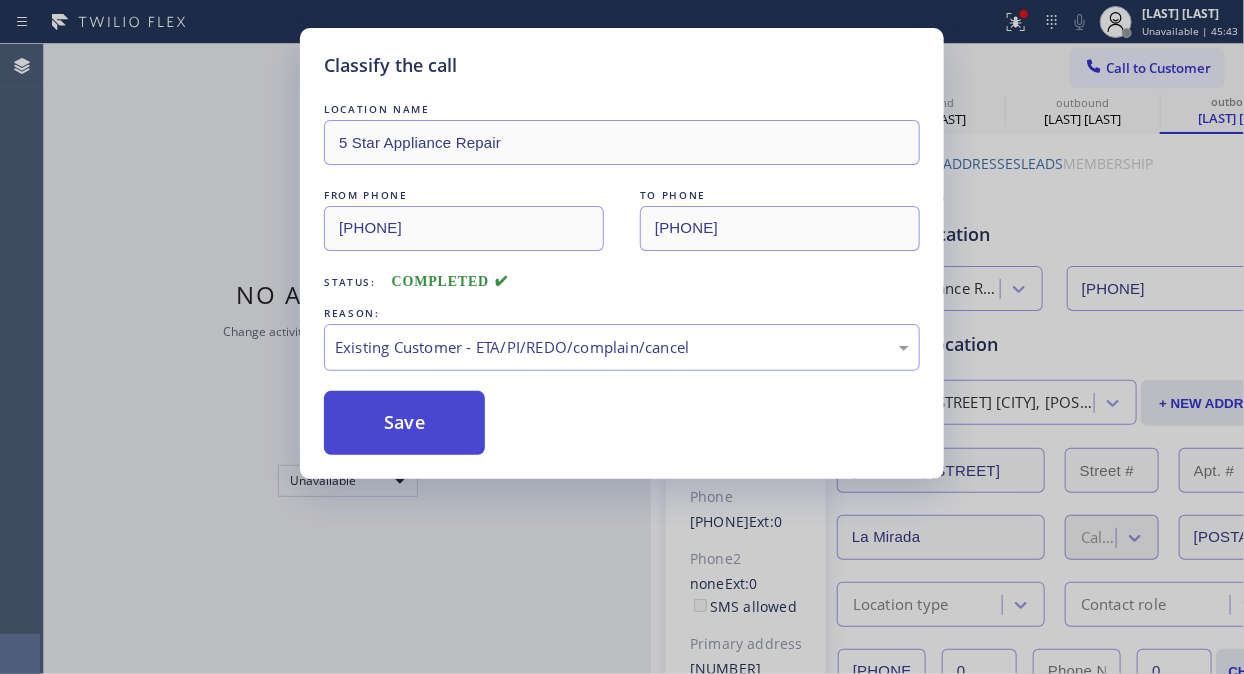 click on "Save" at bounding box center (404, 423) 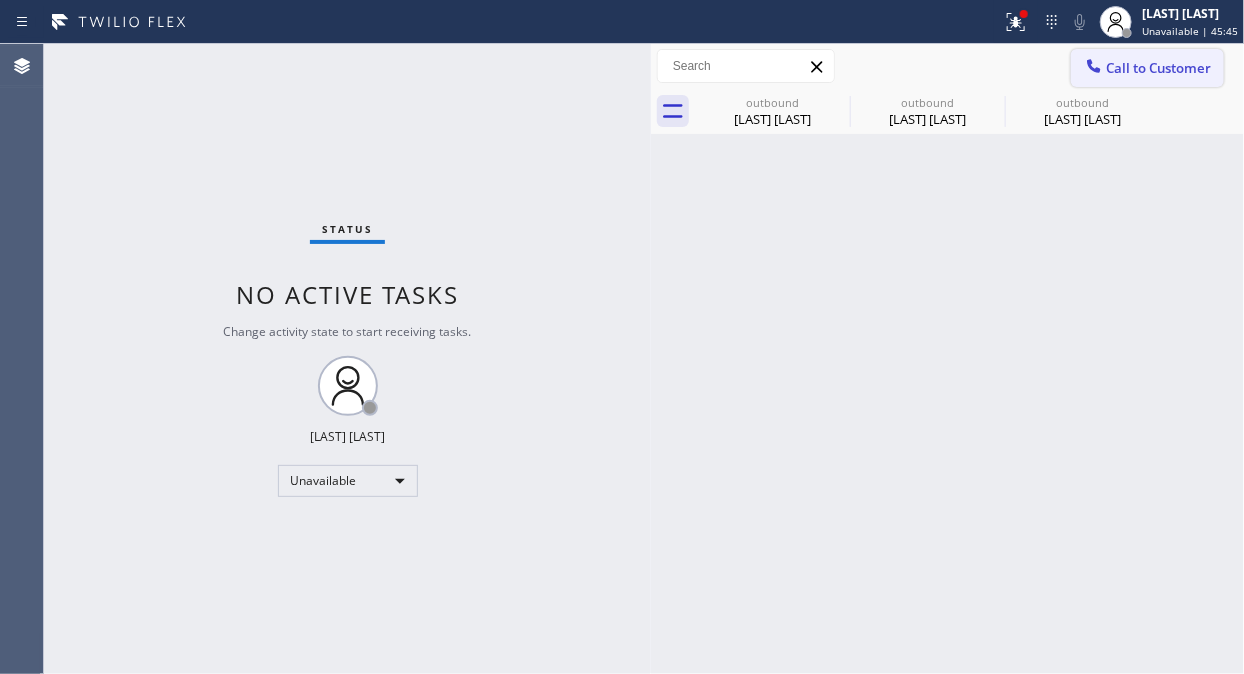 click on "Call to Customer" at bounding box center [1158, 68] 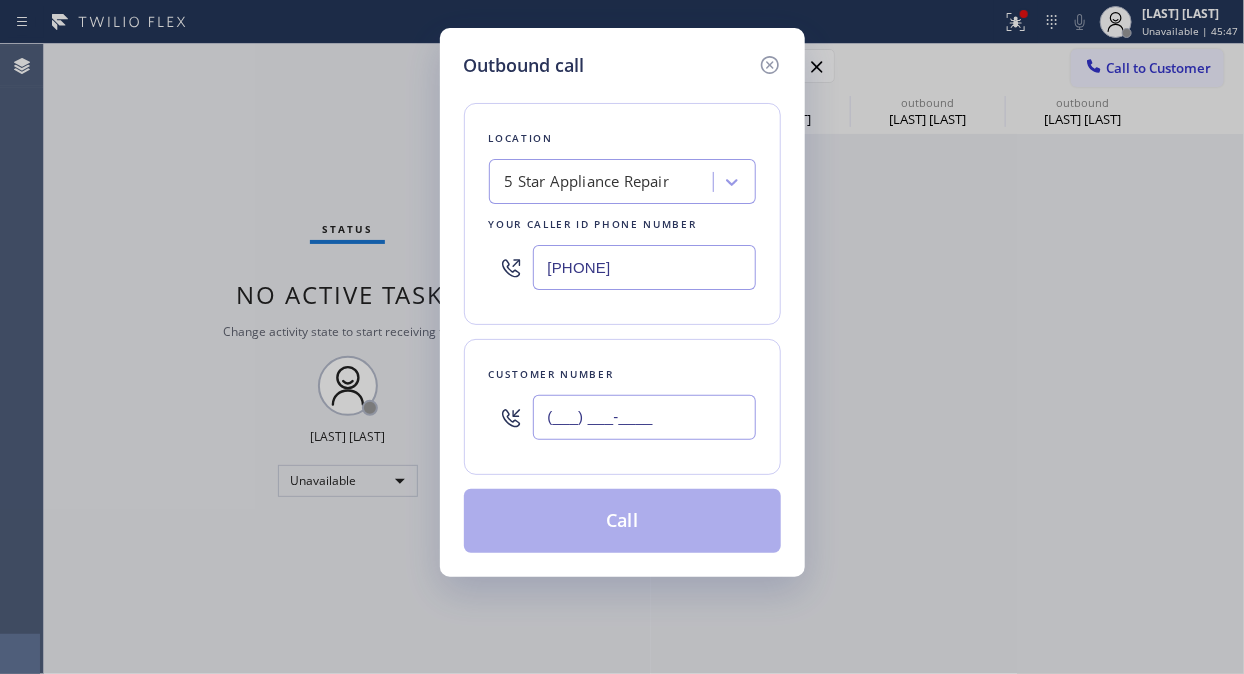 click on "(___) ___-____" at bounding box center (644, 417) 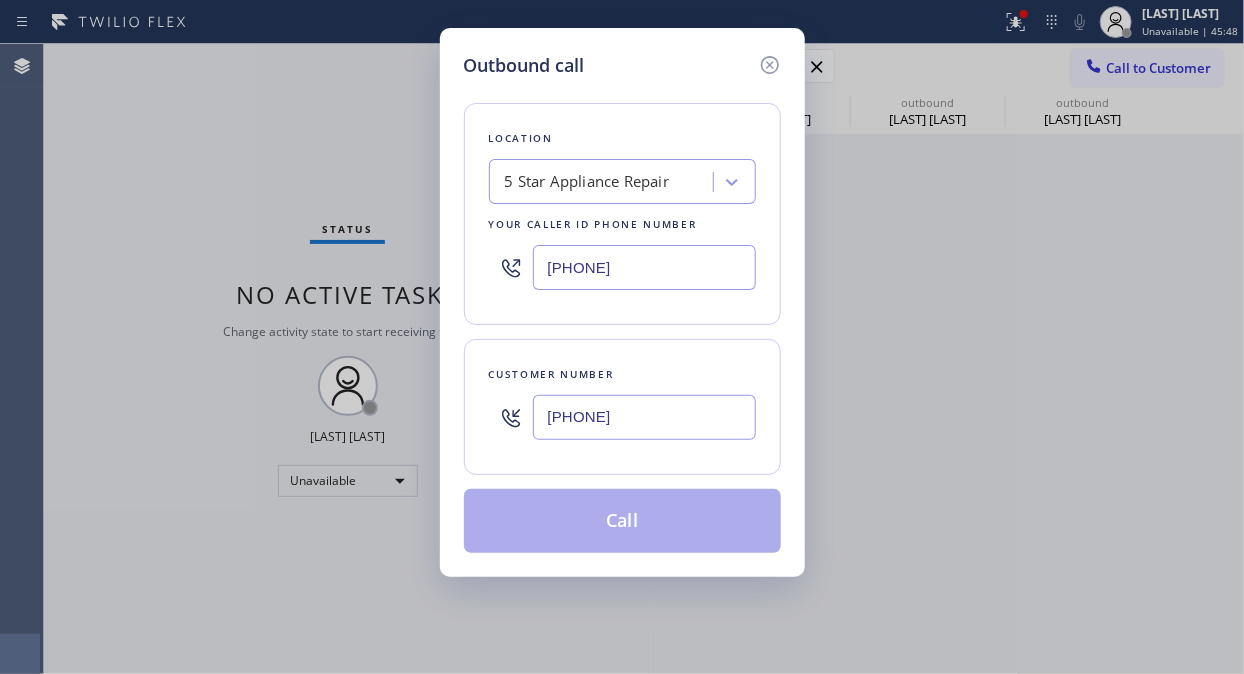 type on "[PHONE]" 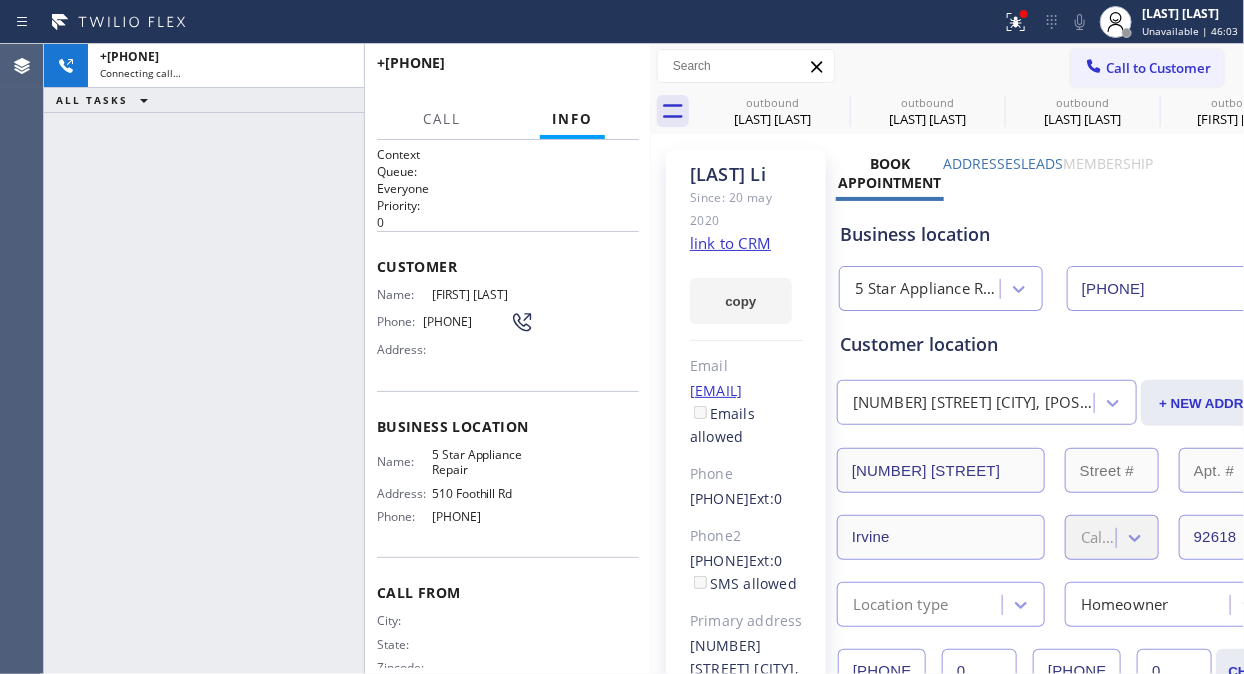 type on "[PHONE]" 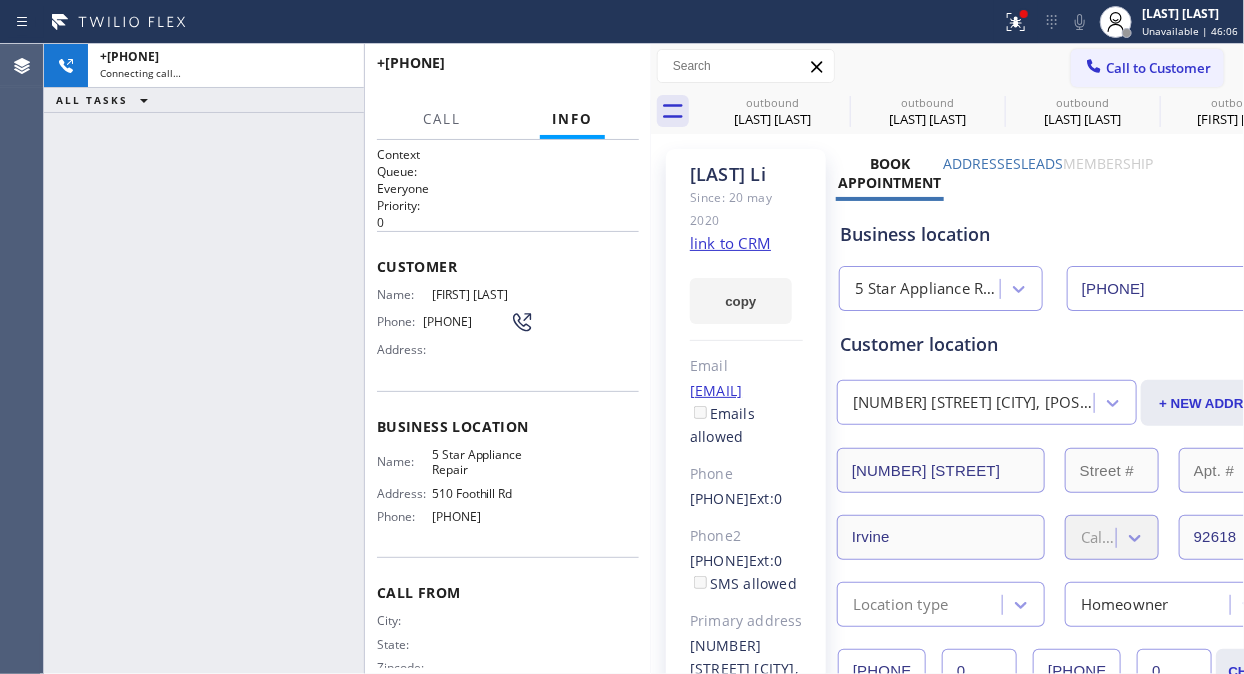 click on "+[PHONE] Connecting call… ALL TASKS ALL TASKS ACTIVE TASKS TASKS IN WRAP UP" at bounding box center [204, 359] 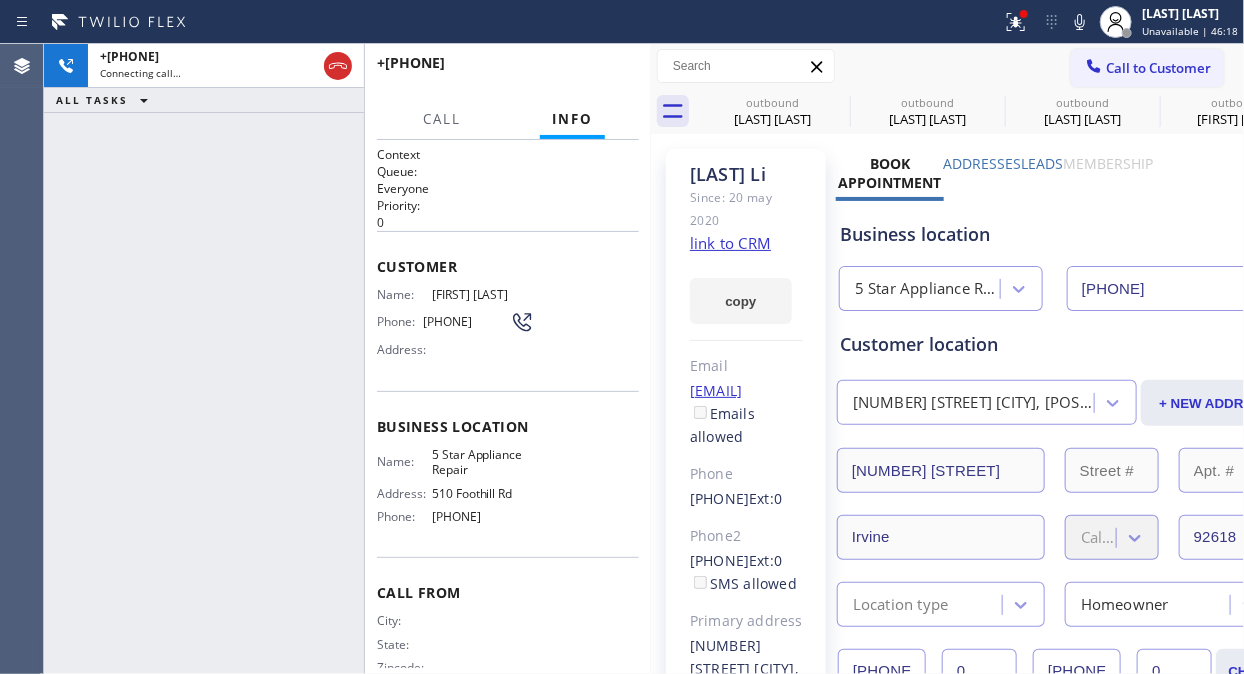 click on "+[PHONE] Connecting call… ALL TASKS ALL TASKS ACTIVE TASKS TASKS IN WRAP UP" at bounding box center (204, 359) 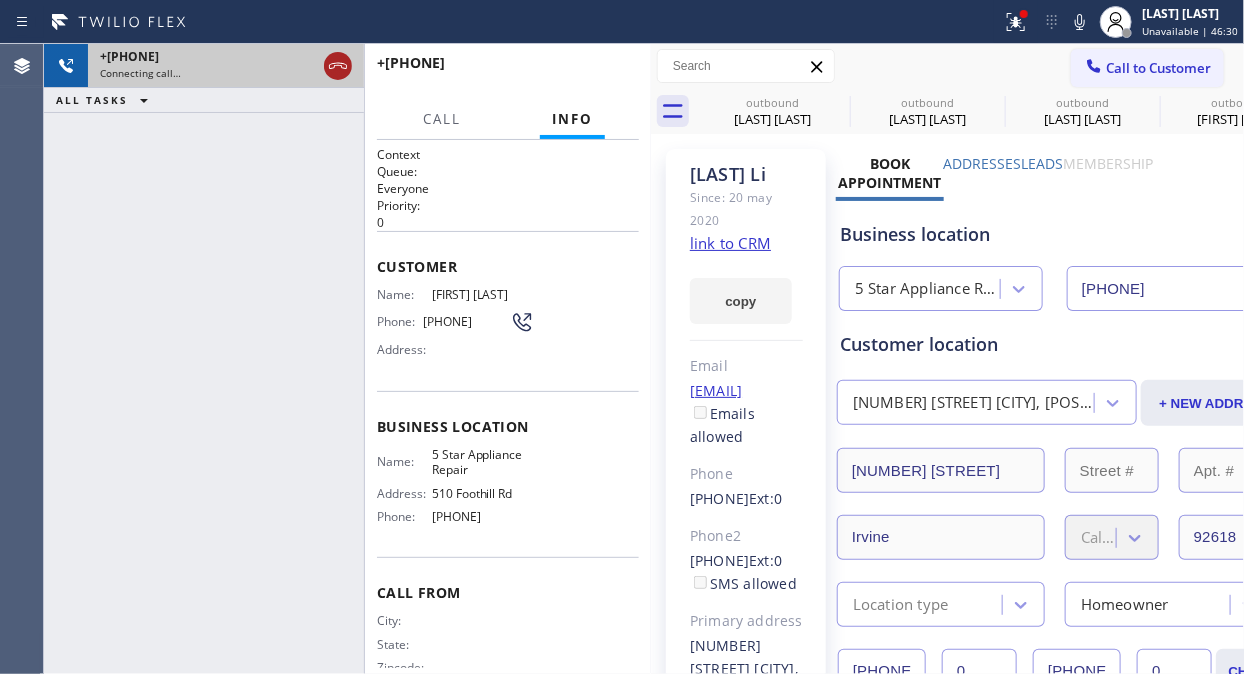click 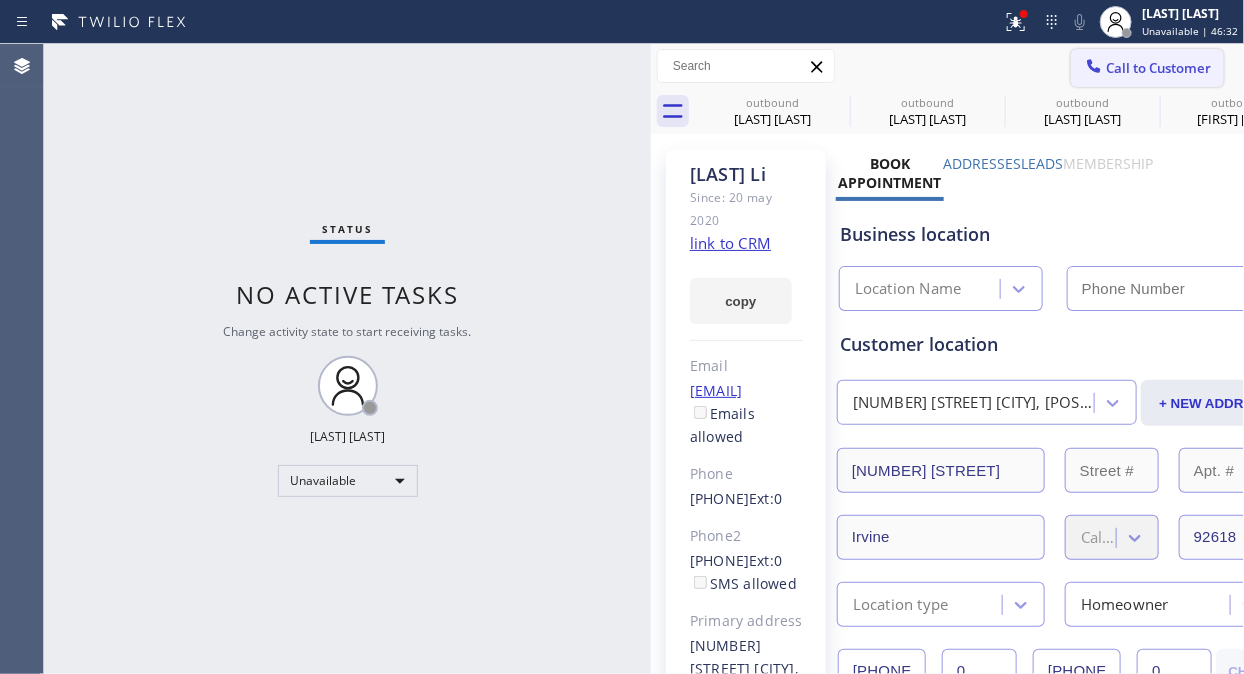 click on "Call to Customer" at bounding box center [1147, 68] 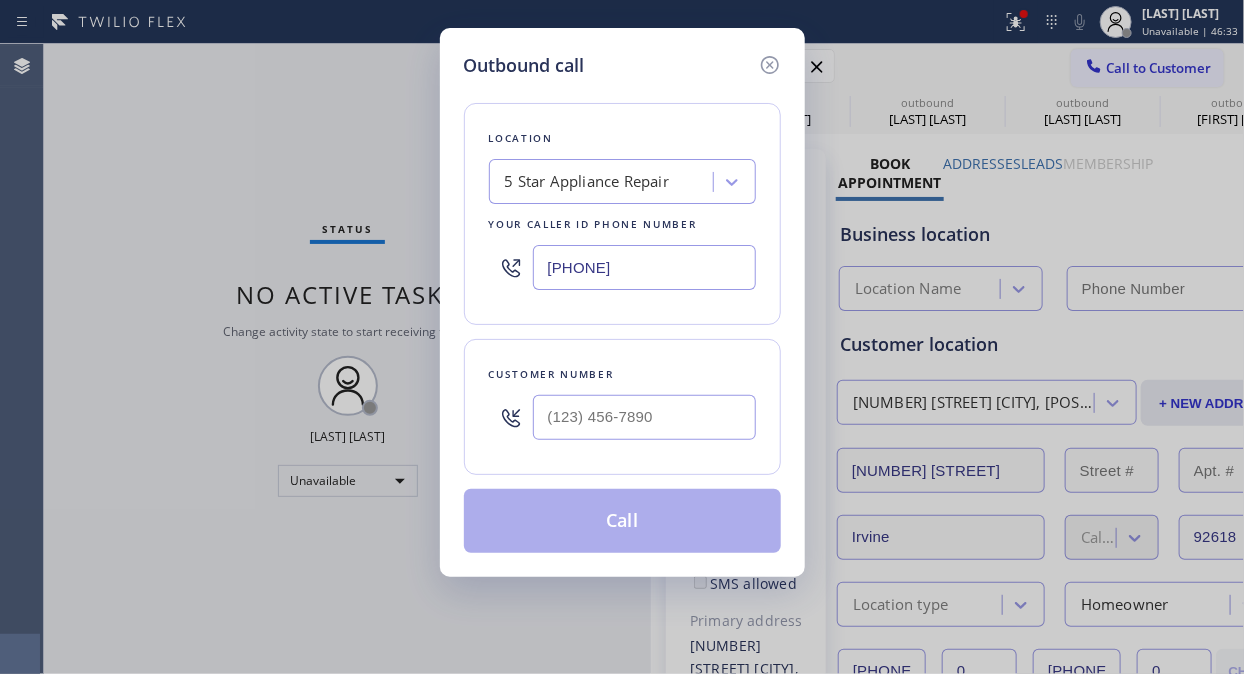 click on "Outbound call Location 5 Star Appliance Repair Your caller id phone number ([PHONE]) Customer number Call" at bounding box center (622, 337) 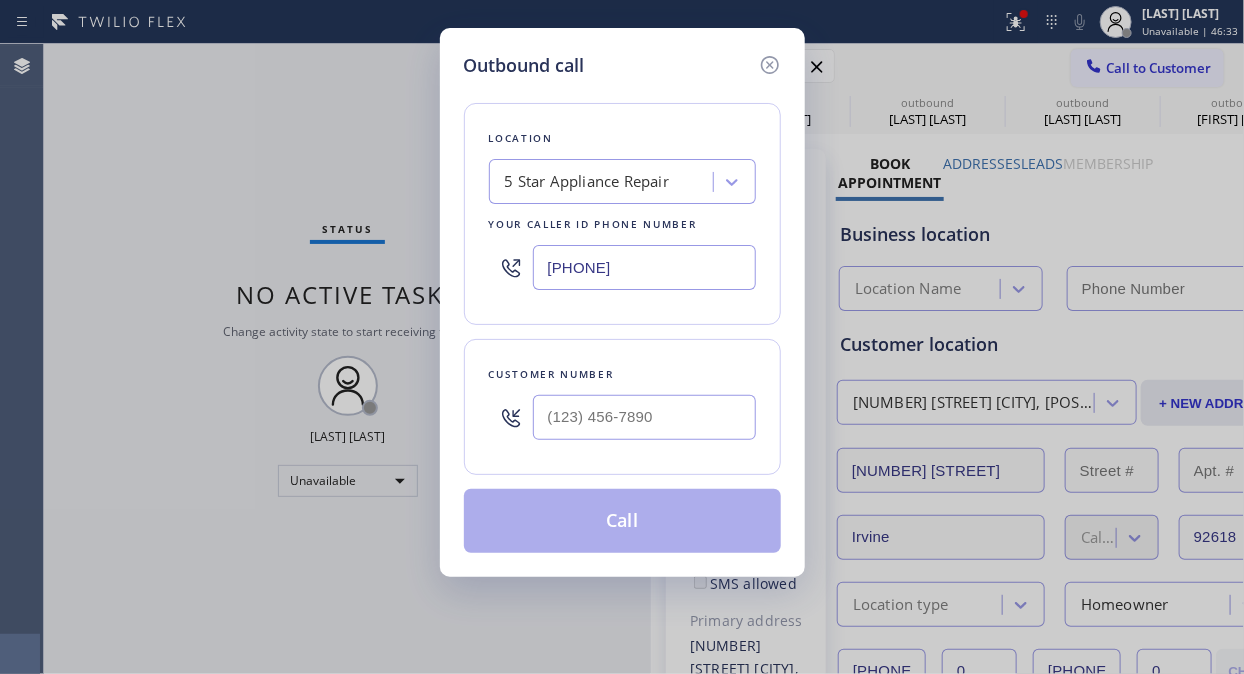 type on "[PHONE]" 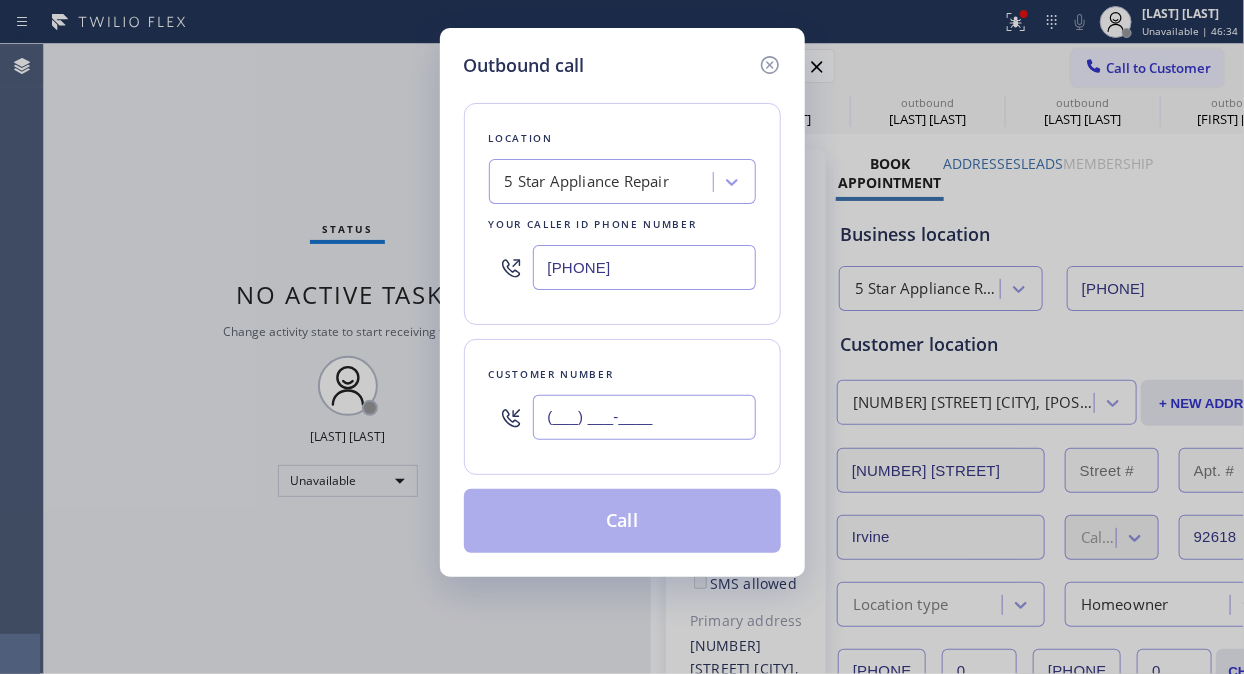 click on "(___) ___-____" at bounding box center [644, 417] 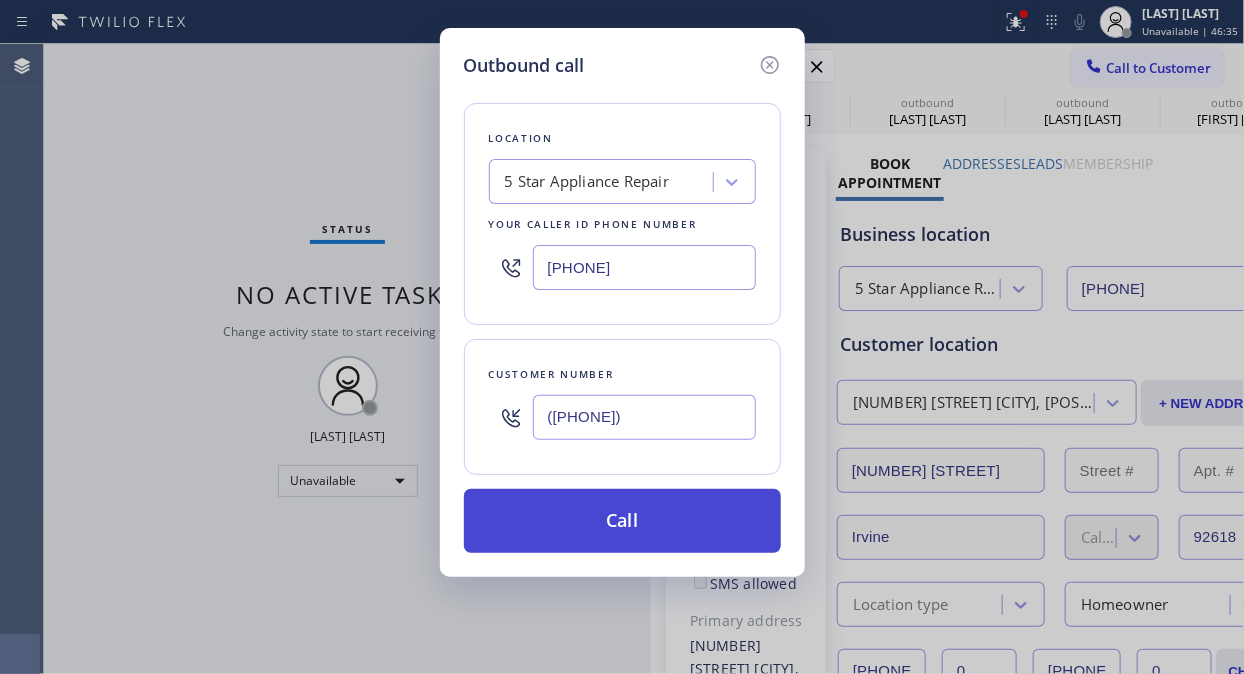 type on "([PHONE])" 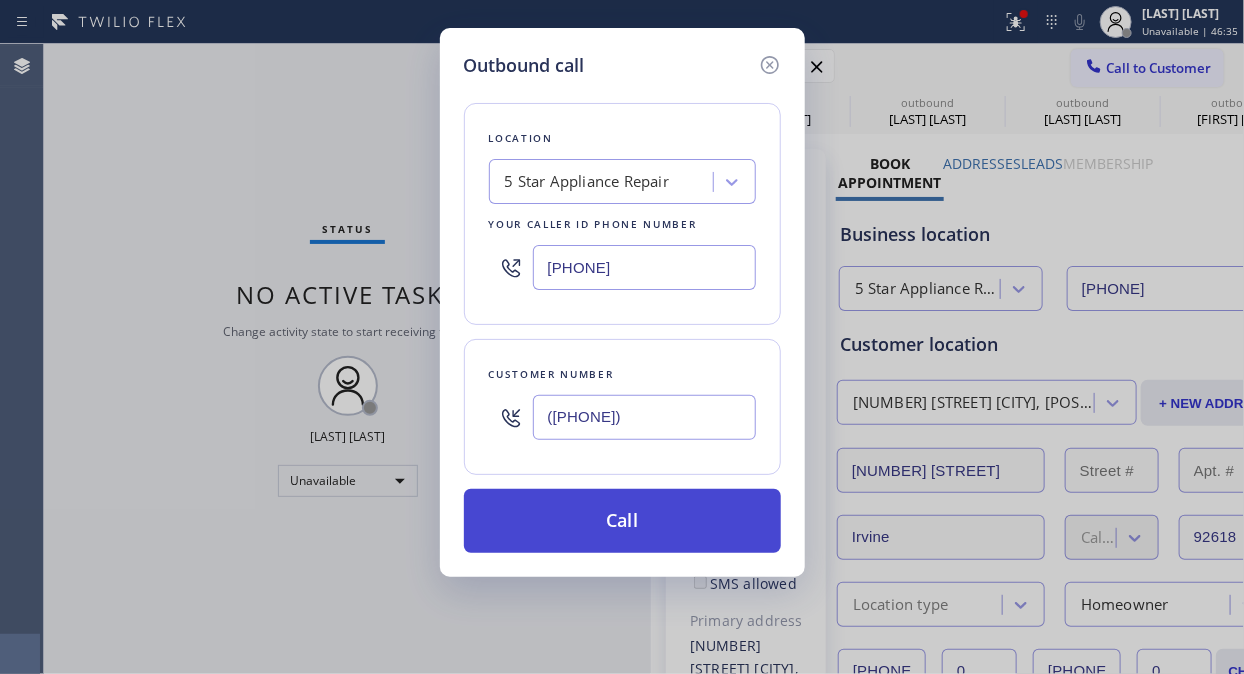 drag, startPoint x: 643, startPoint y: 534, endPoint x: 658, endPoint y: 538, distance: 15.524175 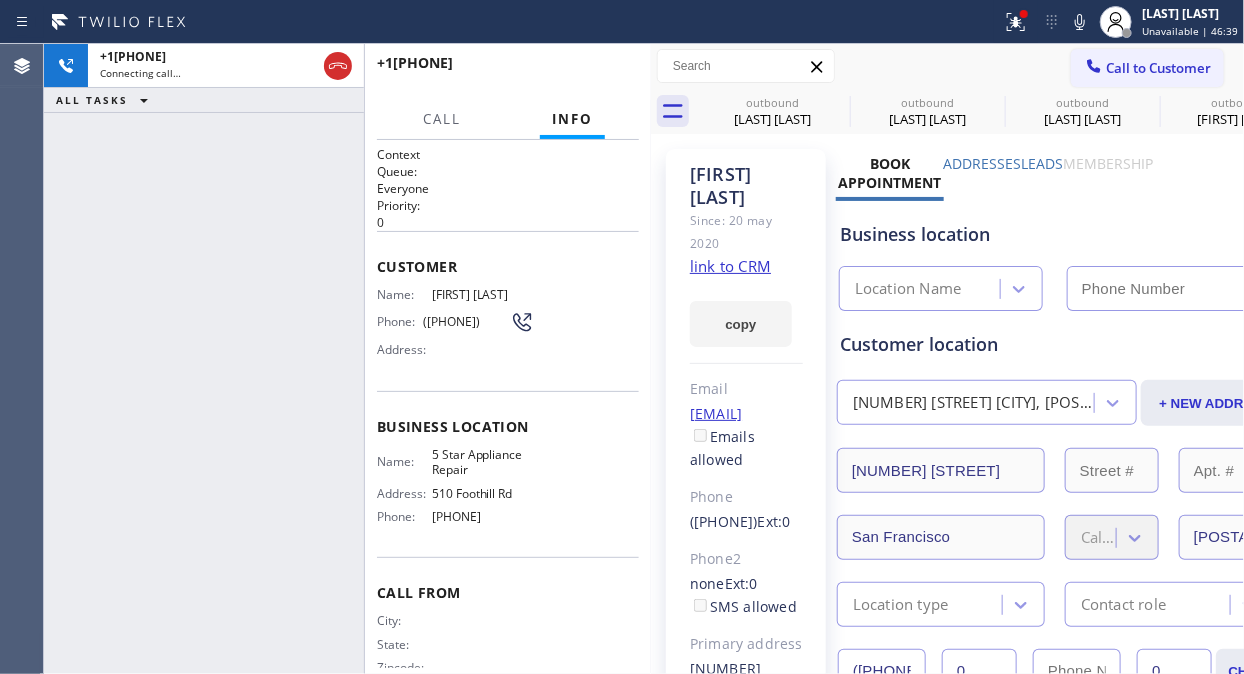 type on "[PHONE]" 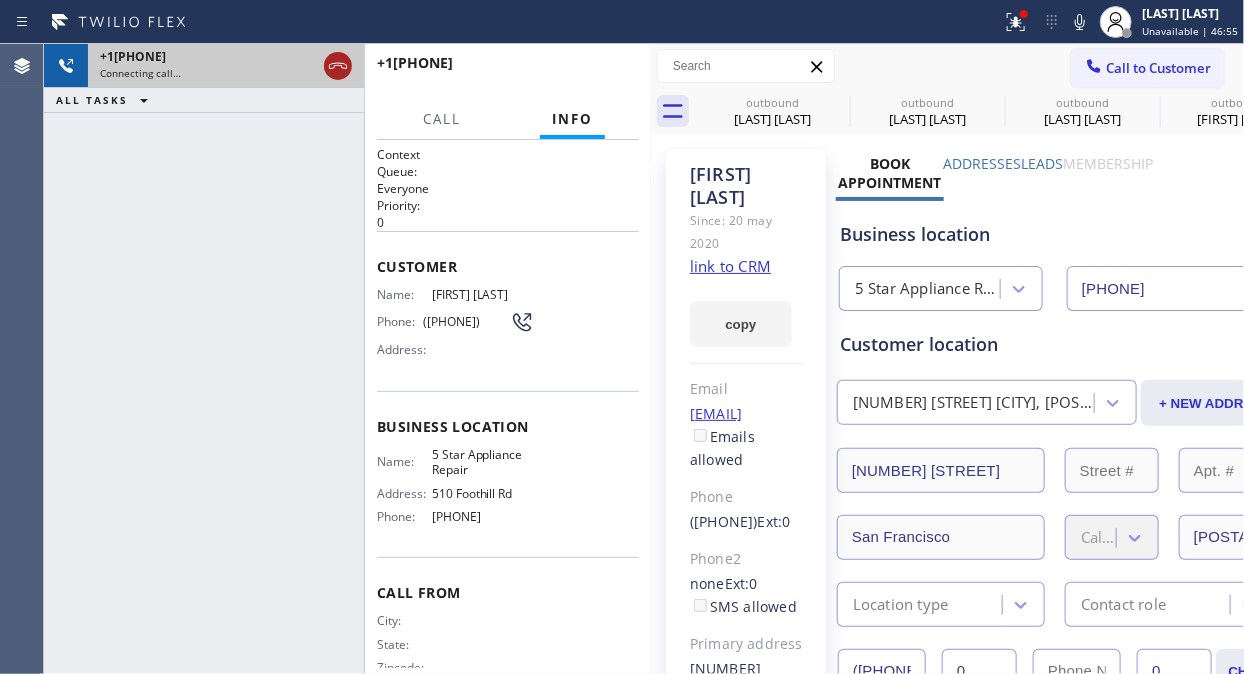 click 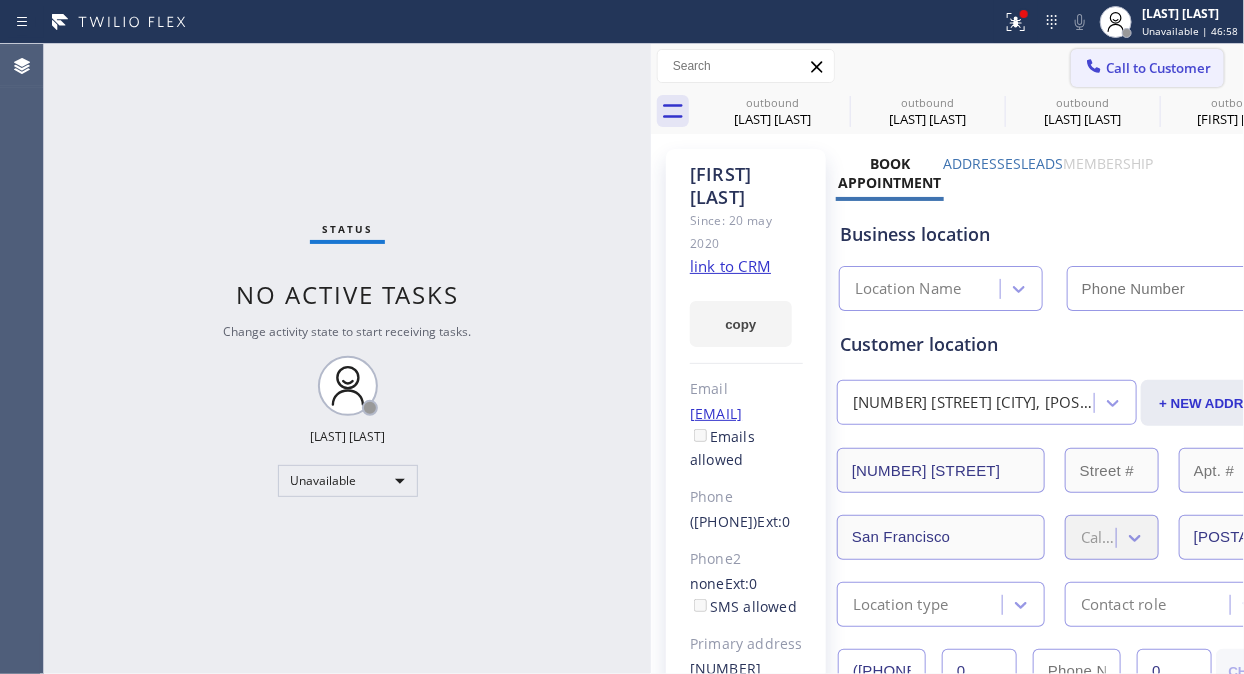 type on "[PHONE]" 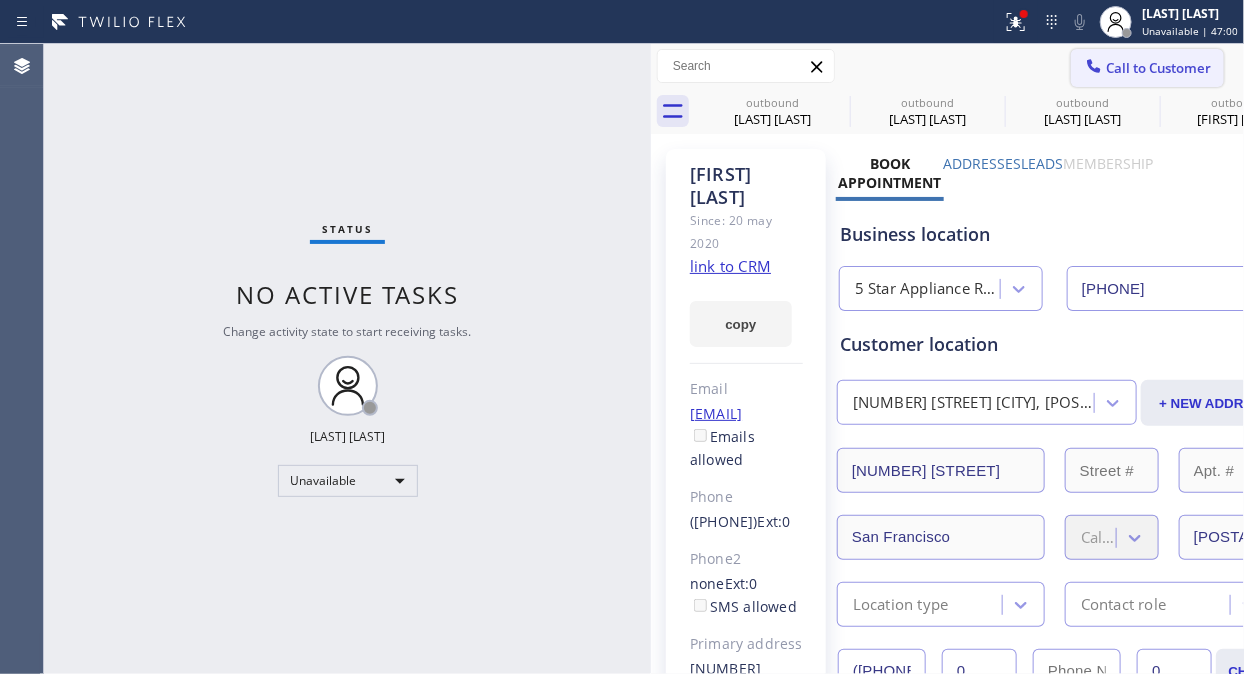 click on "Call to Customer" at bounding box center (1158, 68) 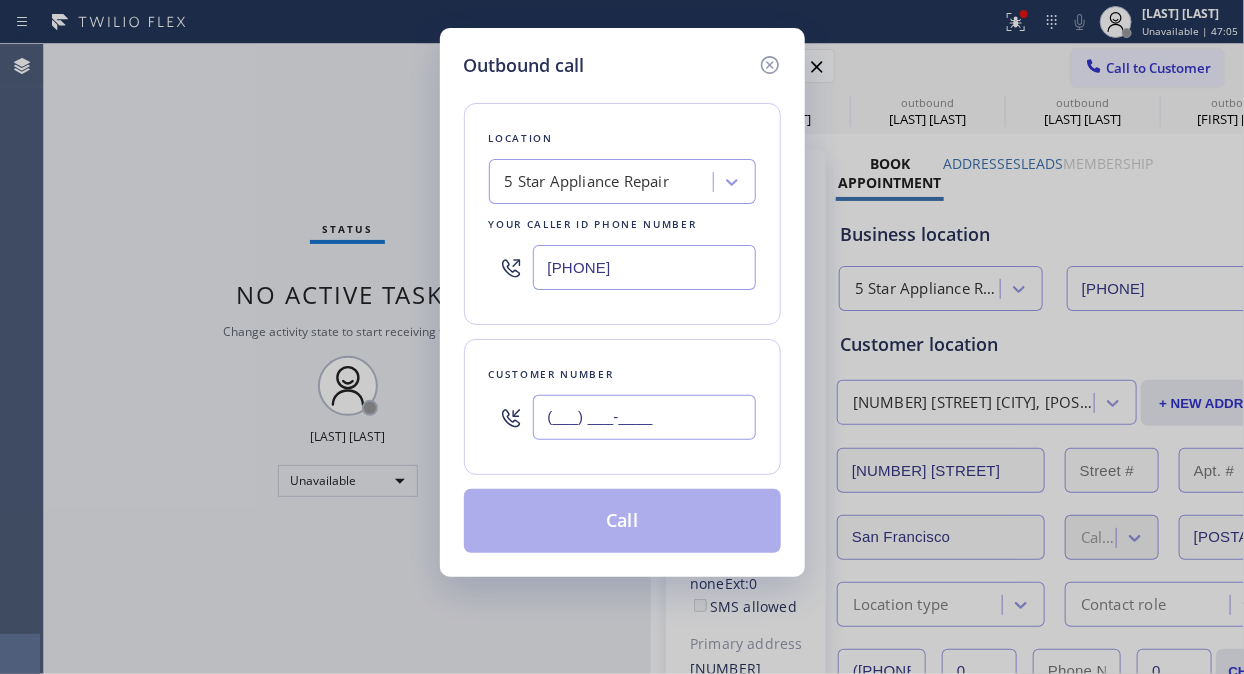 drag, startPoint x: 637, startPoint y: 413, endPoint x: 603, endPoint y: 425, distance: 36.05551 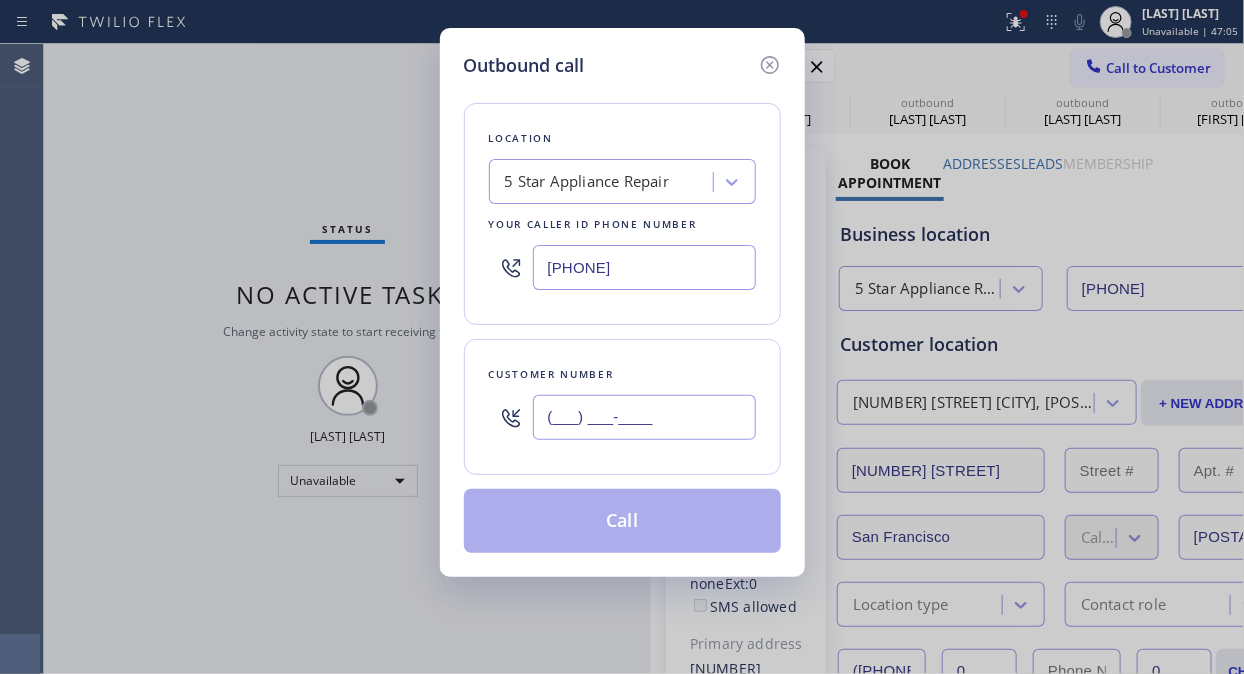 click on "(___) ___-____" at bounding box center [644, 417] 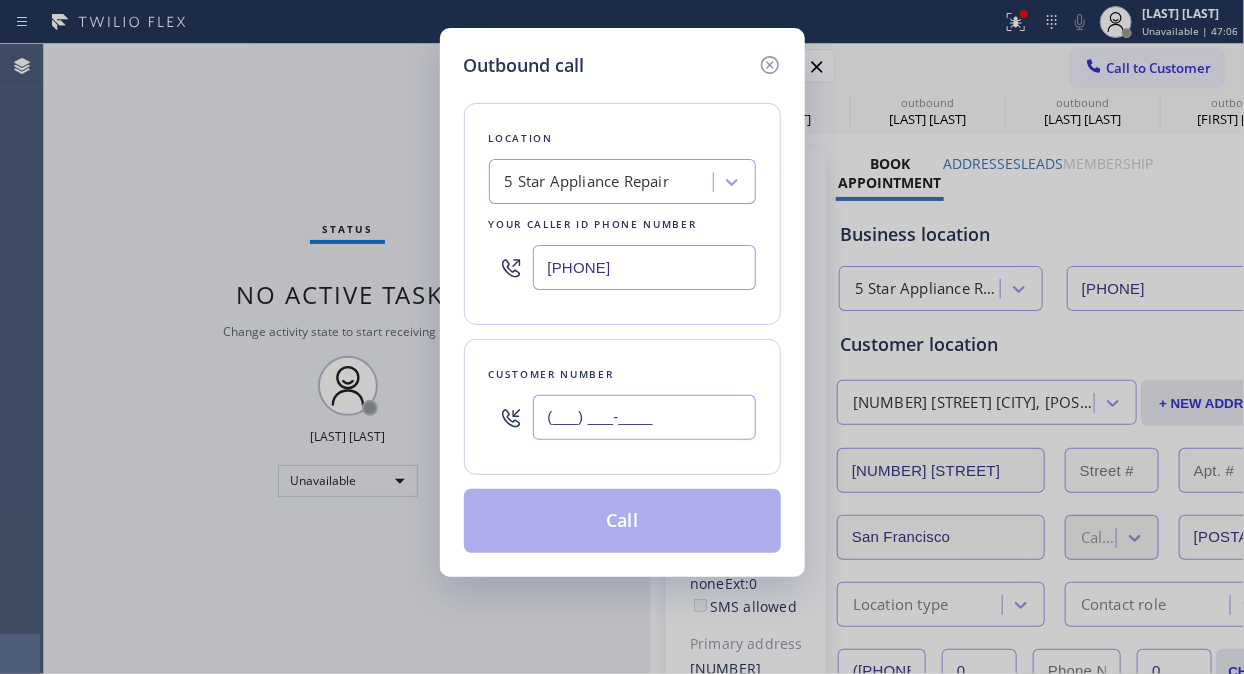 click on "(___) ___-____" at bounding box center (644, 417) 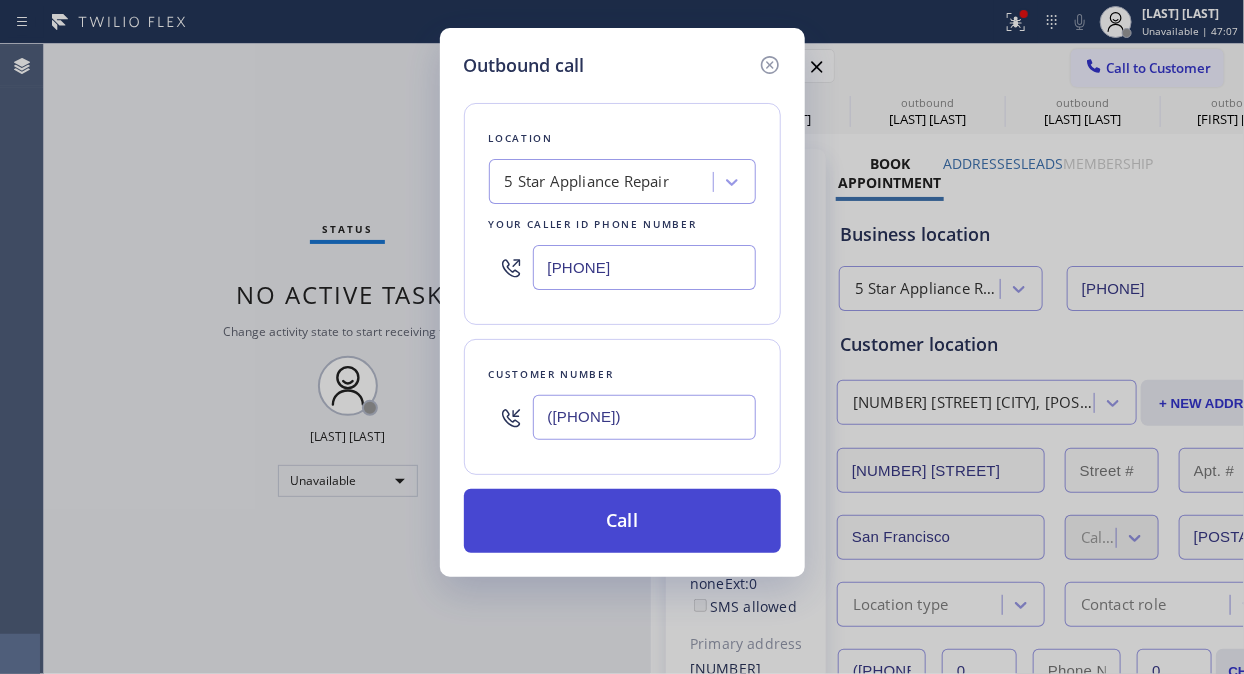 type on "([PHONE])" 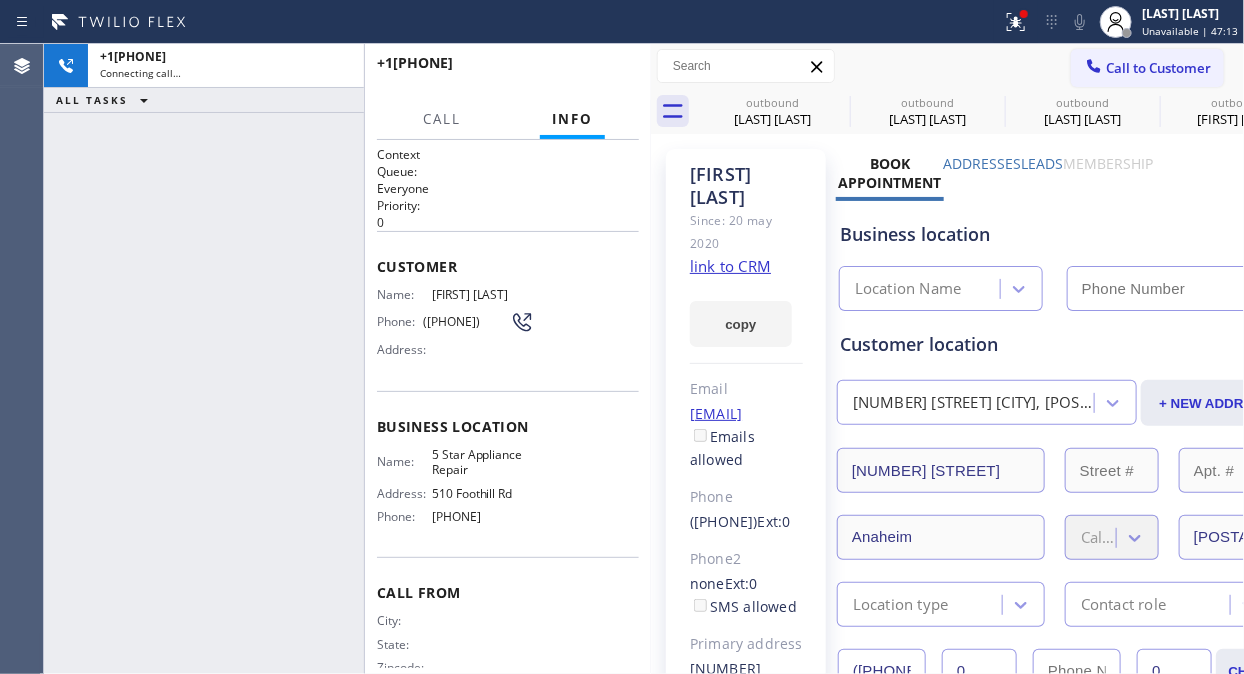 type on "[PHONE]" 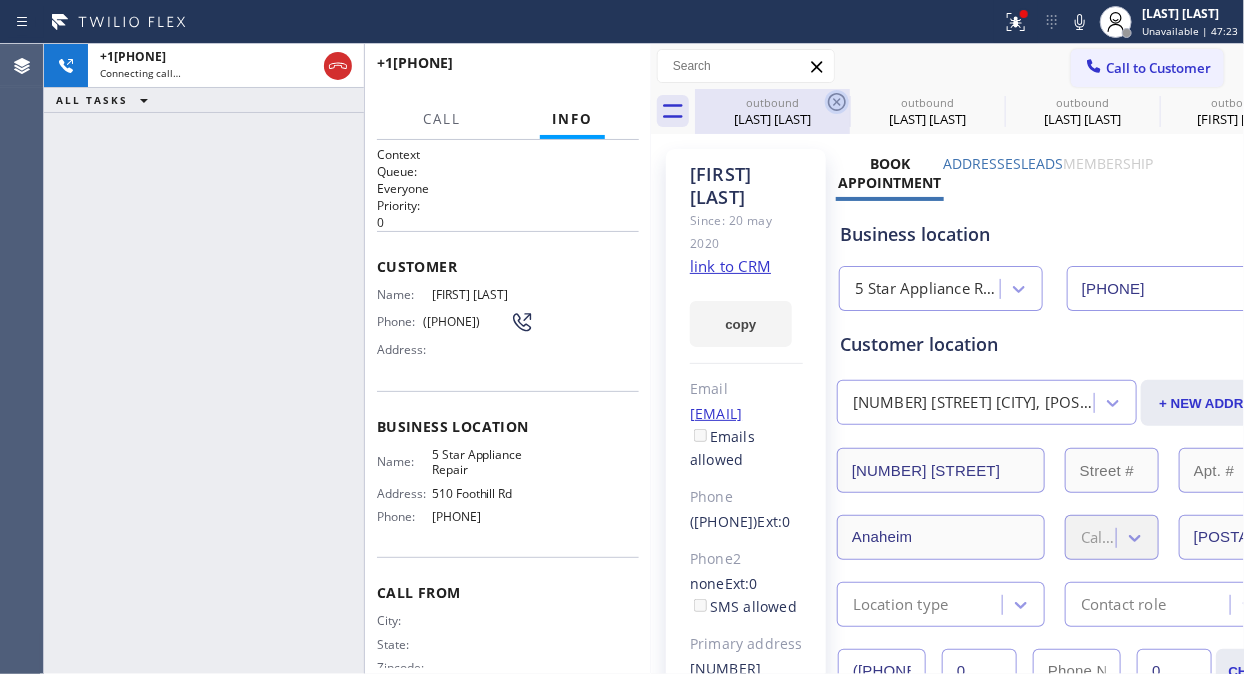 click 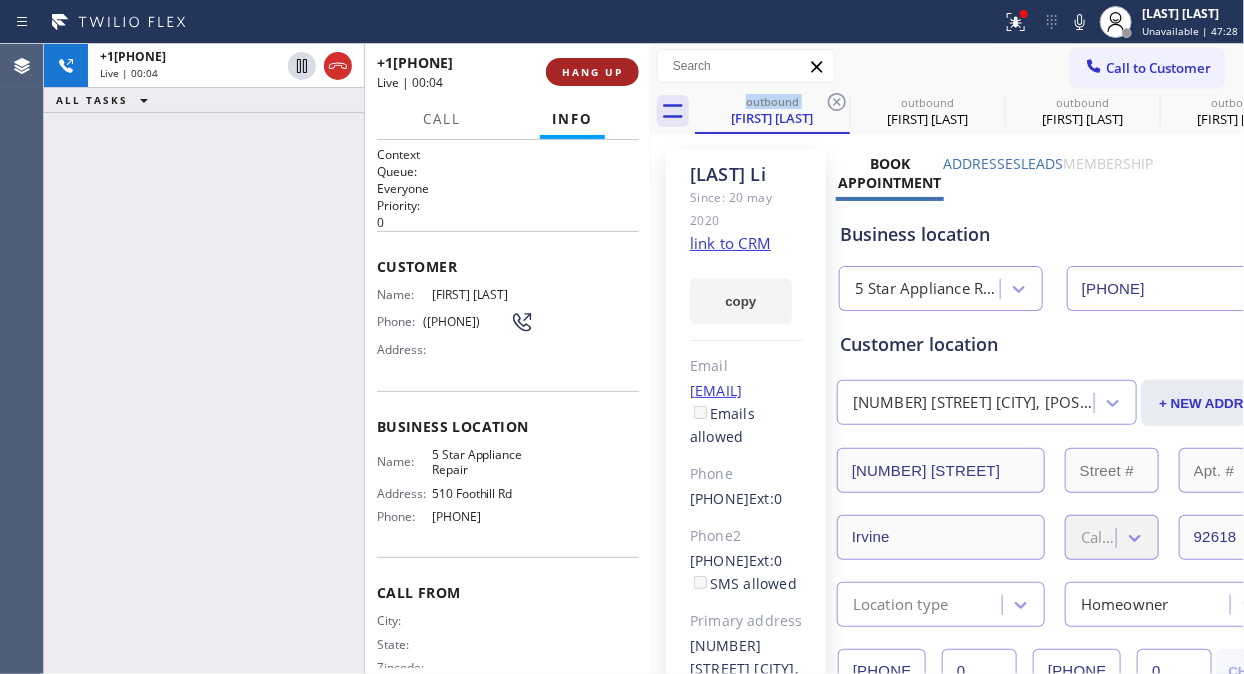 click on "HANG UP" at bounding box center [592, 72] 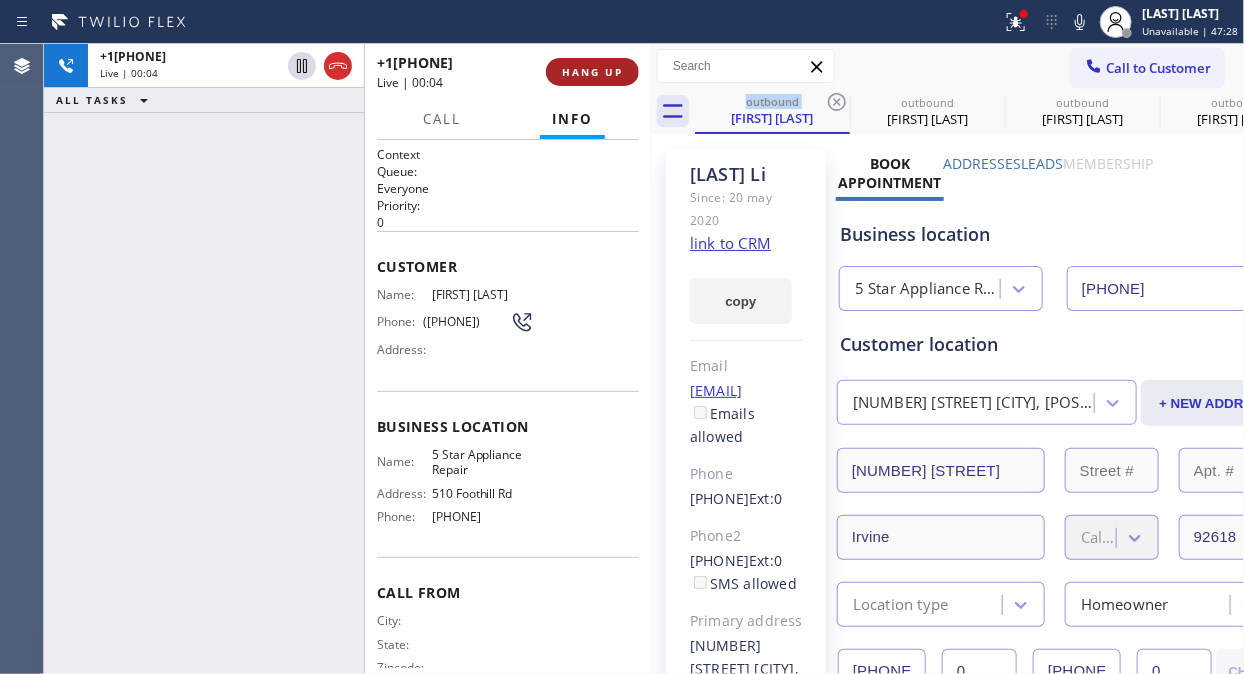 click on "HANG UP" at bounding box center [592, 72] 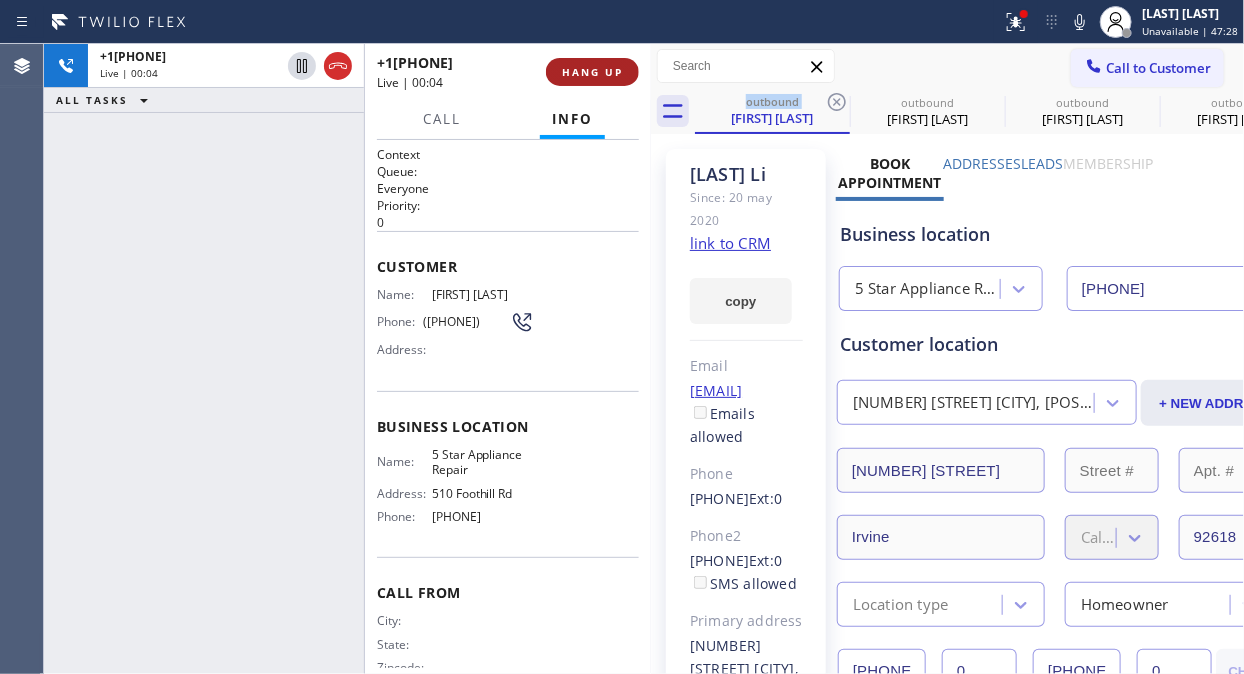 click on "HANG UP" at bounding box center [592, 72] 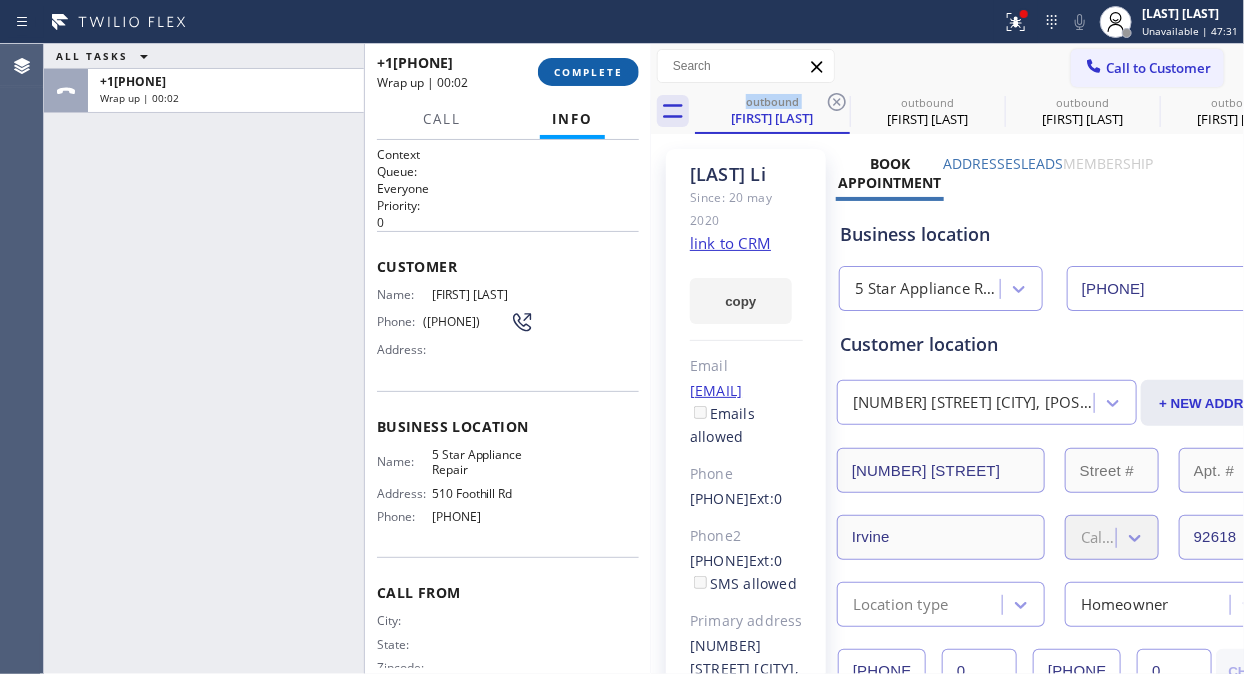 click on "COMPLETE" at bounding box center [588, 72] 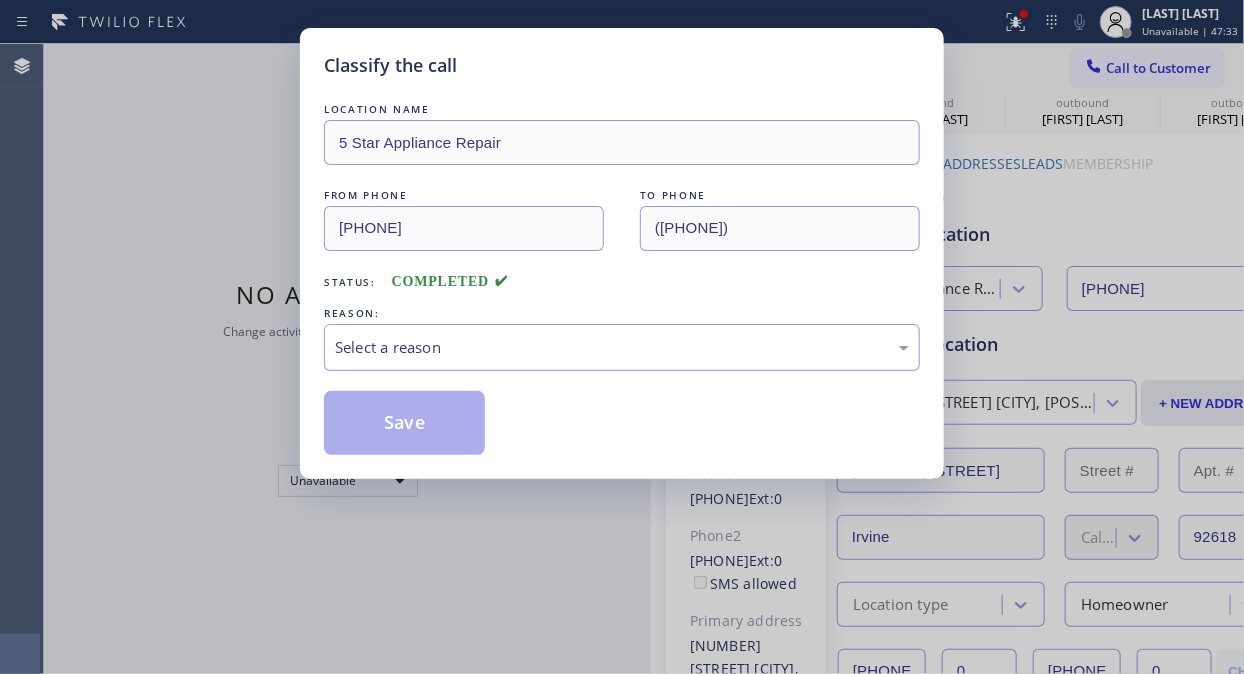 click on "Select a reason" at bounding box center (622, 347) 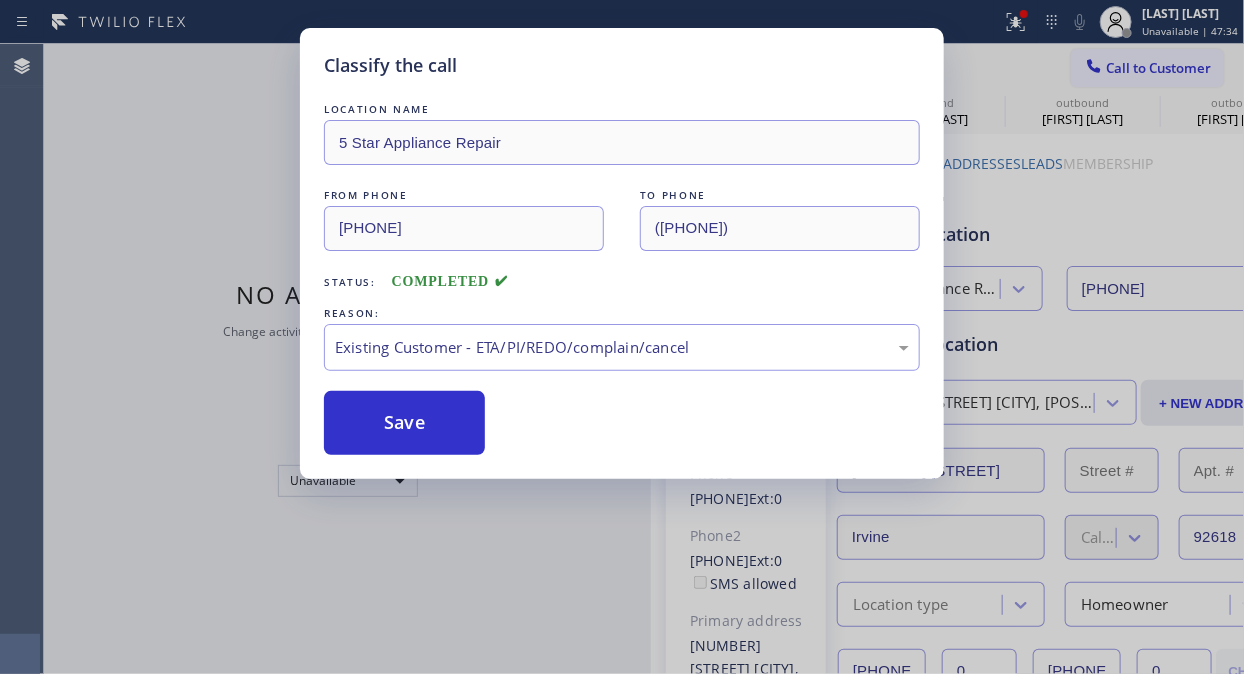 click on "Save" at bounding box center (622, 423) 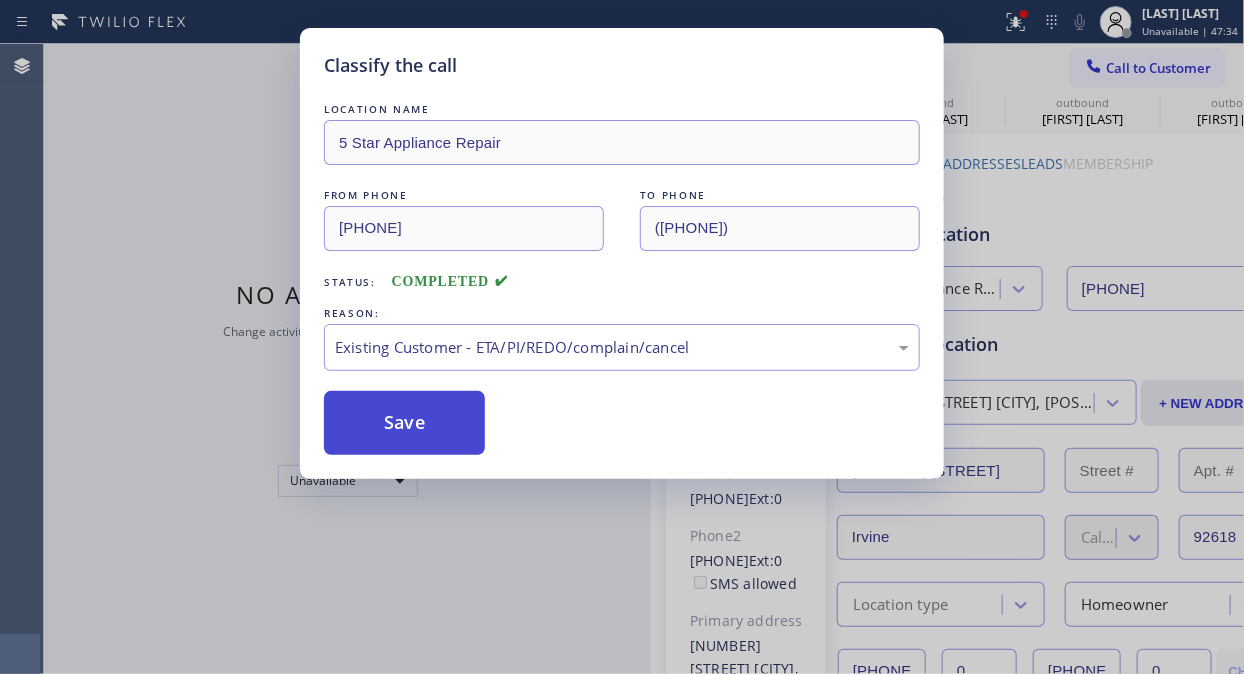 click on "Save" at bounding box center [404, 423] 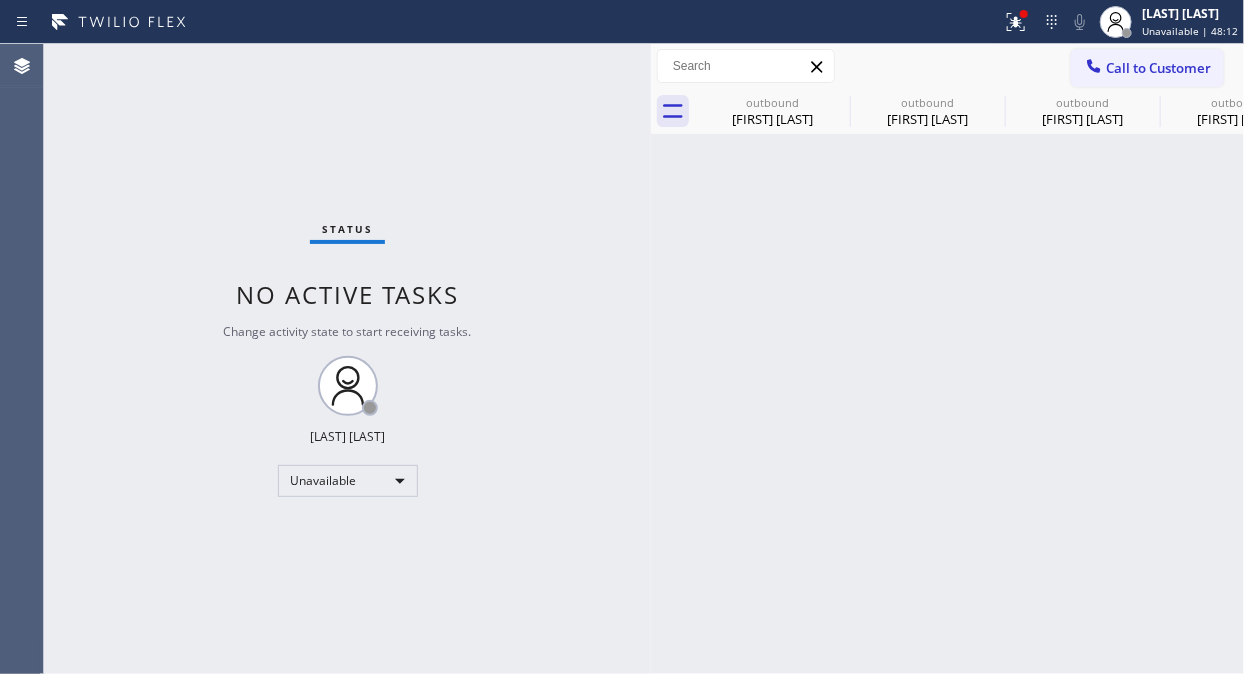 click on "Status   No active tasks     Change activity state to start receiving tasks.   Fila Garciano Unavailable" at bounding box center [347, 359] 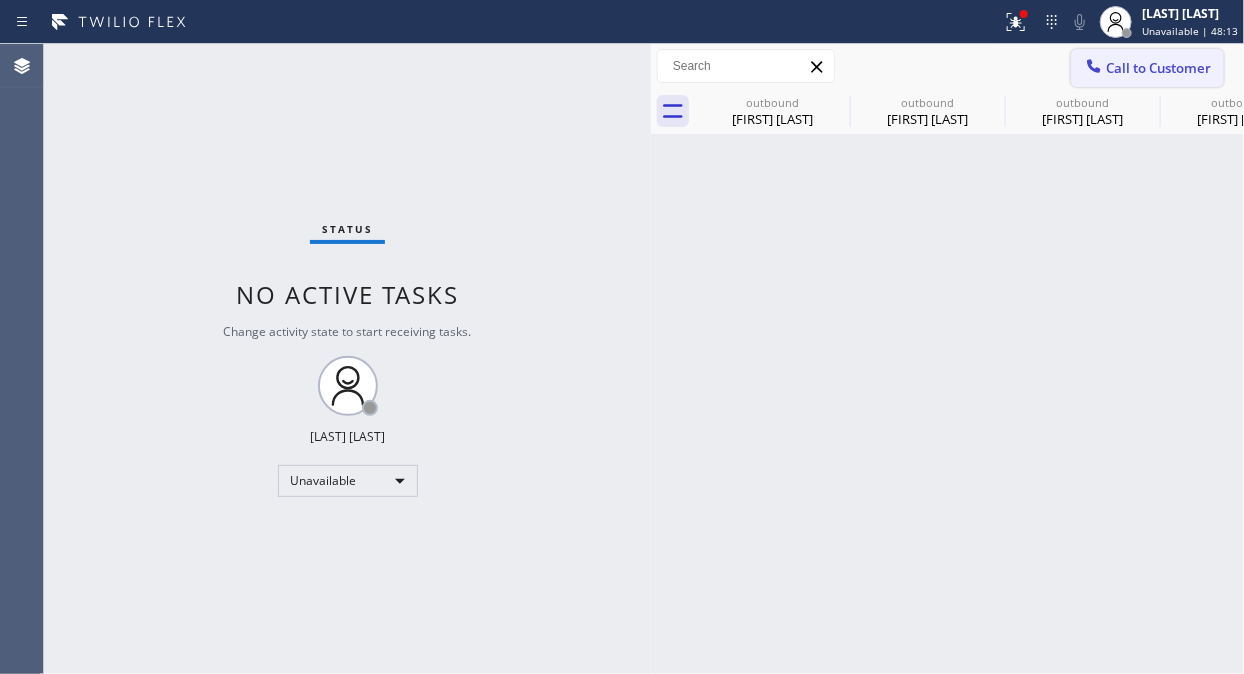 click on "Call to Customer" at bounding box center (1158, 68) 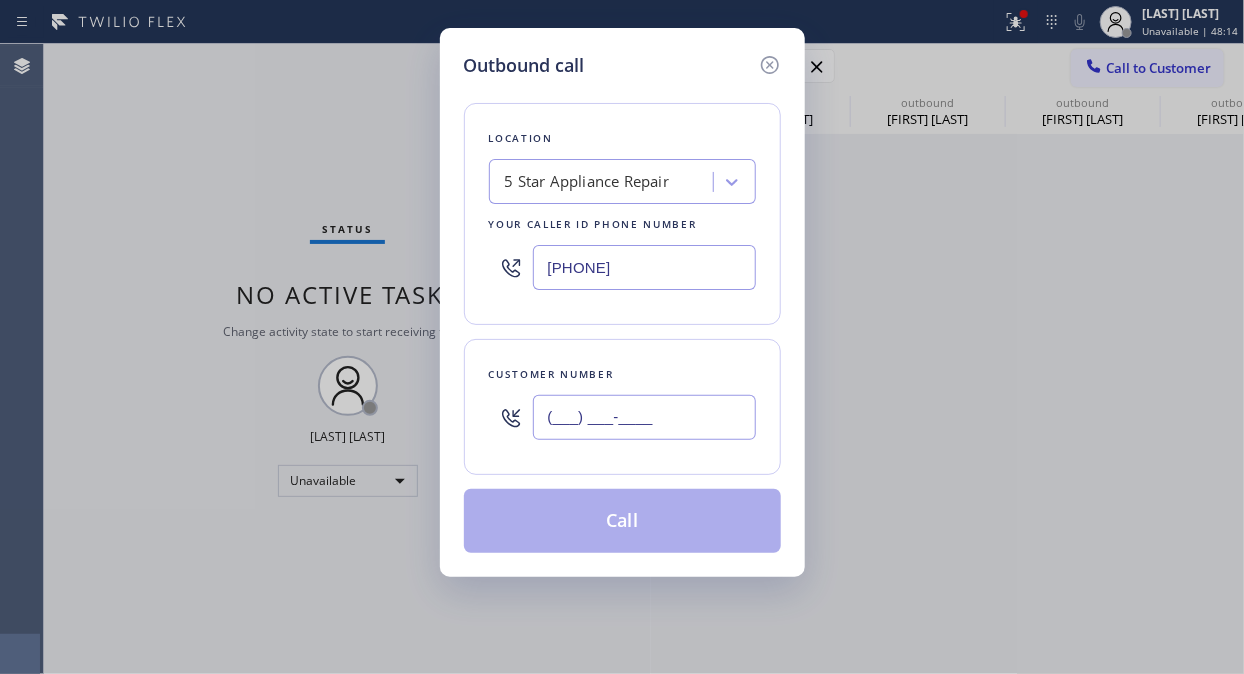 click on "(___) ___-____" at bounding box center [644, 417] 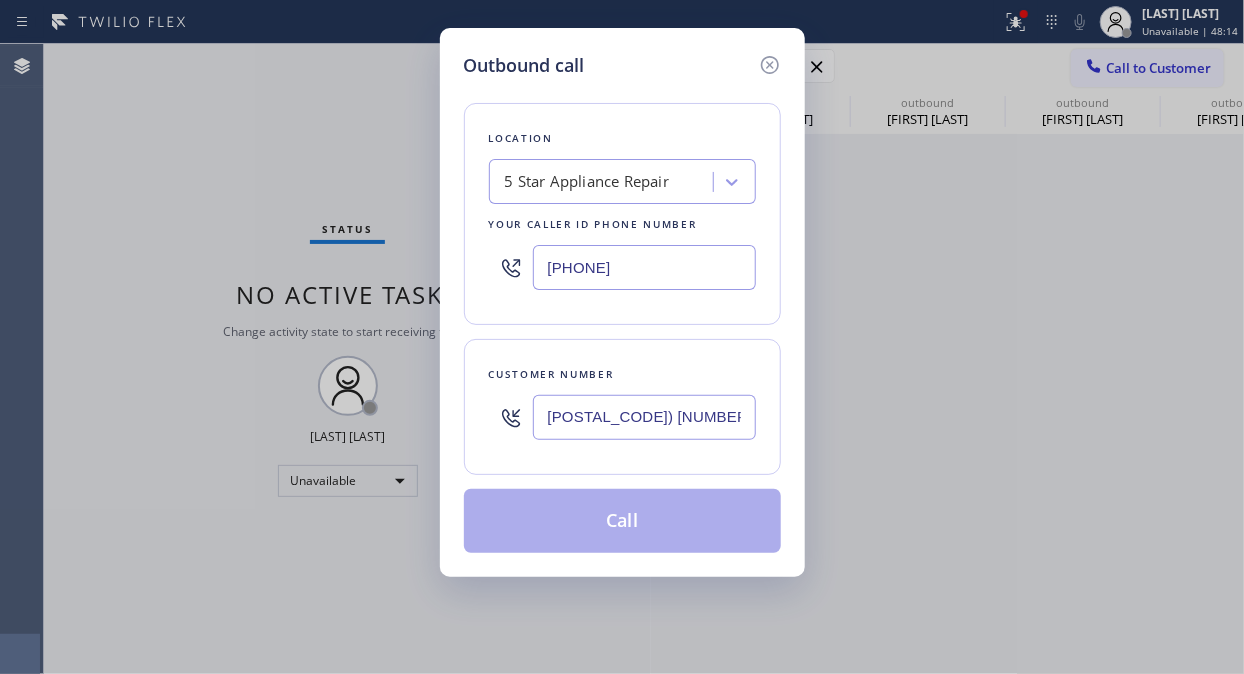 type on "[POSTAL_CODE]) [NUMBER]" 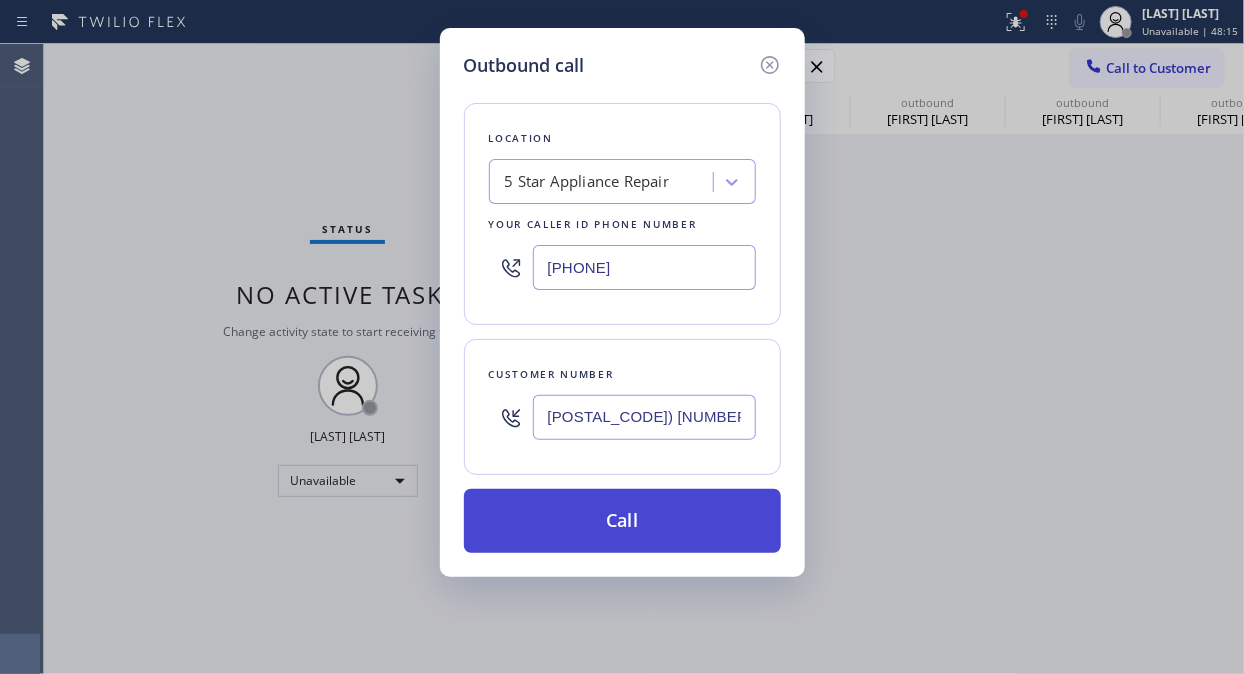 click on "Call" at bounding box center (622, 521) 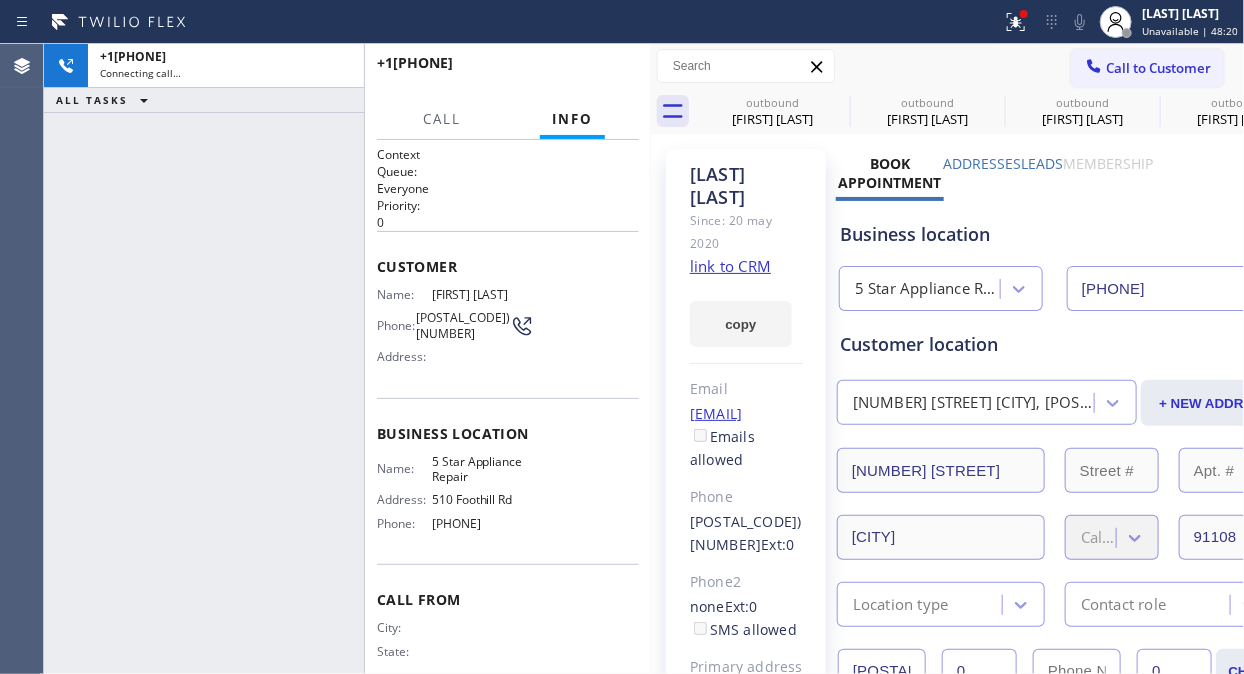 type on "[PHONE]" 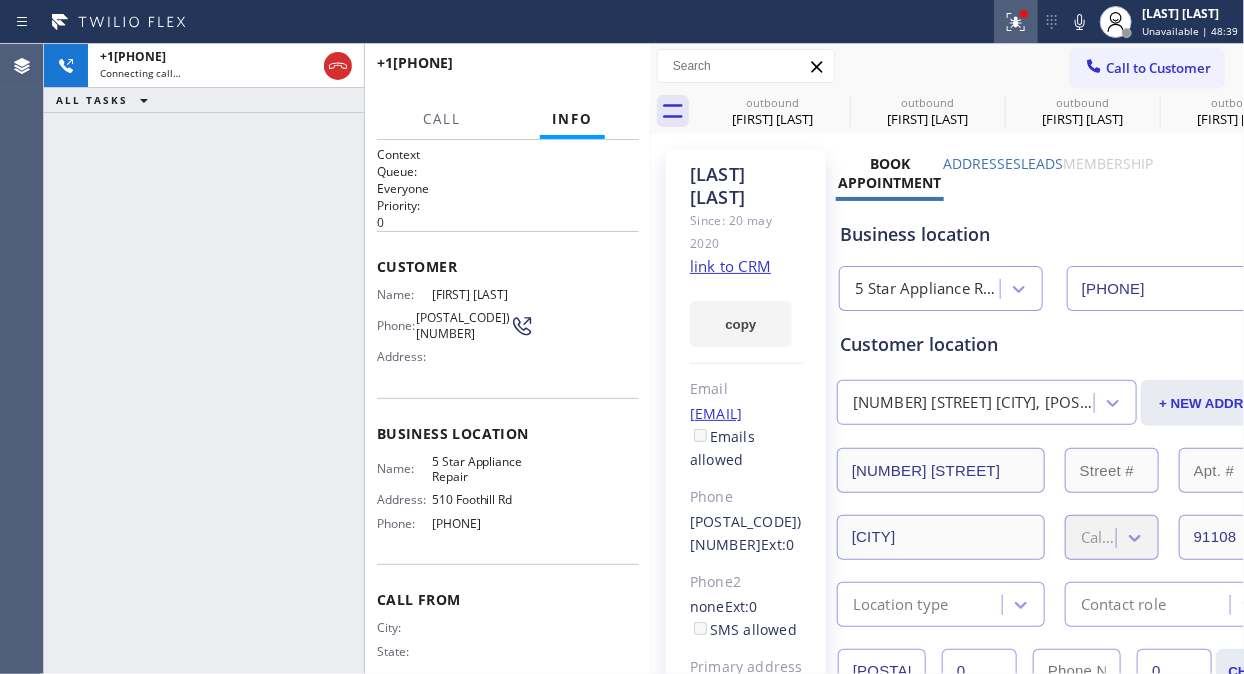 click 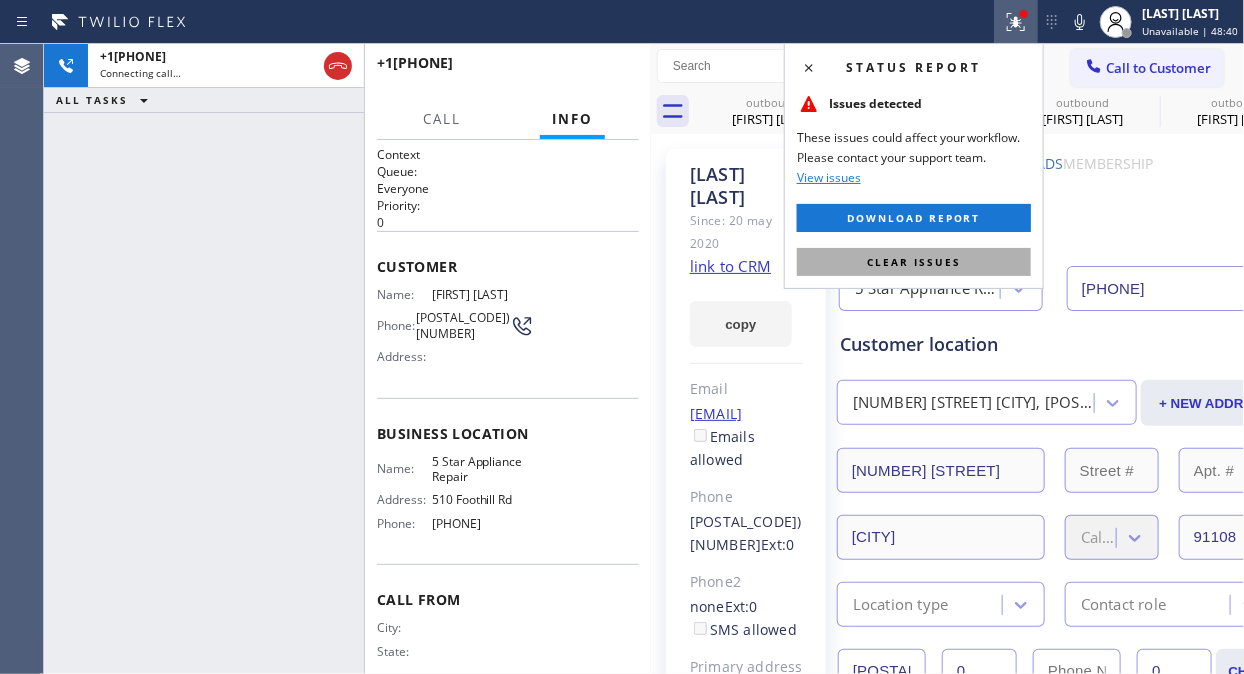 click on "Clear issues" at bounding box center [914, 262] 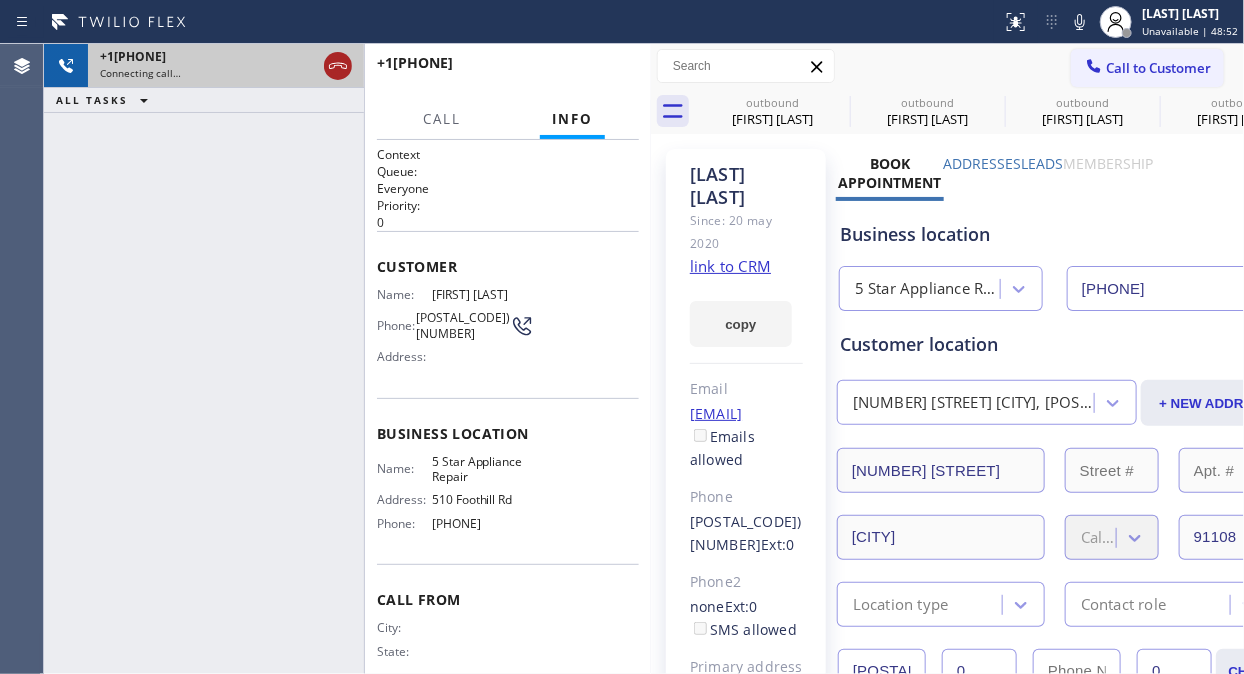 click 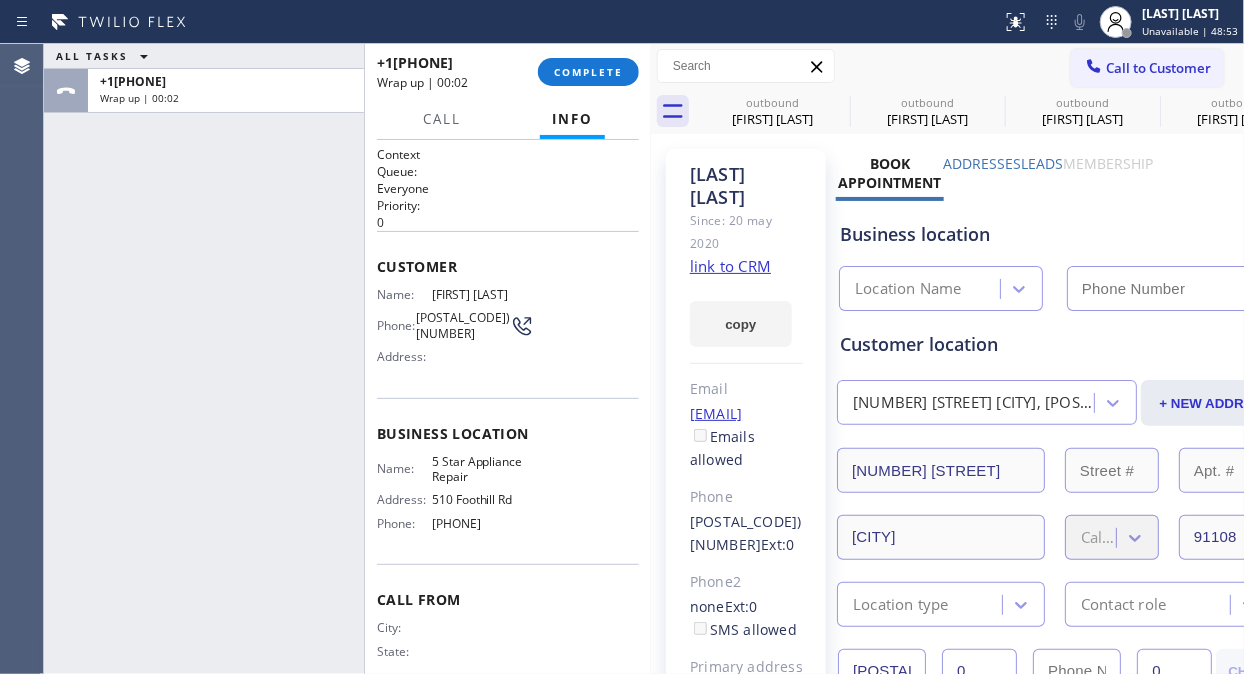 type on "[PHONE]" 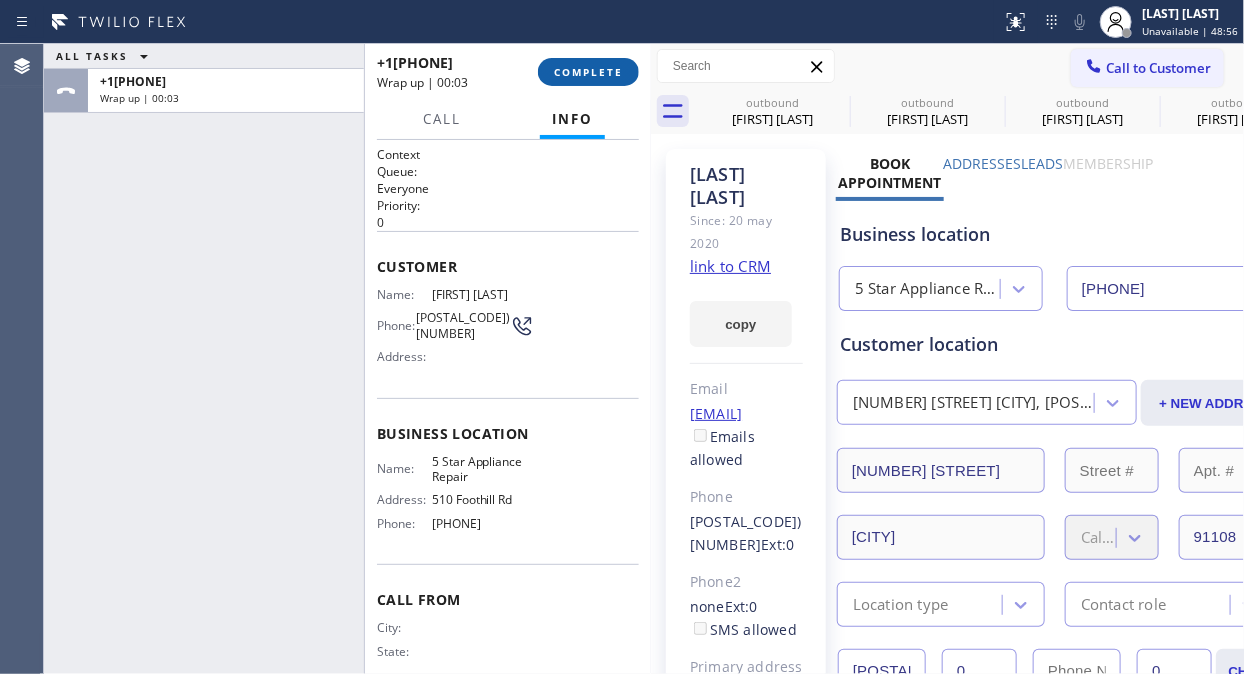 click on "COMPLETE" at bounding box center (588, 72) 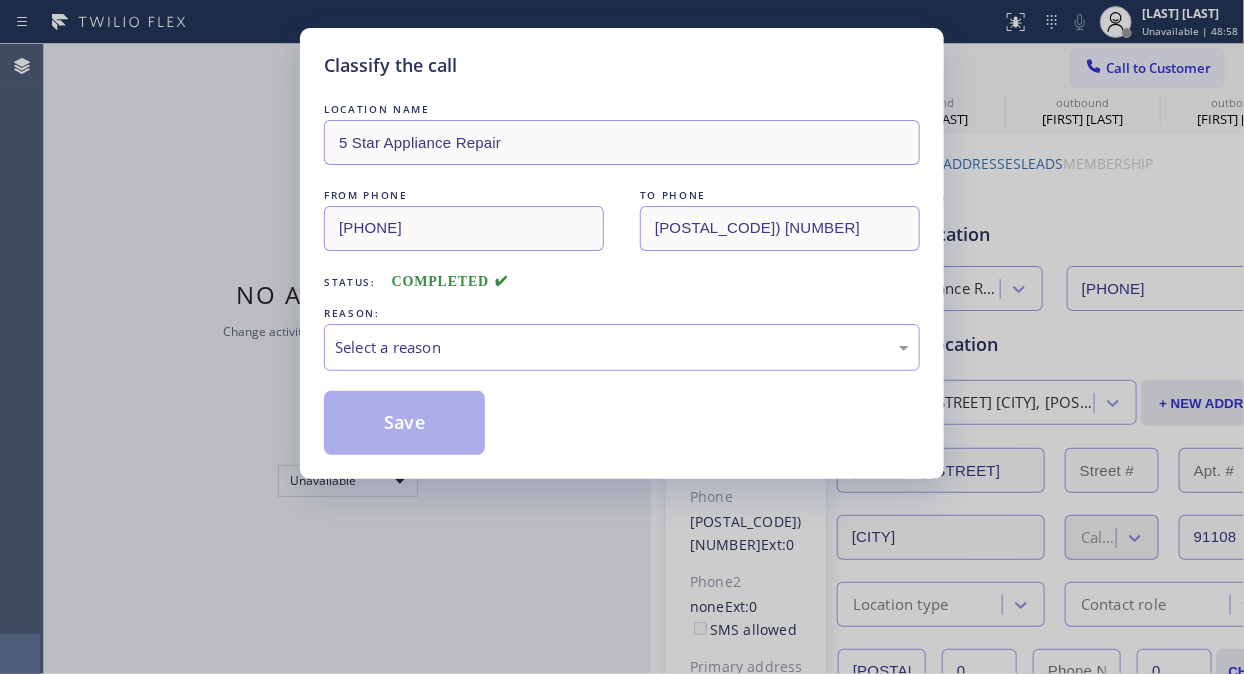 click on "Select a reason" at bounding box center [622, 347] 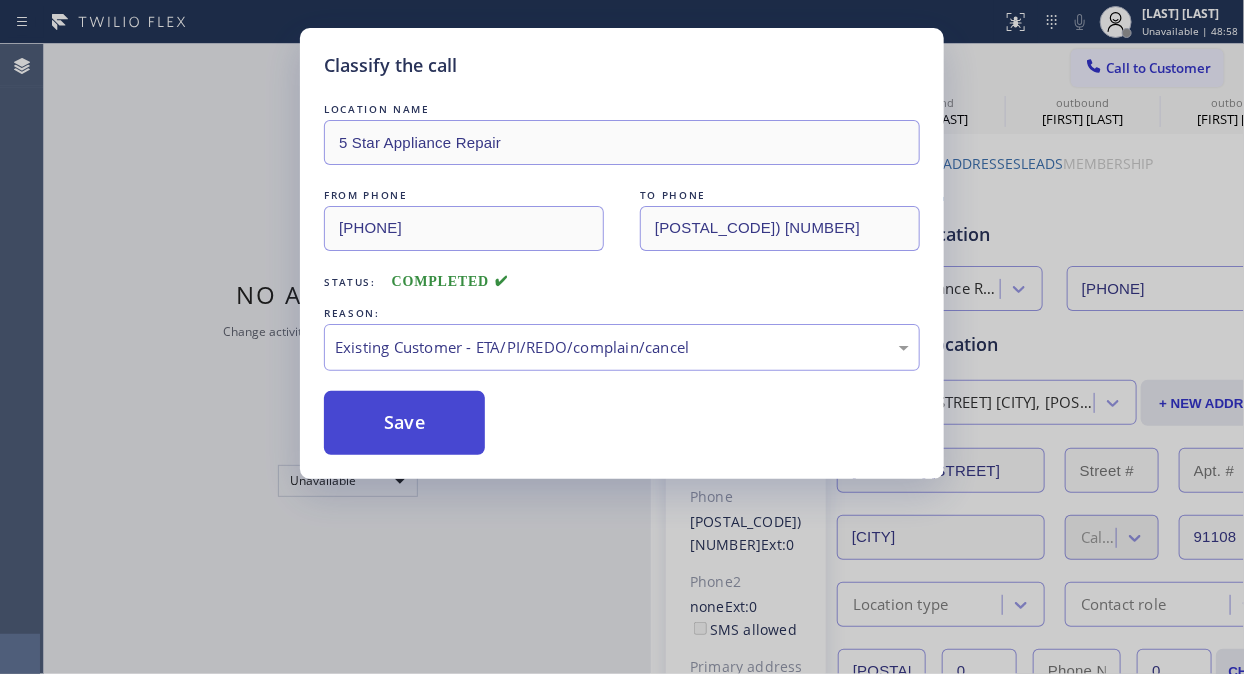 click on "Save" at bounding box center [404, 423] 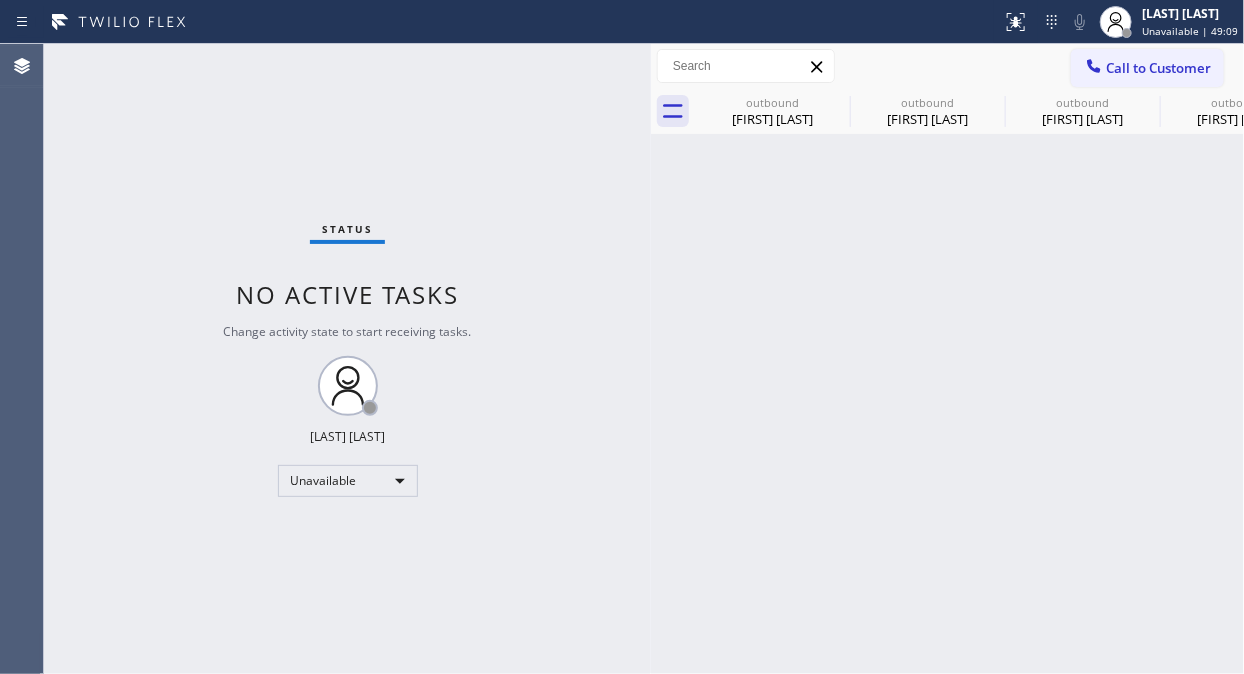 click on "Status   No active tasks     Change activity state to start receiving tasks.   Fila Garciano Unavailable" at bounding box center (347, 359) 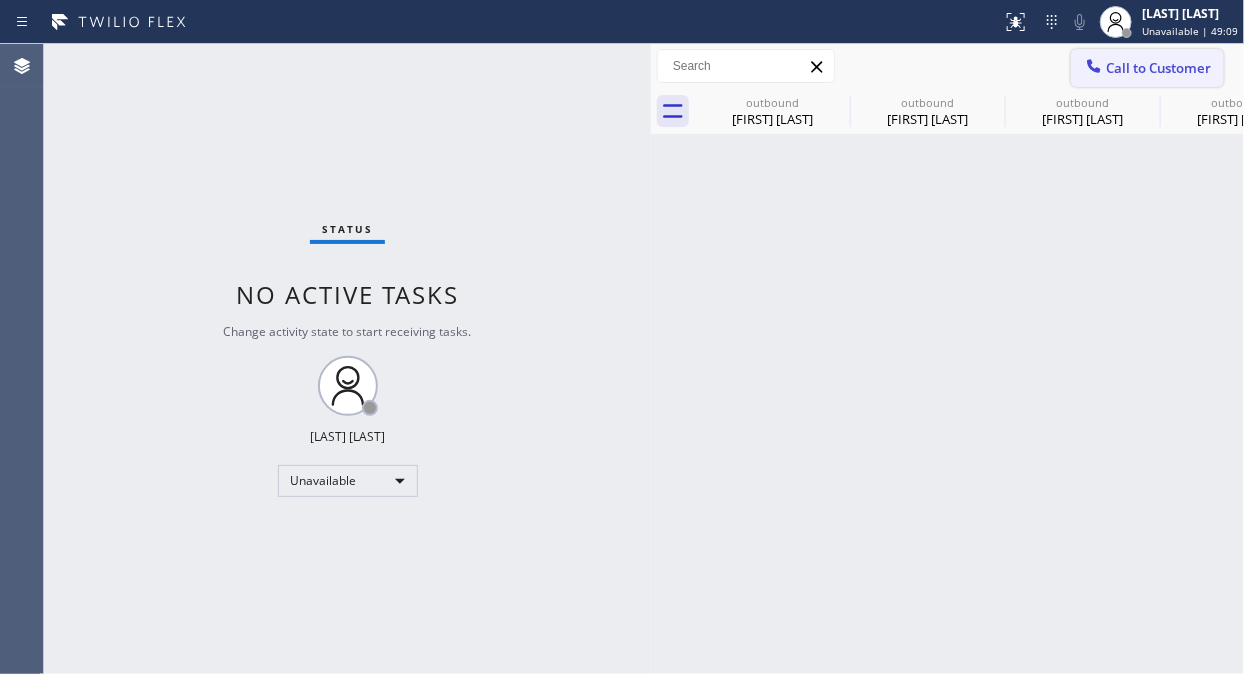 click at bounding box center [1094, 68] 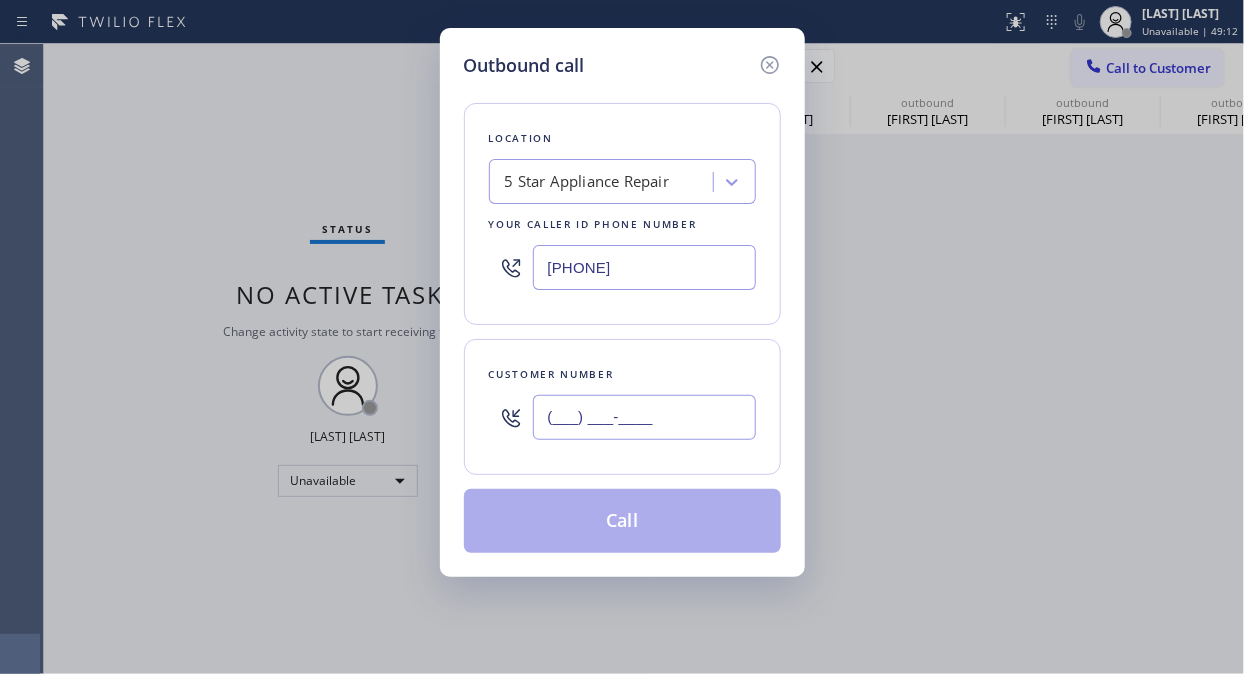 click on "(___) ___-____" at bounding box center [644, 417] 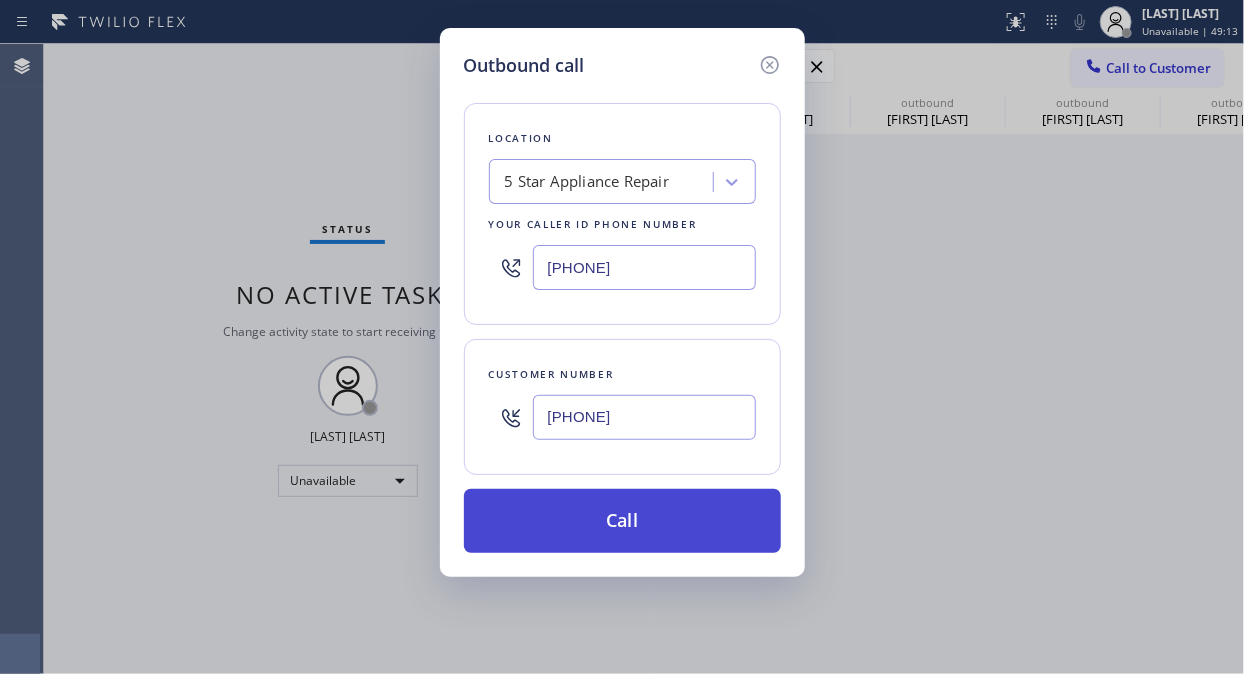type on "[PHONE]" 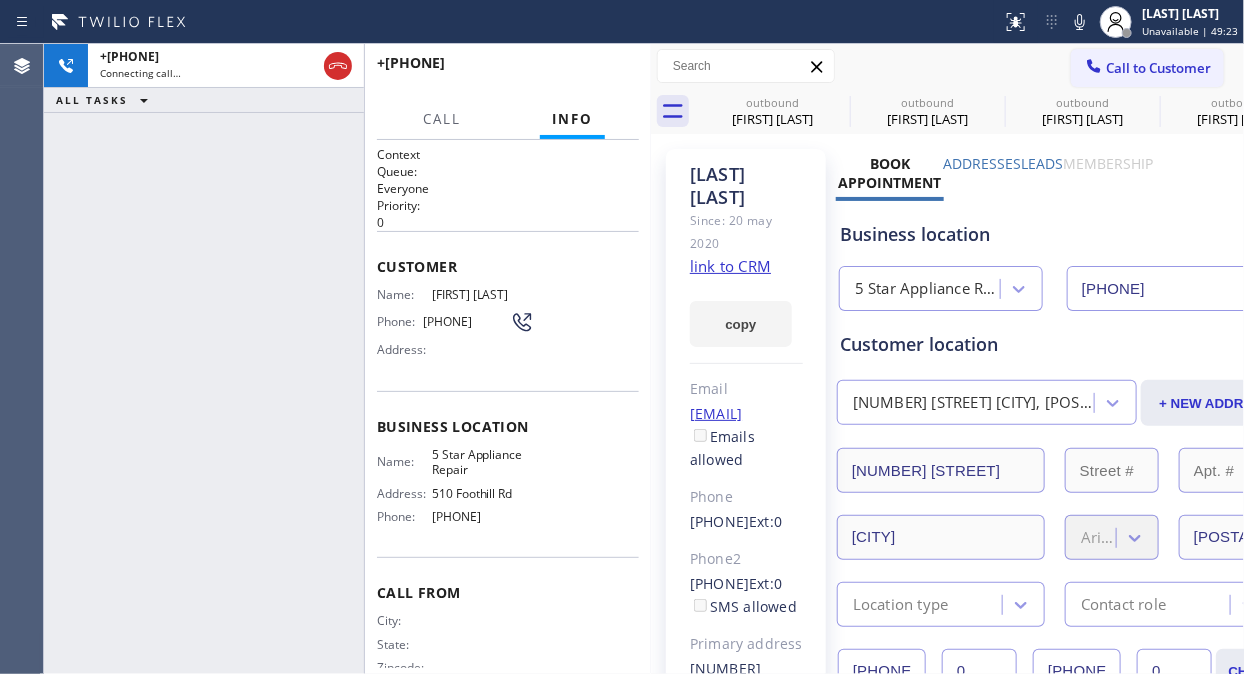 type on "[PHONE]" 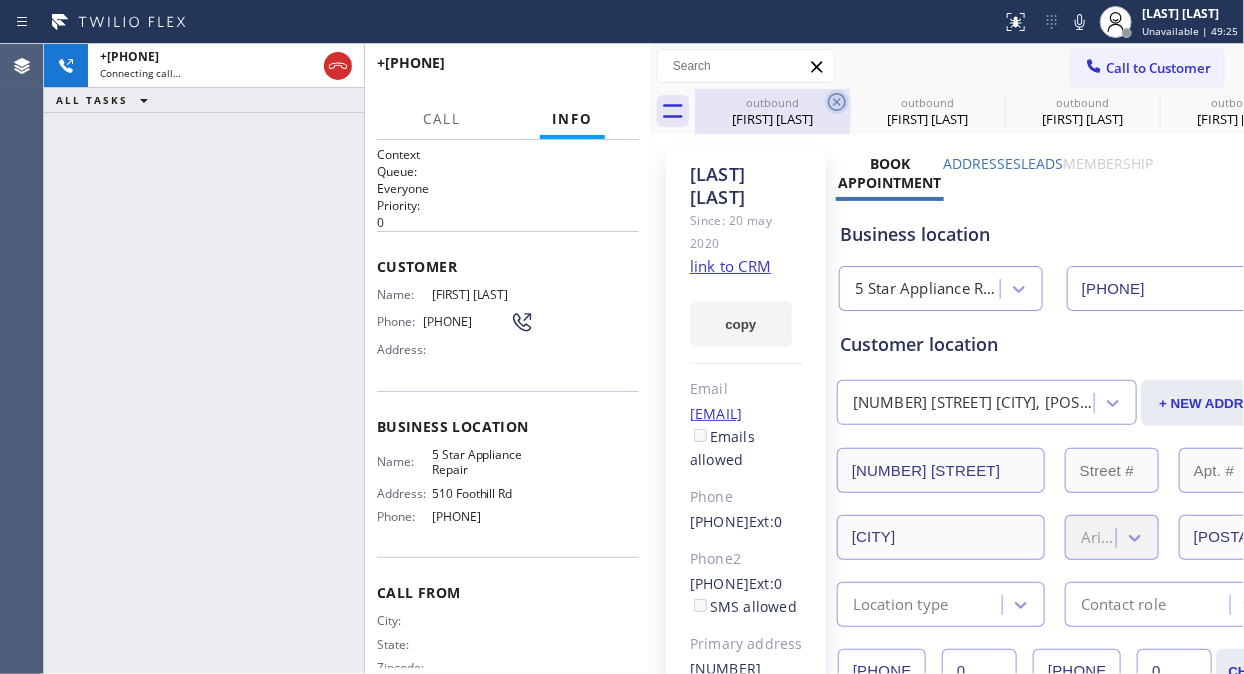 click 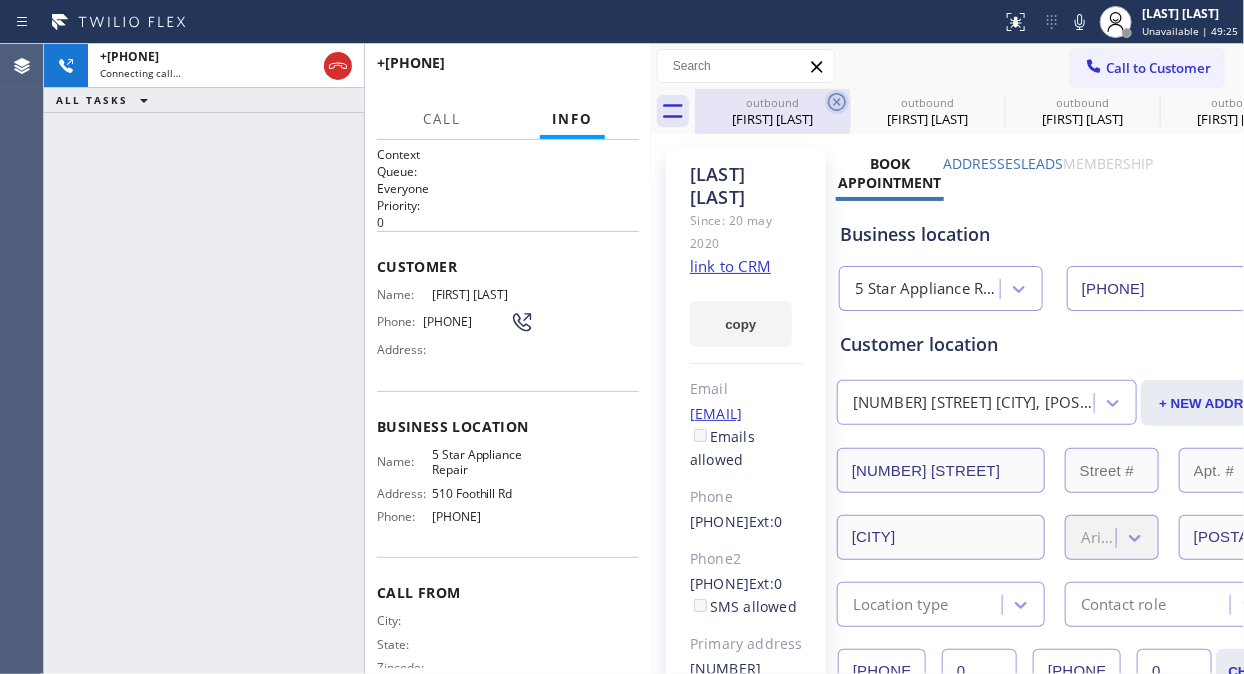 click 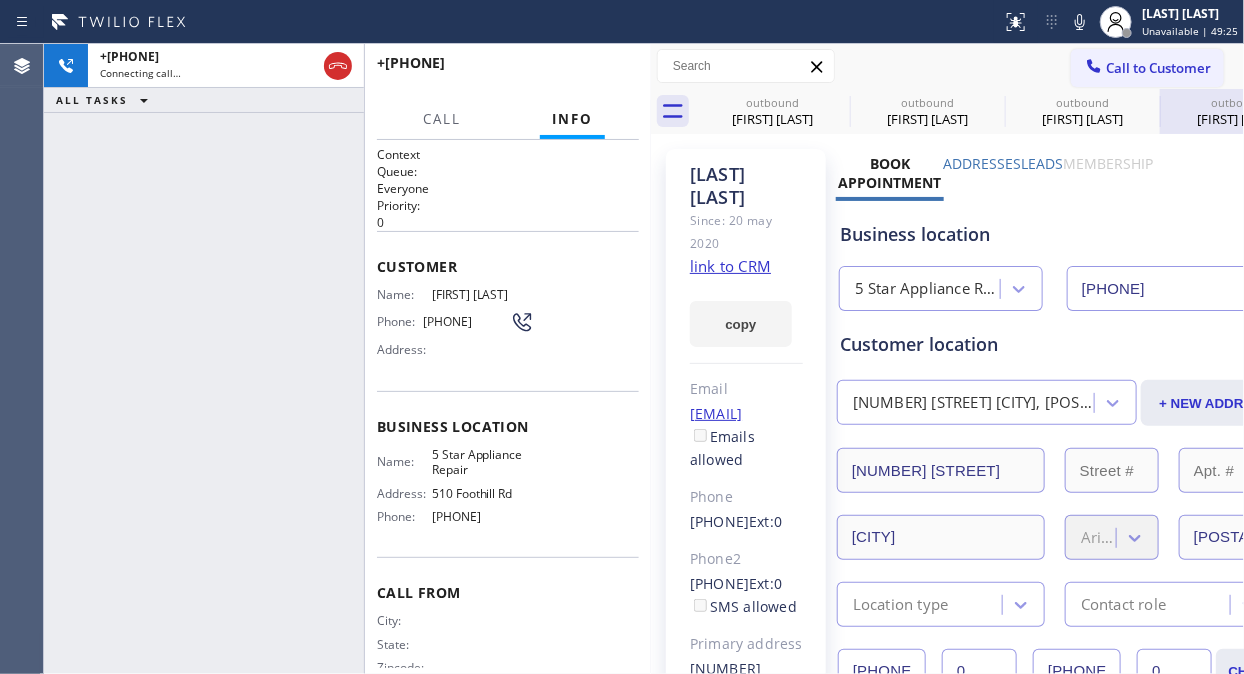 click 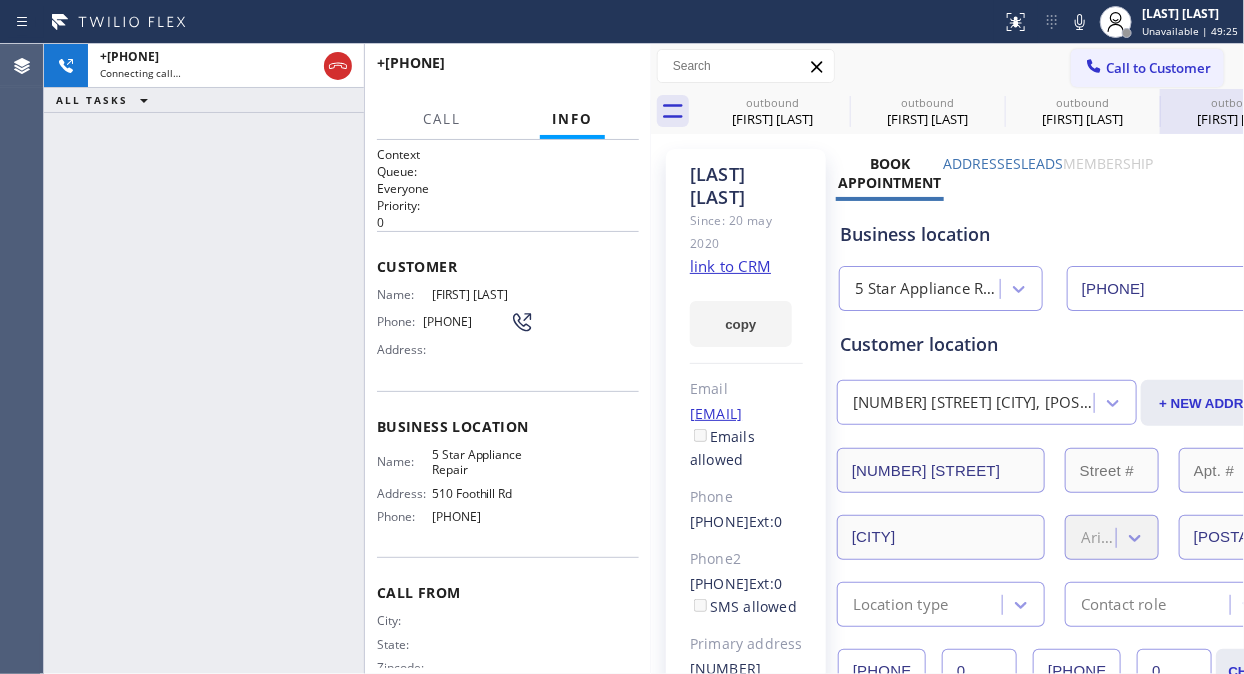 click 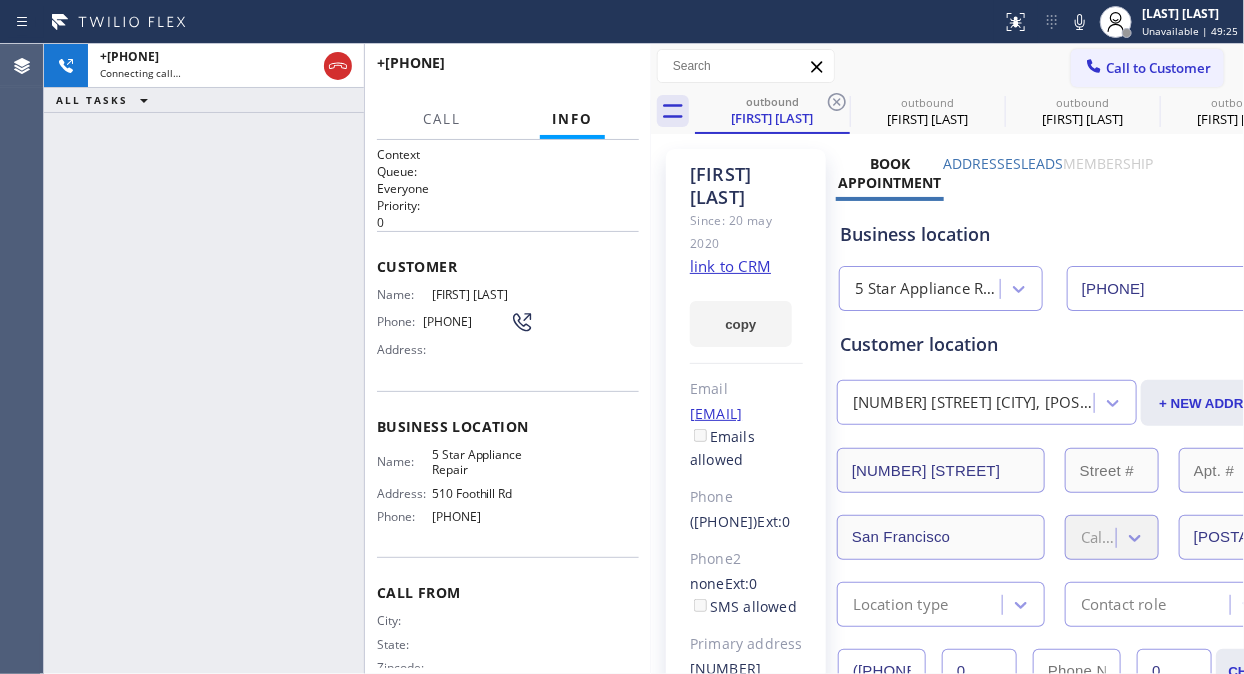 click 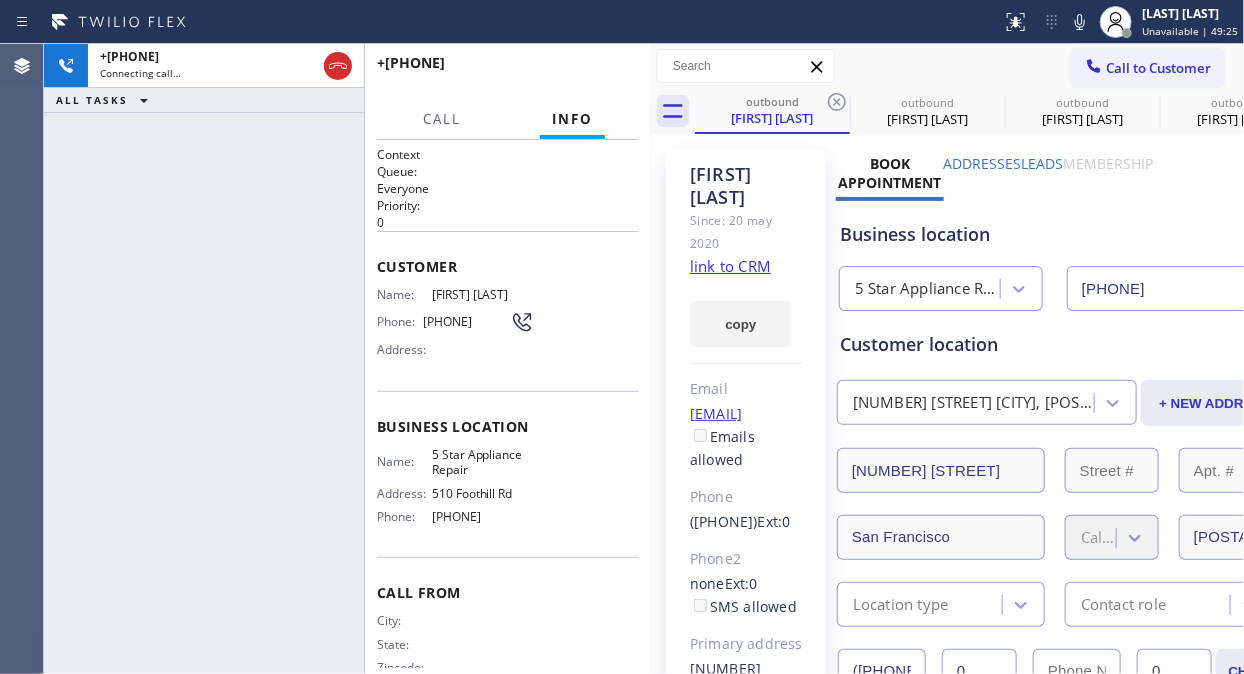 click 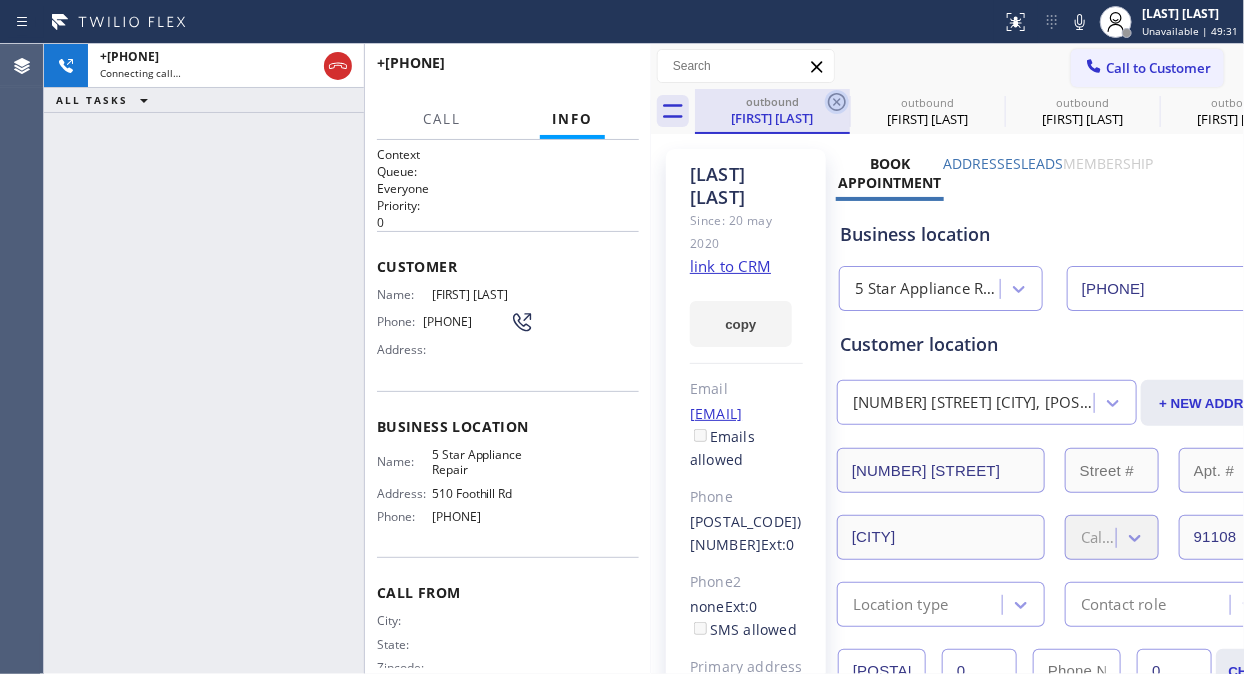 click 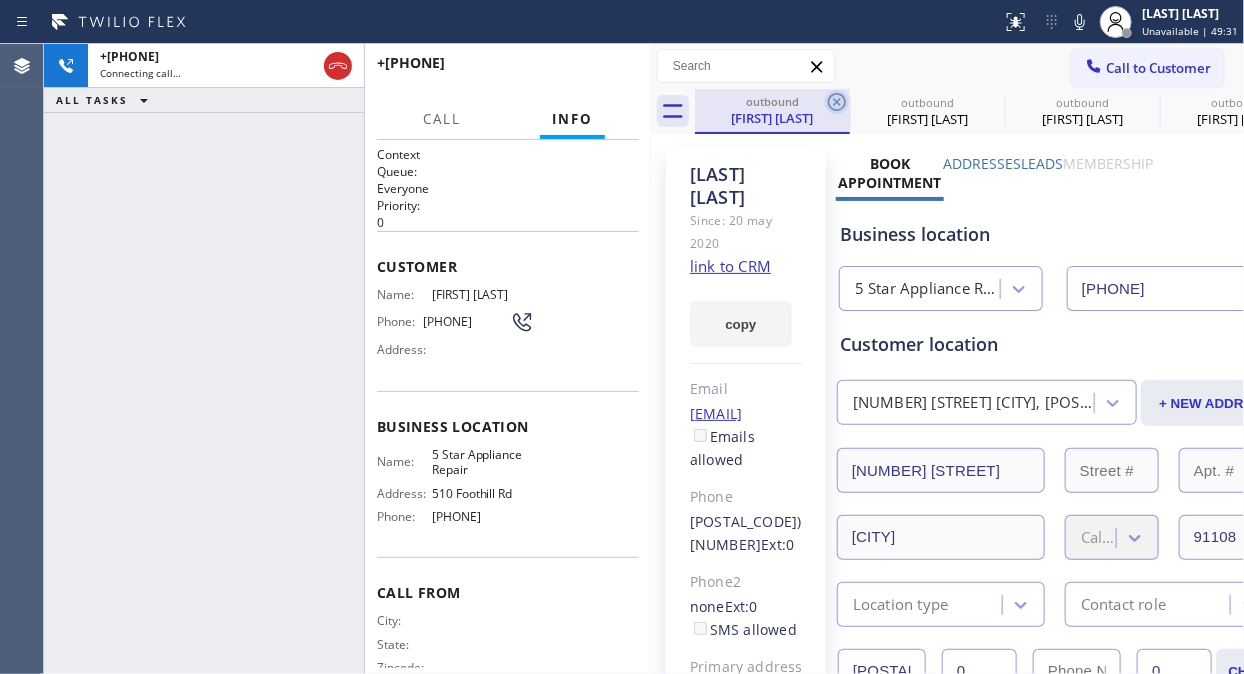 click 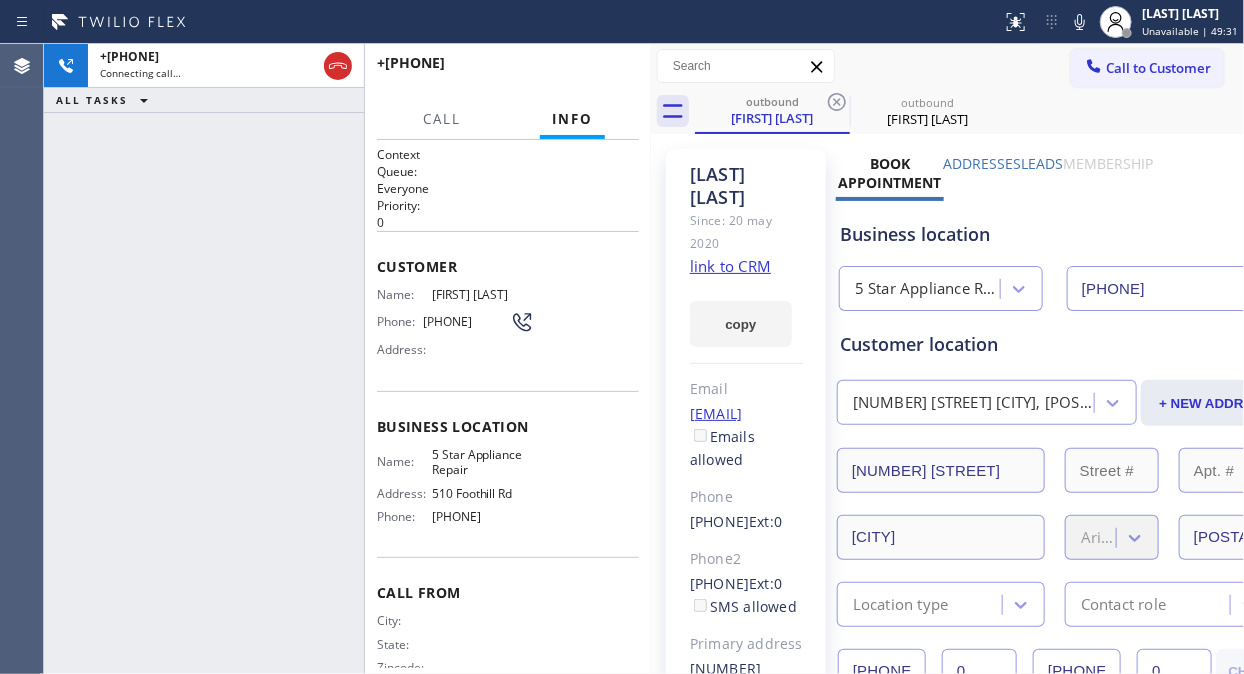 click 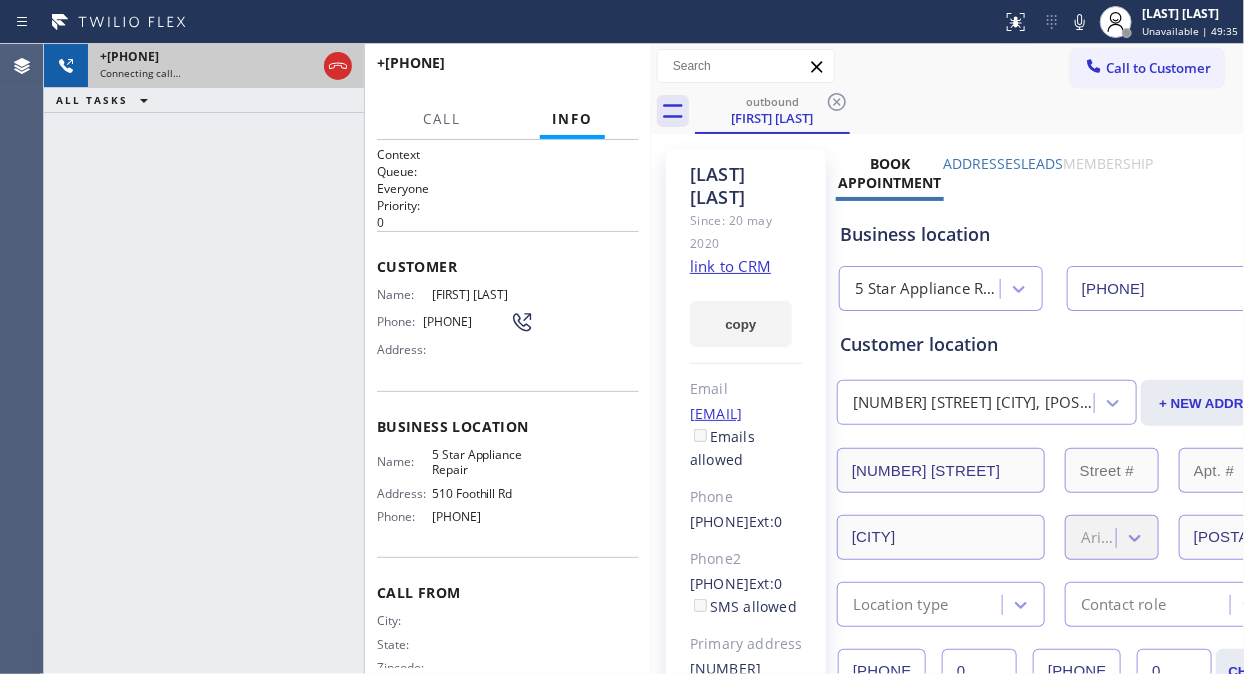click on "+[PHONE]" at bounding box center [208, 56] 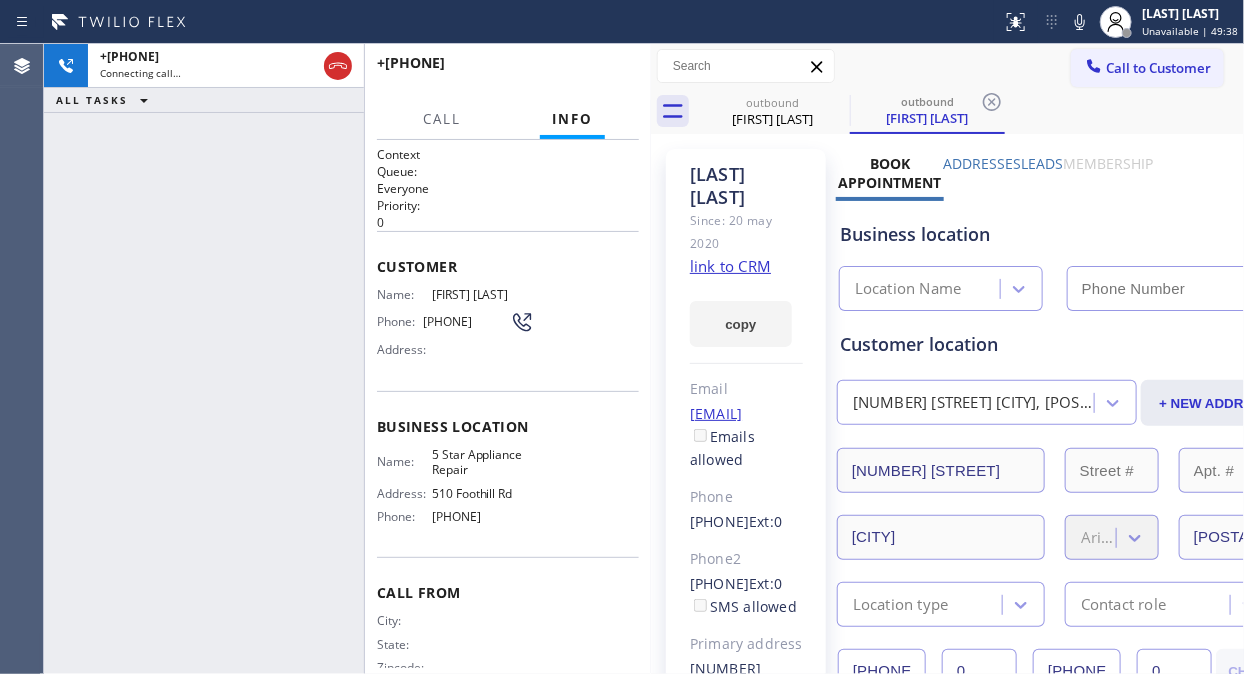 type on "[PHONE]" 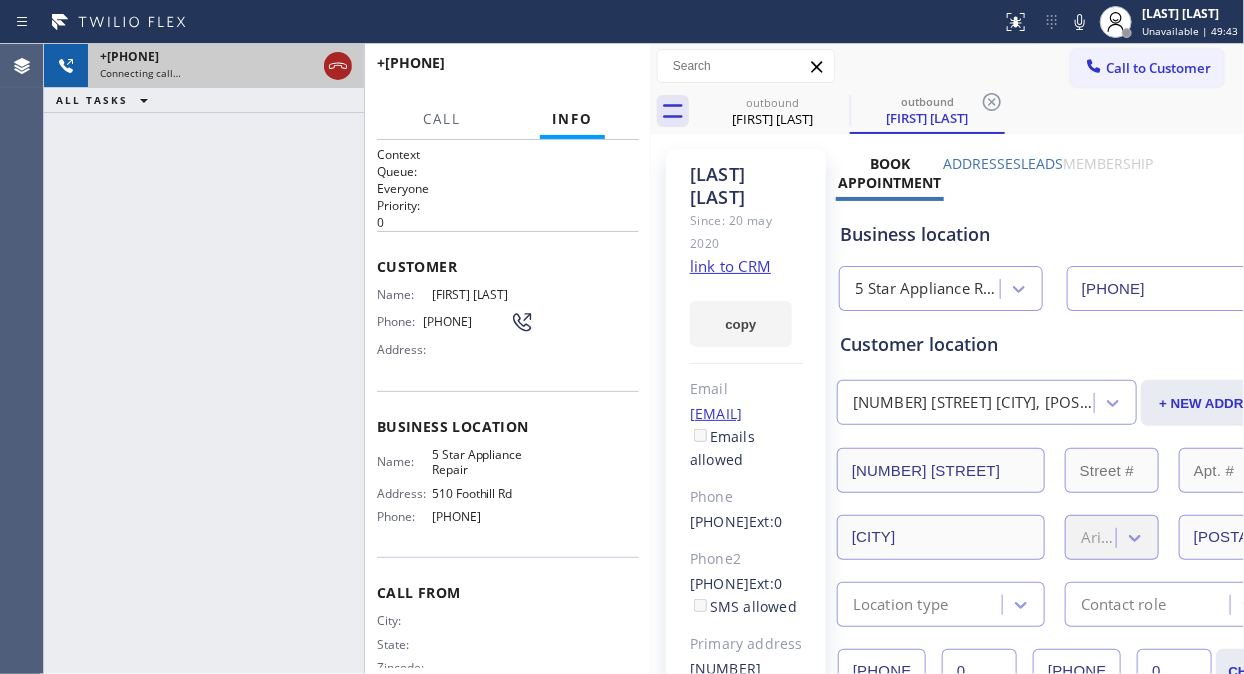 click 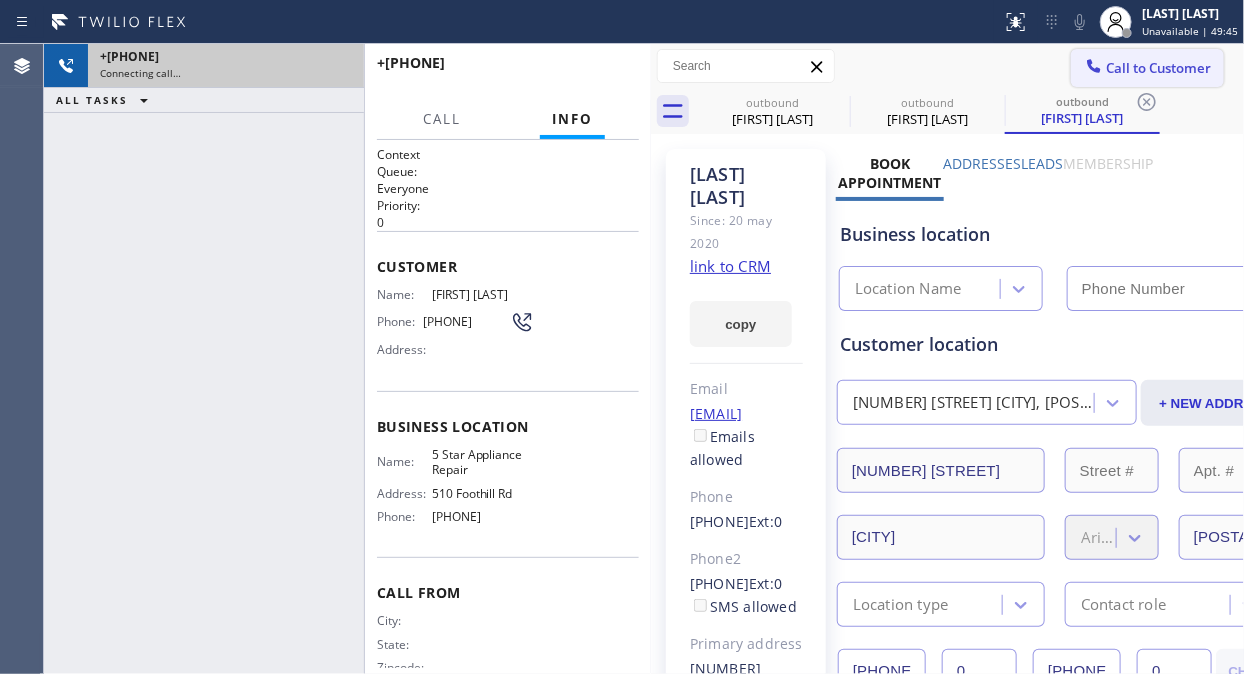 click on "Call to Customer" at bounding box center [1158, 68] 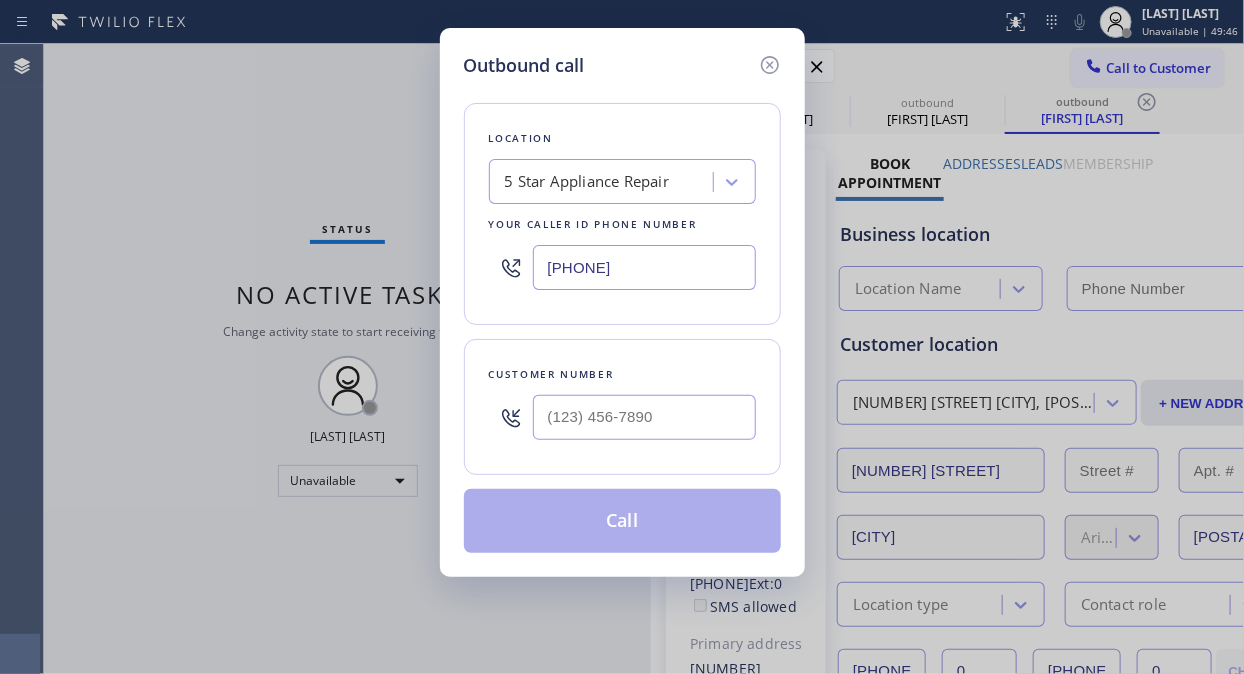 type on "[PHONE]" 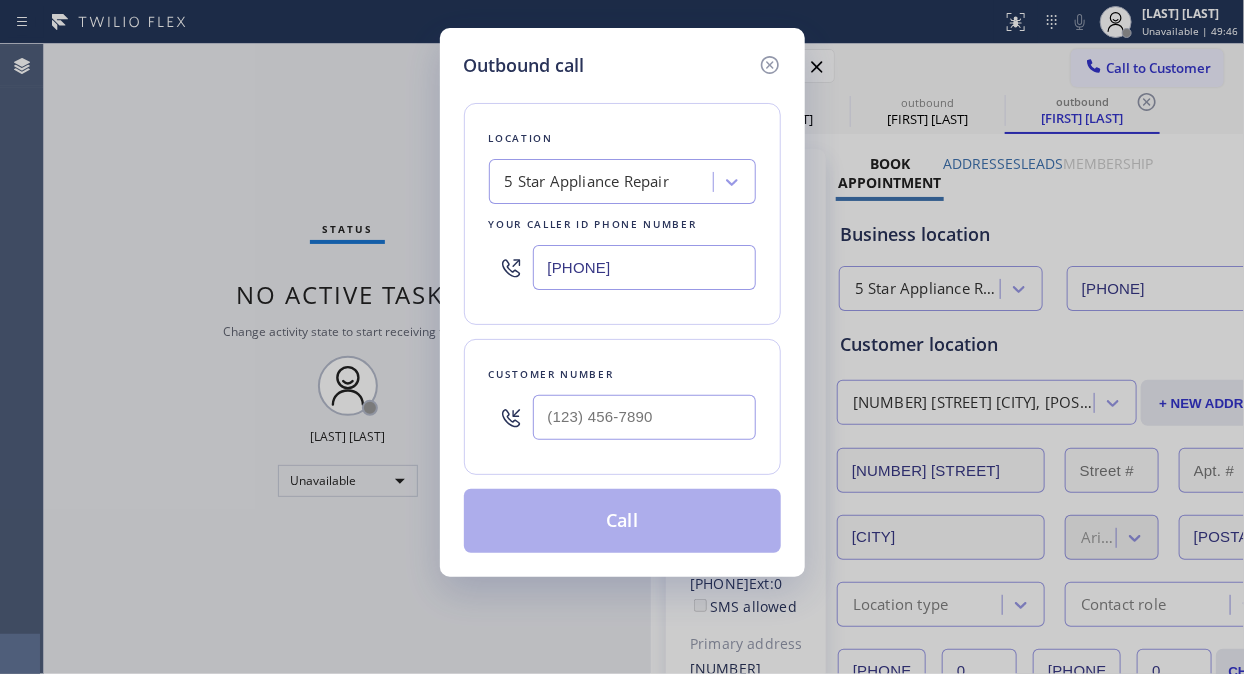 type 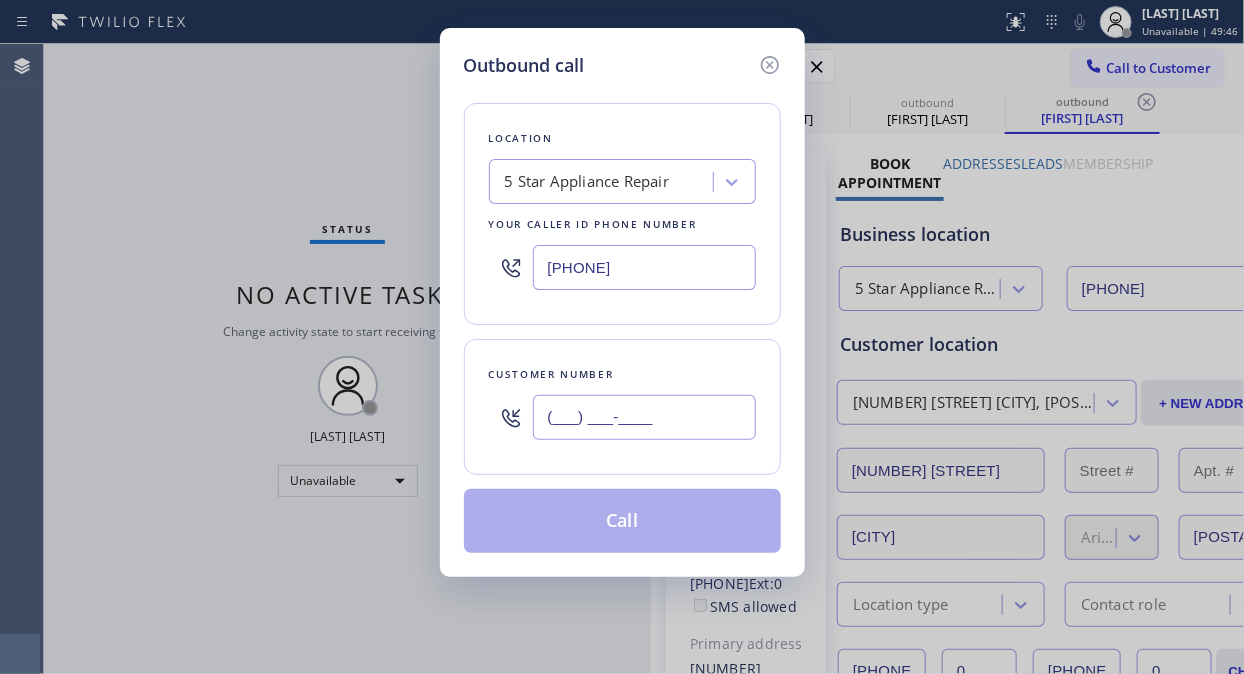 click on "(___) ___-____" at bounding box center [644, 417] 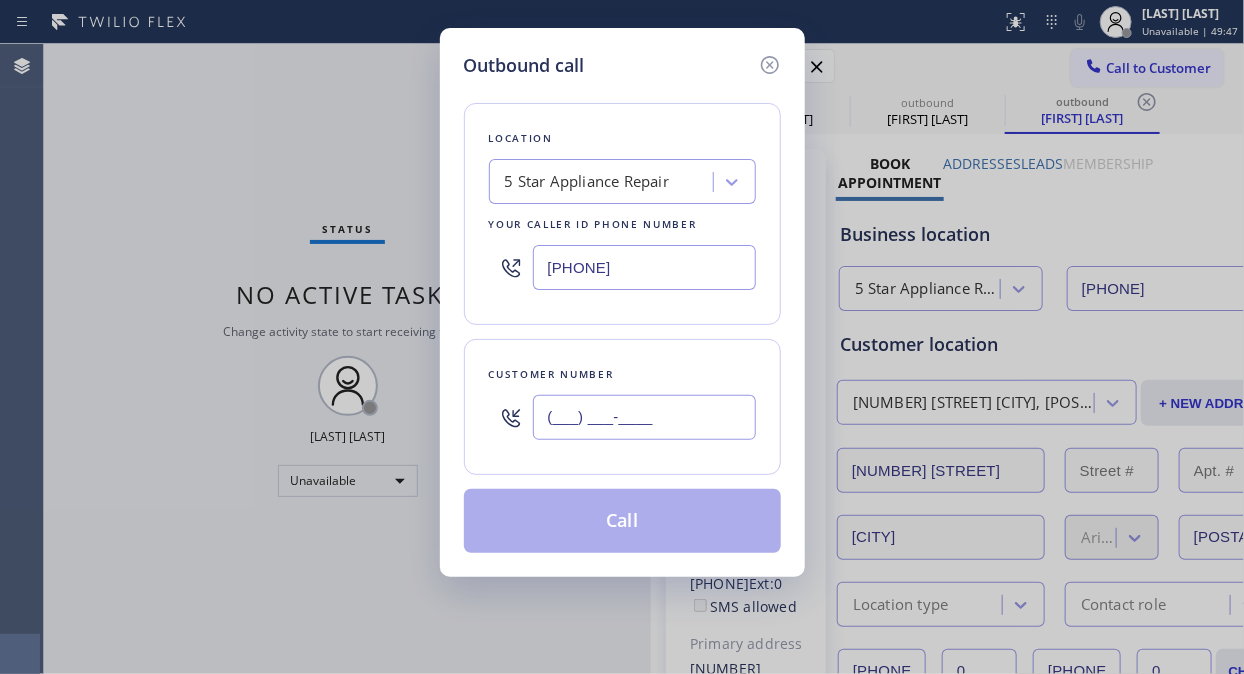 paste on "[POSTAL_CODE]) [NUMBER]" 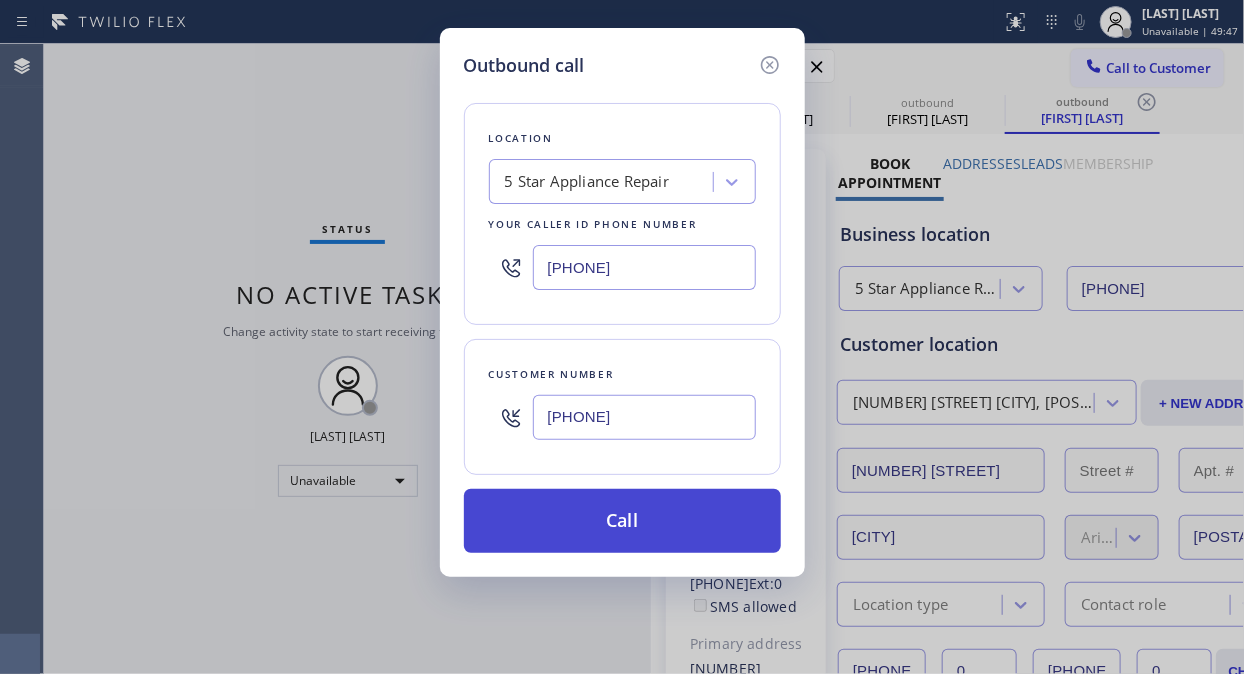 type on "[PHONE]" 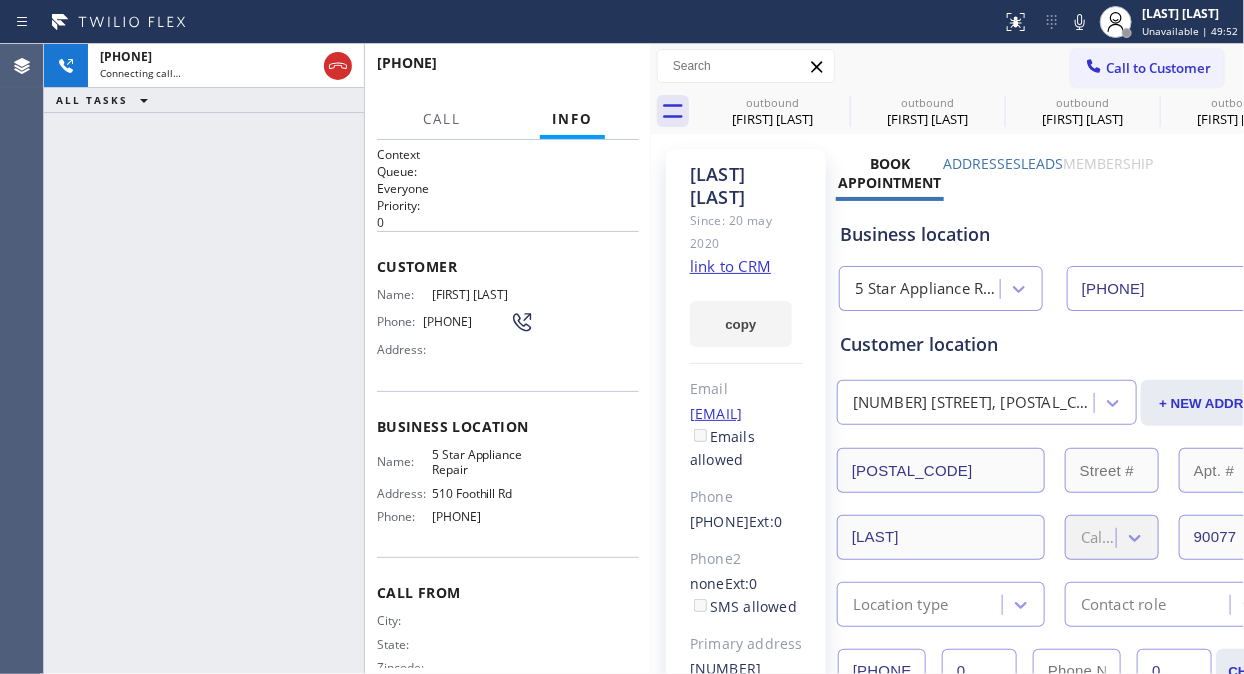 type on "[PHONE]" 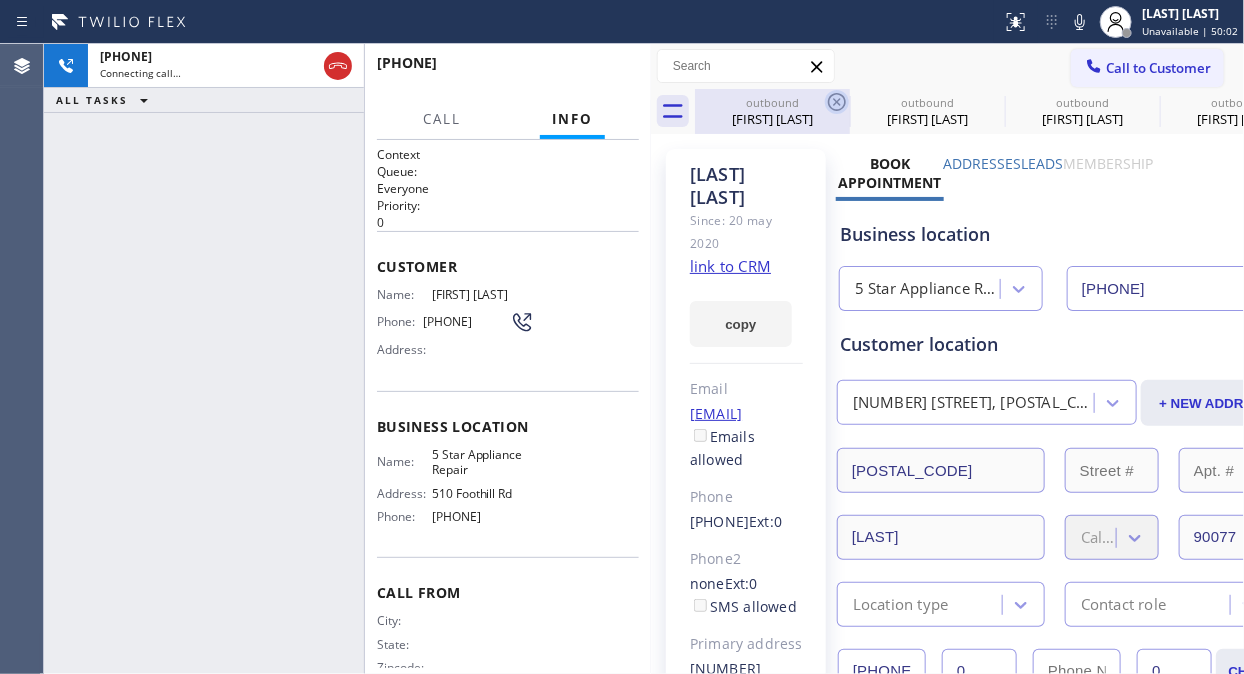 click 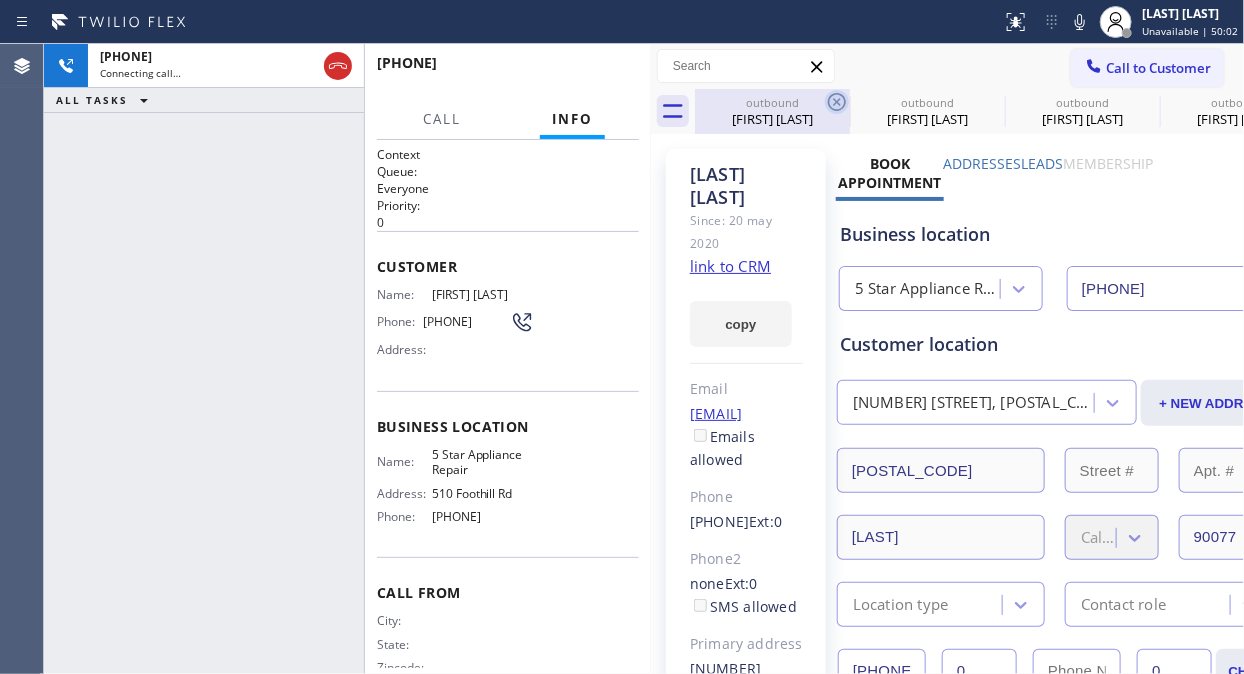 click 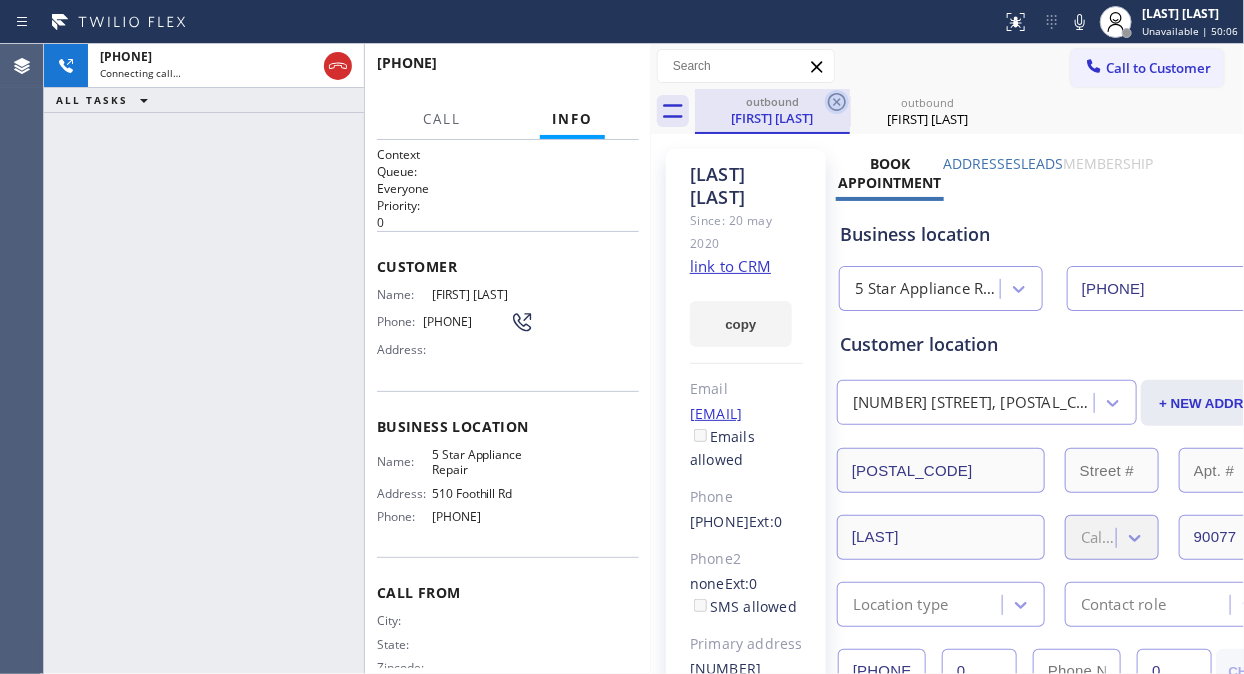 click 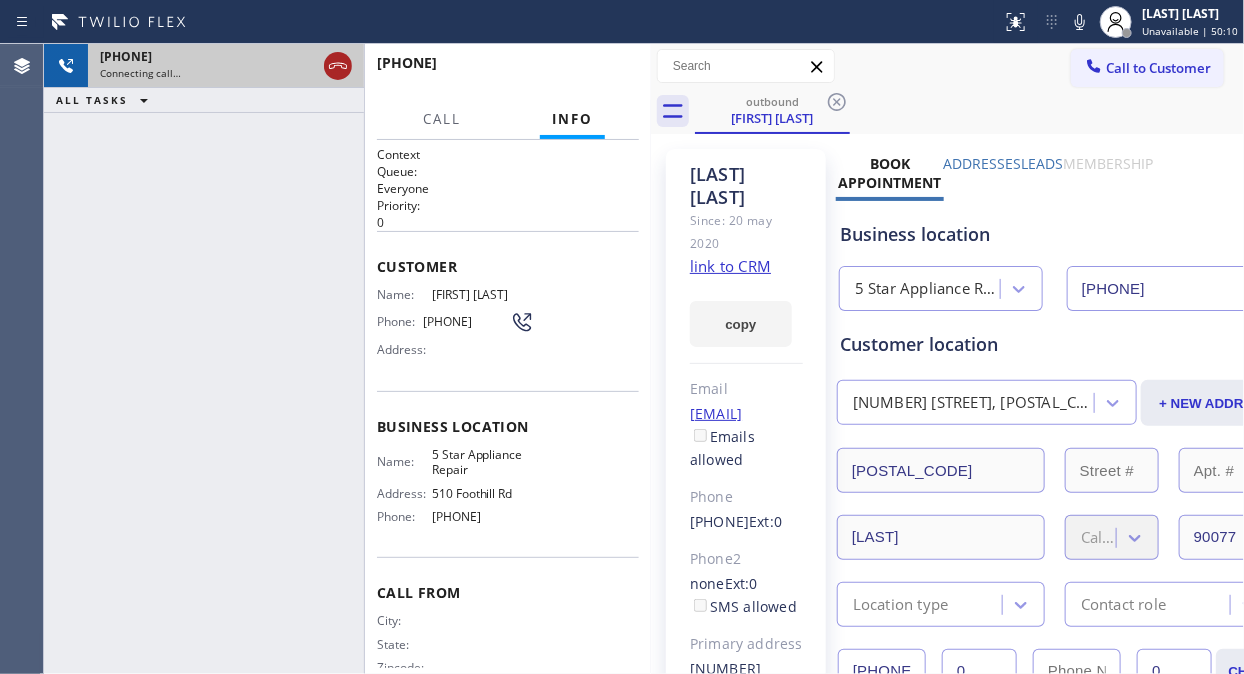 click 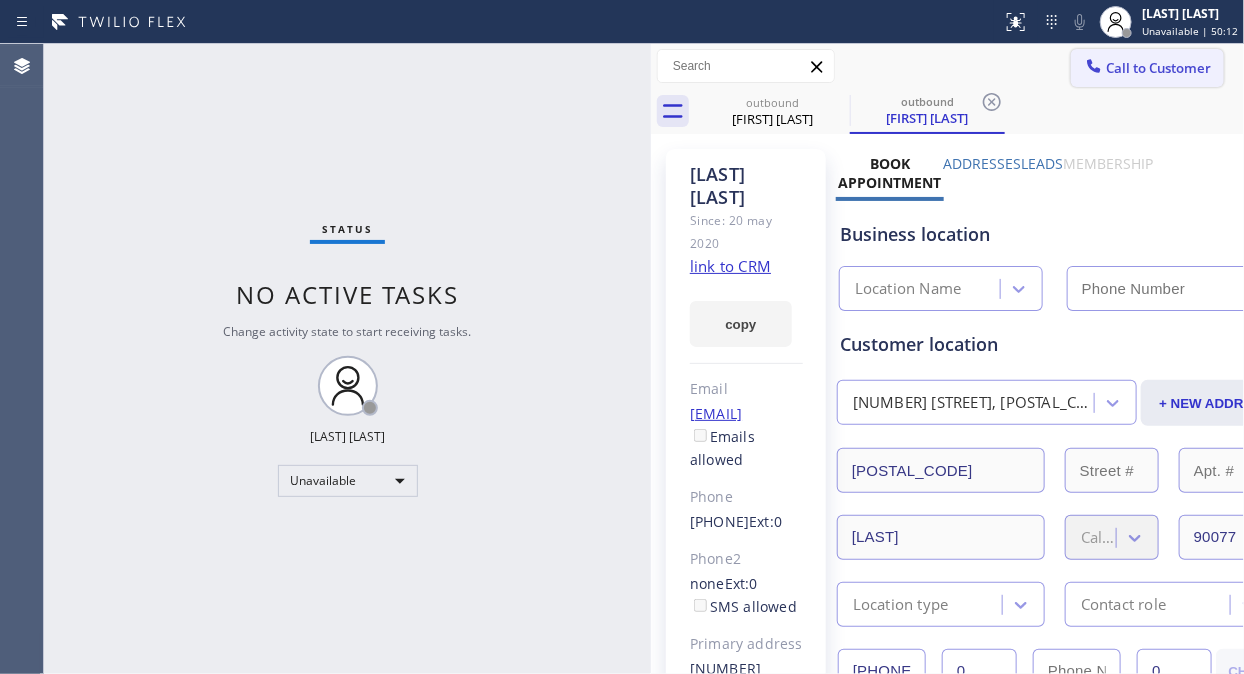 click on "Call to Customer" at bounding box center (1147, 68) 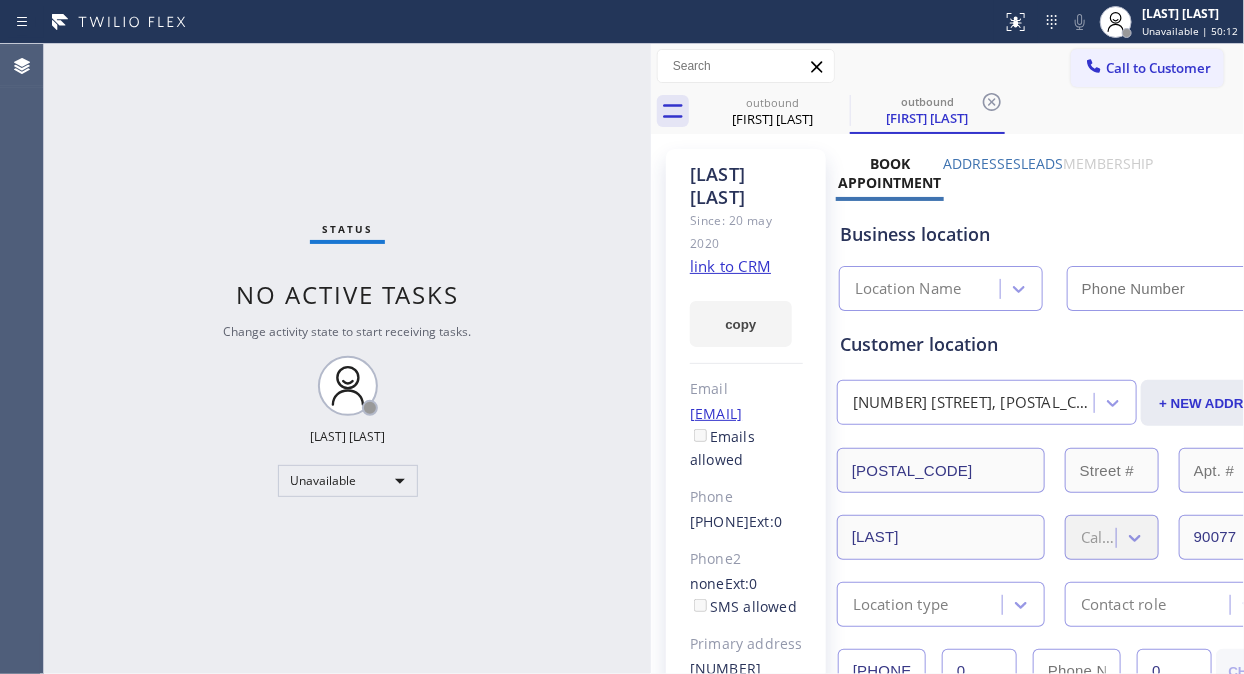 type on "[PHONE]" 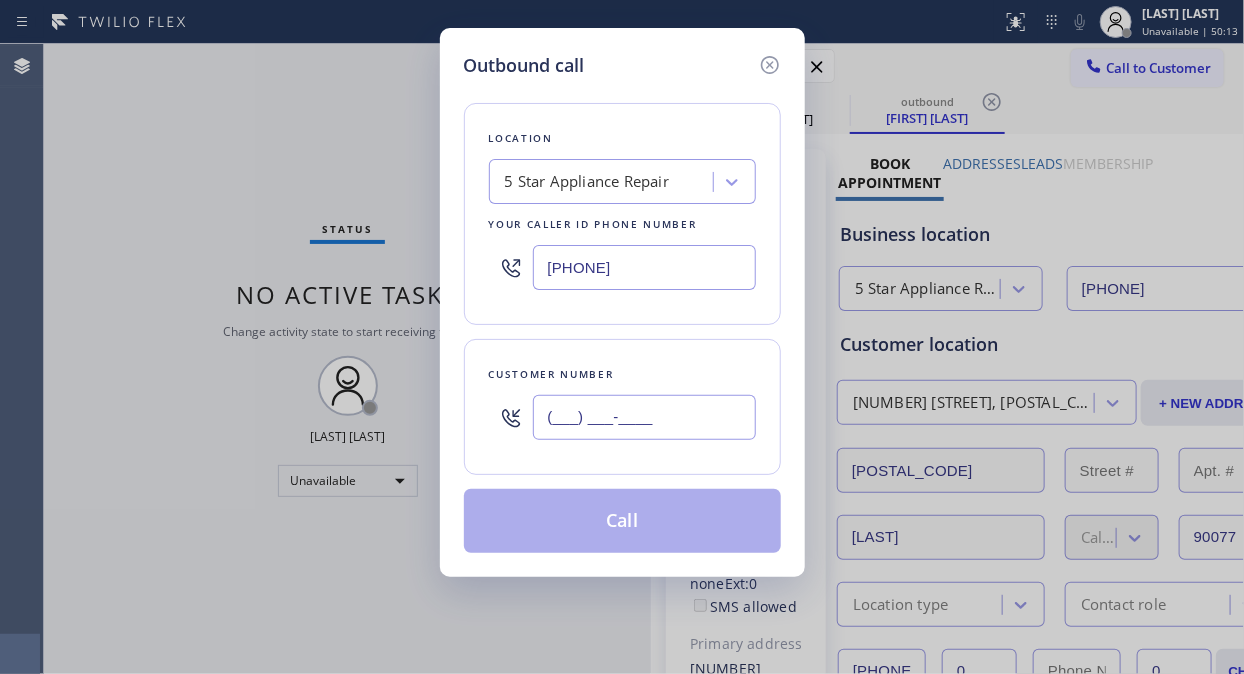 click on "(___) ___-____" at bounding box center [644, 417] 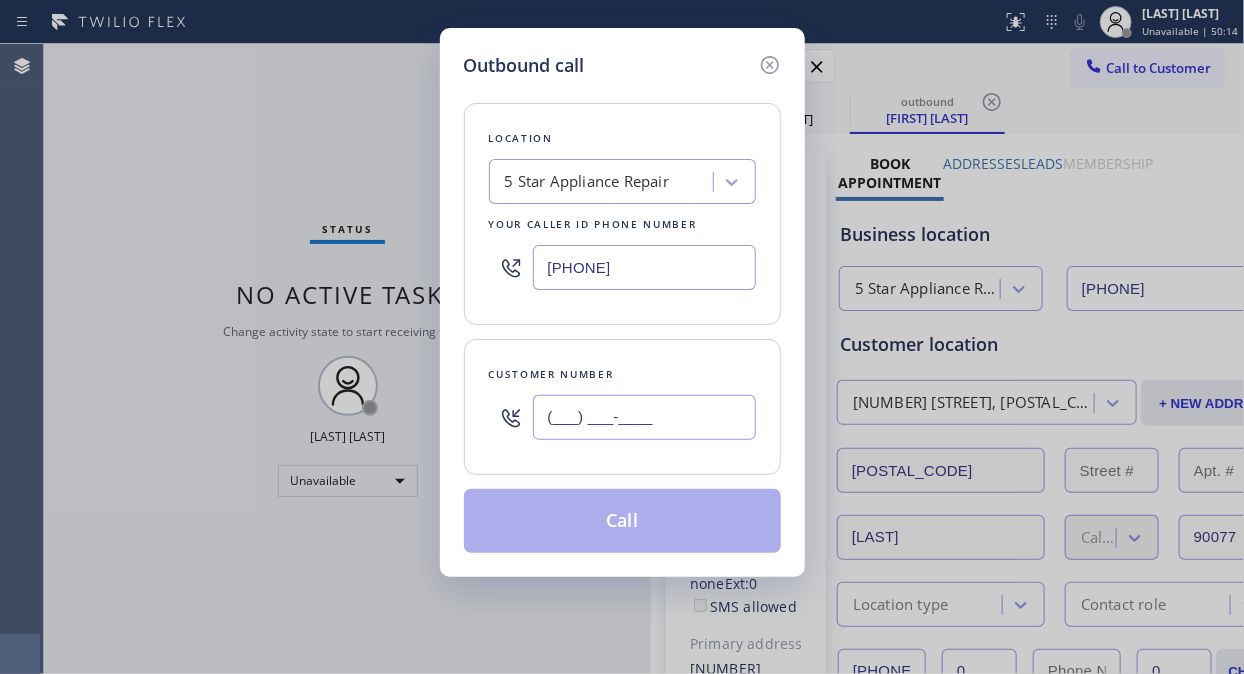 paste on "414) 708-9000" 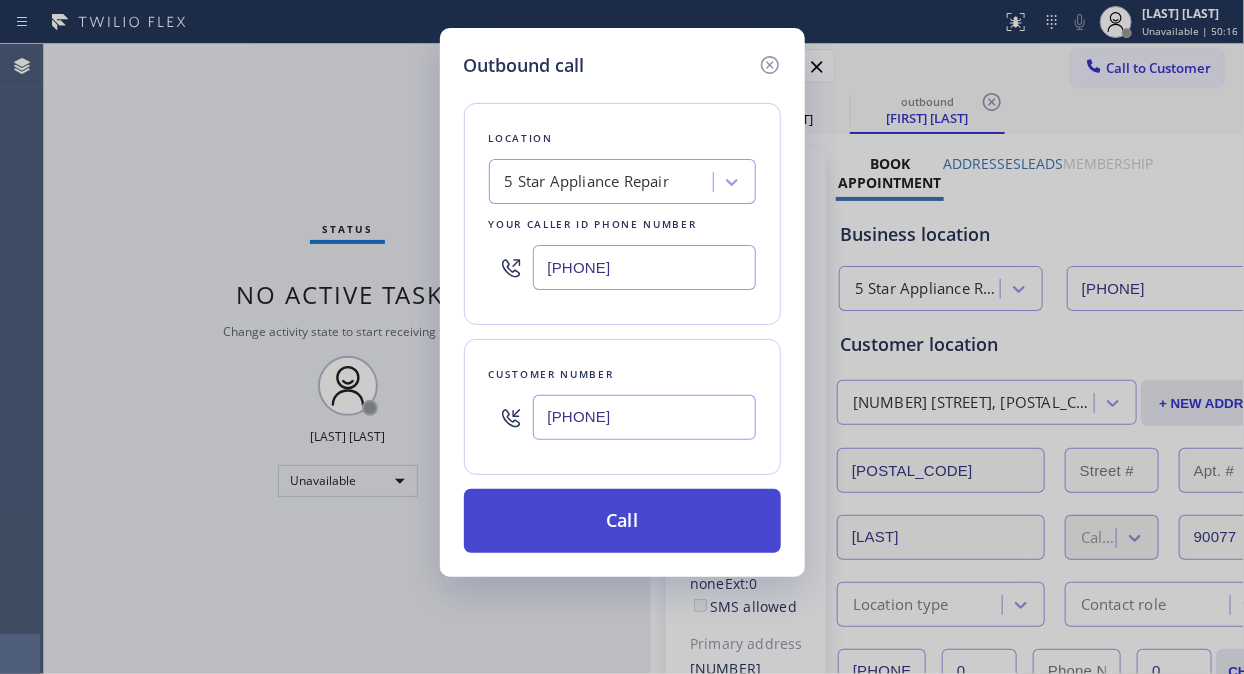 type on "[PHONE]" 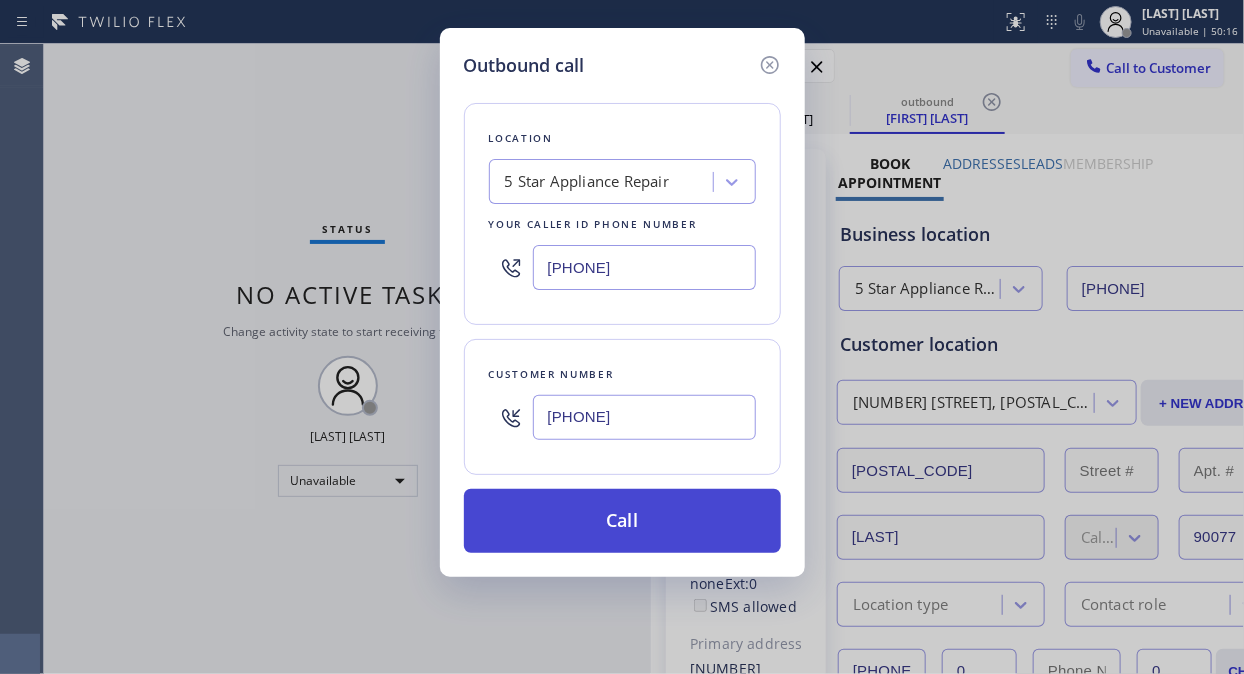 click on "Call" at bounding box center [622, 521] 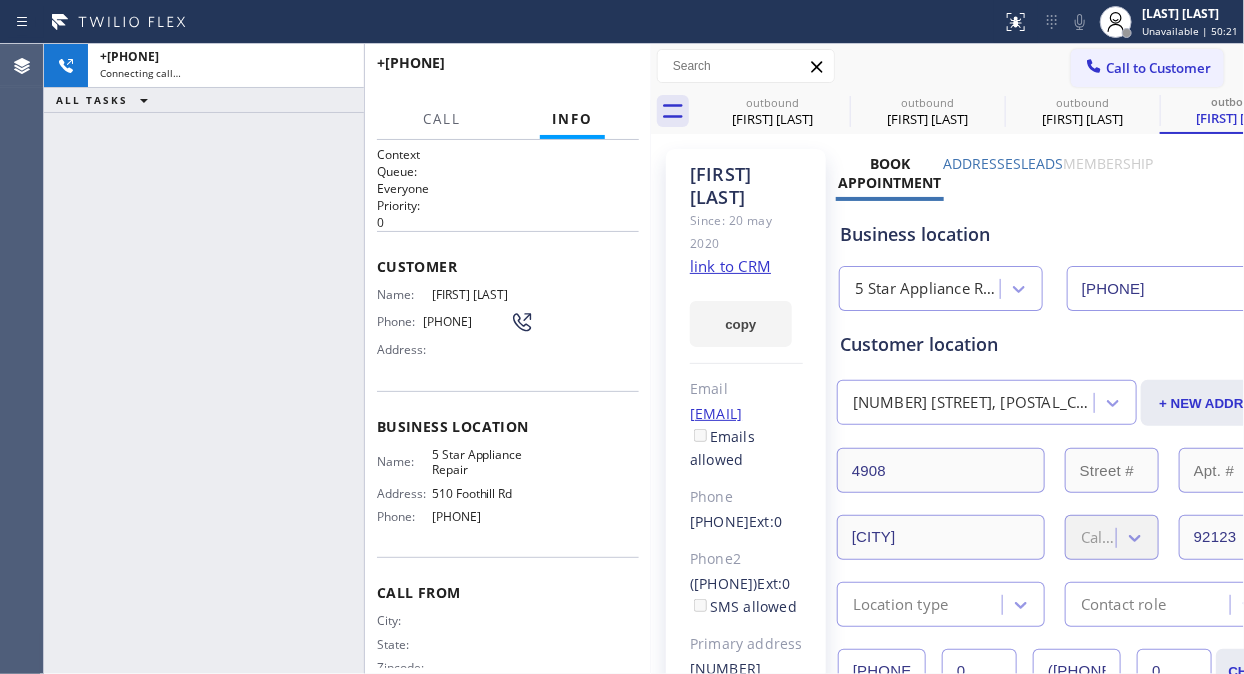 type on "[PHONE]" 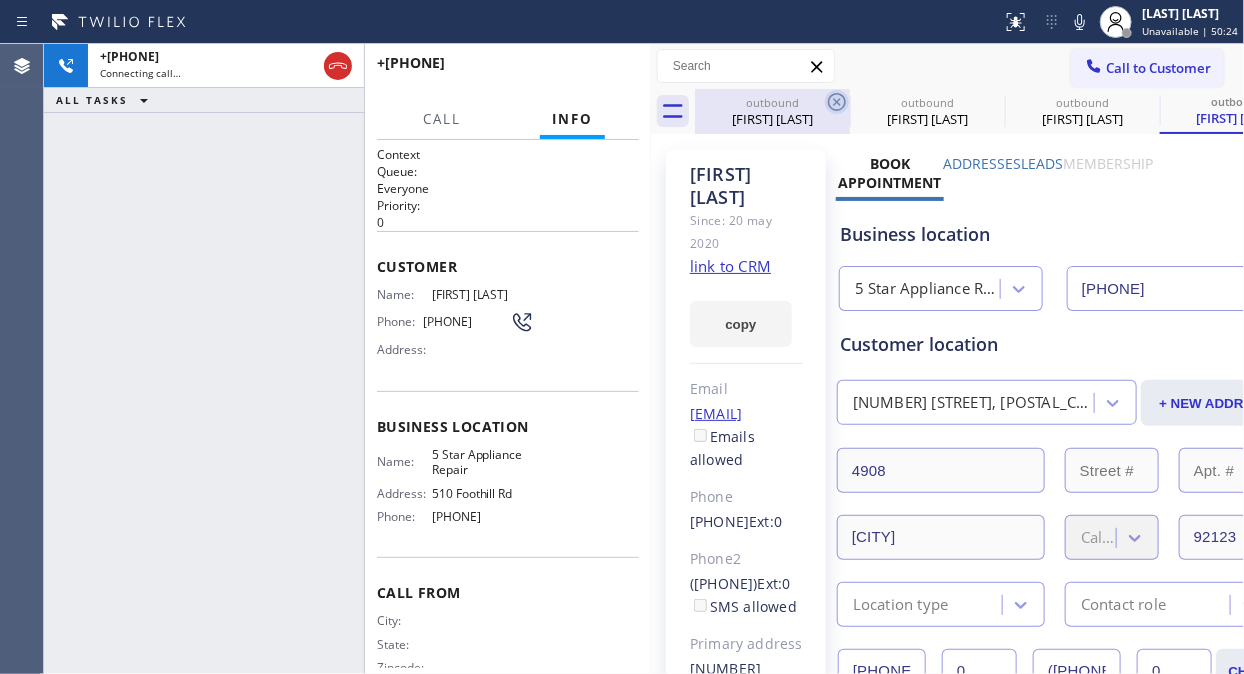 click 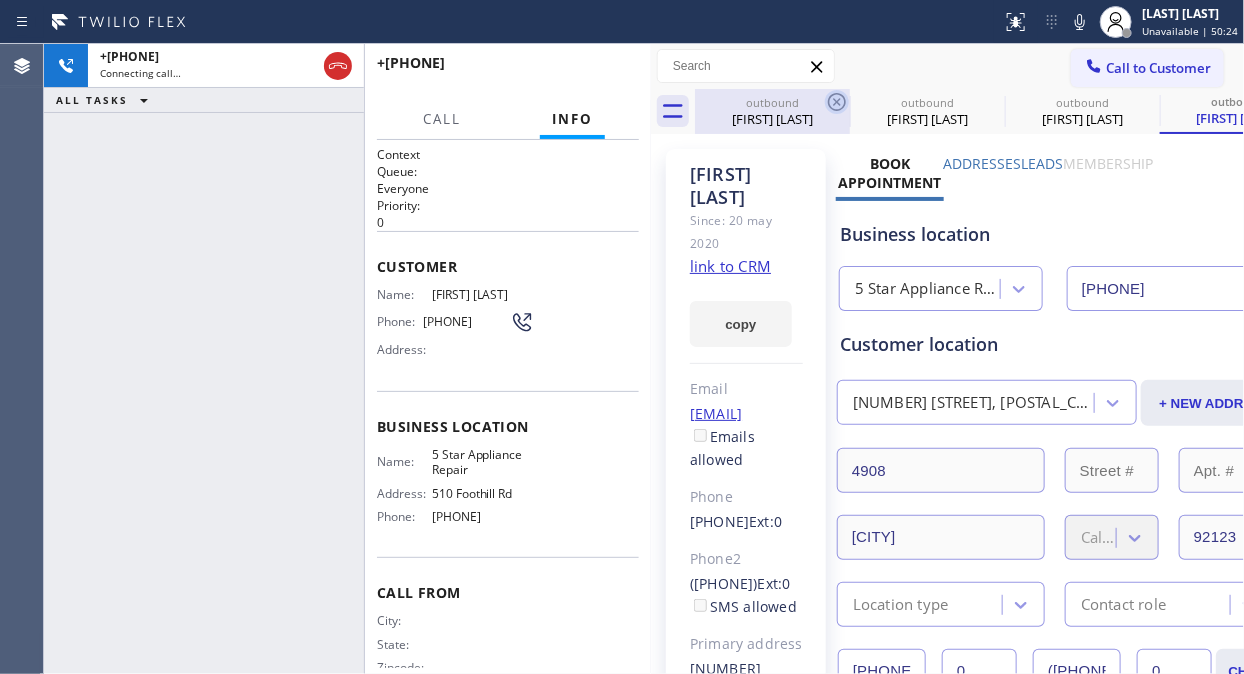 click 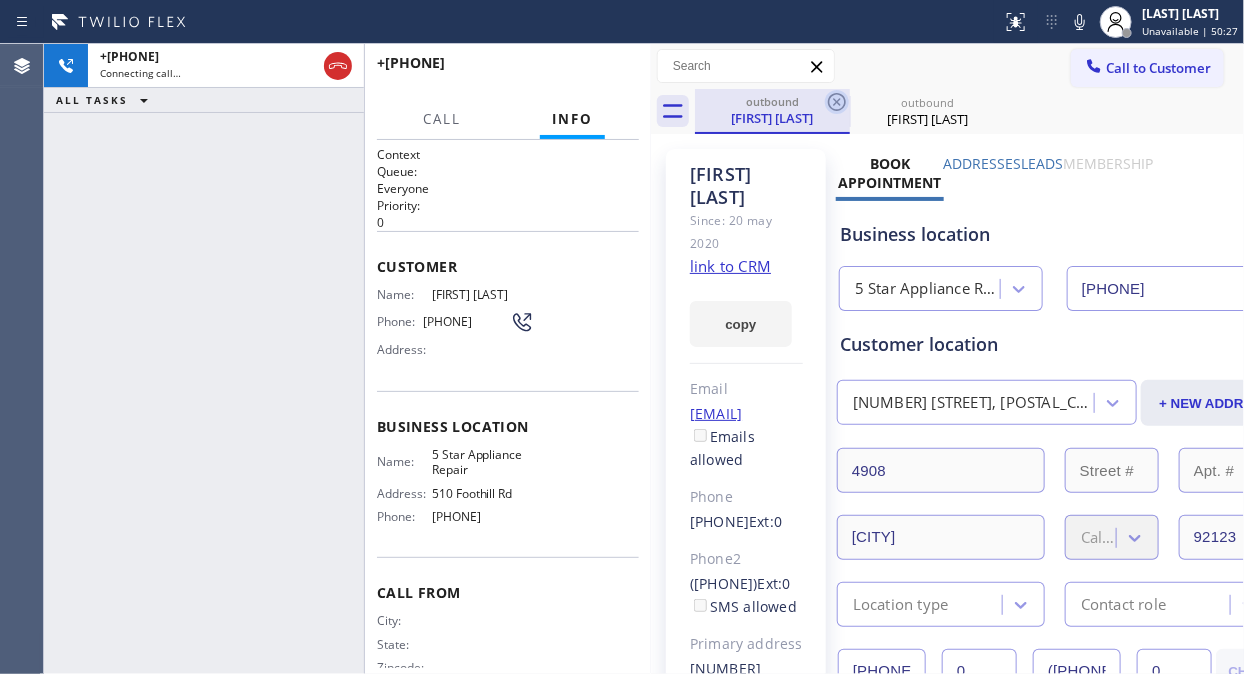 click 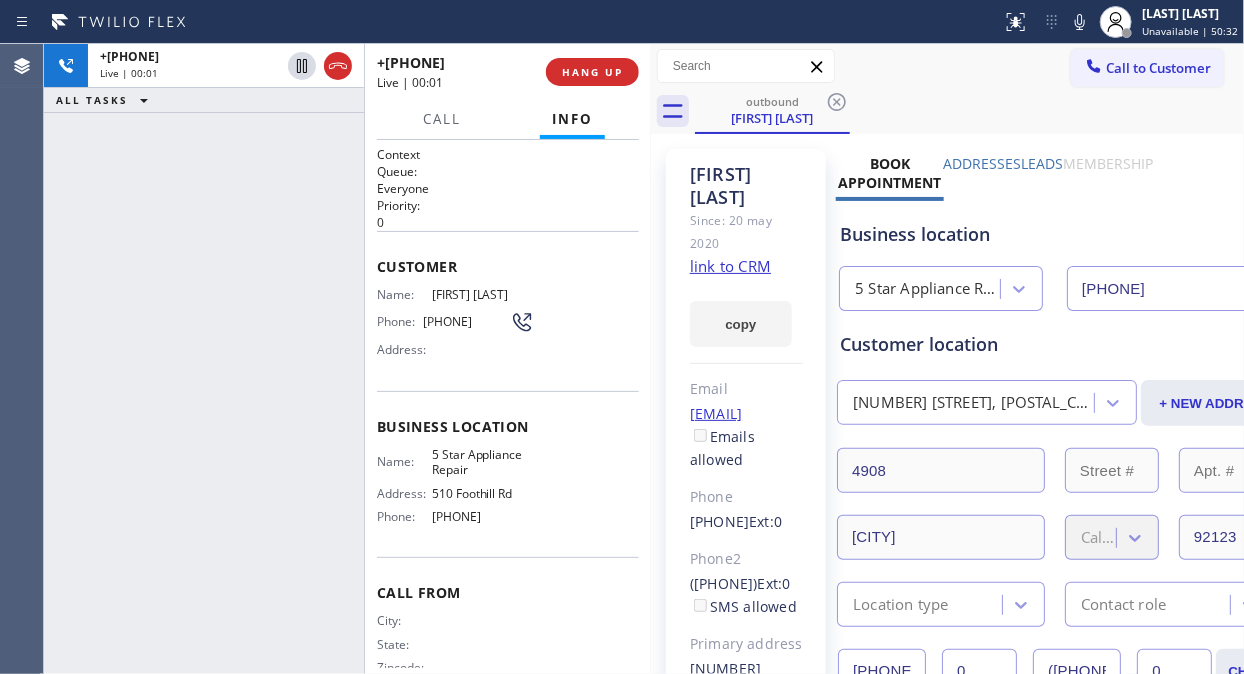 click on "+1[PHONE] [STATUS]" at bounding box center (204, 359) 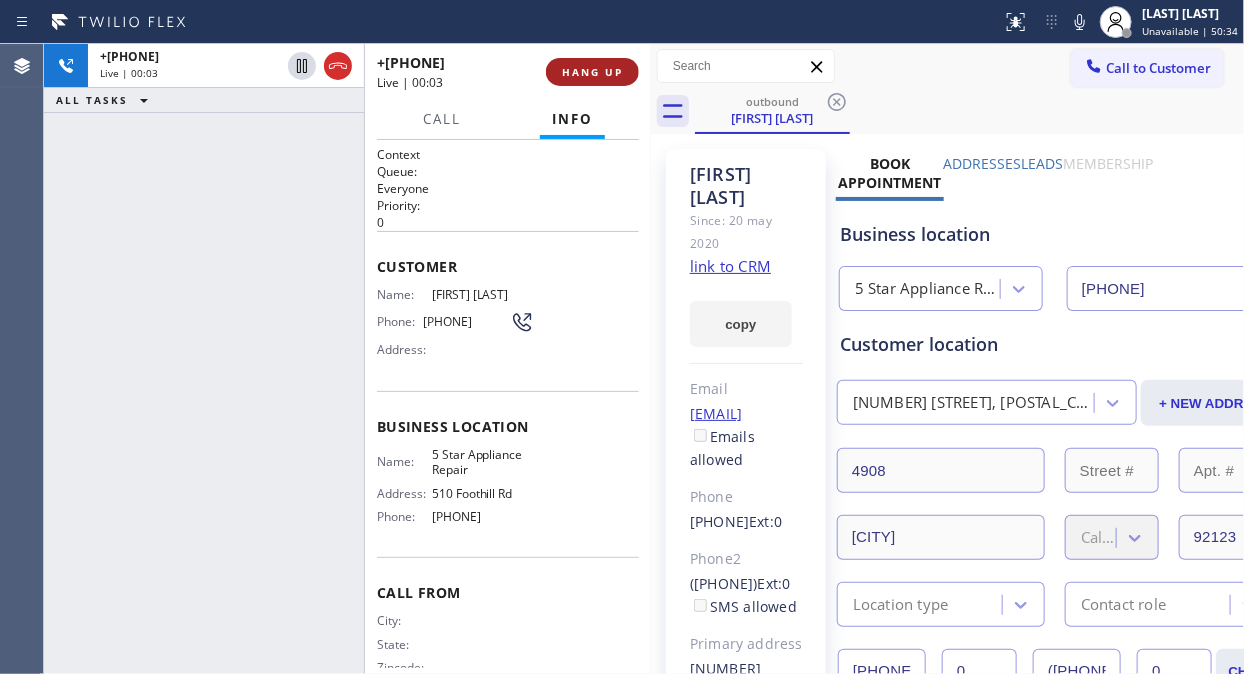 click on "HANG UP" at bounding box center (592, 72) 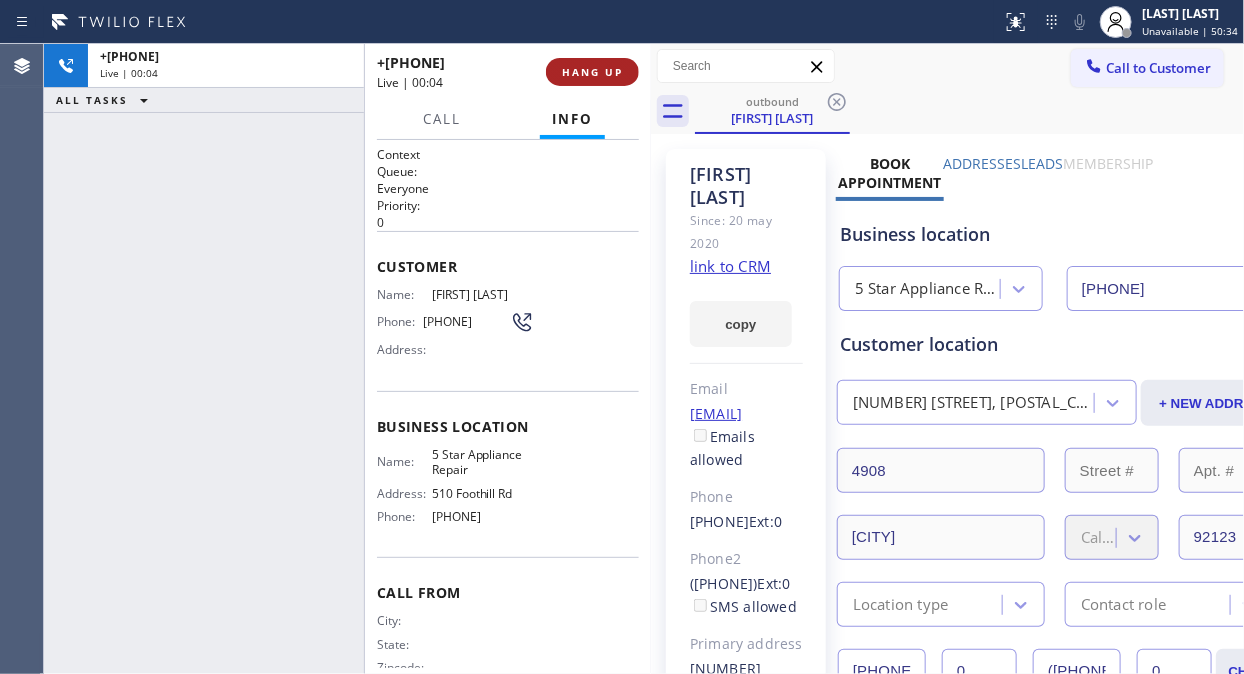 click on "HANG UP" at bounding box center [592, 72] 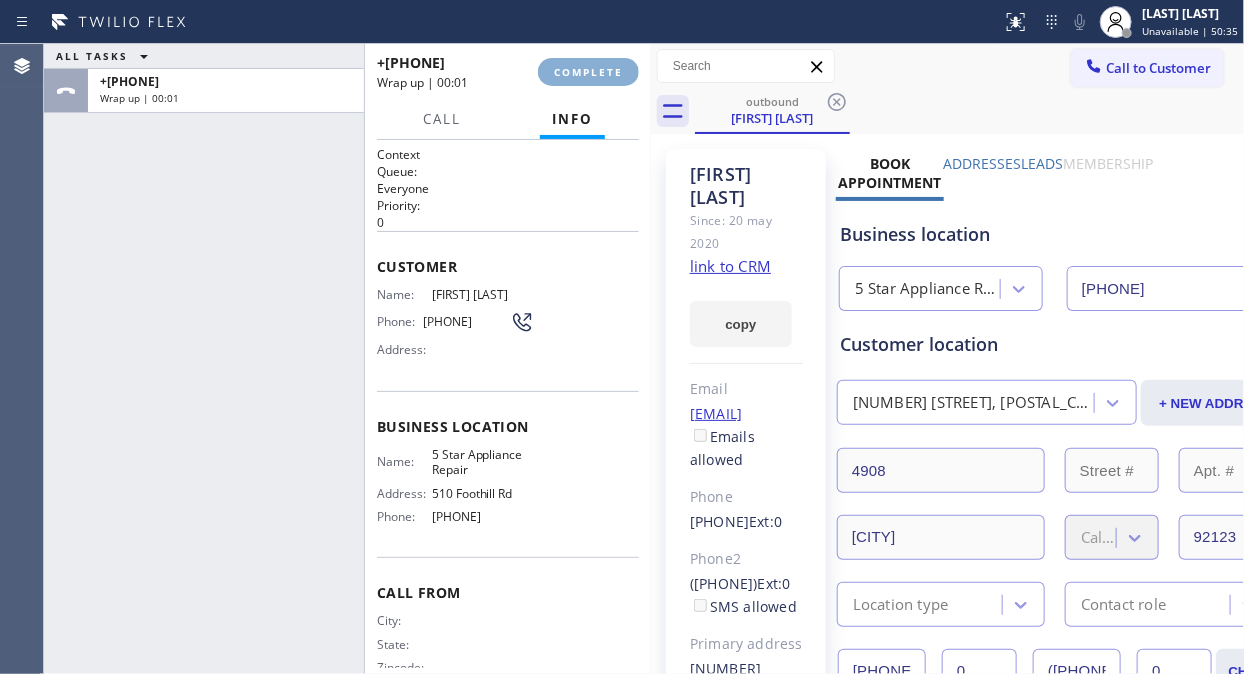 click on "COMPLETE" at bounding box center (588, 72) 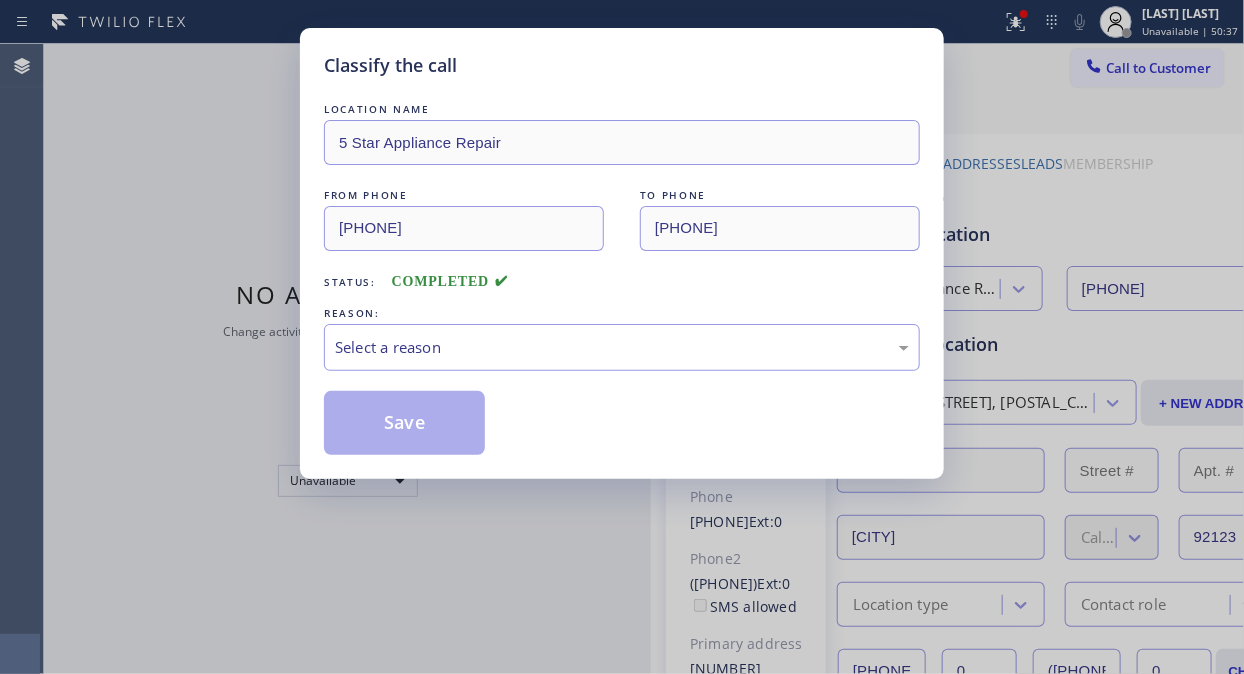 click on "Classify the call" at bounding box center (622, 65) 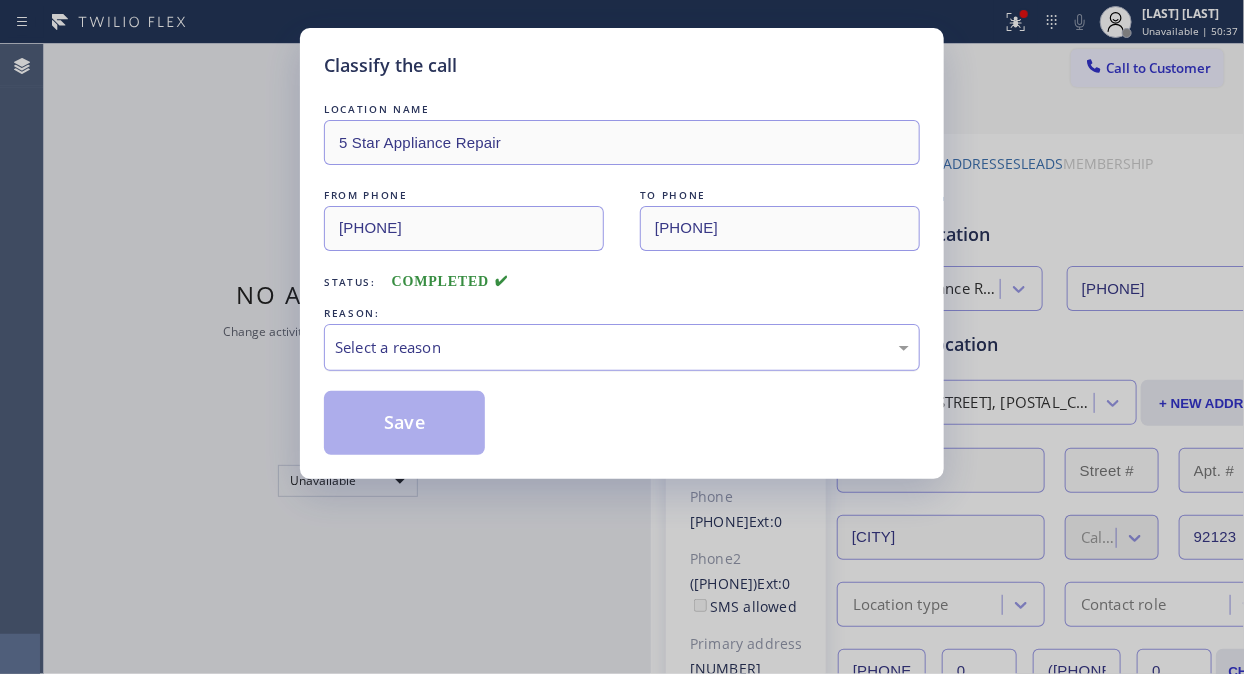 click on "Select a reason" at bounding box center (622, 347) 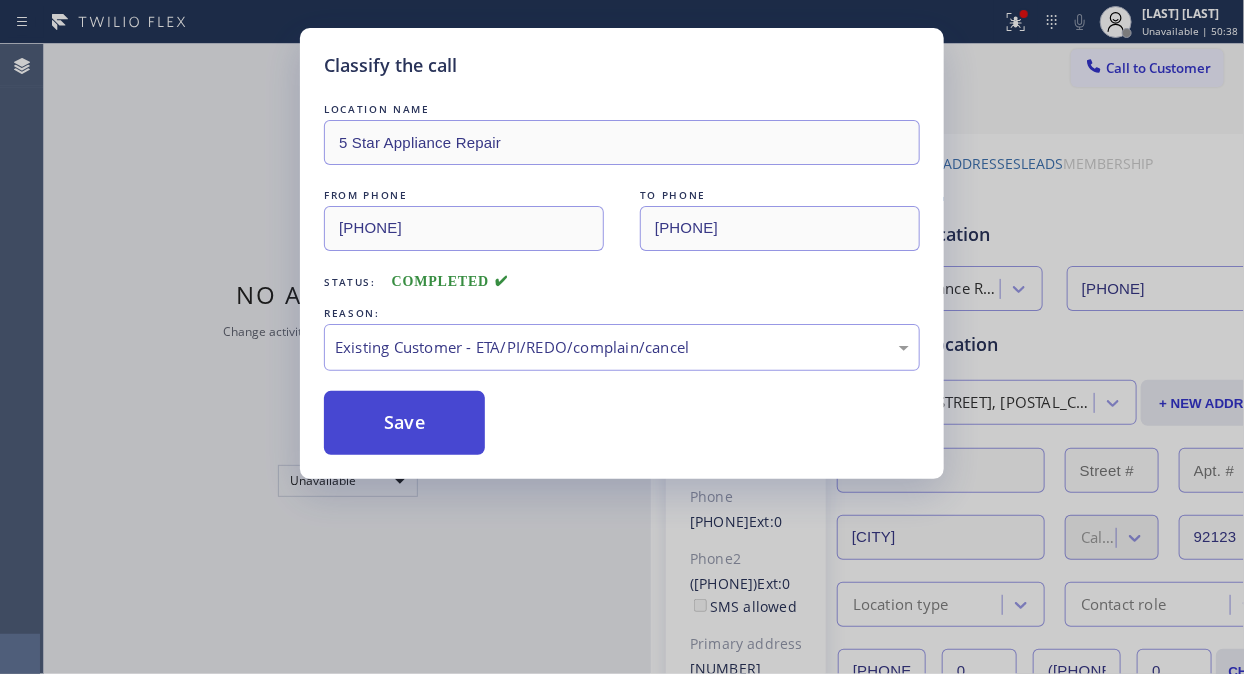 click on "Save" at bounding box center (404, 423) 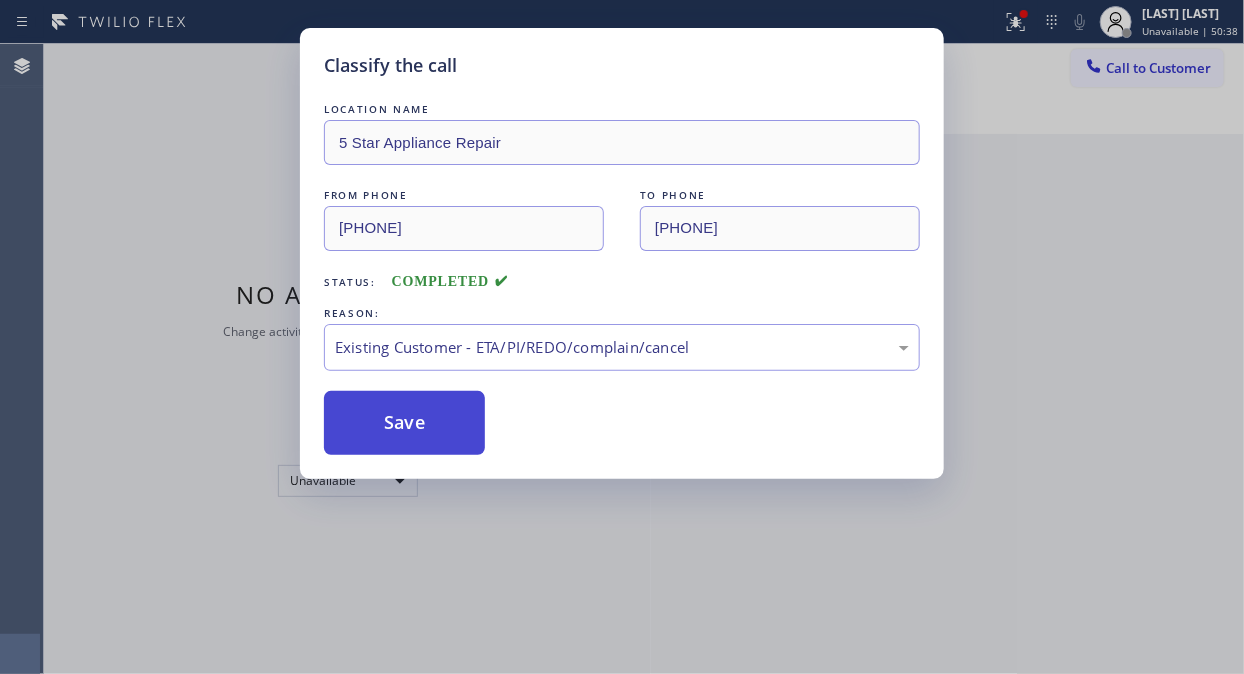 click on "Save" at bounding box center [404, 423] 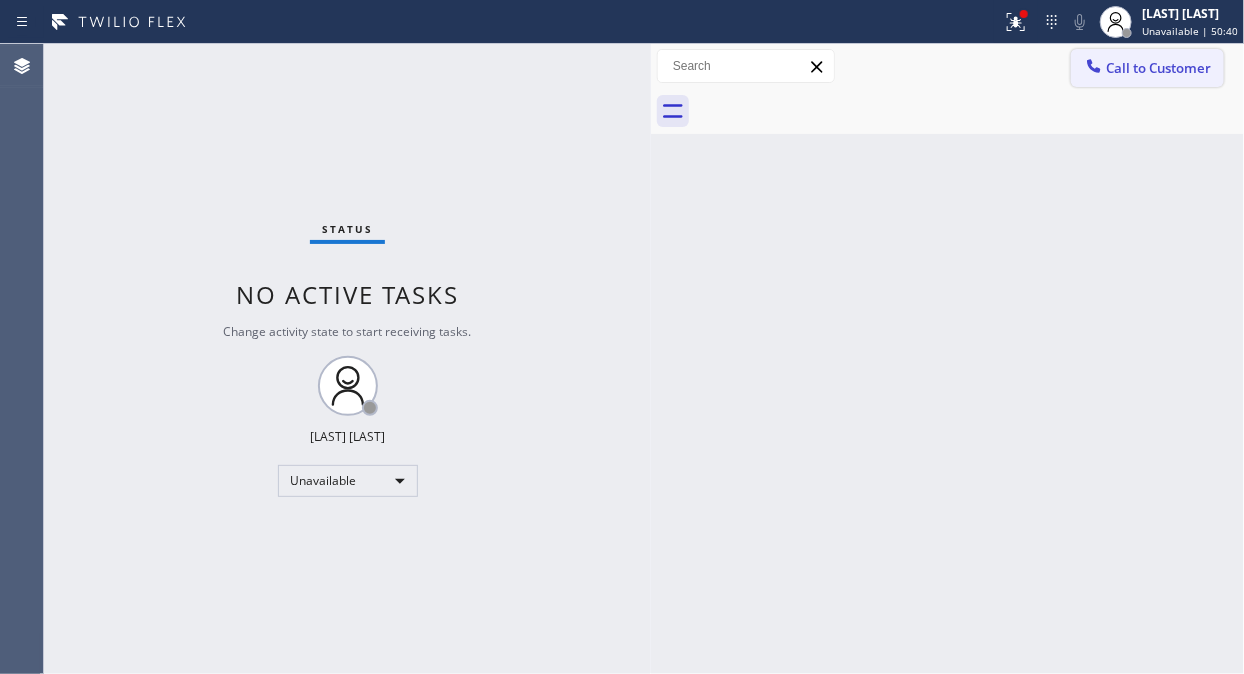 click on "Call to Customer" at bounding box center (1147, 68) 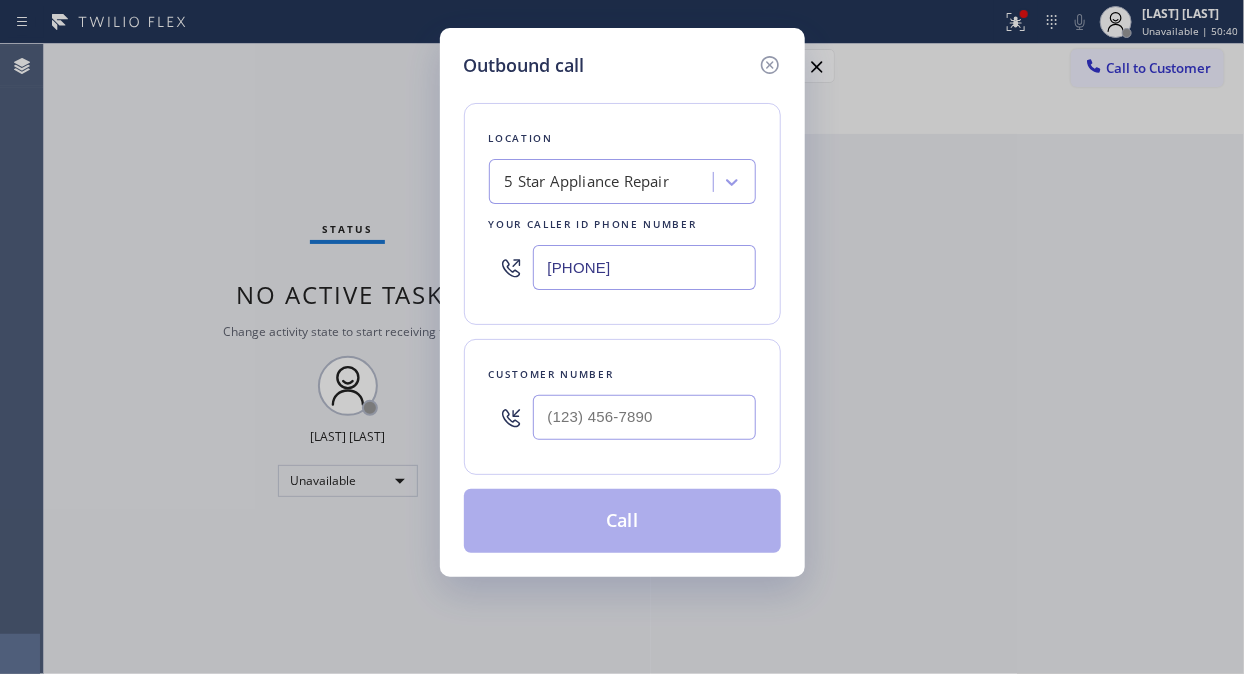 click at bounding box center (644, 417) 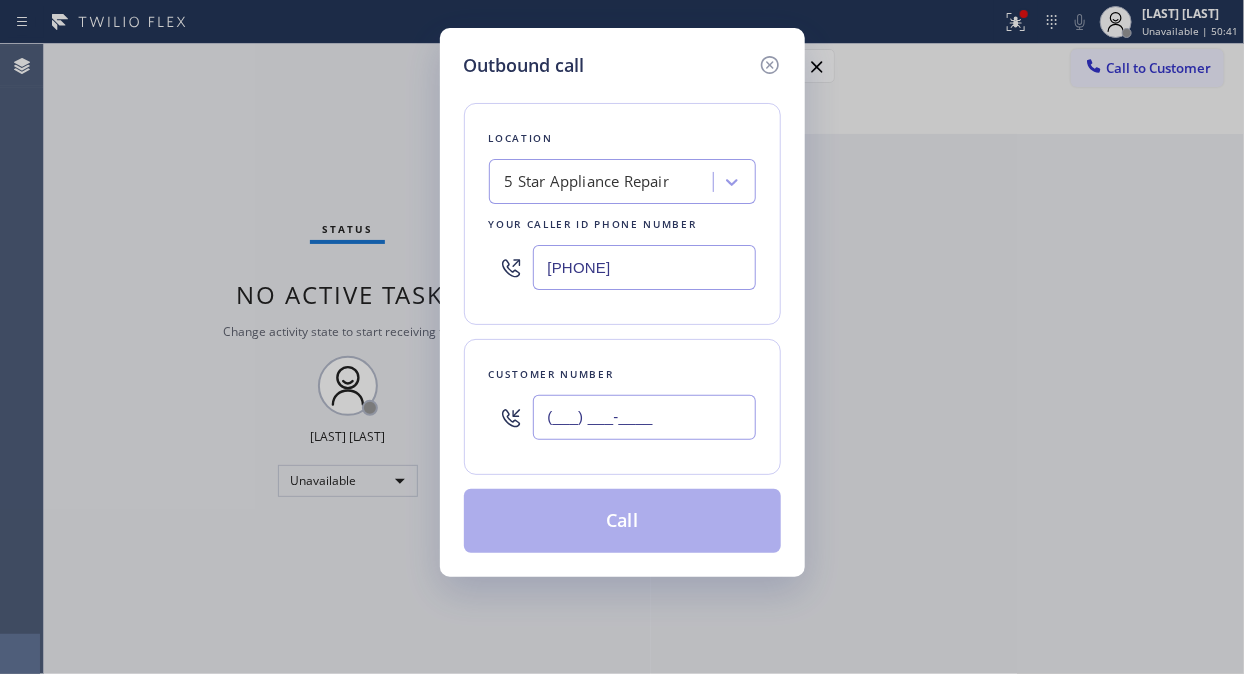 paste on "([PHONE])" 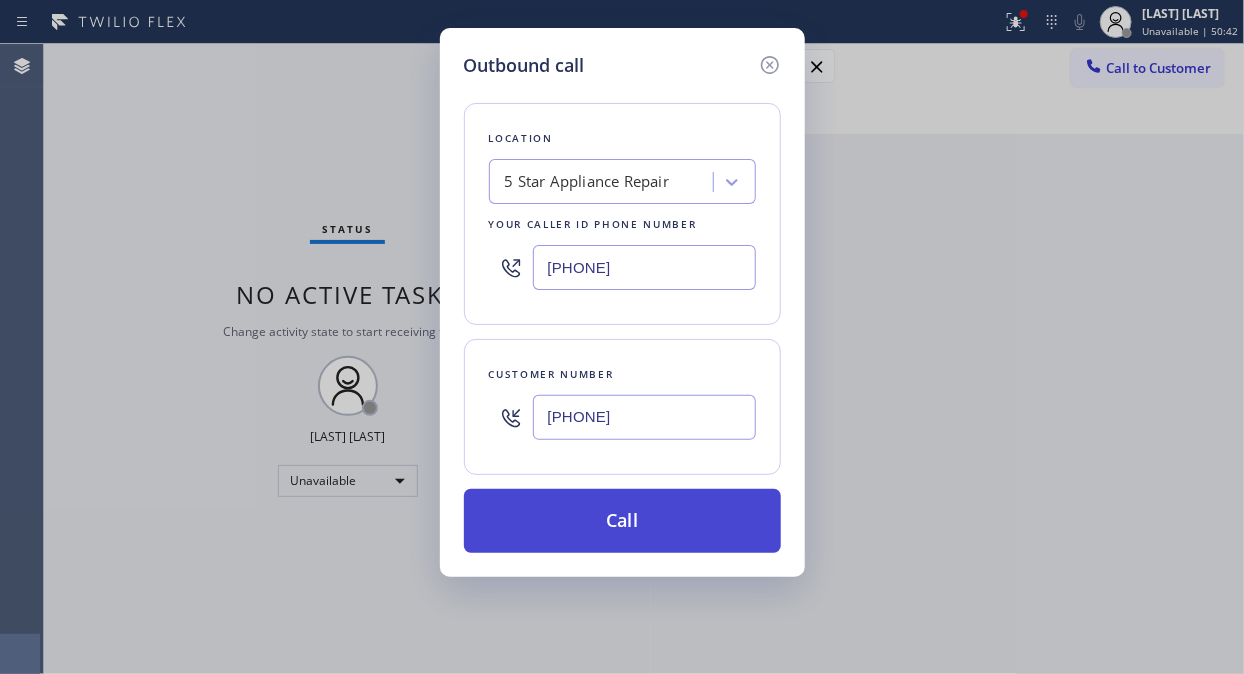 type on "[PHONE]" 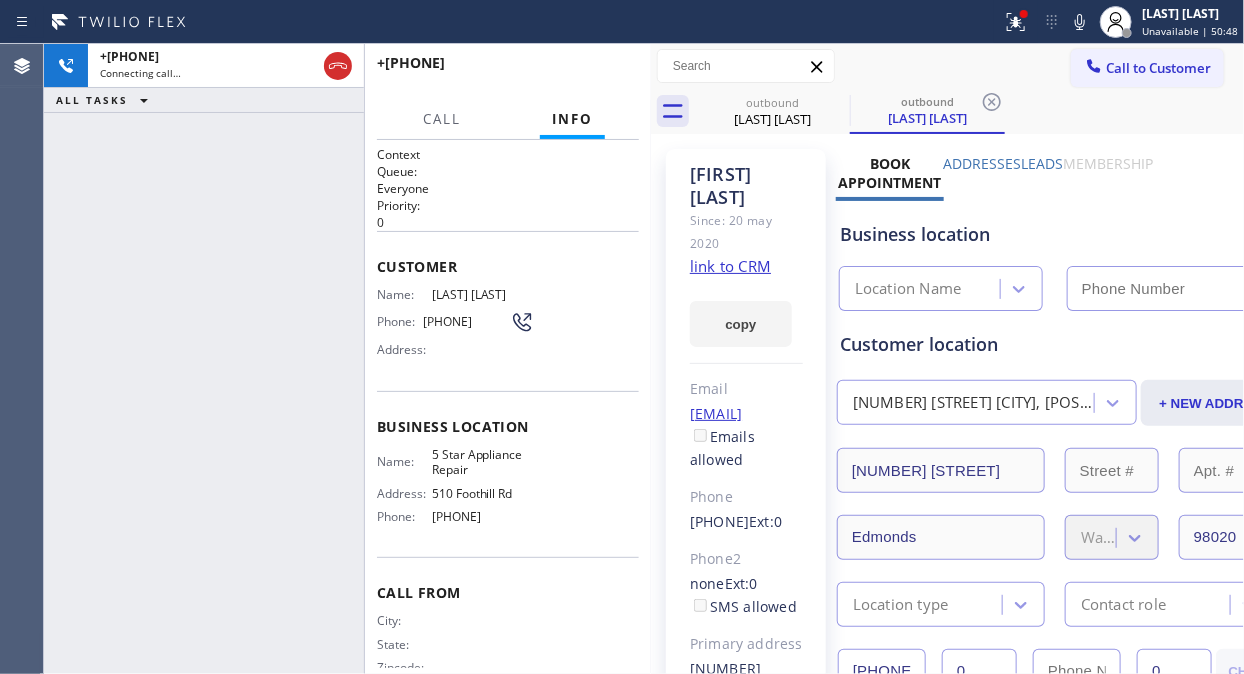 type on "[PHONE]" 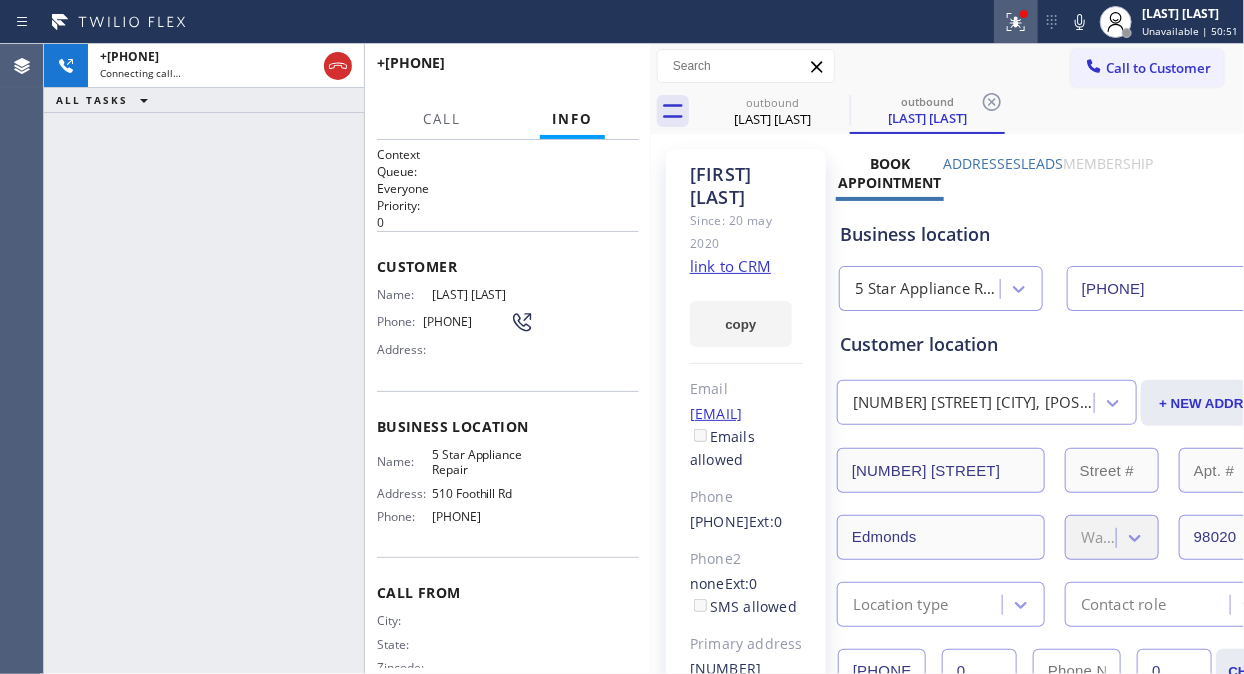 click 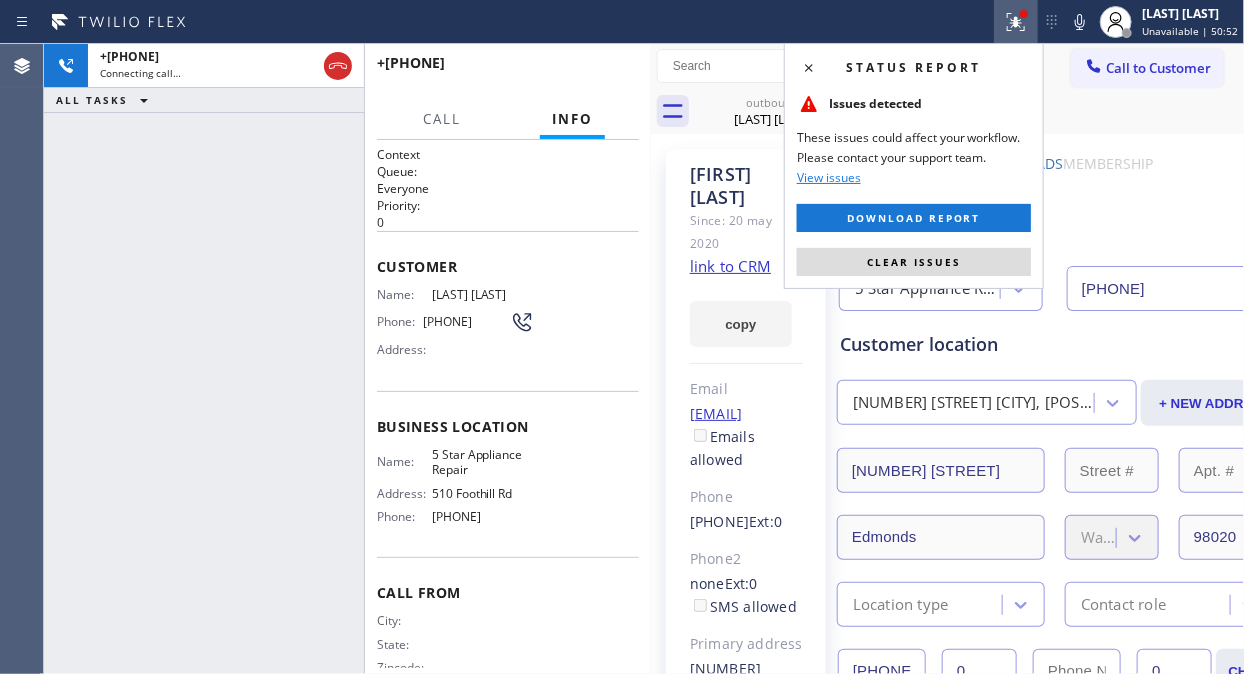 drag, startPoint x: 947, startPoint y: 271, endPoint x: 820, endPoint y: 145, distance: 178.89941 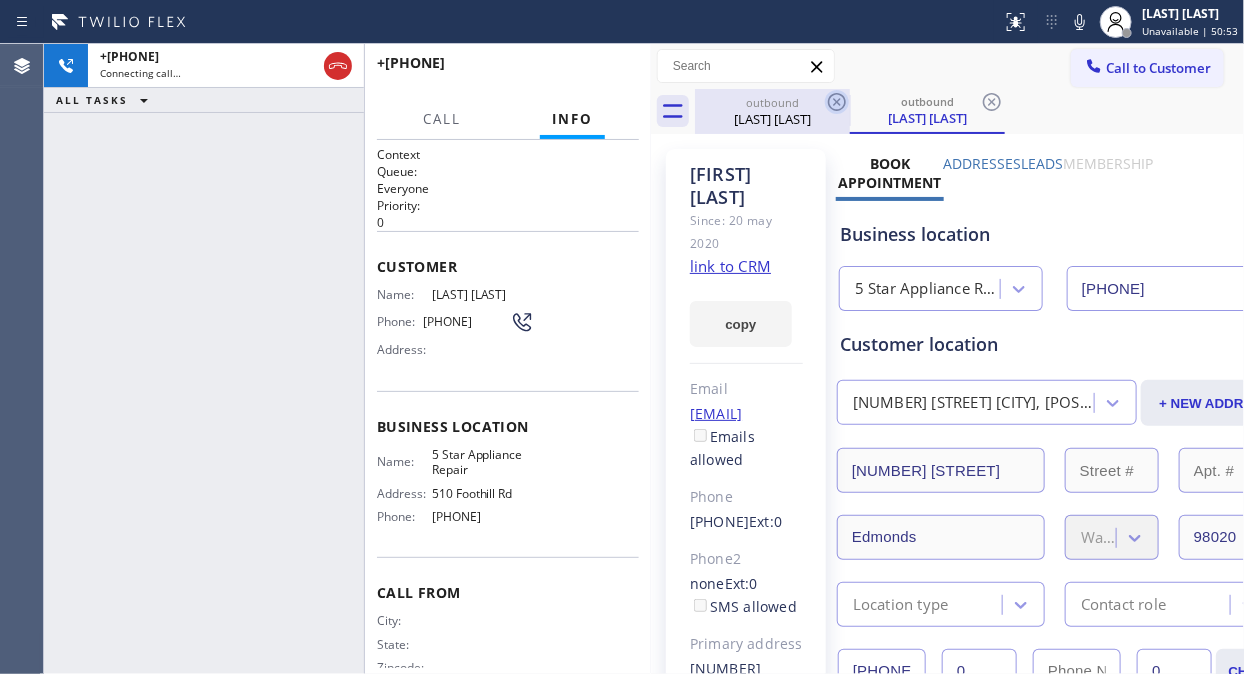 click 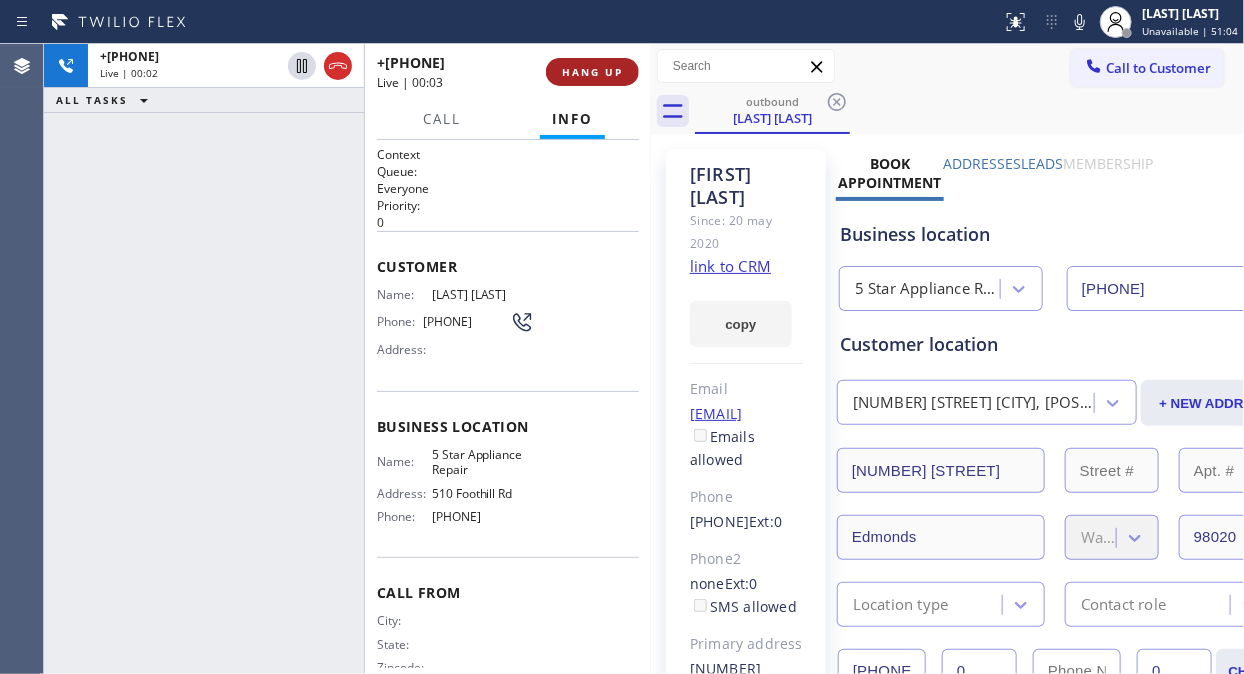 click on "HANG UP" at bounding box center (592, 72) 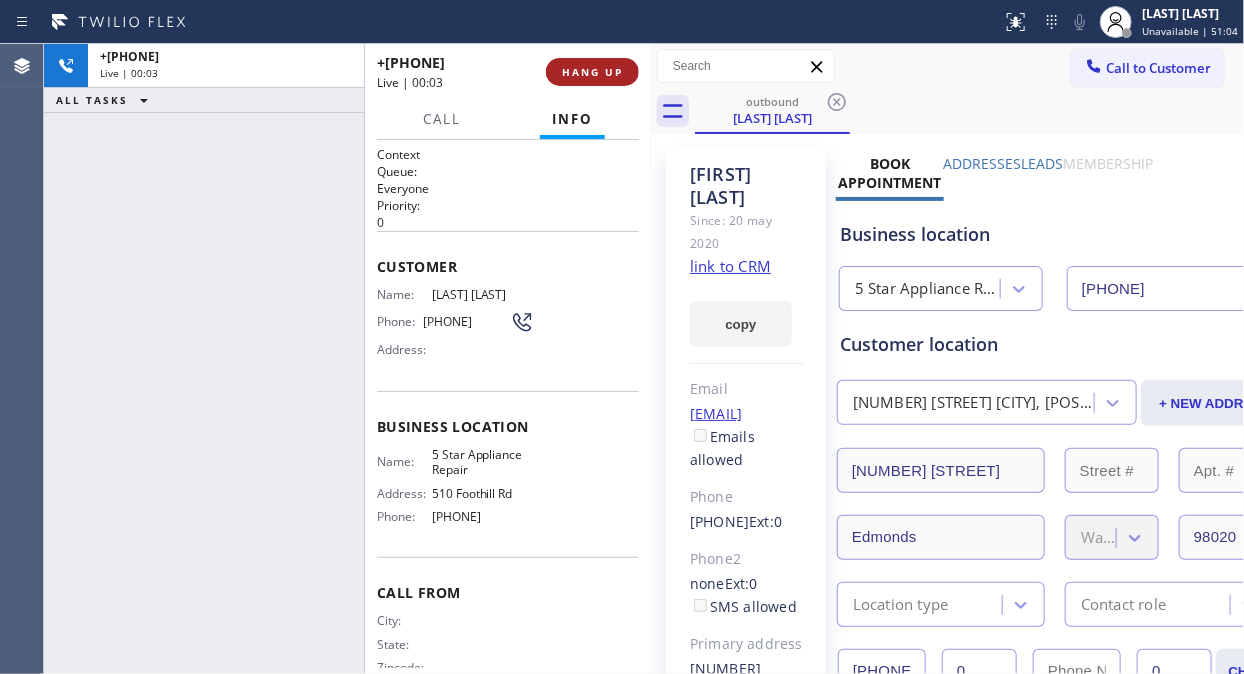 click on "HANG UP" at bounding box center (592, 72) 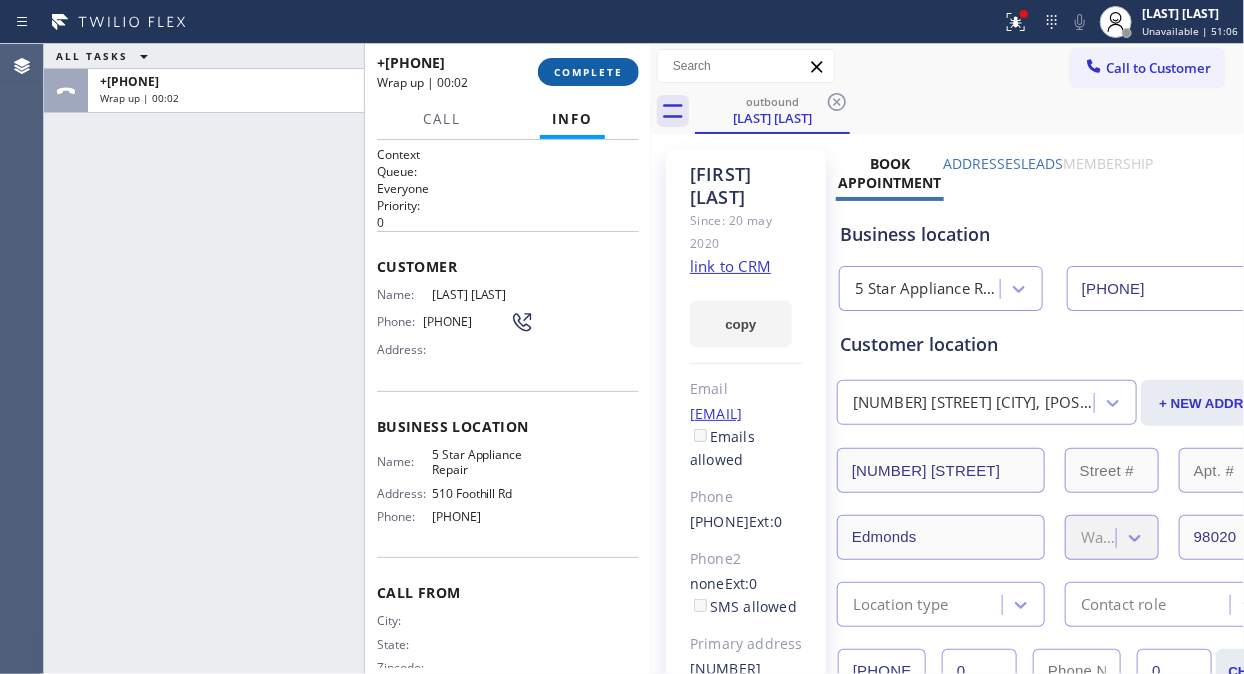 click on "COMPLETE" at bounding box center [588, 72] 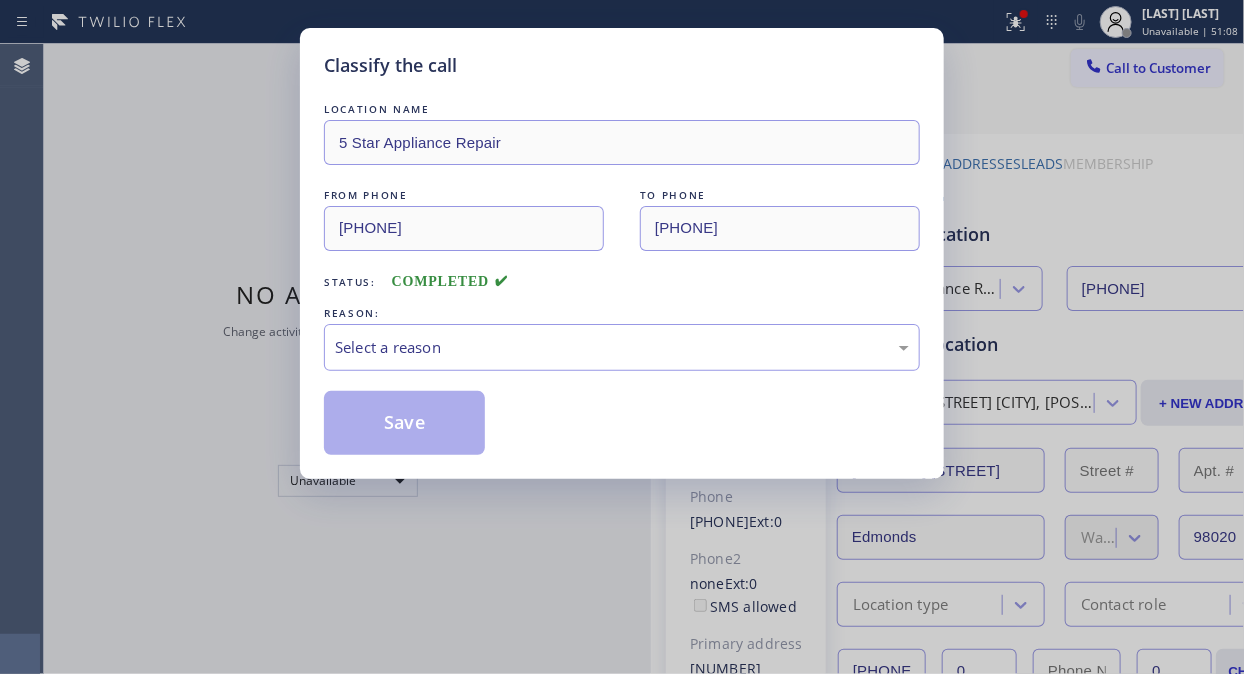 click on "Select a reason" at bounding box center [622, 347] 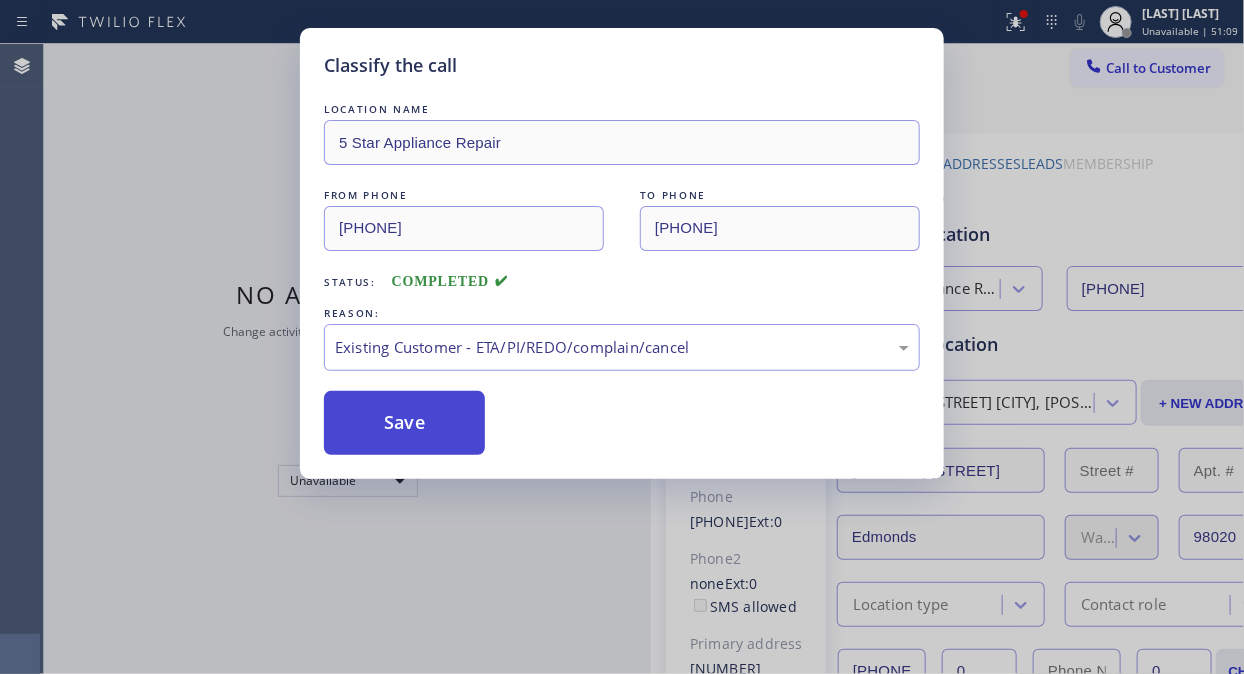 click on "Save" at bounding box center (404, 423) 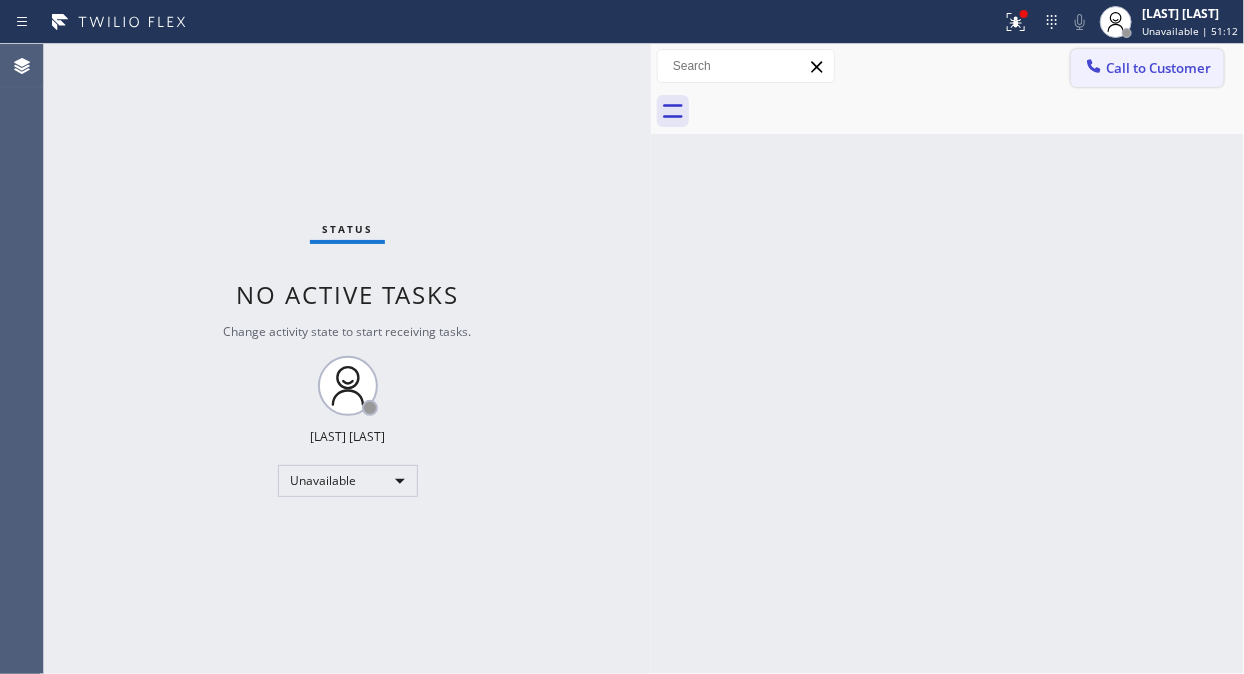 click 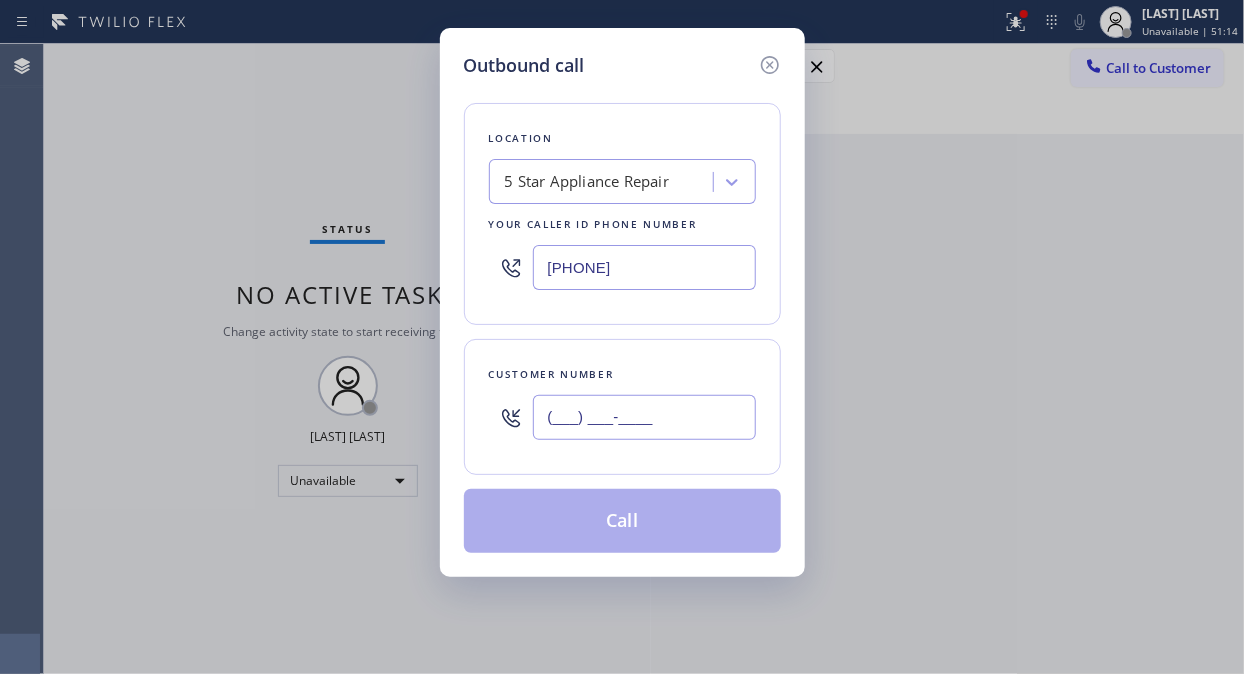 click on "(___) ___-____" at bounding box center [644, 417] 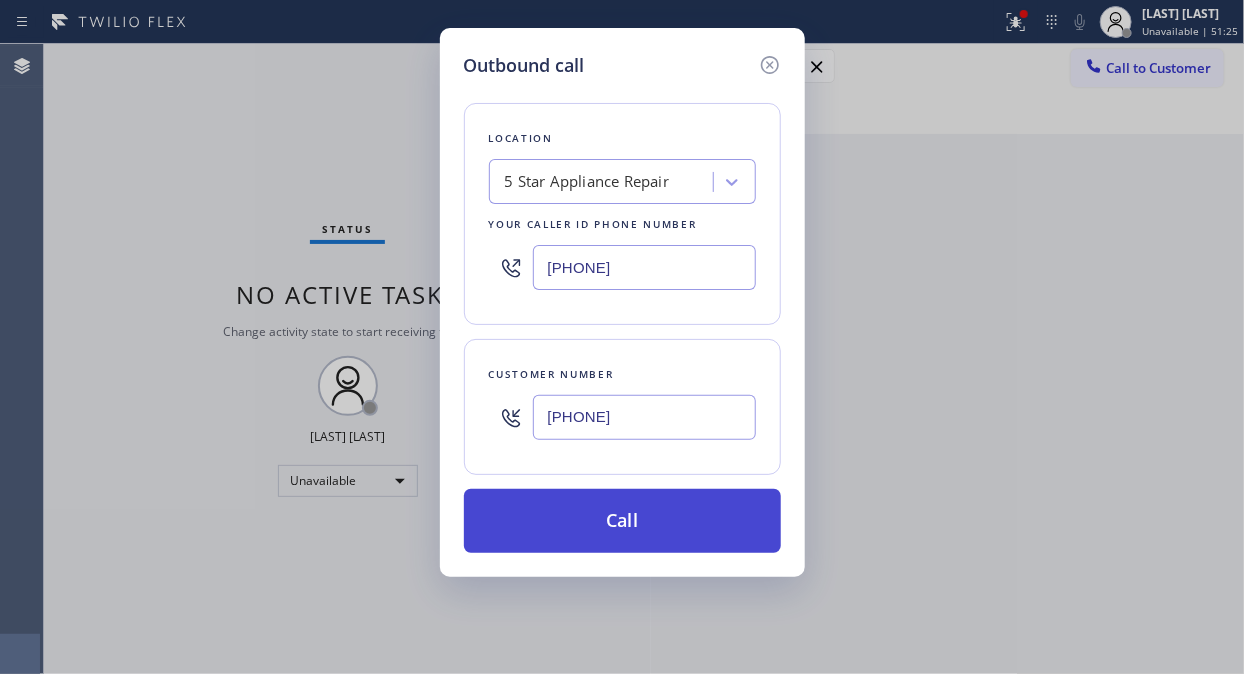 type on "[PHONE]" 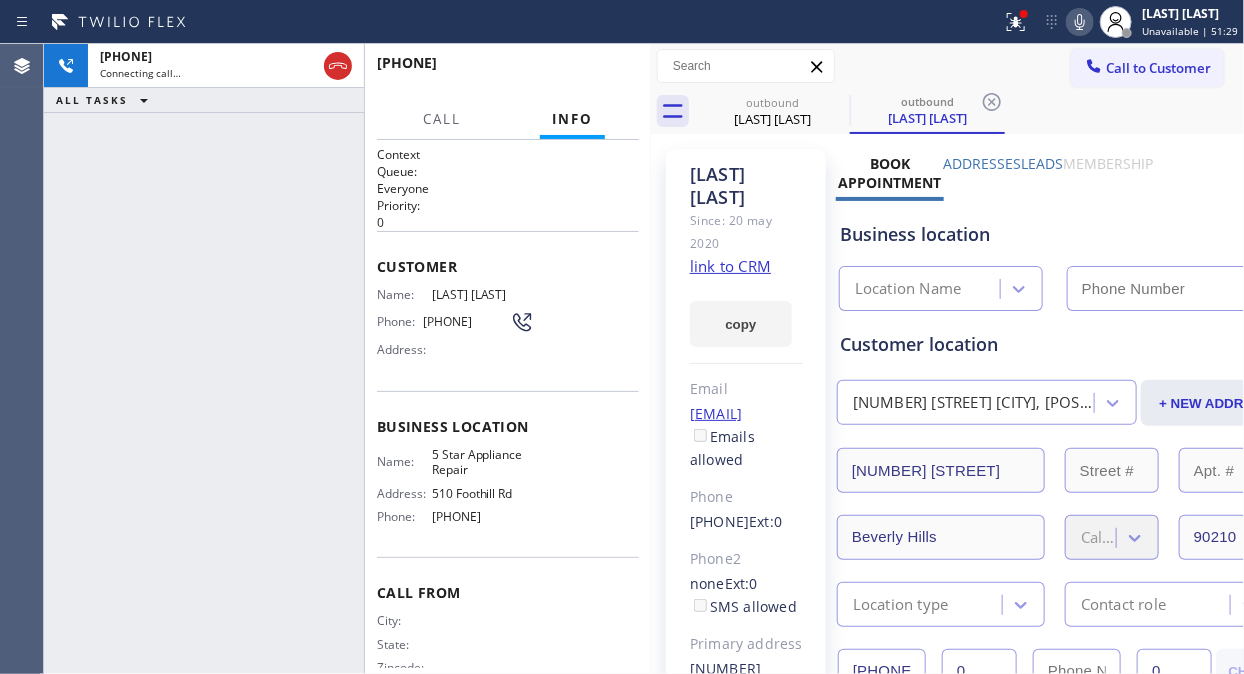 click 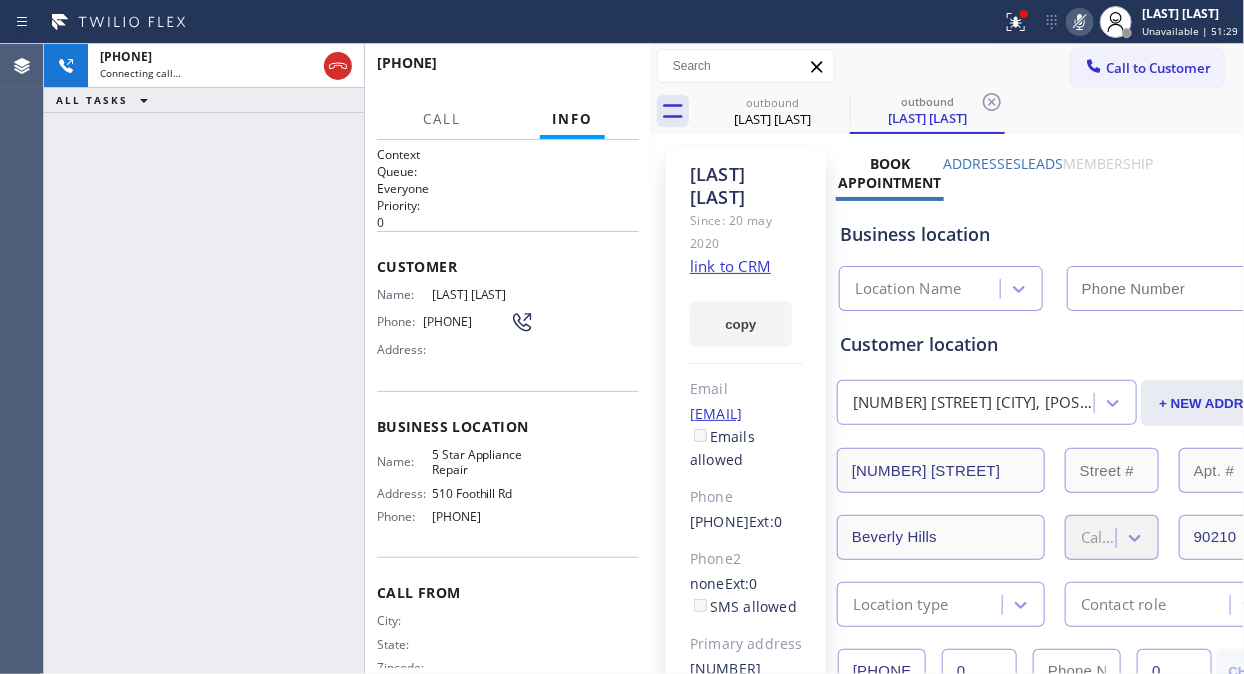 type on "[PHONE]" 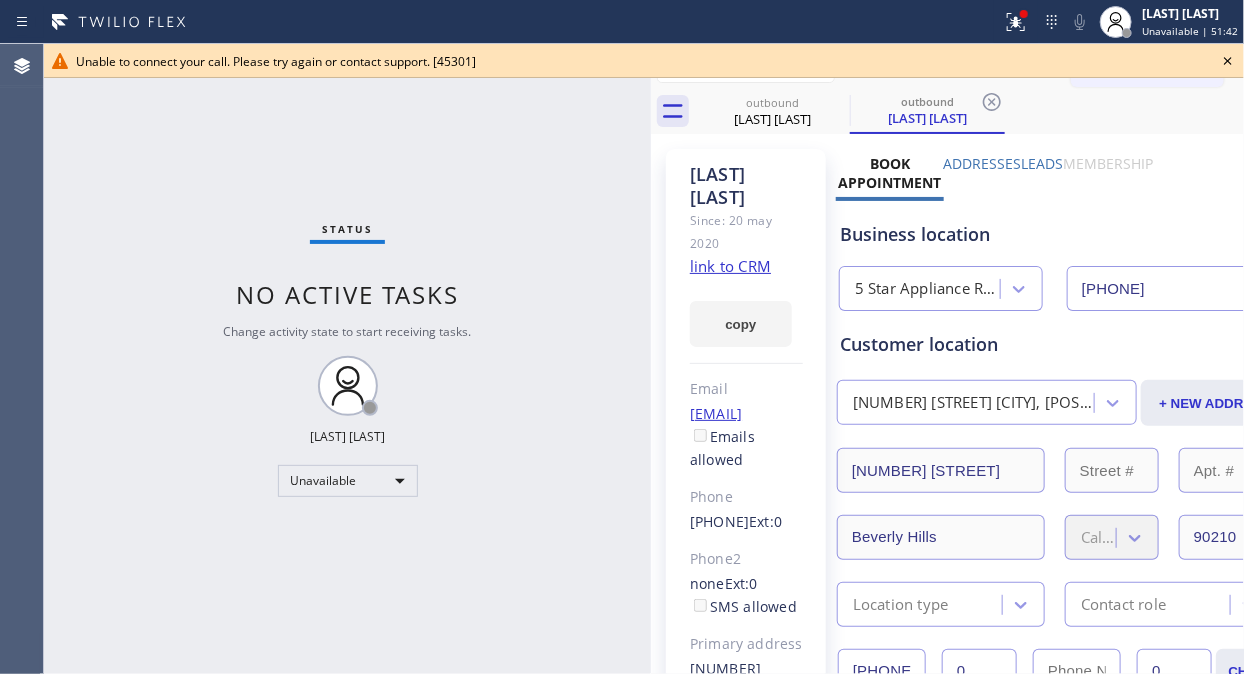 click 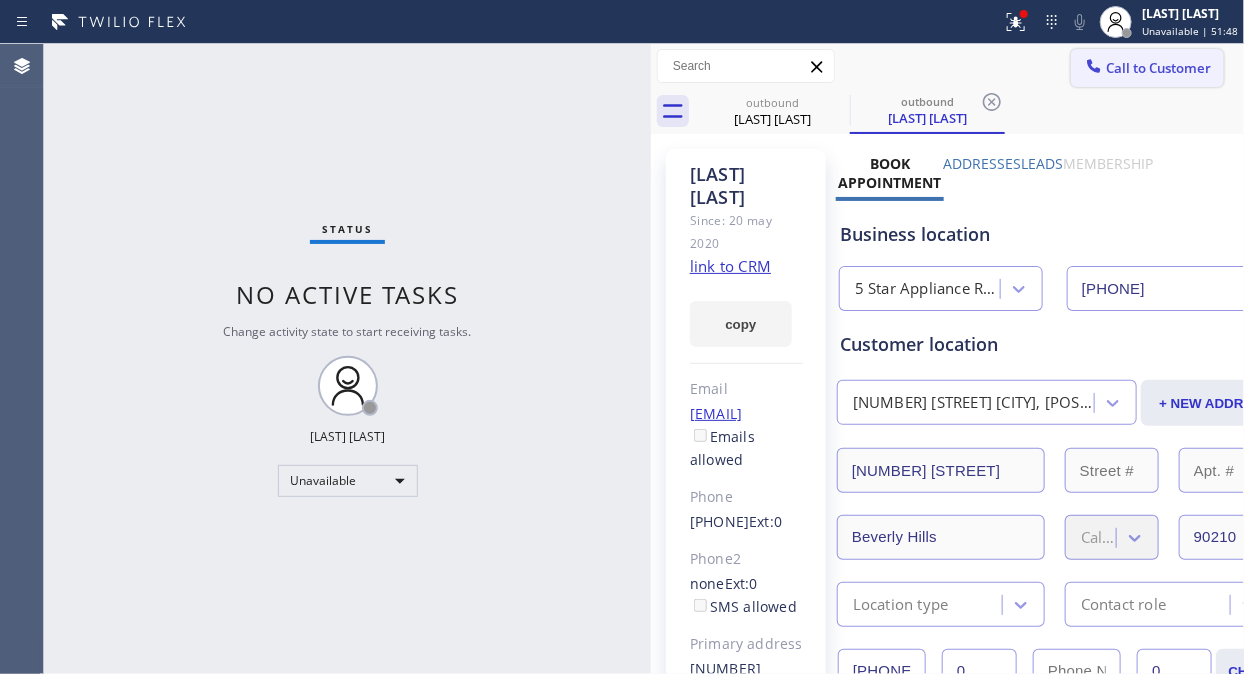 click on "Call to Customer" at bounding box center (1158, 68) 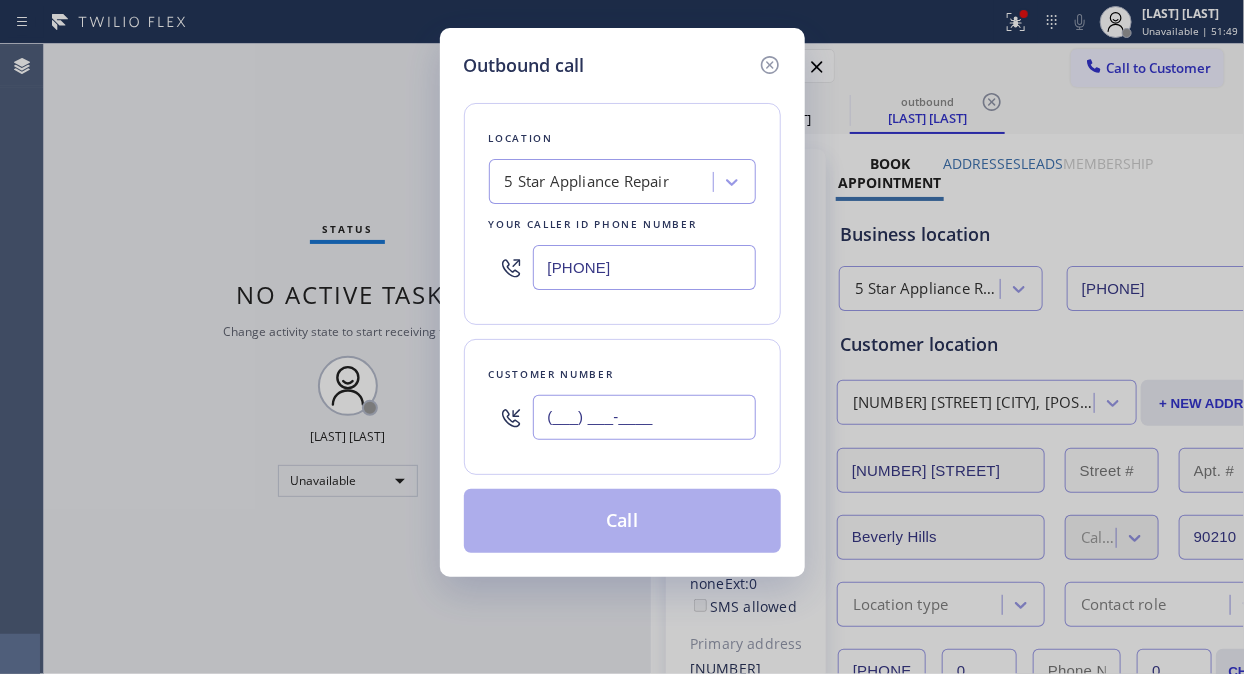 click on "(___) ___-____" at bounding box center (644, 417) 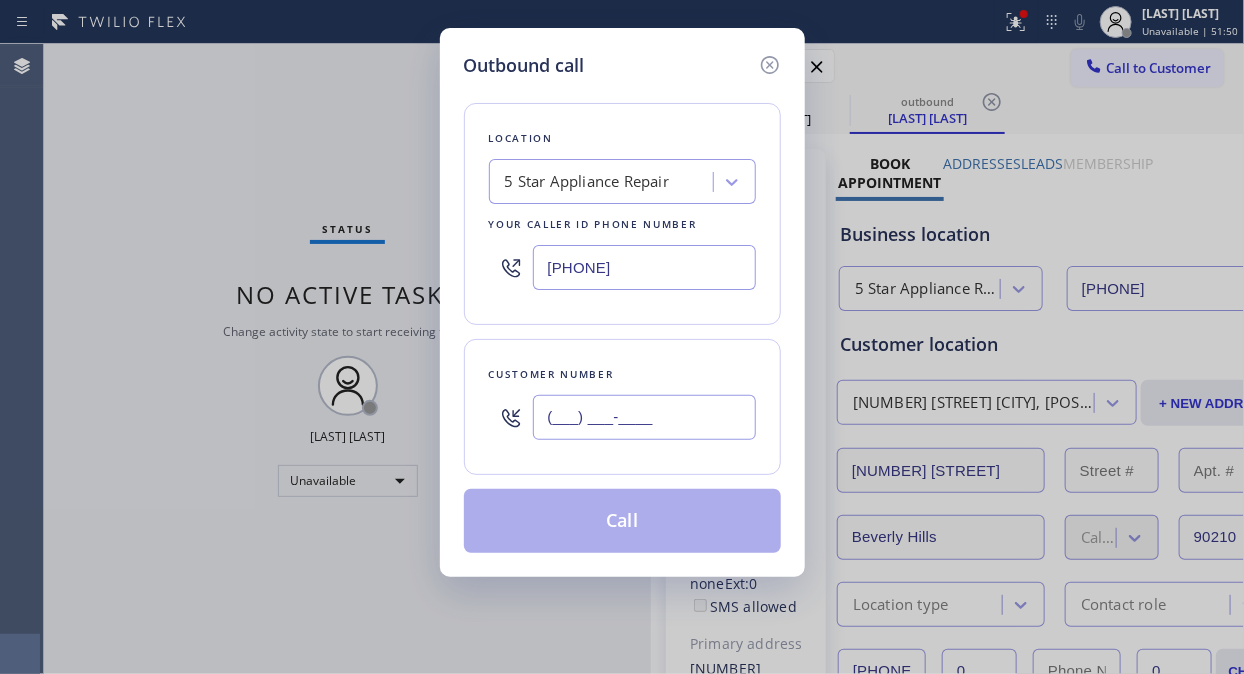 paste on "[POSTAL_CODE]) [NUMBER]" 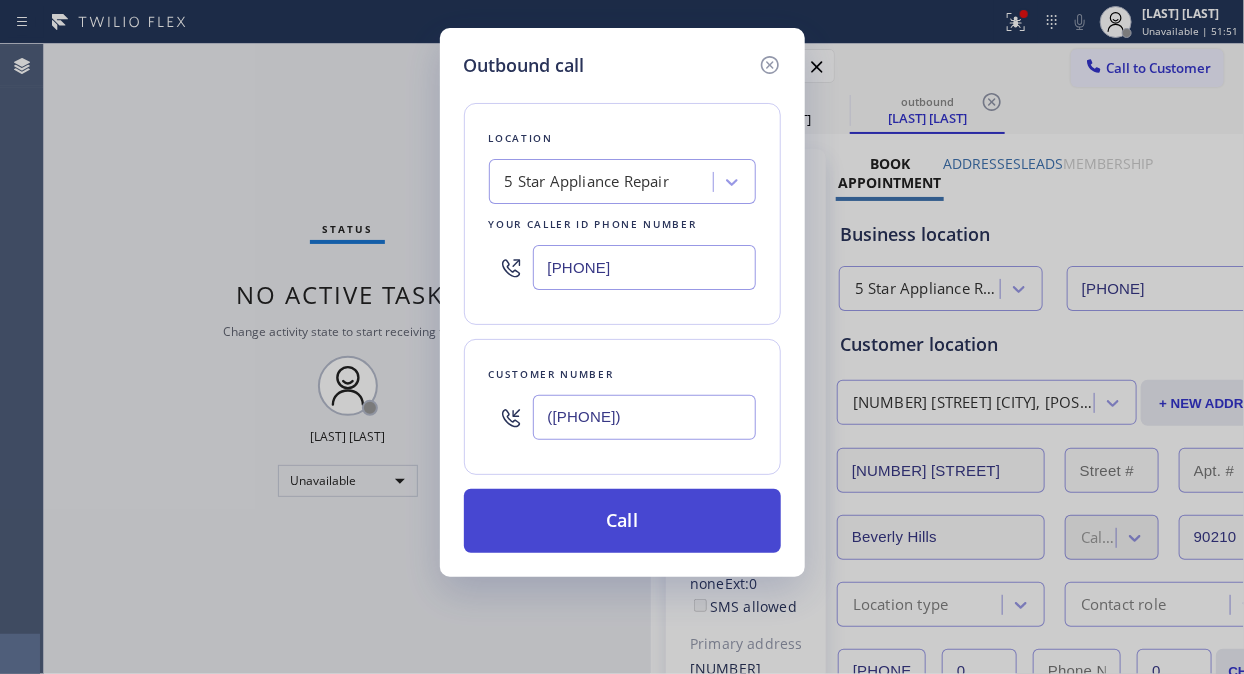 type on "([PHONE])" 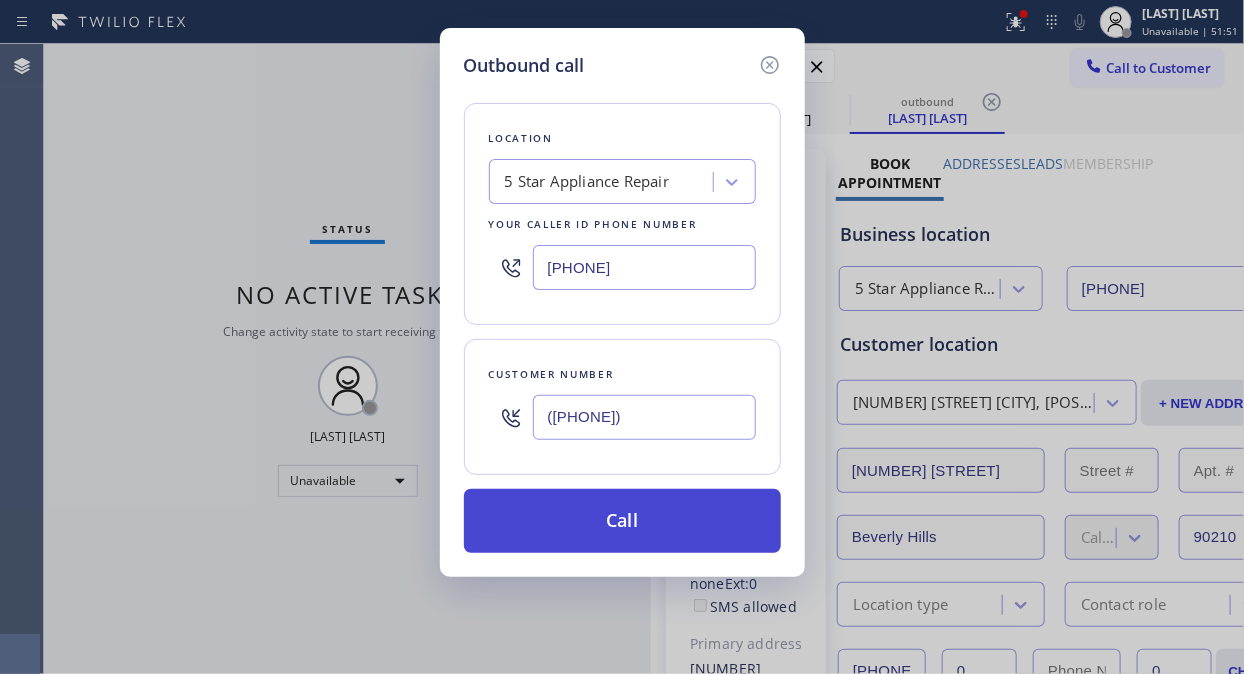 click on "Call" at bounding box center [622, 521] 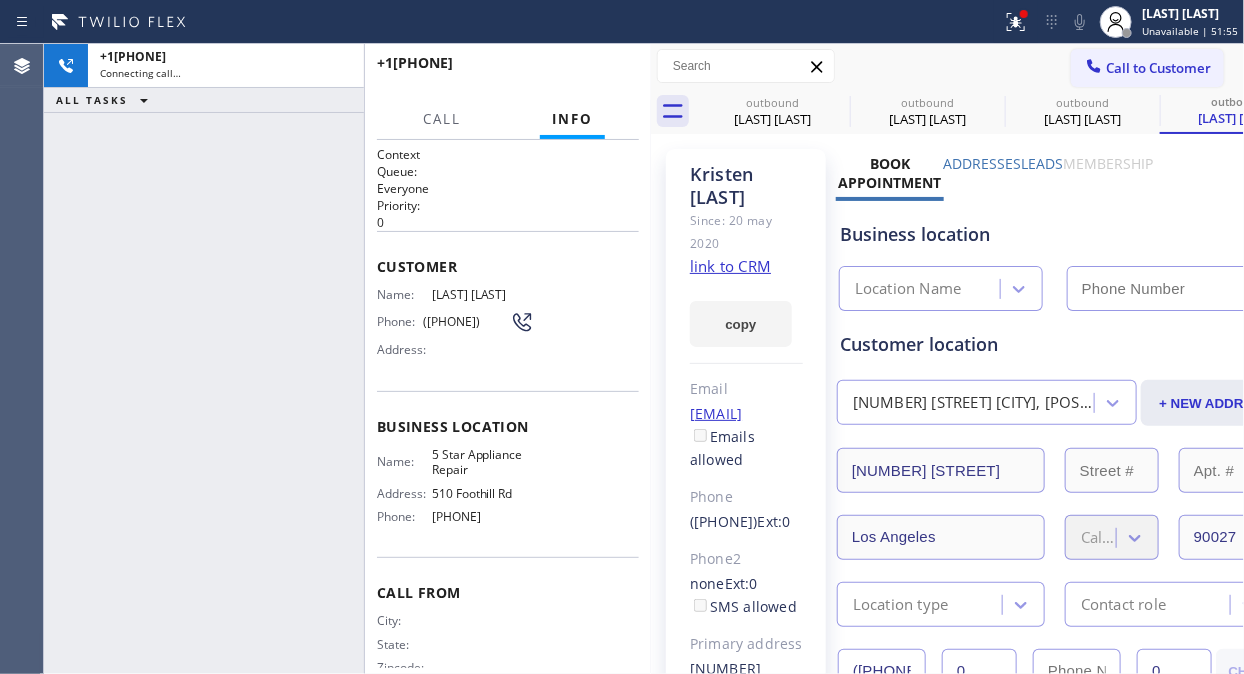 type on "[PHONE]" 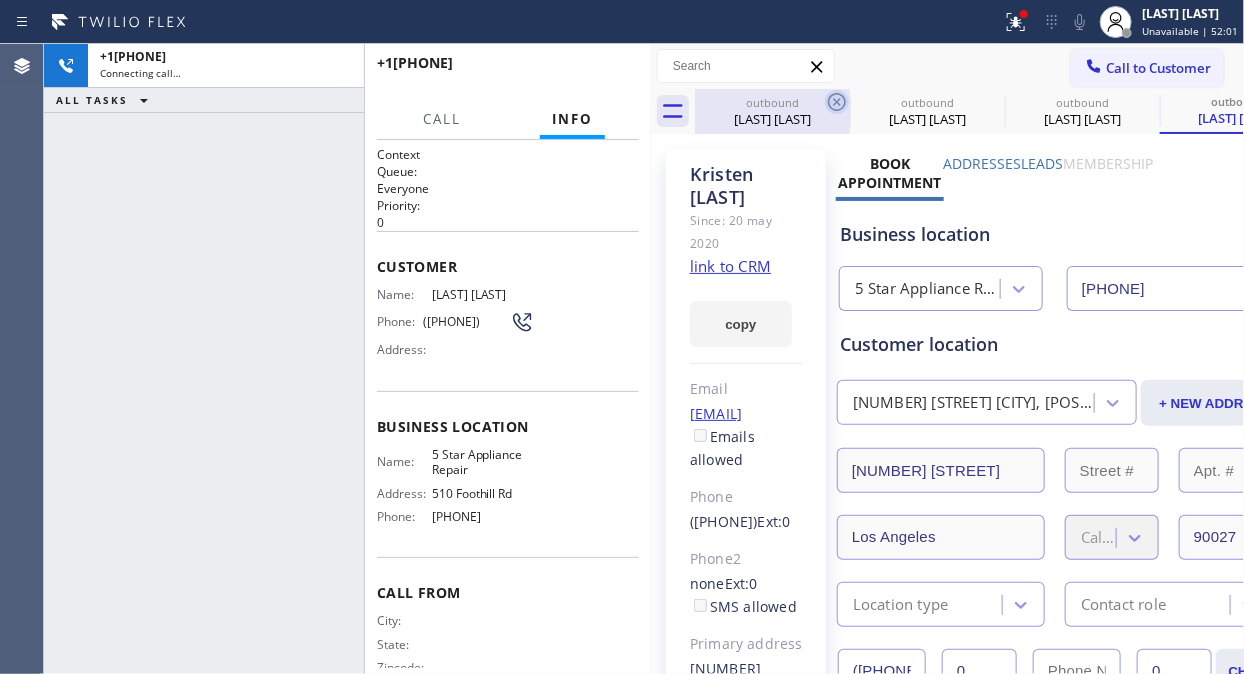click 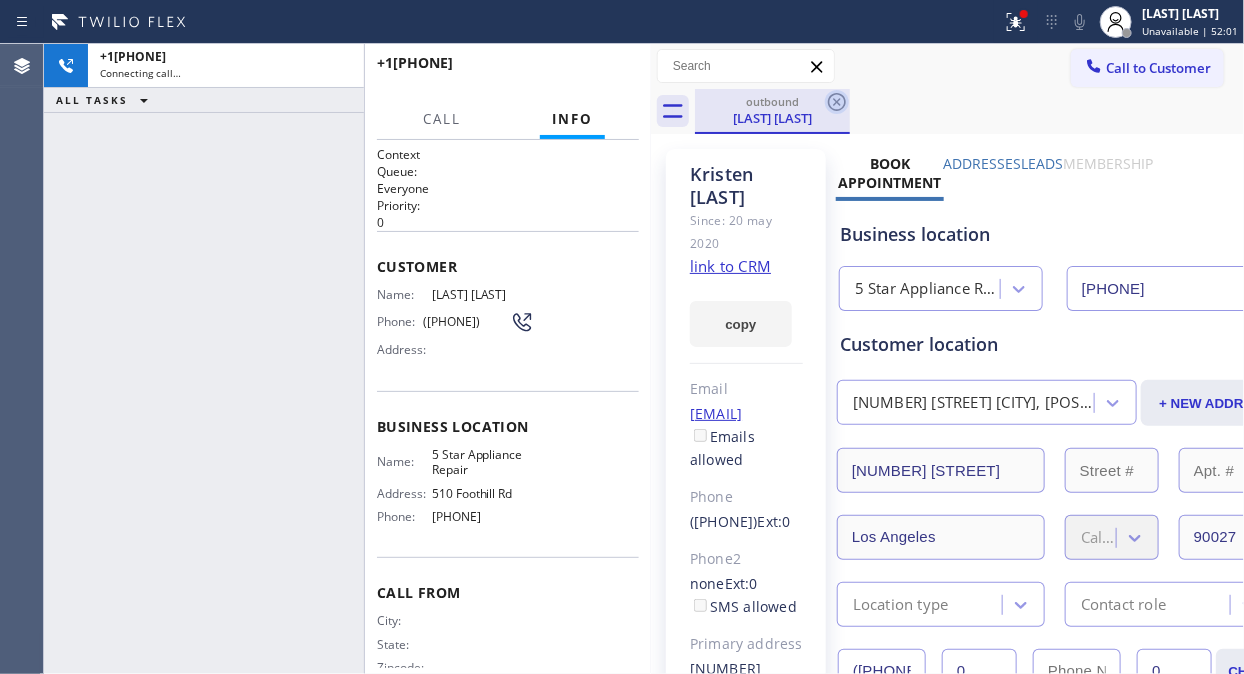 click 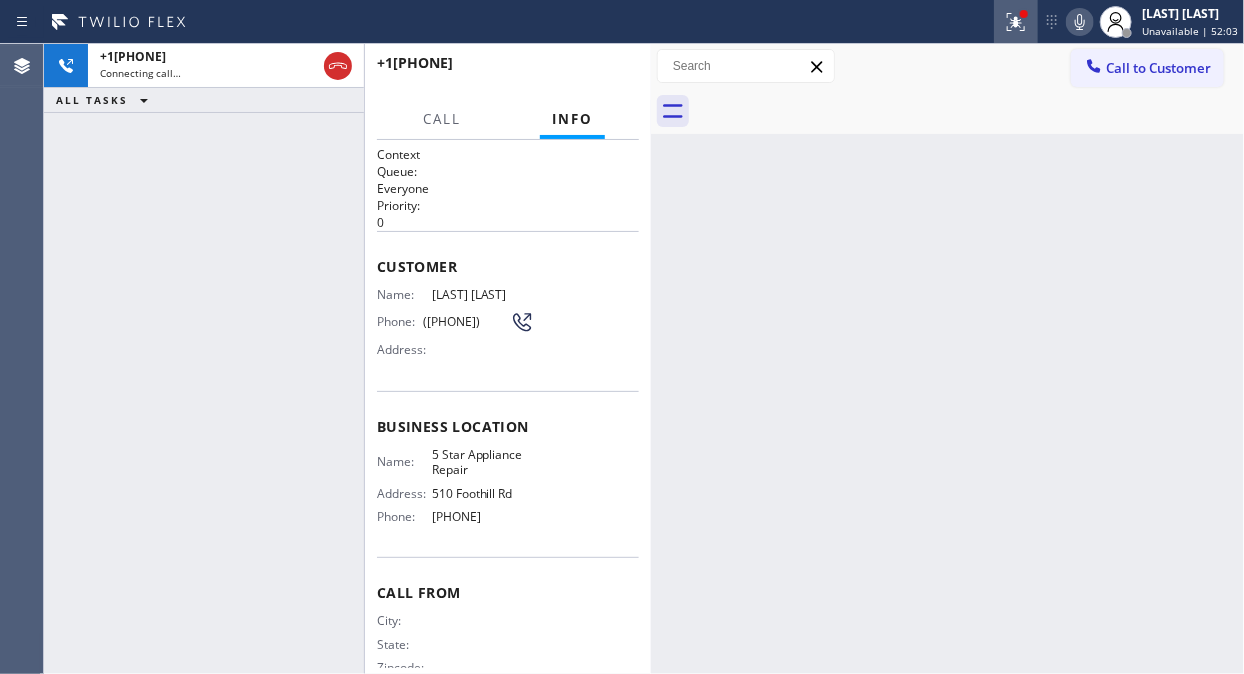 click 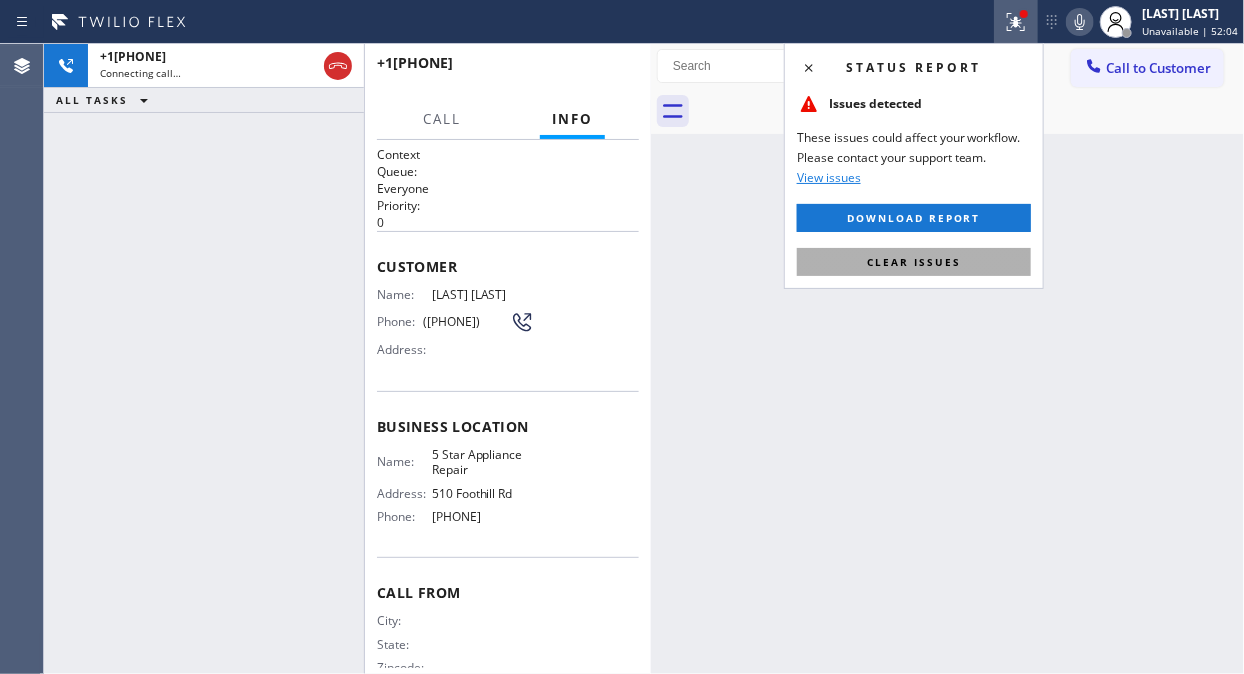 click on "Clear issues" at bounding box center [914, 262] 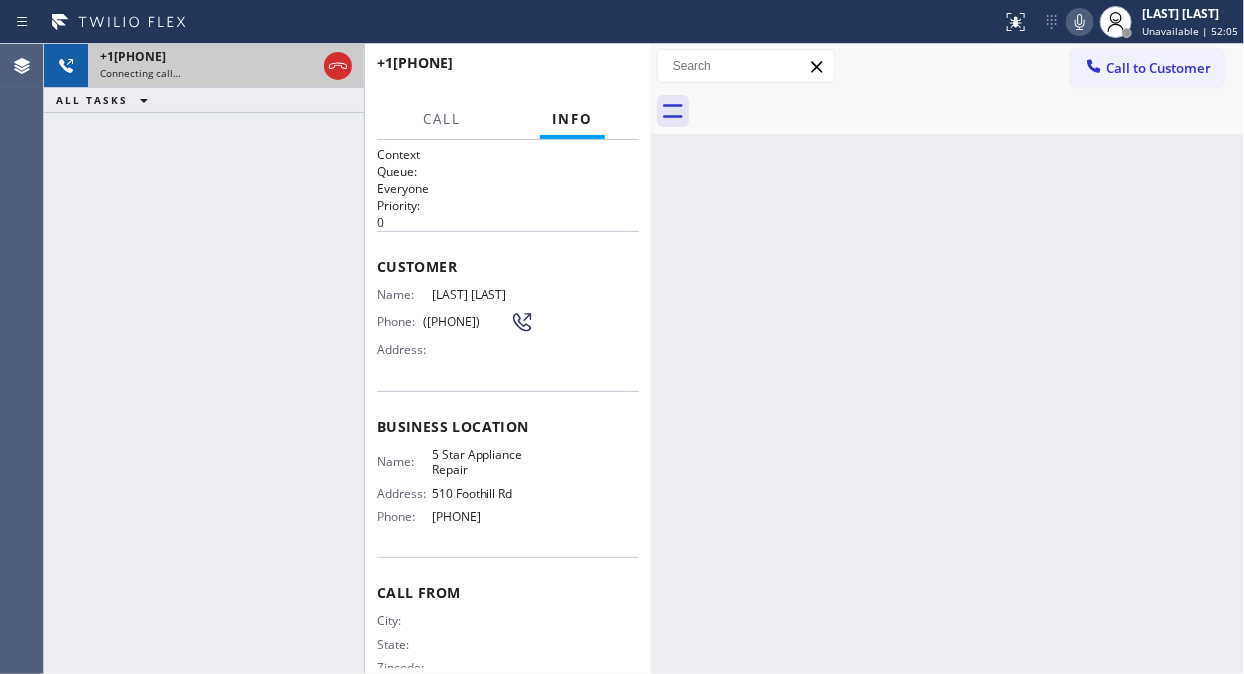 click on "Connecting call…" at bounding box center (208, 73) 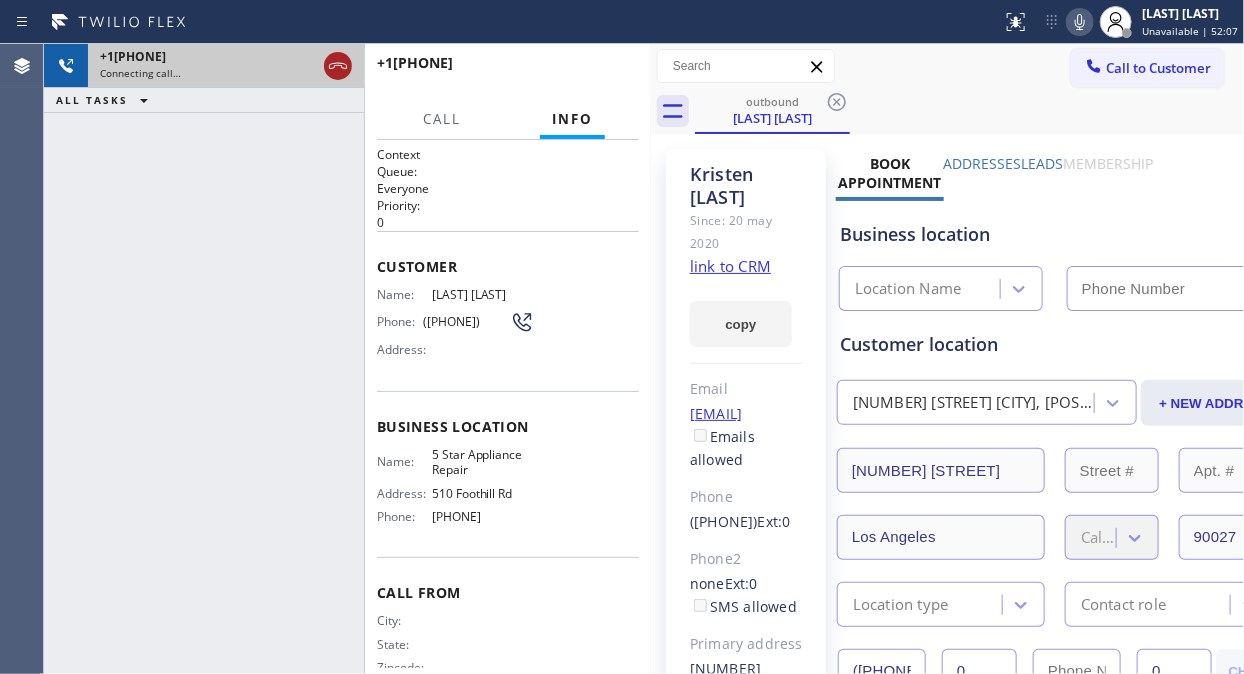 type on "[PHONE]" 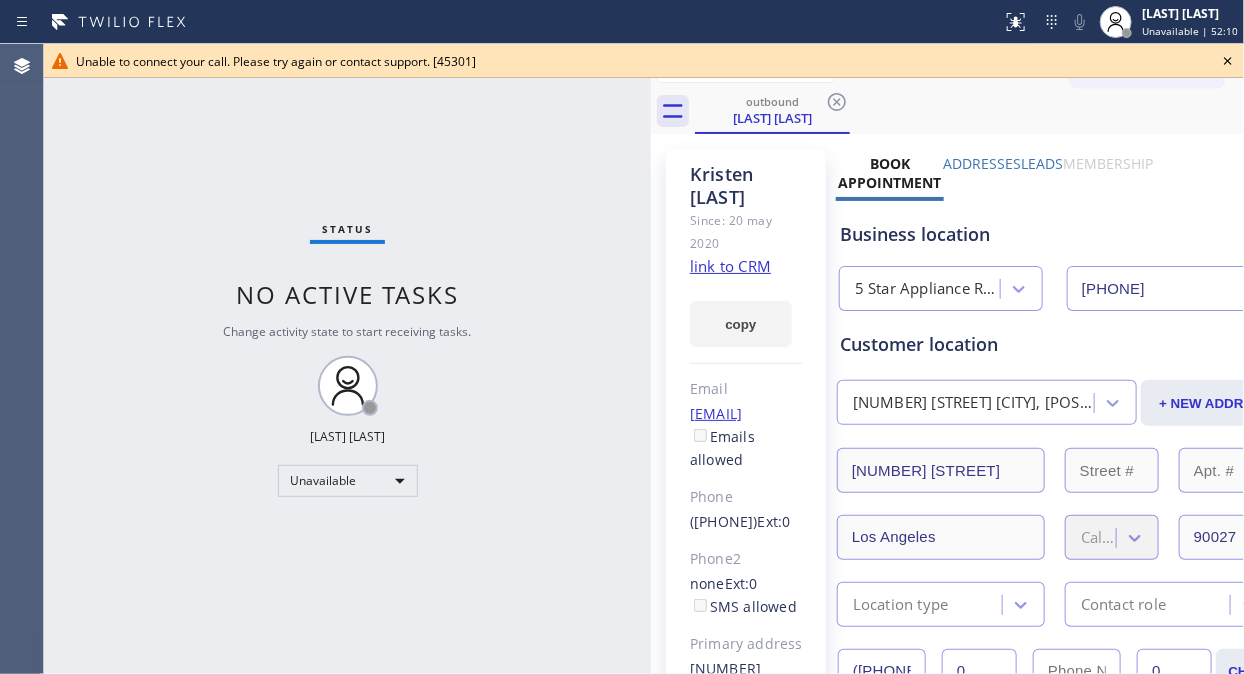 click on "Status   No active tasks     Change activity state to start receiving tasks.   Fila Garciano Unavailable" at bounding box center (347, 359) 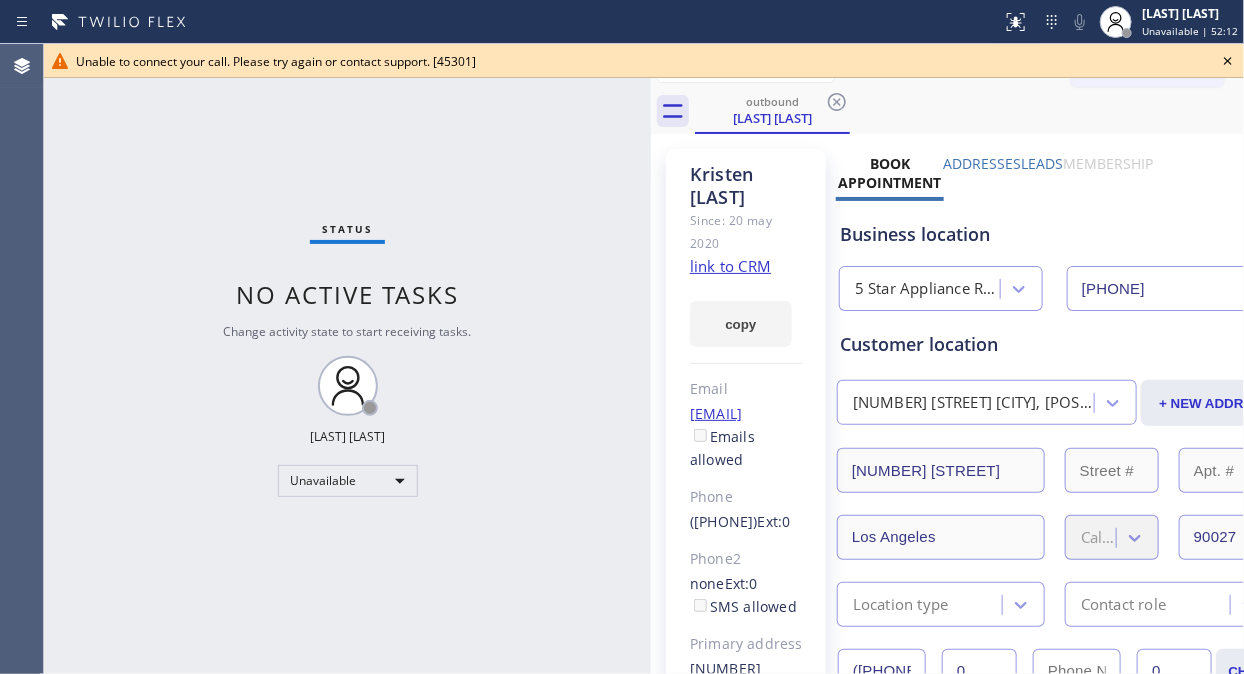 click 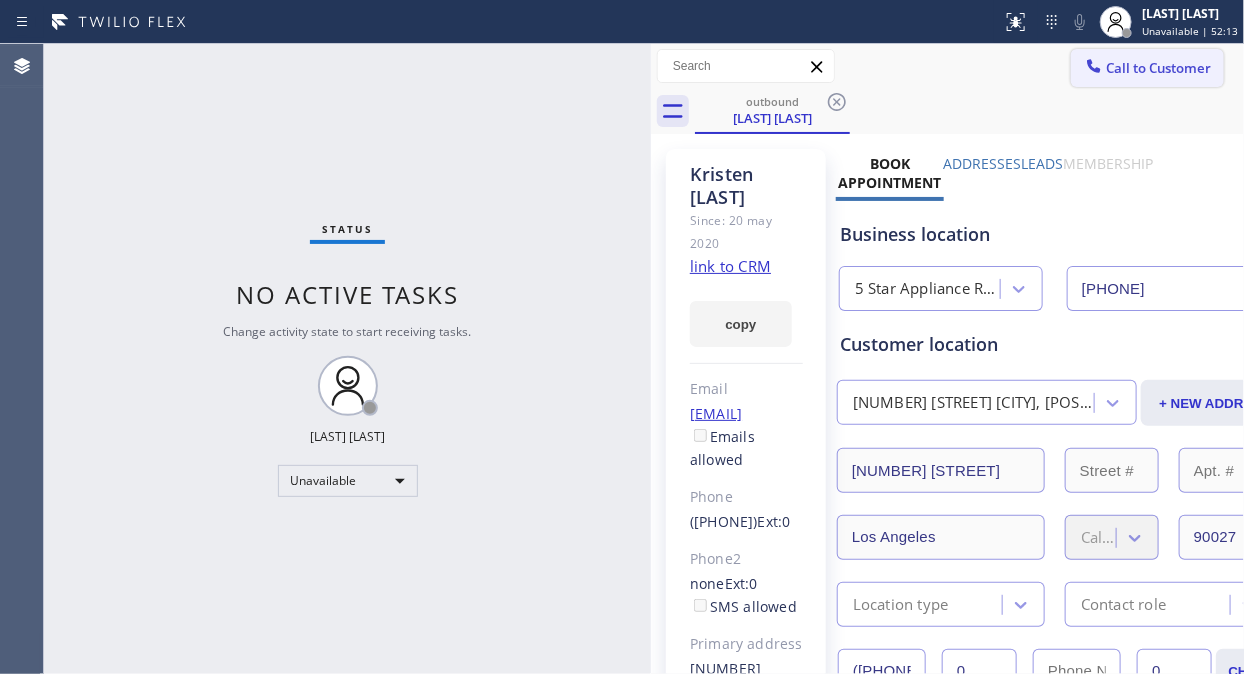 click on "Call to Customer" at bounding box center [1158, 68] 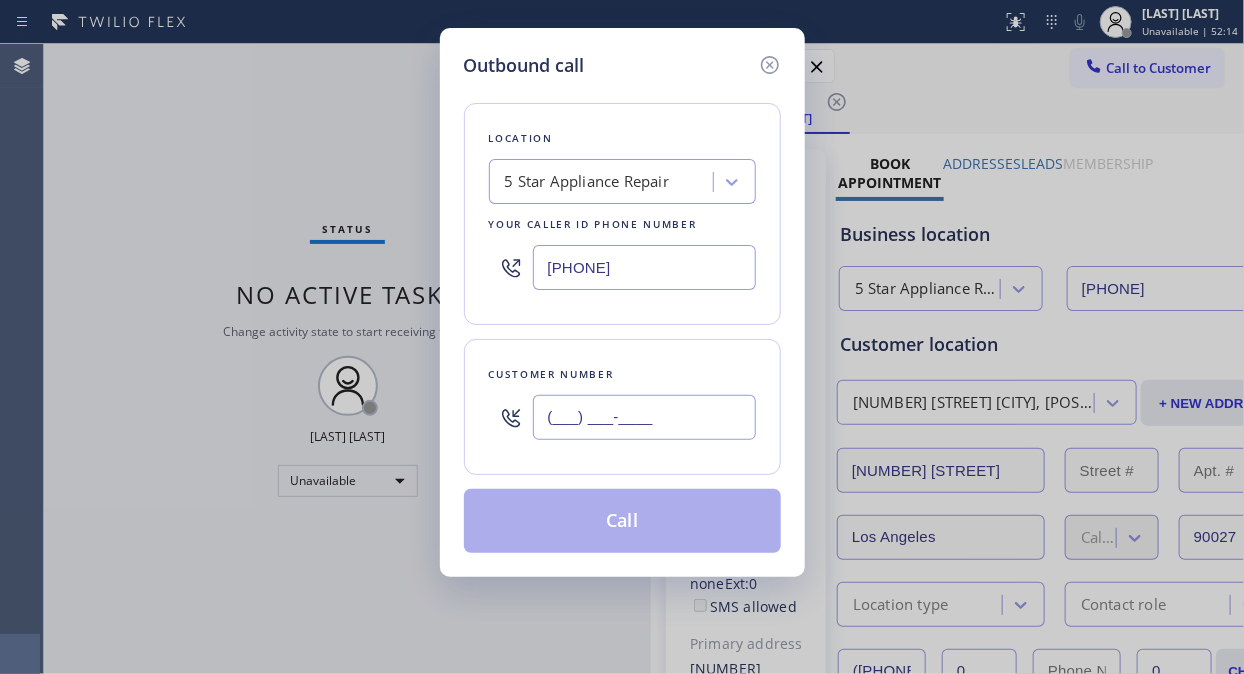 click on "(___) ___-____" at bounding box center [644, 417] 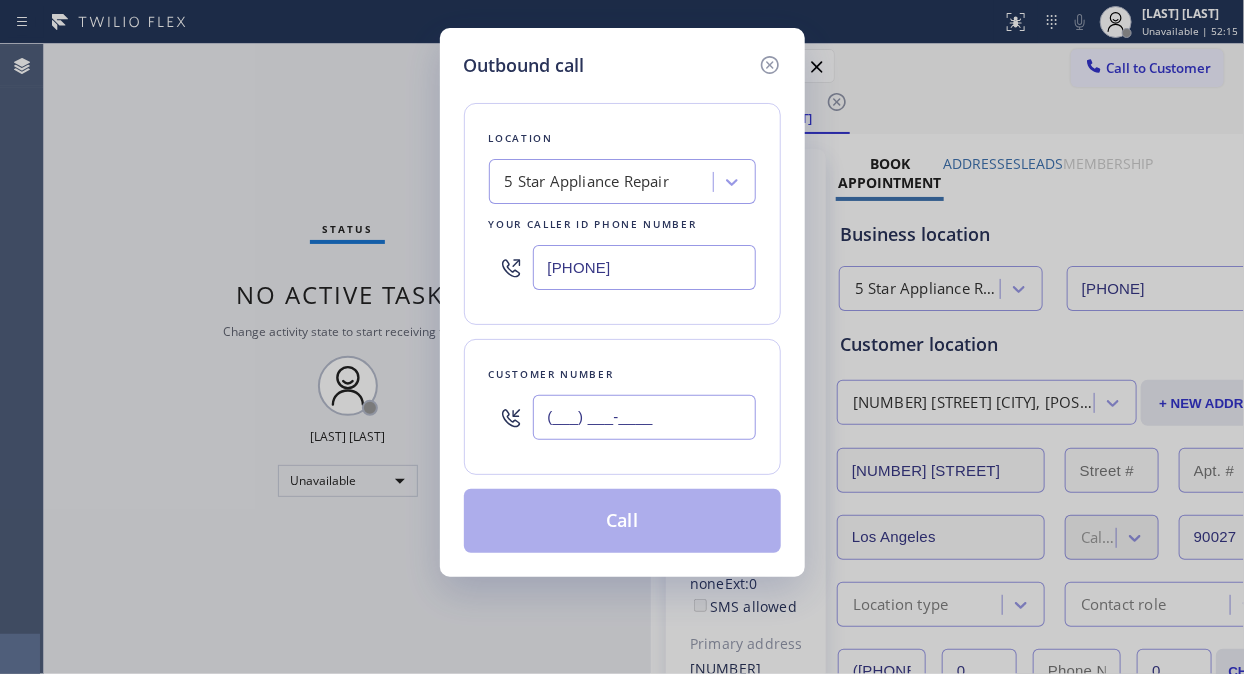 paste on "[PHONE]" 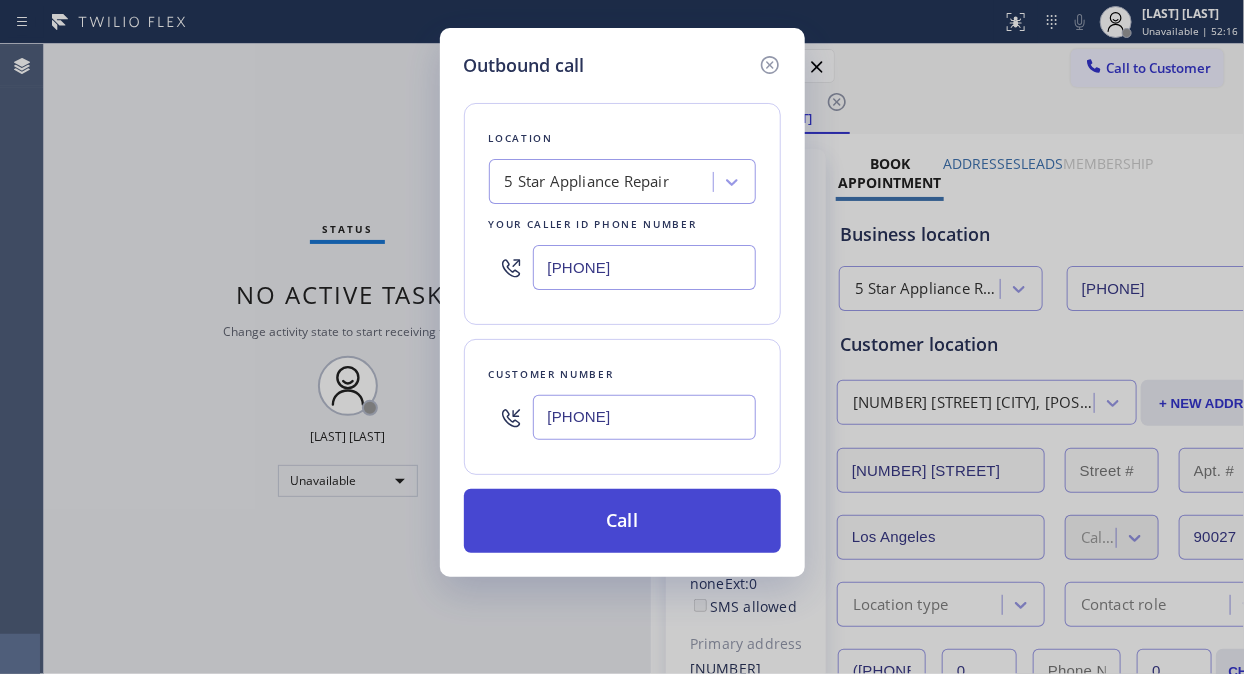 type on "[PHONE]" 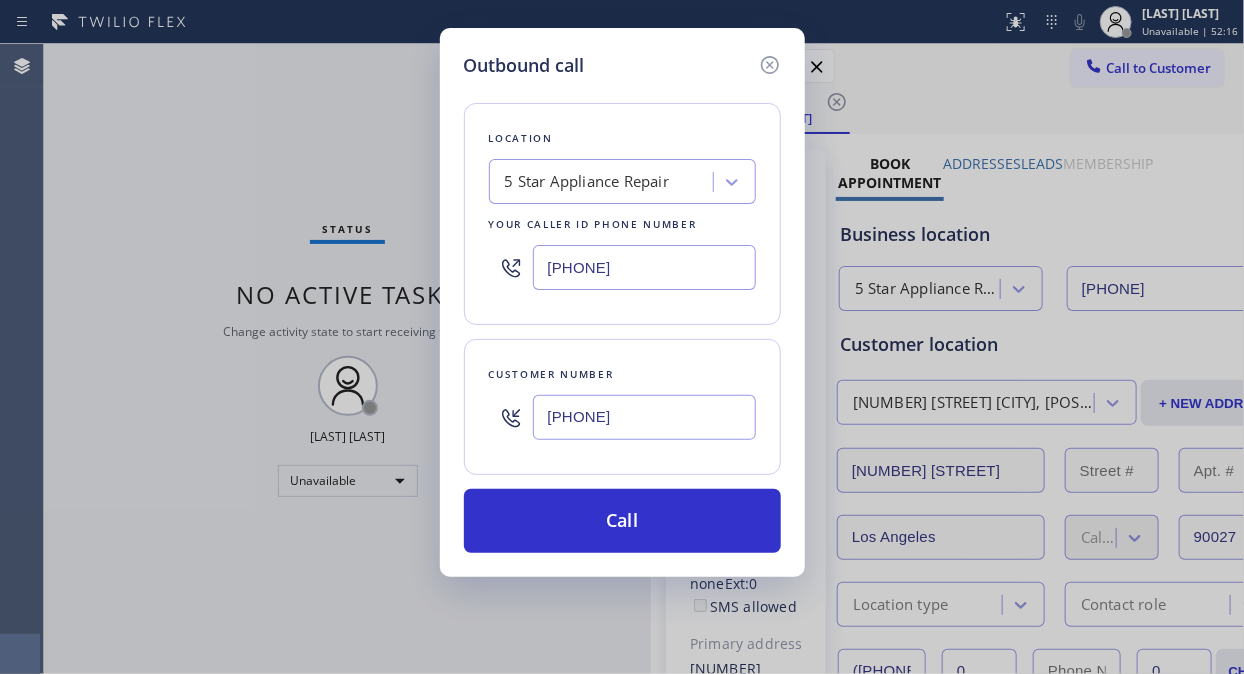 drag, startPoint x: 665, startPoint y: 530, endPoint x: 864, endPoint y: 378, distance: 250.40967 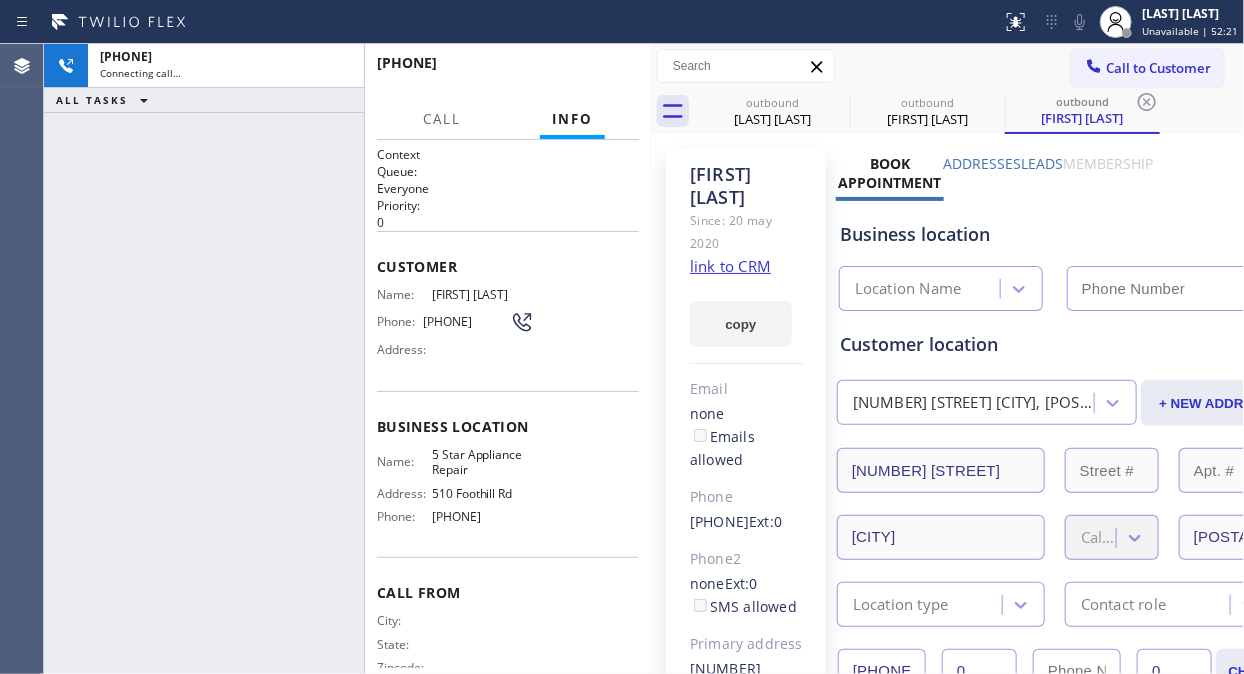 type on "[PHONE]" 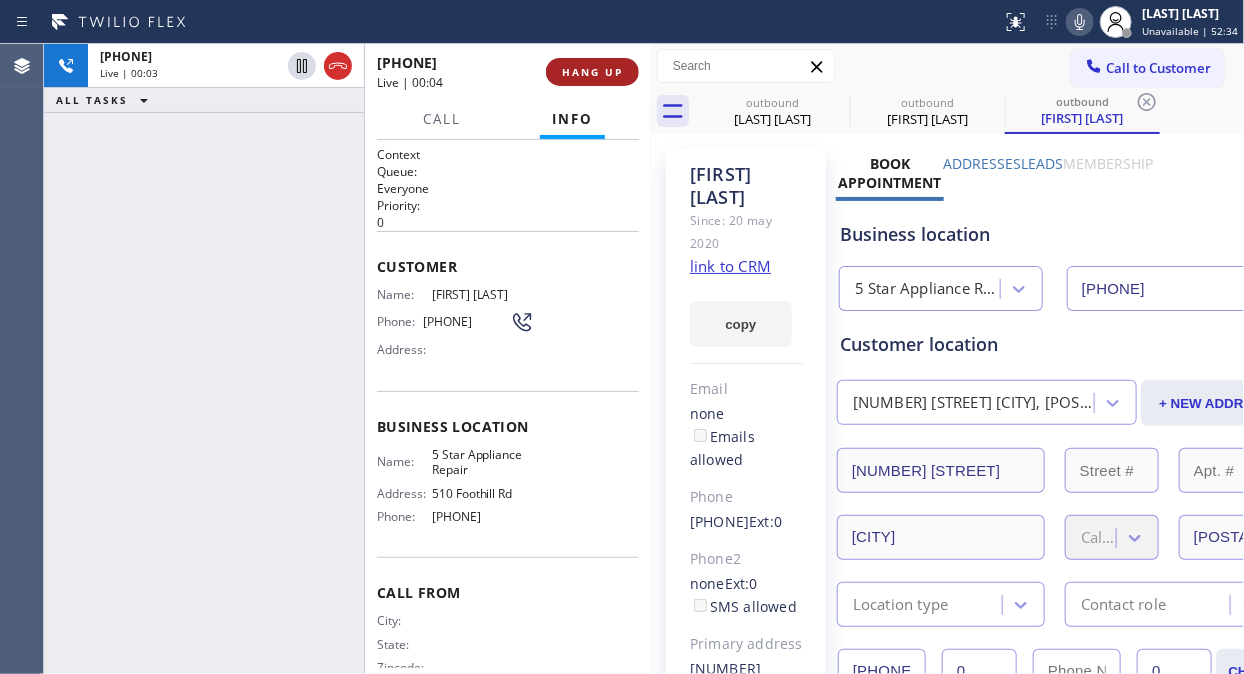 click on "HANG UP" at bounding box center (592, 72) 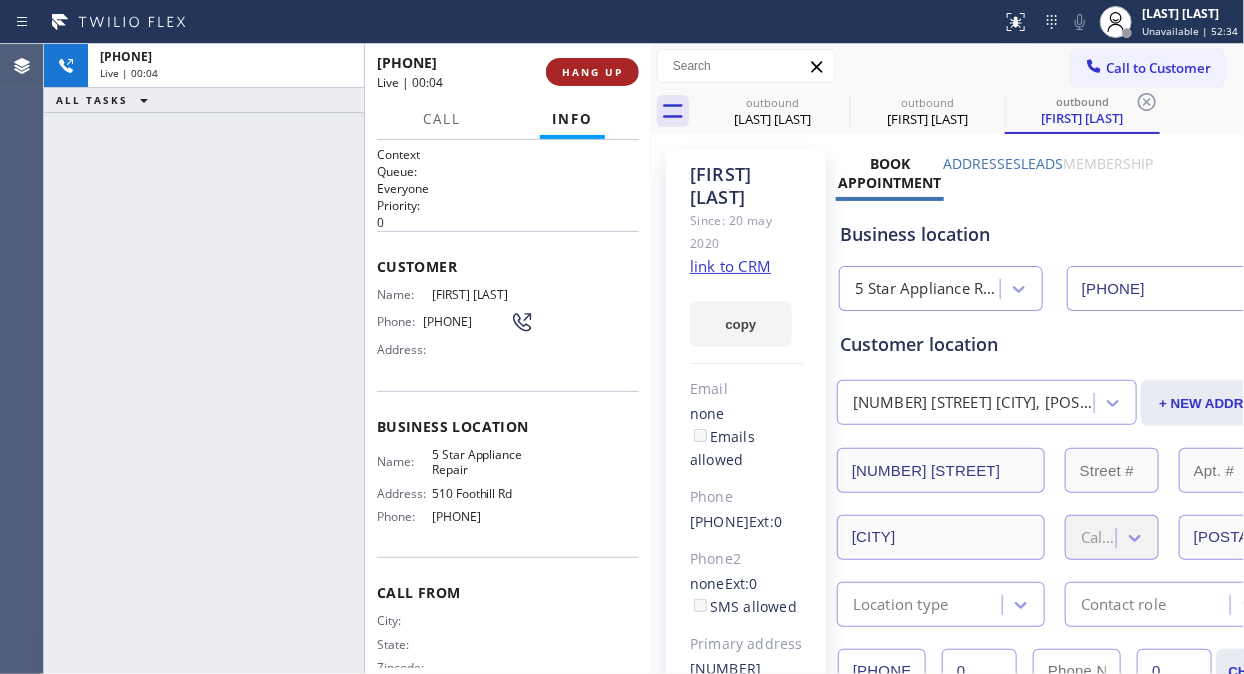click on "HANG UP" at bounding box center (592, 72) 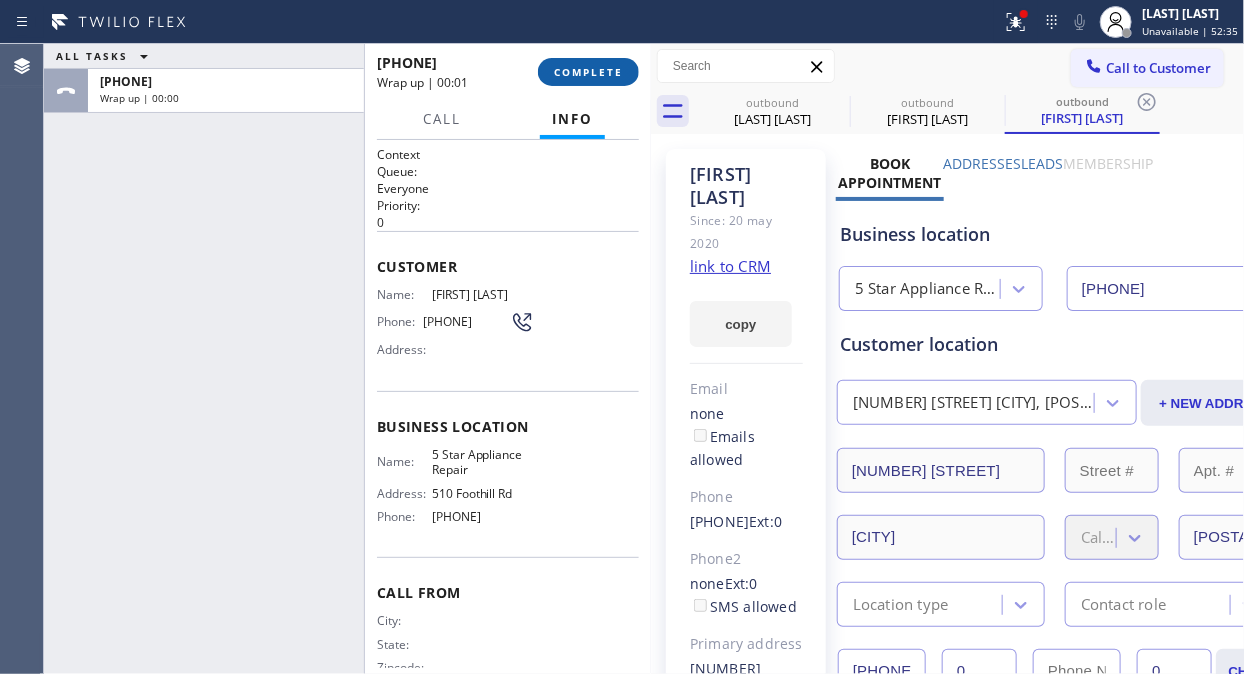click on "COMPLETE" at bounding box center [588, 72] 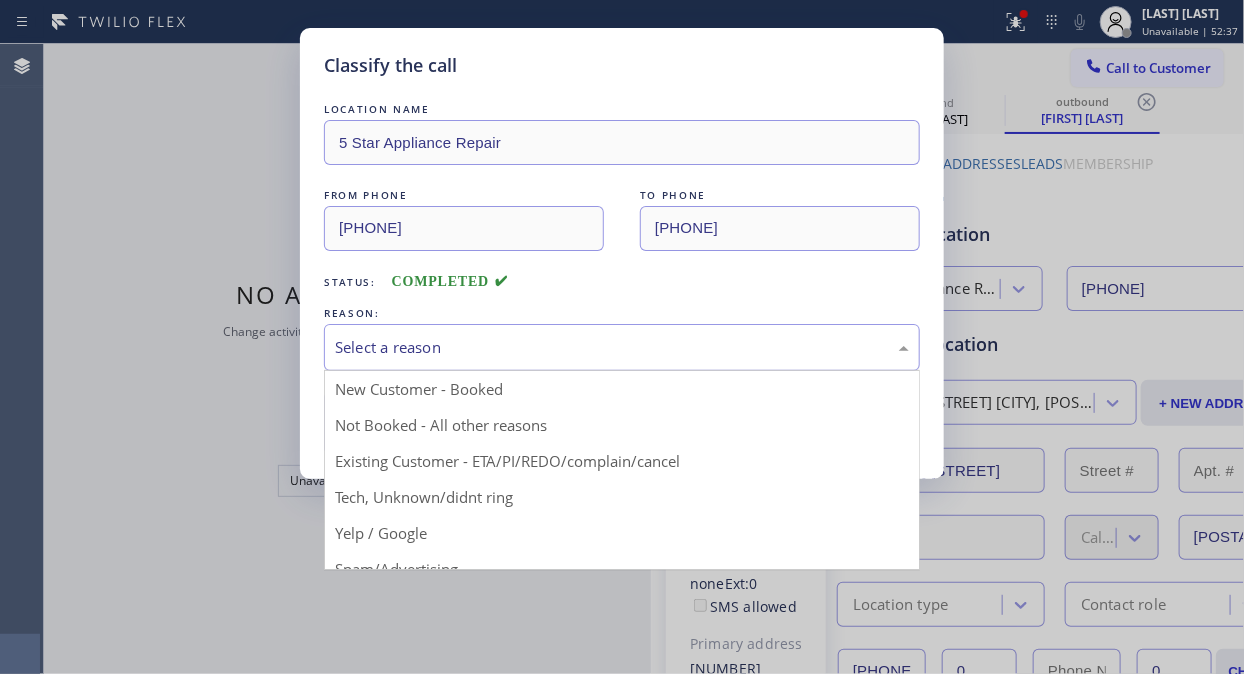 click on "Select a reason" at bounding box center (622, 347) 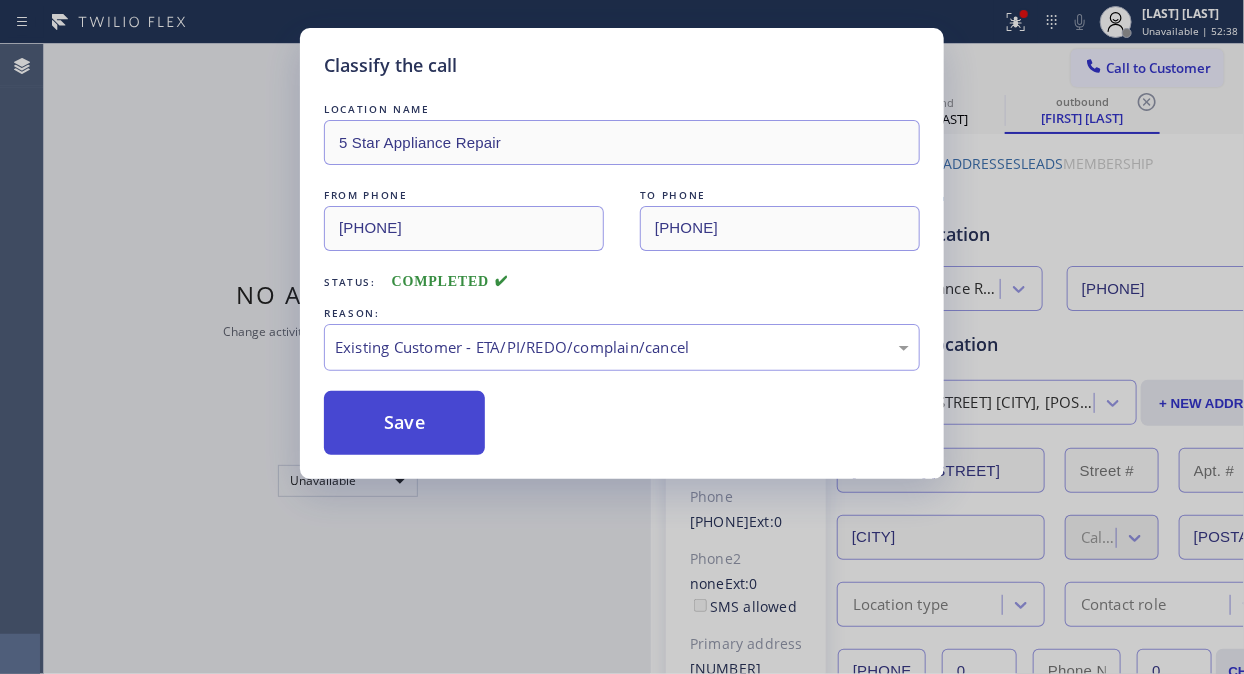click on "Save" at bounding box center [404, 423] 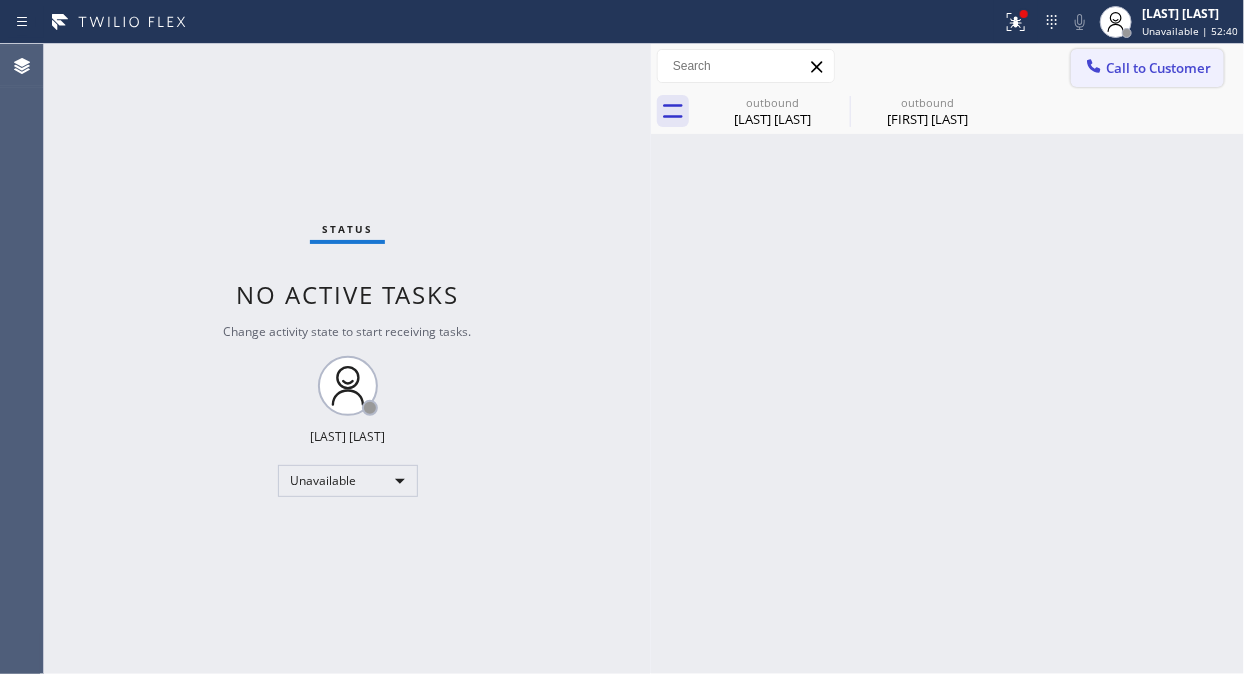 click on "Call to Customer" at bounding box center [1158, 68] 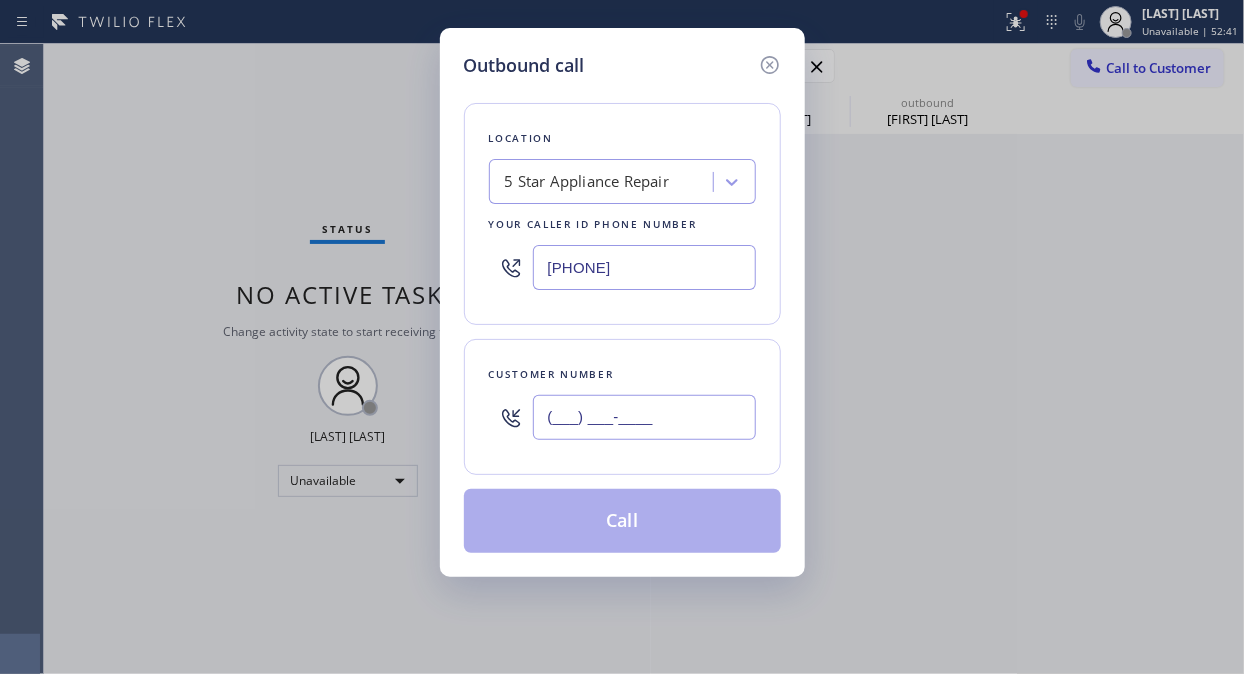 click on "(___) ___-____" at bounding box center [644, 417] 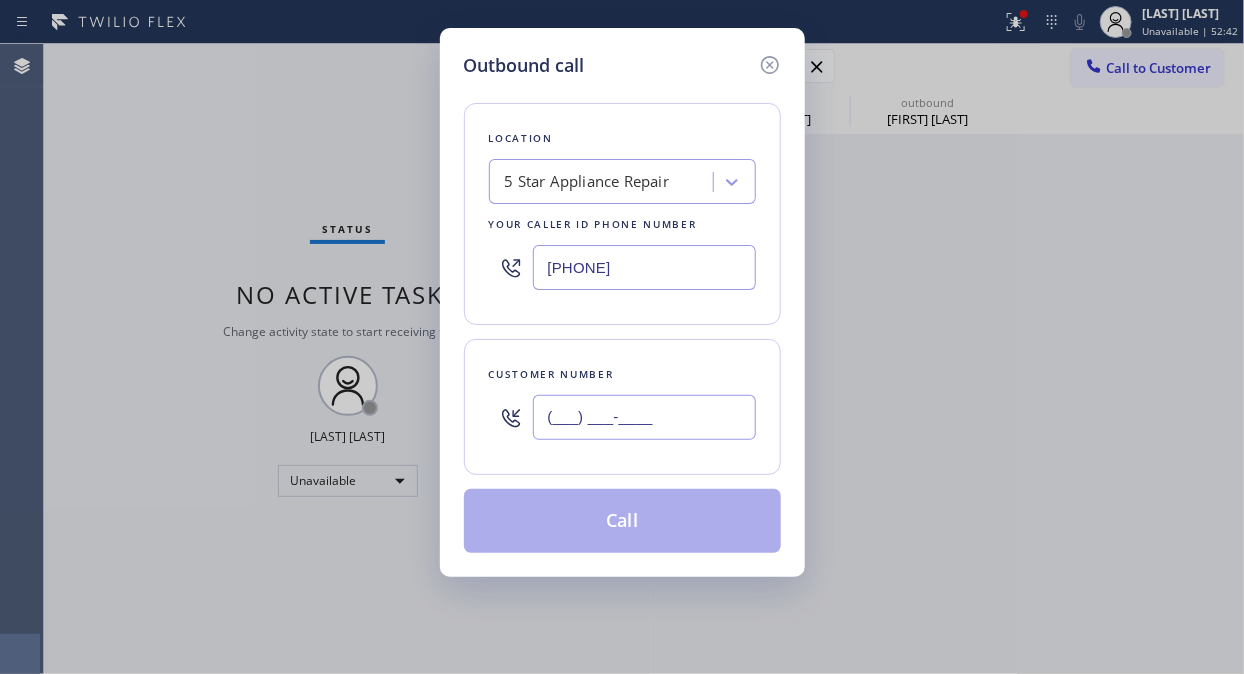 paste on "([PHONE])" 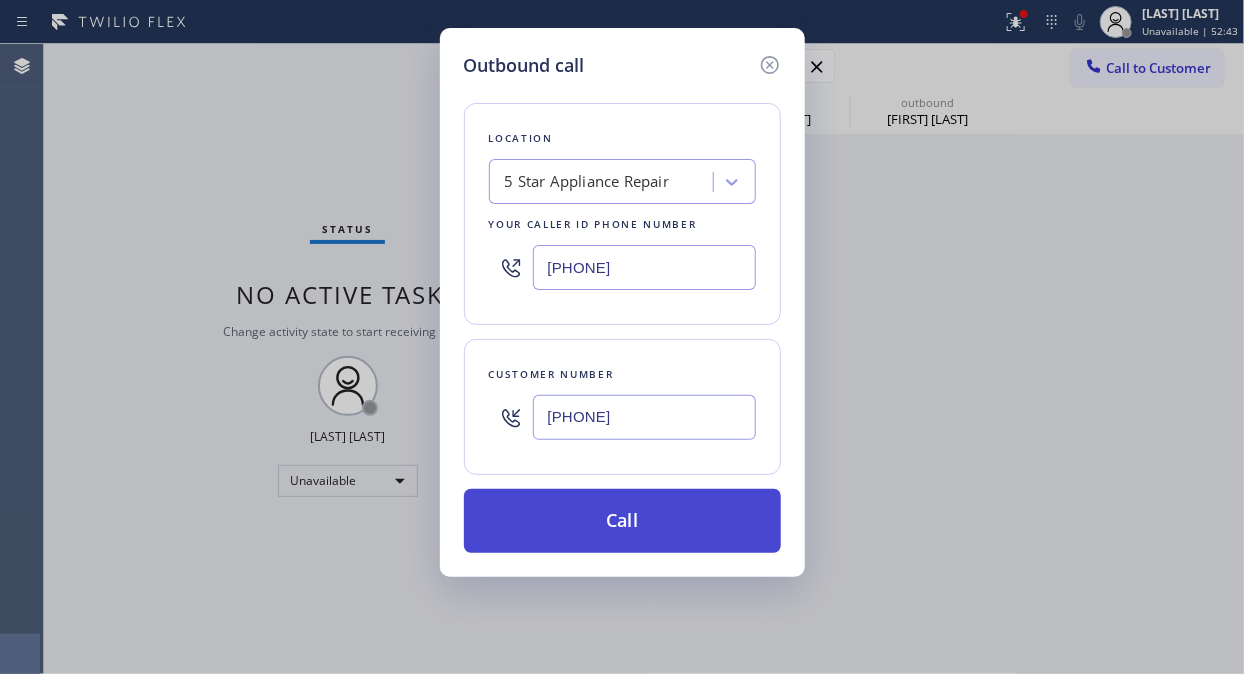 type on "[PHONE]" 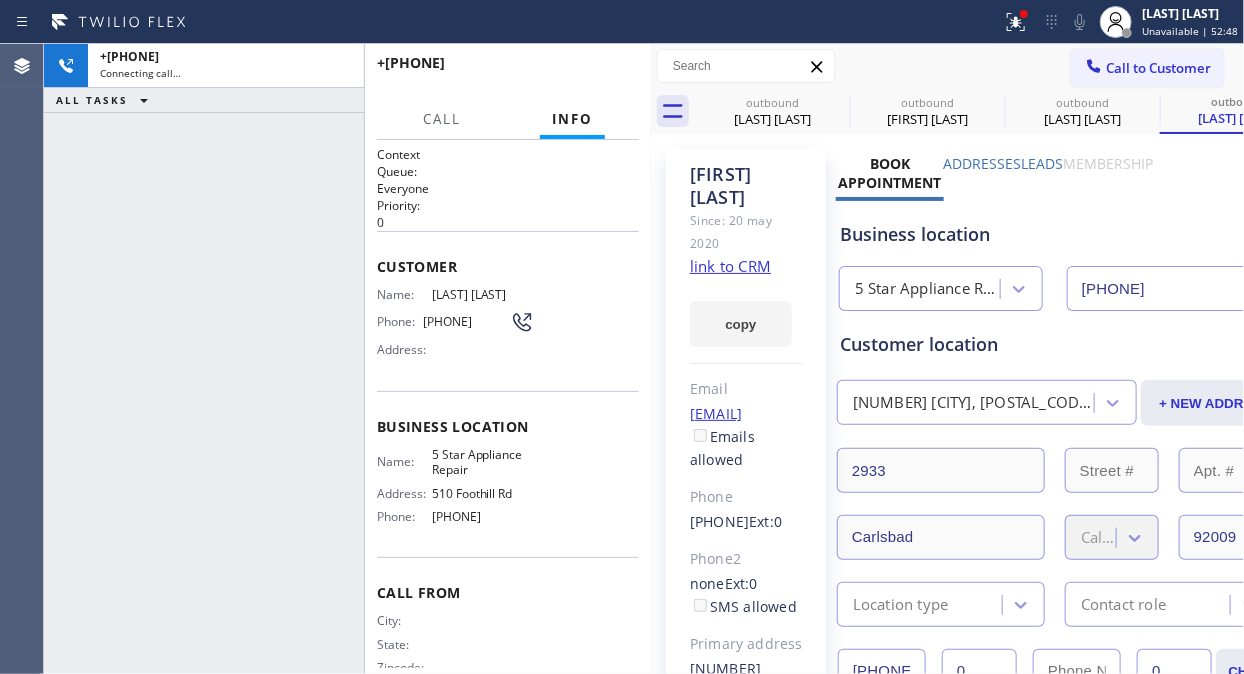 type on "[PHONE]" 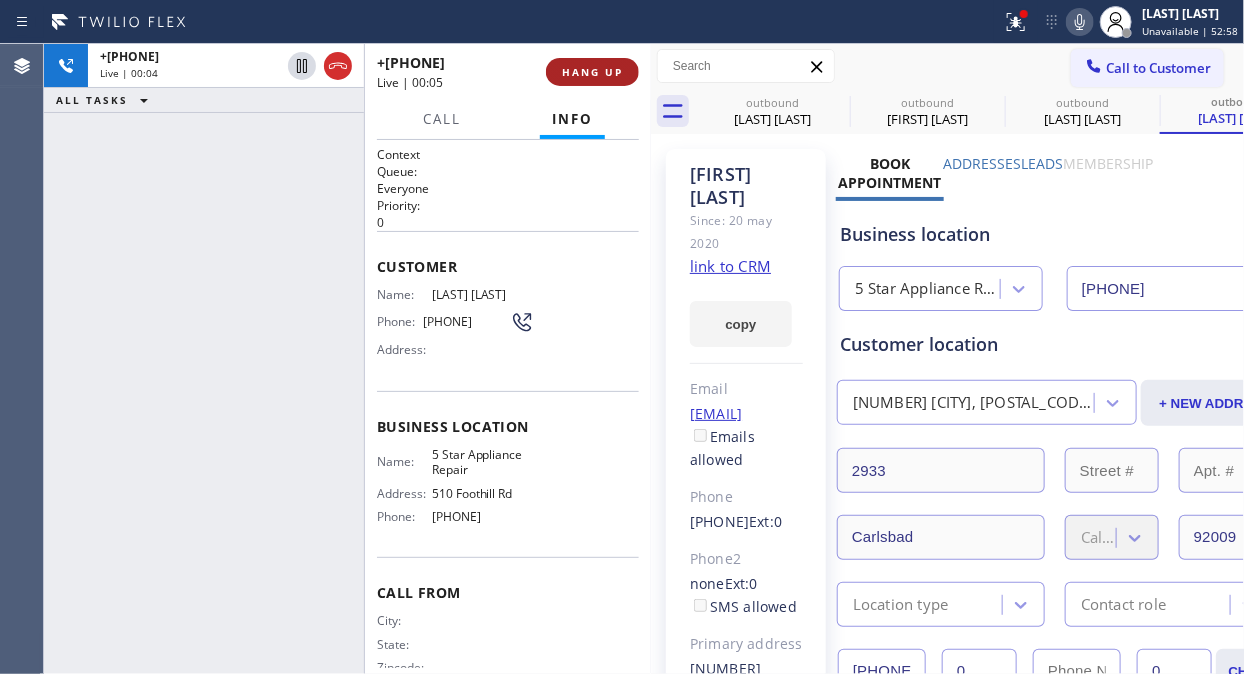 click on "HANG UP" at bounding box center [592, 72] 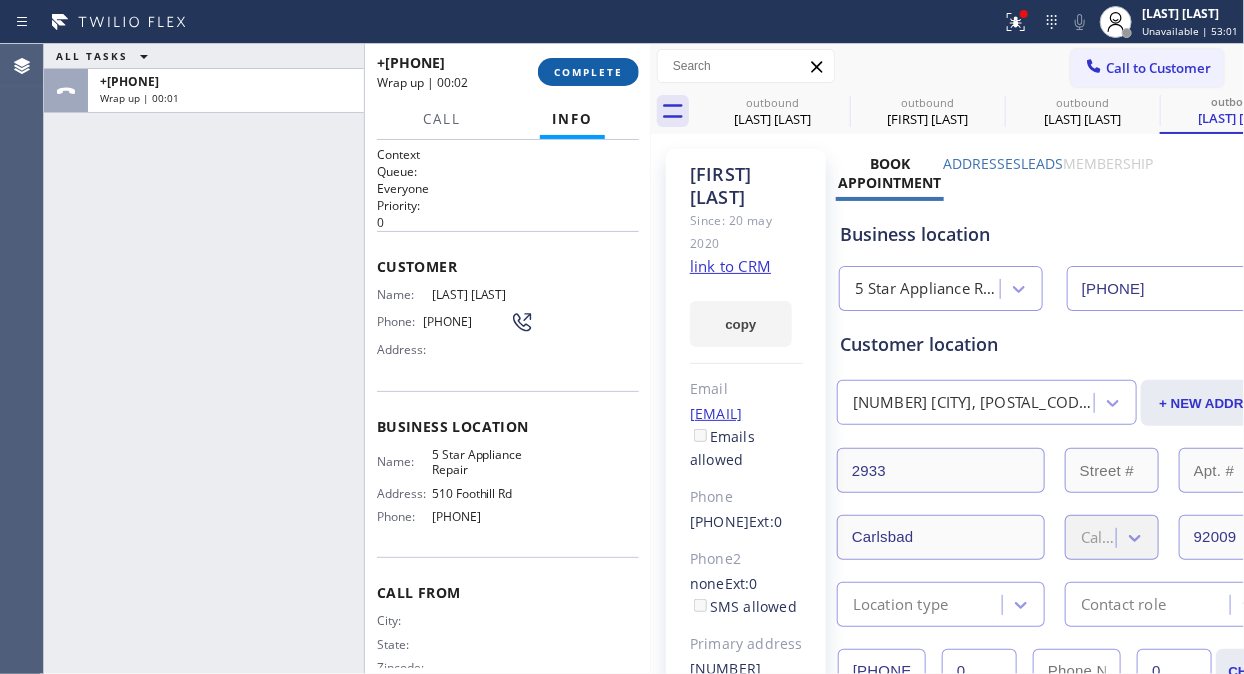 click on "COMPLETE" at bounding box center [588, 72] 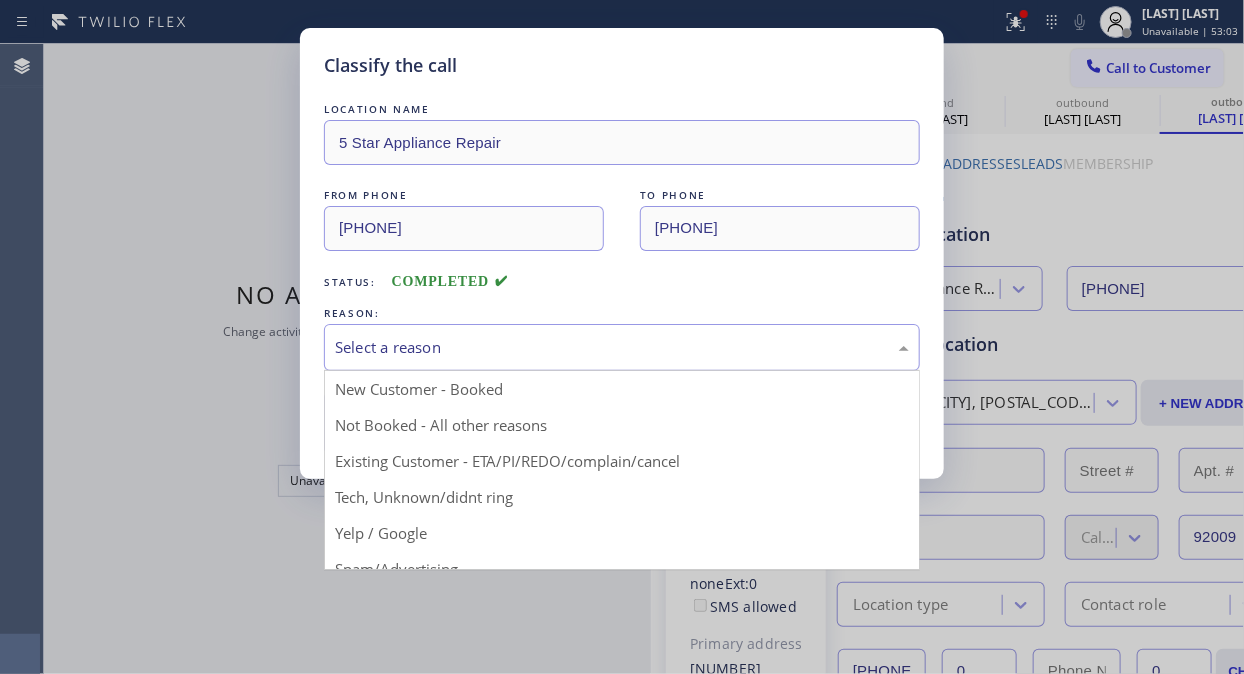 drag, startPoint x: 563, startPoint y: 333, endPoint x: 574, endPoint y: 392, distance: 60.016663 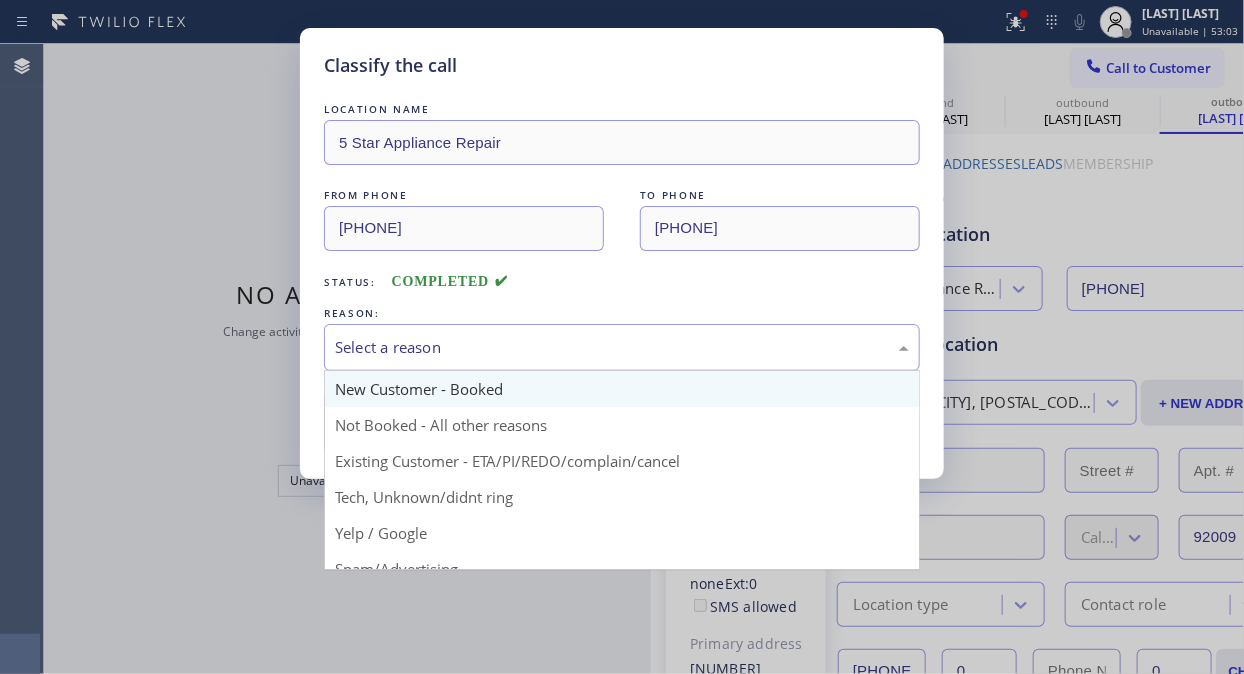 click on "Select a reason" at bounding box center [622, 347] 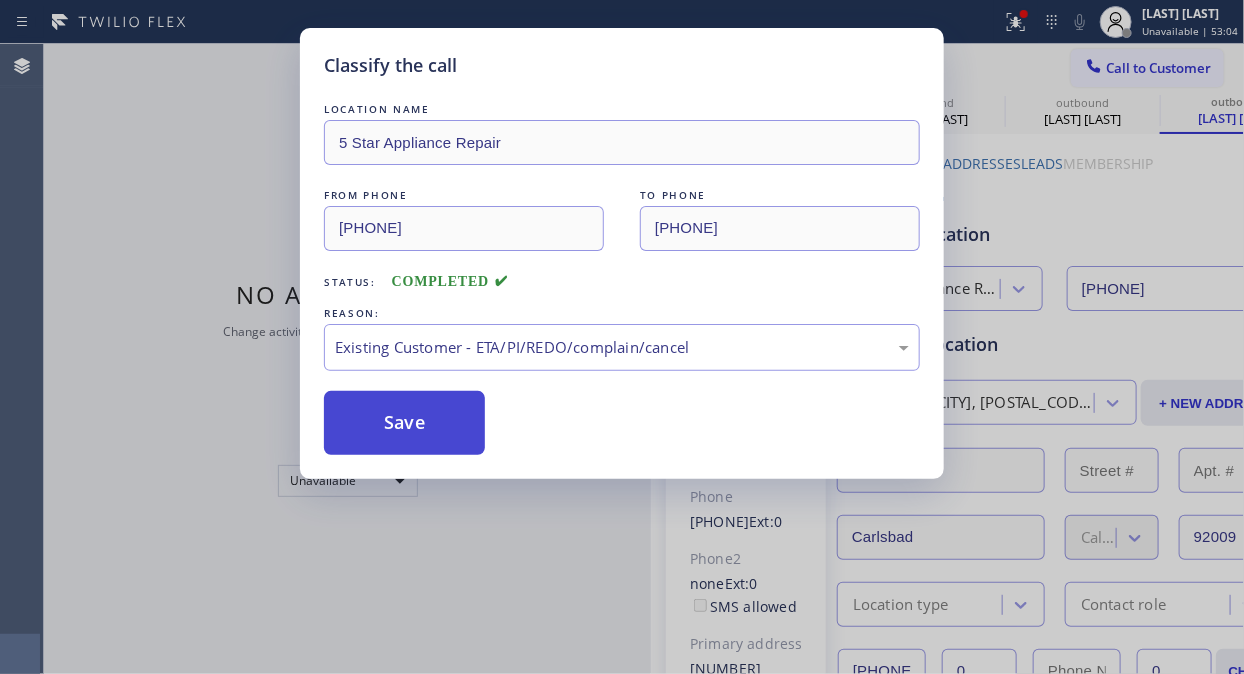 click on "Save" at bounding box center [404, 423] 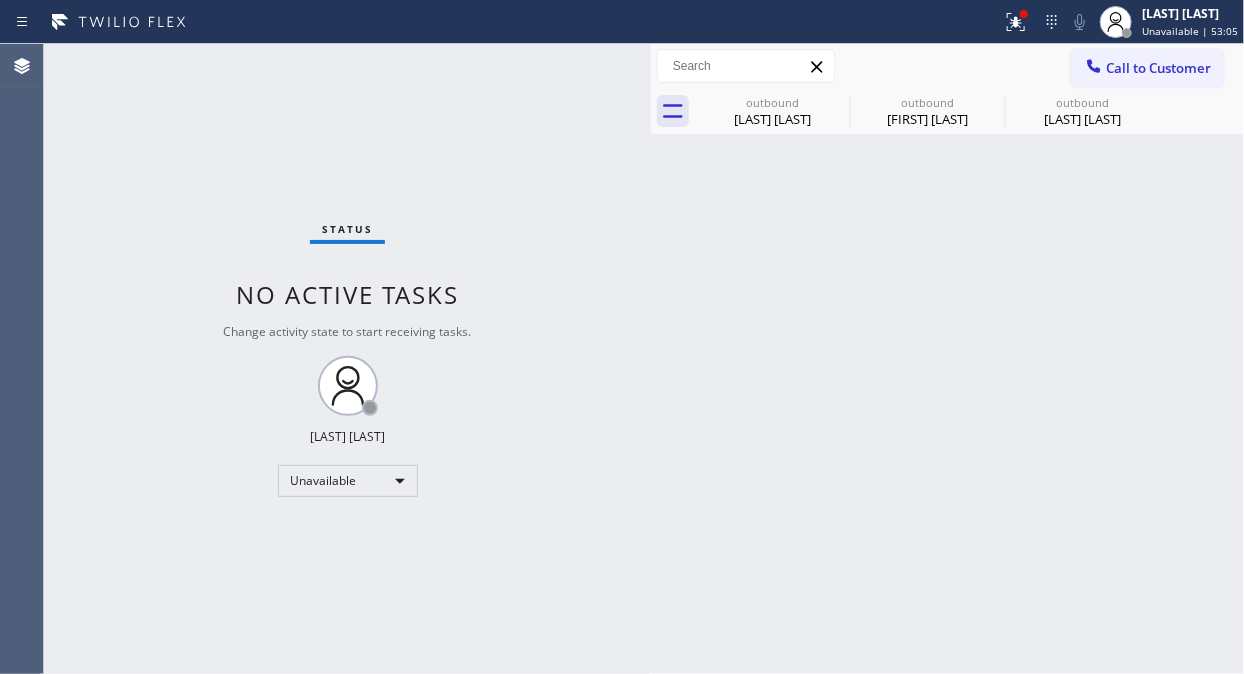 click on "Call to Customer" at bounding box center (1158, 68) 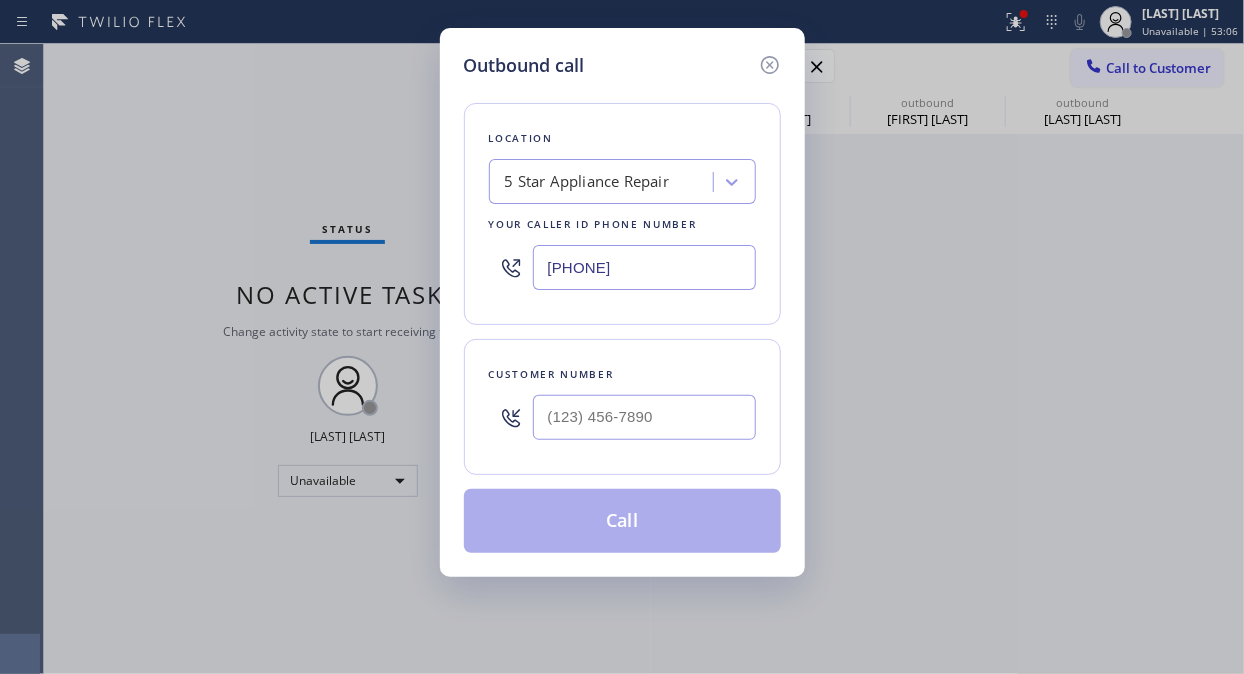 click at bounding box center [511, 417] 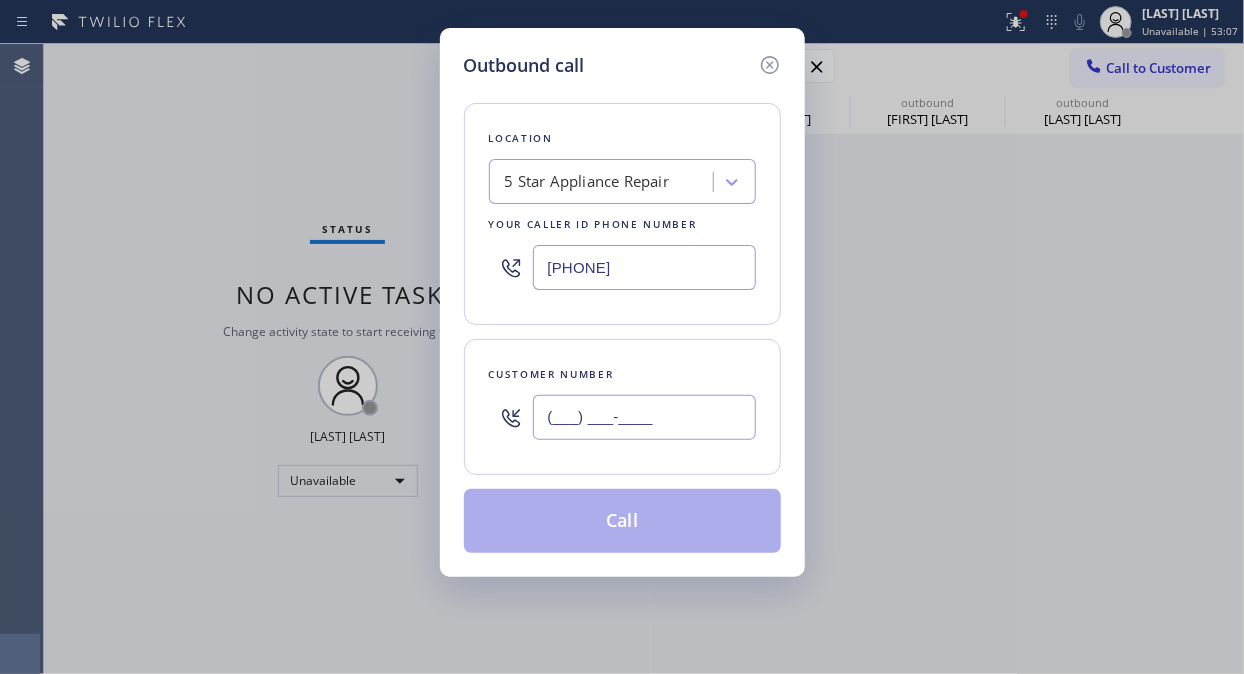 click on "(___) ___-____" at bounding box center [644, 417] 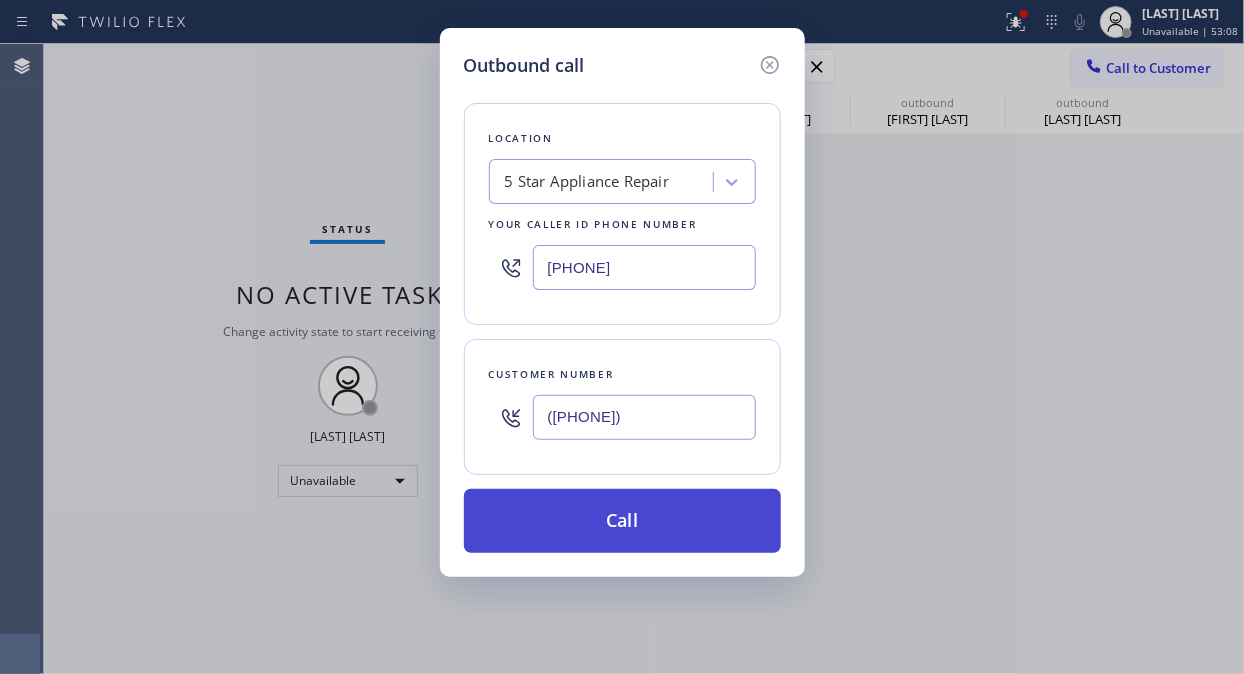 type on "([PHONE])" 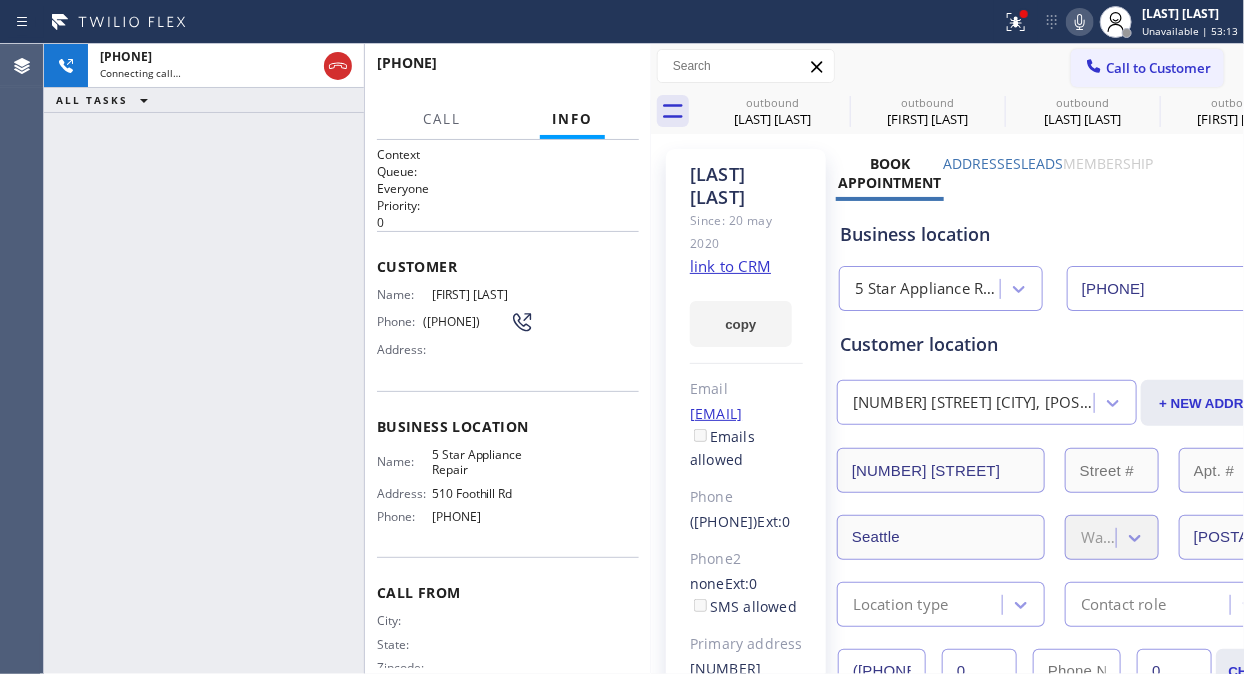 type on "[PHONE]" 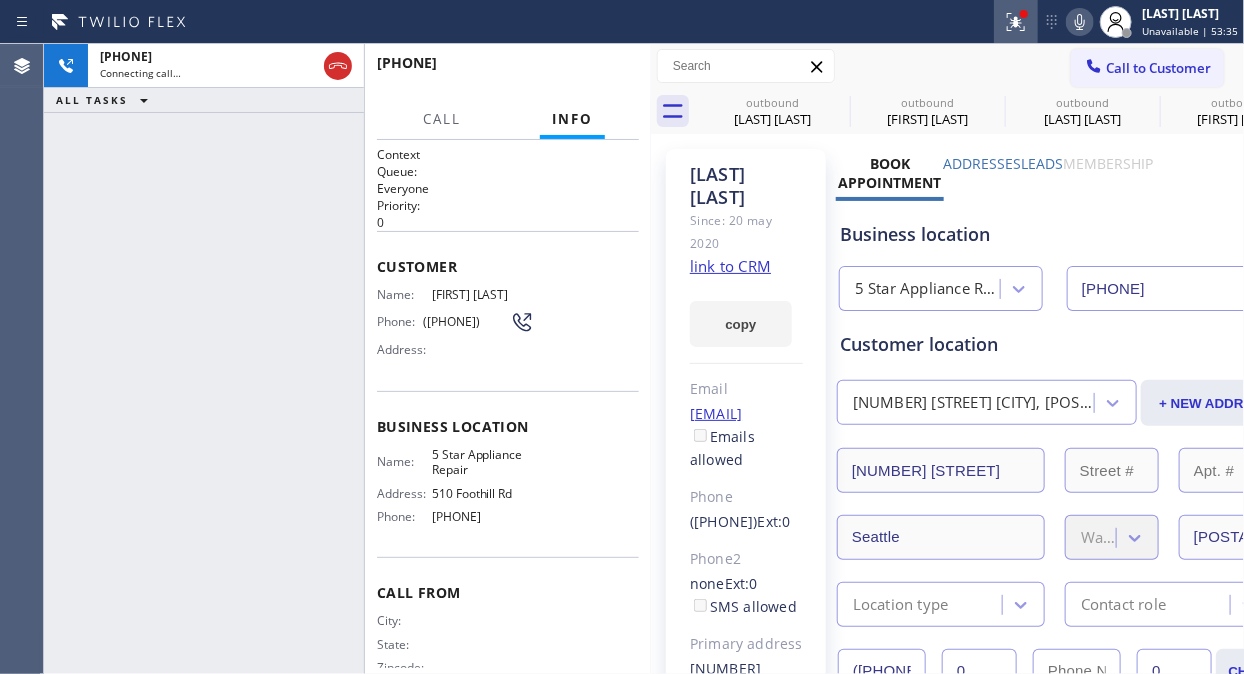 click at bounding box center [1016, 22] 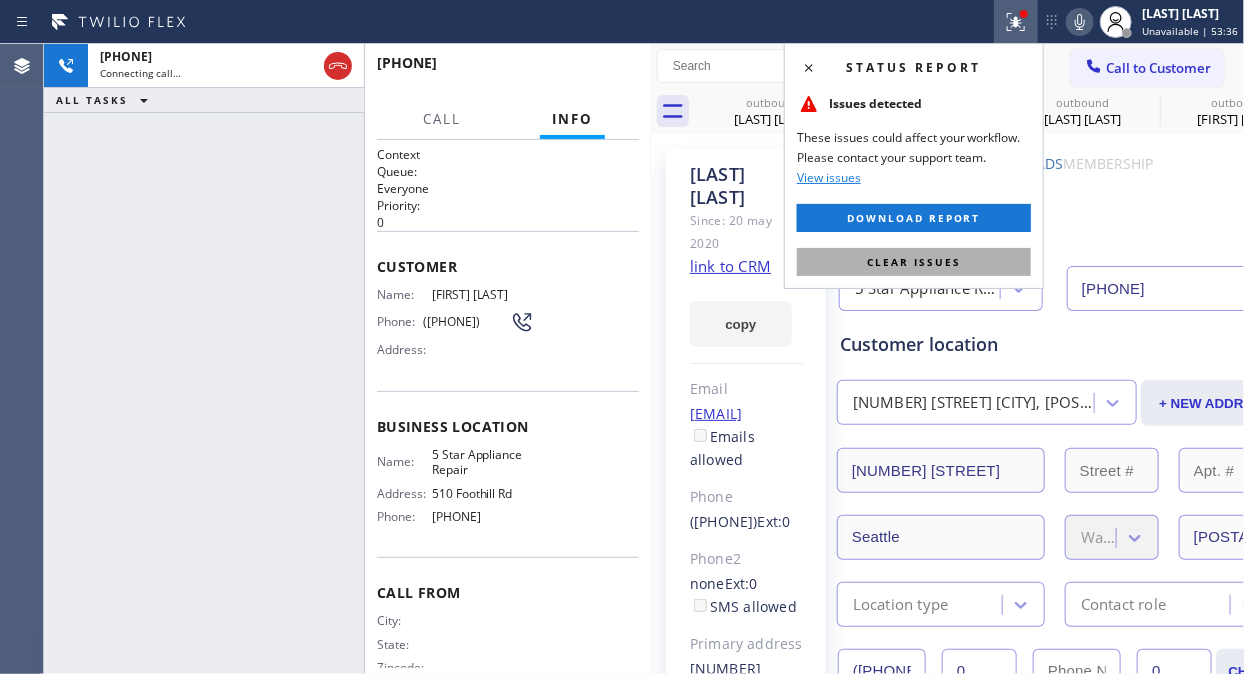 click on "Clear issues" at bounding box center [914, 262] 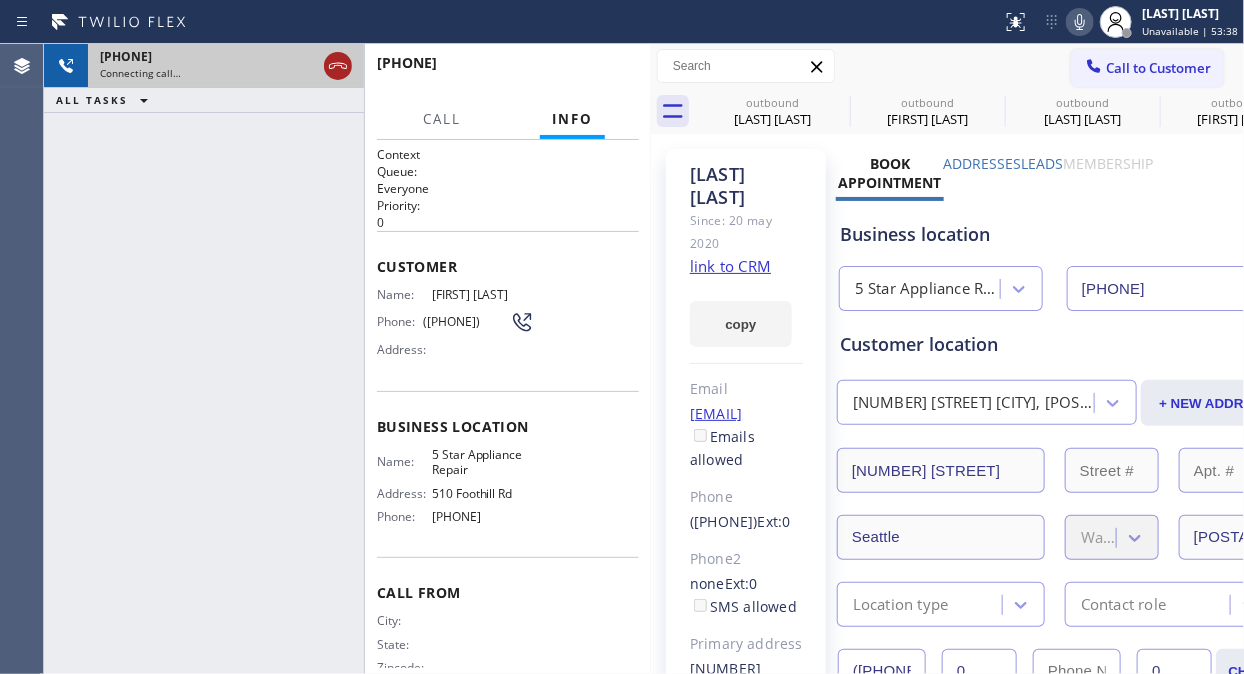 click 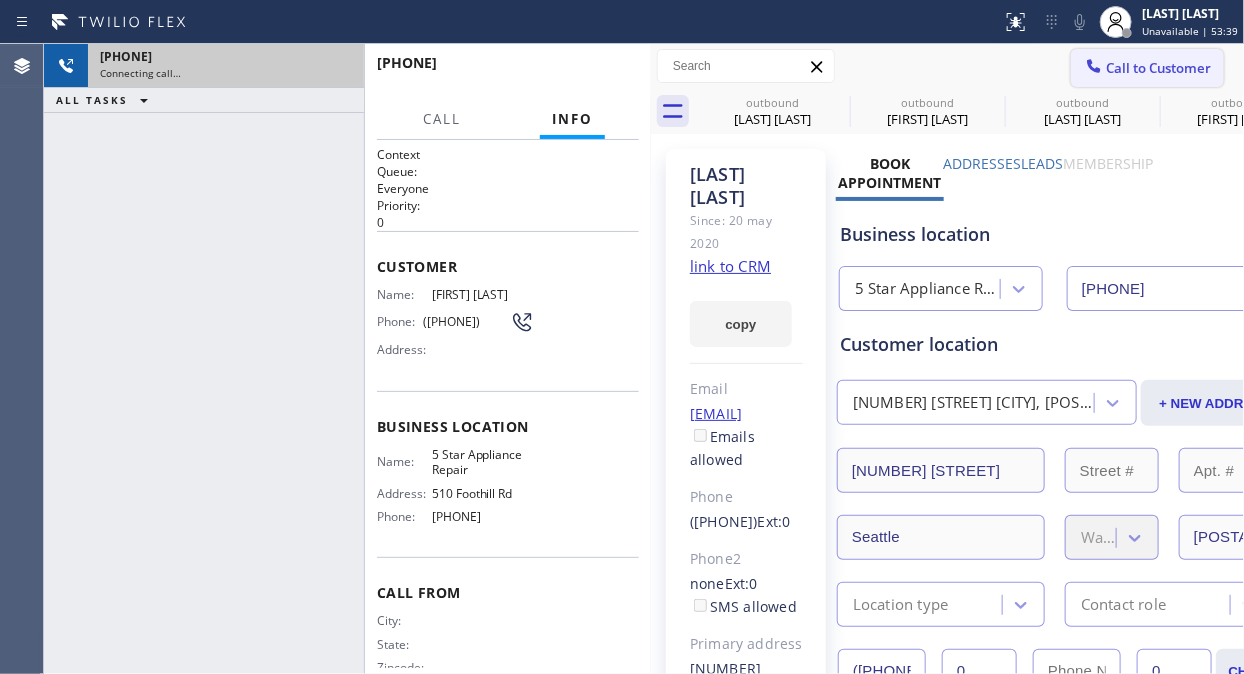 click on "Call to Customer" at bounding box center [1158, 68] 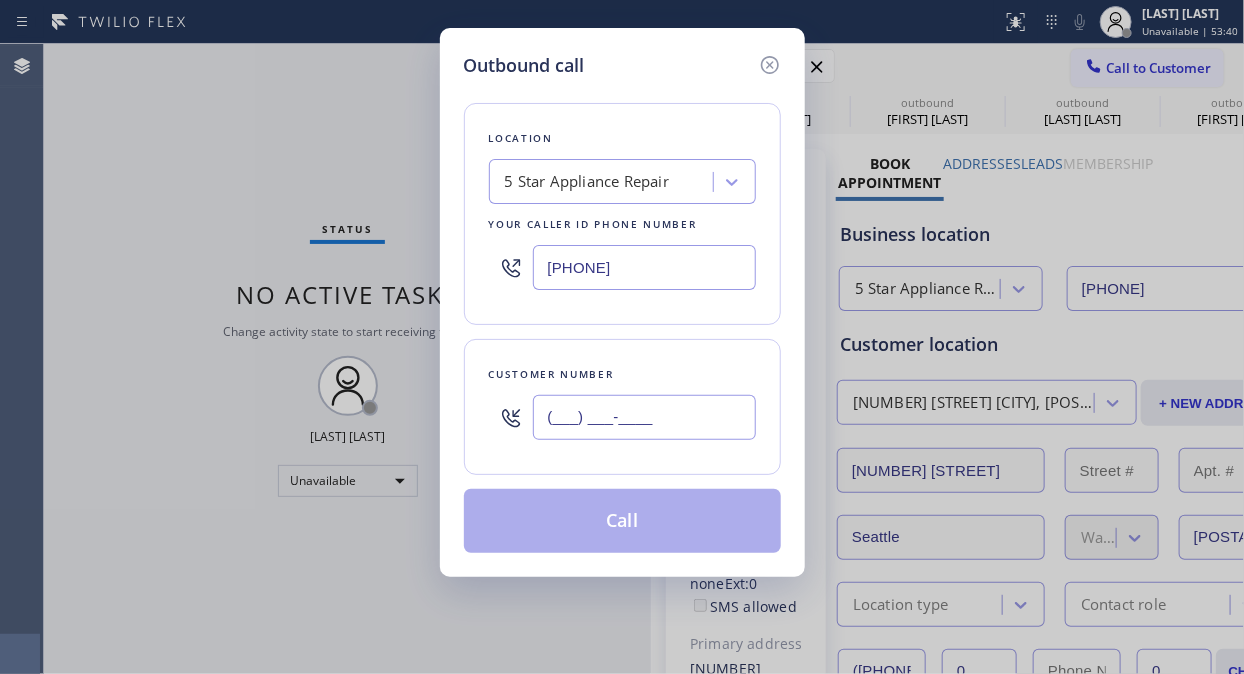 paste on "[PHONE]" 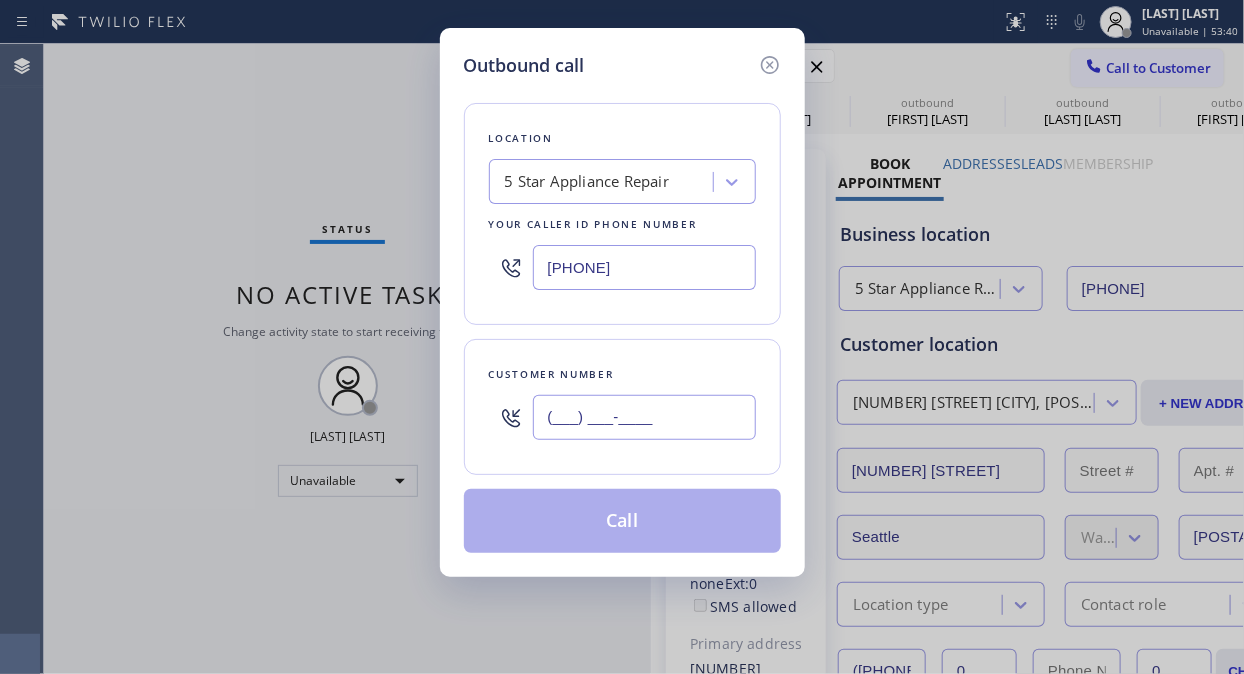 type on "([PHONE])" 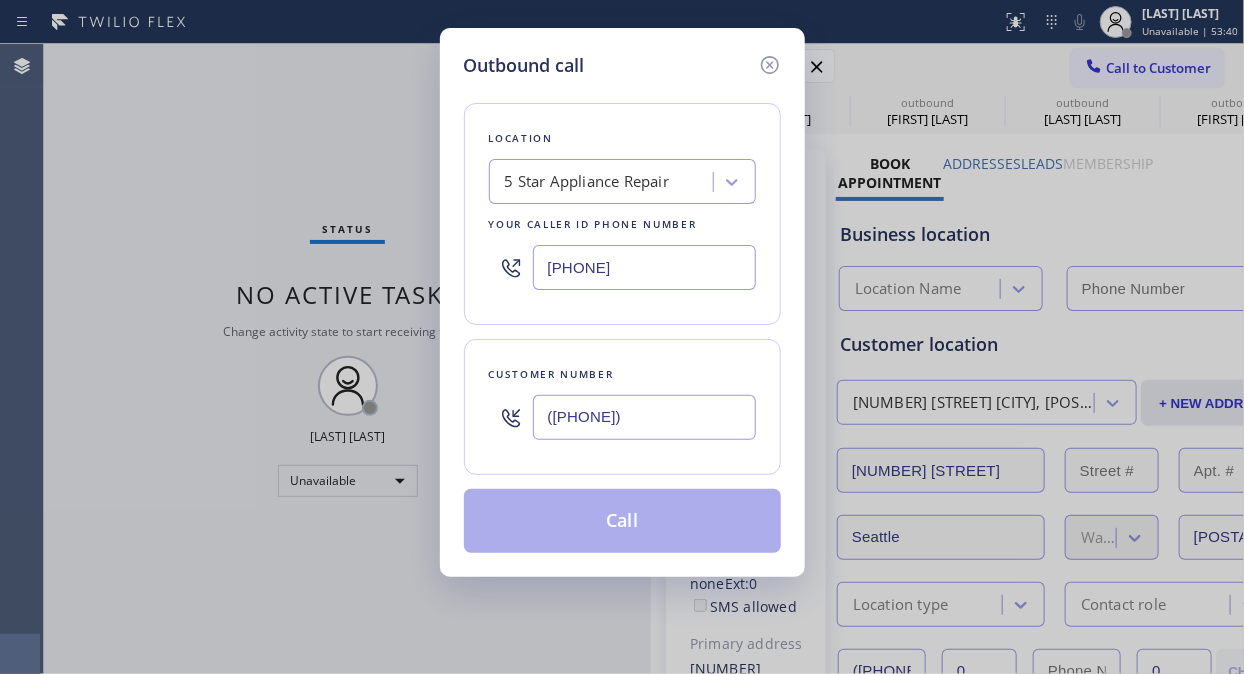 drag, startPoint x: 624, startPoint y: 406, endPoint x: 588, endPoint y: 490, distance: 91.389275 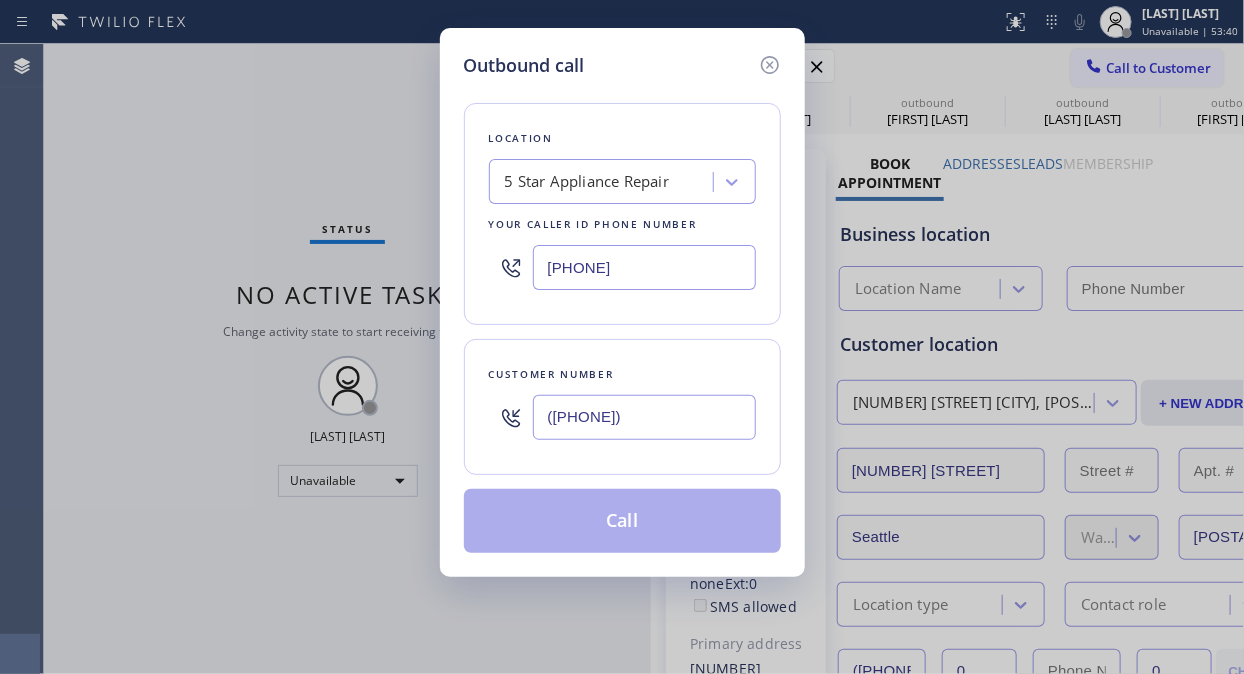 click on "([PHONE])" at bounding box center [644, 417] 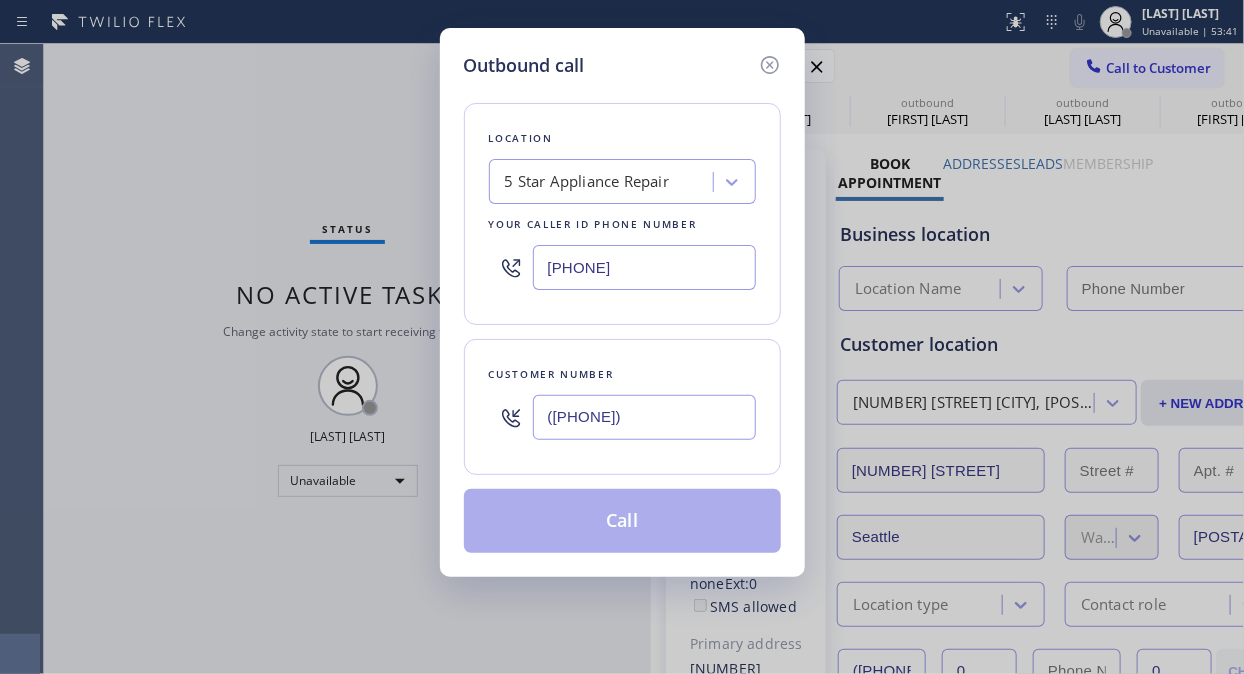 type on "[PHONE]" 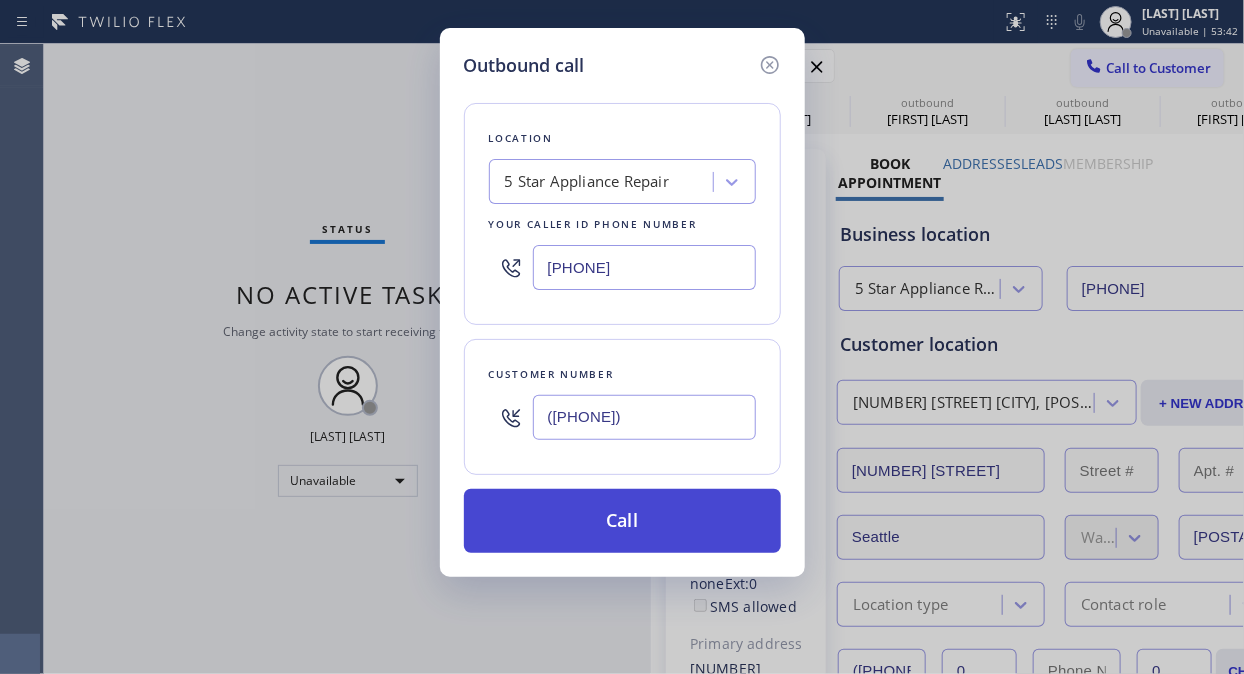 type on "([PHONE])" 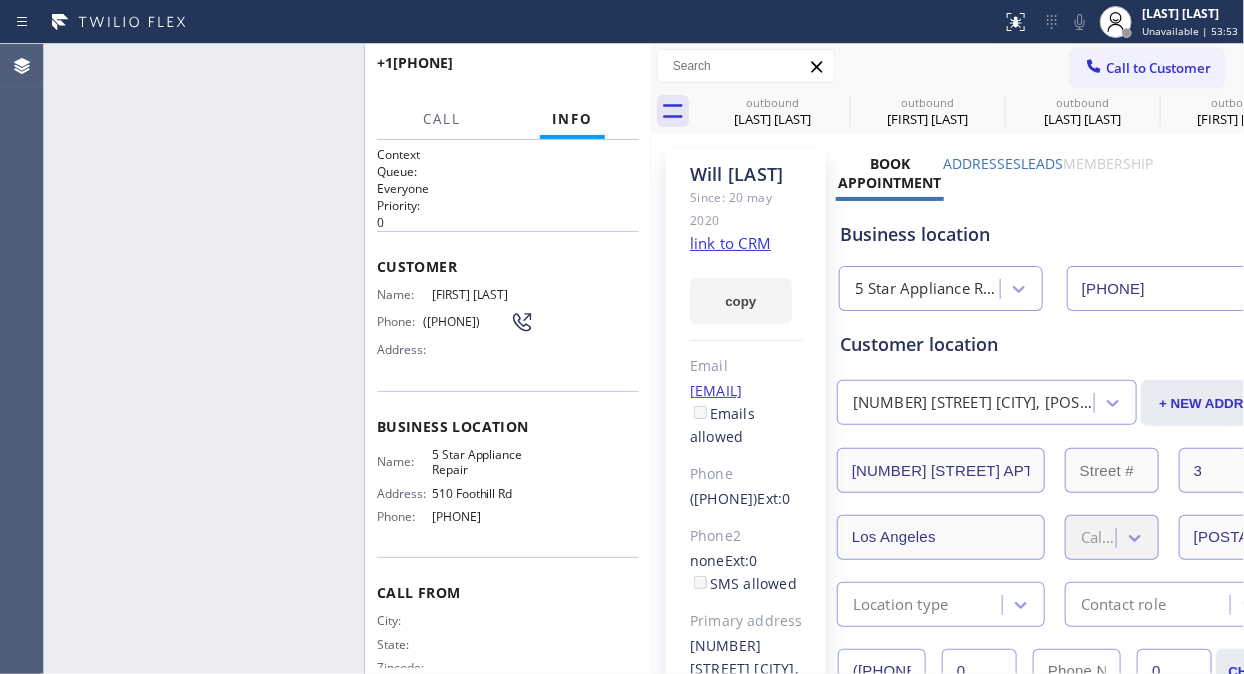 type on "[PHONE]" 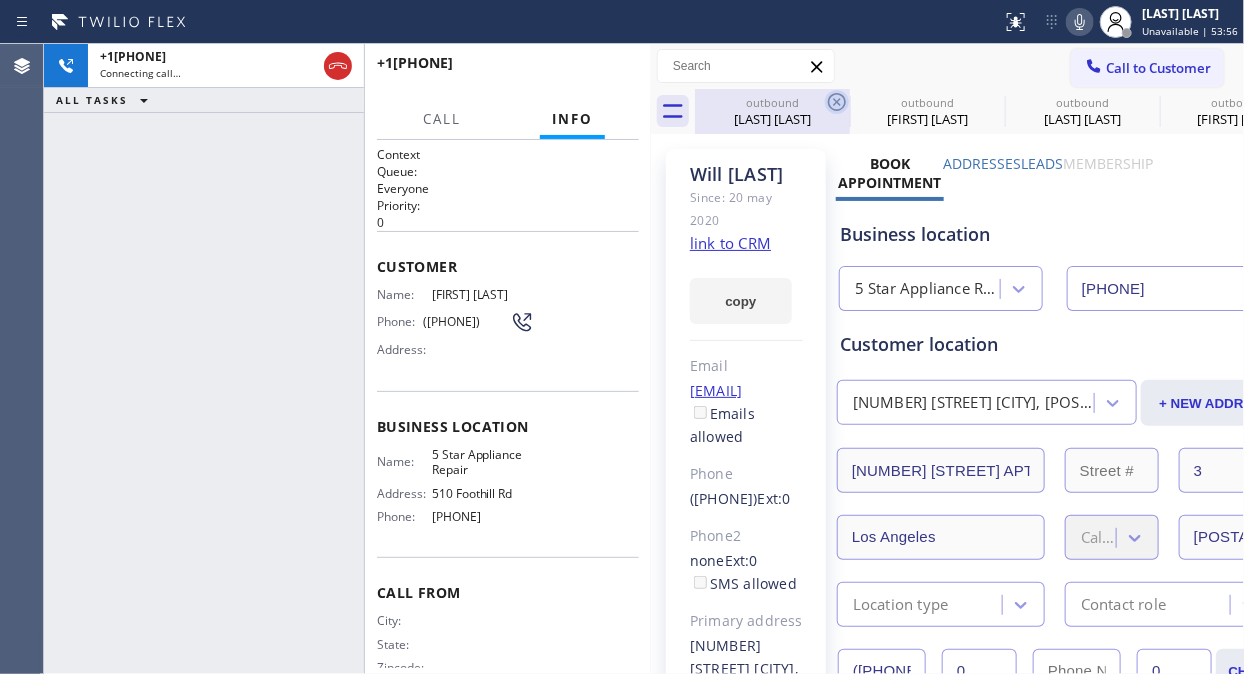 click 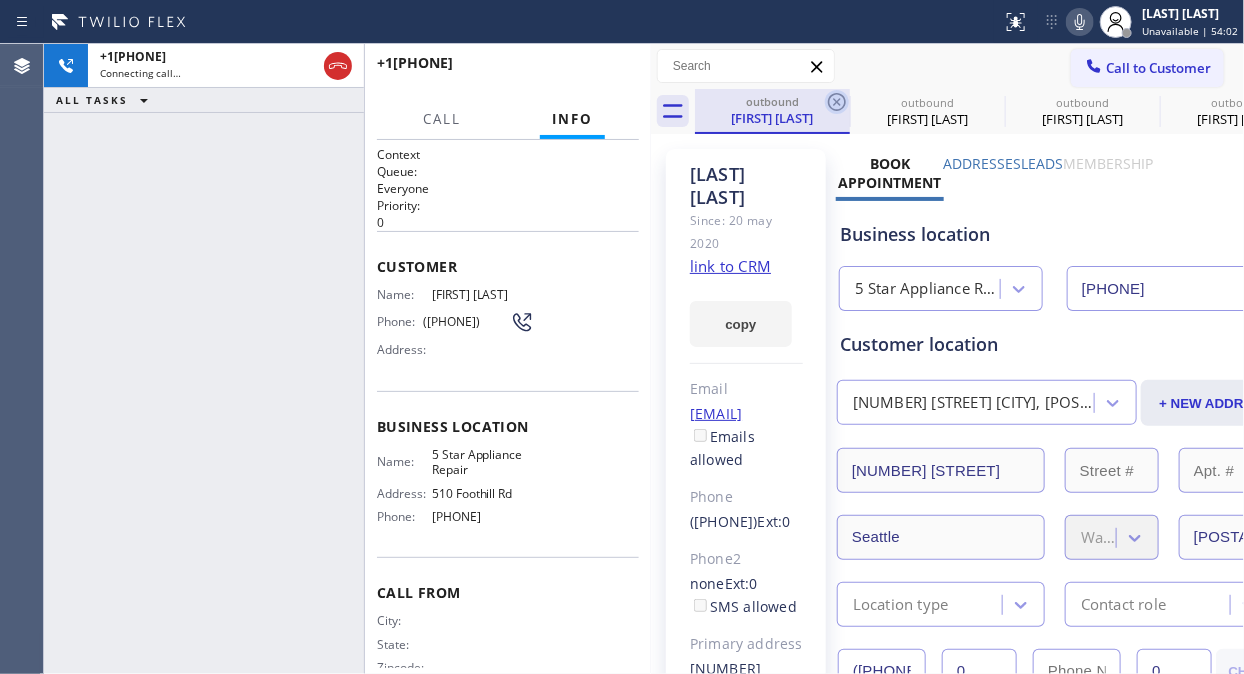 click 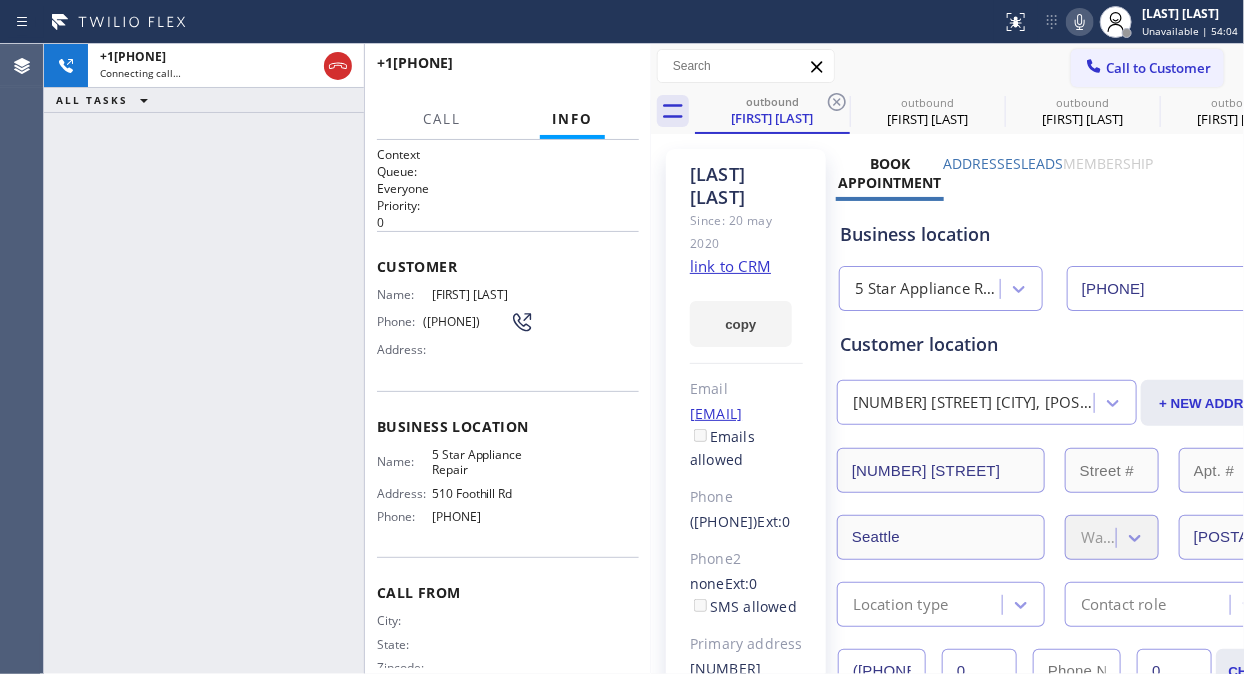 click 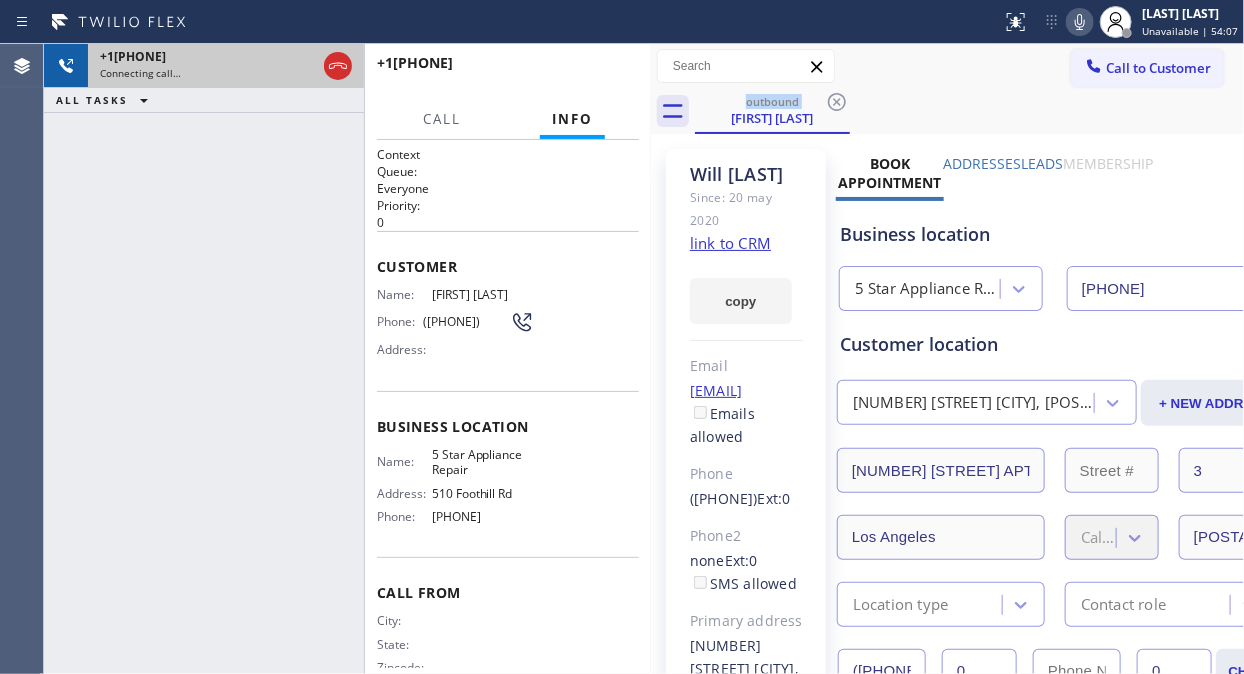 click on "Connecting call…" at bounding box center [208, 73] 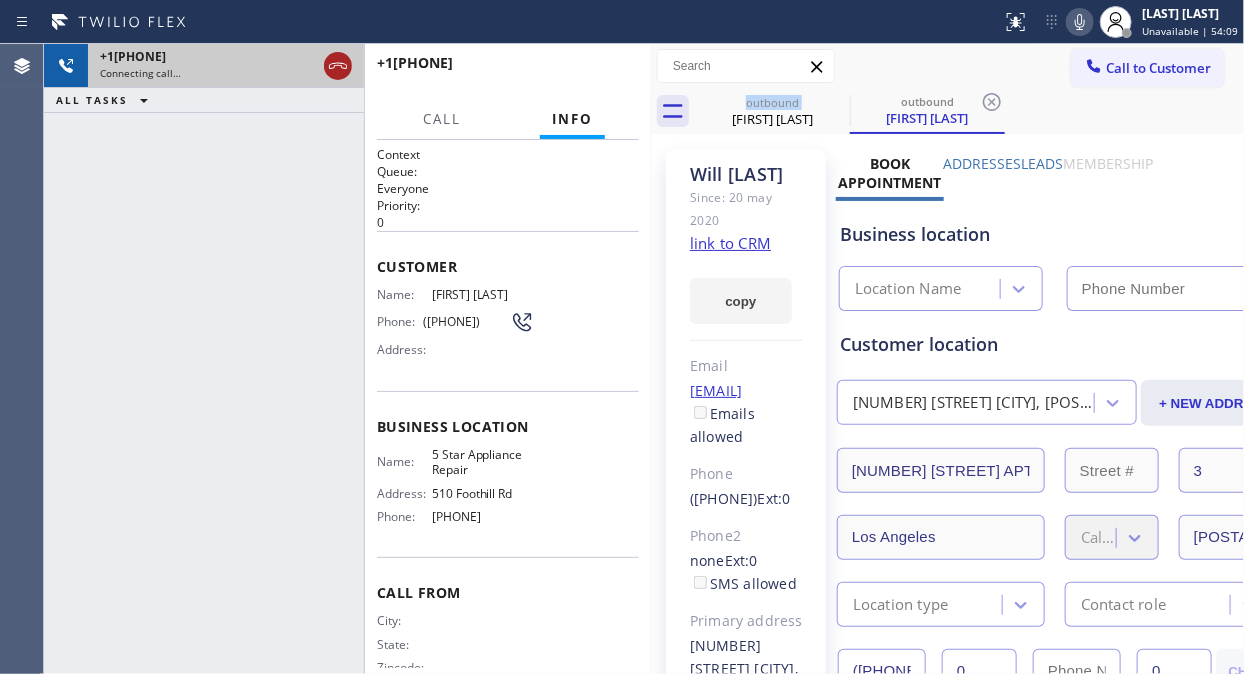 type on "[PHONE]" 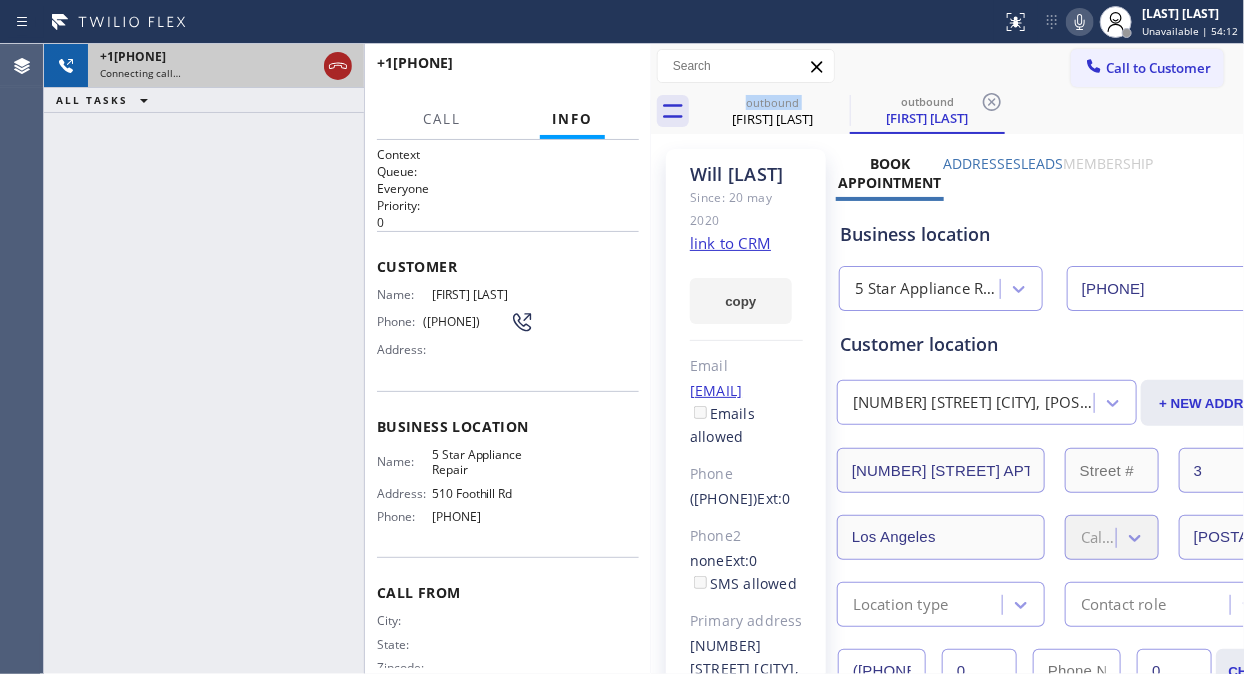 click 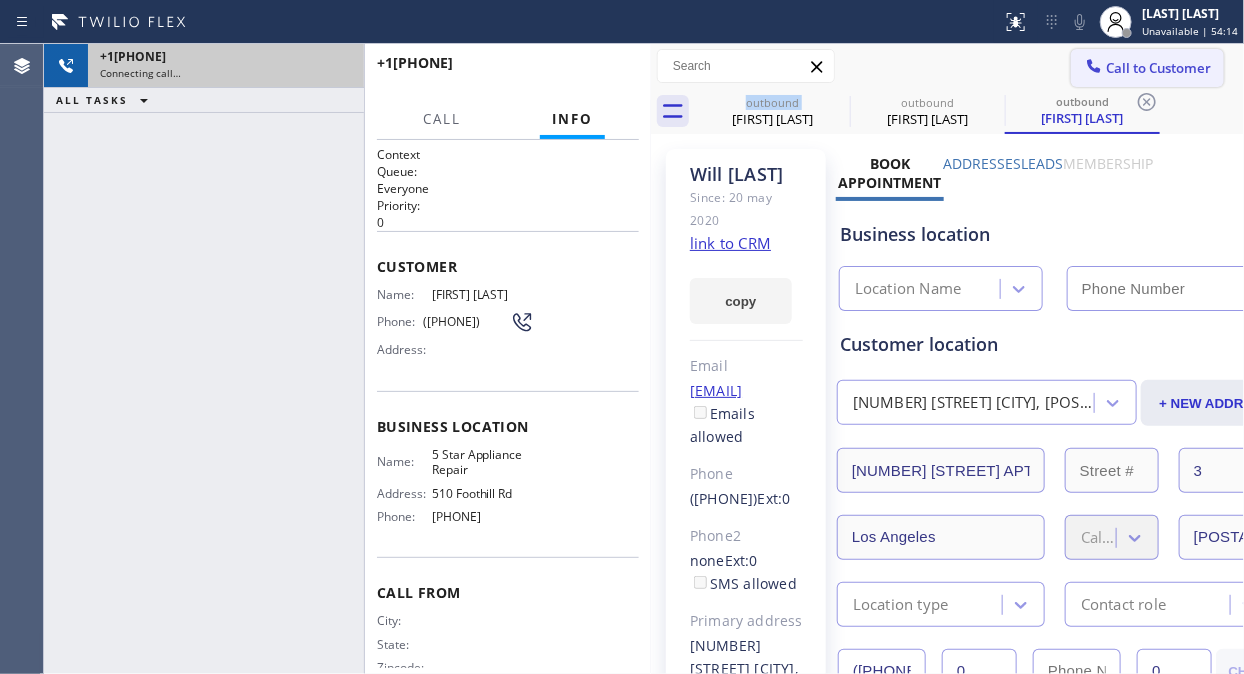 click on "Call to Customer" at bounding box center (1147, 68) 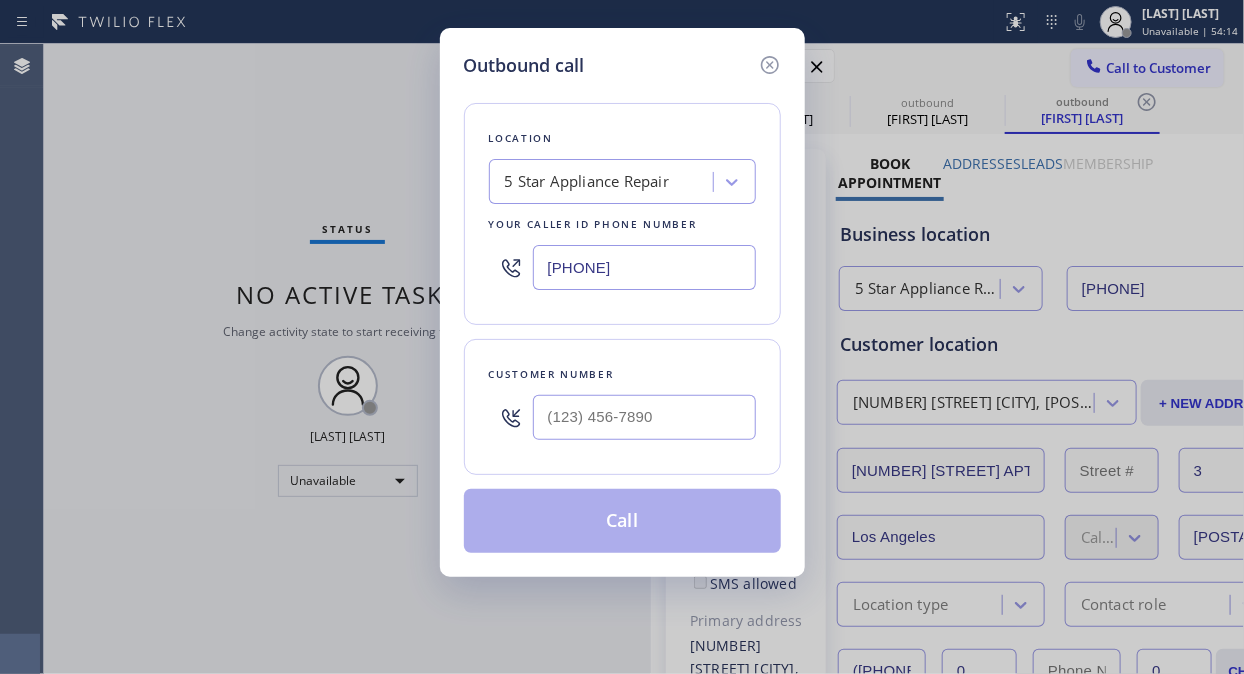 type on "[PHONE]" 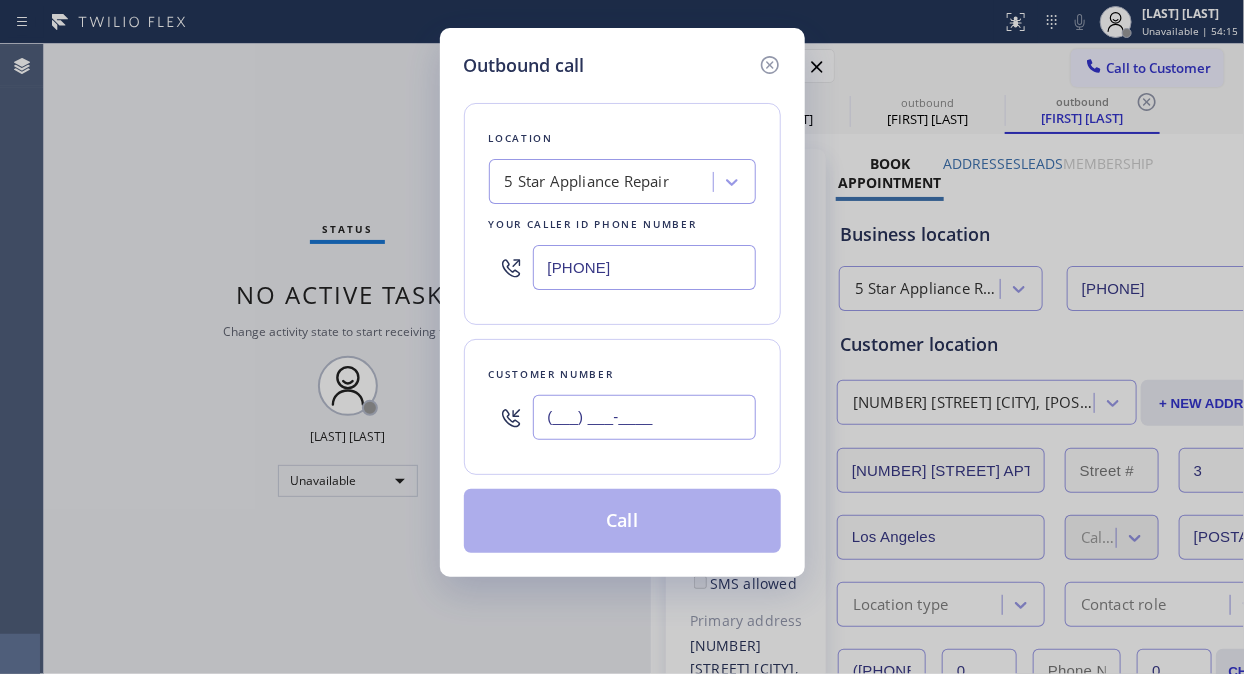 click on "(___) ___-____" at bounding box center (644, 417) 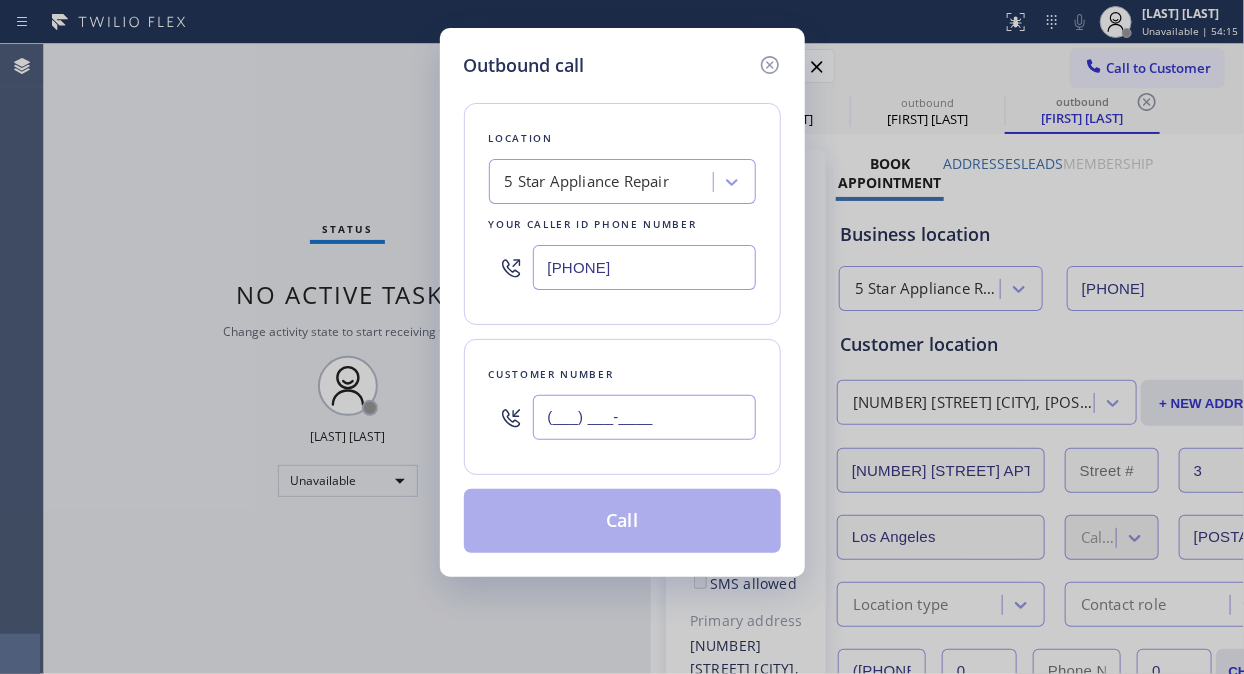 click on "(___) ___-____" at bounding box center (644, 417) 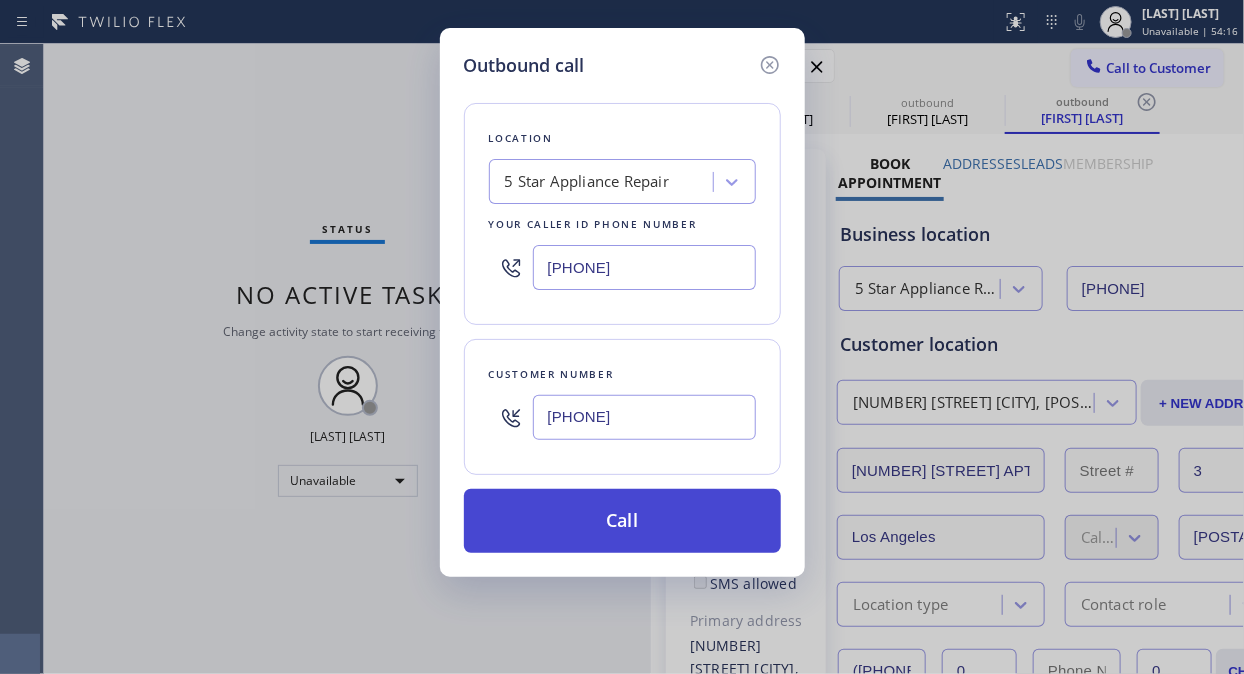 type on "[PHONE]" 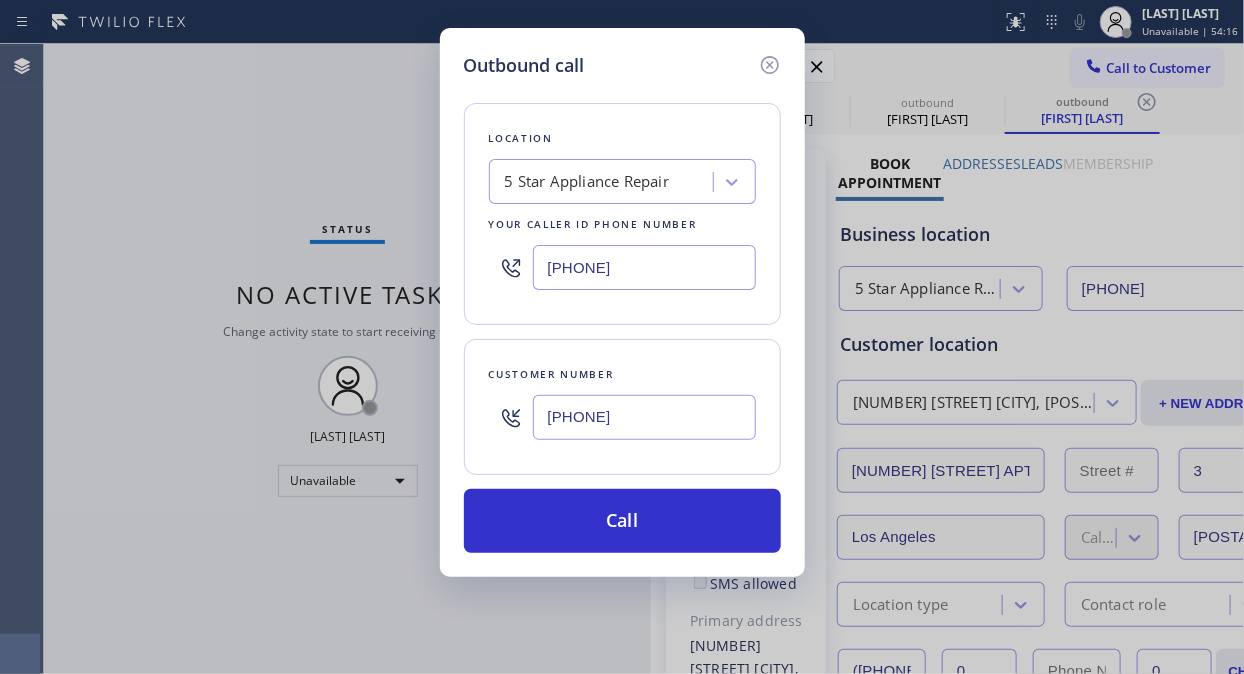 drag, startPoint x: 644, startPoint y: 522, endPoint x: 734, endPoint y: 401, distance: 150.8012 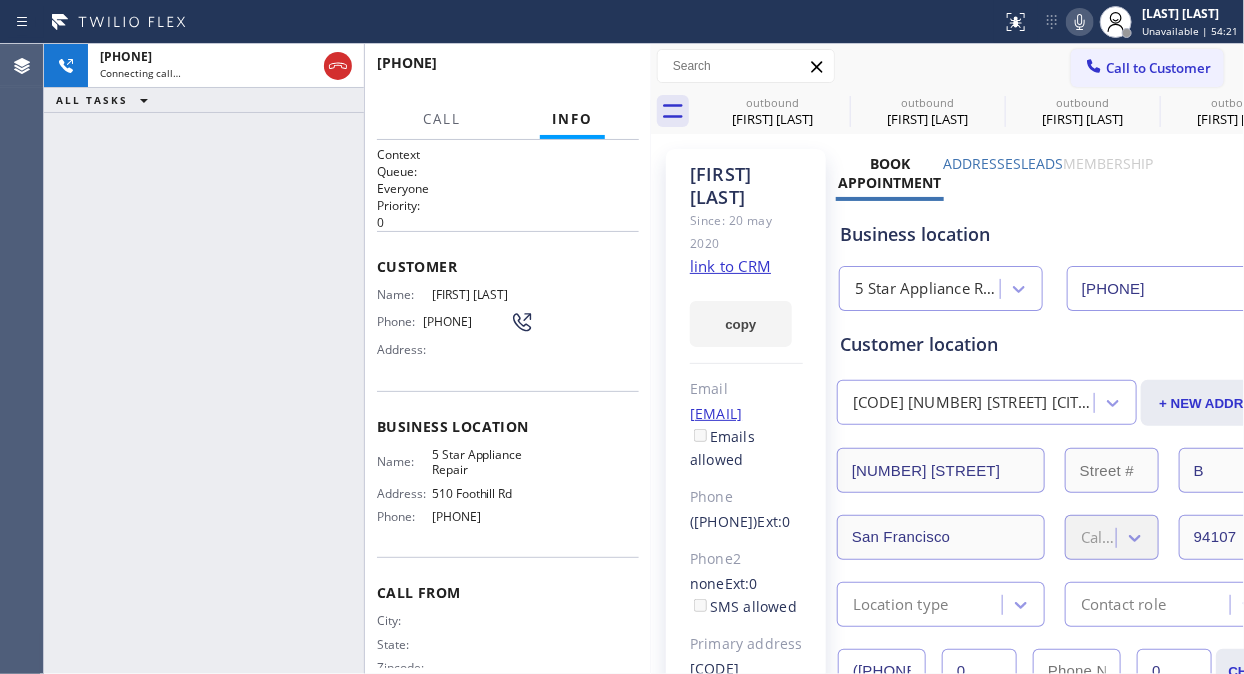 type on "[PHONE]" 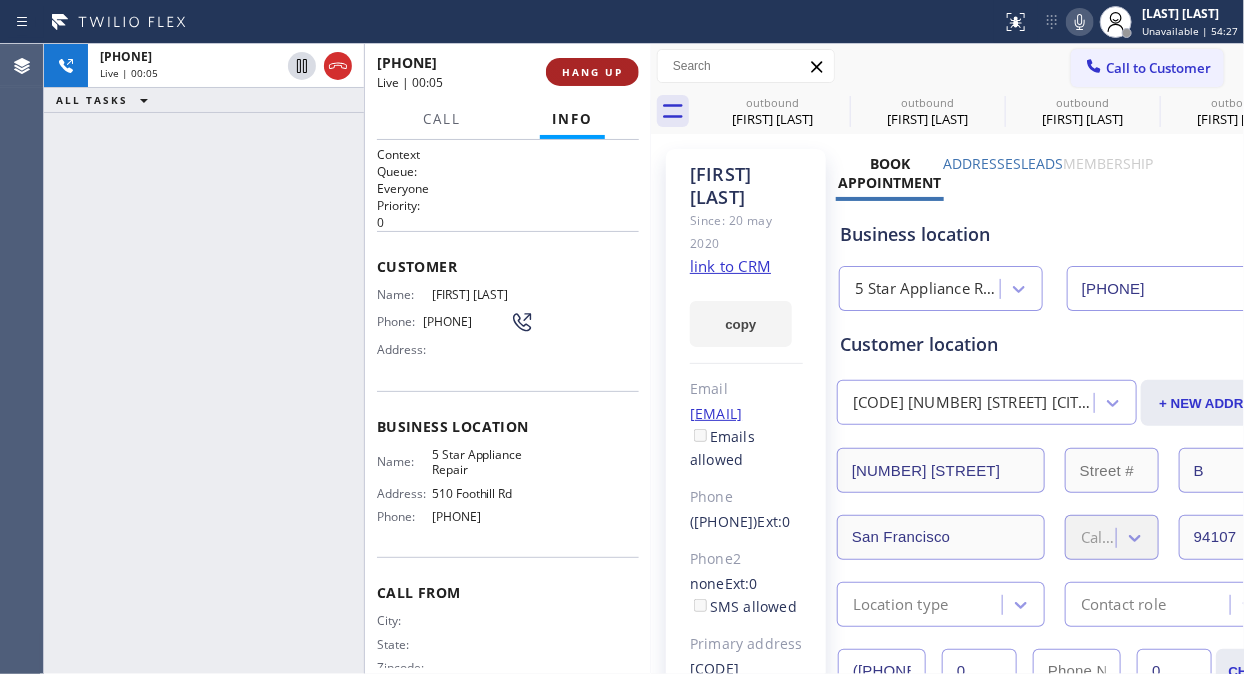 click on "HANG UP" at bounding box center [592, 72] 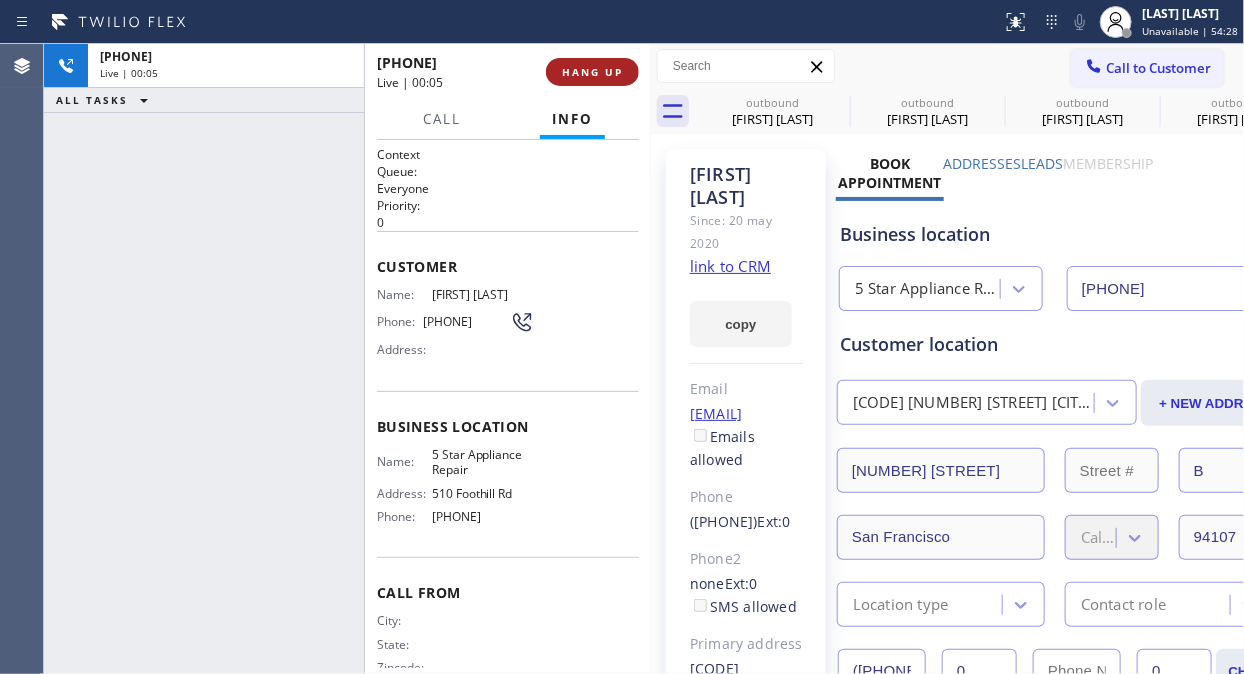 click on "HANG UP" at bounding box center (592, 72) 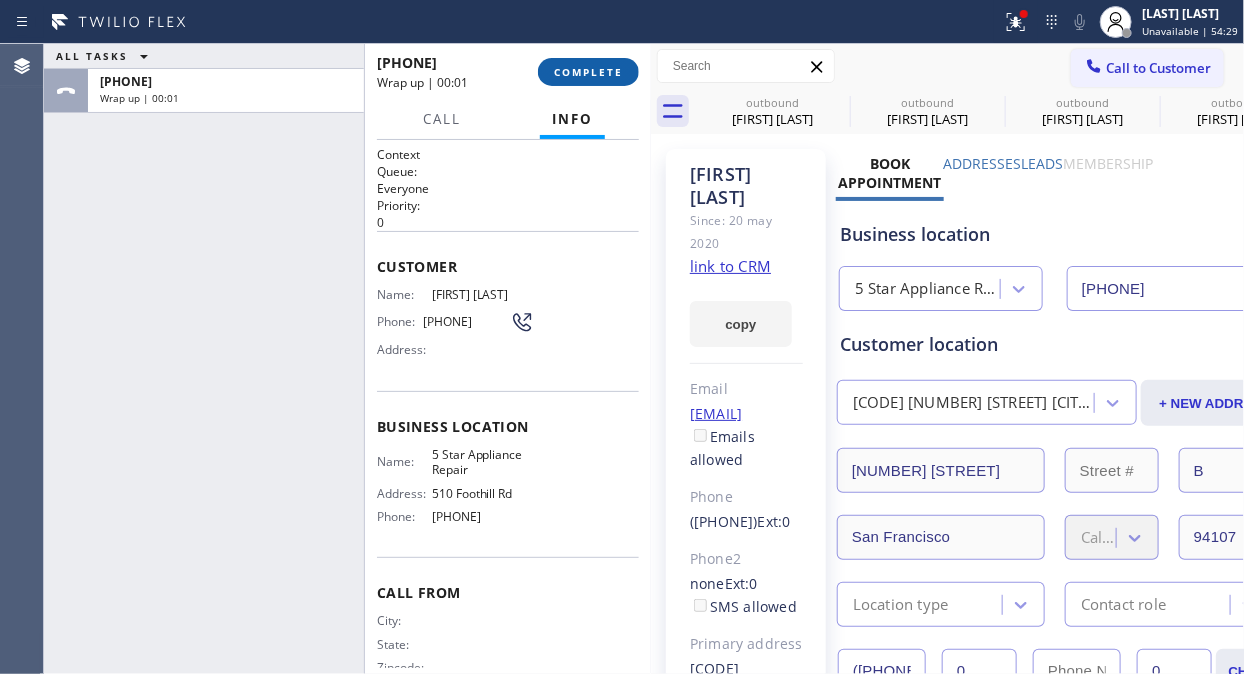 click on "COMPLETE" at bounding box center (588, 72) 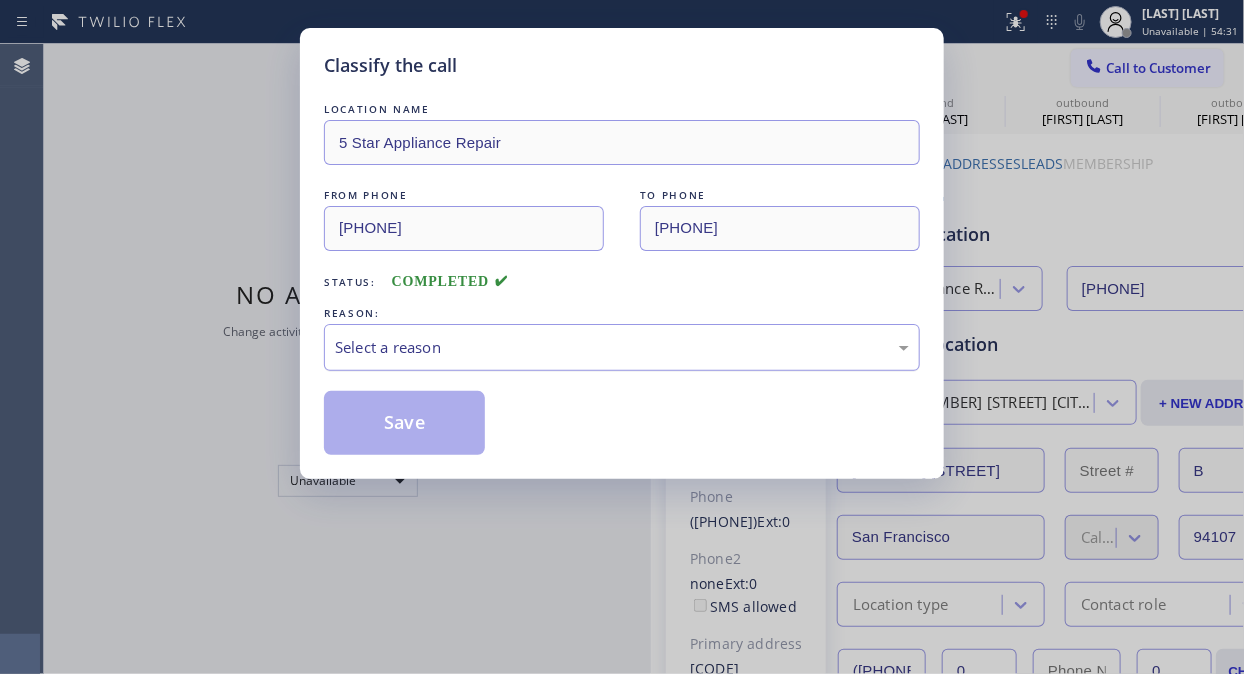 click on "Select a reason" at bounding box center (622, 347) 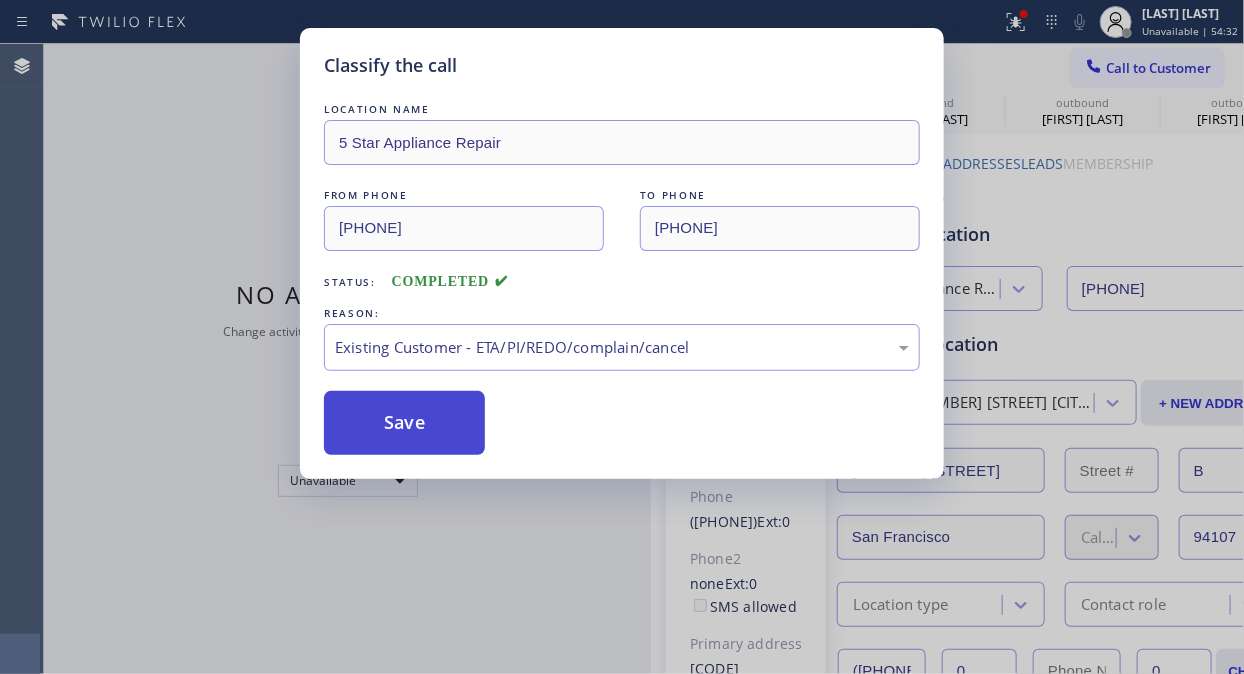 click on "Save" at bounding box center [404, 423] 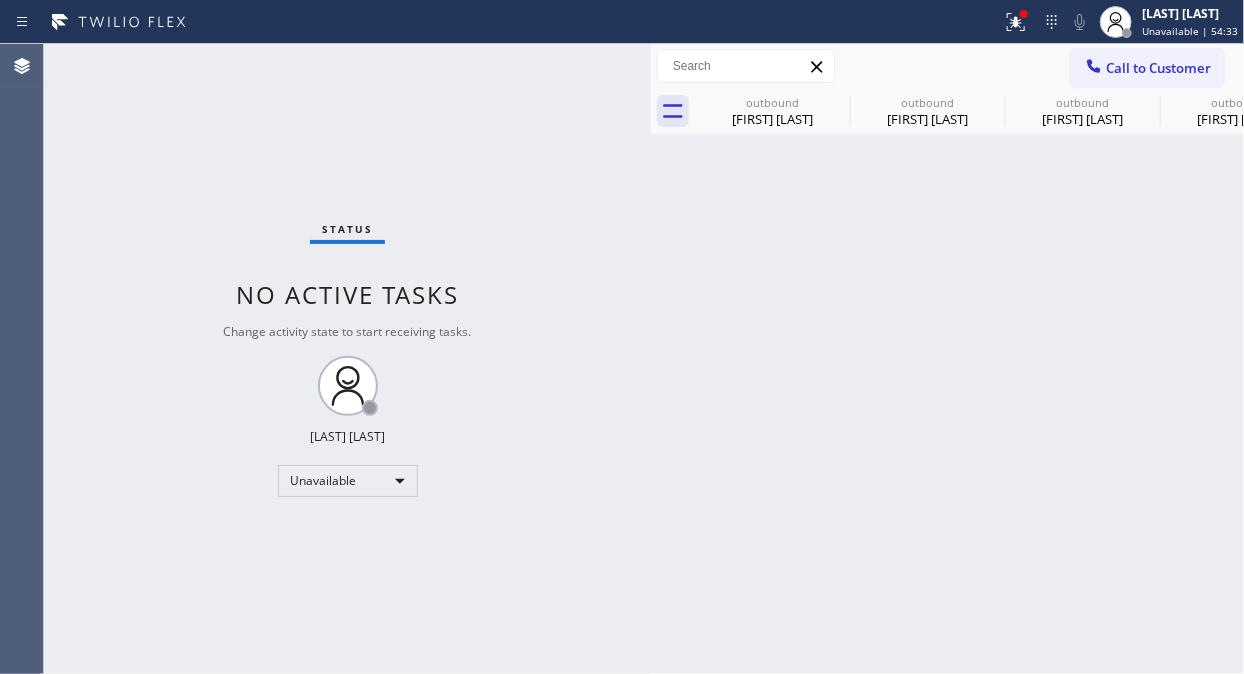 click on "Call to Customer" at bounding box center (1158, 68) 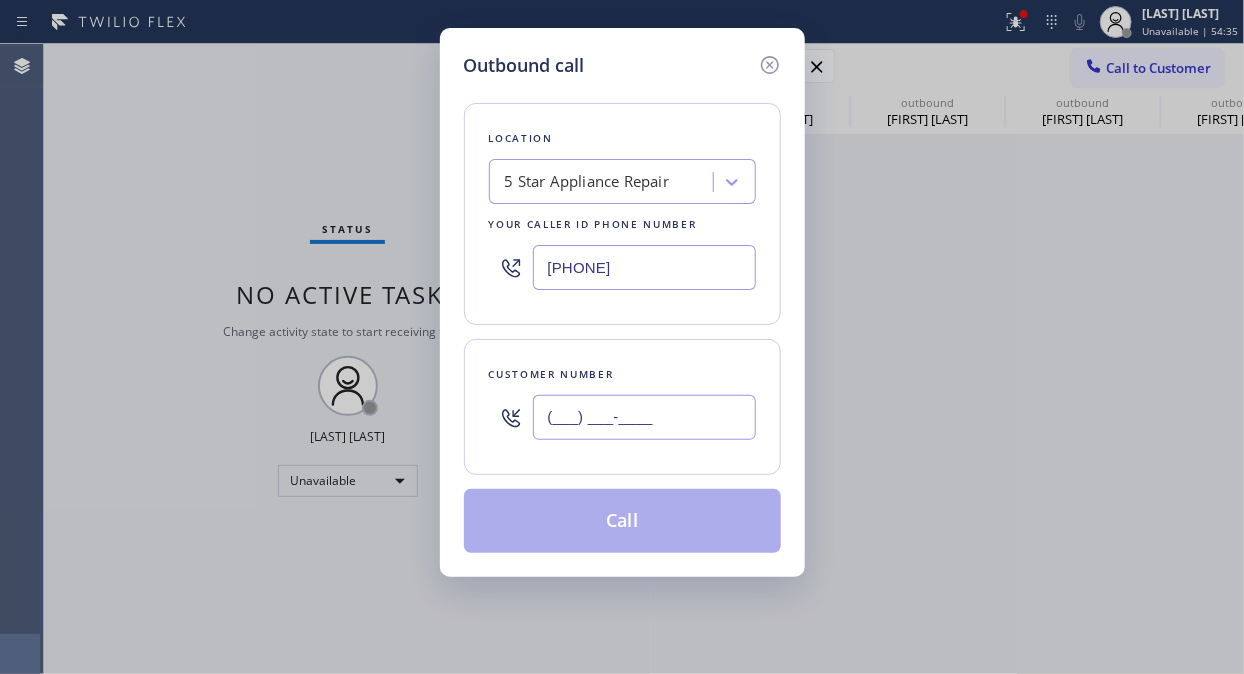 click on "(___) ___-____" at bounding box center (644, 417) 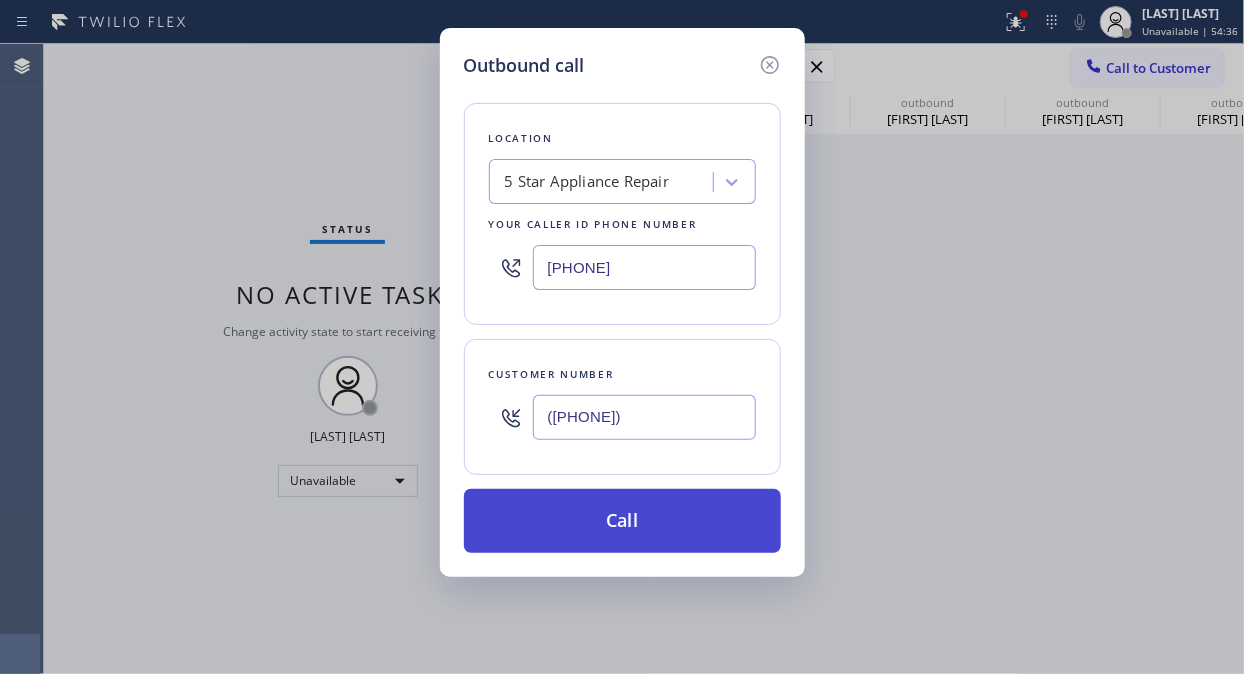 type on "([PHONE])" 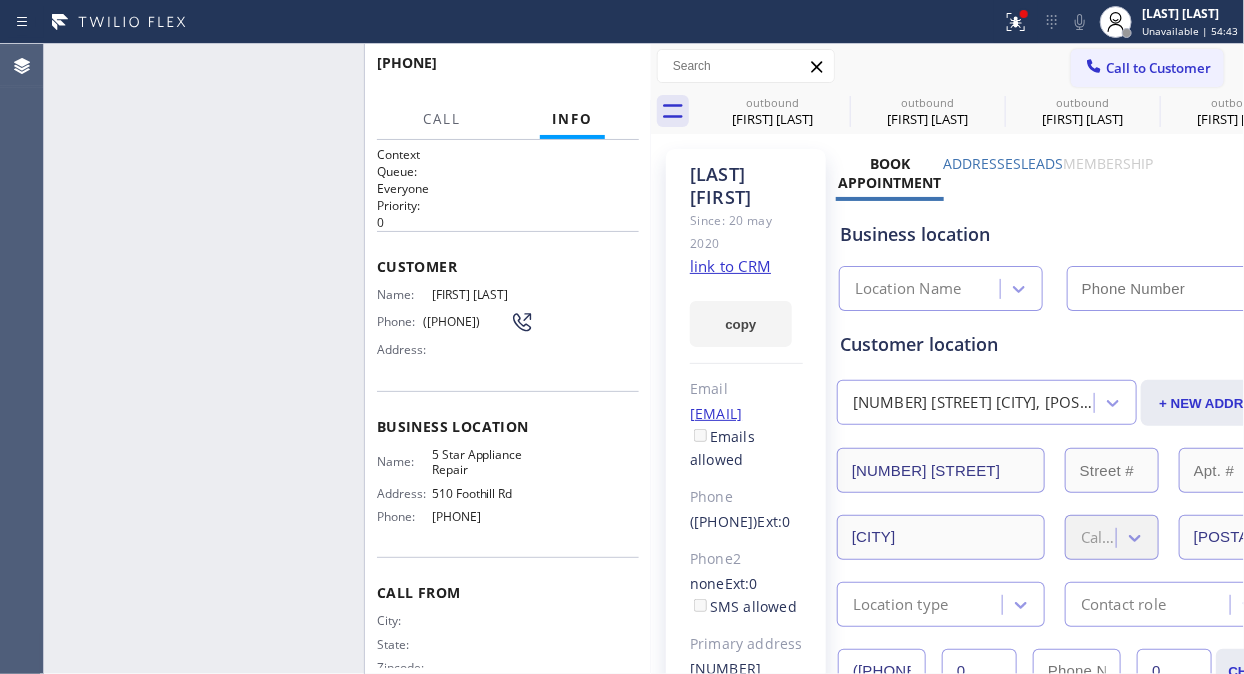 type on "[PHONE]" 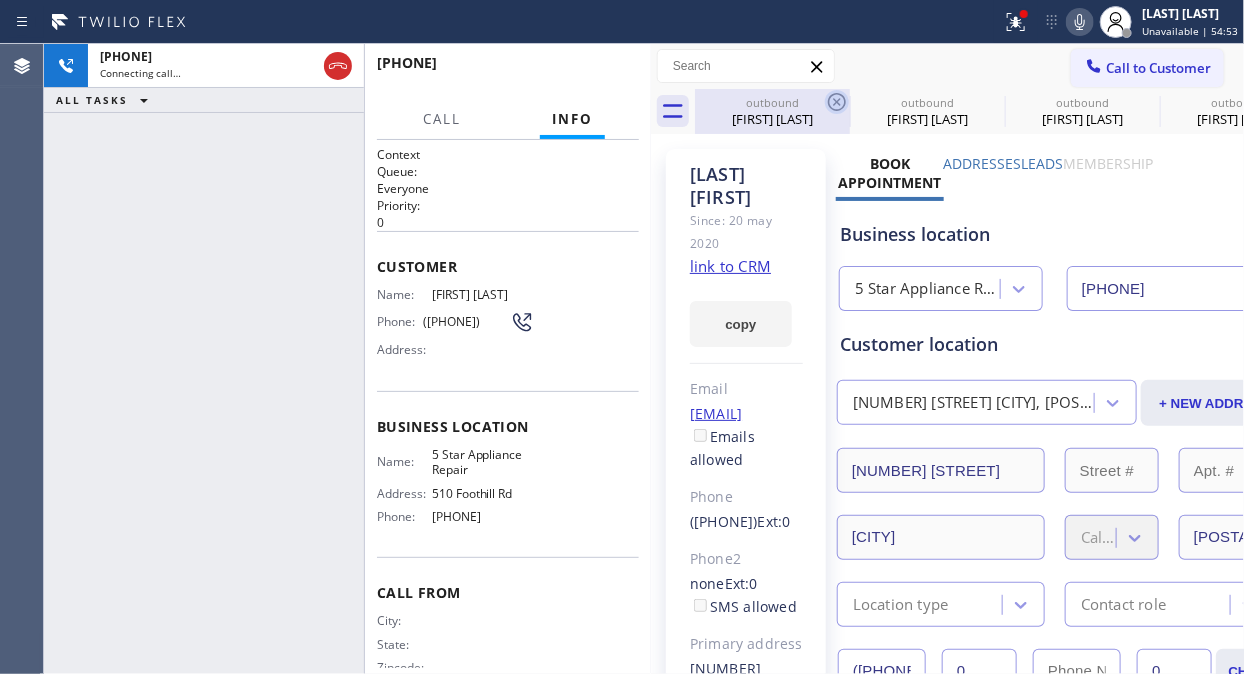 click 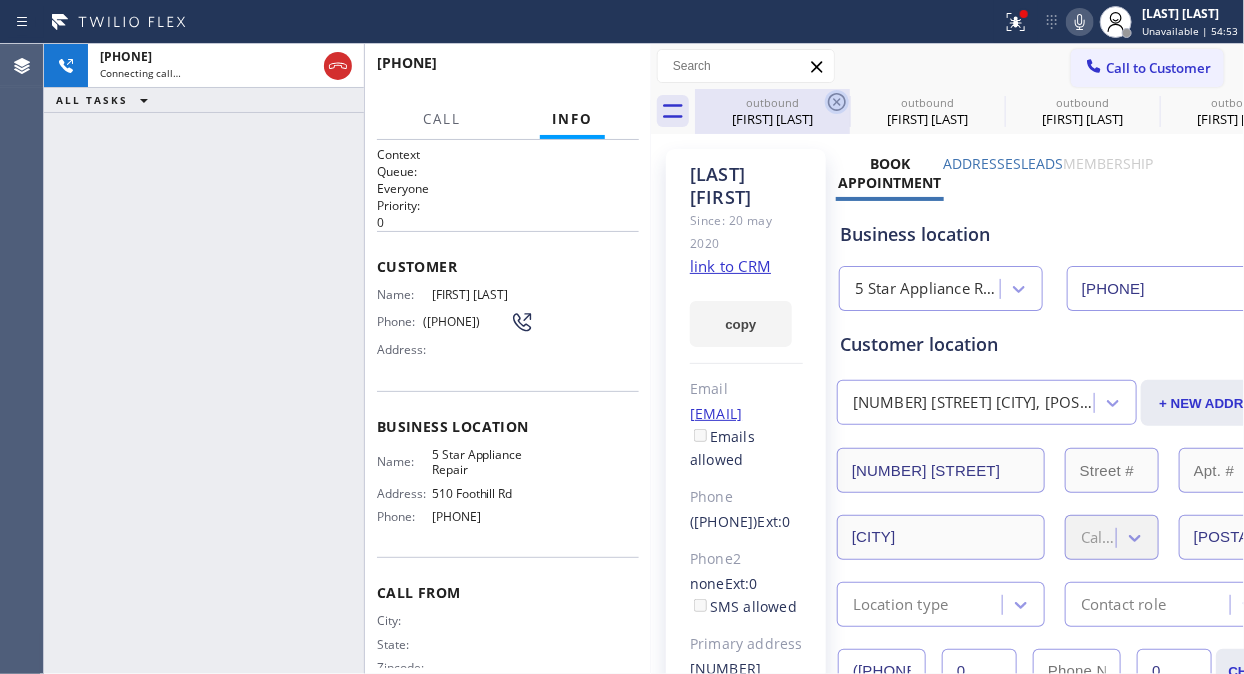 click 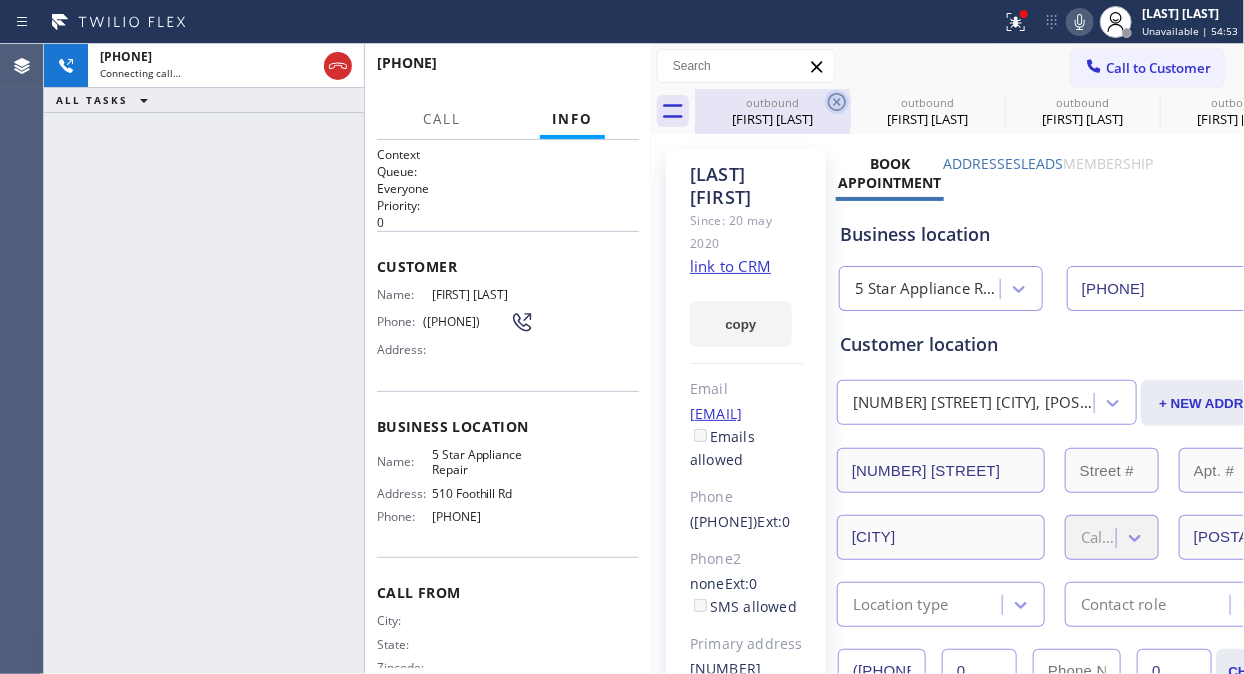 click 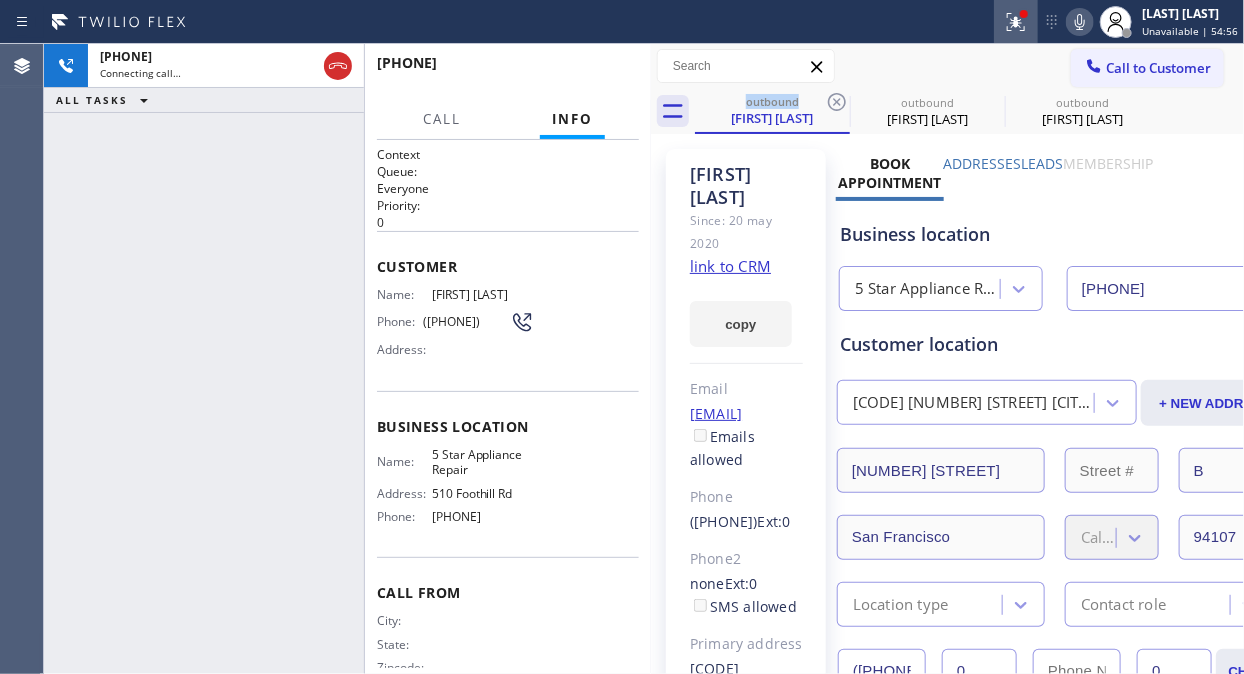 click 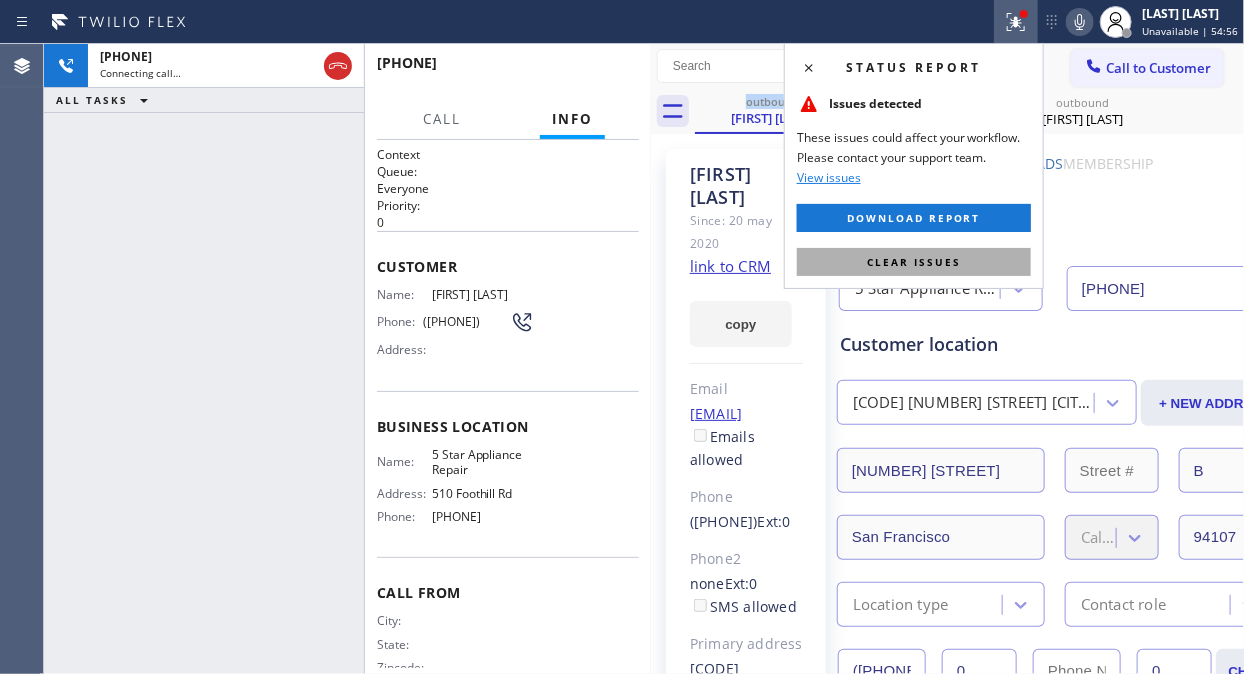 click on "Clear issues" at bounding box center [914, 262] 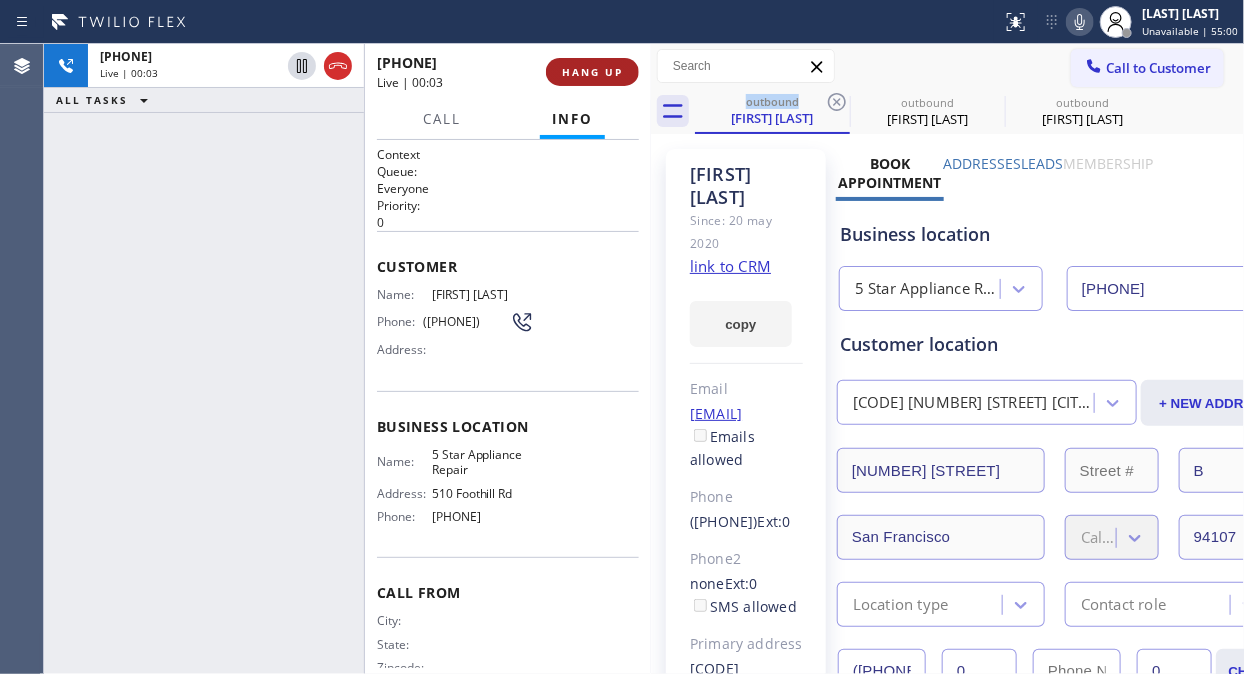 click on "HANG UP" at bounding box center [592, 72] 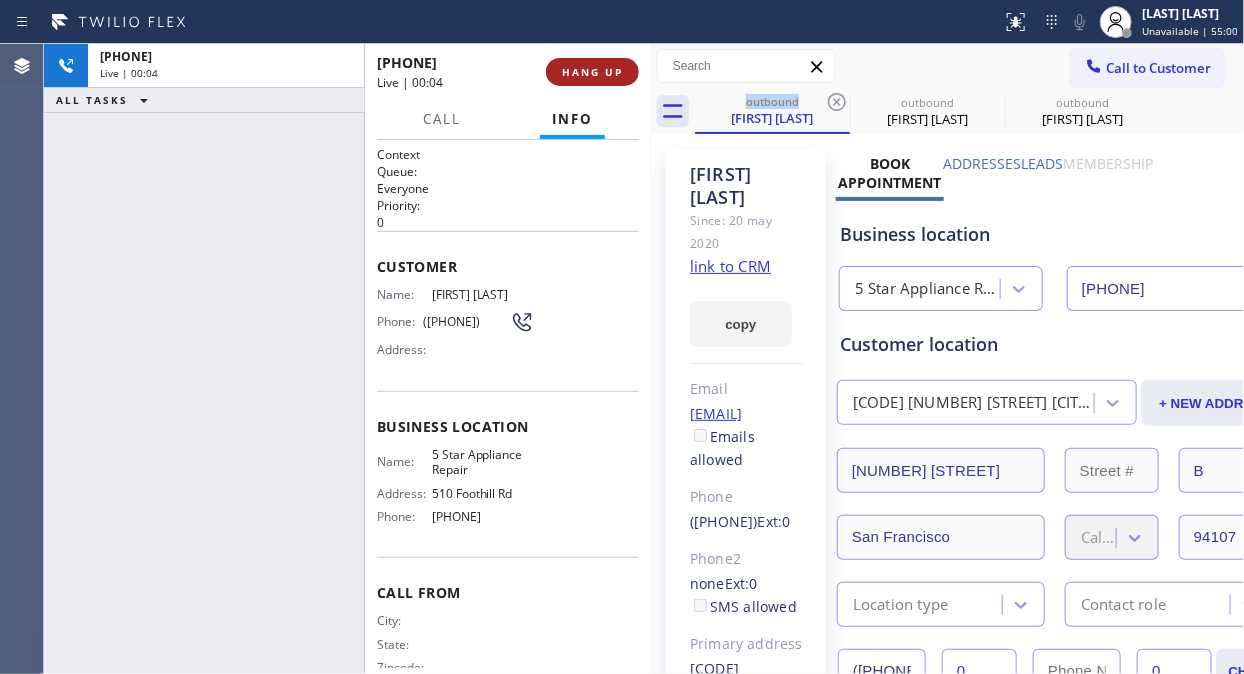 click on "HANG UP" at bounding box center (592, 72) 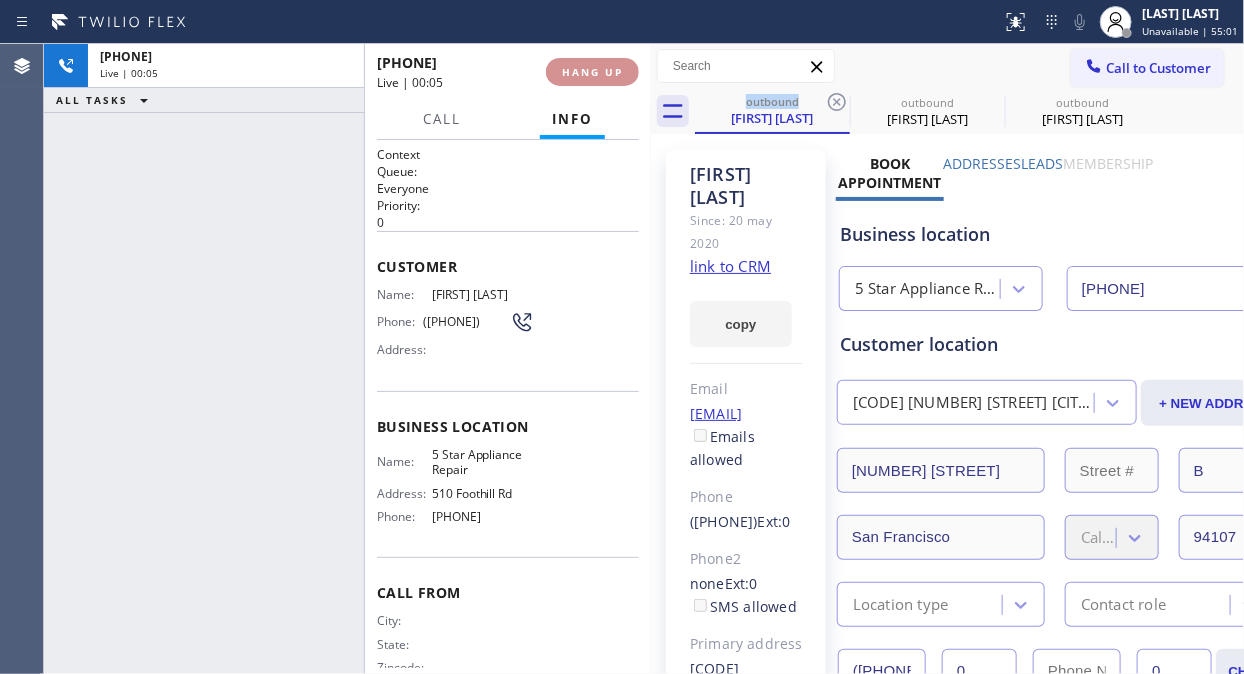 click on "HANG UP" at bounding box center (592, 72) 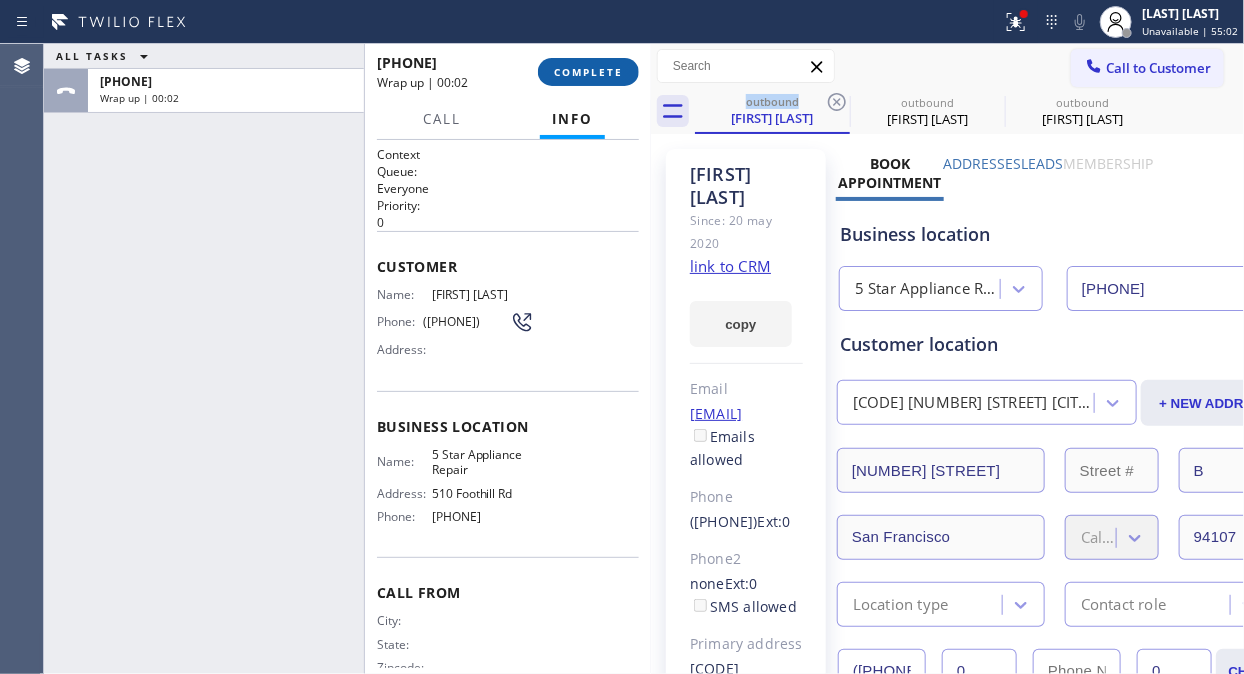 click on "COMPLETE" at bounding box center (588, 72) 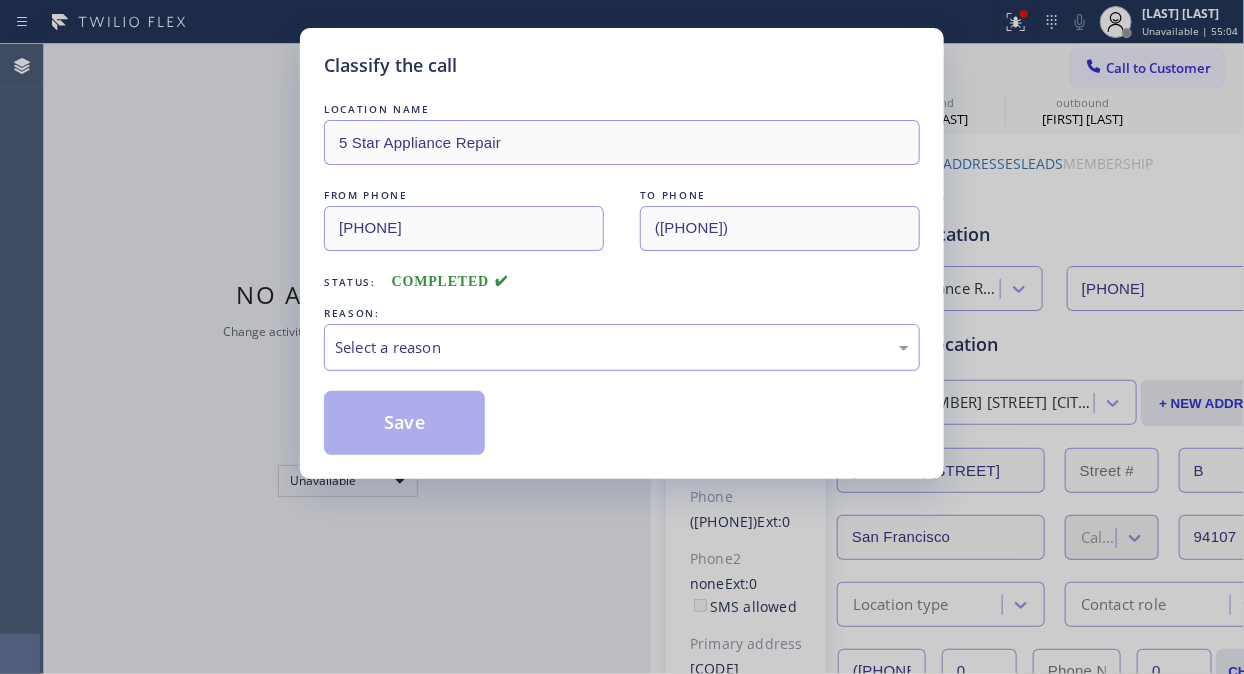click on "Select a reason" at bounding box center (622, 347) 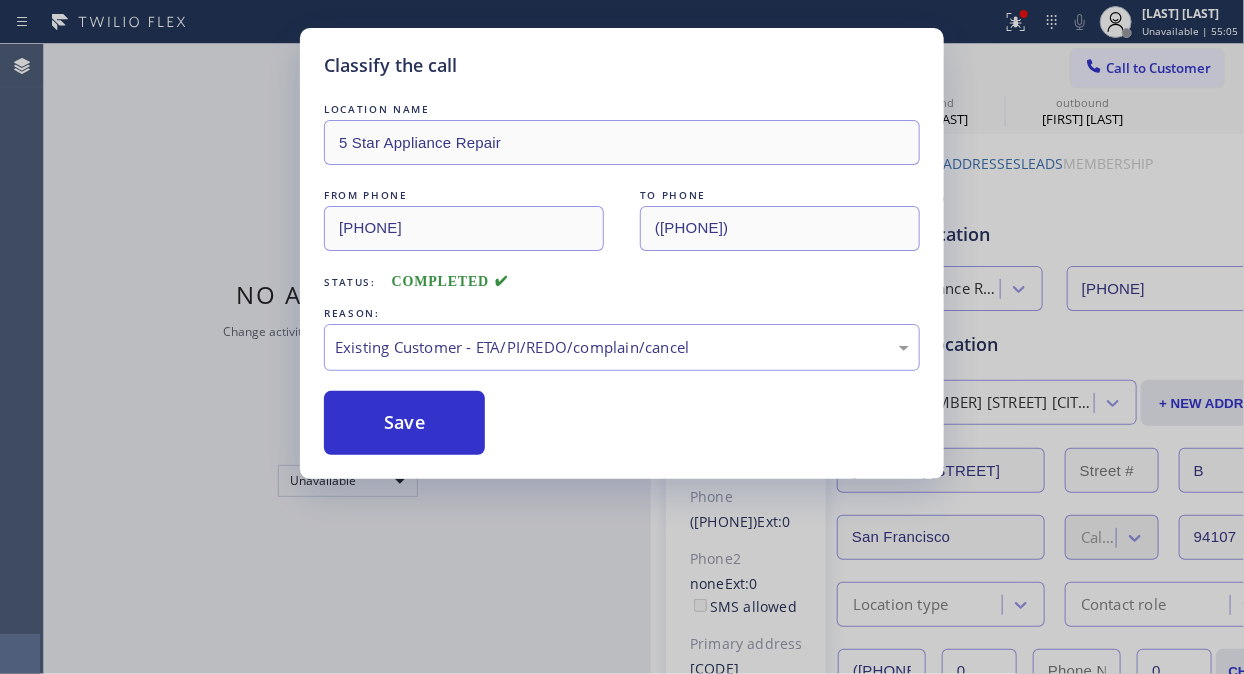 drag, startPoint x: 566, startPoint y: 457, endPoint x: 520, endPoint y: 456, distance: 46.010868 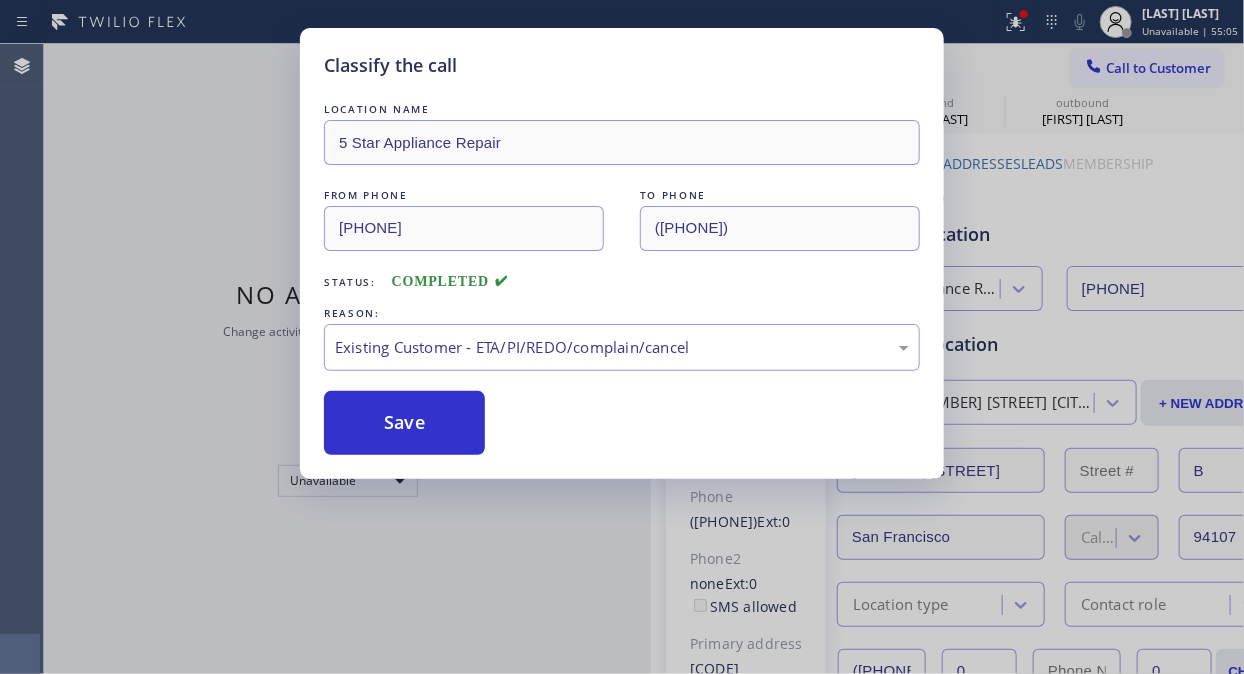 click on "Save" at bounding box center (404, 423) 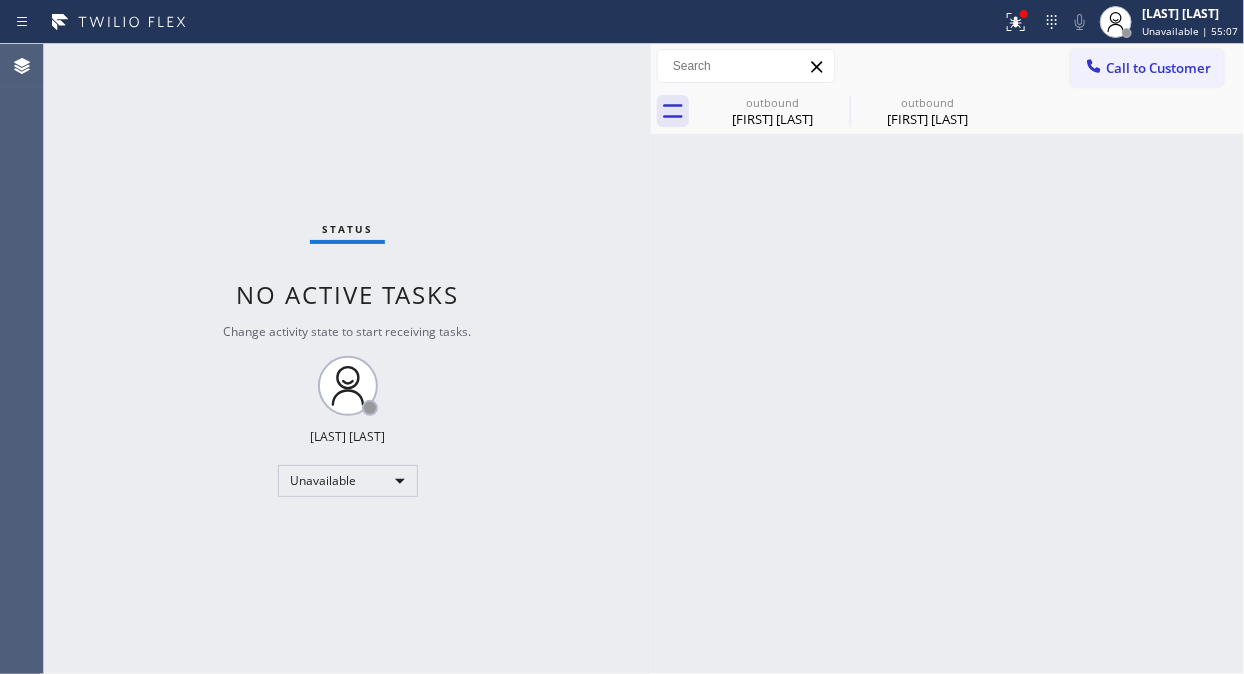 click 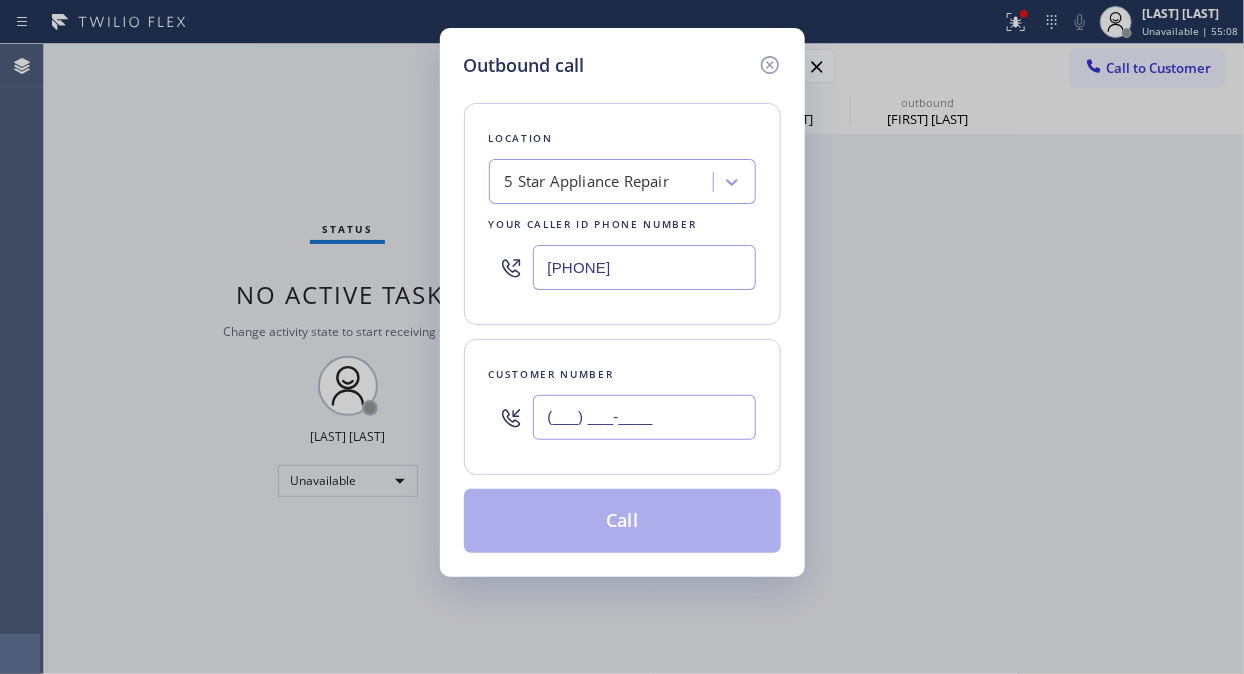 click on "(___) ___-____" at bounding box center [644, 417] 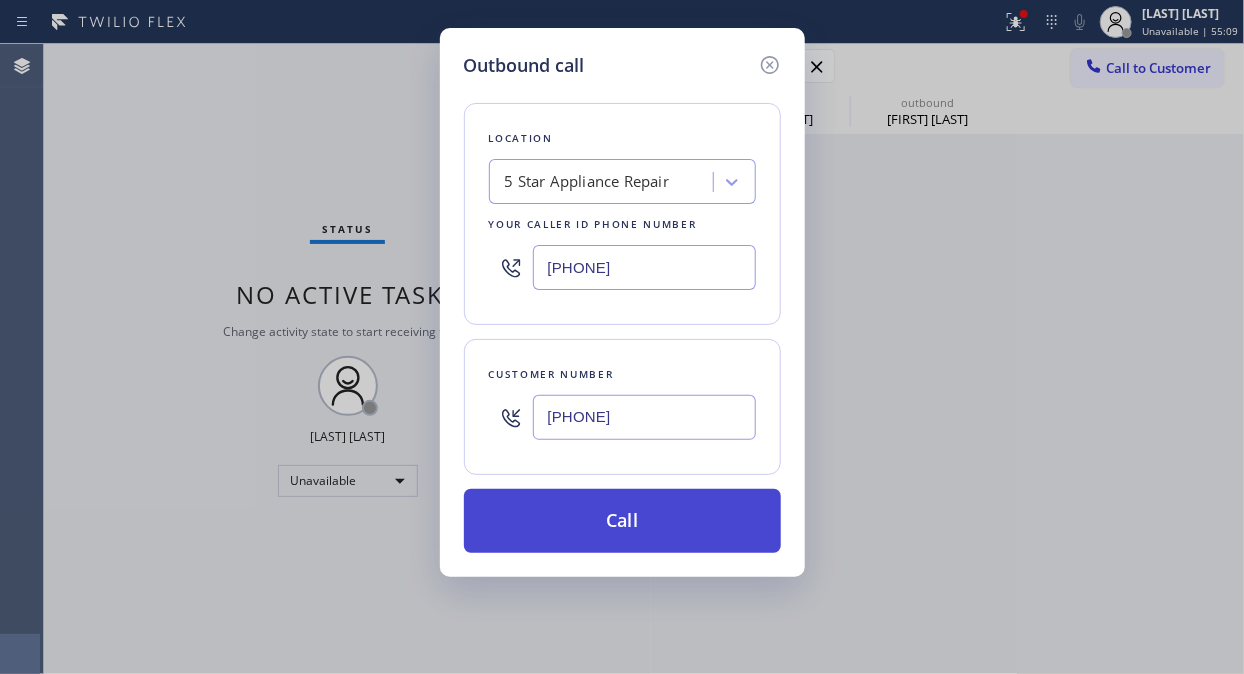 type on "[PHONE]" 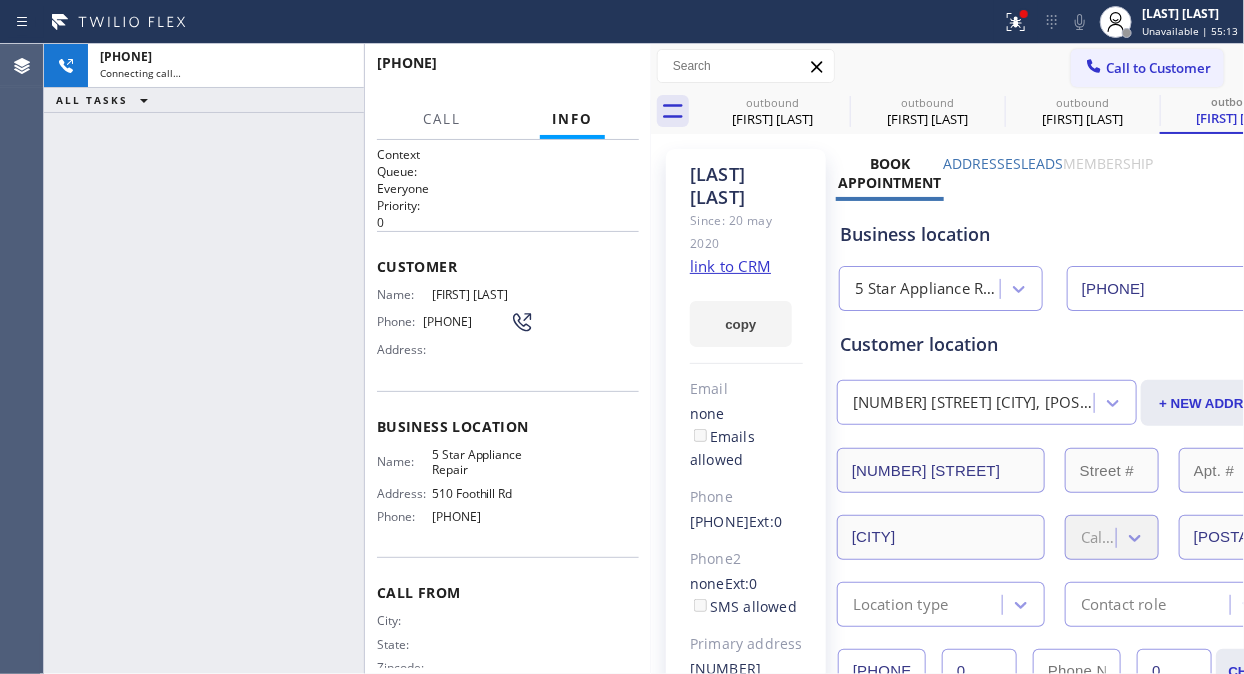 type on "[PHONE]" 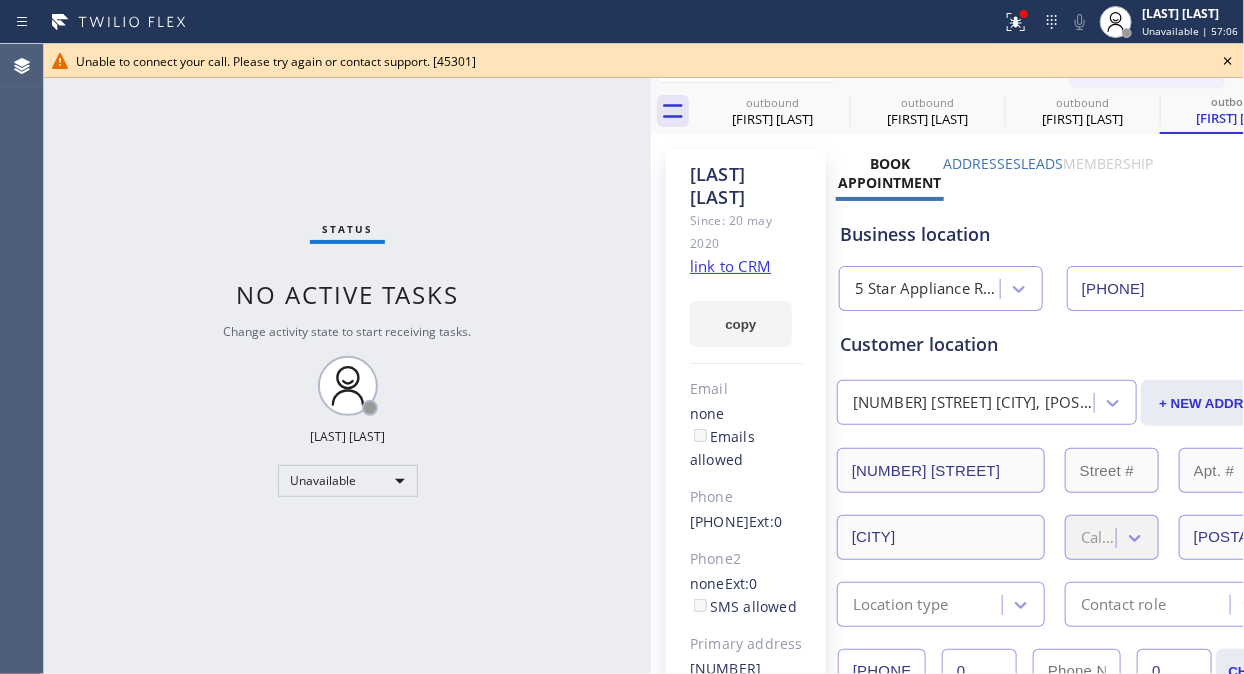 click on "Unable to connect your call. Please try again or contact support. [45301]" at bounding box center [644, 61] 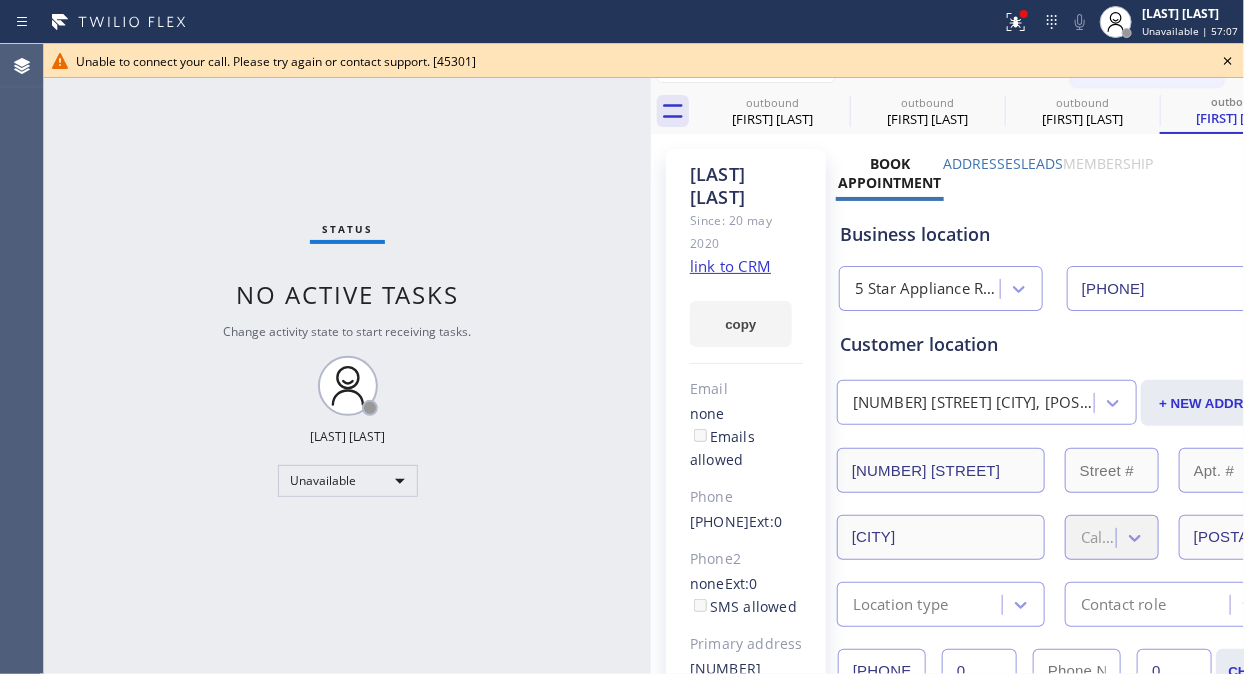 click 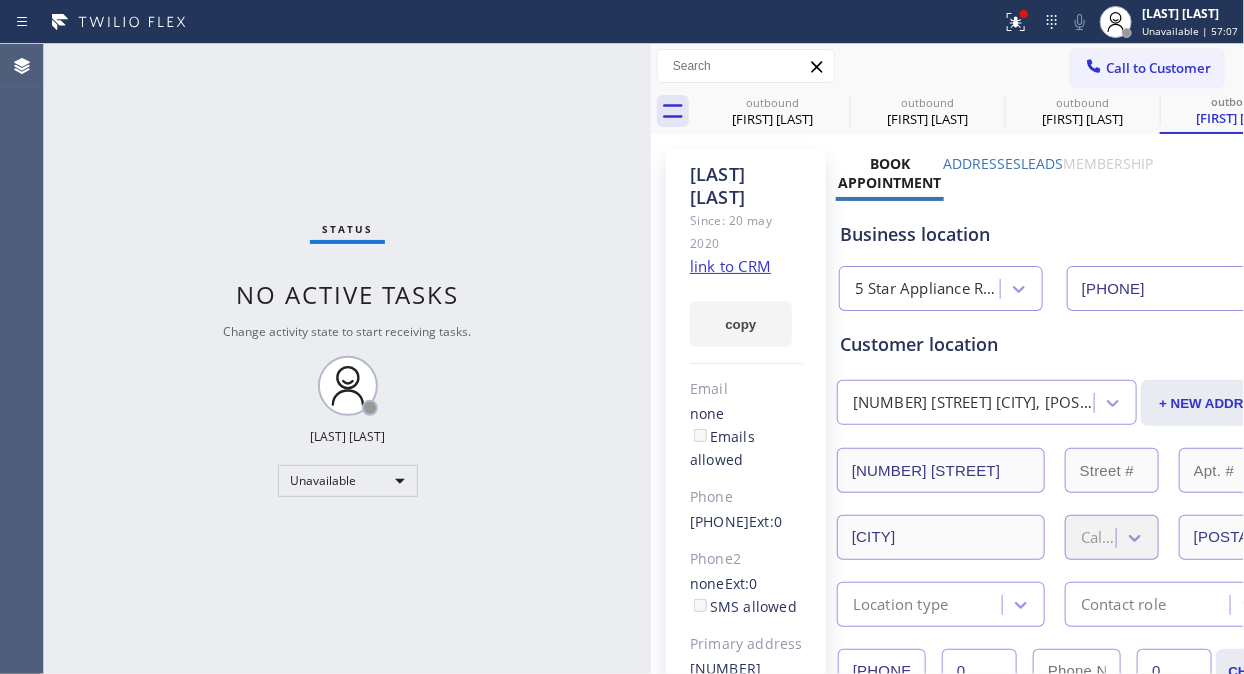 drag, startPoint x: 1108, startPoint y: 58, endPoint x: 997, endPoint y: 155, distance: 147.411 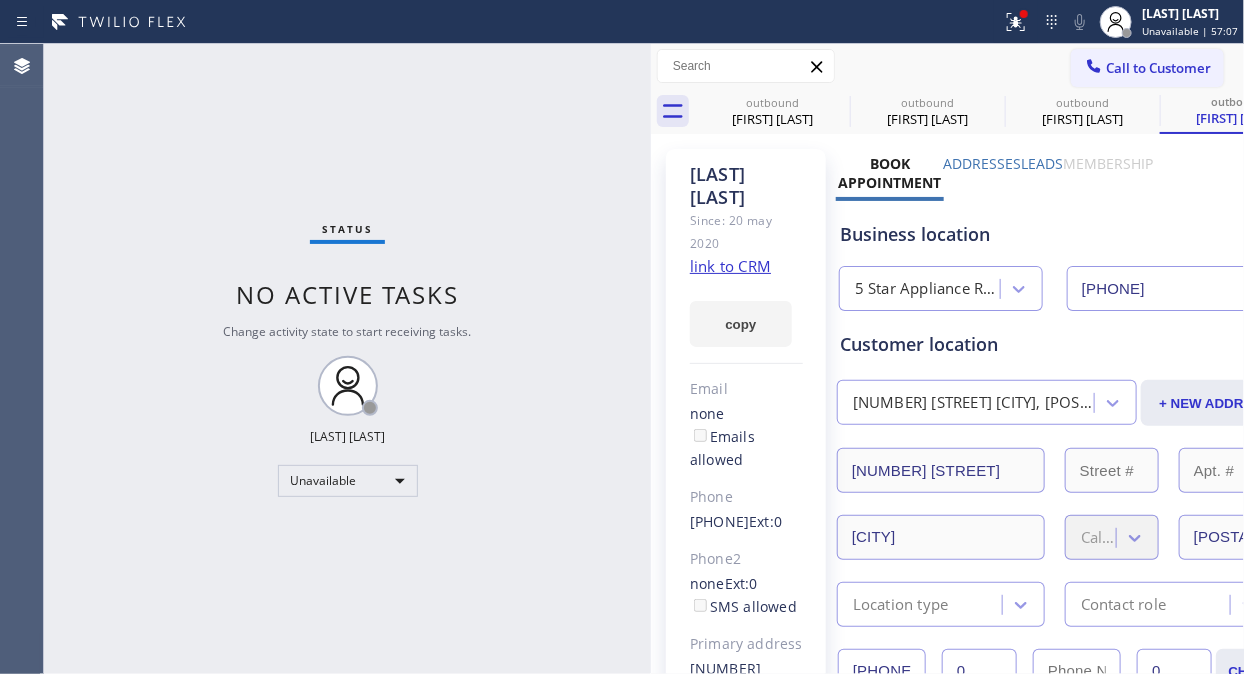 click on "Call to Customer" at bounding box center [1158, 68] 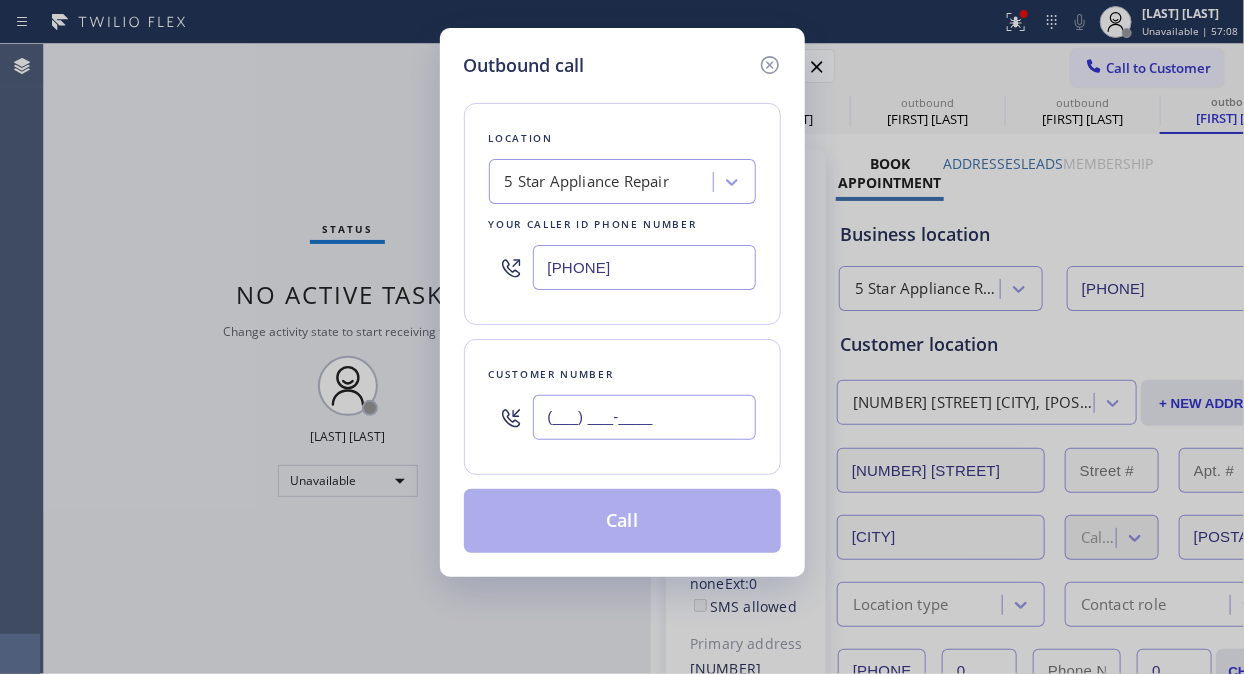 click on "(___) ___-____" at bounding box center [644, 417] 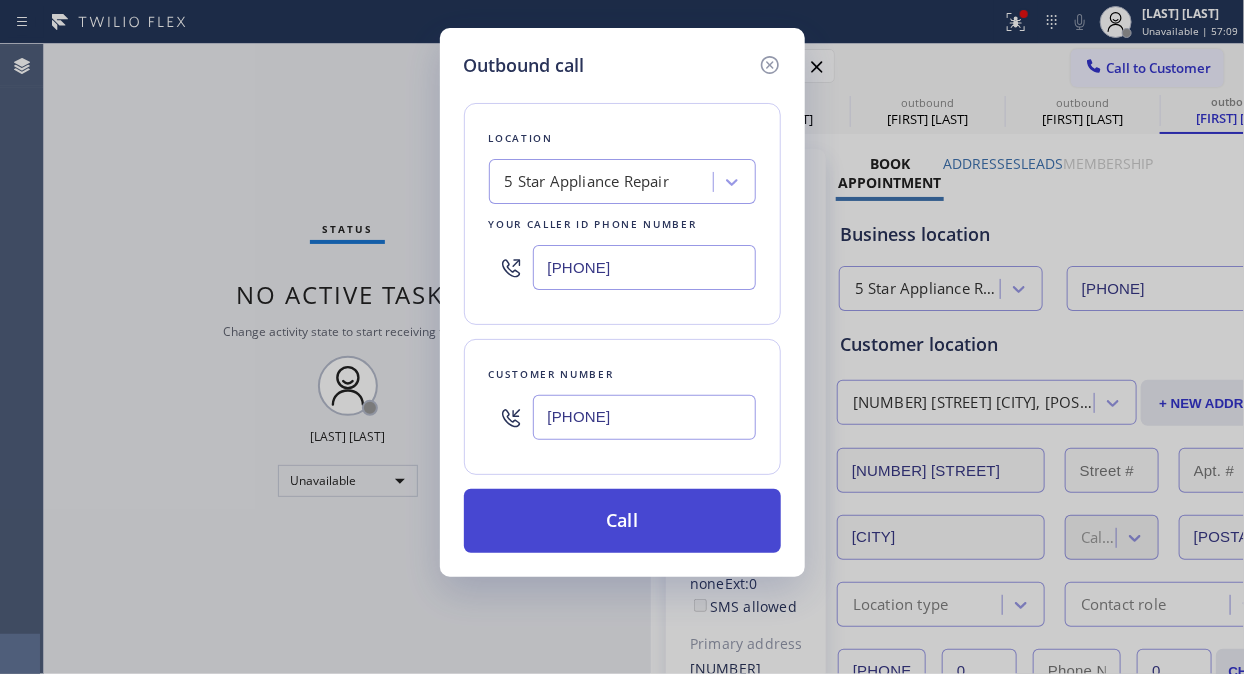type on "[PHONE]" 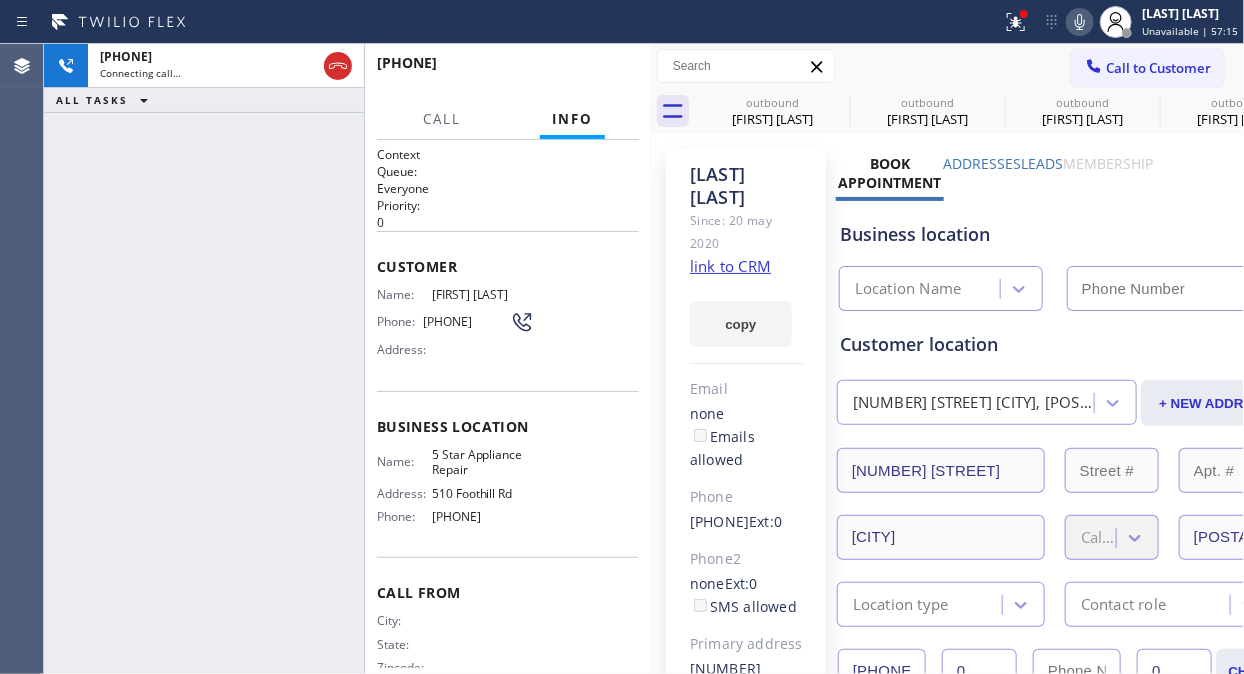 type on "[PHONE]" 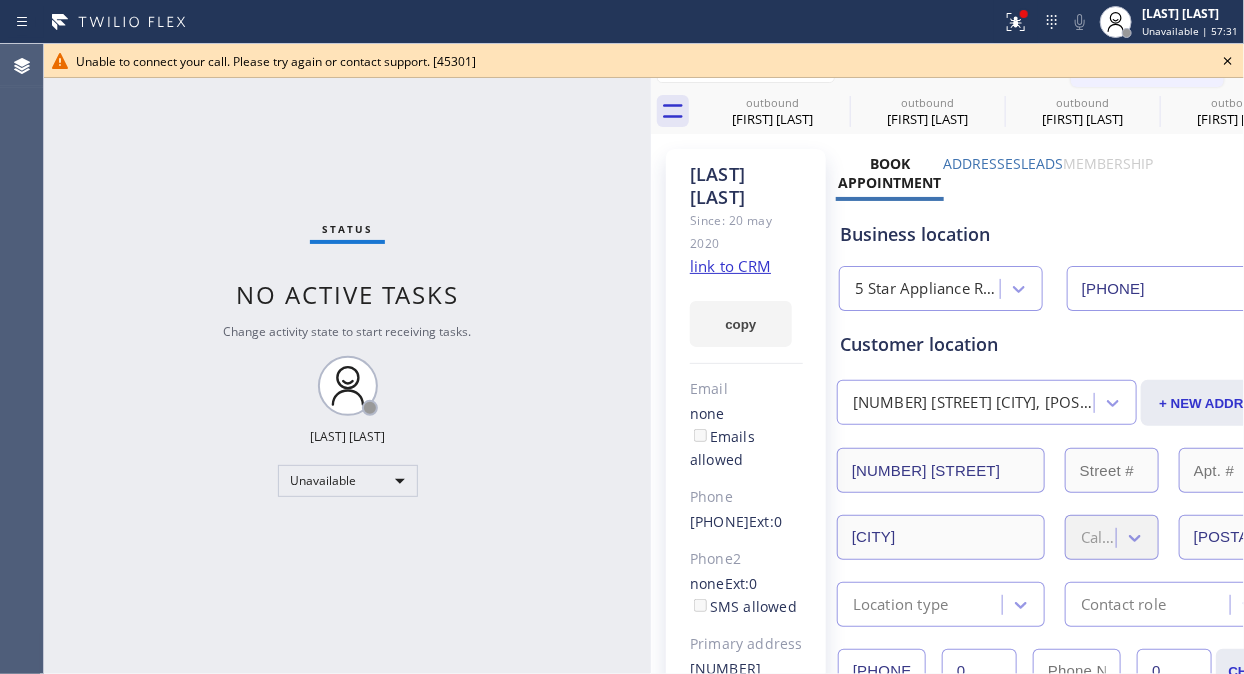 click 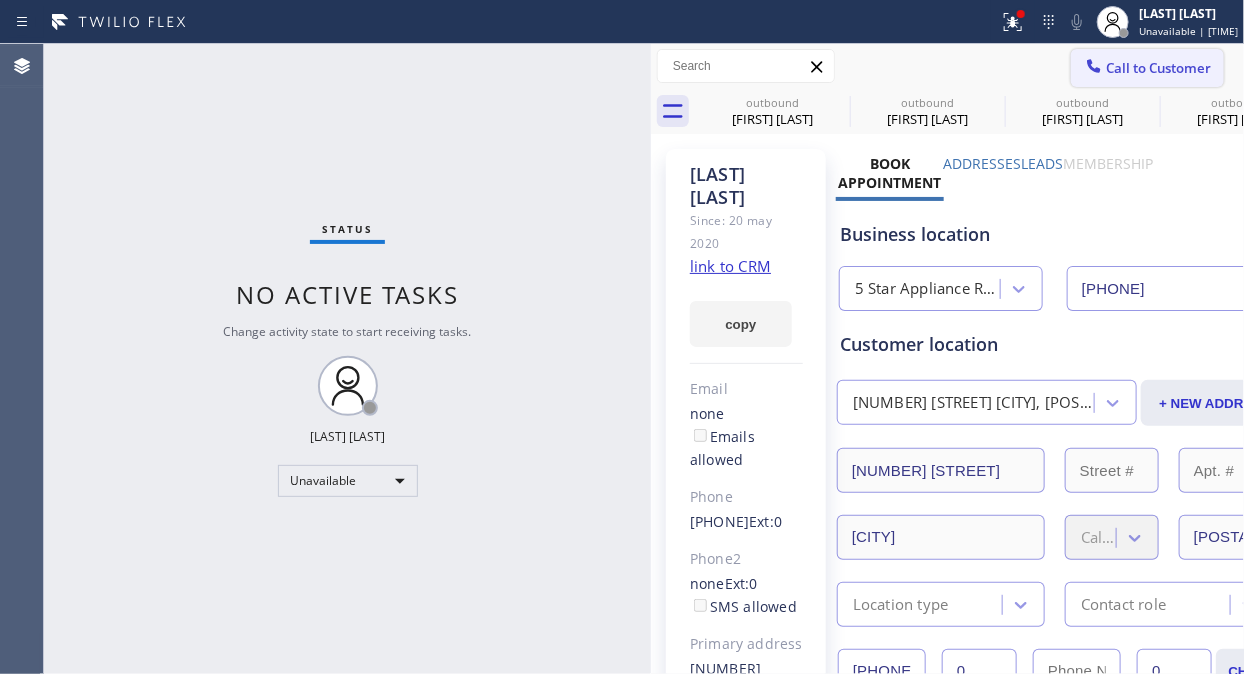 click on "Call to Customer" at bounding box center [1158, 68] 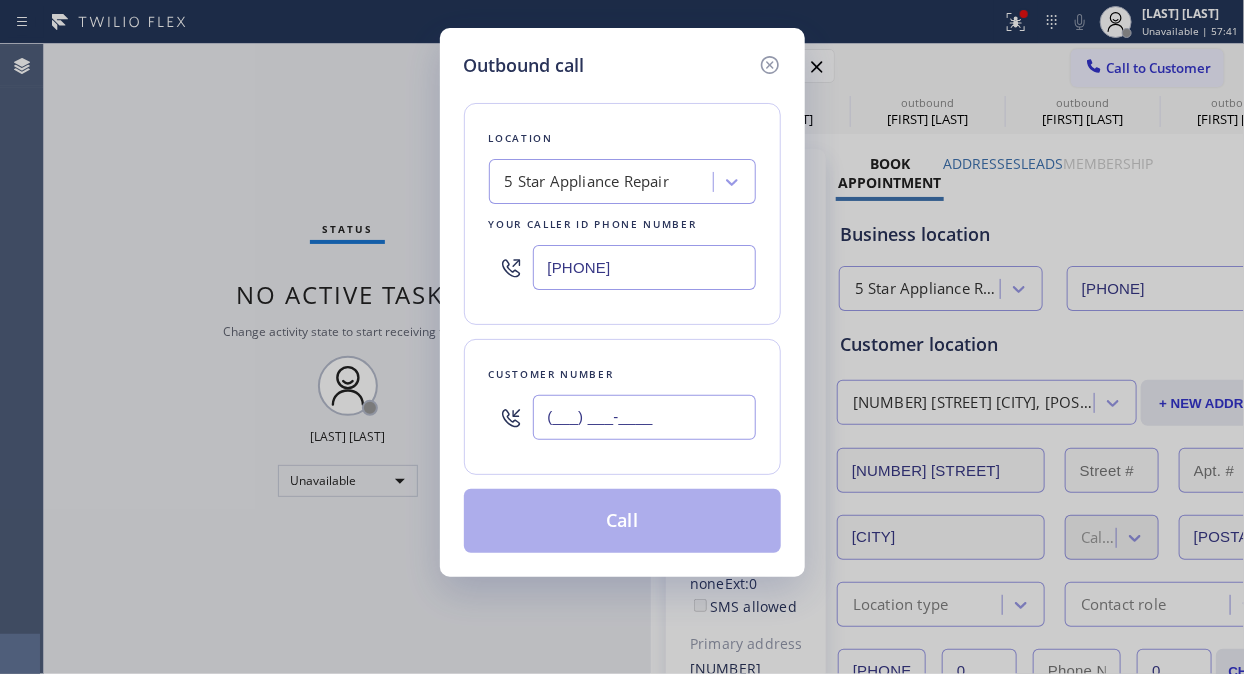 click on "(___) ___-____" at bounding box center (644, 417) 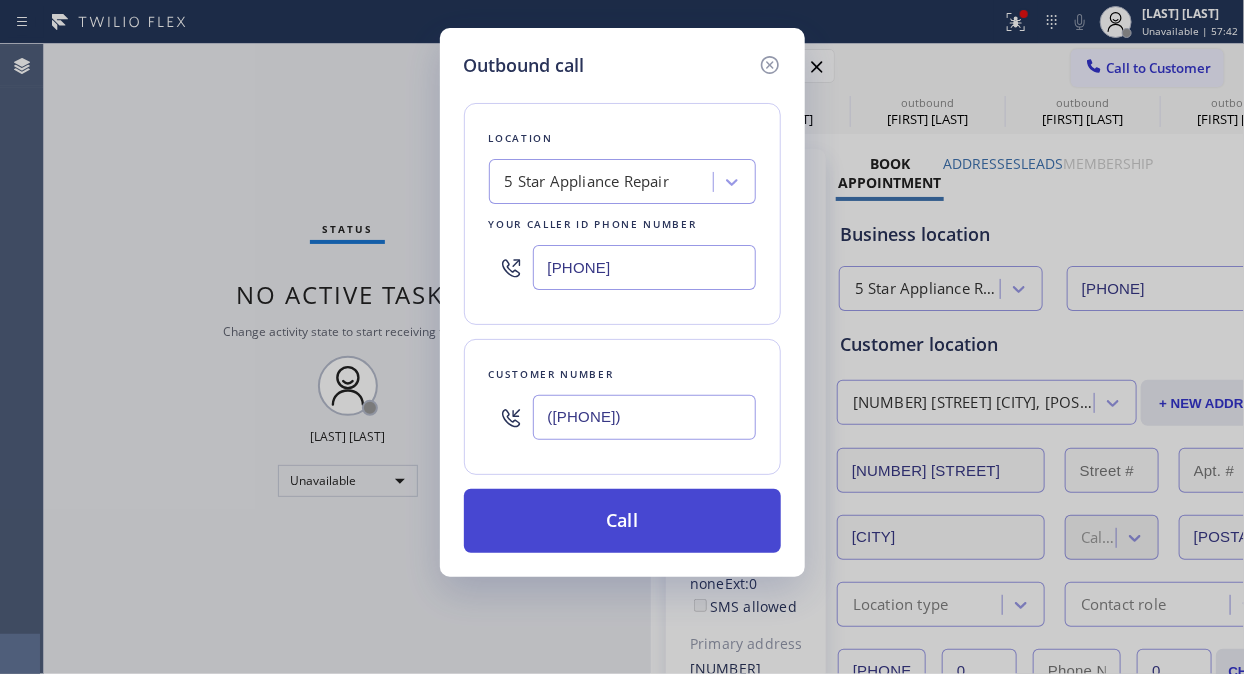 type on "([PHONE])" 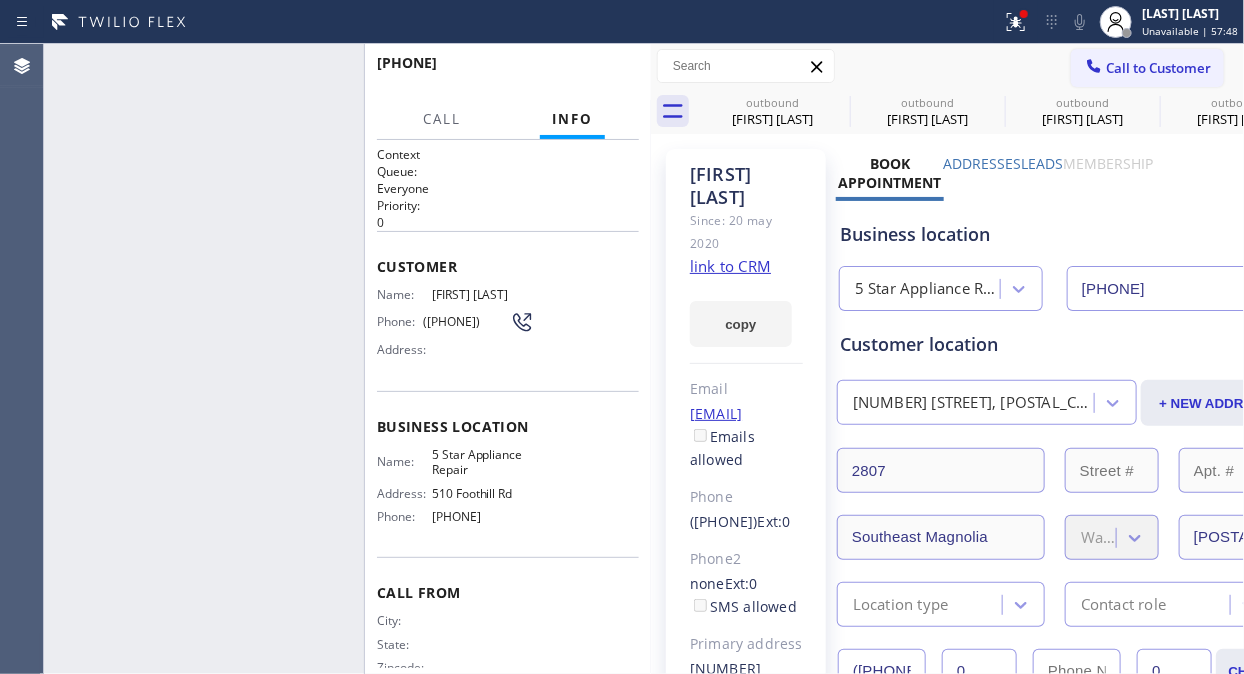 type on "[PHONE]" 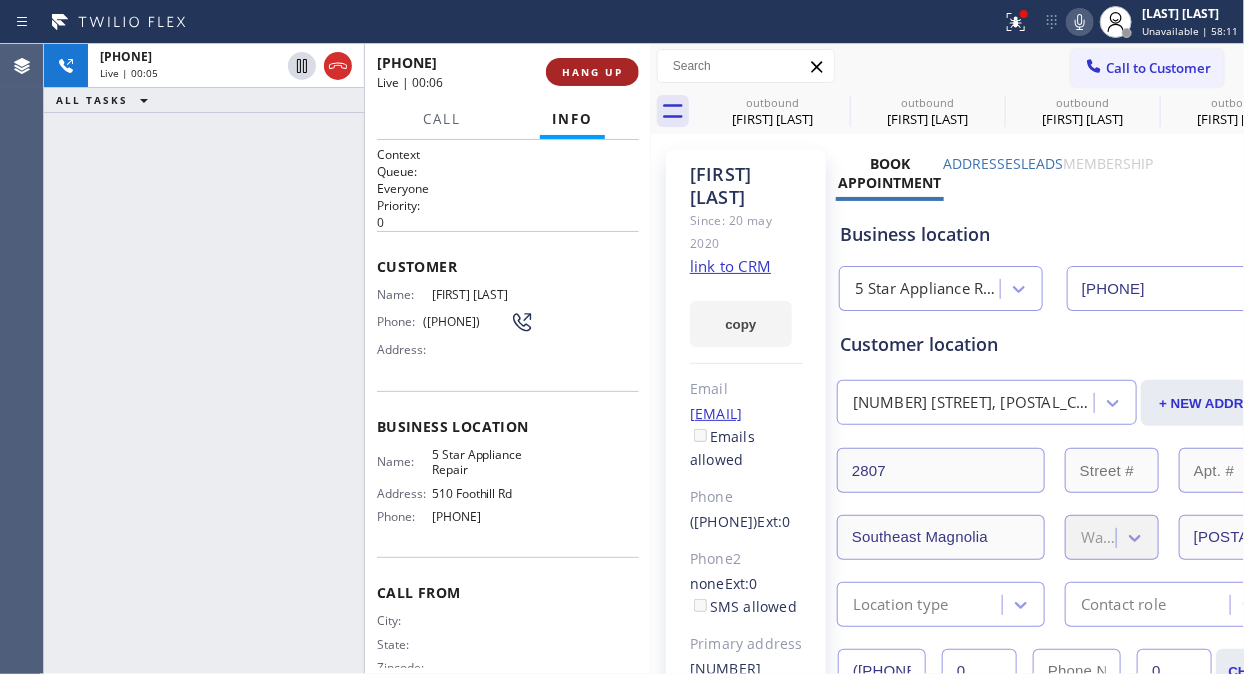 click on "HANG UP" at bounding box center (592, 72) 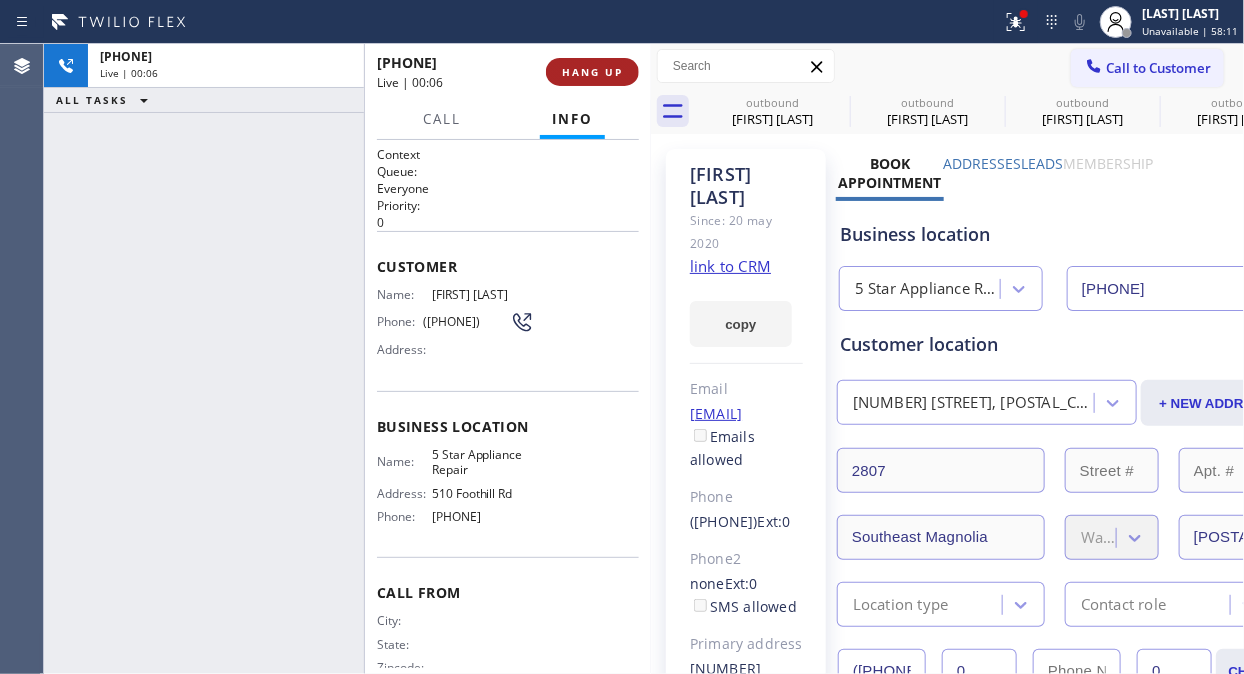 click on "HANG UP" at bounding box center (592, 72) 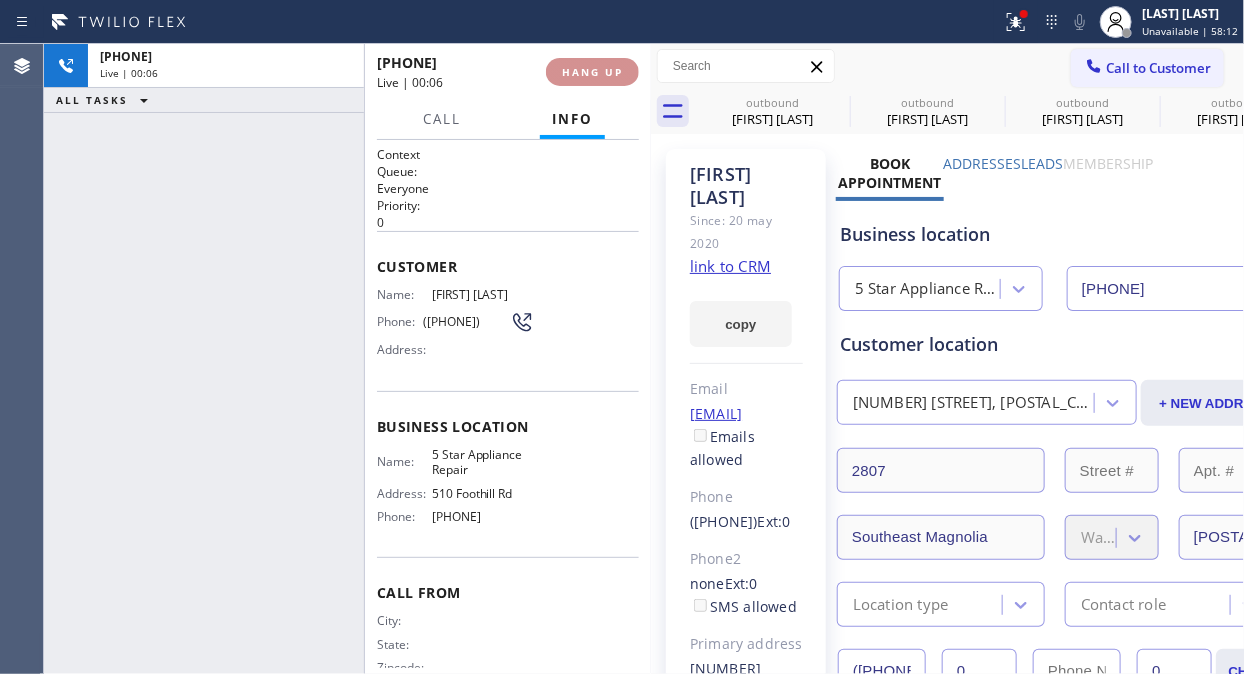 click on "HANG UP" at bounding box center [592, 72] 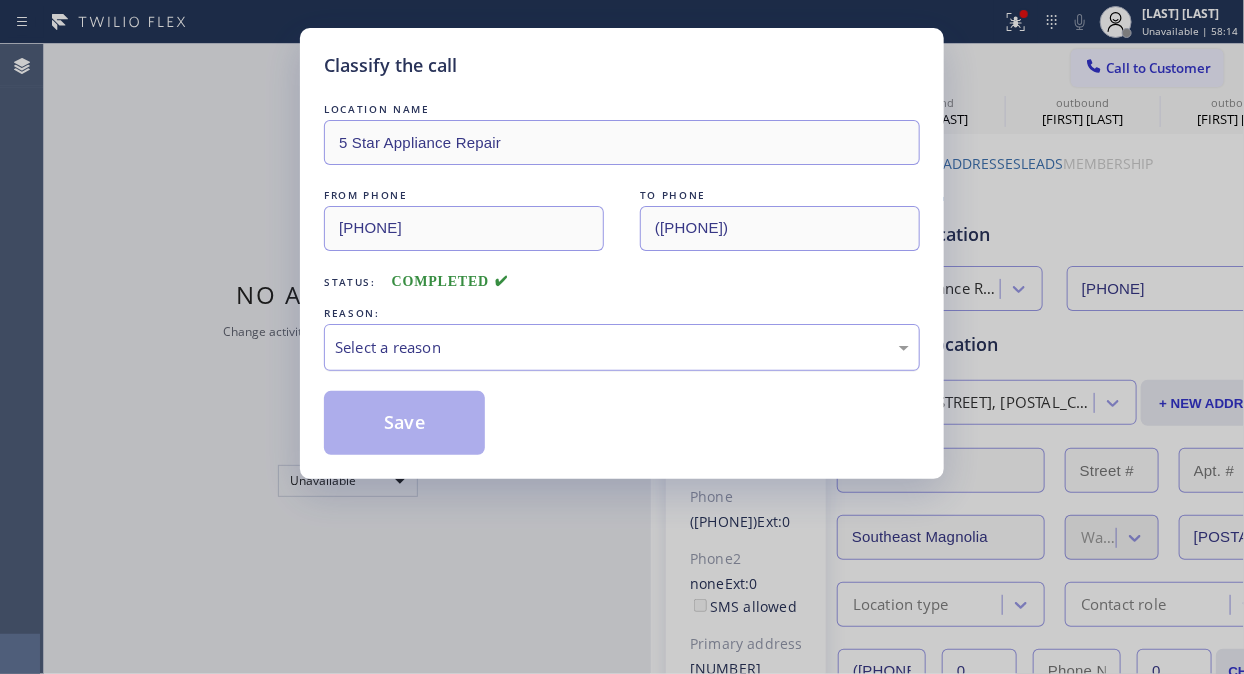 drag, startPoint x: 608, startPoint y: 341, endPoint x: 610, endPoint y: 362, distance: 21.095022 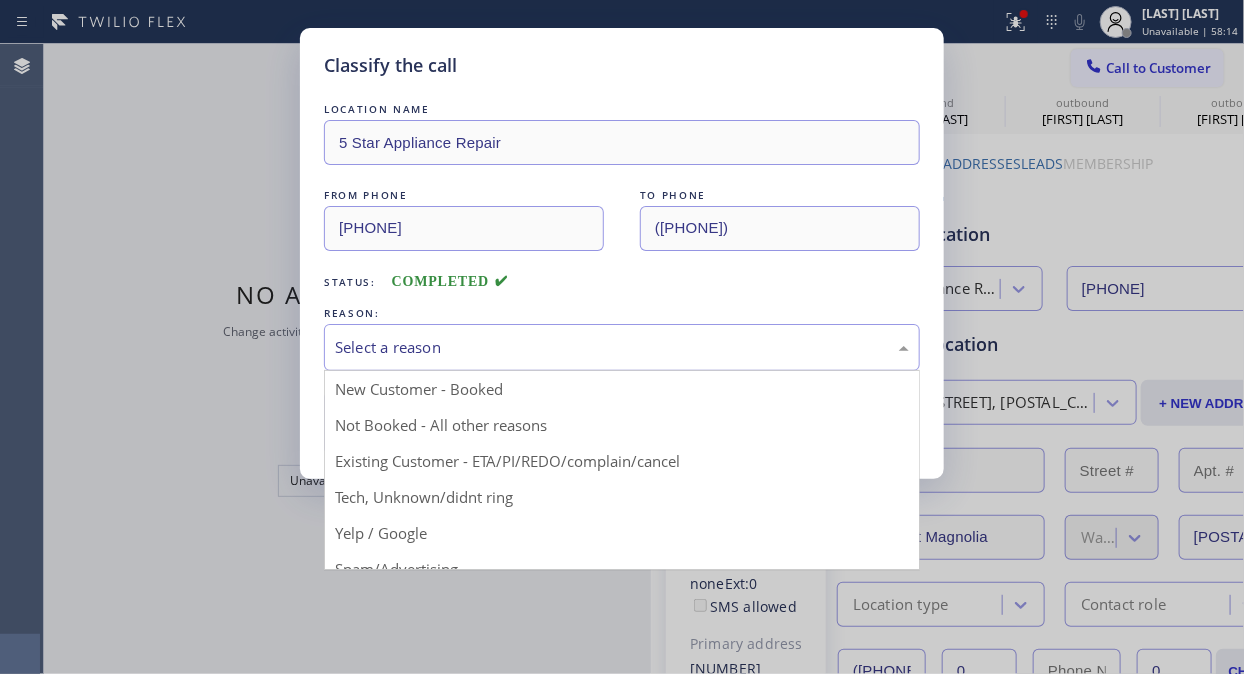 drag, startPoint x: 605, startPoint y: 451, endPoint x: 444, endPoint y: 437, distance: 161.60754 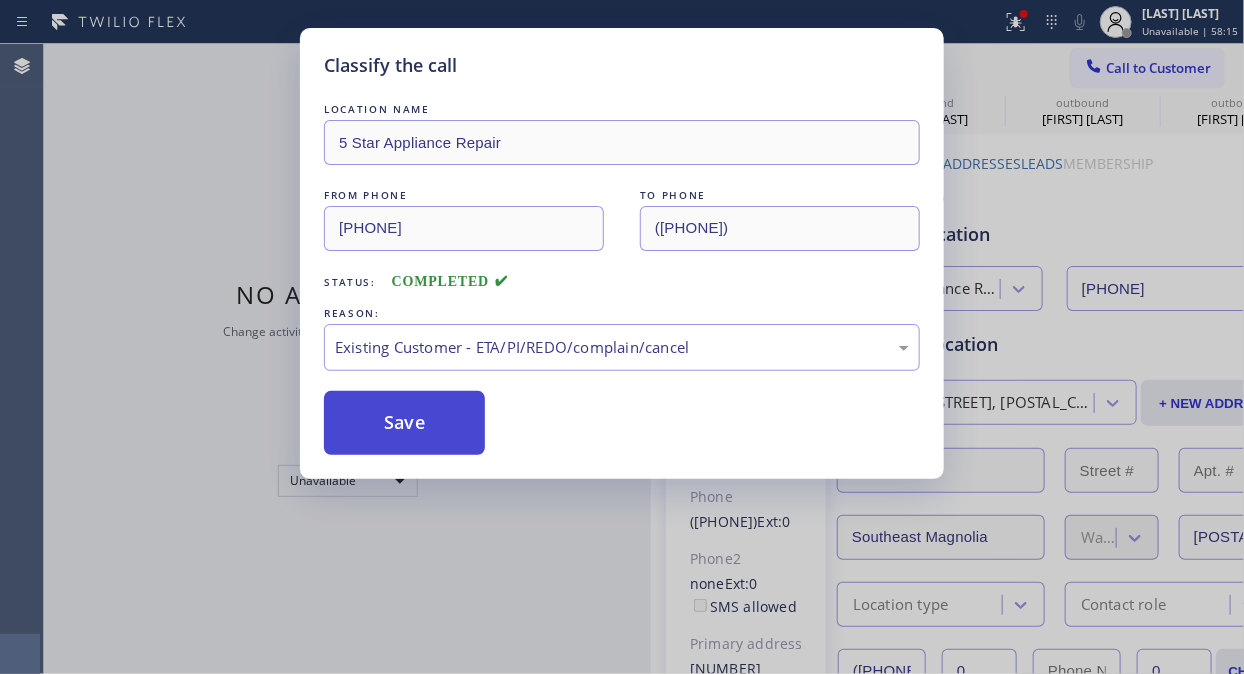 click on "Save" at bounding box center [404, 423] 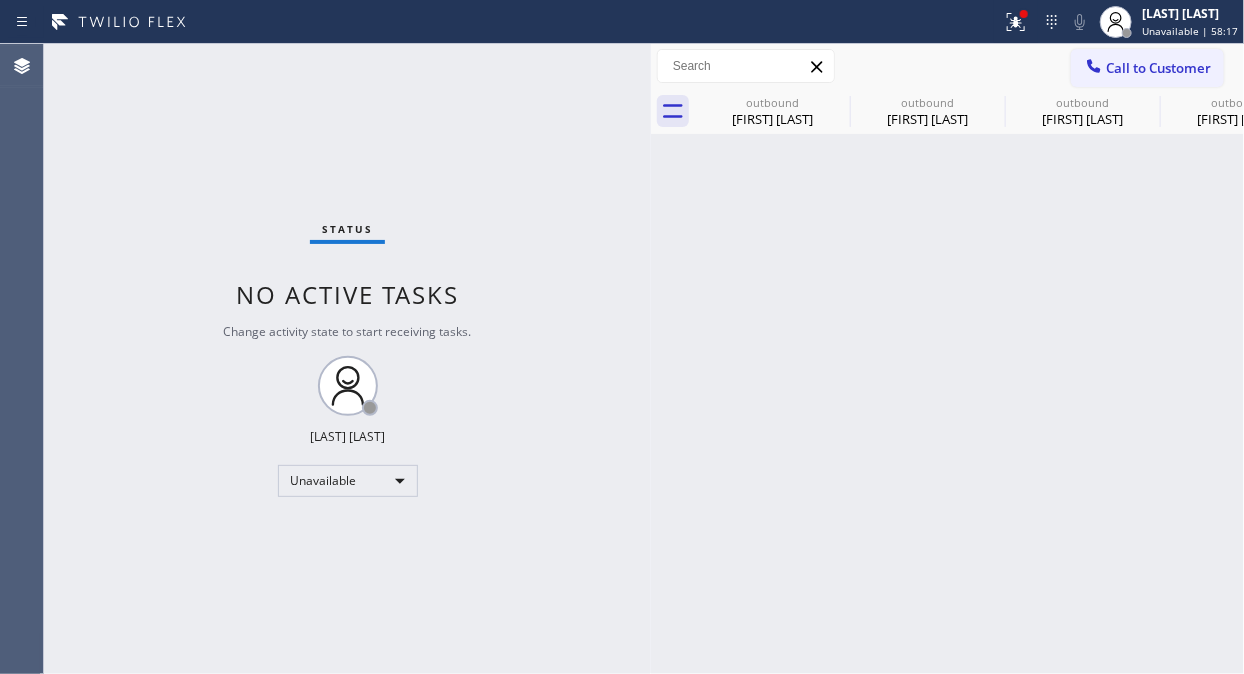 click on "Call to Customer" at bounding box center (1158, 68) 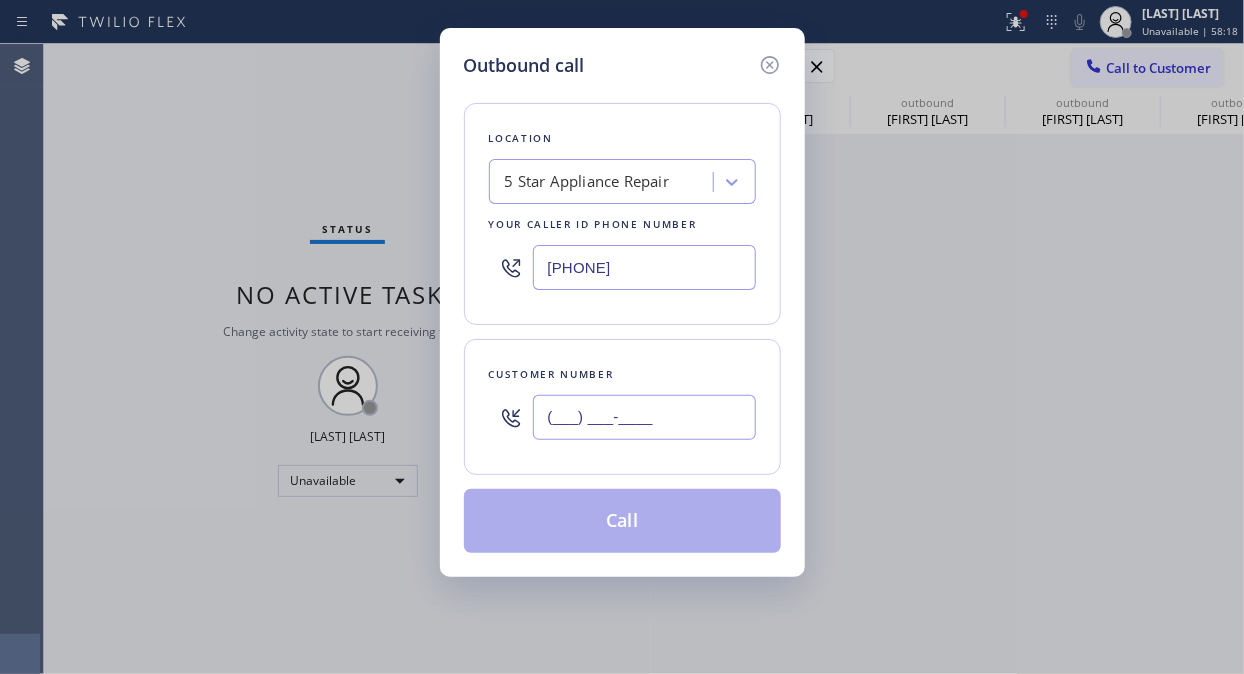 click on "(___) ___-____" at bounding box center [644, 417] 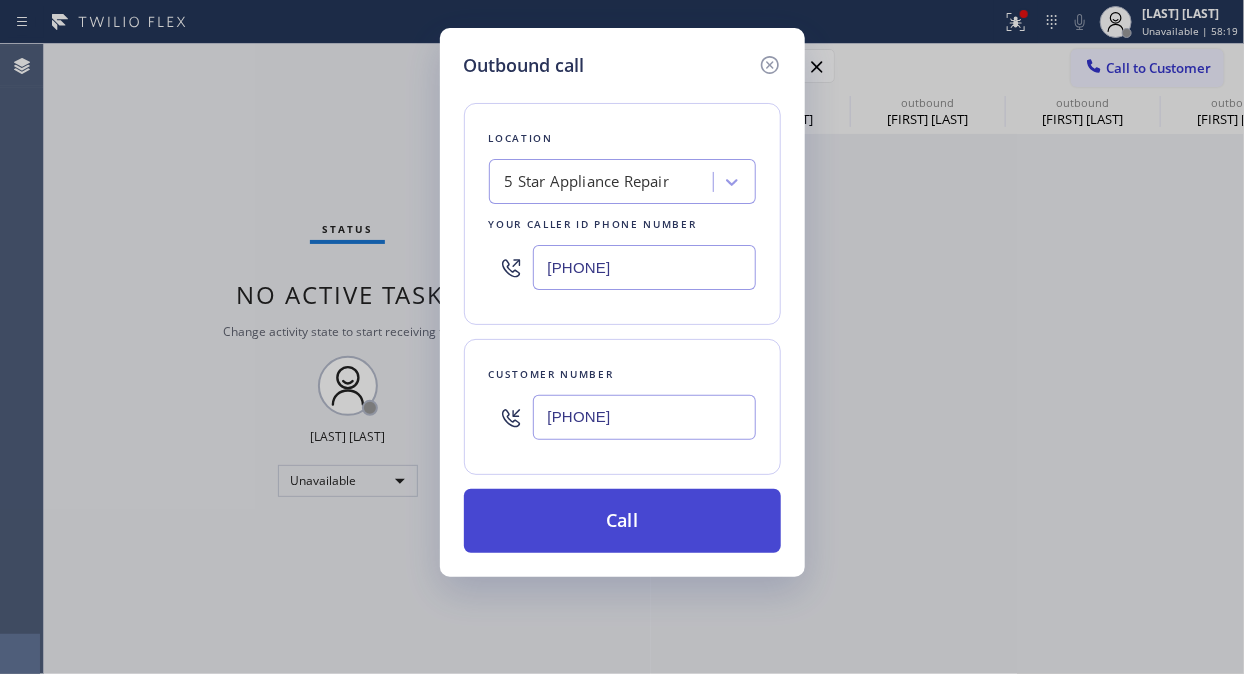 type on "[PHONE]" 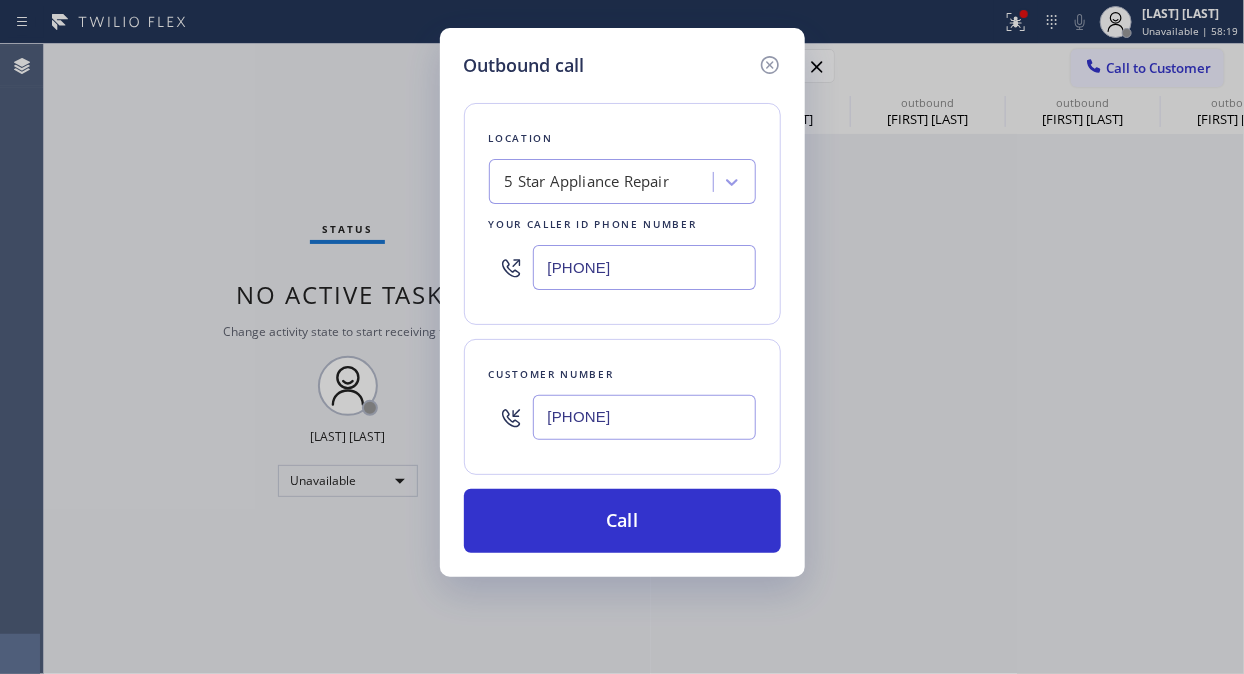 click on "Call" at bounding box center (622, 521) 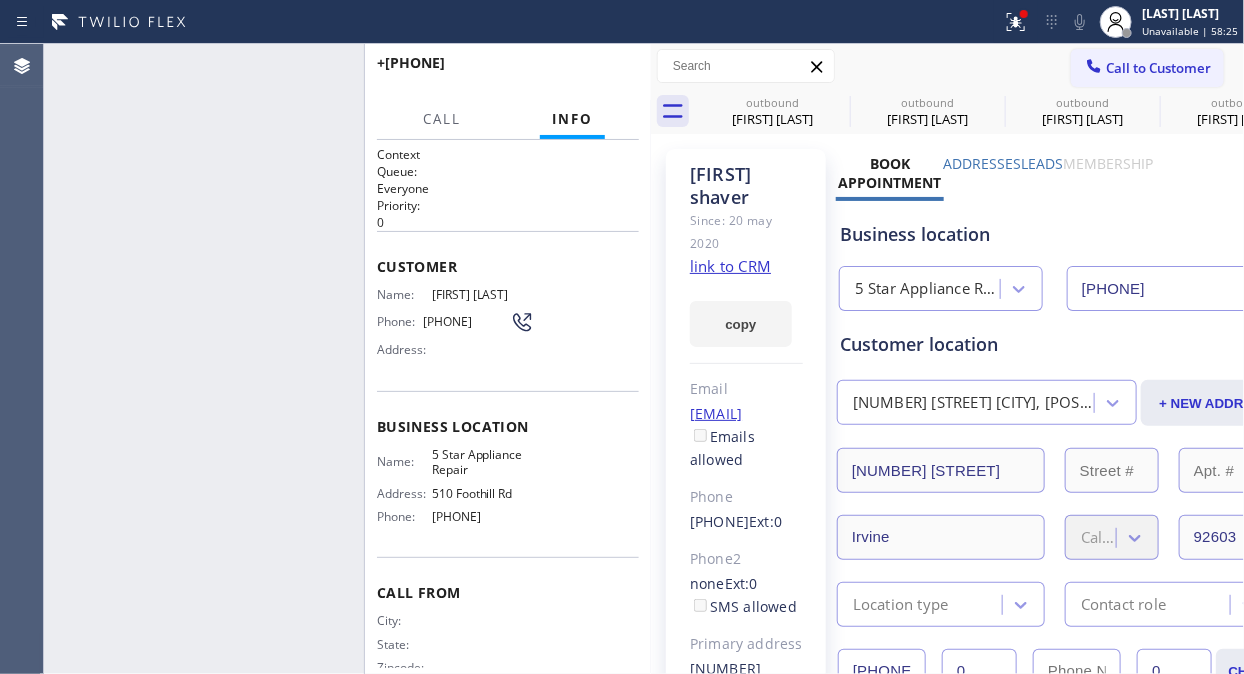 type on "[PHONE]" 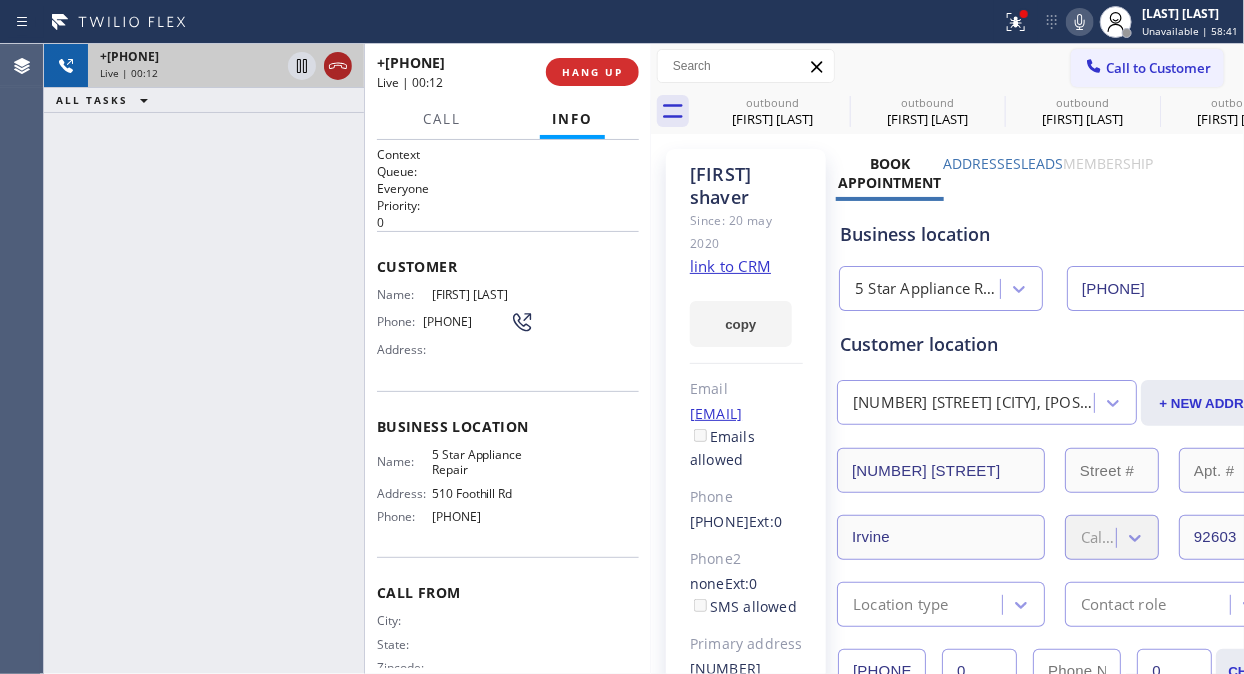 click 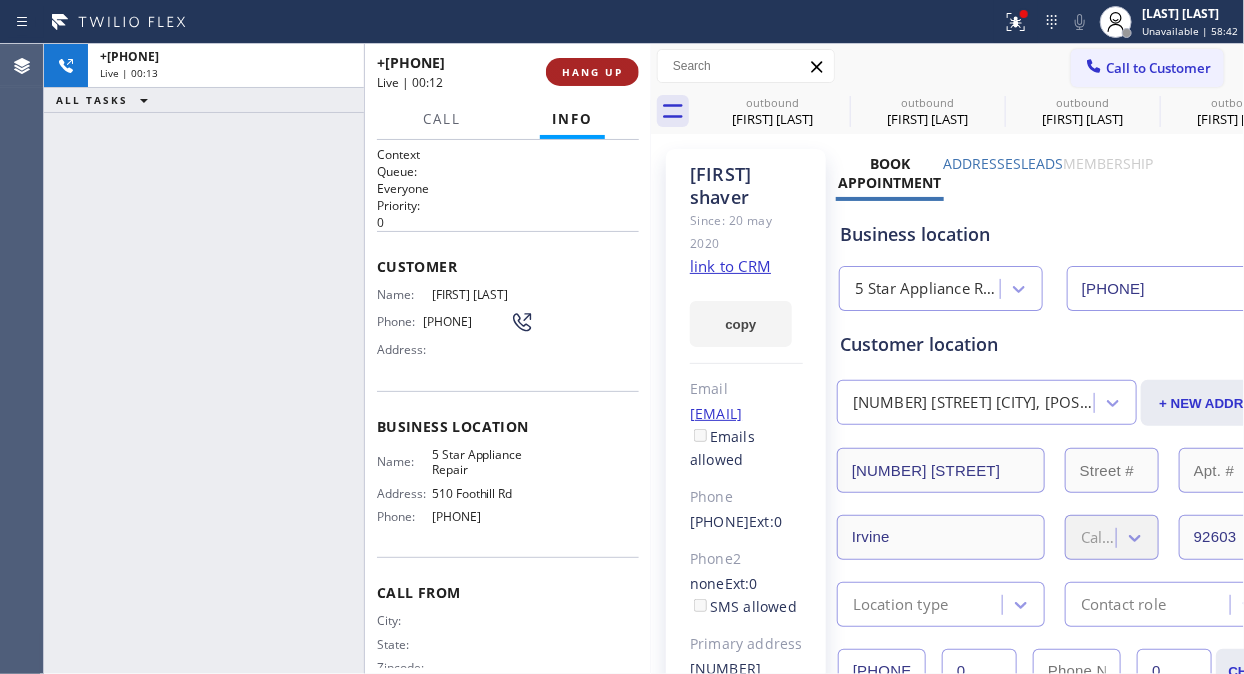 click on "HANG UP" at bounding box center (592, 72) 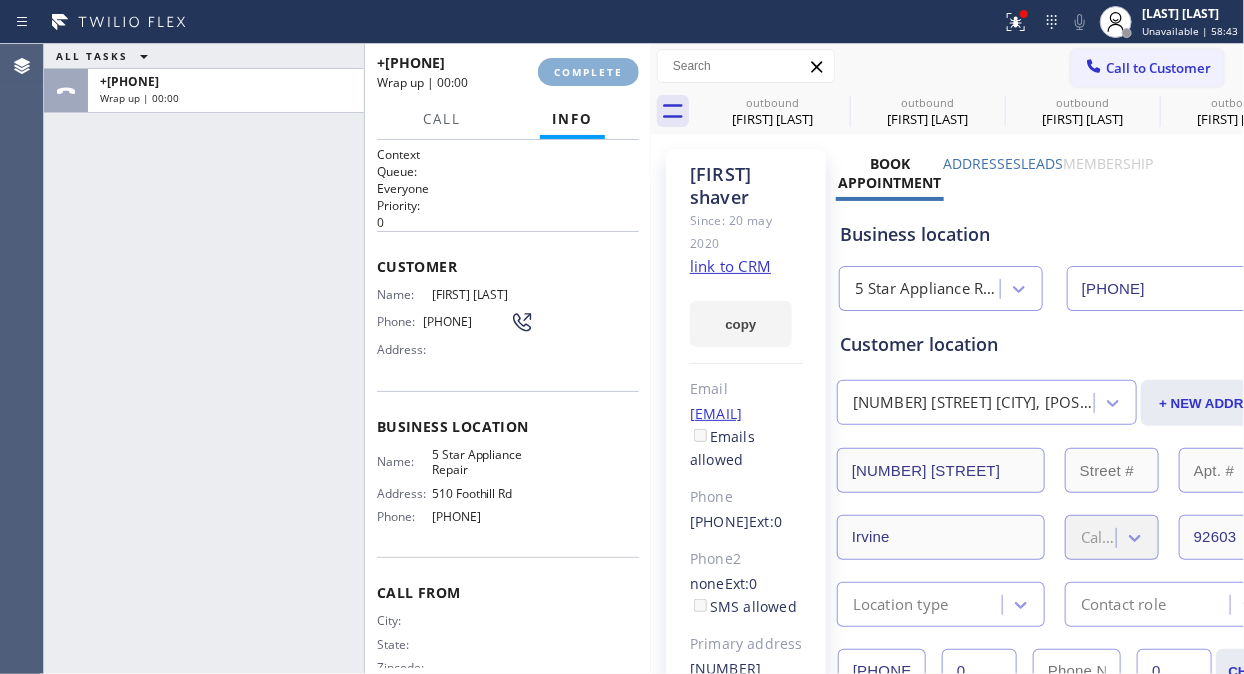 click on "COMPLETE" at bounding box center (588, 72) 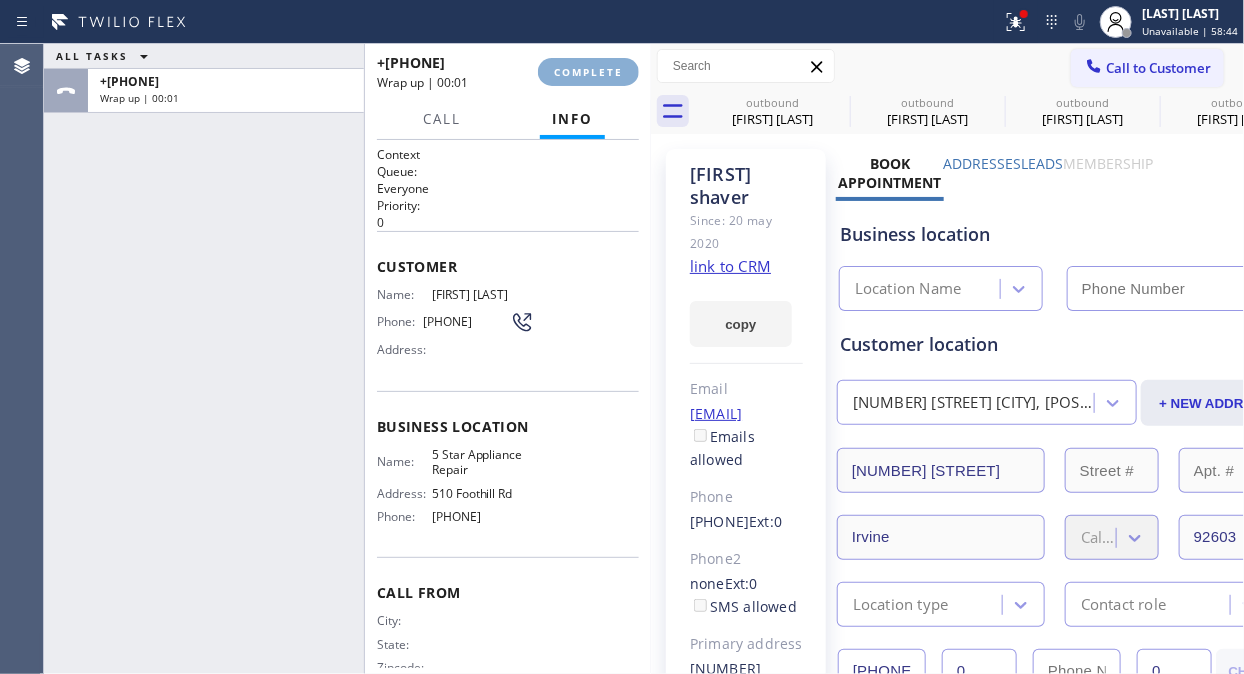type on "[PHONE]" 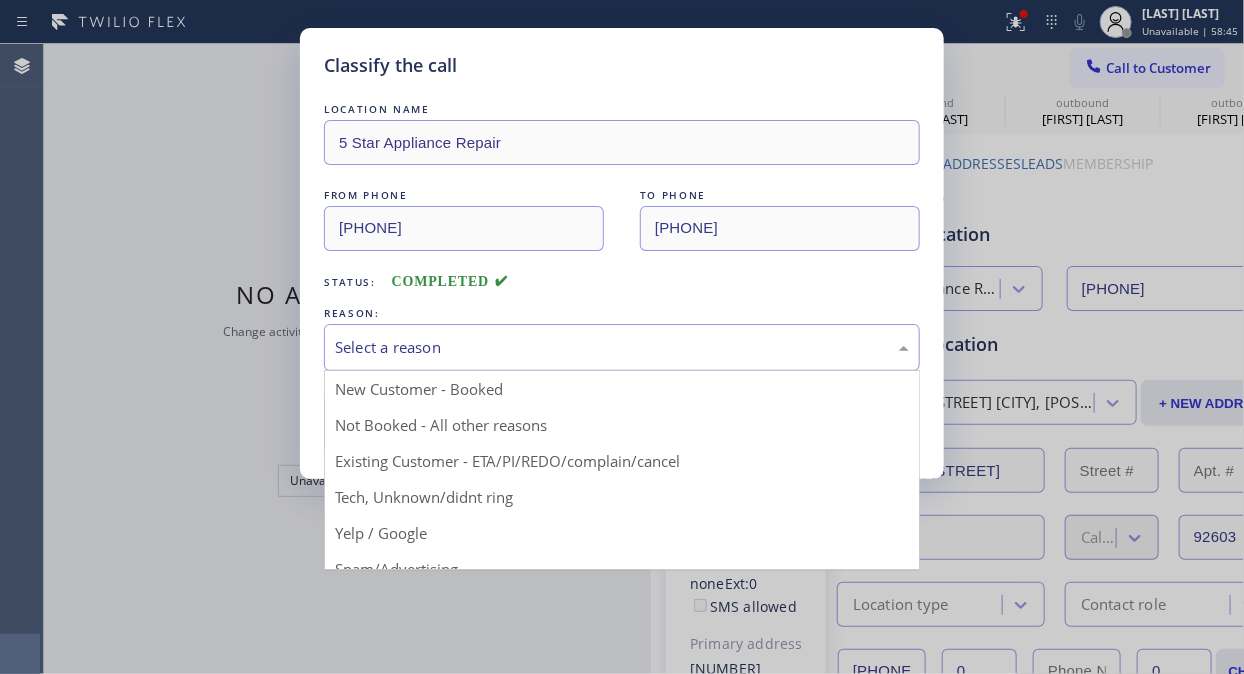 click on "Select a reason" at bounding box center (622, 347) 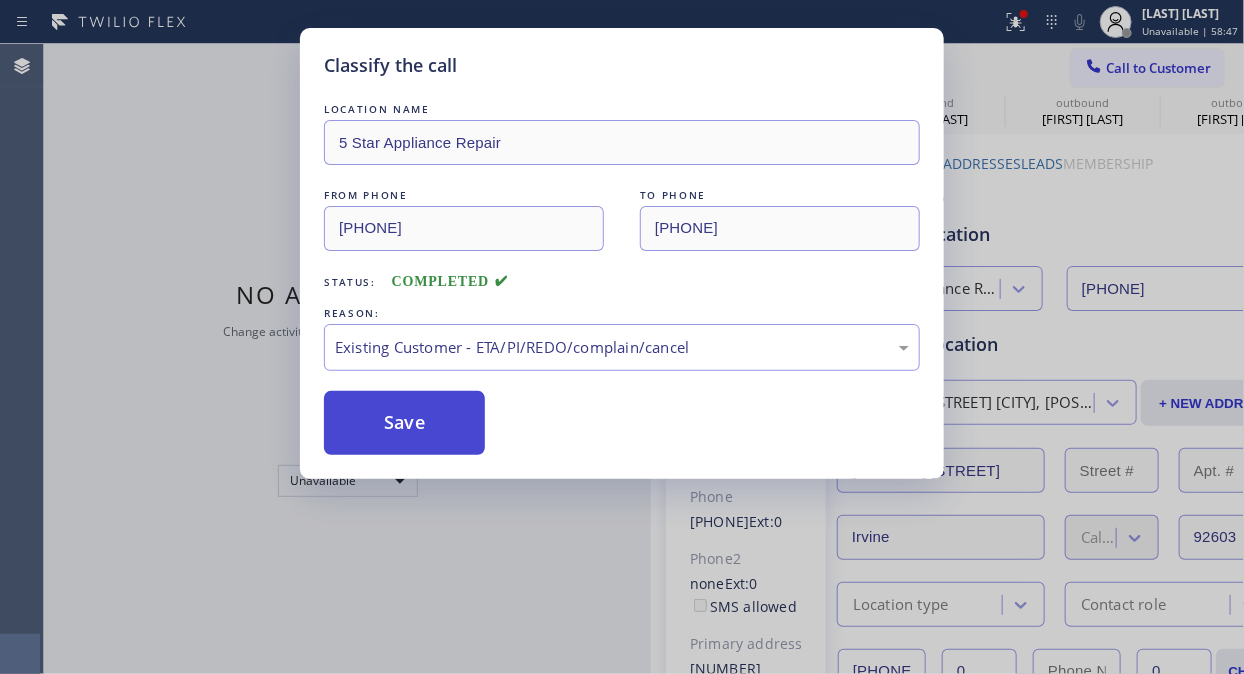 click on "Save" at bounding box center (404, 423) 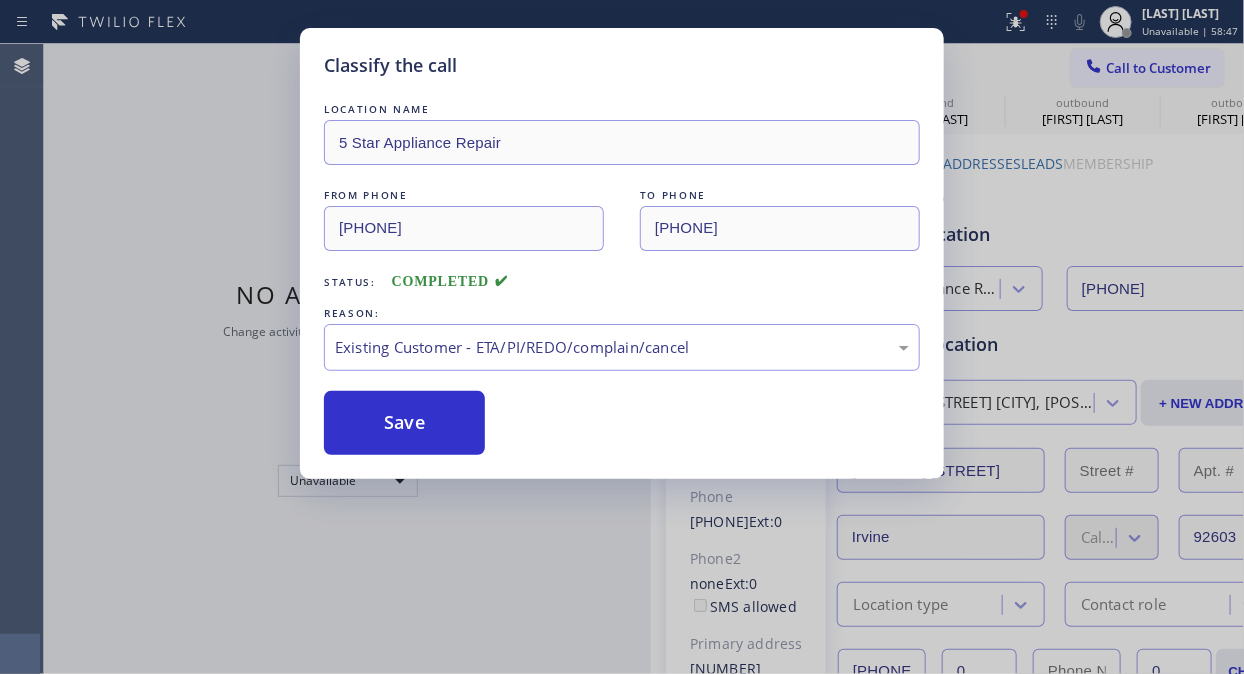 click on "Save" at bounding box center (404, 423) 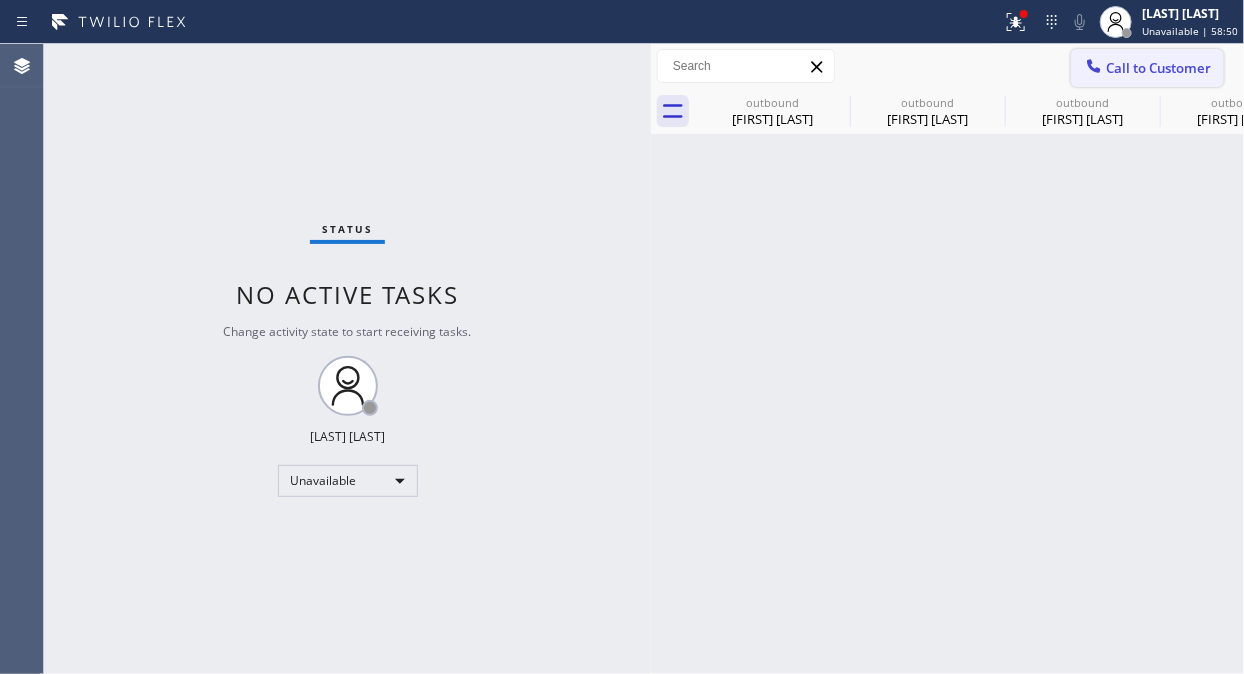 click on "Call to Customer" at bounding box center (1158, 68) 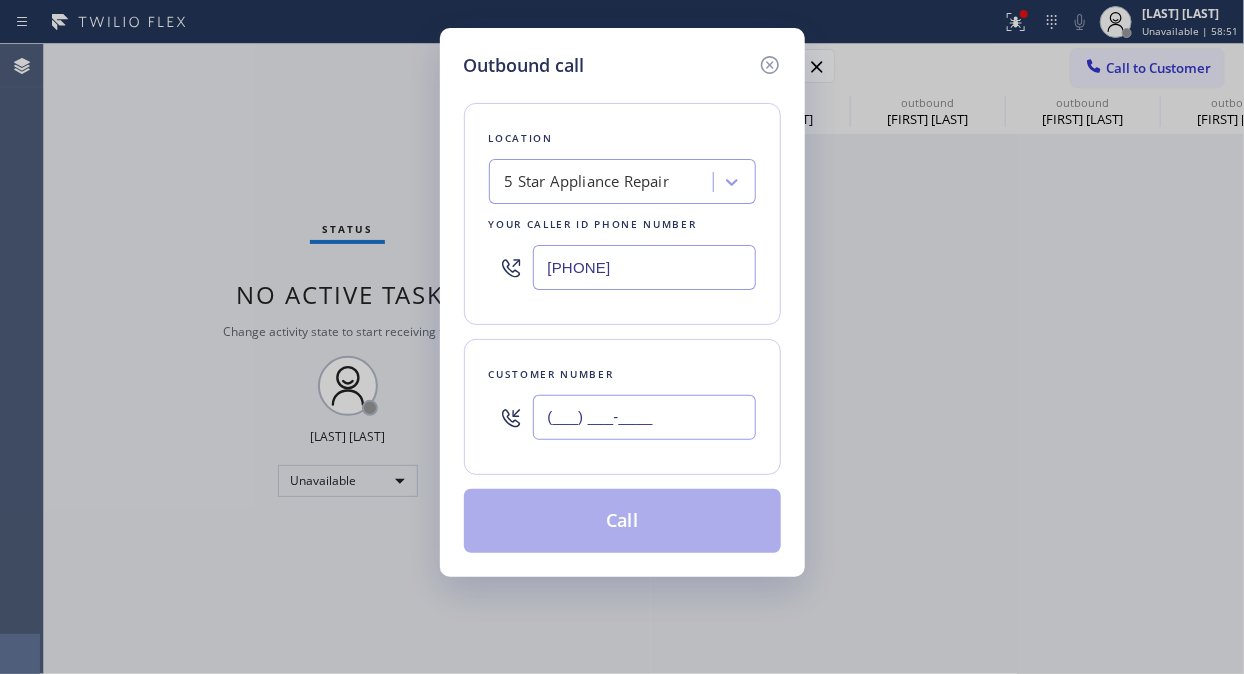 click on "(___) ___-____" at bounding box center (644, 417) 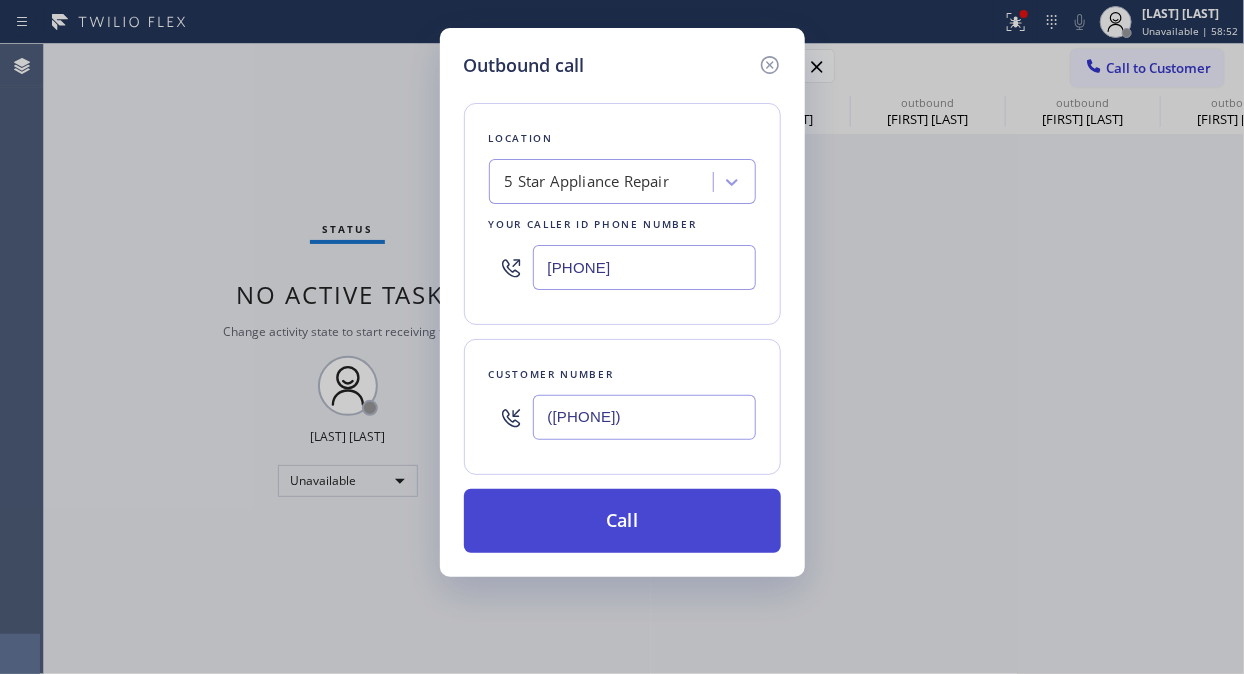 type on "([PHONE])" 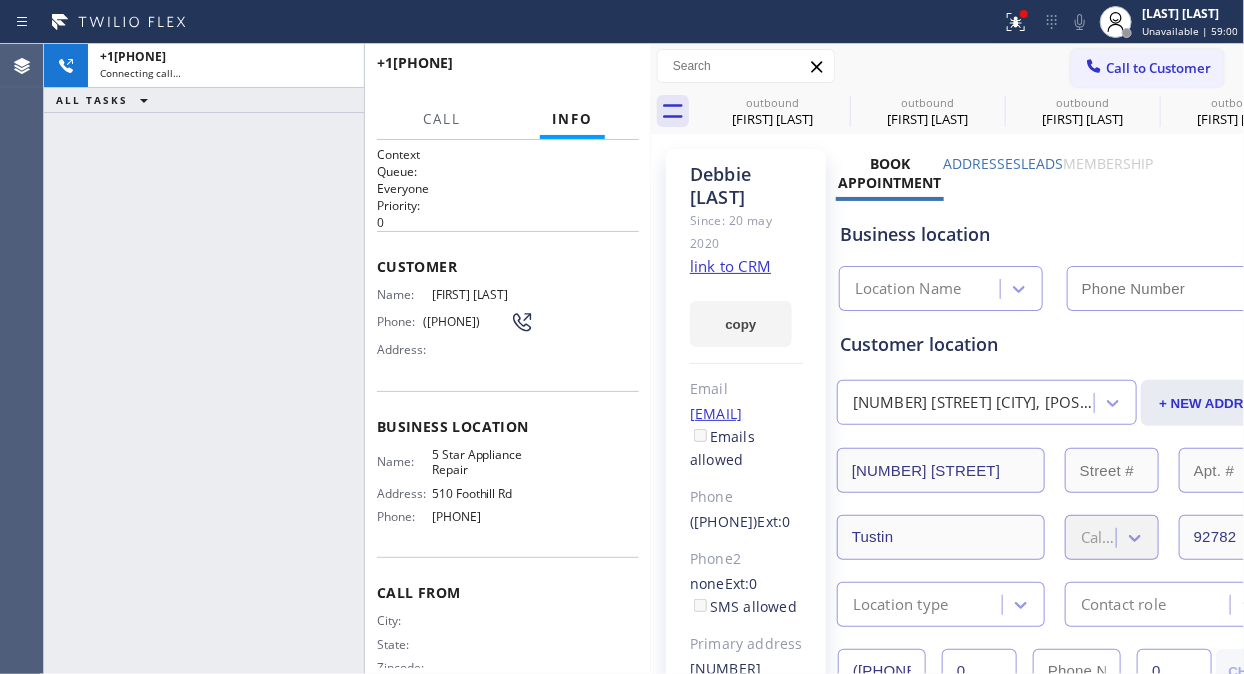 type on "[PHONE]" 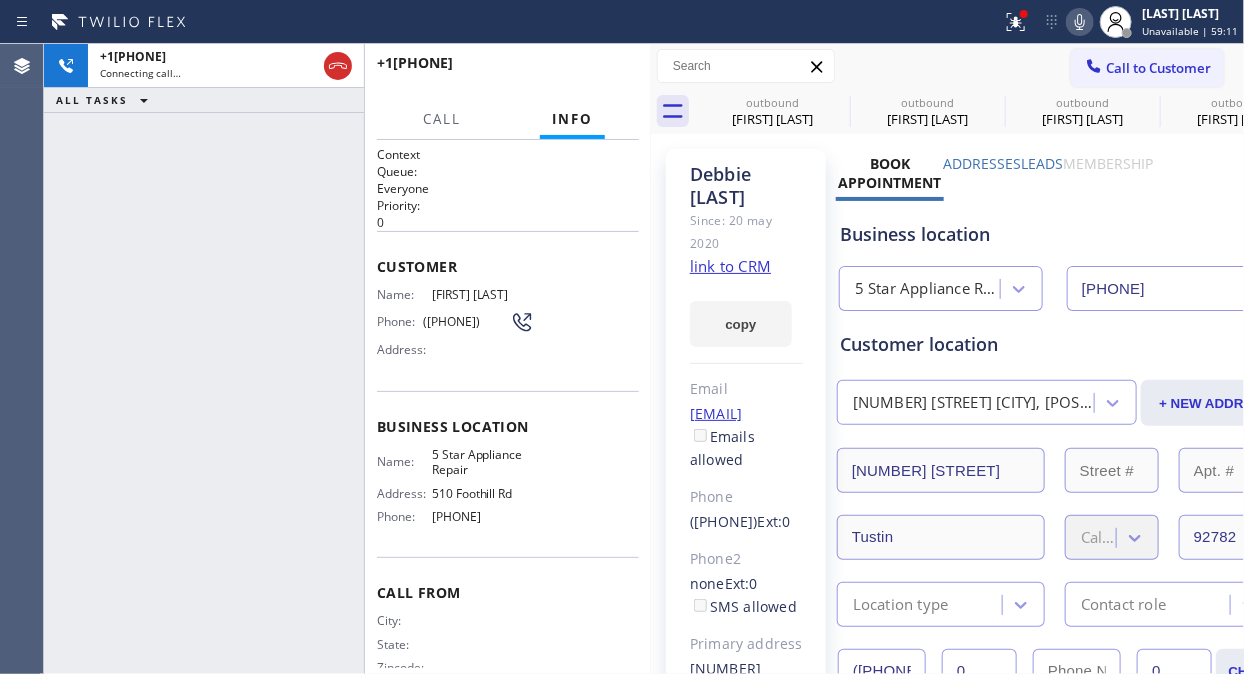 drag, startPoint x: 76, startPoint y: 217, endPoint x: 117, endPoint y: 180, distance: 55.226807 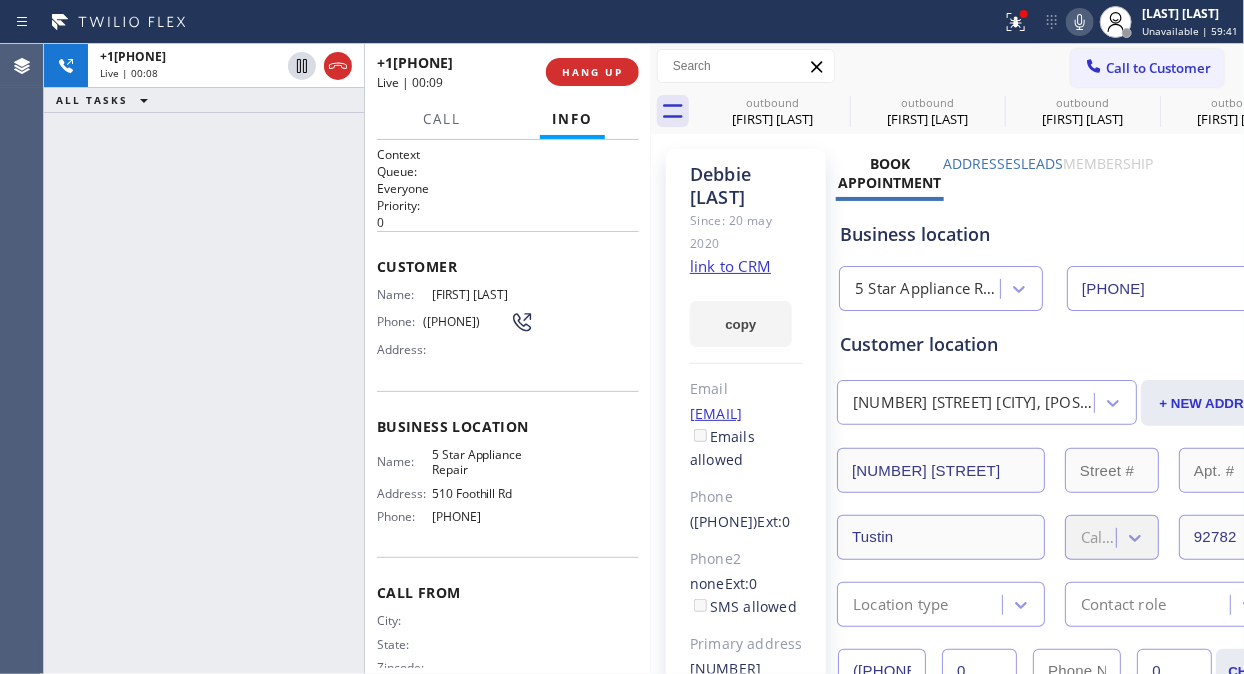 click on "[PHONE]" at bounding box center [204, 359] 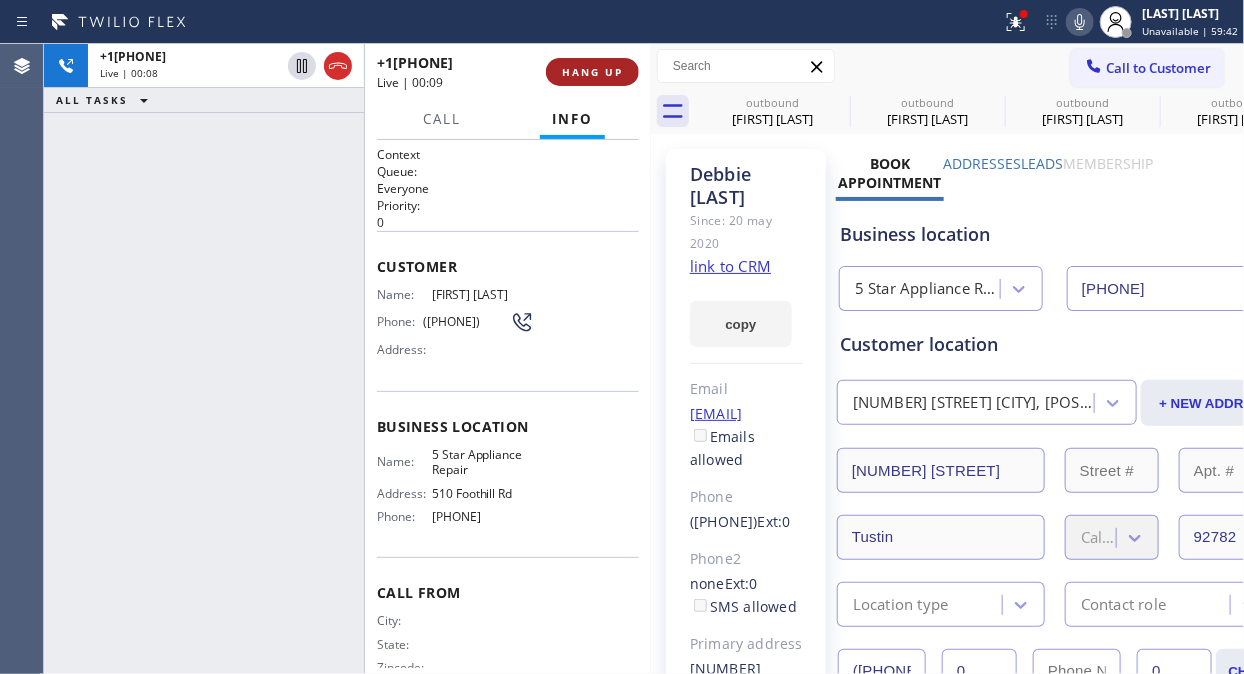click on "HANG UP" at bounding box center (592, 72) 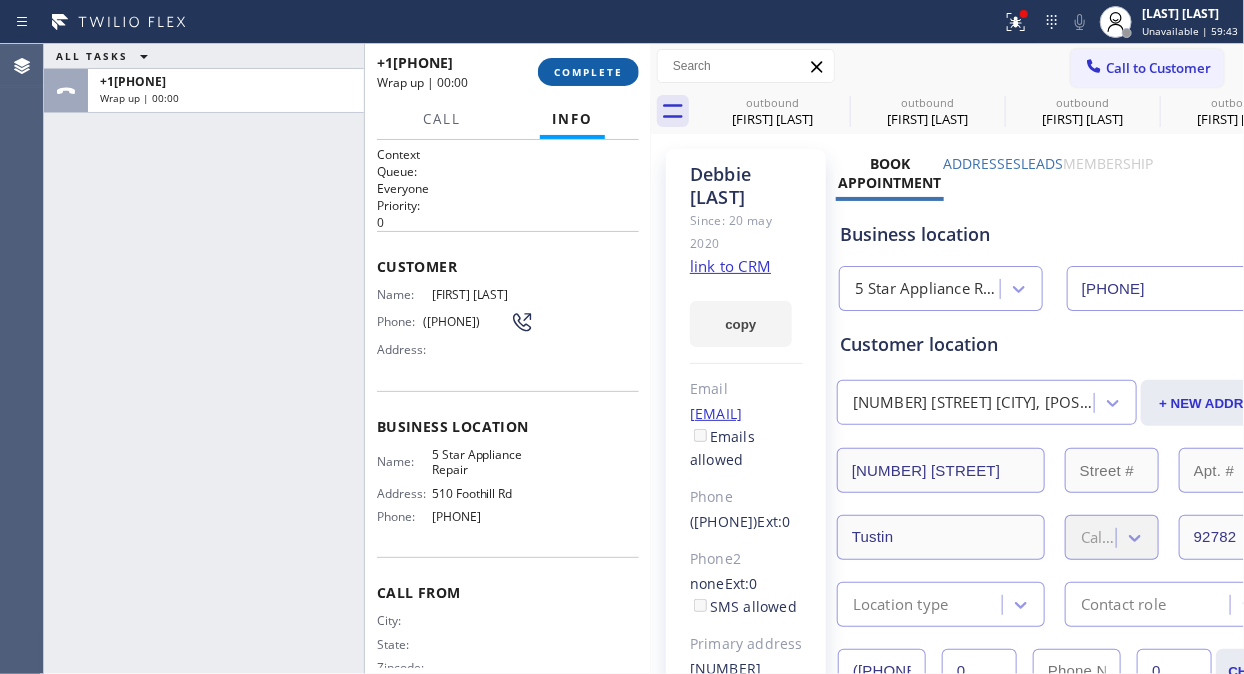 click on "COMPLETE" at bounding box center [588, 72] 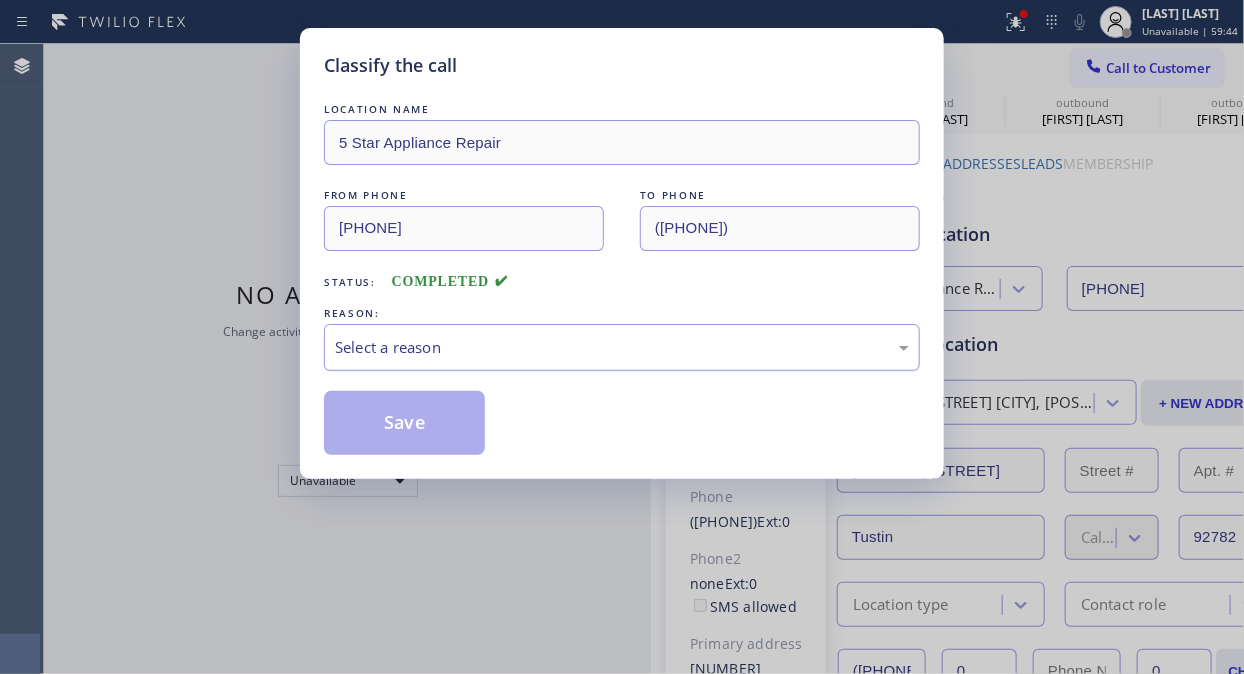 click on "Select a reason" at bounding box center (622, 347) 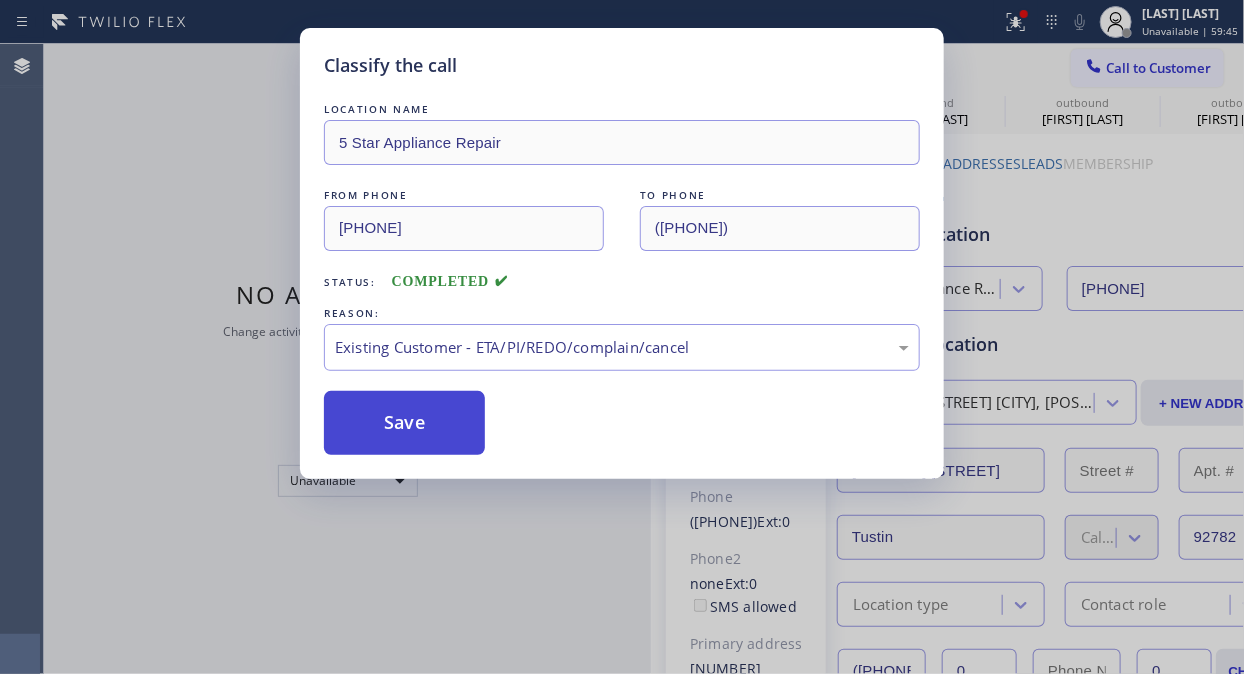 click on "Save" at bounding box center (404, 423) 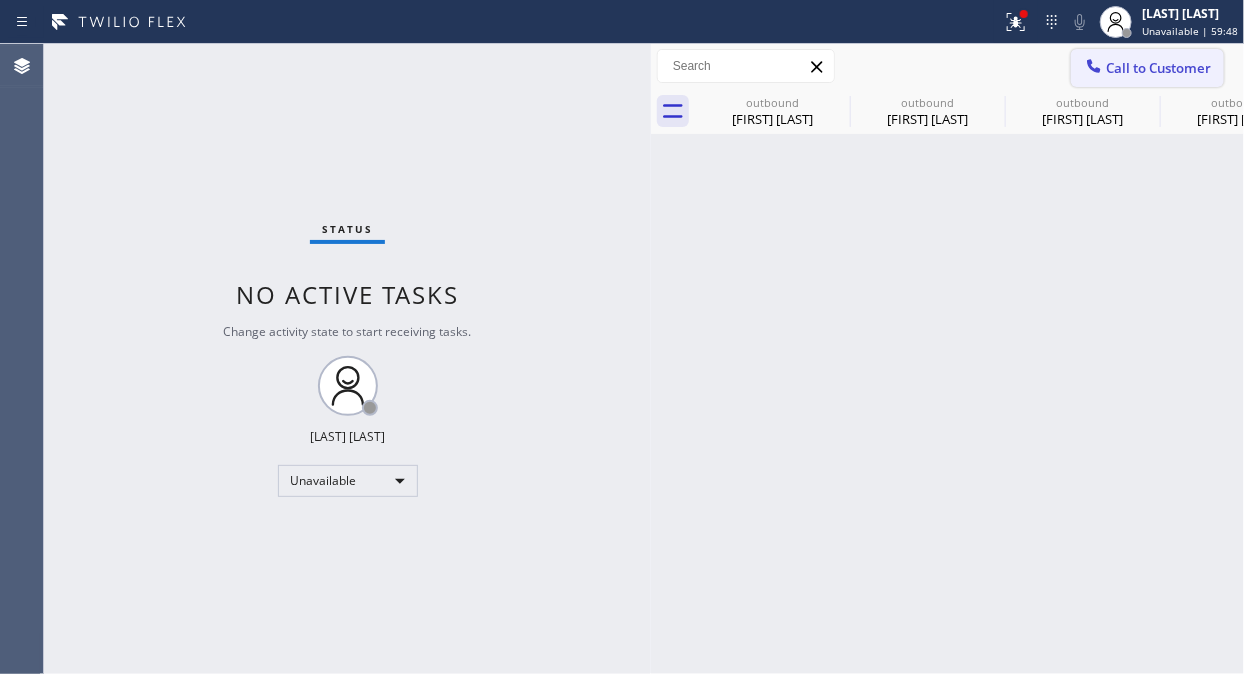 click on "Call to Customer" at bounding box center (1158, 68) 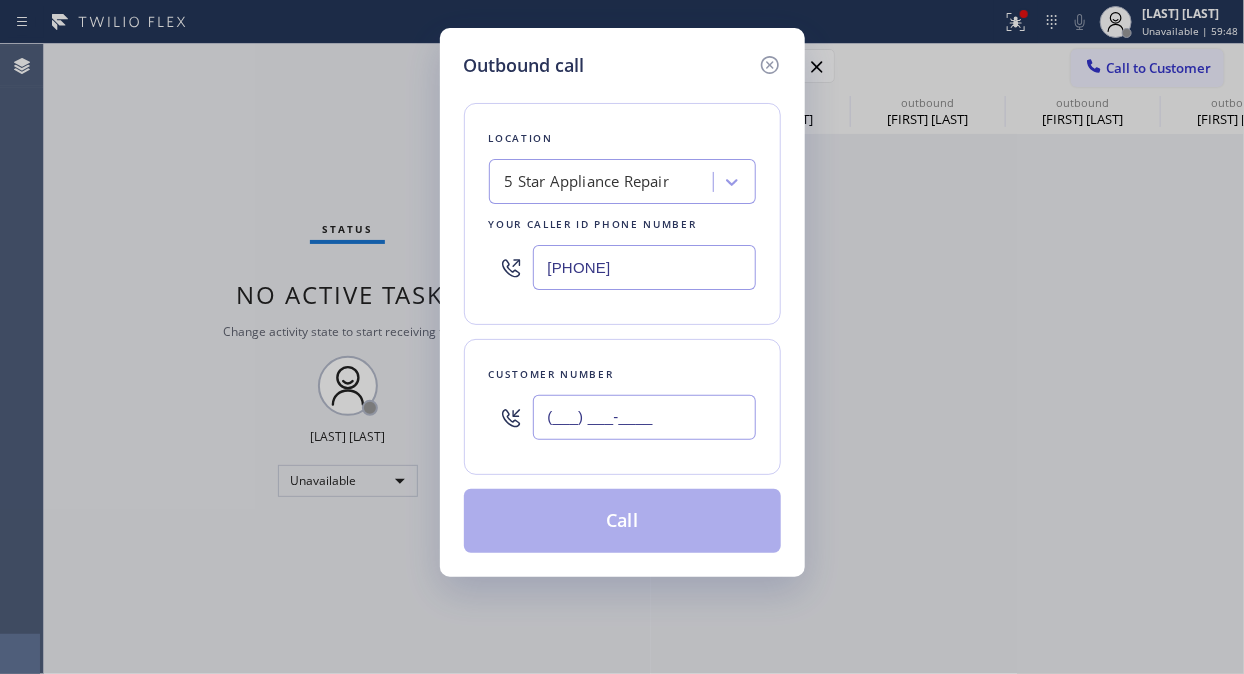 click on "(___) ___-____" at bounding box center (644, 417) 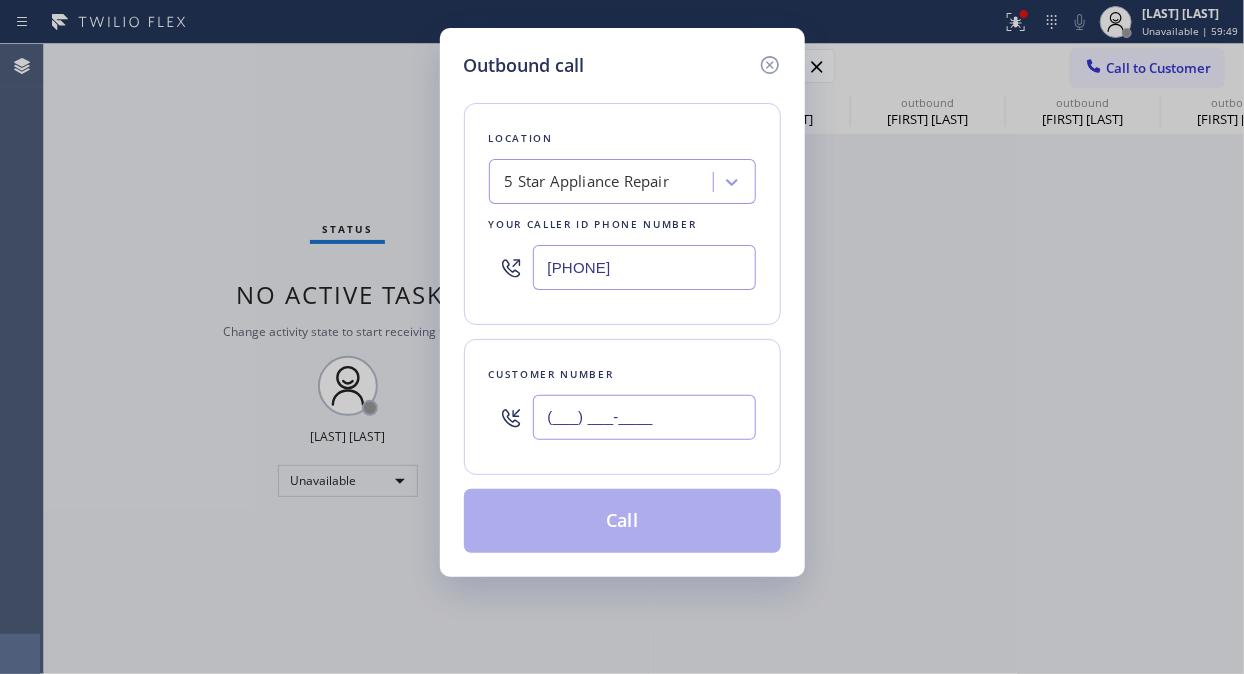 paste on "([PHONE])" 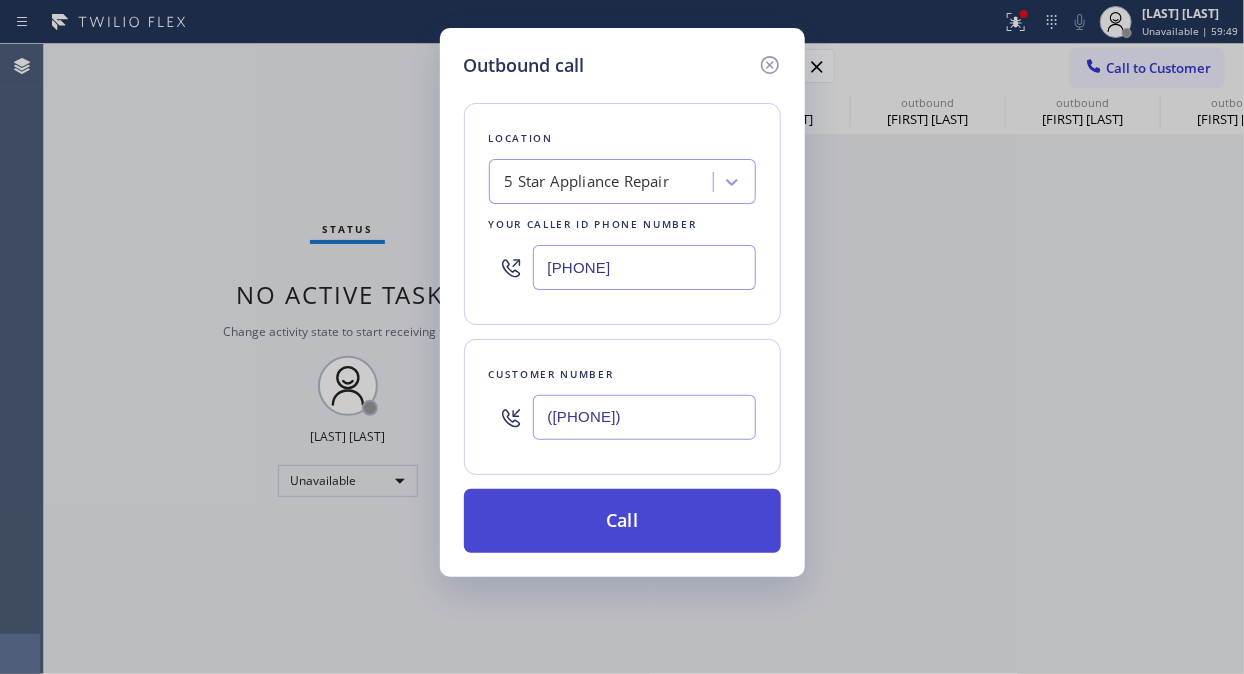 type on "([PHONE])" 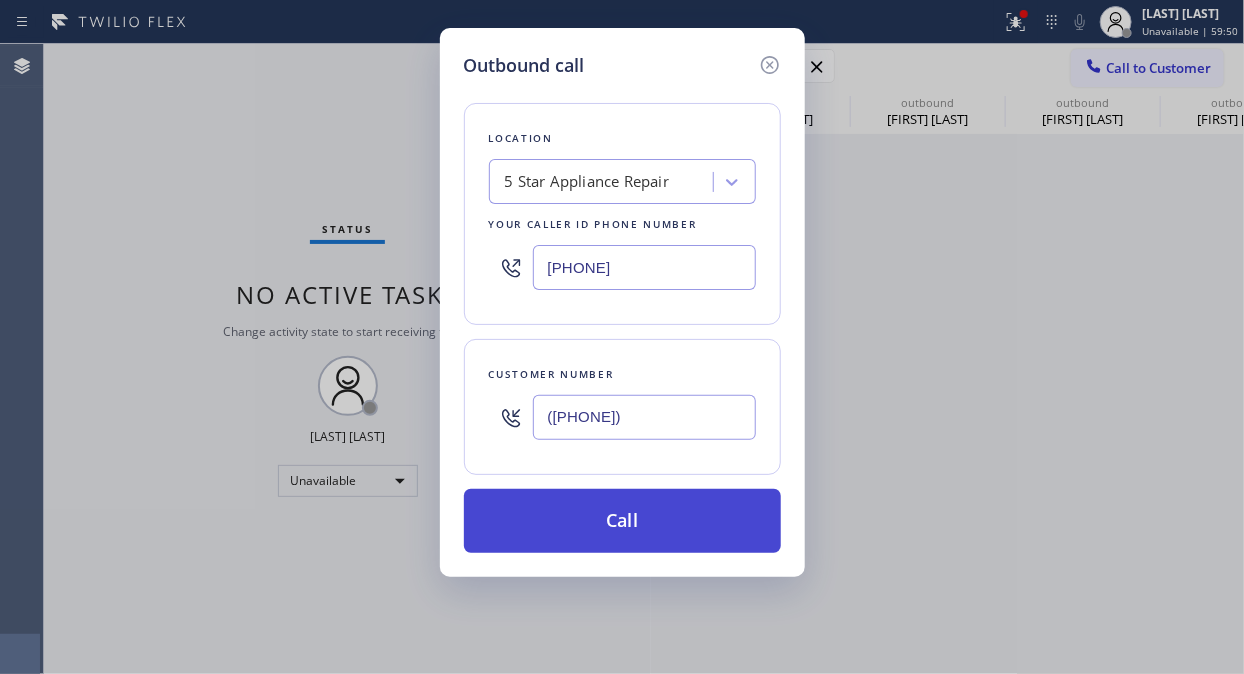 click on "Call" at bounding box center [622, 521] 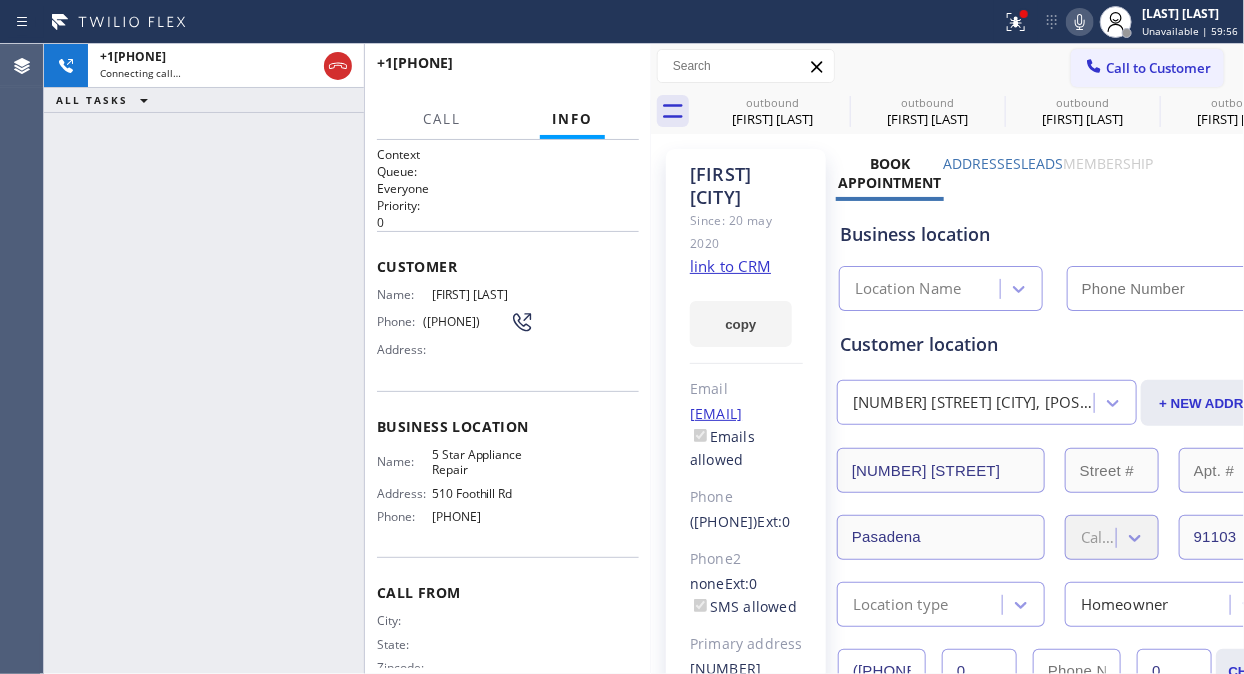 type on "[PHONE]" 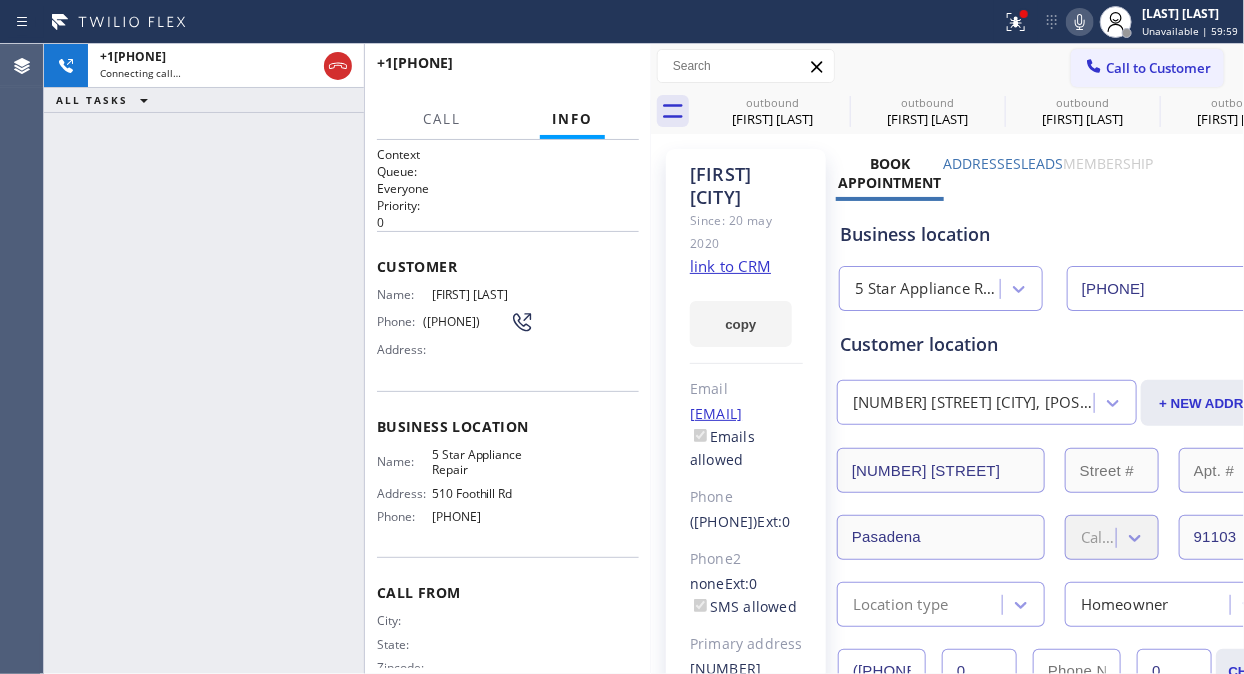 drag, startPoint x: 101, startPoint y: 191, endPoint x: 125, endPoint y: 198, distance: 25 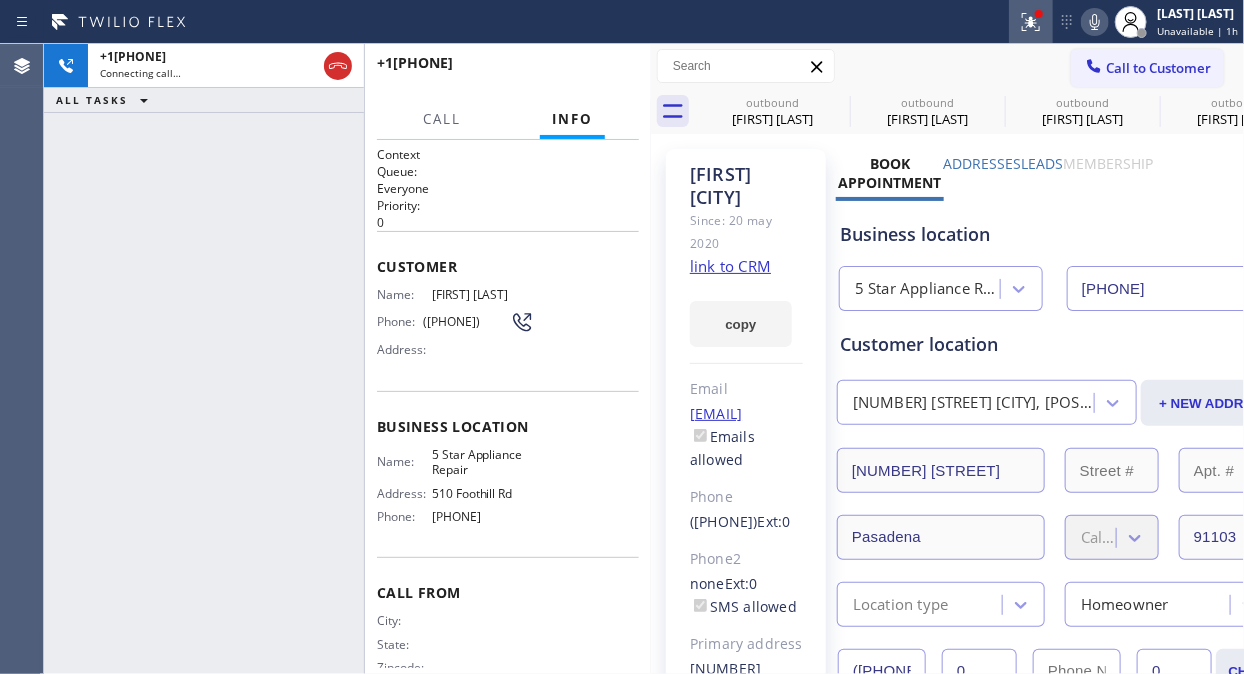 click 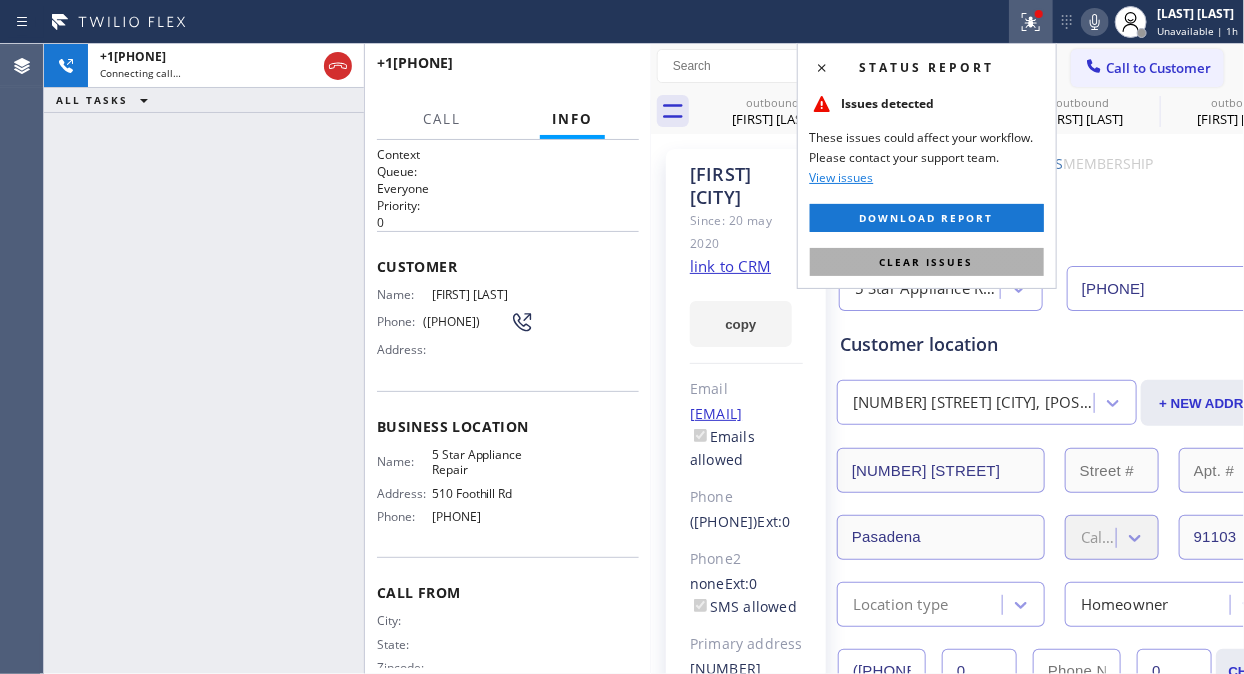 click on "Clear issues" at bounding box center (927, 262) 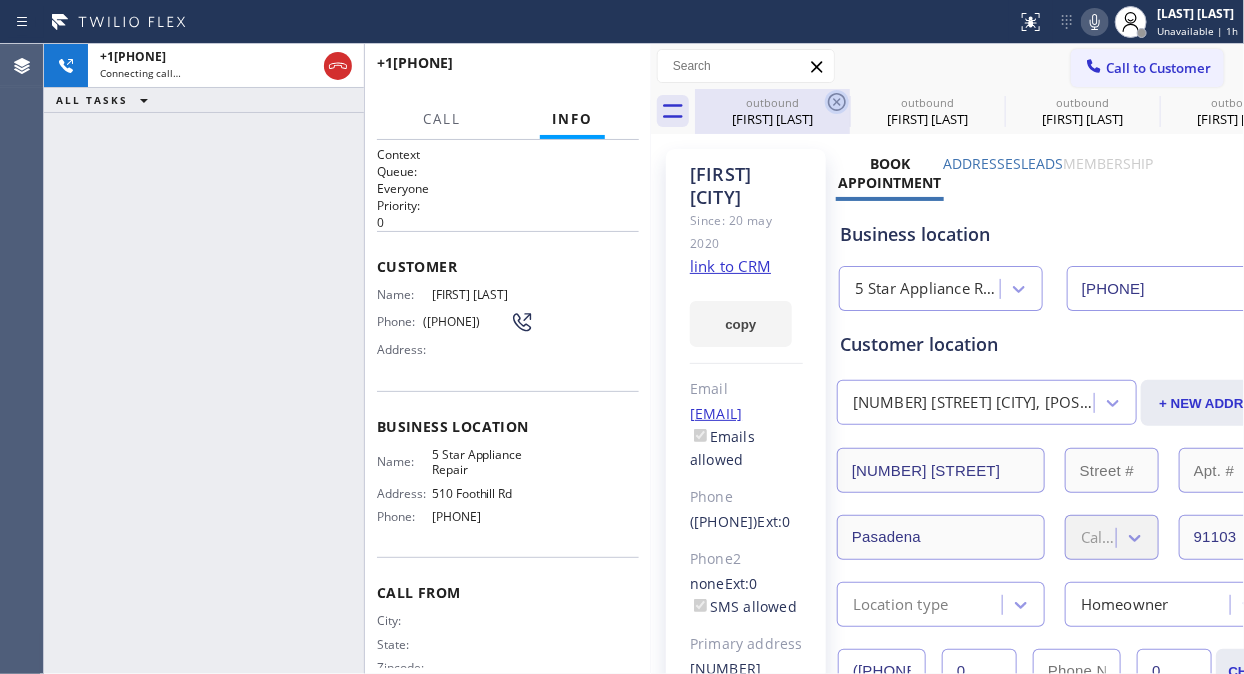 click 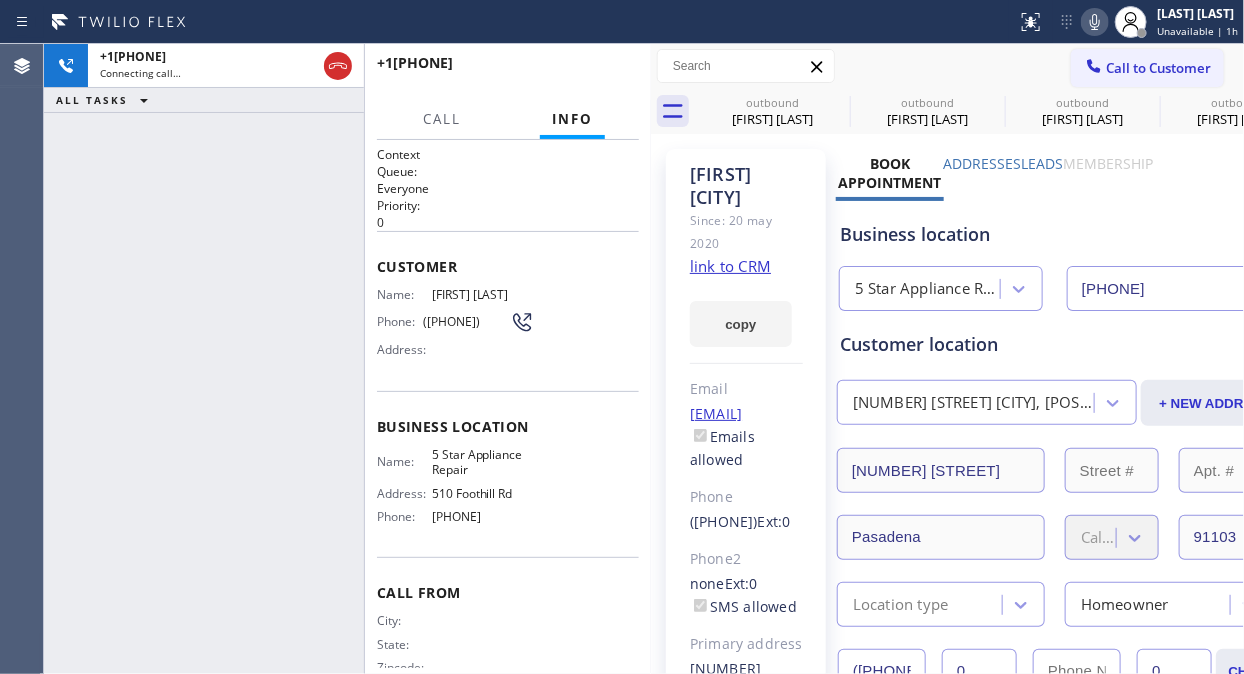 click 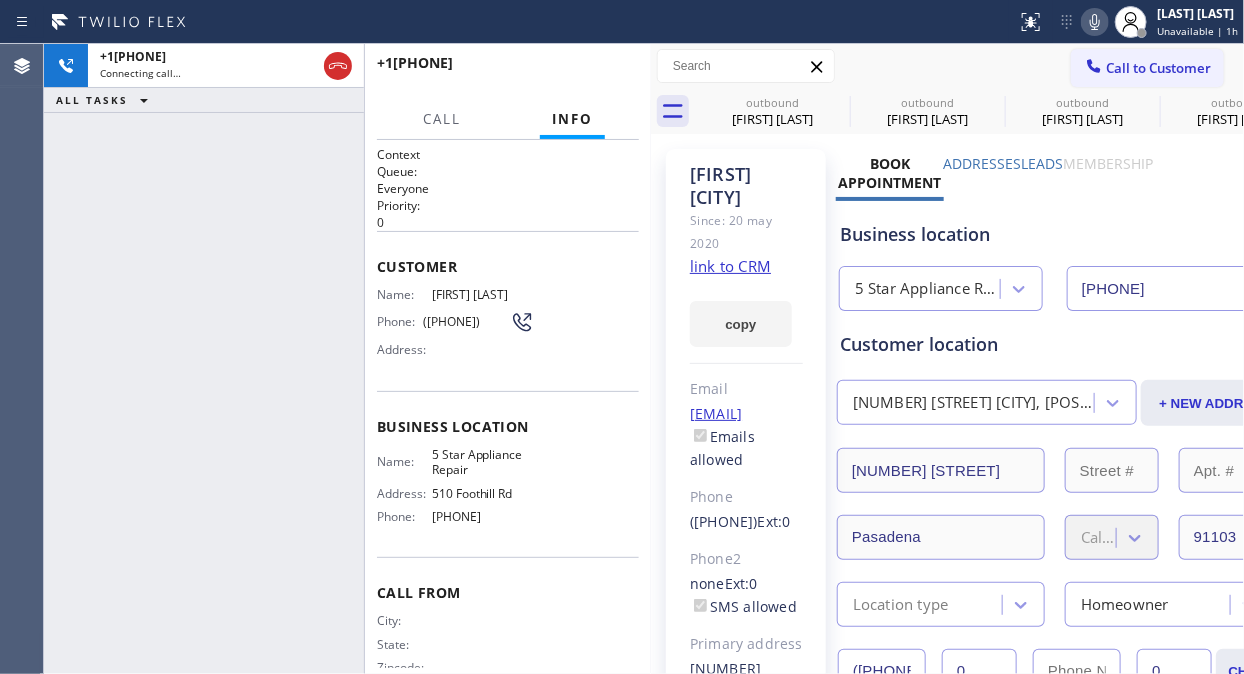 click 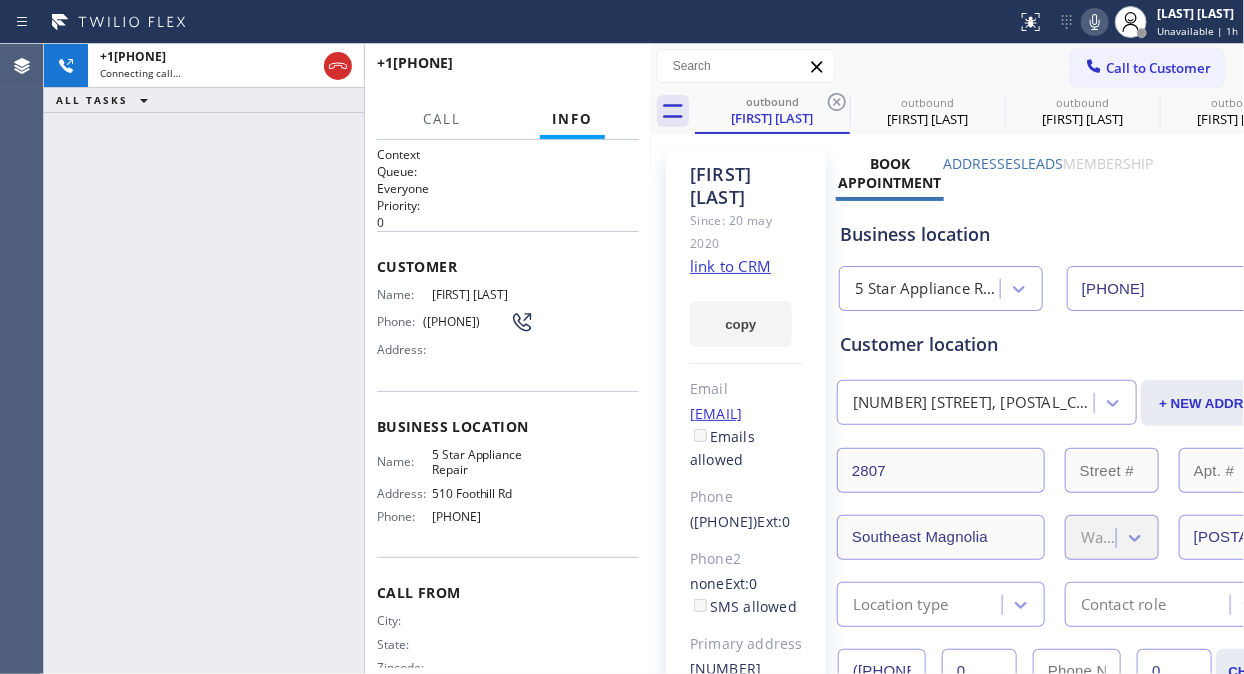 click 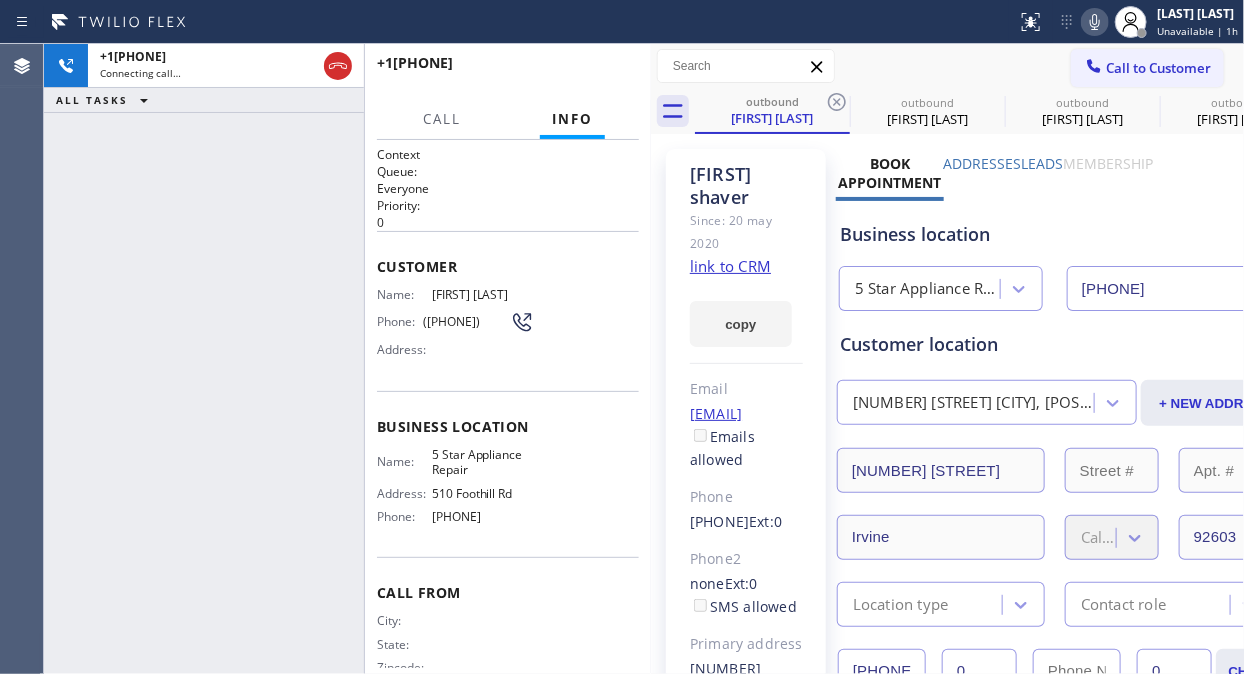 click 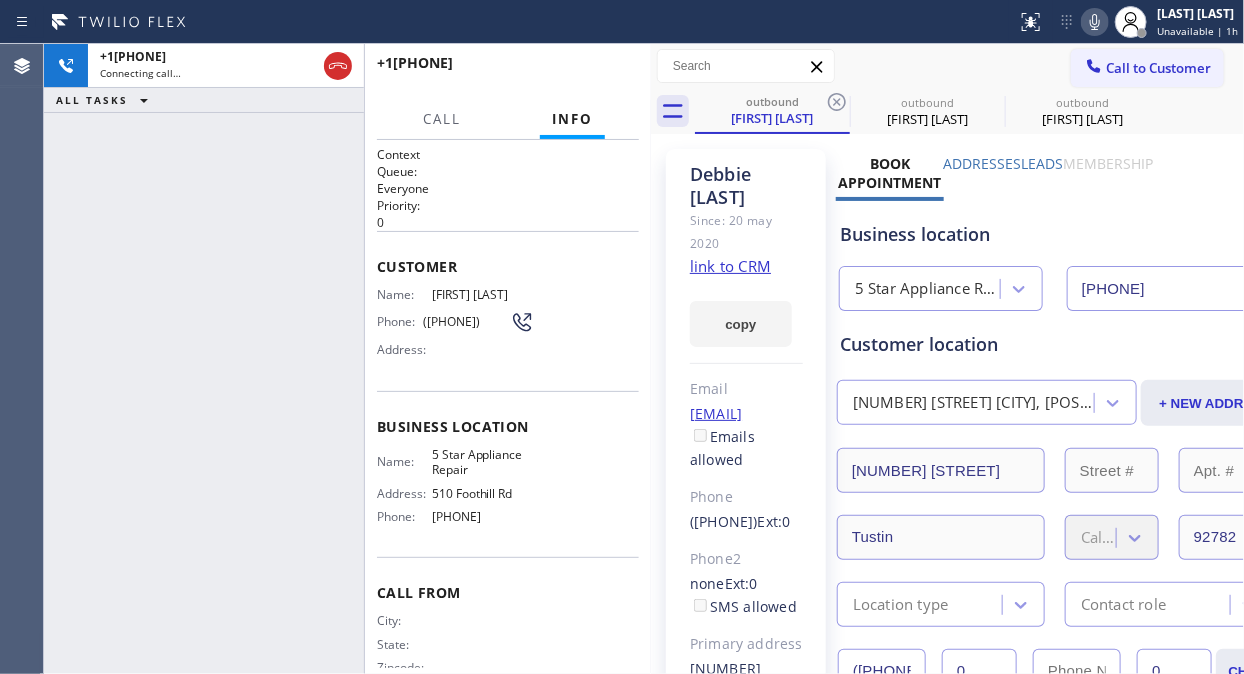 click 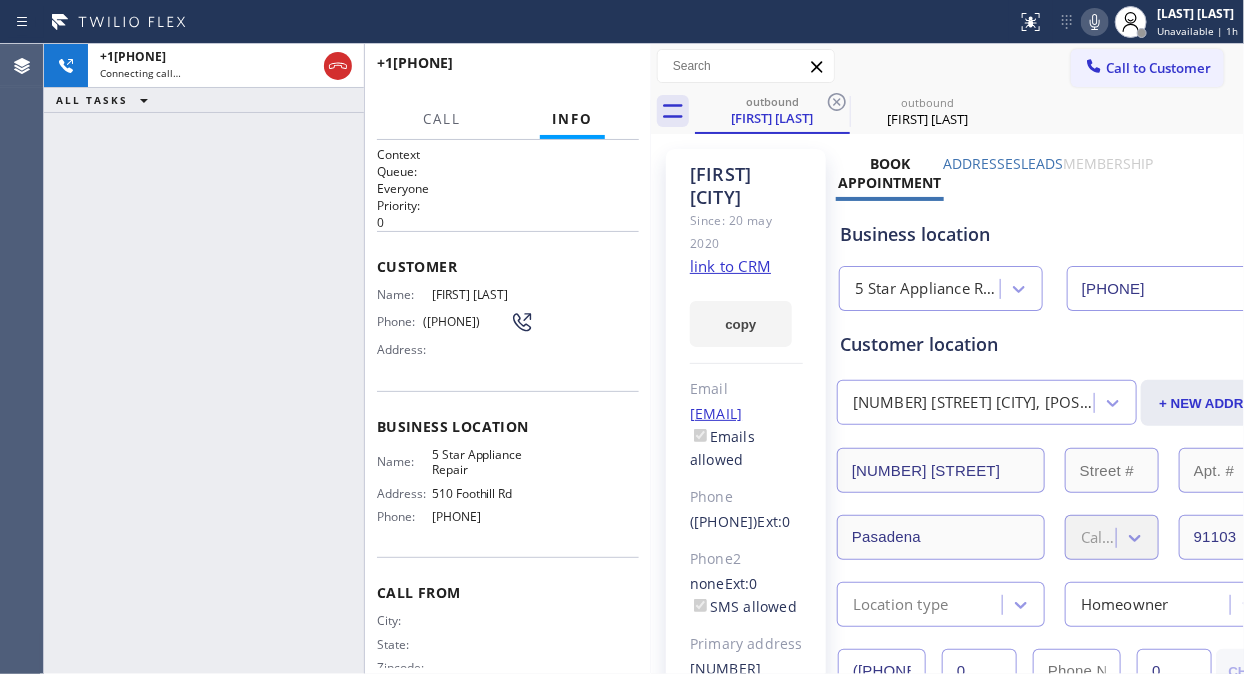click 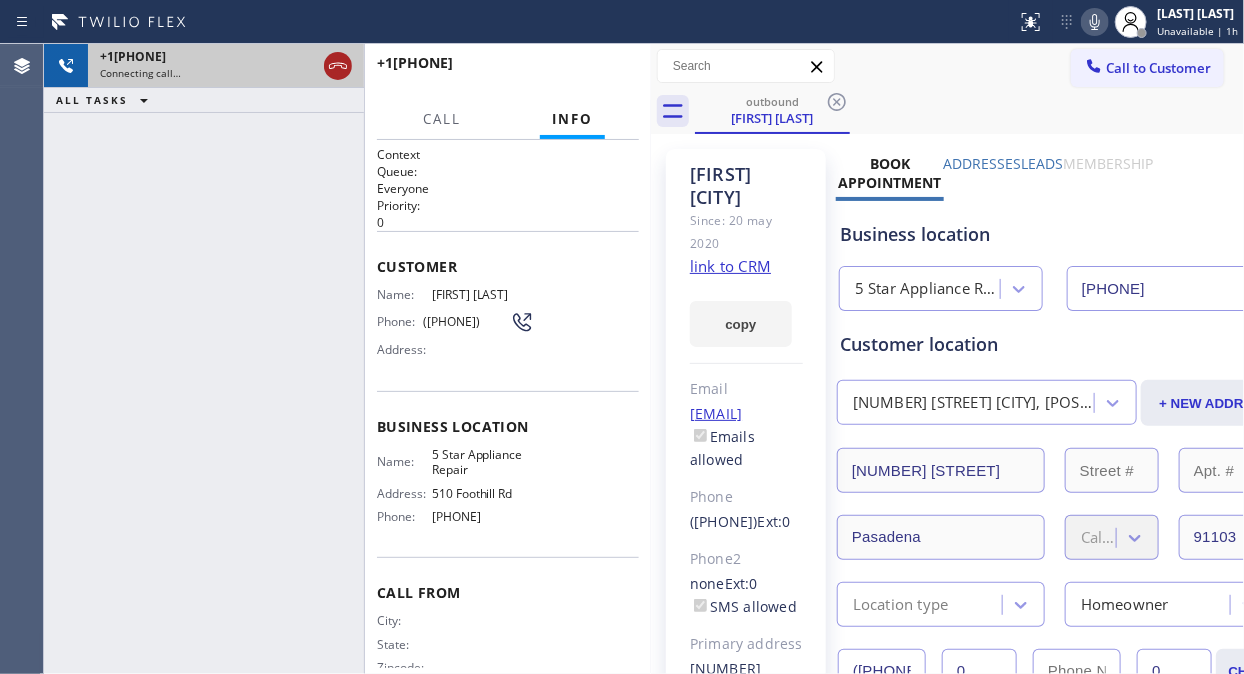 click 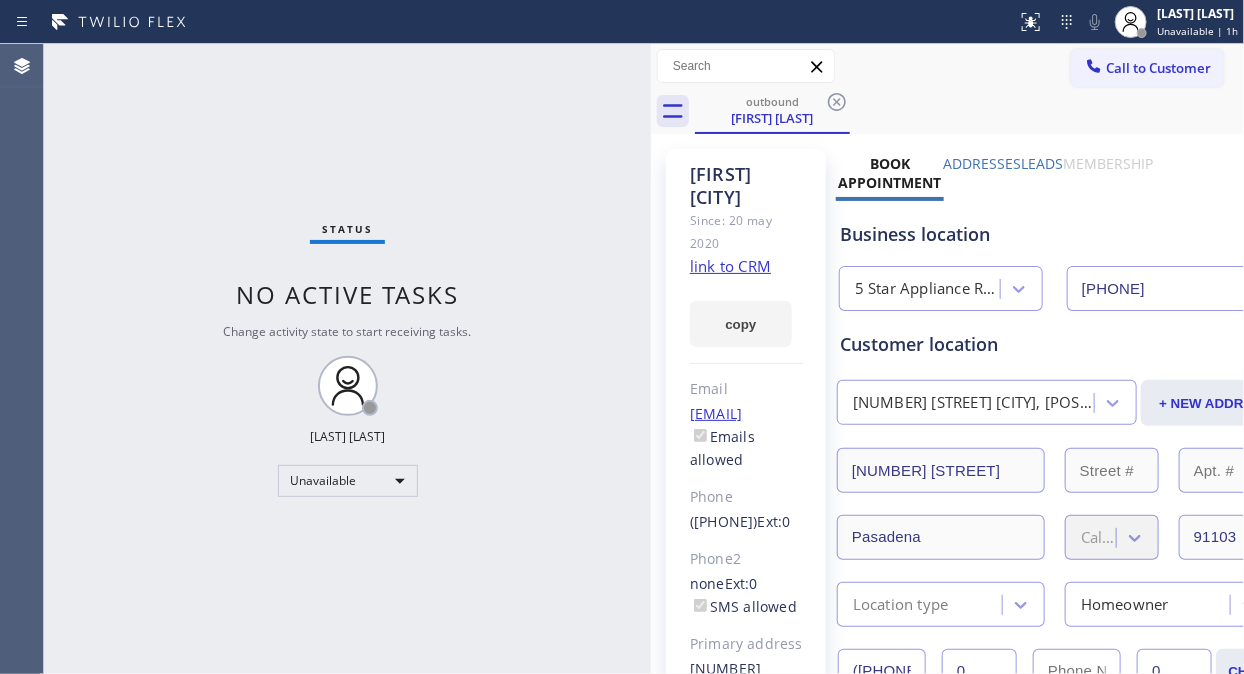 click on "Call to Customer" at bounding box center (1147, 68) 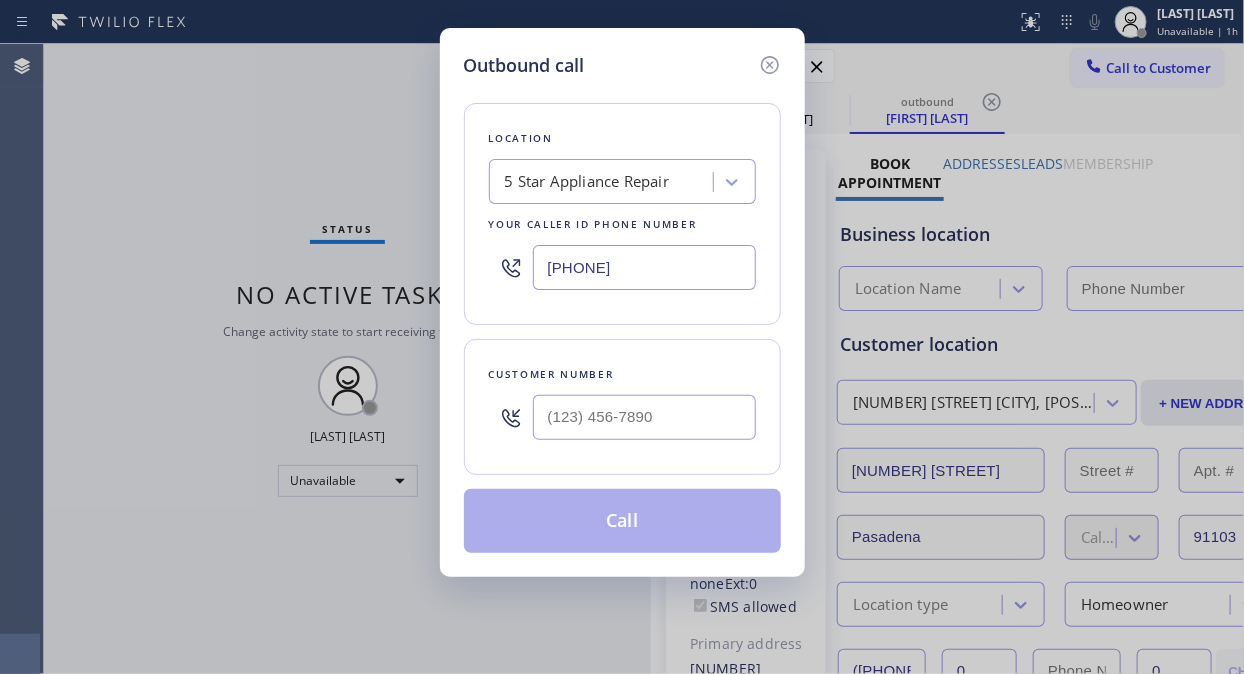 type on "[PHONE]" 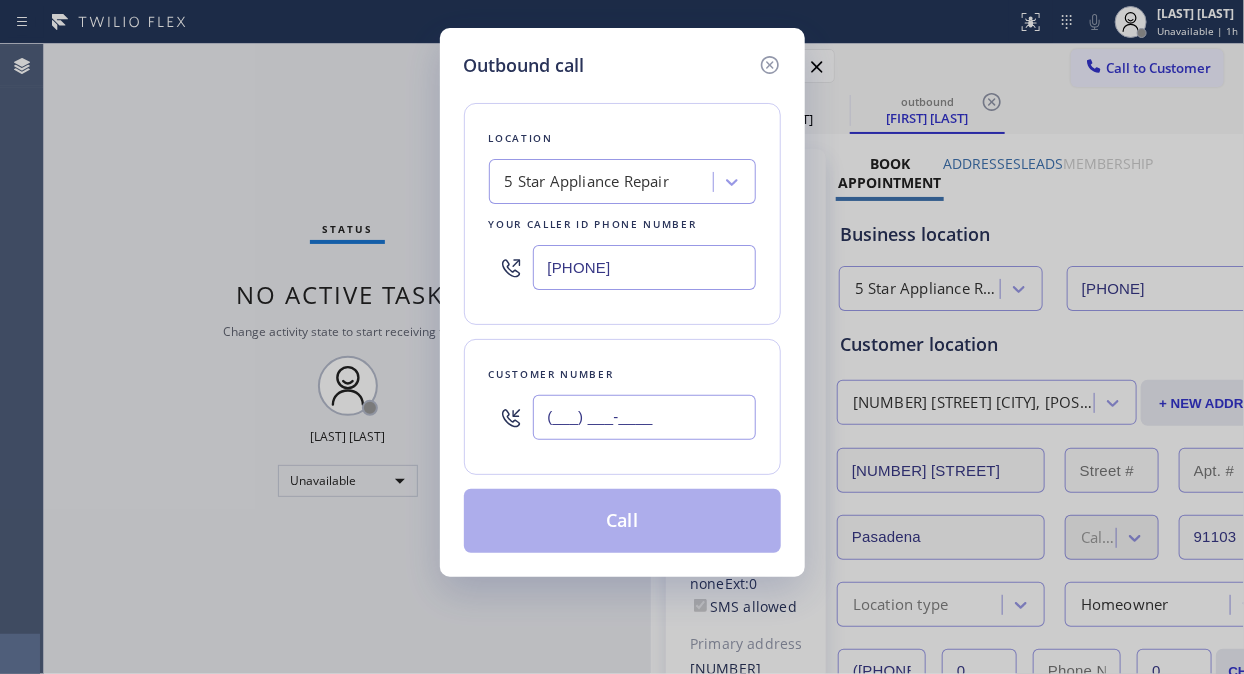 click on "(___) ___-____" at bounding box center [644, 417] 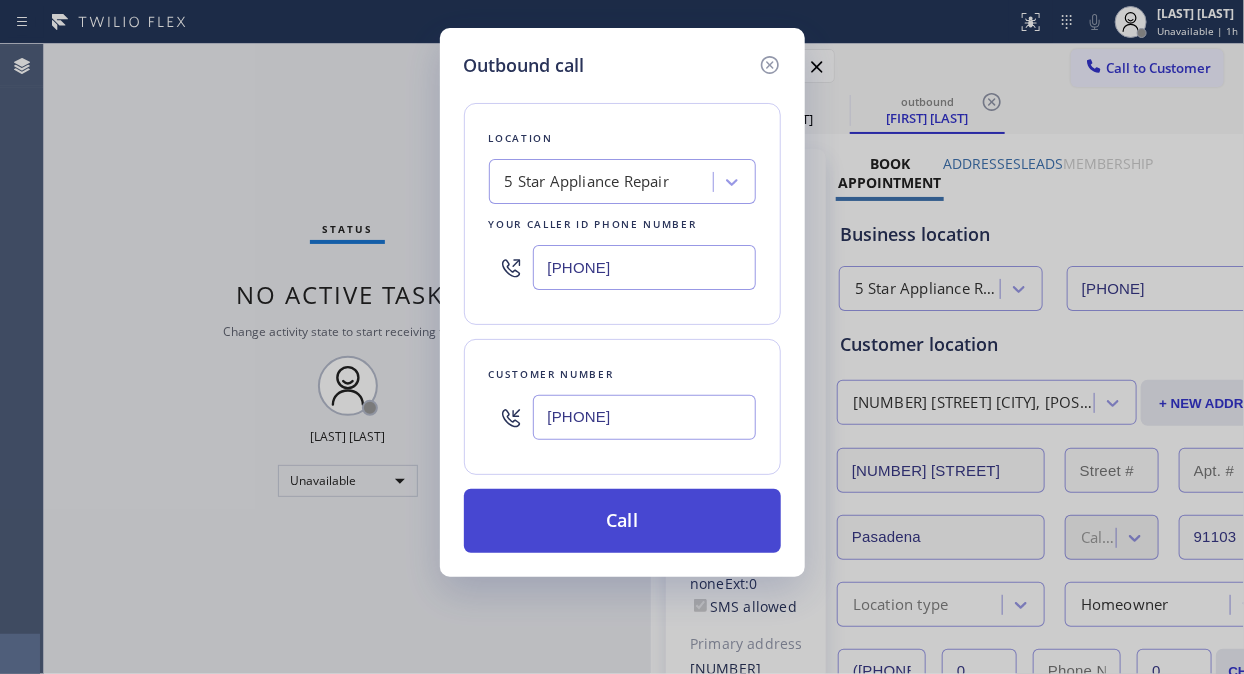 type on "[PHONE]" 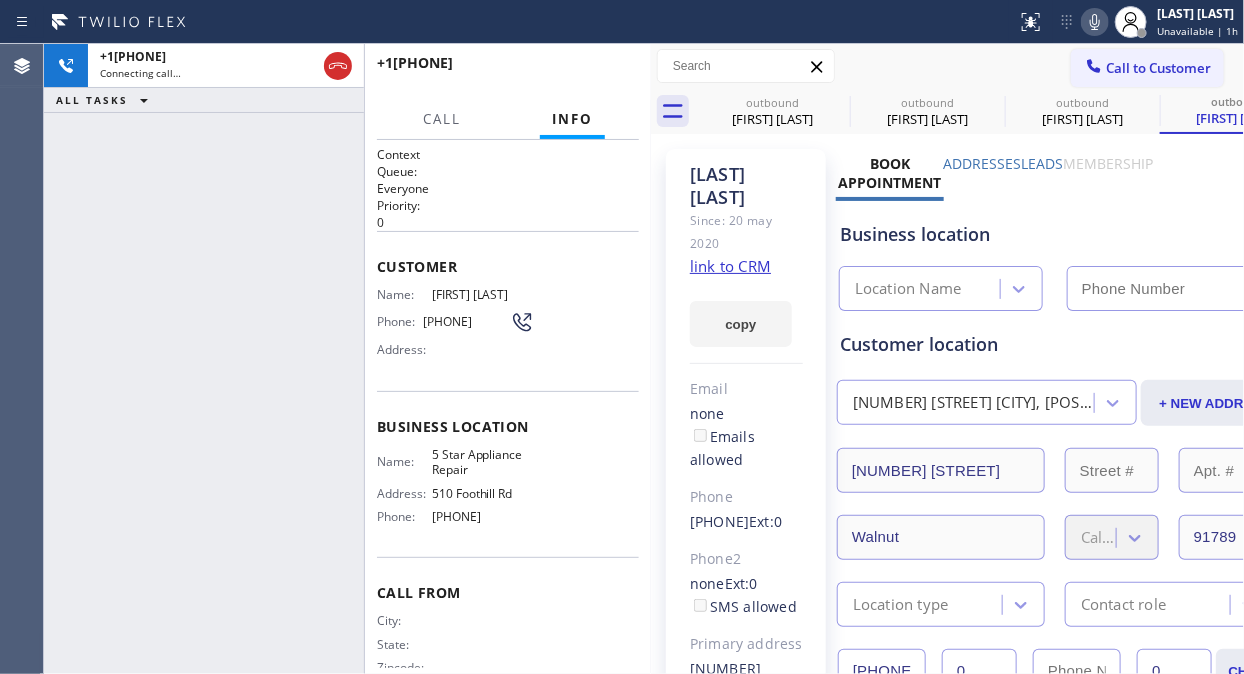 type on "[PHONE]" 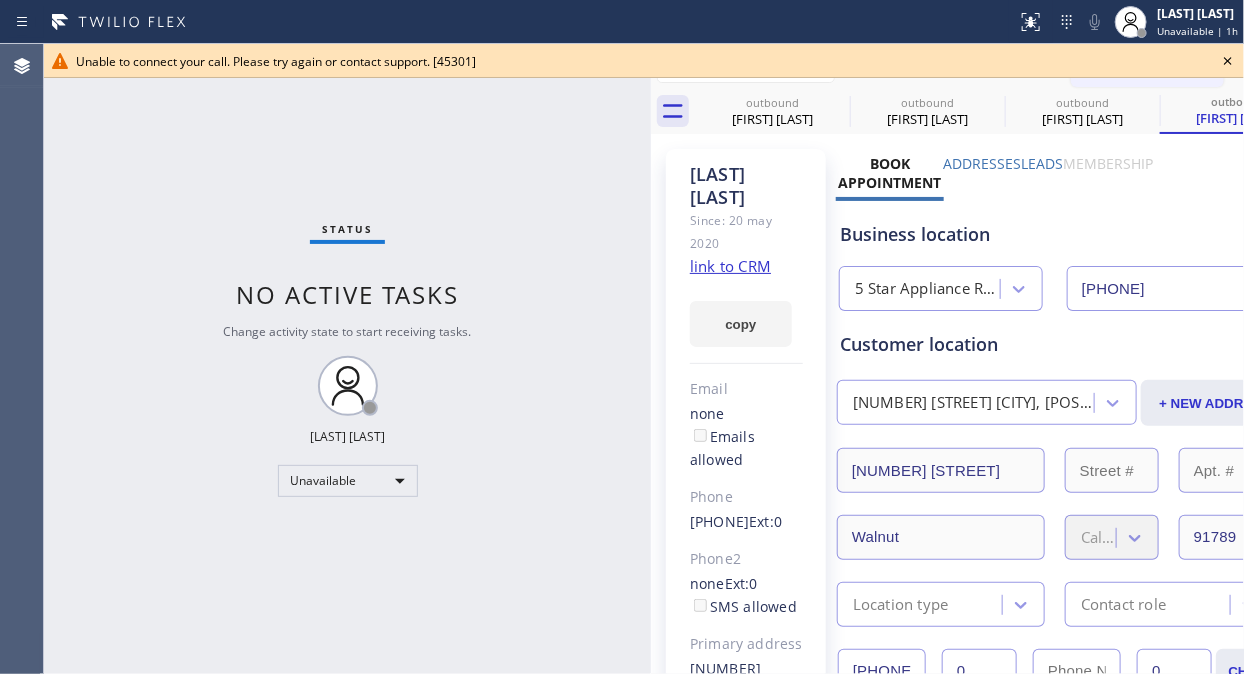 click 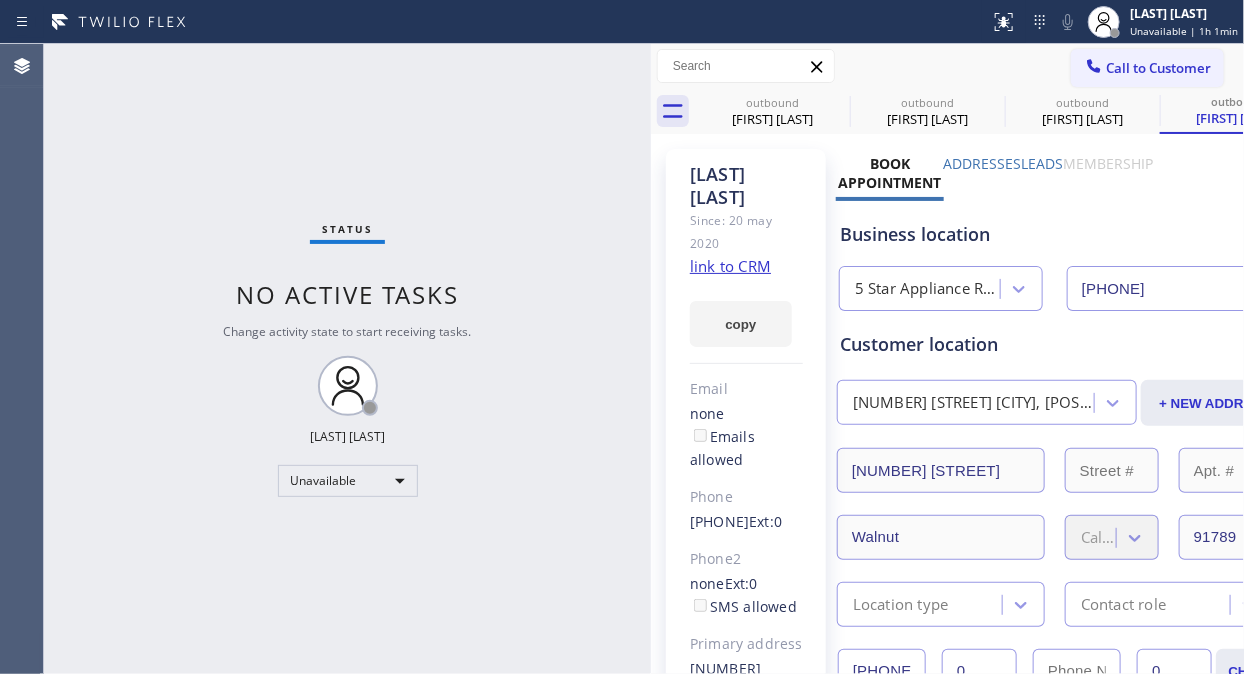 drag, startPoint x: 83, startPoint y: 165, endPoint x: 141, endPoint y: 167, distance: 58.034473 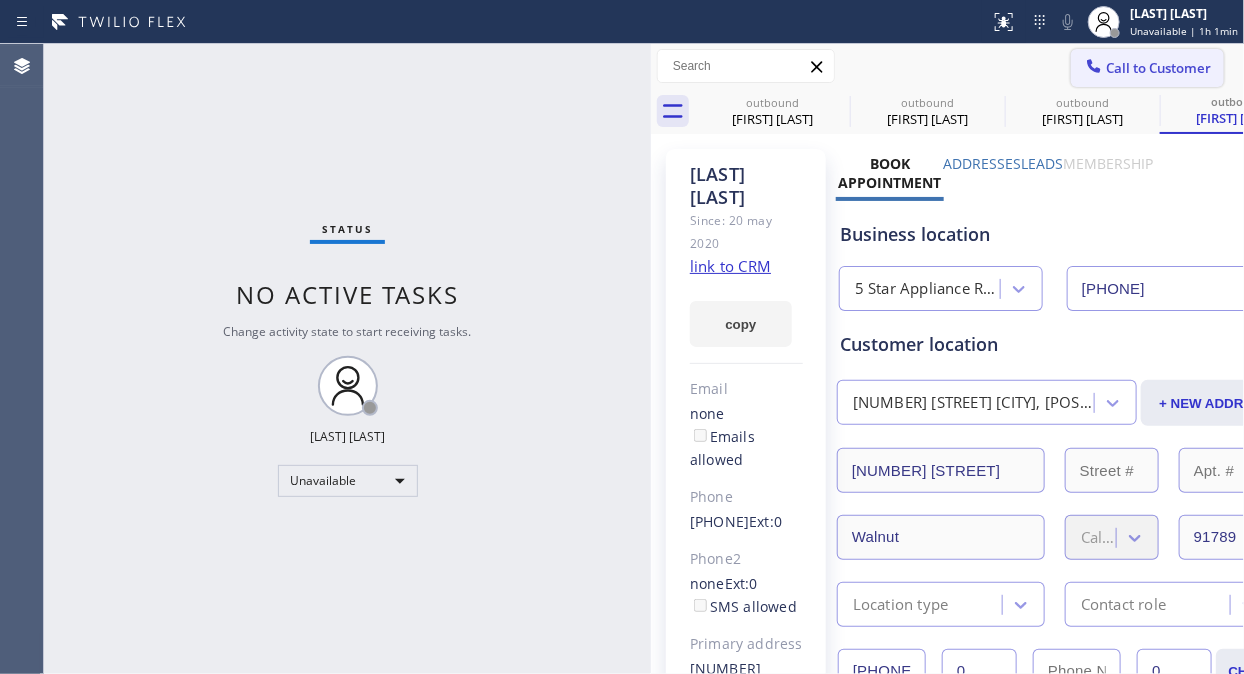 click on "Call to Customer" at bounding box center [1147, 68] 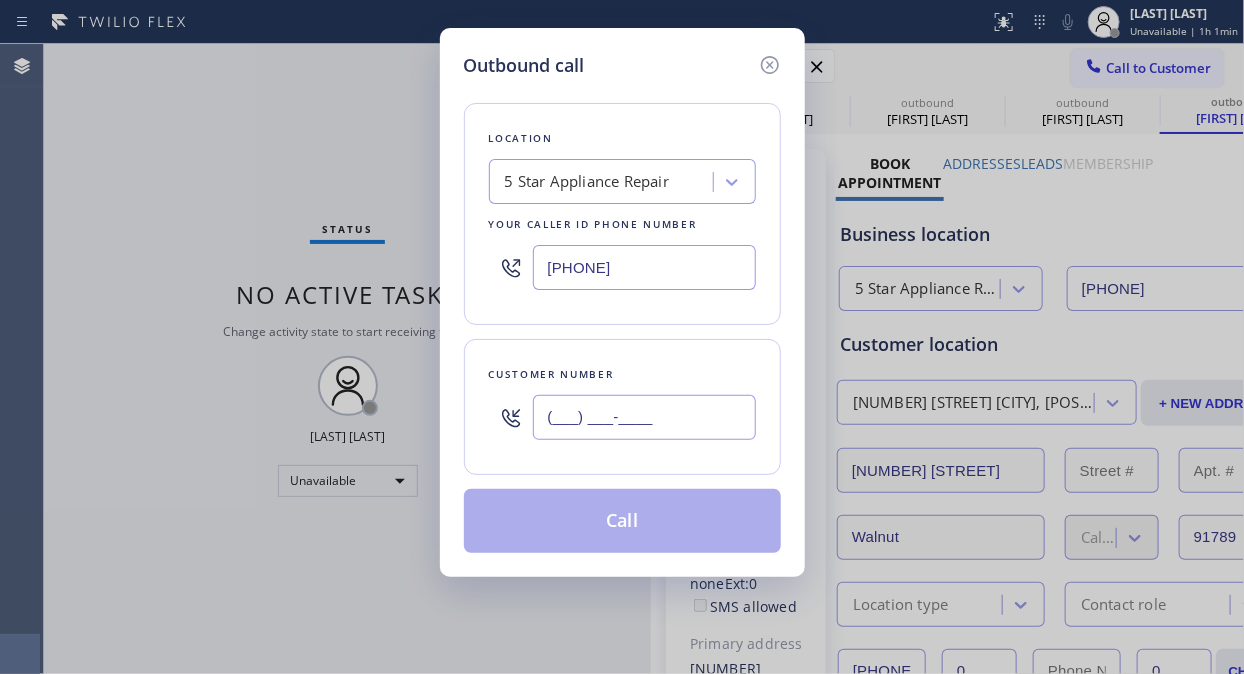click on "(___) ___-____" at bounding box center (644, 417) 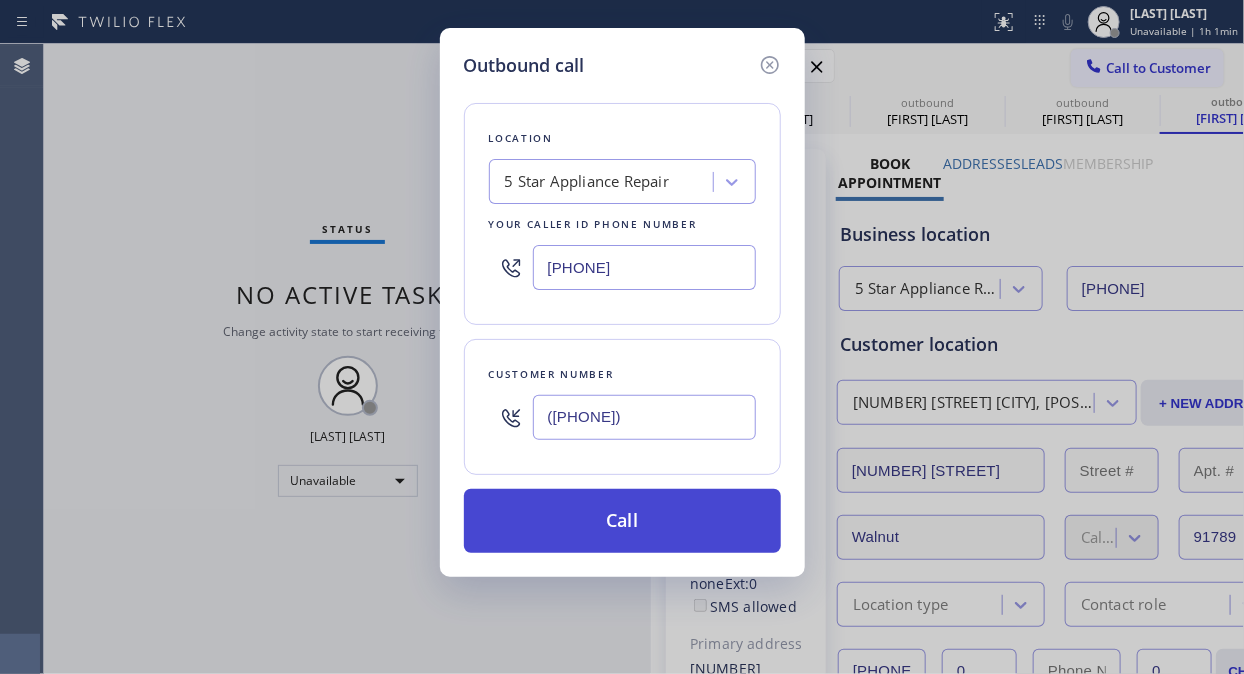 type on "([PHONE])" 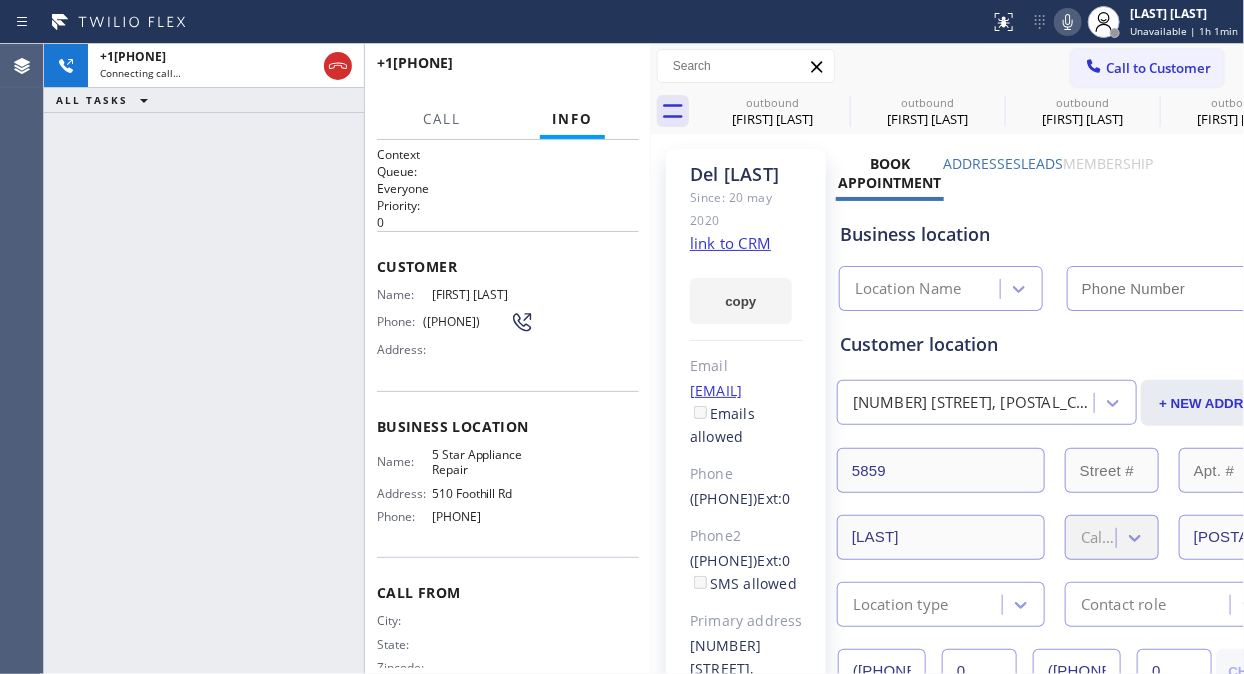 type on "[PHONE]" 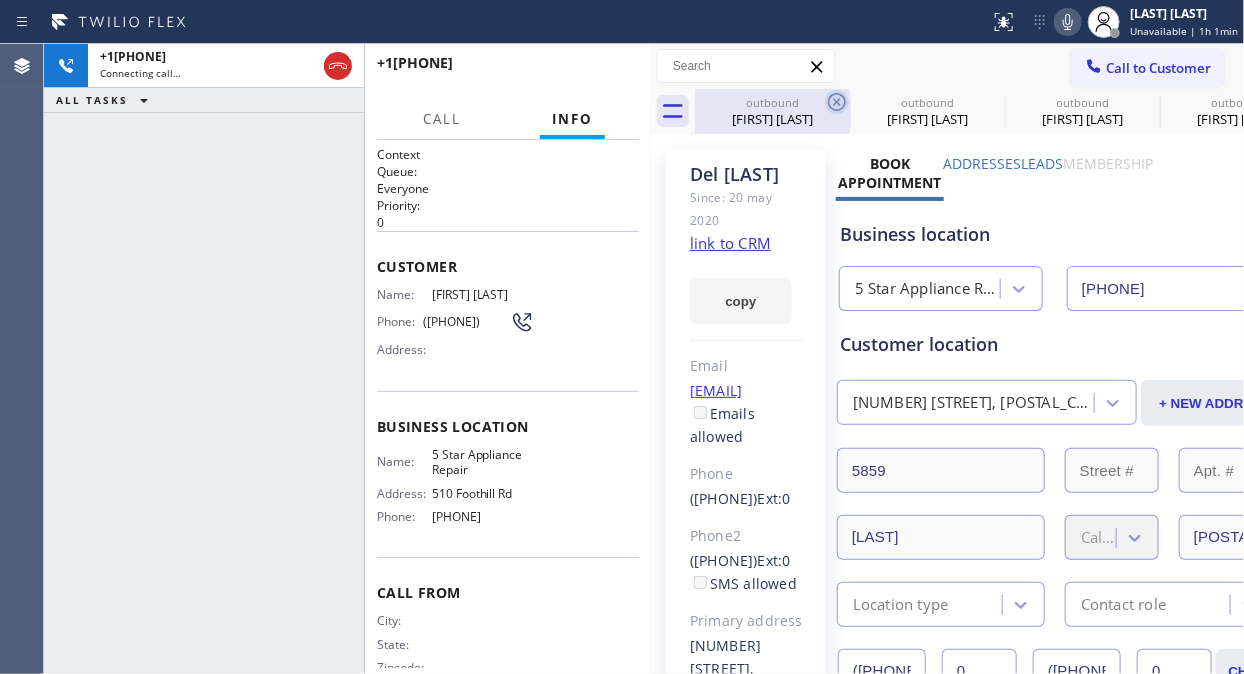 click 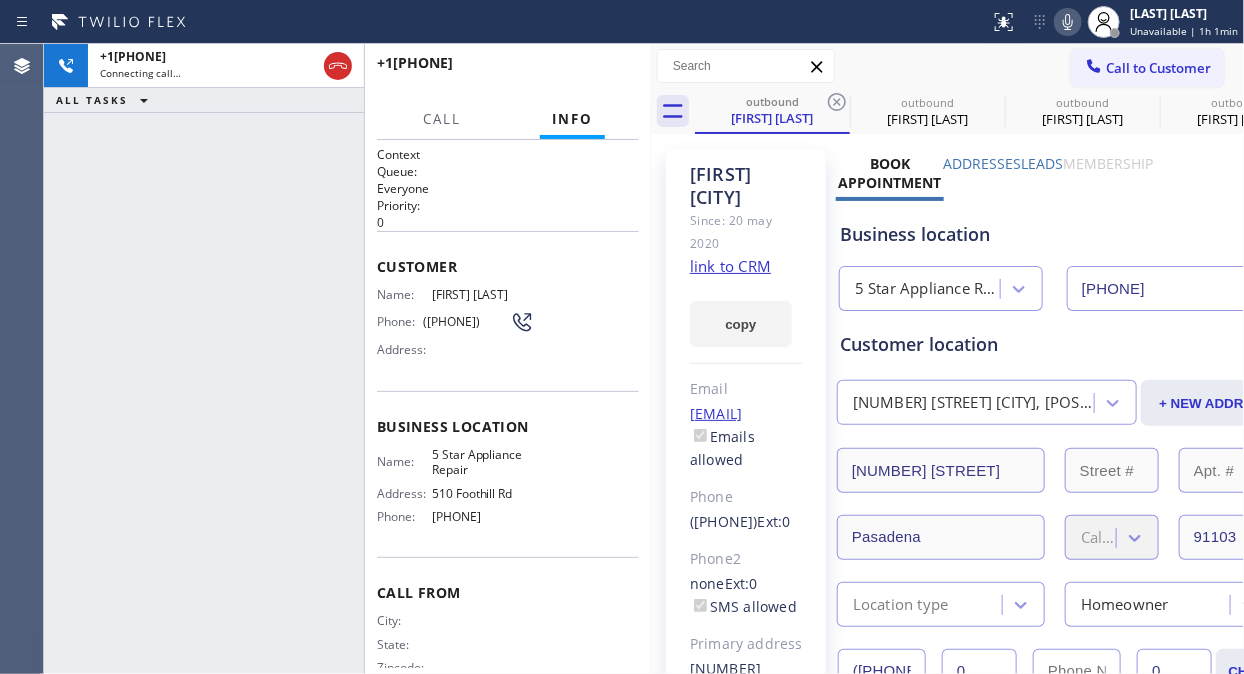 click 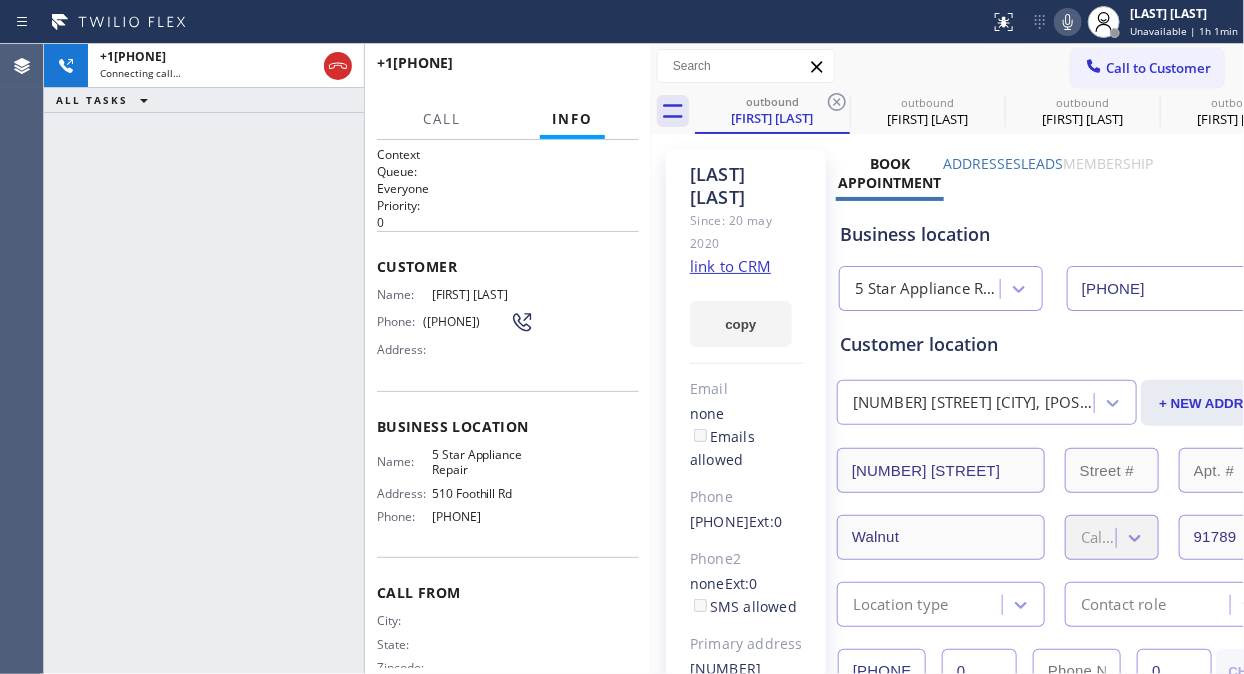 click 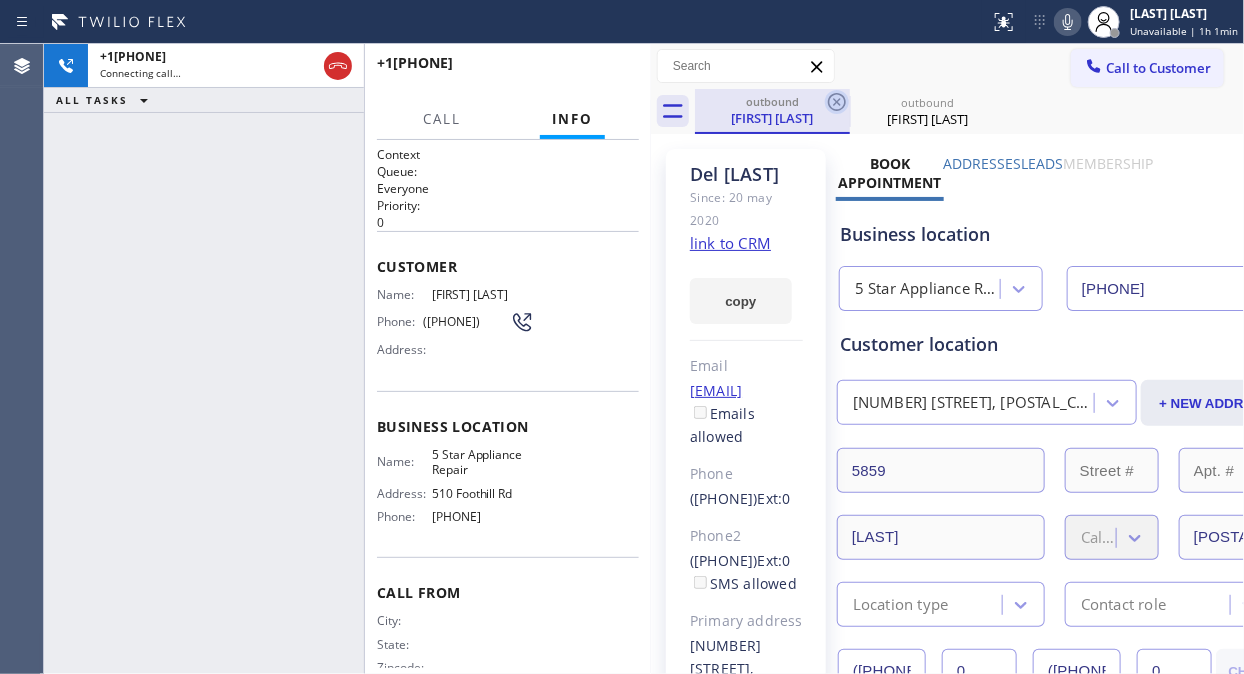 click 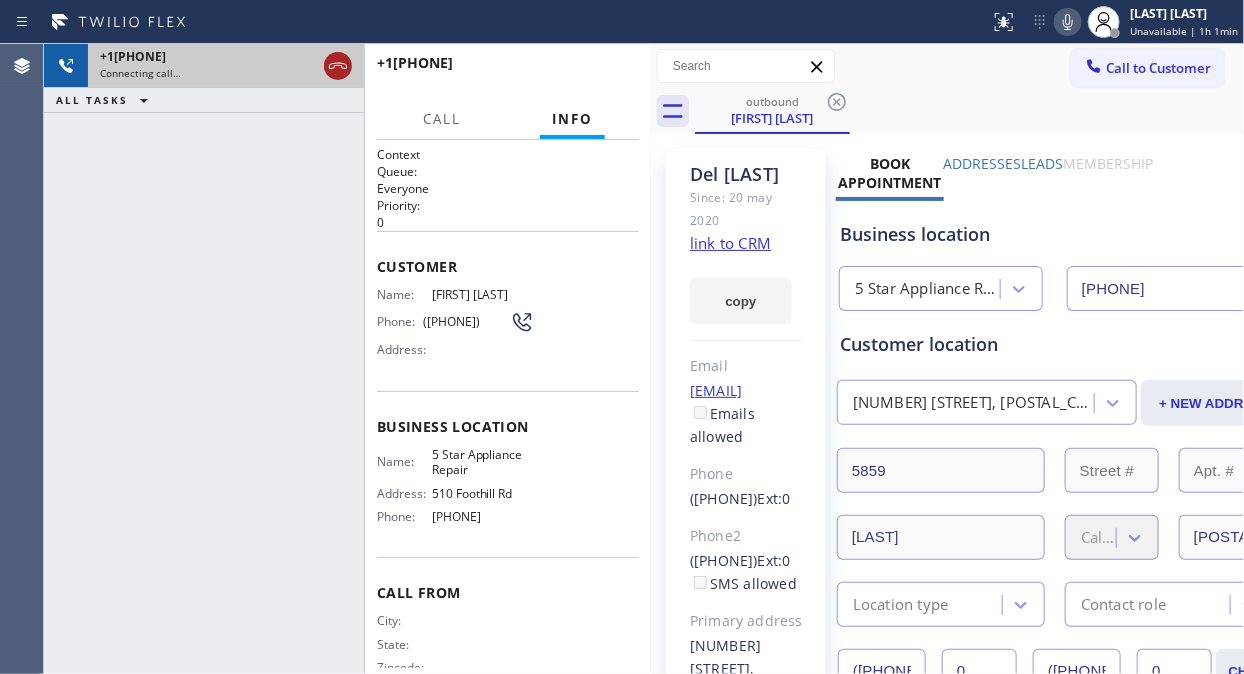click 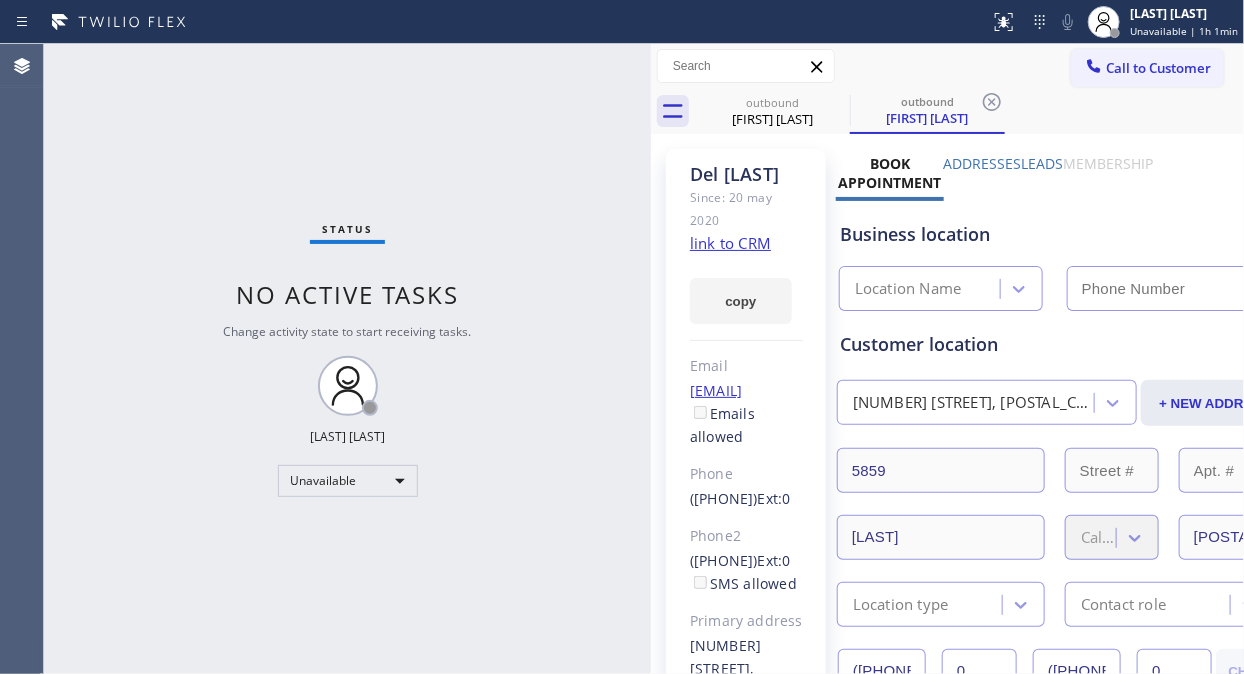 click on "Call to Customer" at bounding box center (1158, 68) 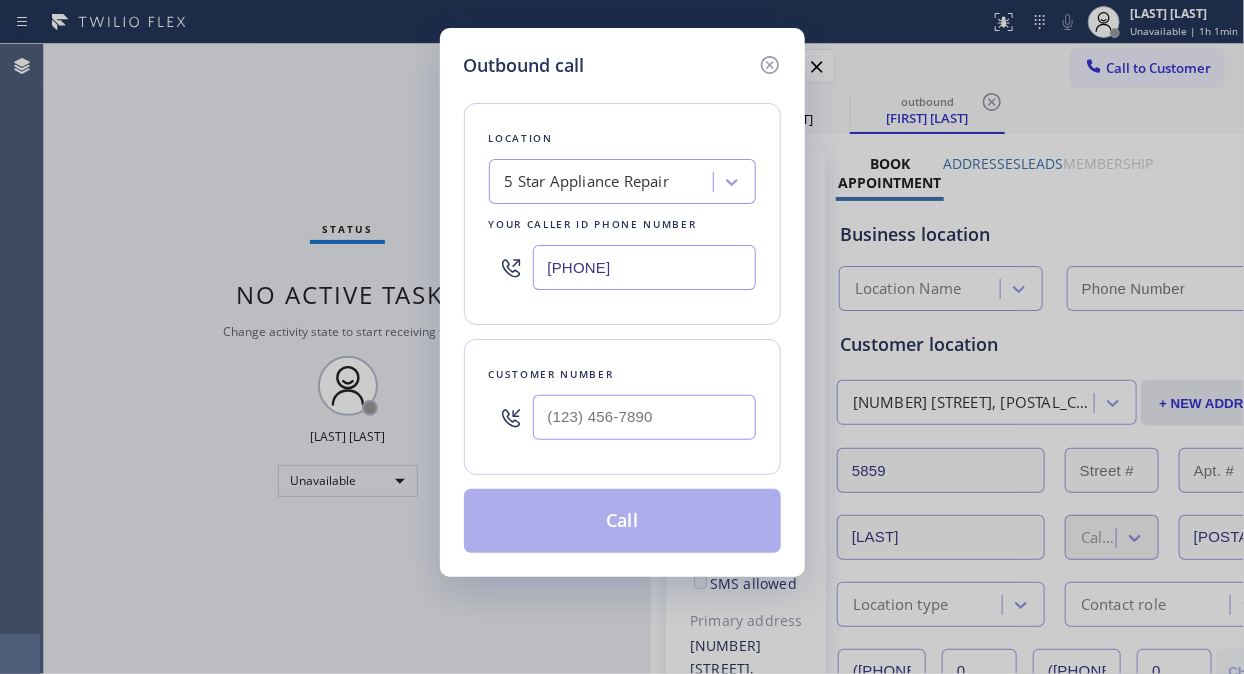 type on "[PHONE]" 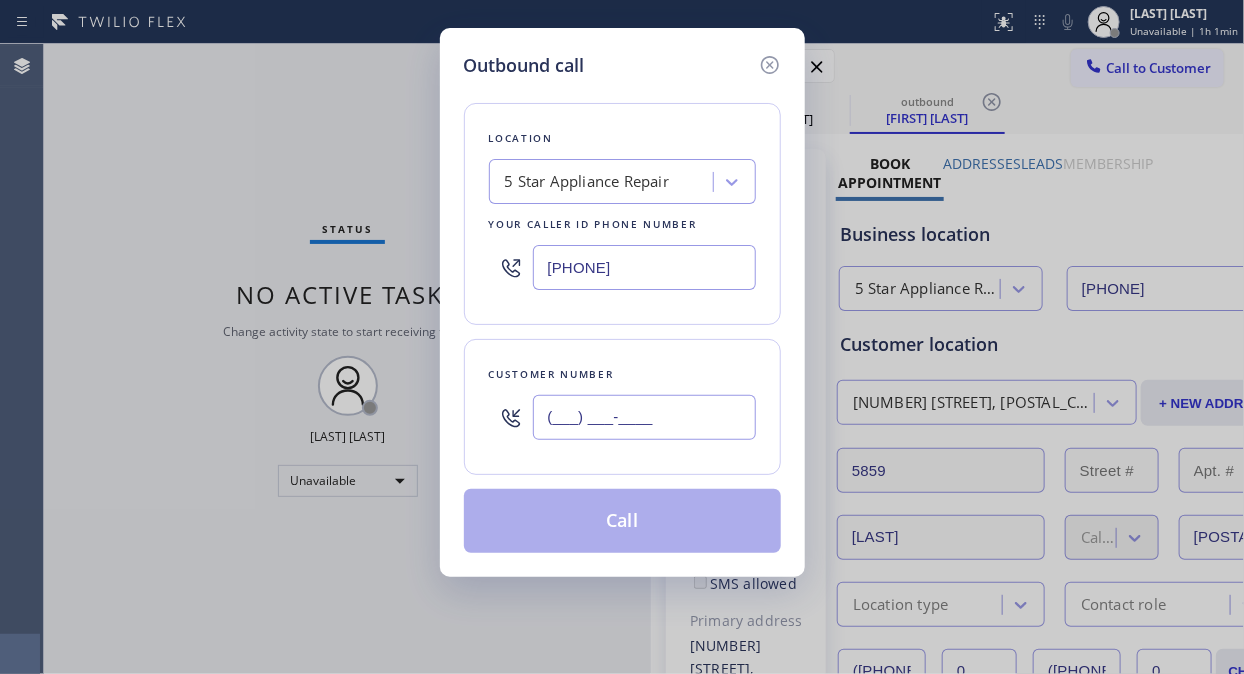 click on "(___) ___-____" at bounding box center [644, 417] 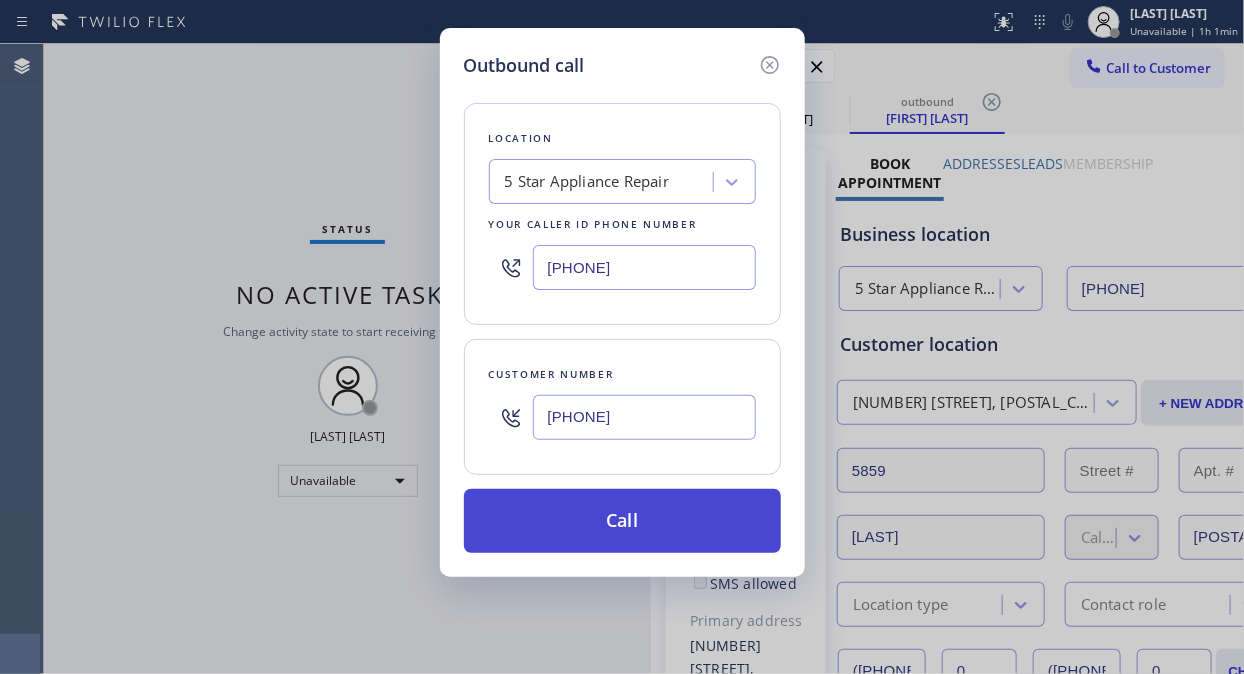 type on "[PHONE]" 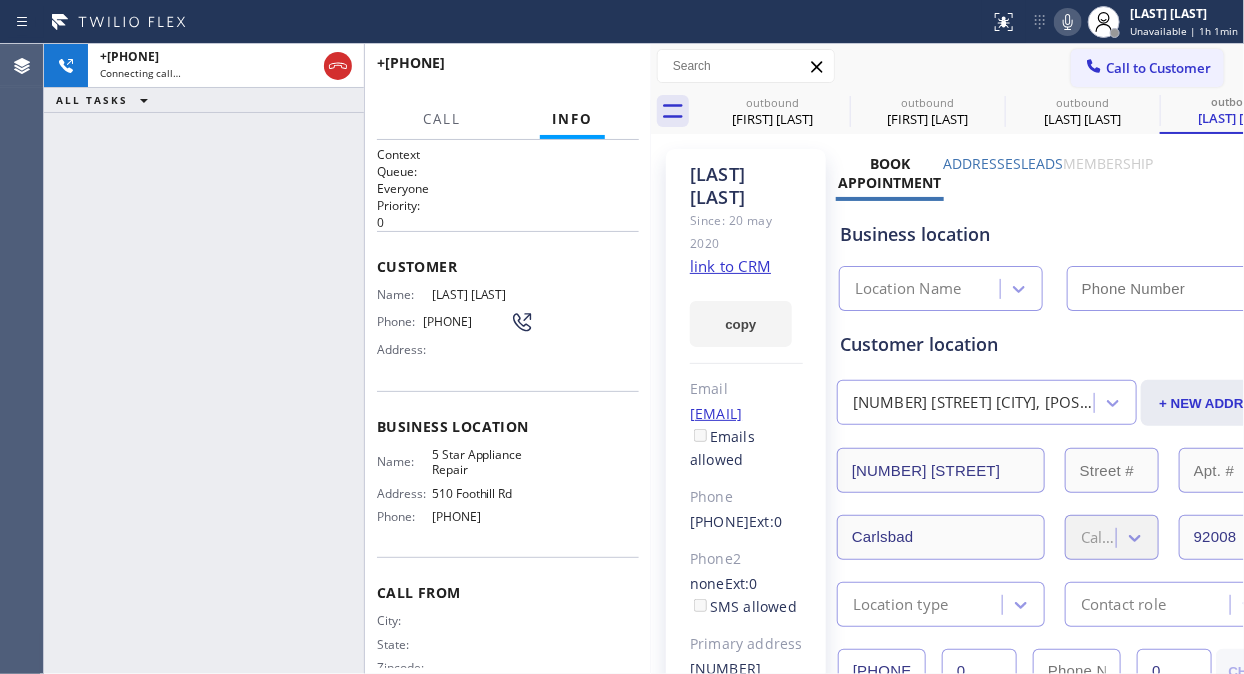 type on "[PHONE]" 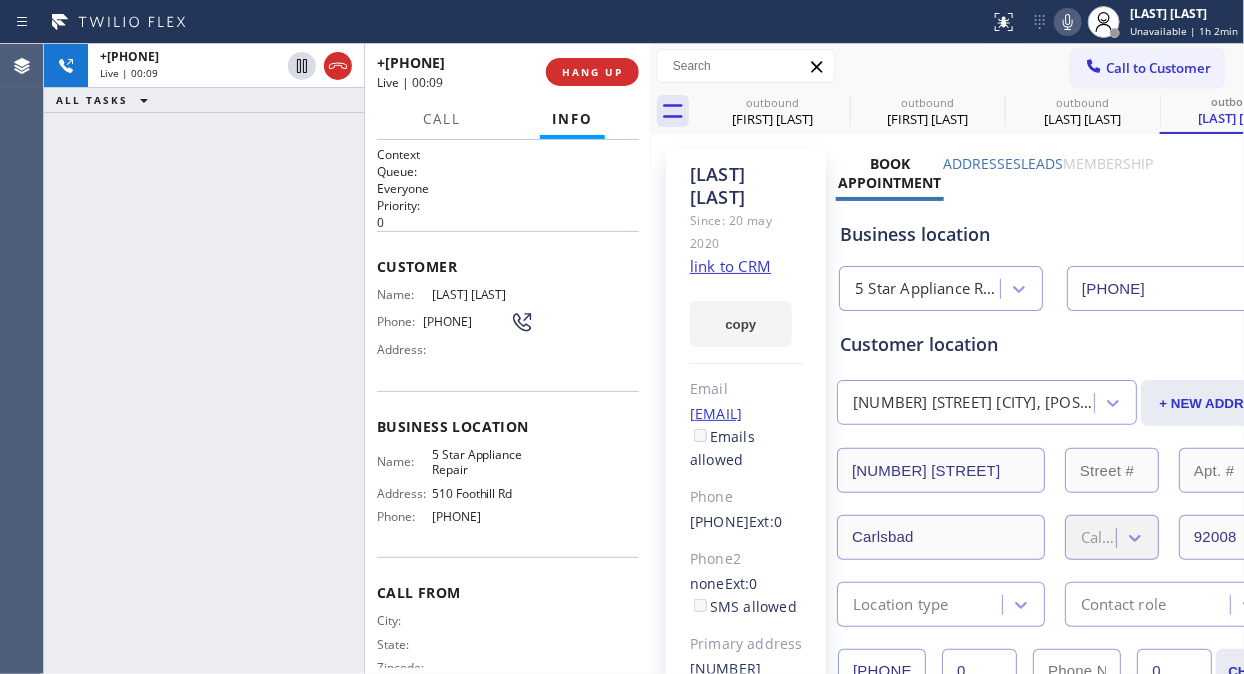 drag, startPoint x: 114, startPoint y: 190, endPoint x: 127, endPoint y: 180, distance: 16.40122 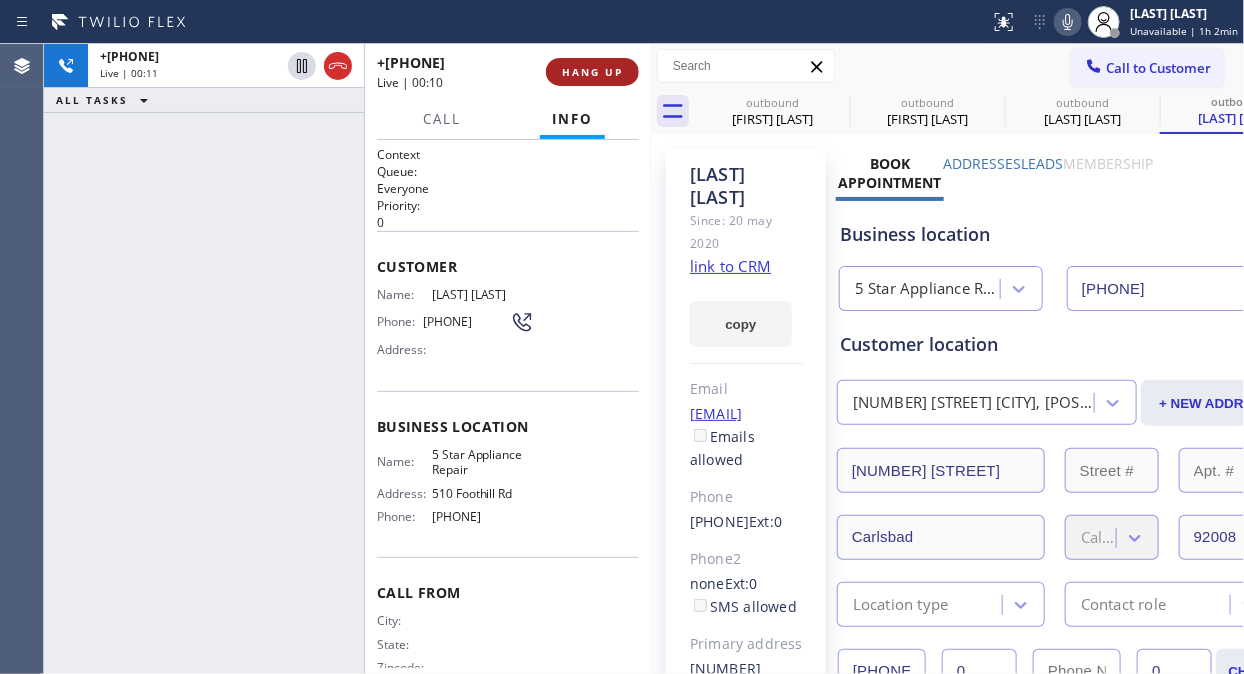 click on "HANG UP" at bounding box center (592, 72) 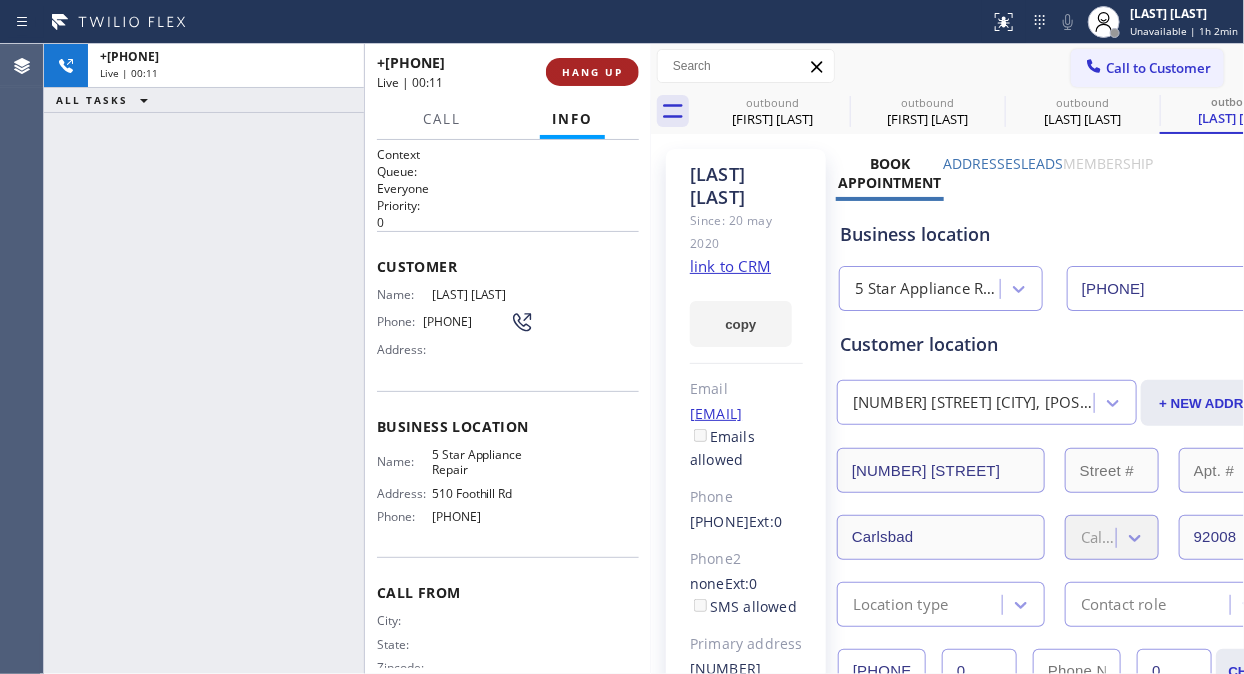 click on "HANG UP" at bounding box center [592, 72] 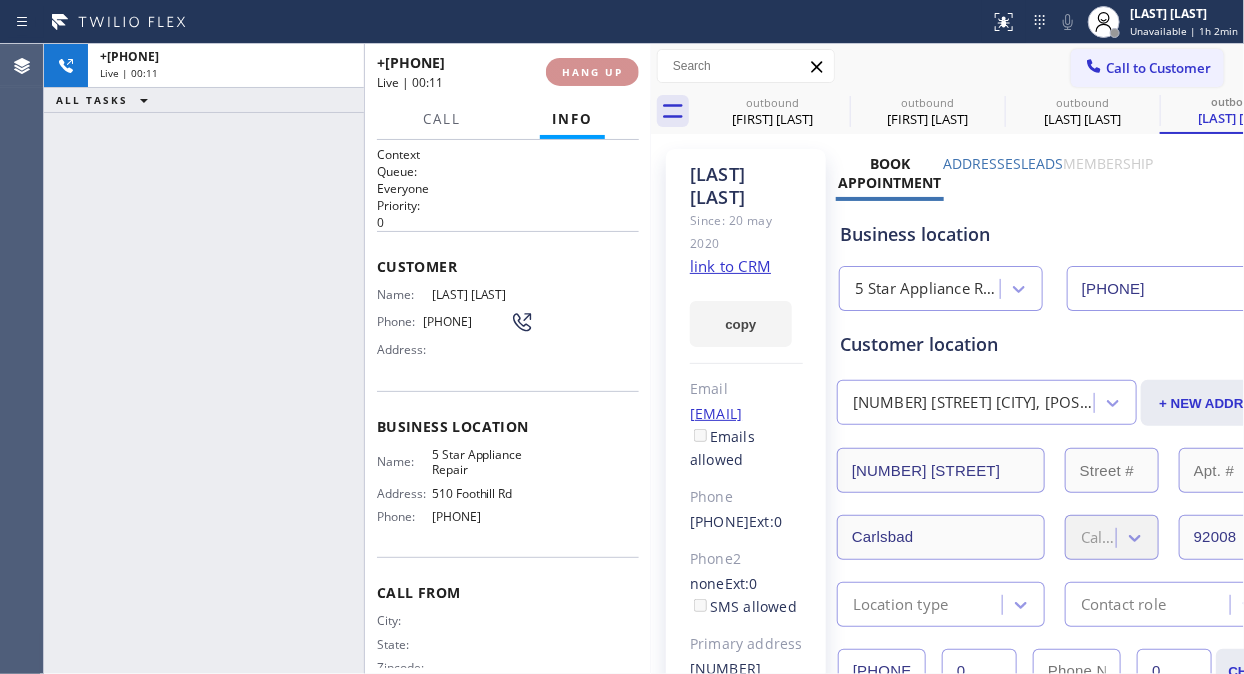 click on "HANG UP" at bounding box center [592, 72] 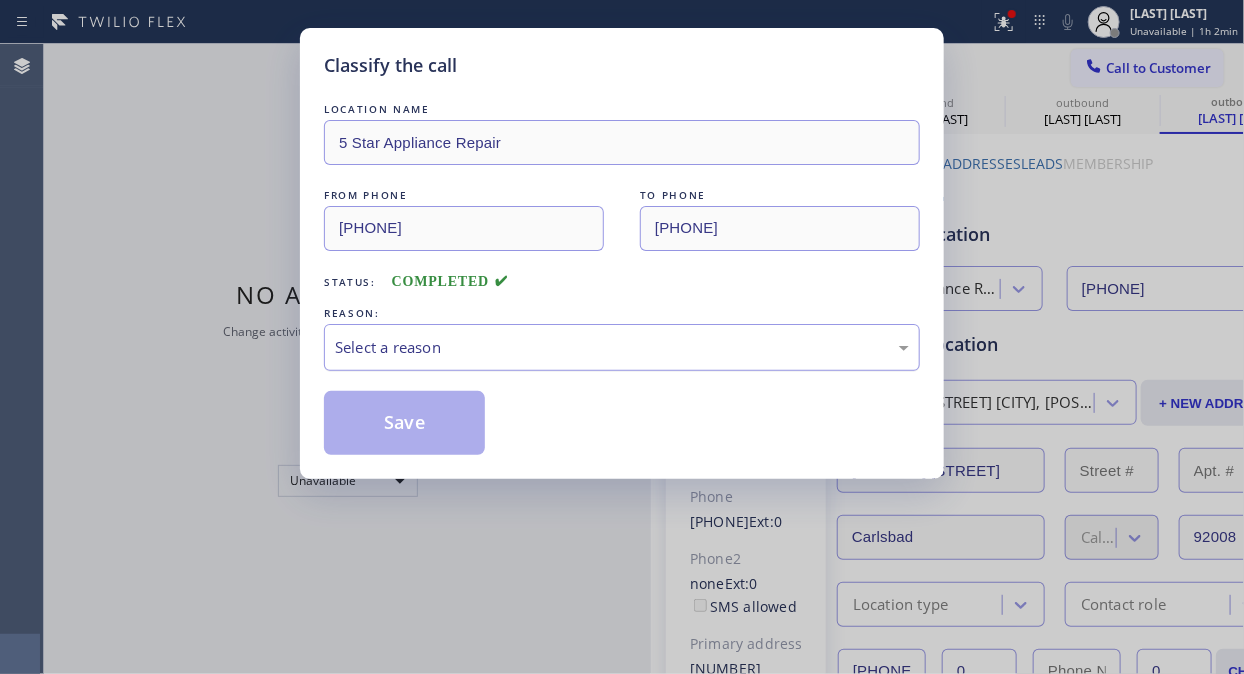 click on "Select a reason" at bounding box center (622, 347) 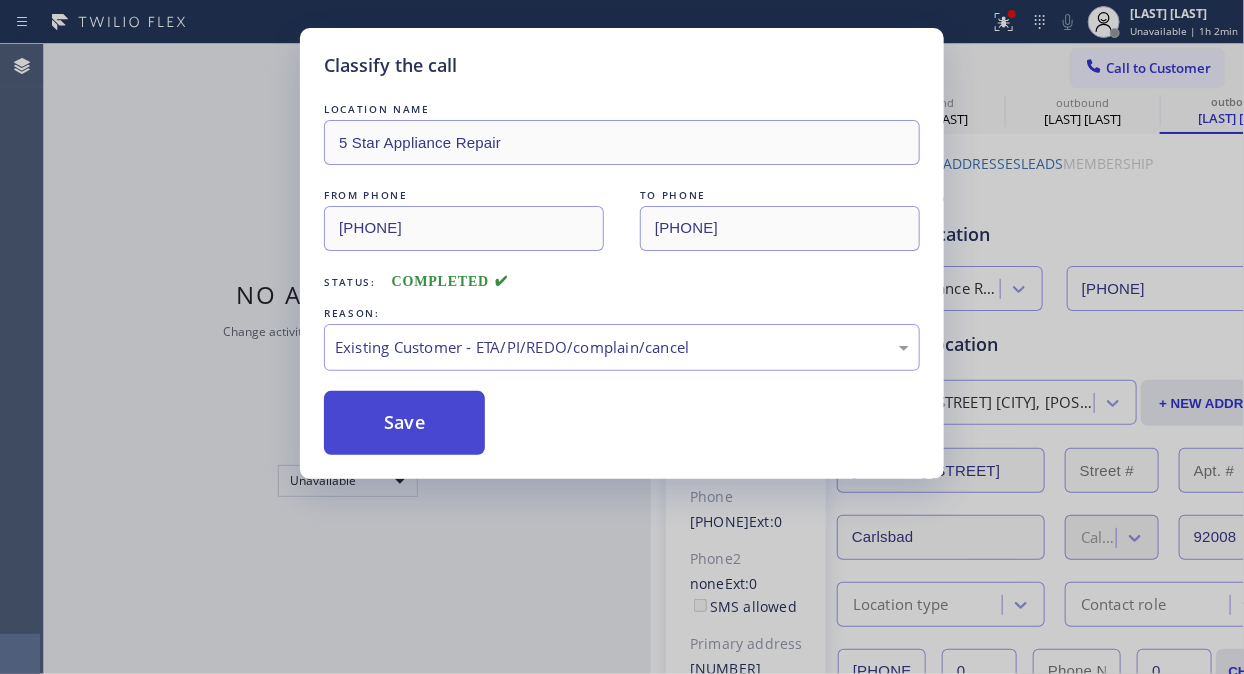click on "Save" at bounding box center [404, 423] 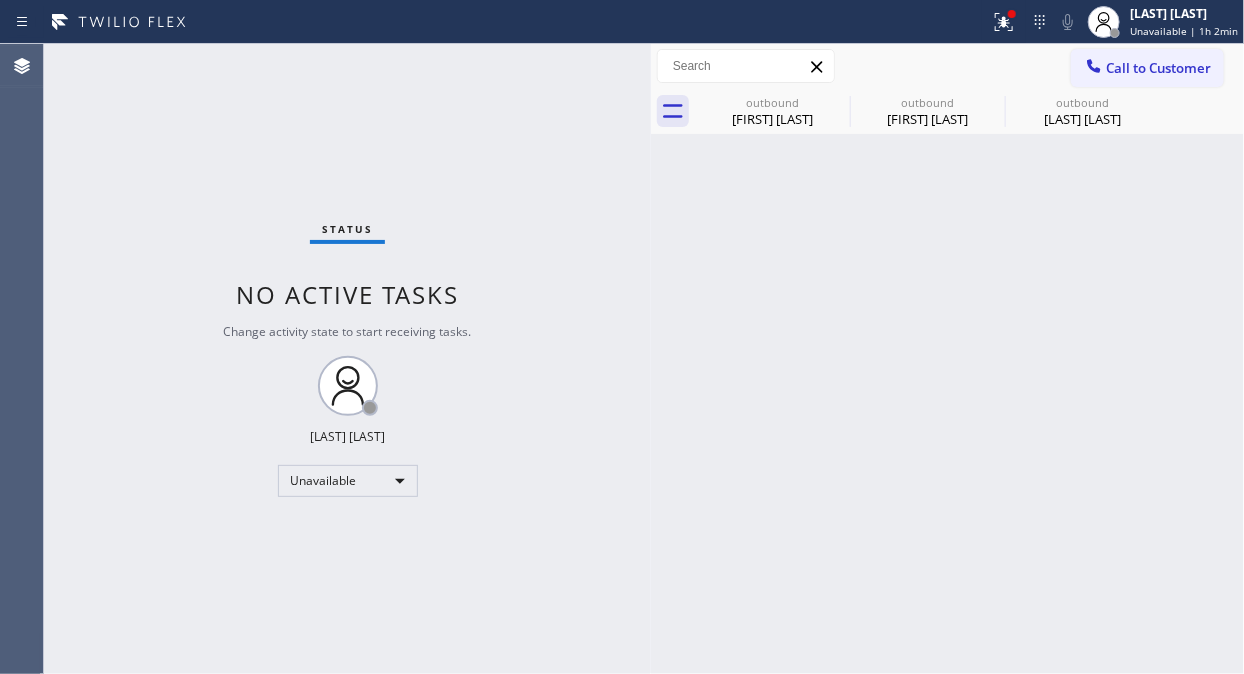 click at bounding box center (1094, 68) 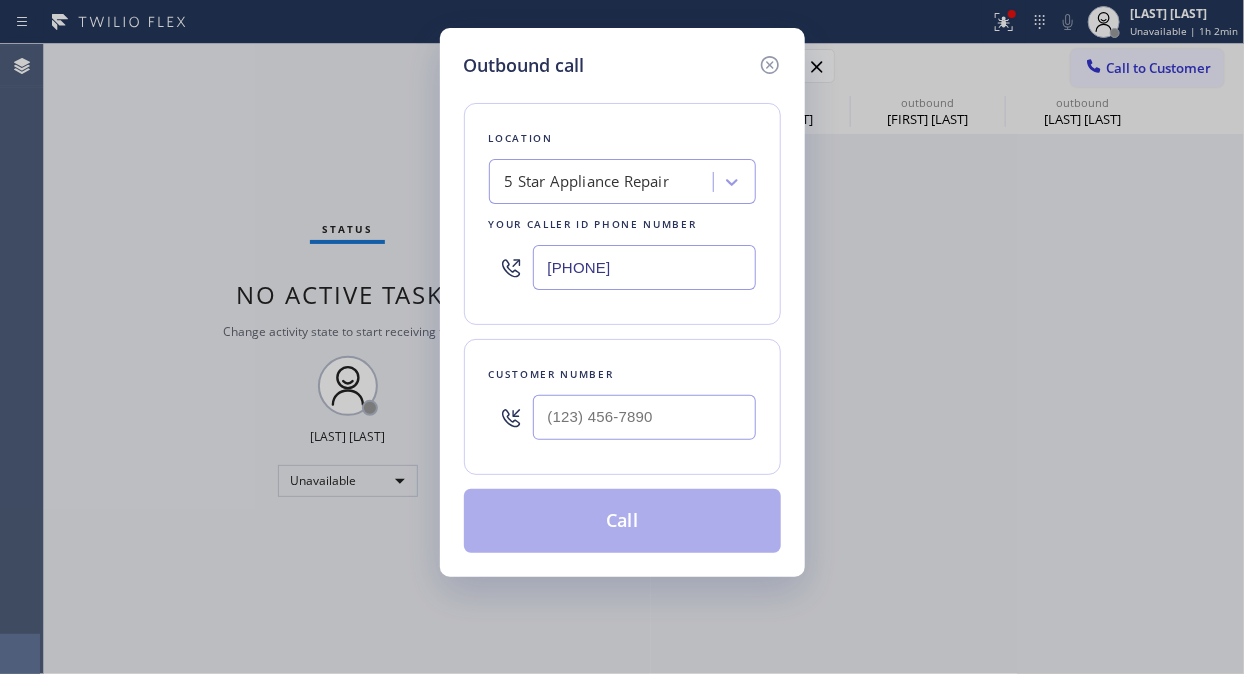 click at bounding box center (644, 417) 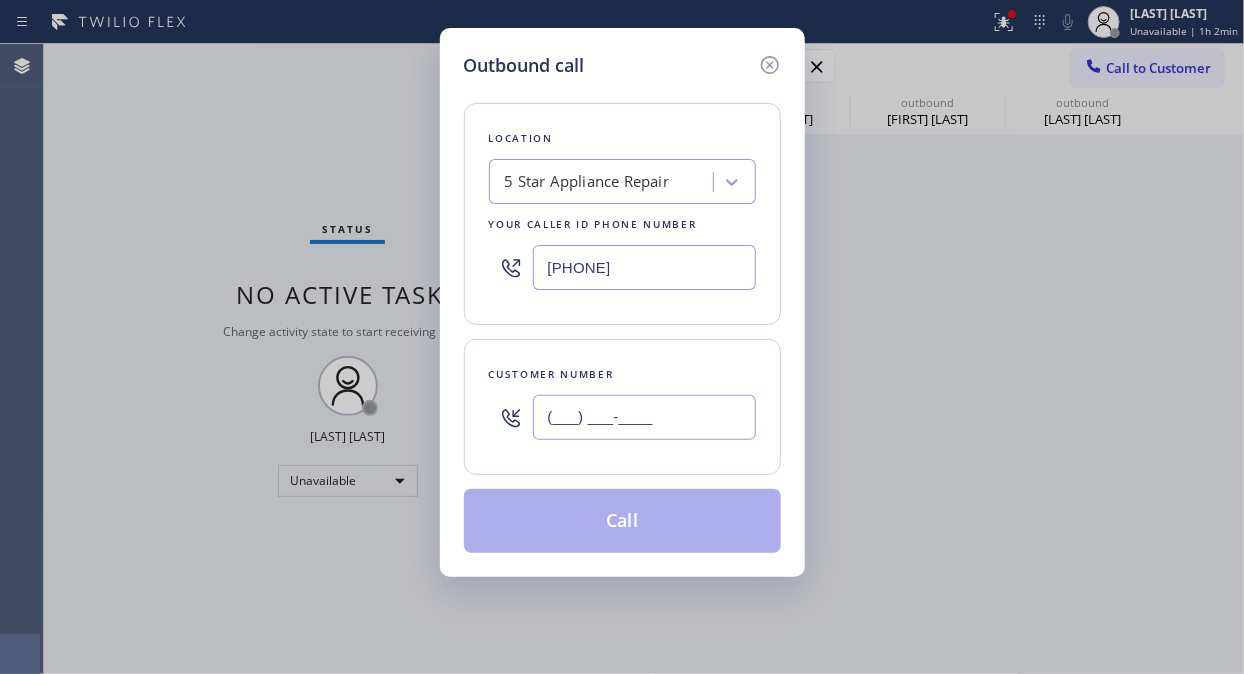 click on "(___) ___-____" at bounding box center (644, 417) 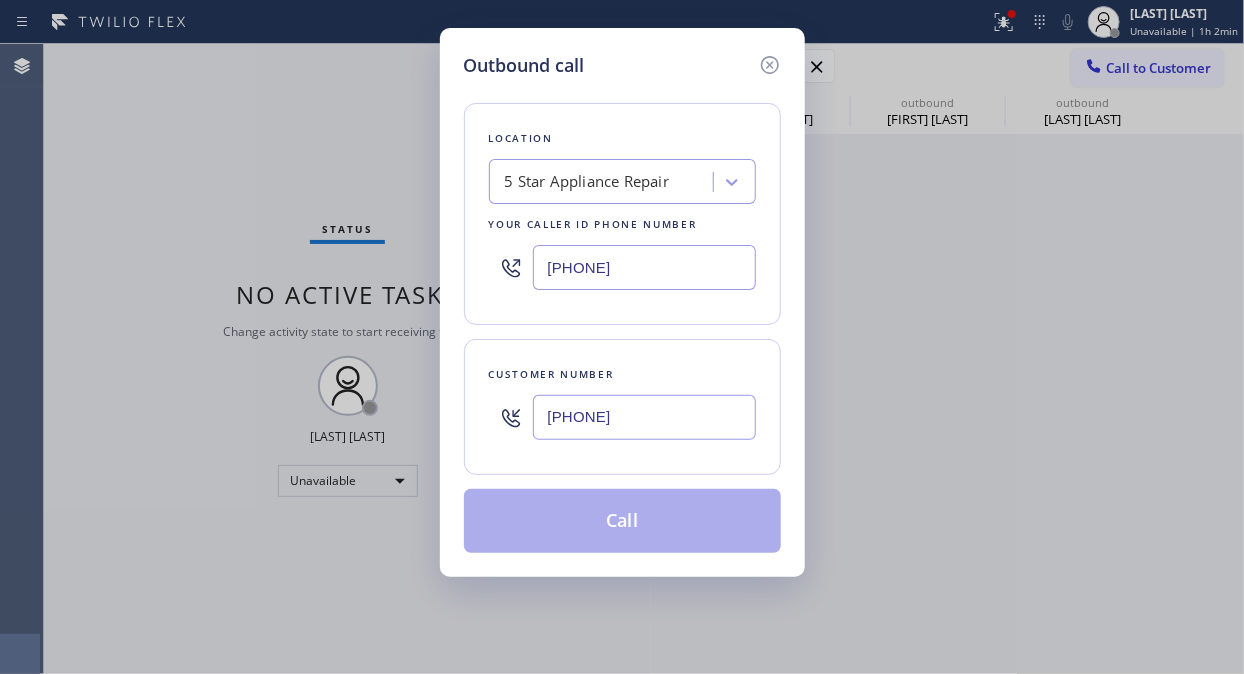 type on "[PHONE]" 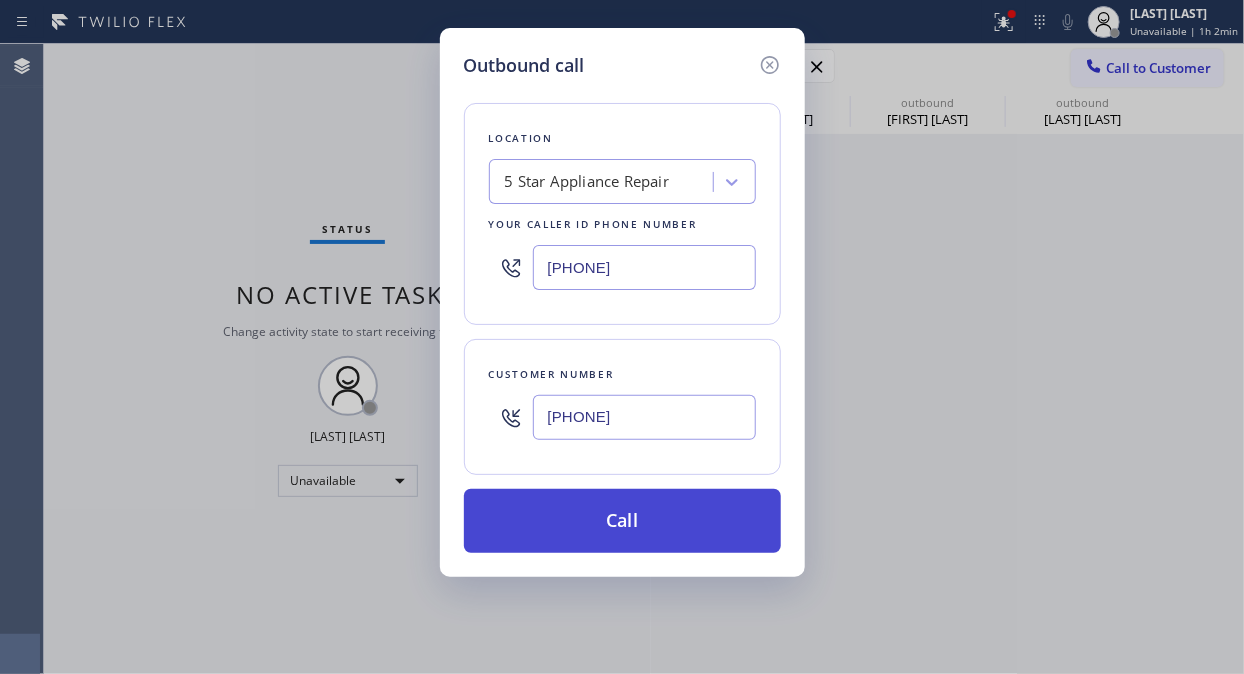 click on "Call" at bounding box center (622, 521) 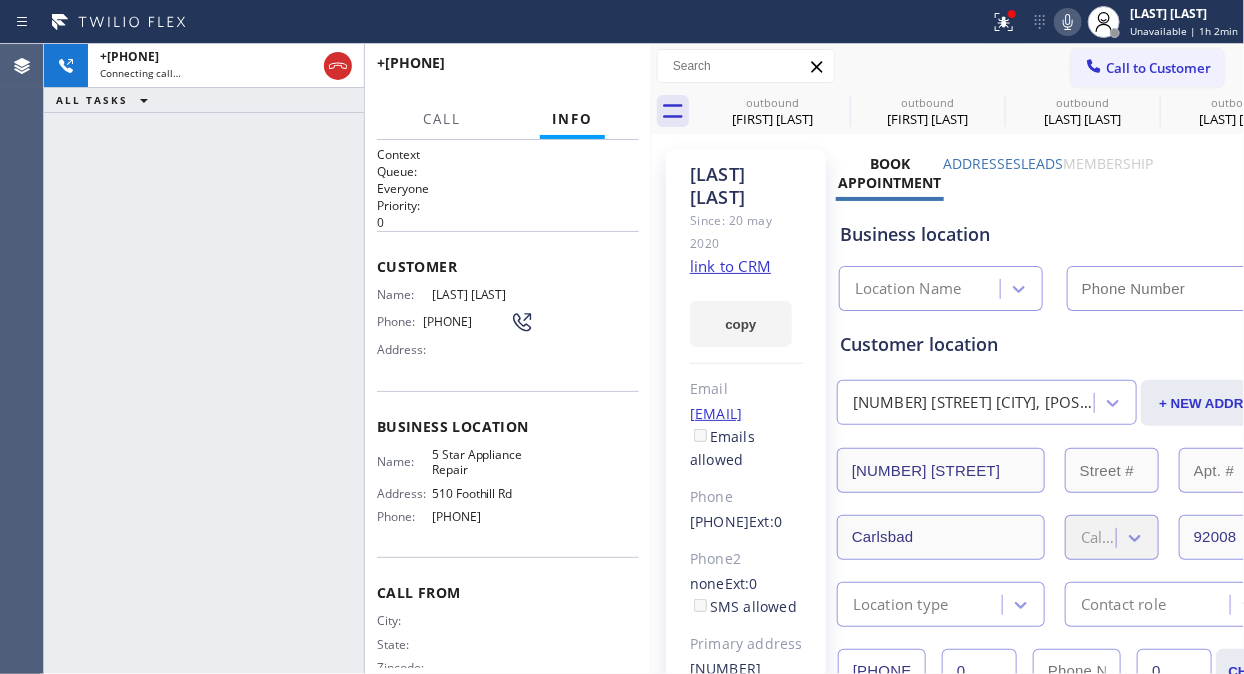 type on "[PHONE]" 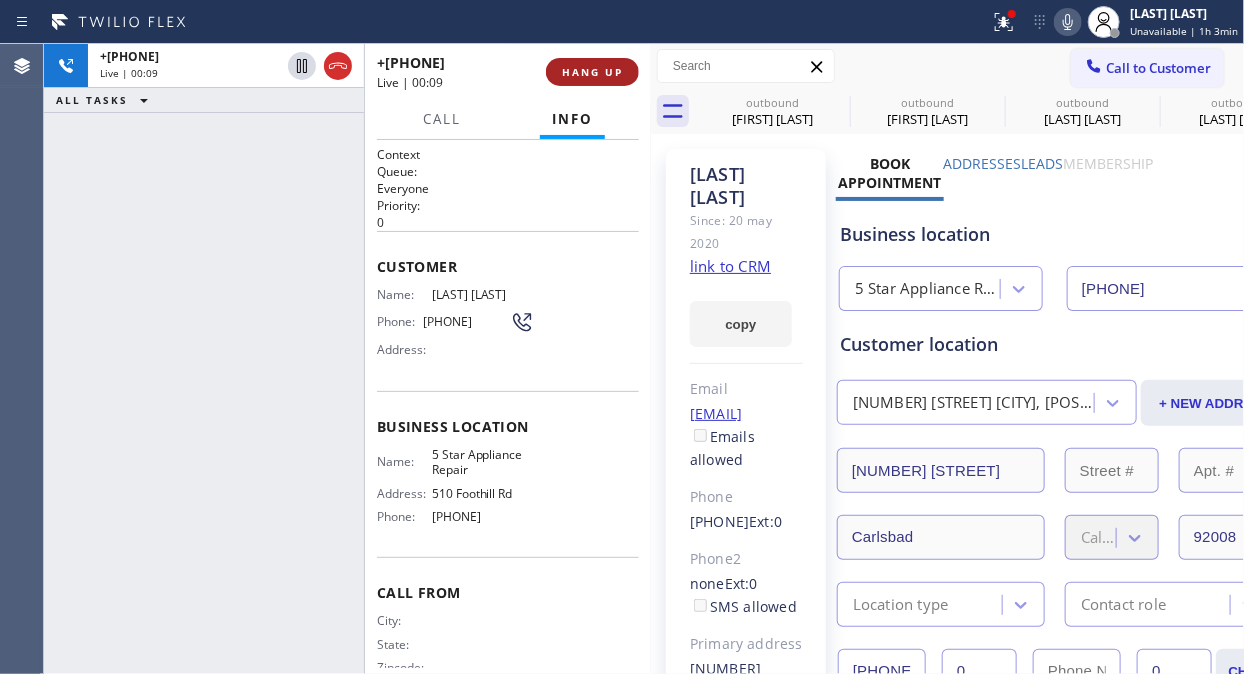 drag, startPoint x: 340, startPoint y: 65, endPoint x: 564, endPoint y: 72, distance: 224.10934 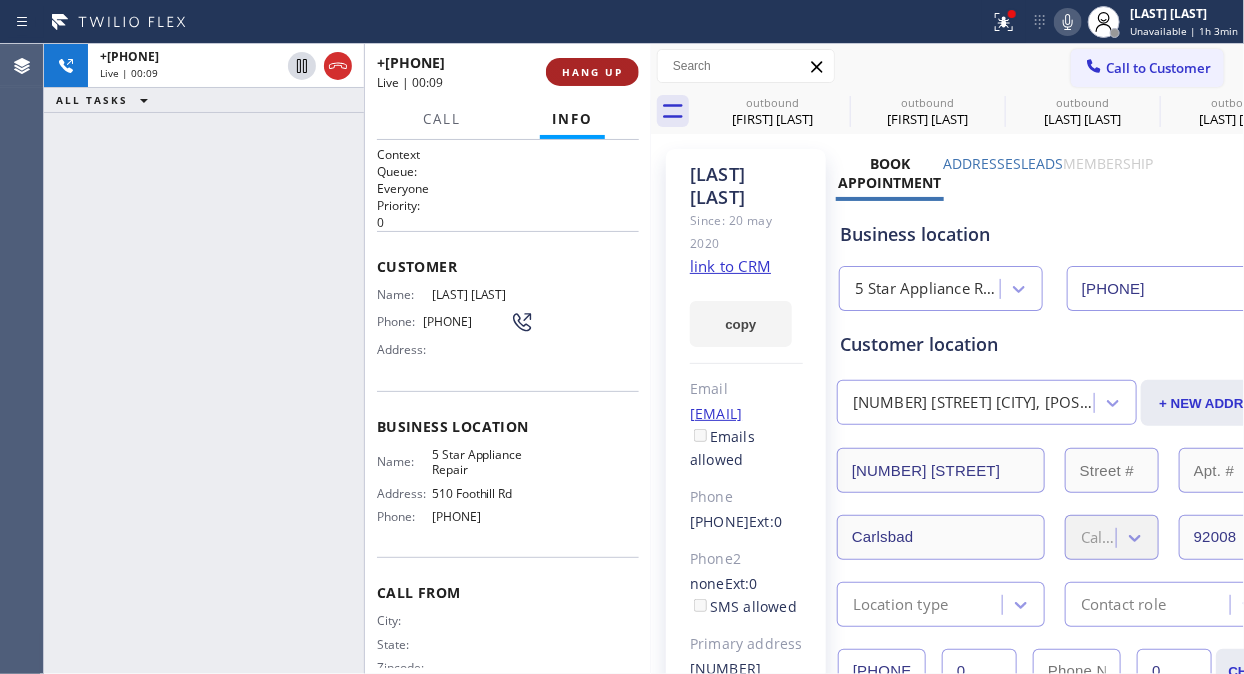 click 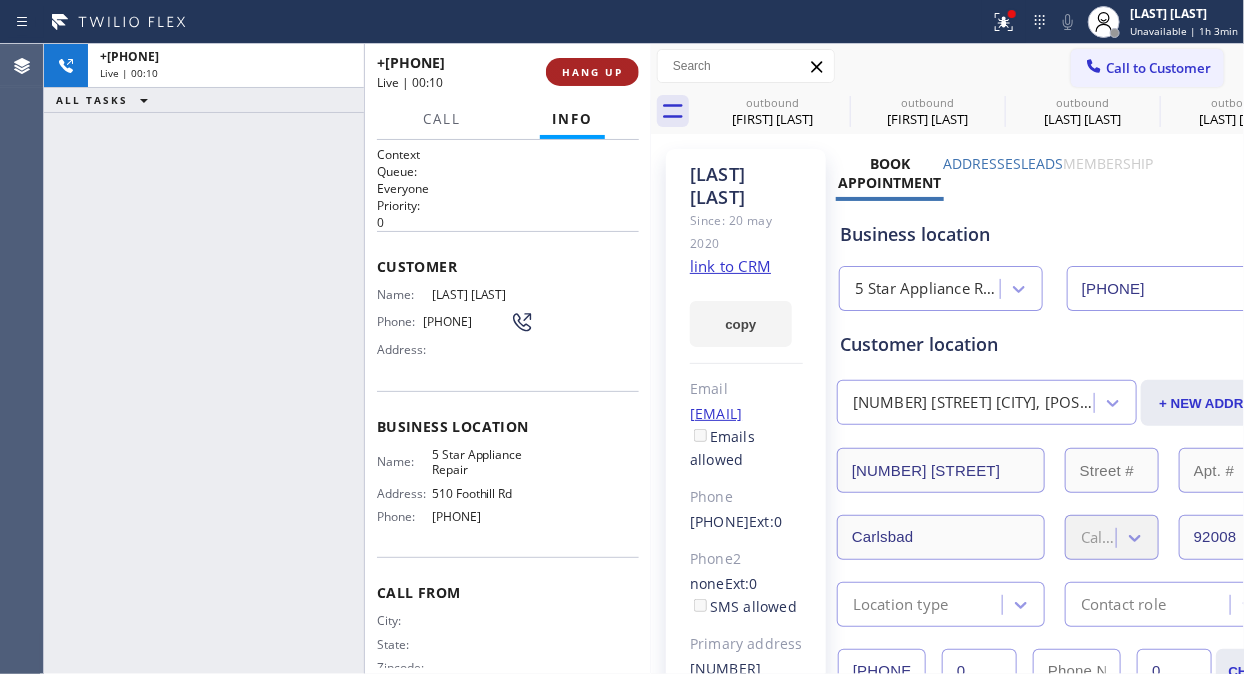 click on "HANG UP" at bounding box center [592, 72] 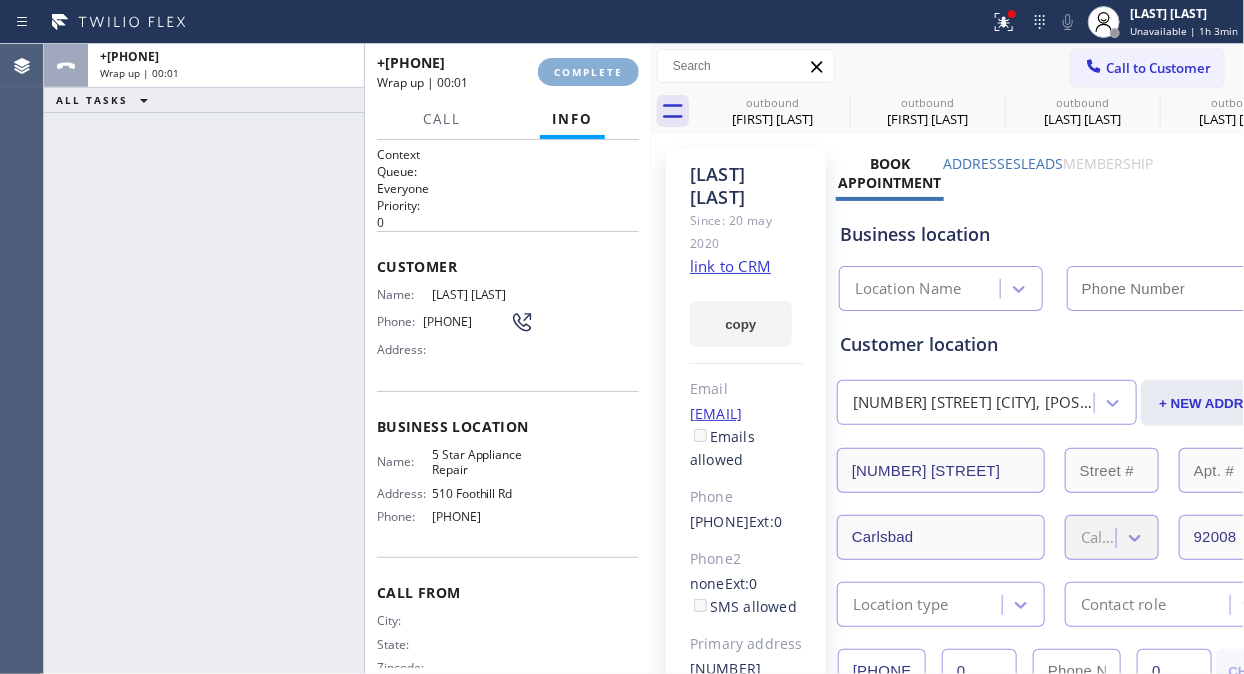 click on "COMPLETE" at bounding box center (588, 72) 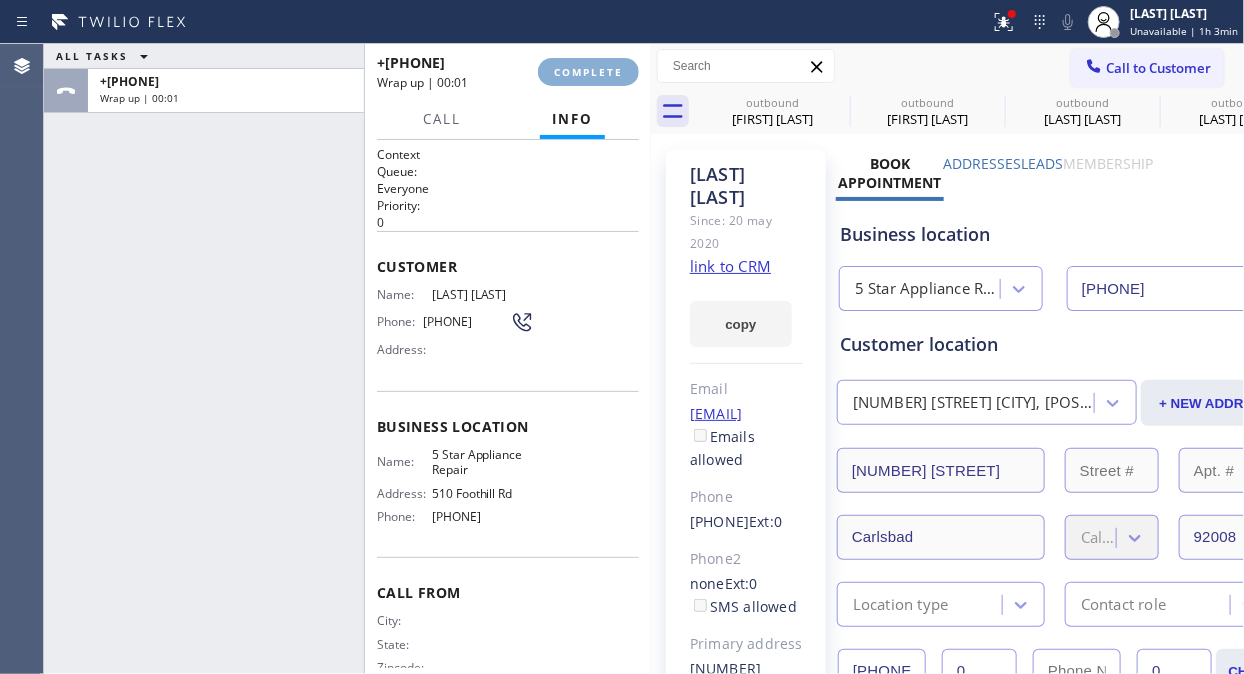 type on "[PHONE]" 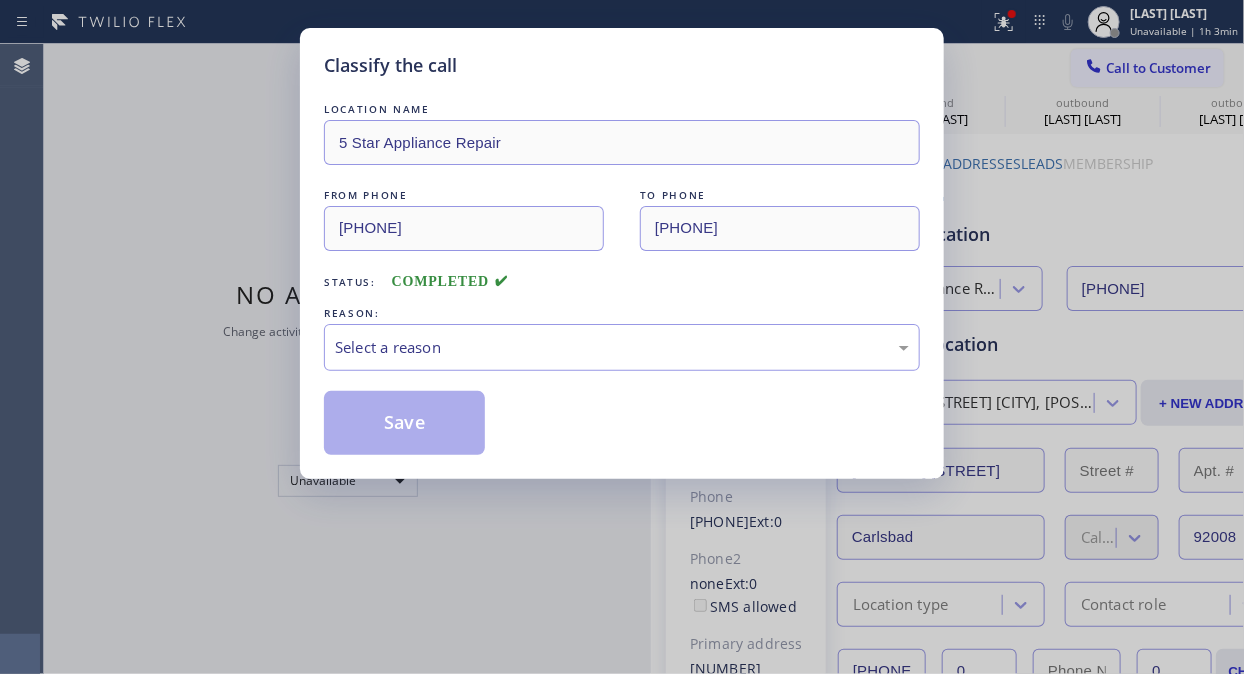click on "Select a reason" at bounding box center (622, 347) 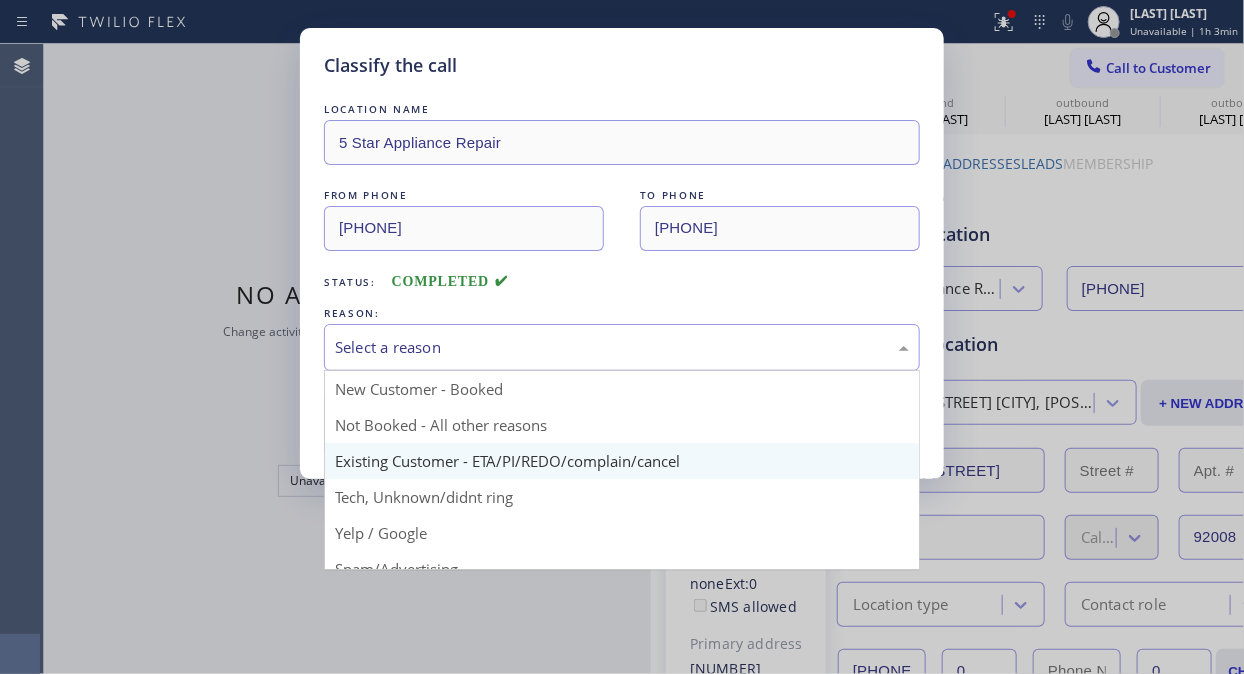 drag, startPoint x: 590, startPoint y: 461, endPoint x: 534, endPoint y: 444, distance: 58.5235 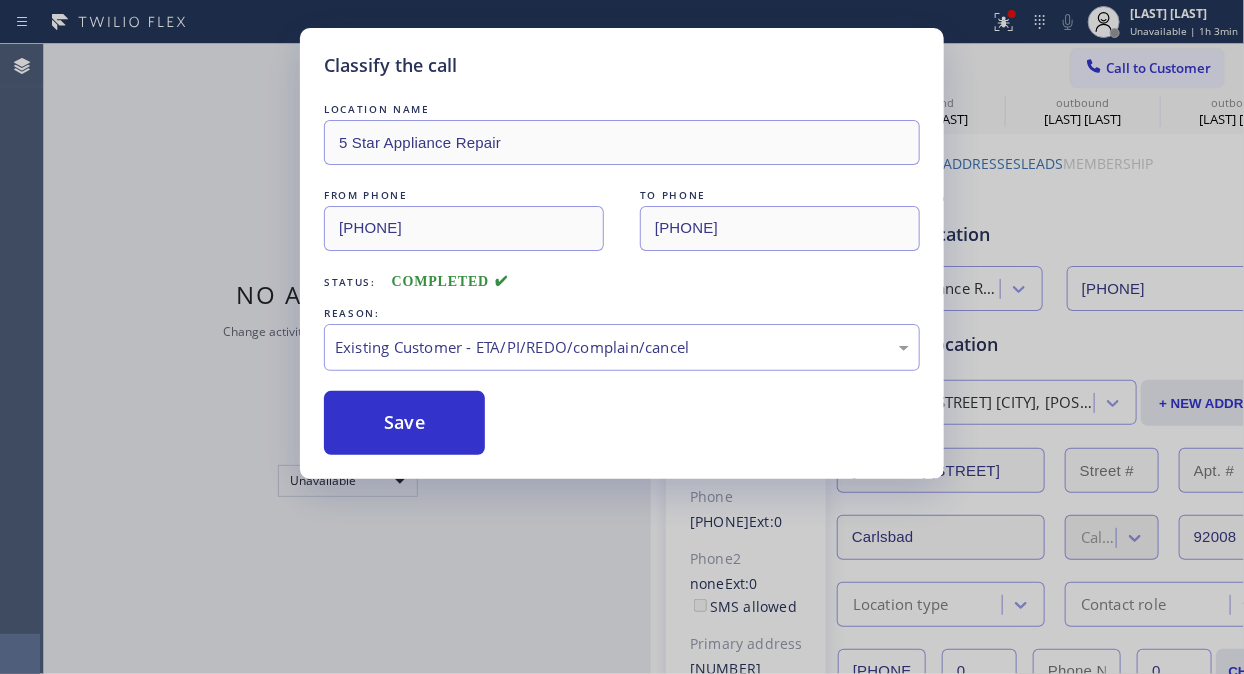 click on "Save" at bounding box center [404, 423] 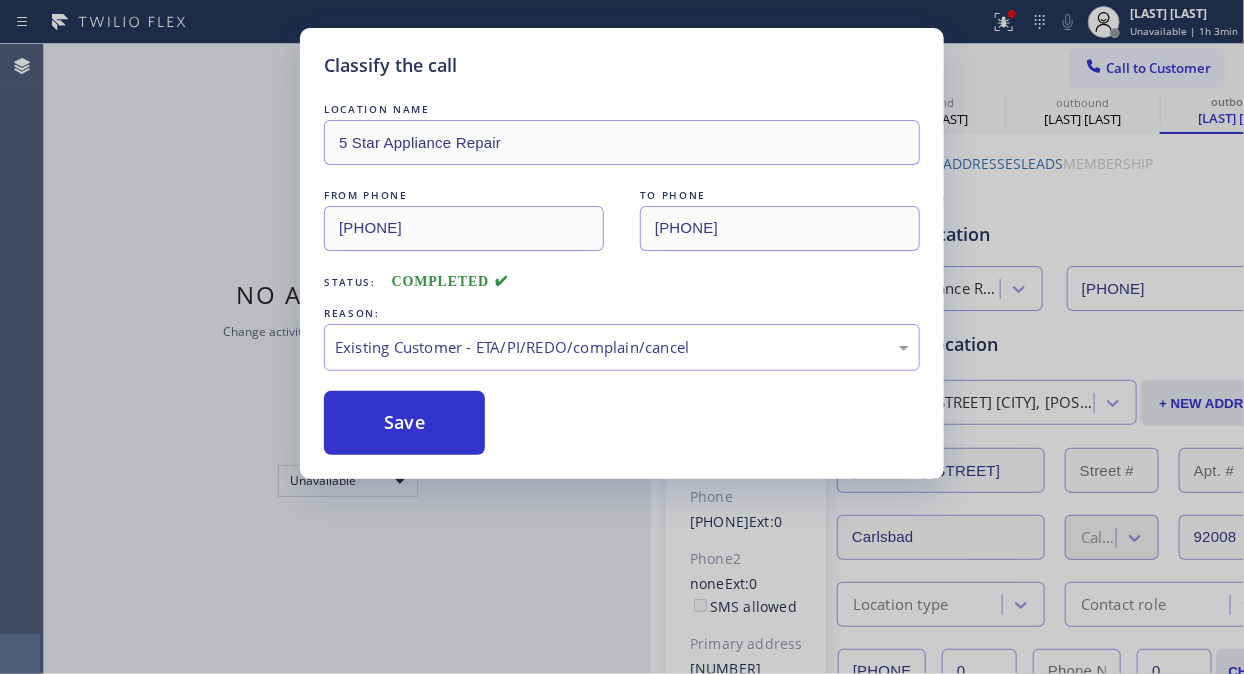click on "Call to Customer" at bounding box center [1158, 68] 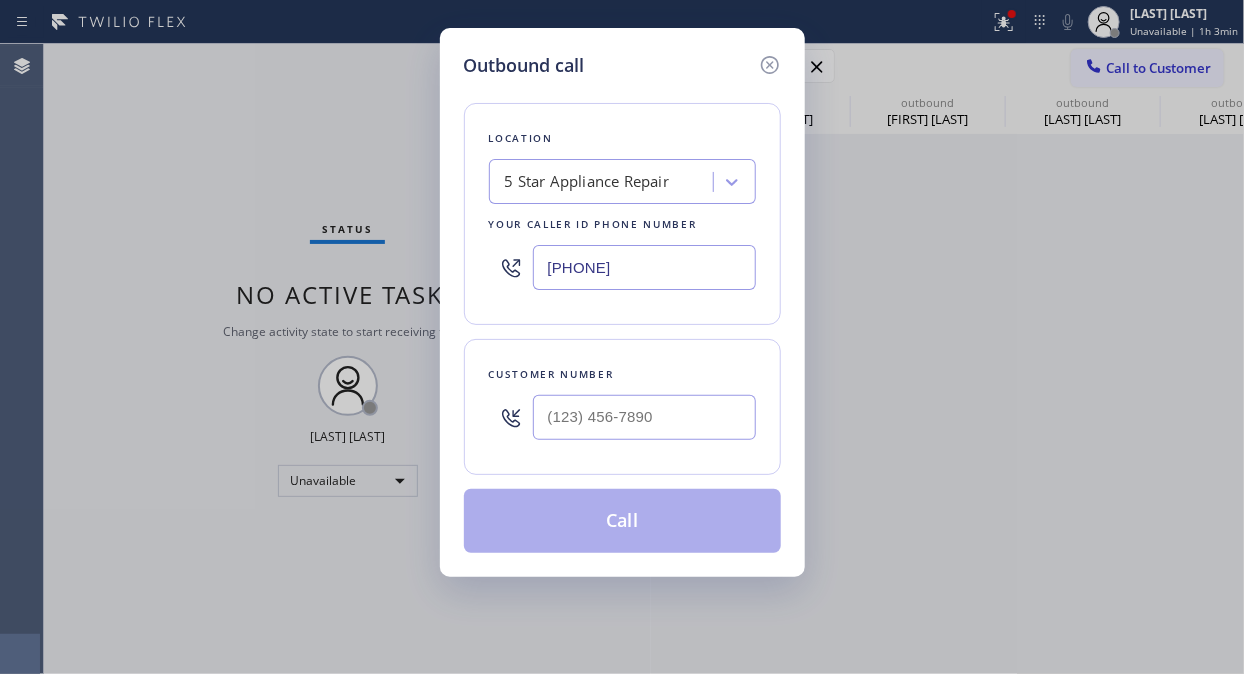 click on "Outbound call Location 5 Star Appliance Repair Your caller id phone number ([PHONE]) Customer number Call" at bounding box center [622, 337] 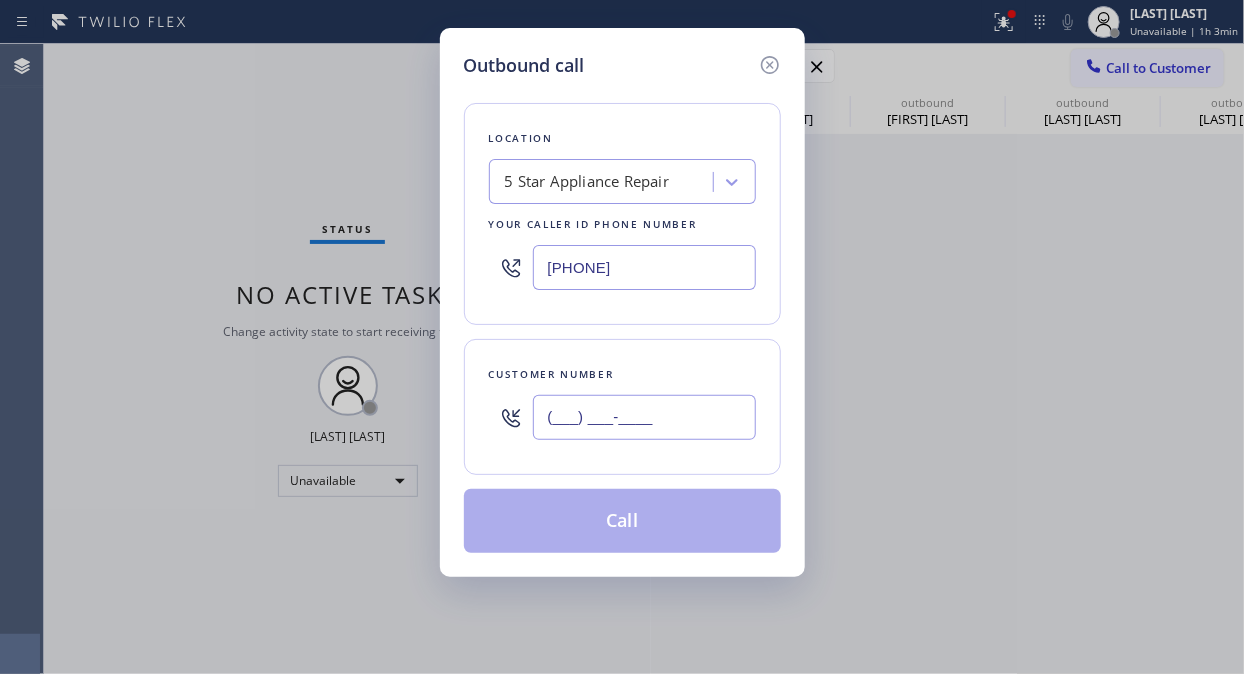 click on "(___) ___-____" at bounding box center [644, 417] 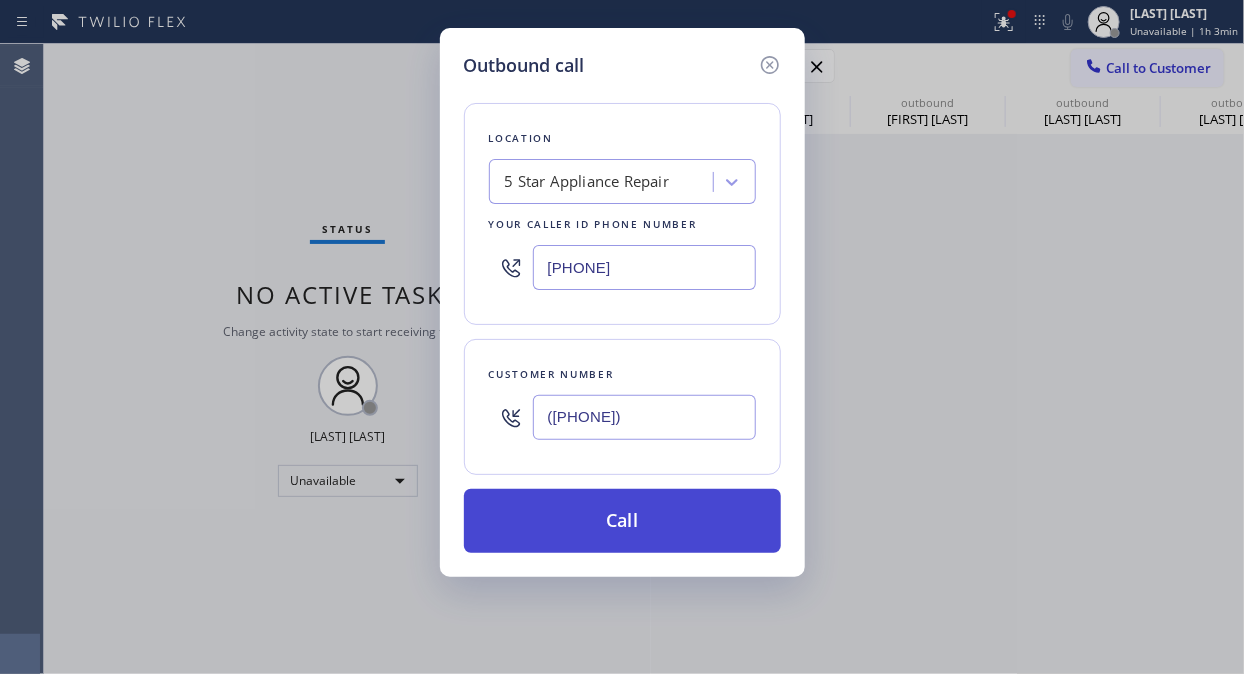 type on "([PHONE])" 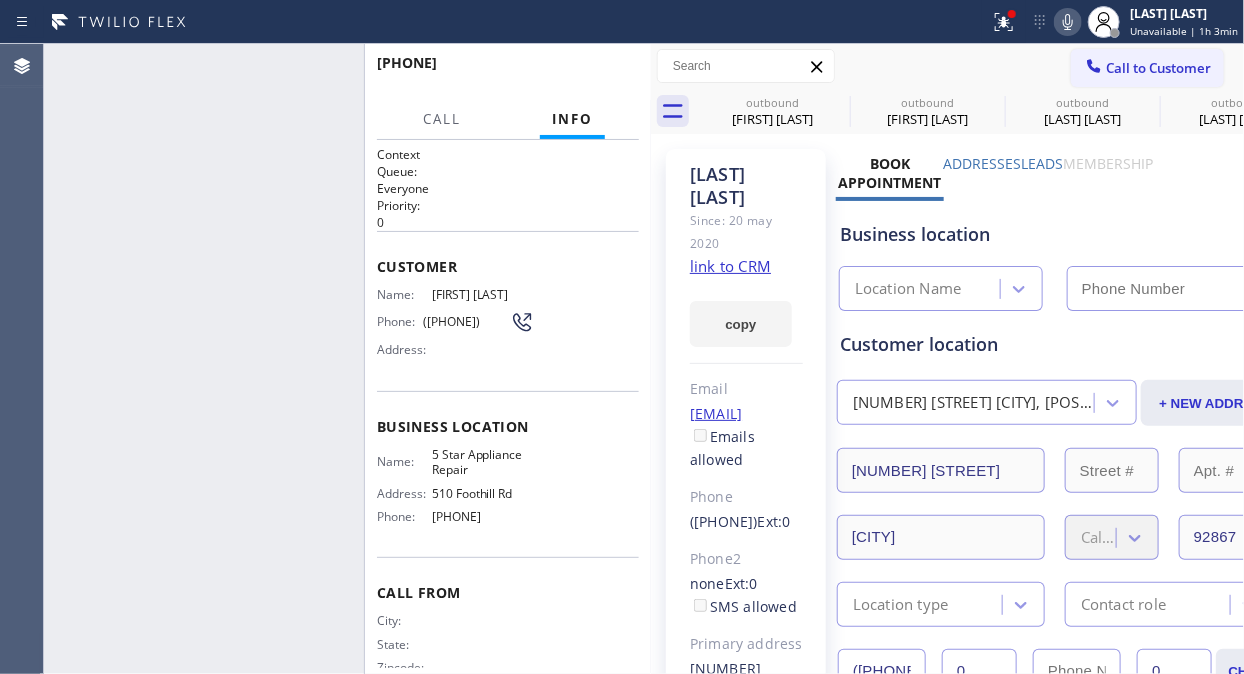 type on "[PHONE]" 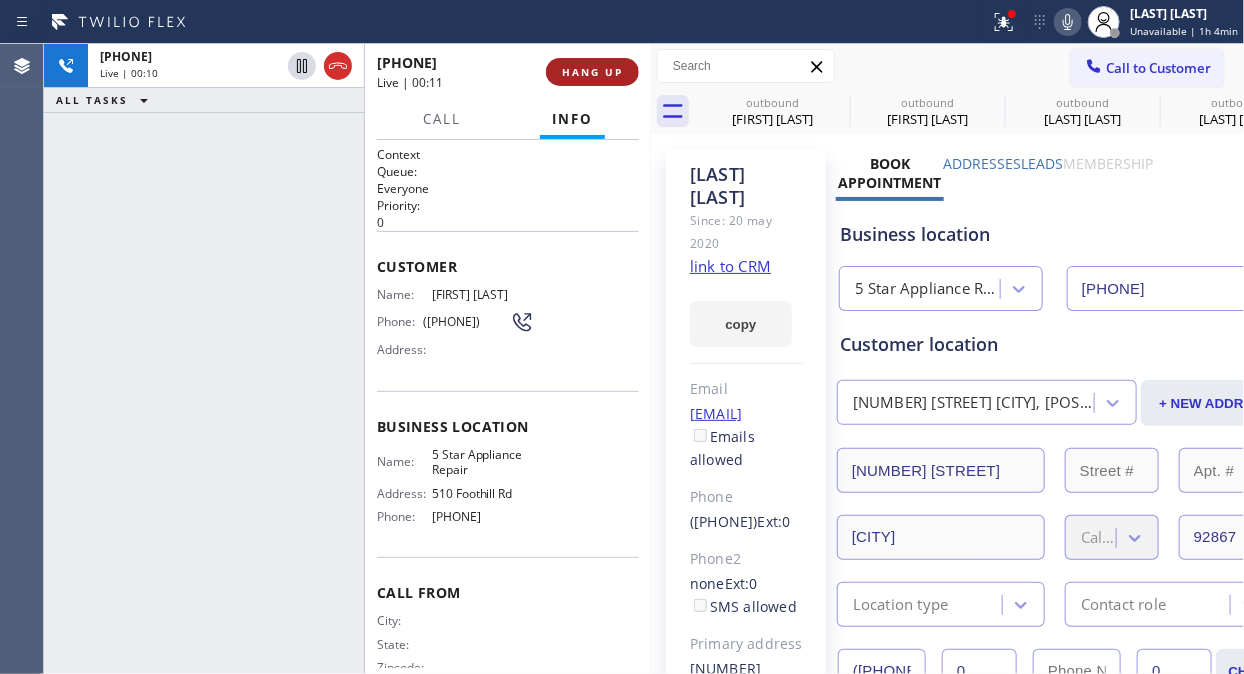click on "HANG UP" at bounding box center [592, 72] 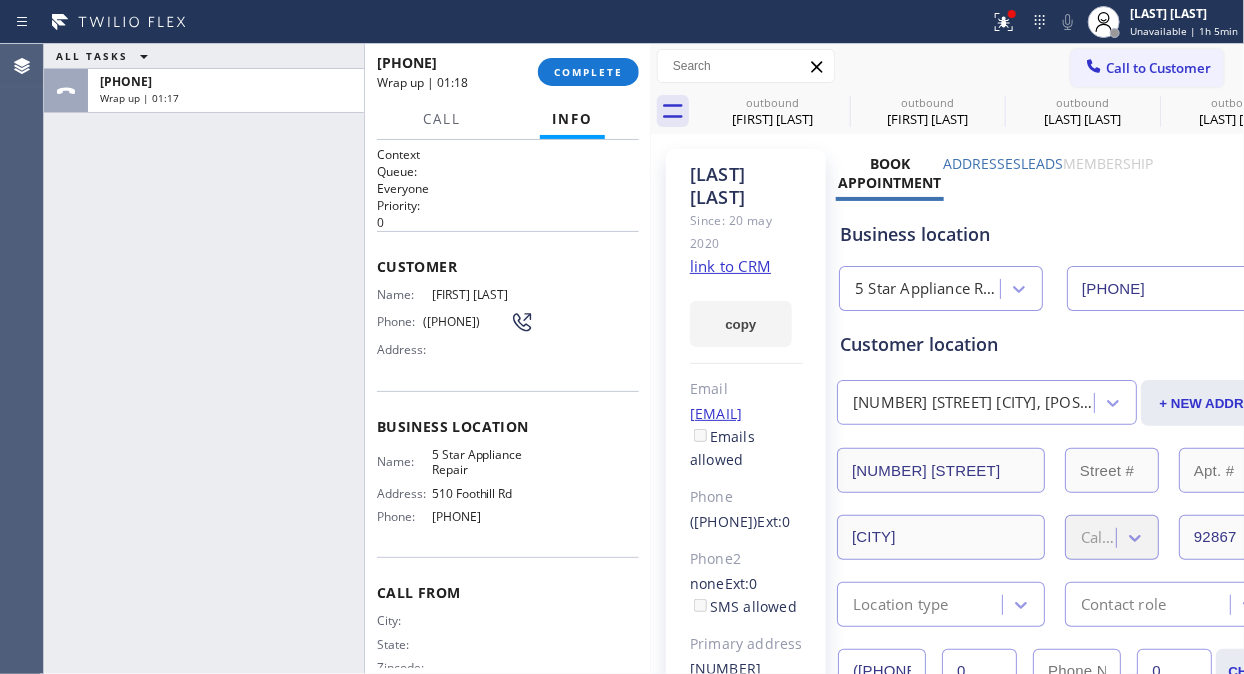 click on "ALL TASKS ALL TASKS ACTIVE TASKS TASKS IN WRAP UP +[PHONE] Wrap up | 01:17" at bounding box center [204, 359] 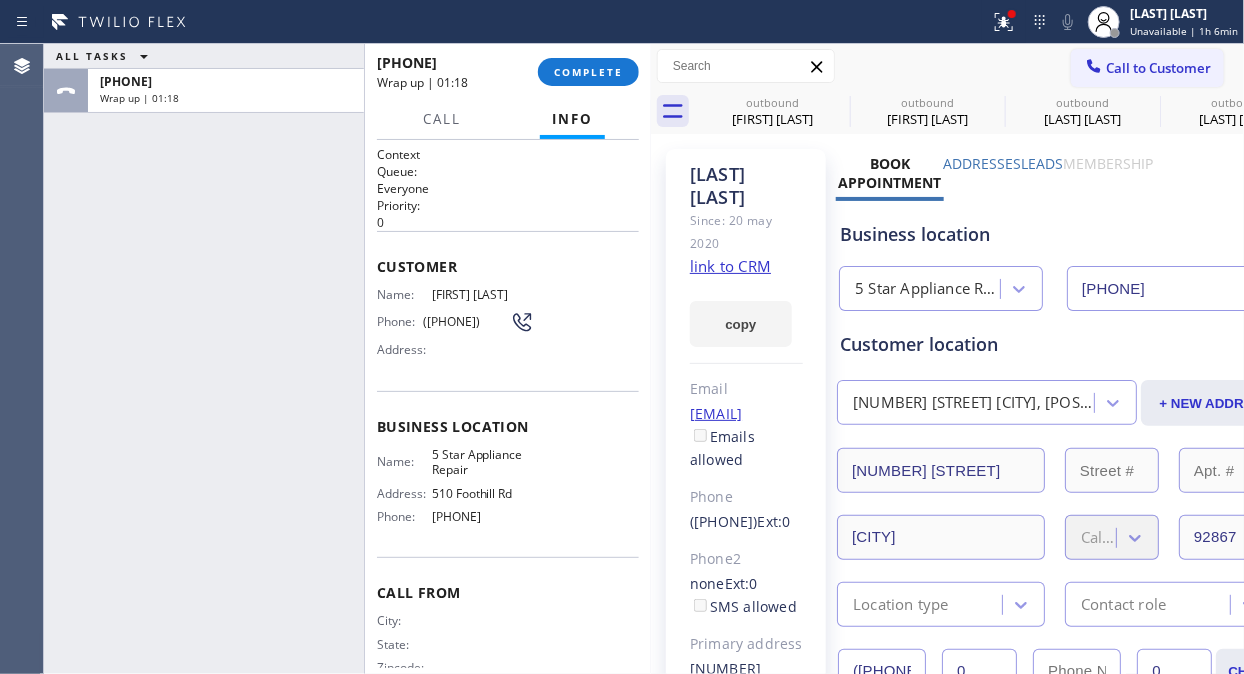 click on "[PHONE] [STATUS]" at bounding box center [508, 72] 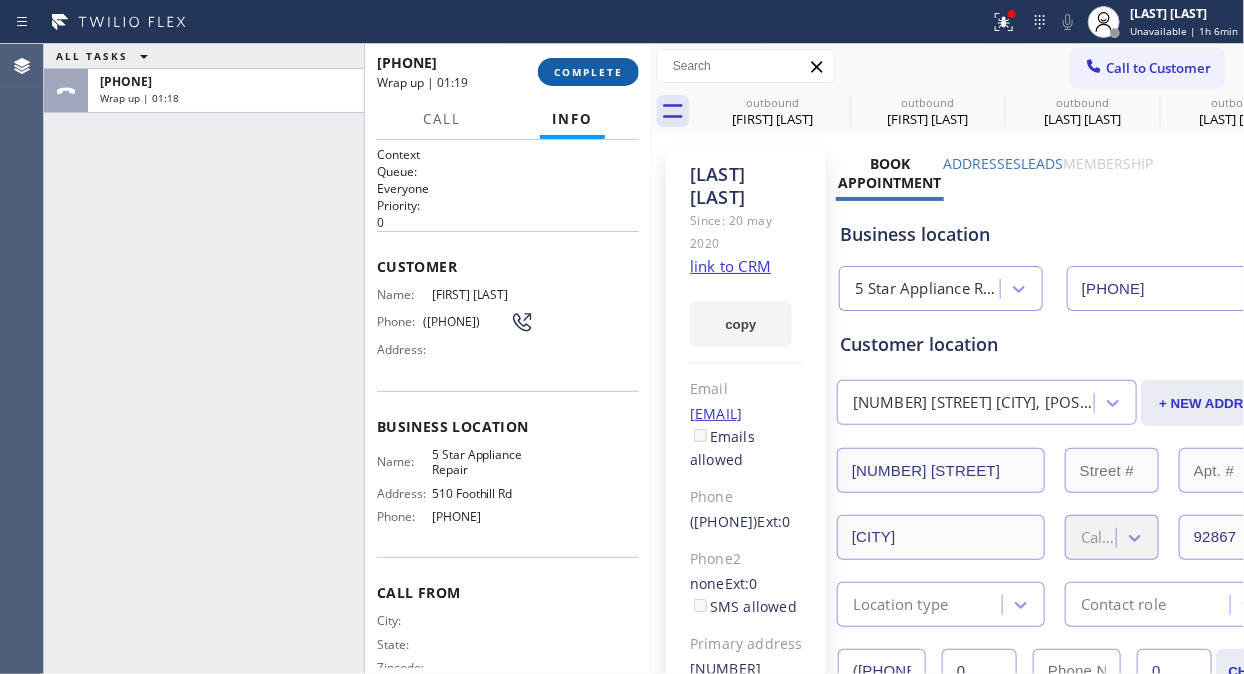 click on "COMPLETE" at bounding box center [588, 72] 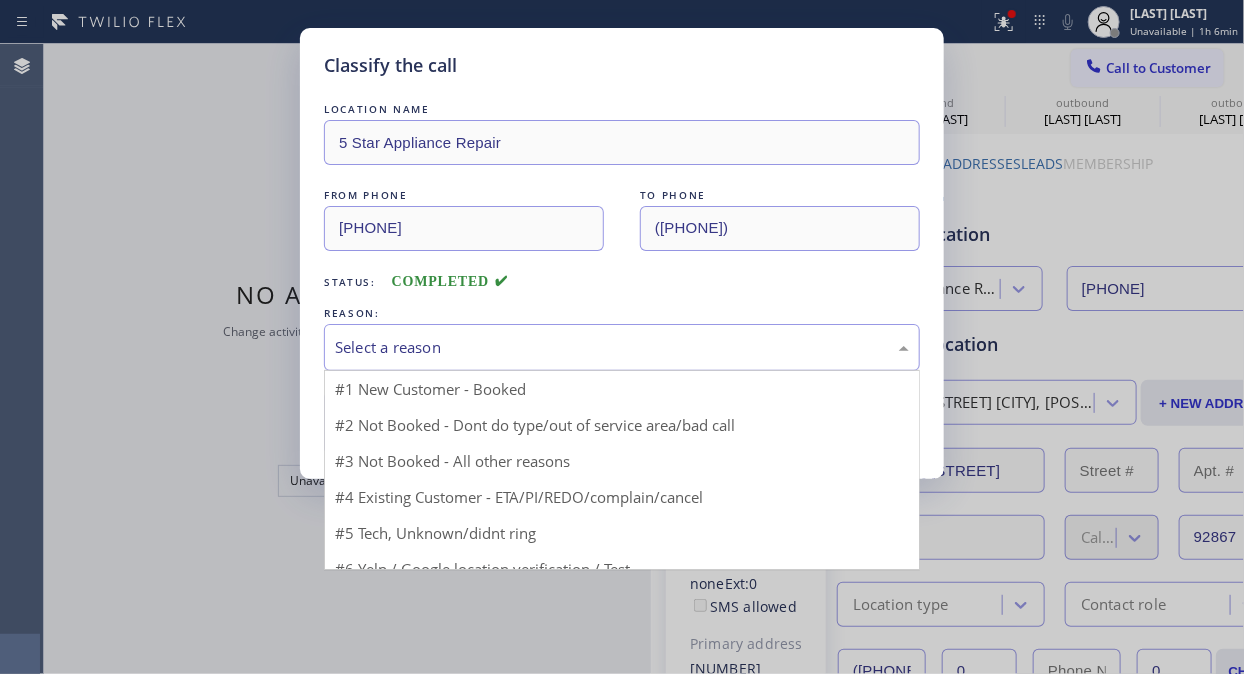click on "Select a reason" at bounding box center [622, 347] 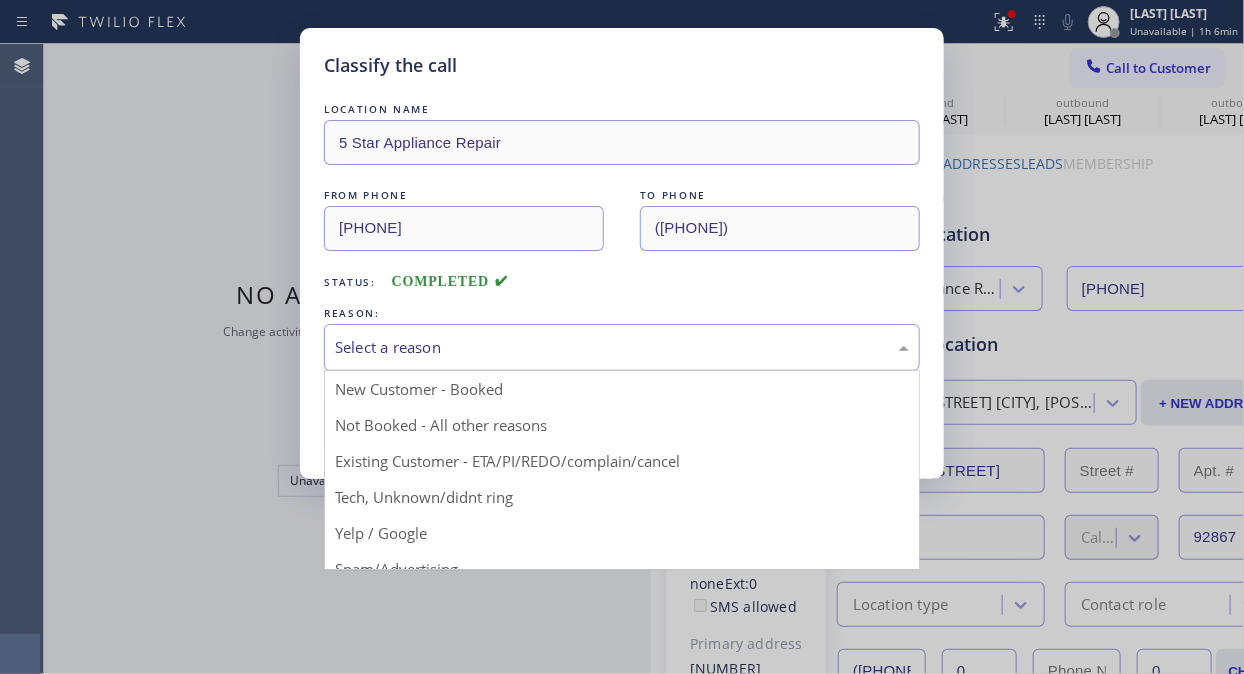 drag, startPoint x: 596, startPoint y: 454, endPoint x: 420, endPoint y: 407, distance: 182.16751 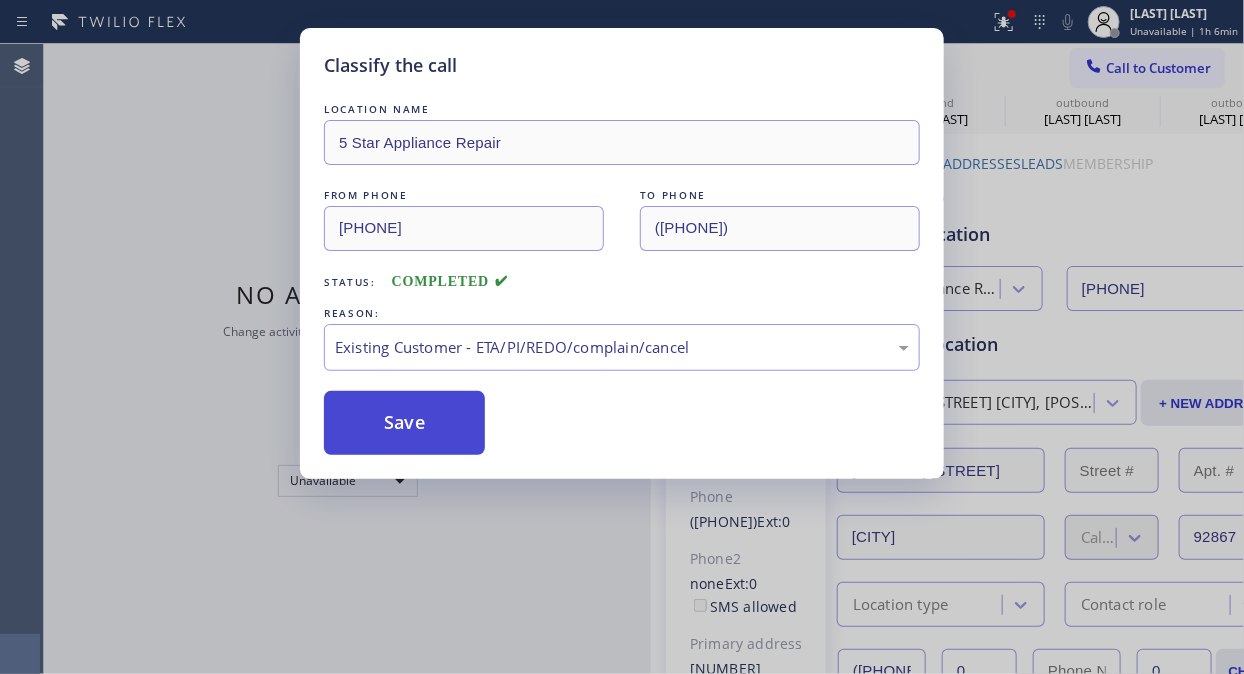 click on "Save" at bounding box center [404, 423] 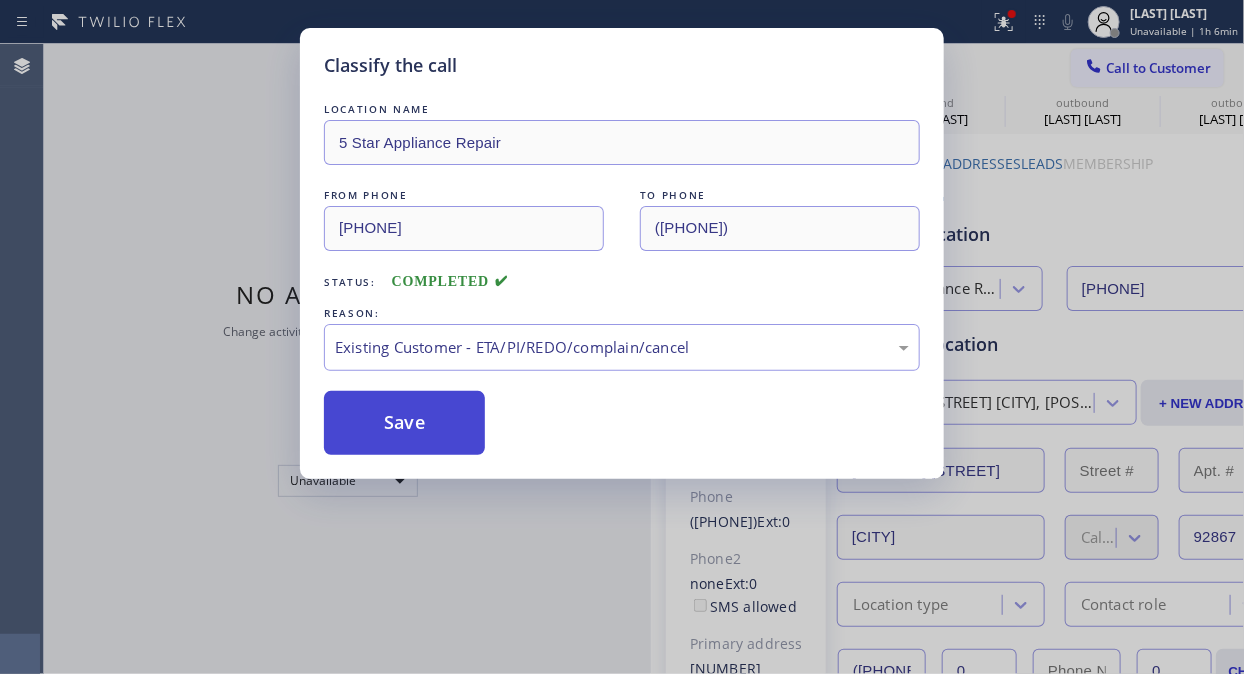 click on "Save" at bounding box center [404, 423] 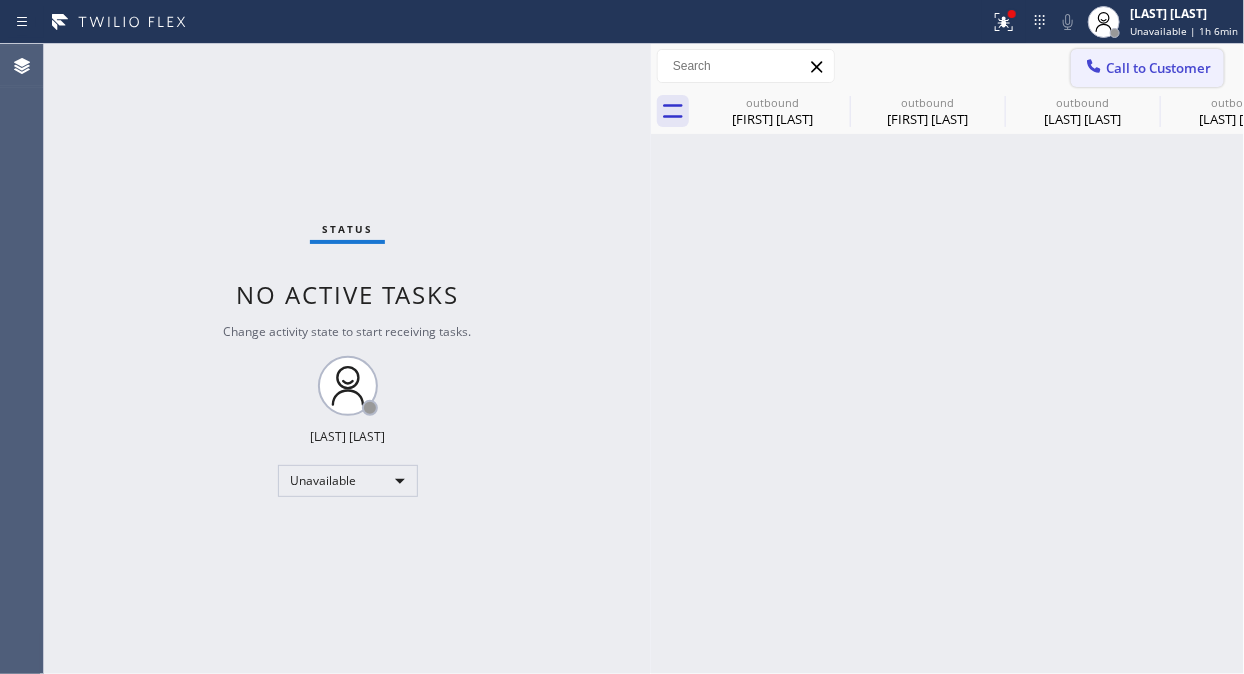 click on "Call to Customer" at bounding box center [1158, 68] 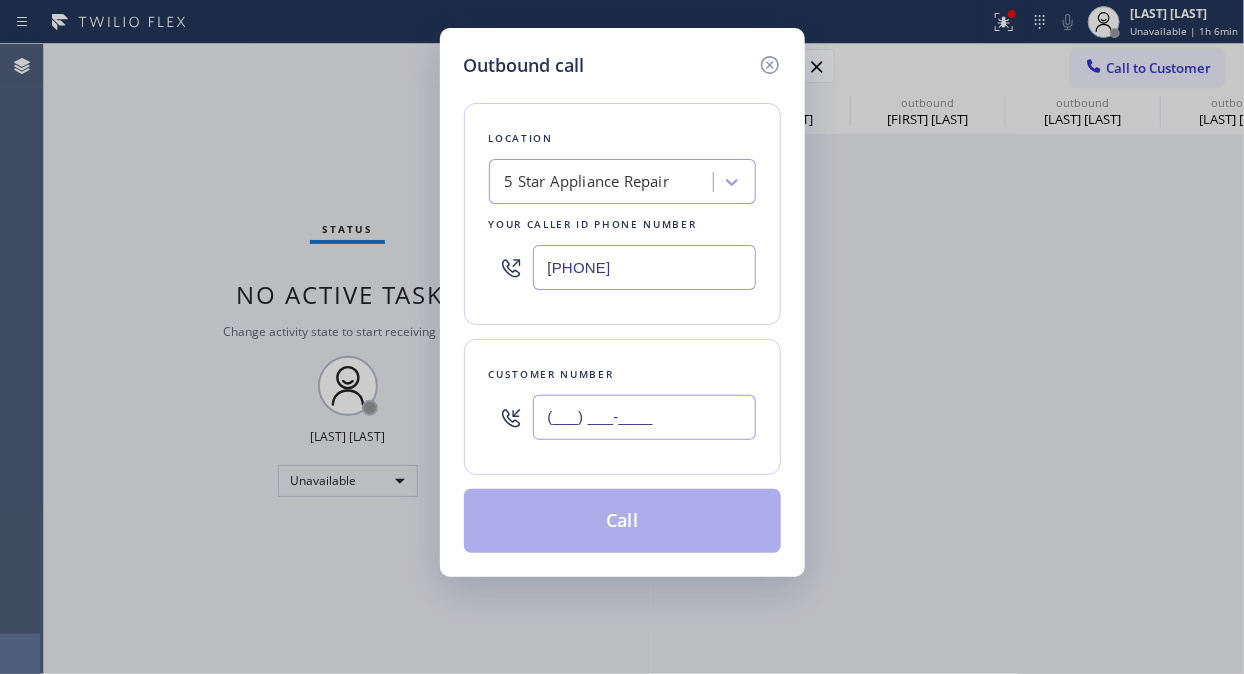 click on "(___) ___-____" at bounding box center [644, 417] 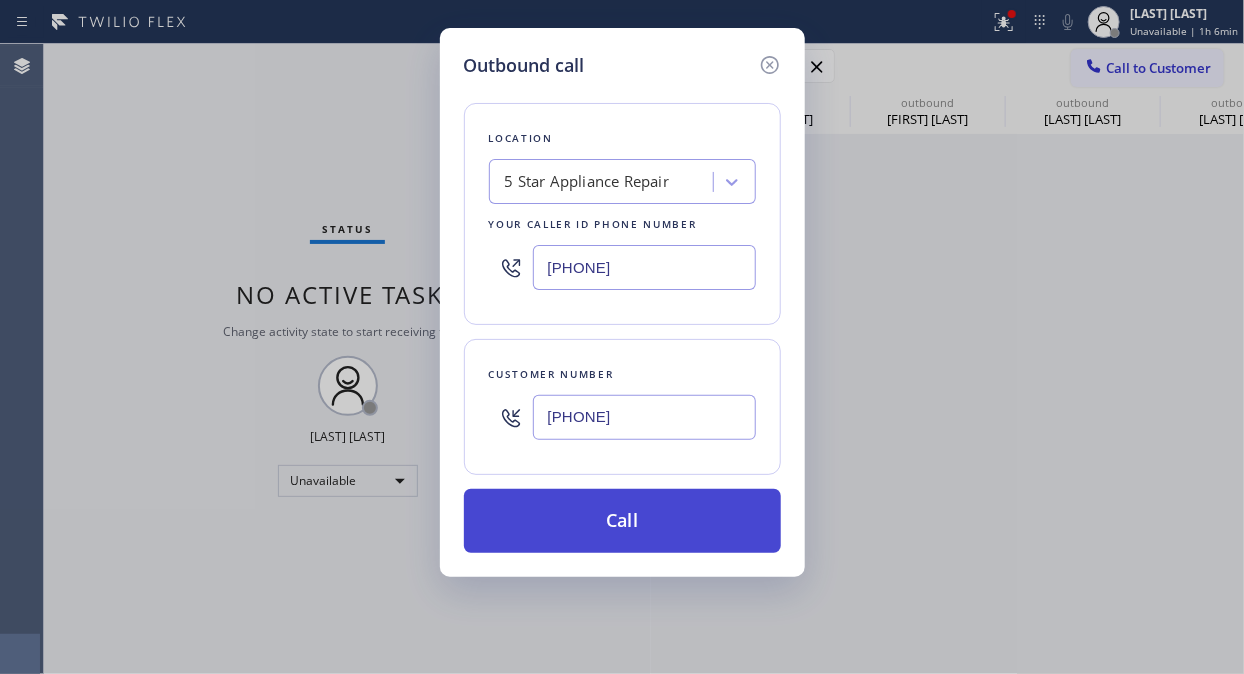 type on "[PHONE]" 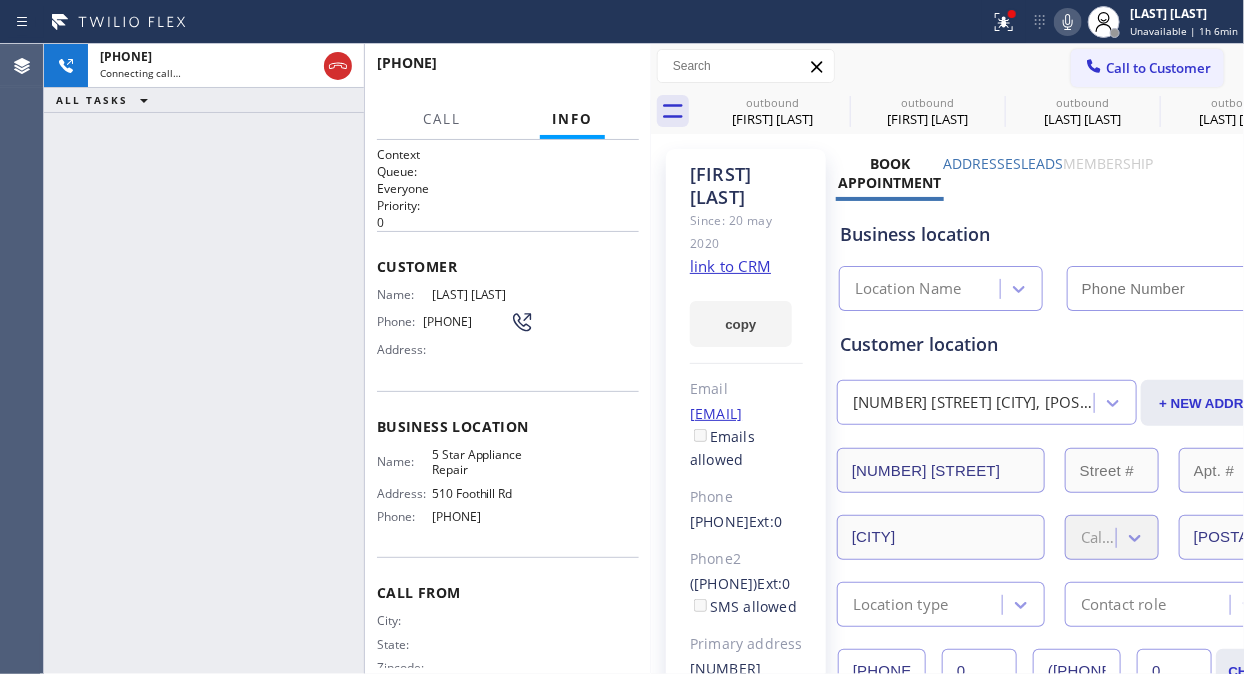 type on "[PHONE]" 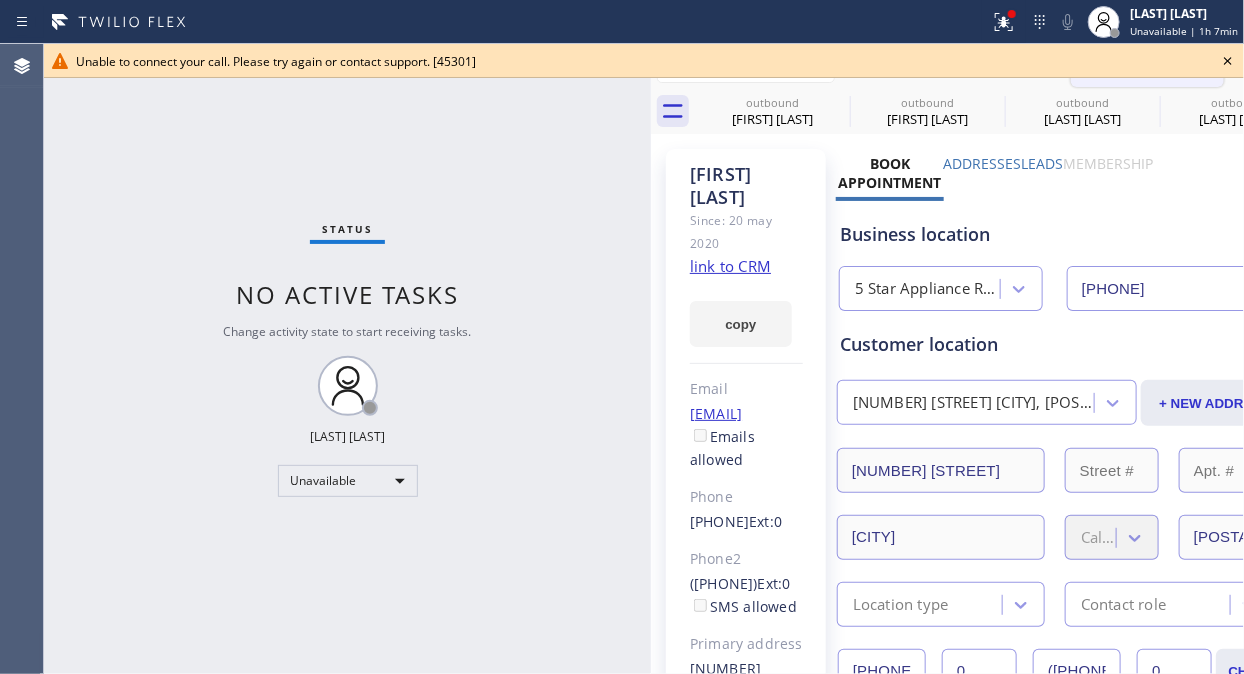 drag, startPoint x: 1228, startPoint y: 61, endPoint x: 1195, endPoint y: 61, distance: 33 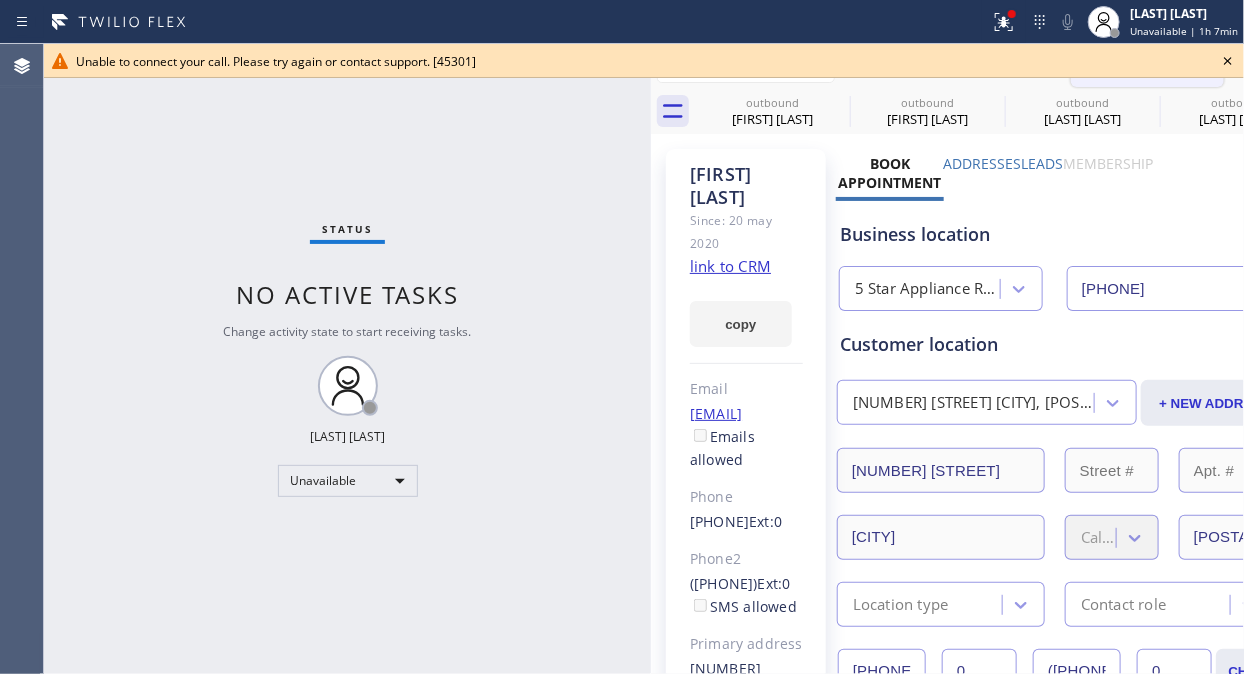 click 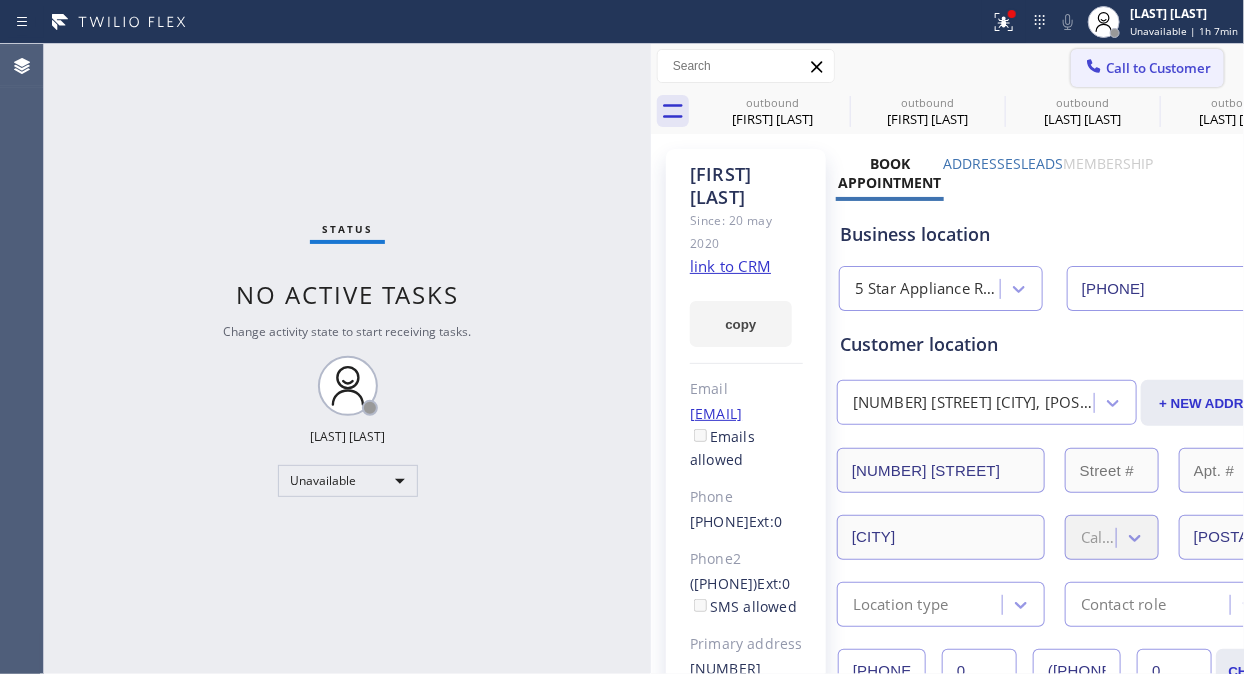 click on "Call to Customer" at bounding box center [1158, 68] 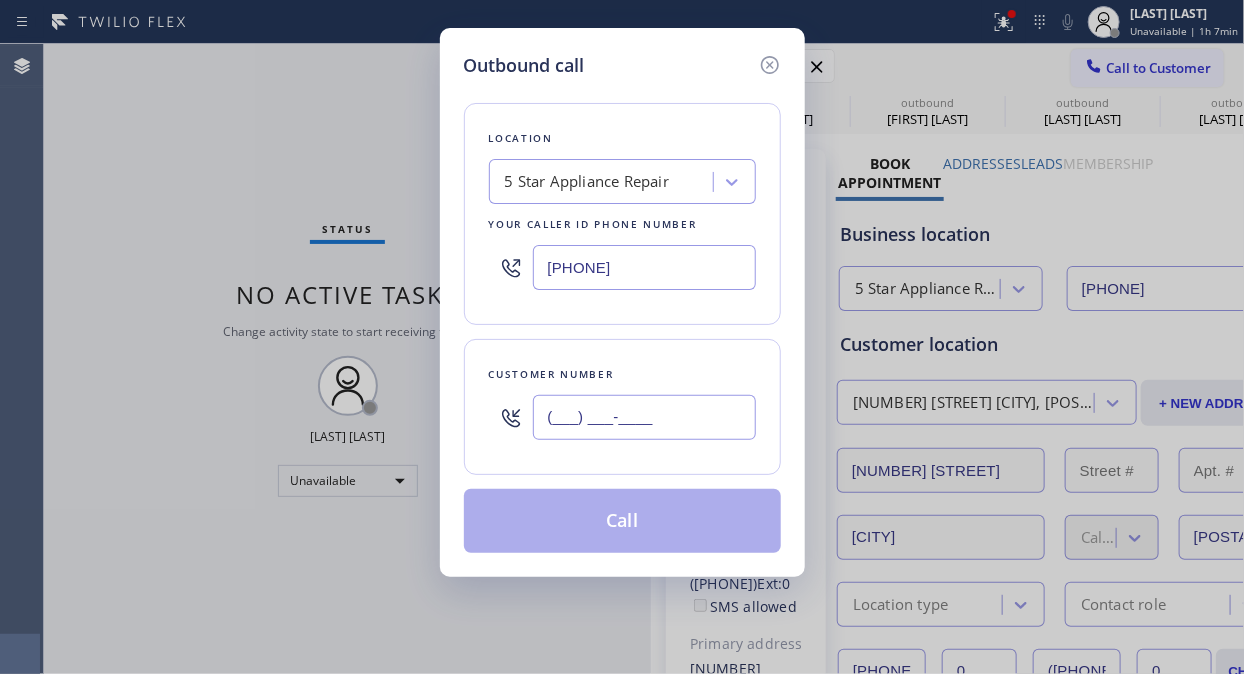 click on "(___) ___-____" at bounding box center [644, 417] 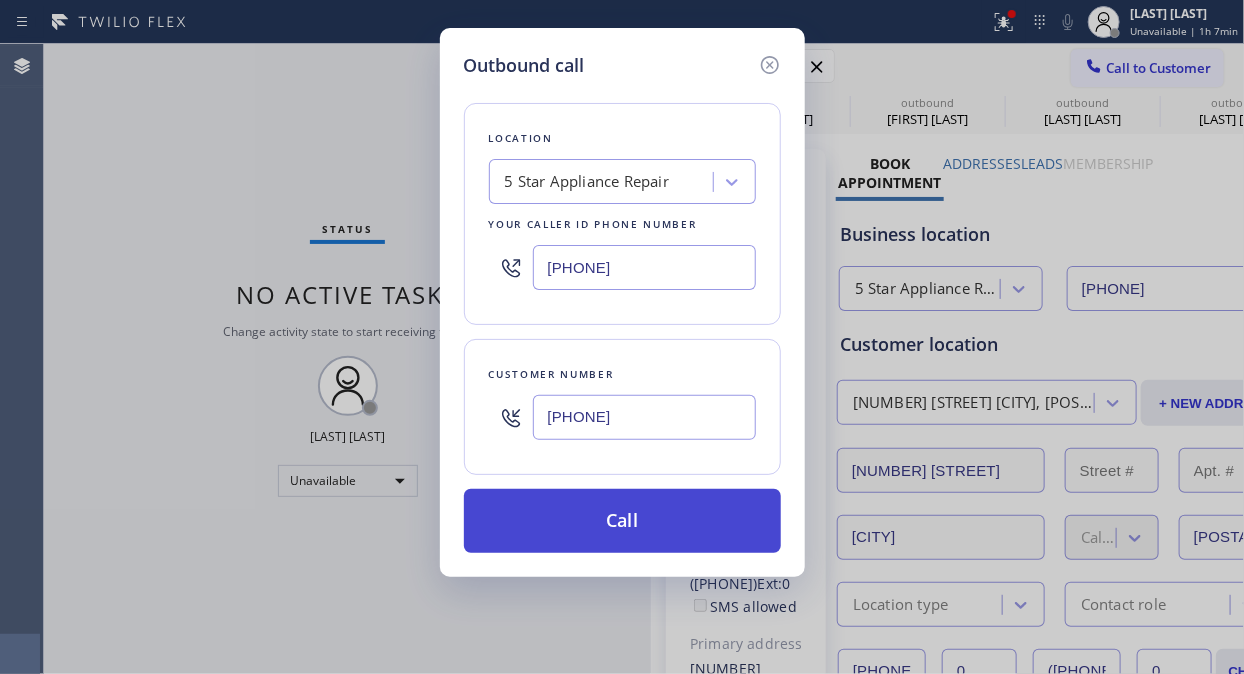 type on "[PHONE]" 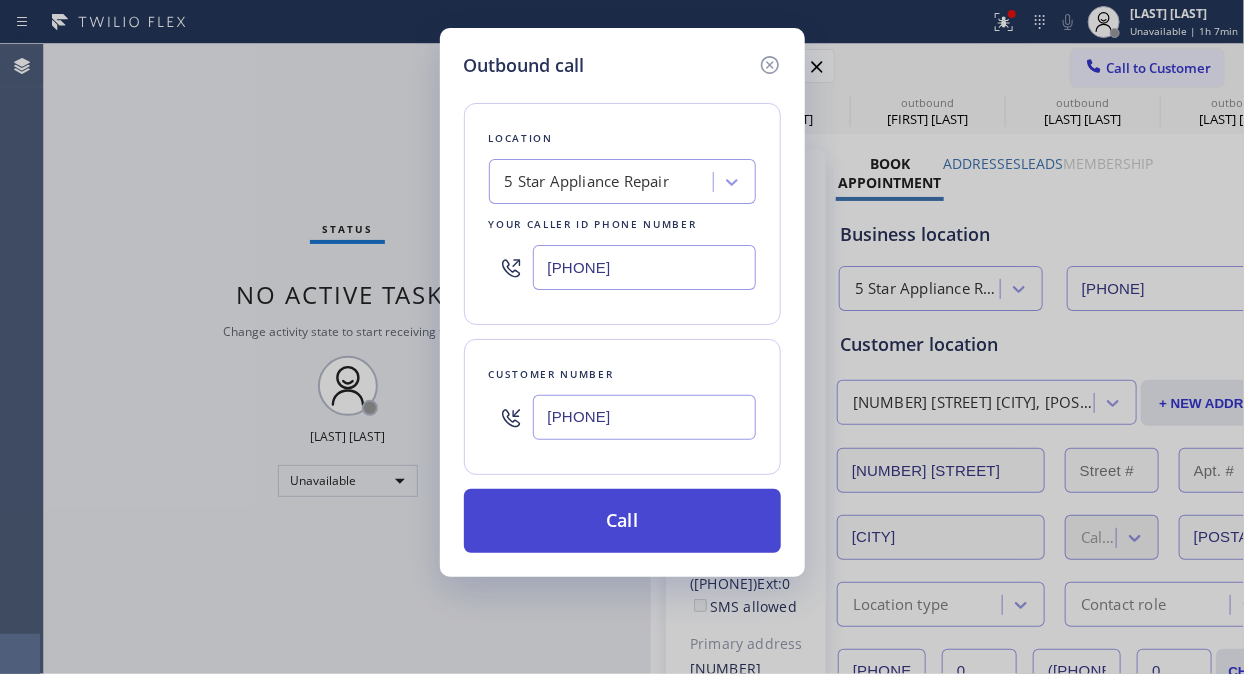 click on "Call" at bounding box center [622, 521] 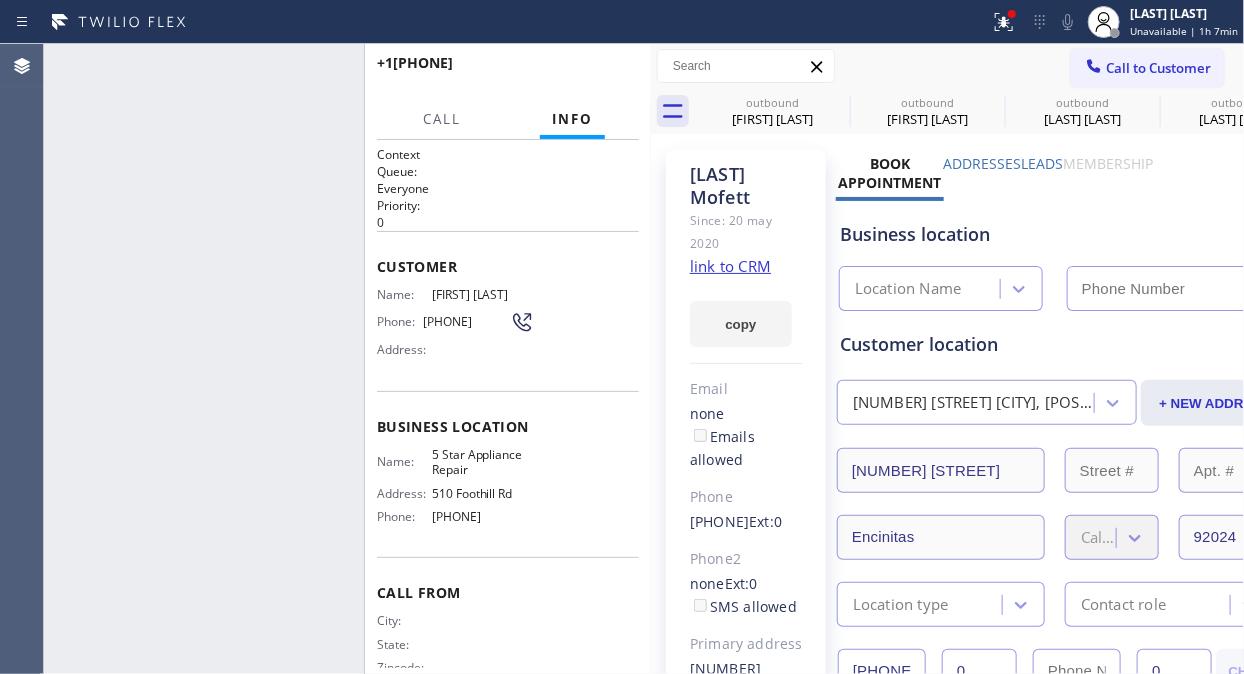 type on "[PHONE]" 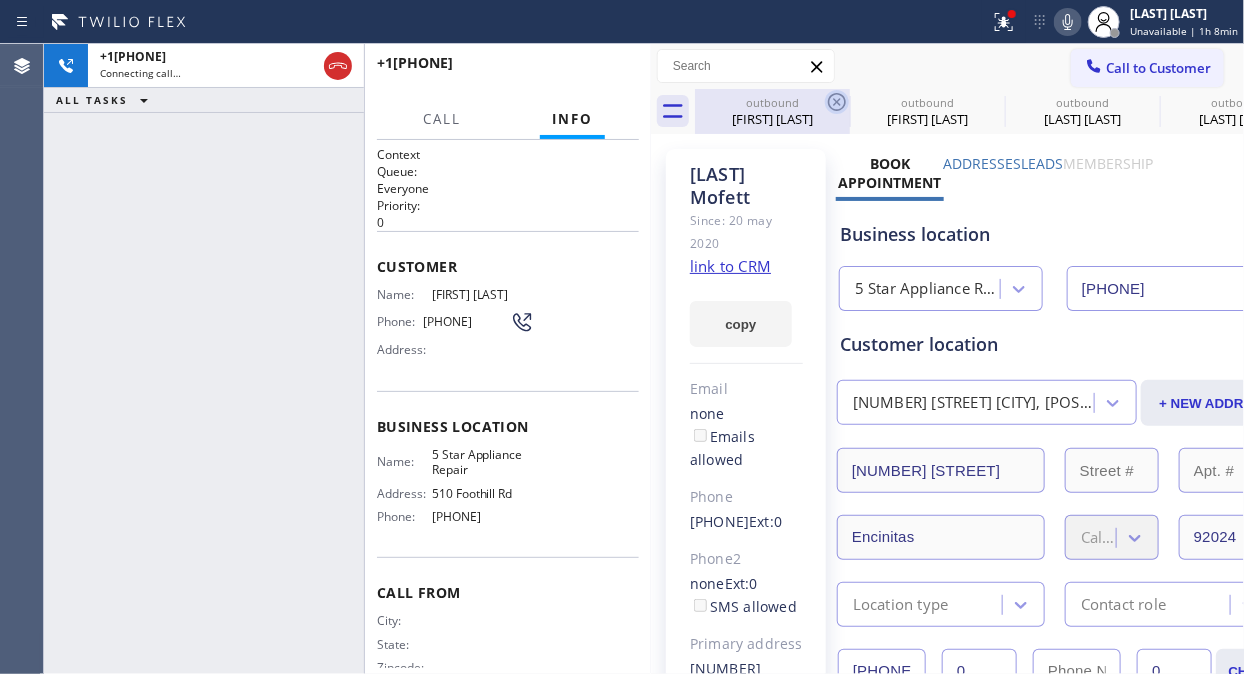 click 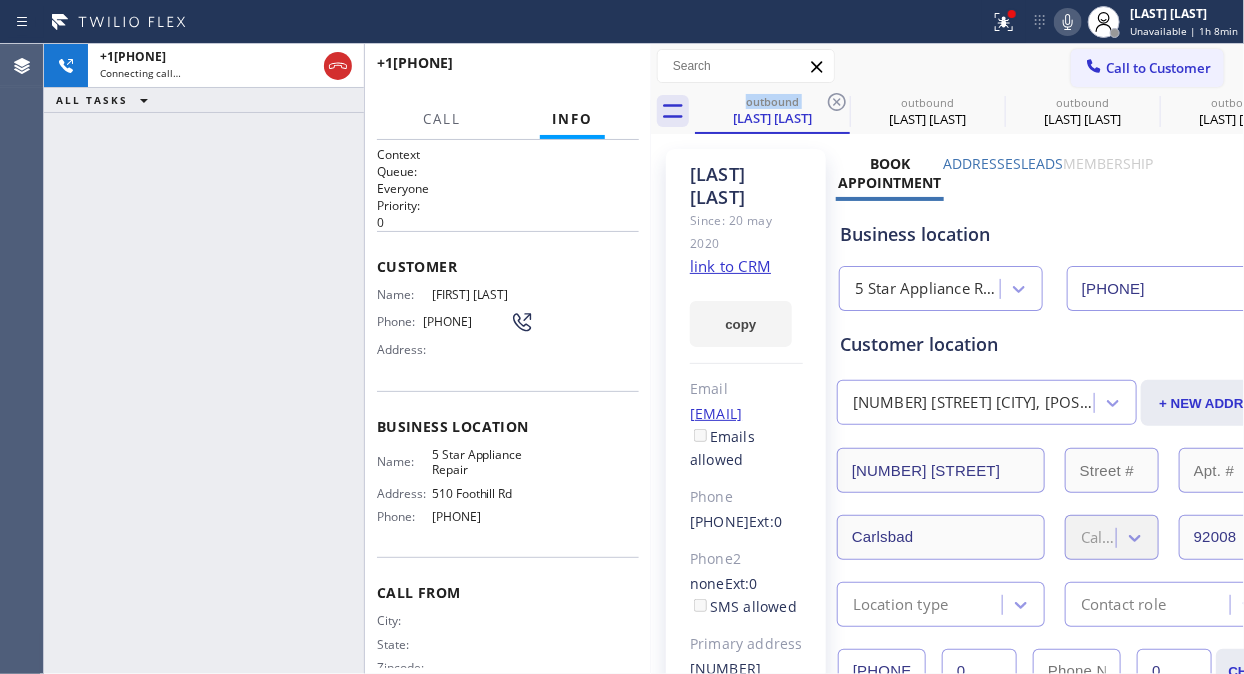 click 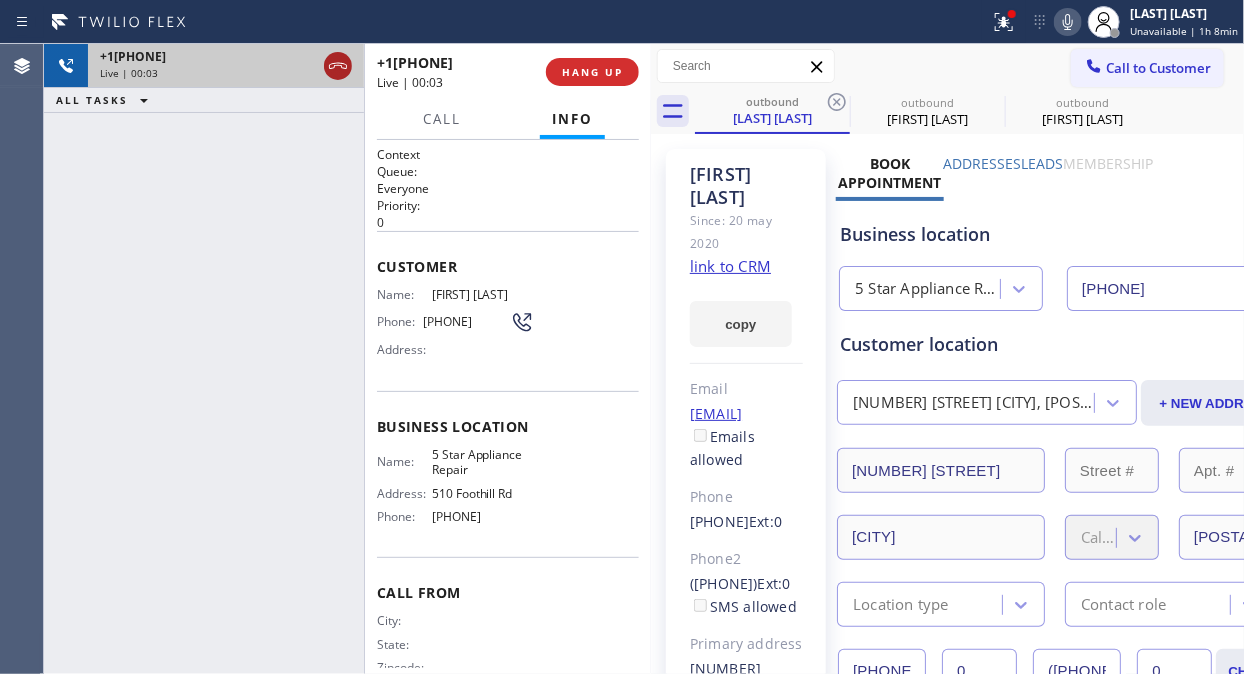 click 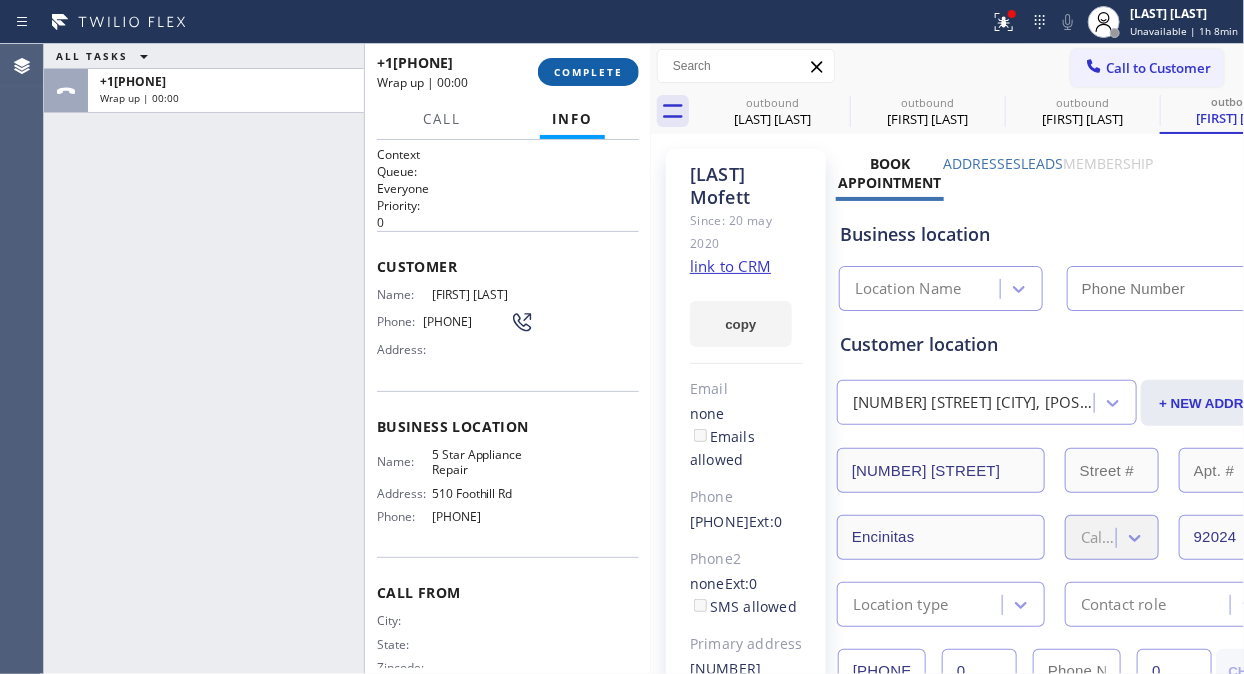 click on "COMPLETE" at bounding box center [588, 72] 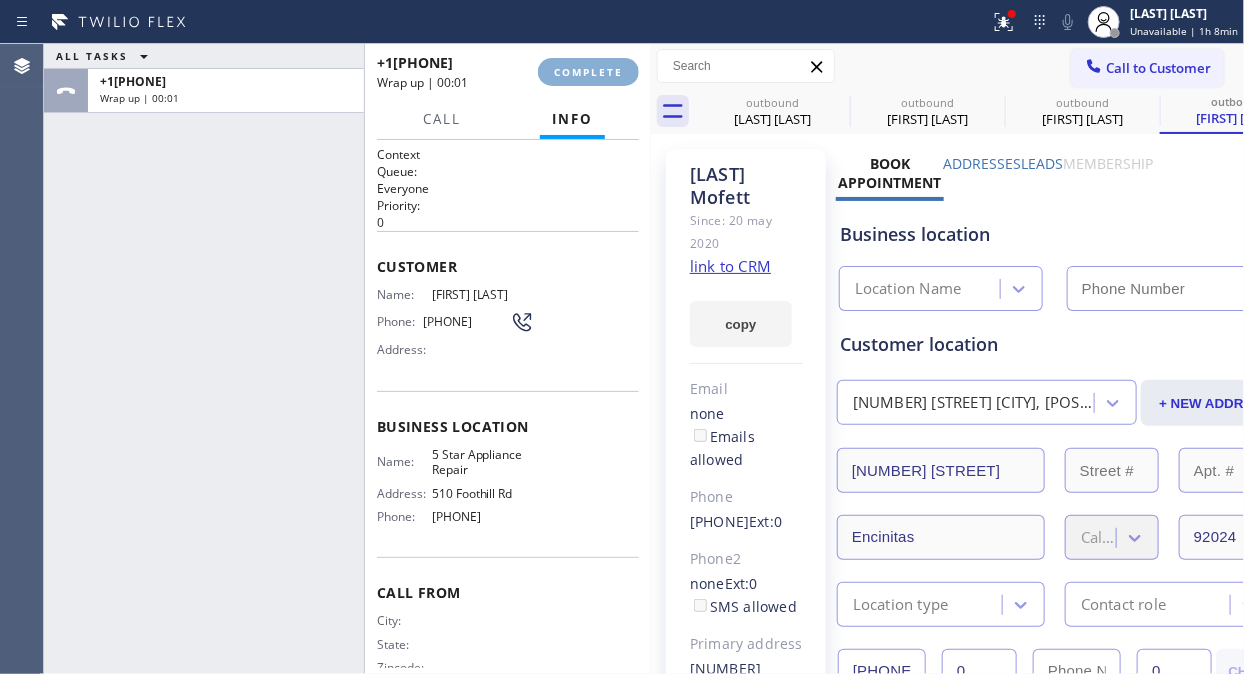 type on "[PHONE]" 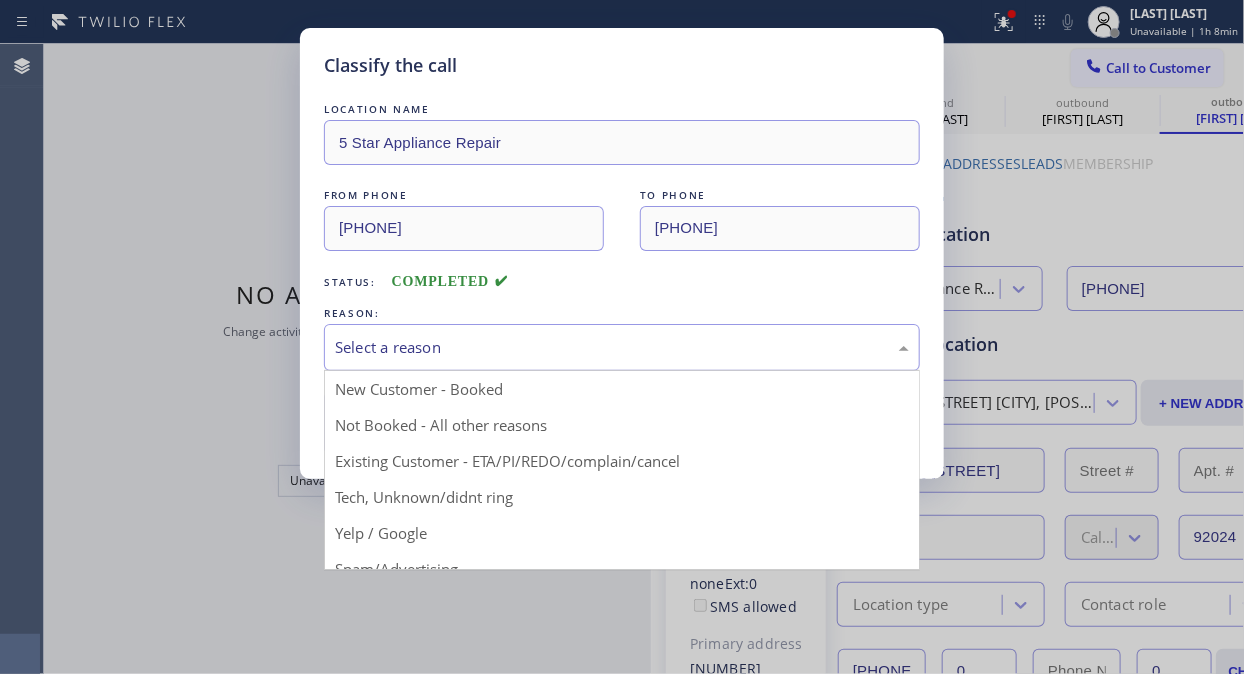click on "Select a reason" at bounding box center (622, 347) 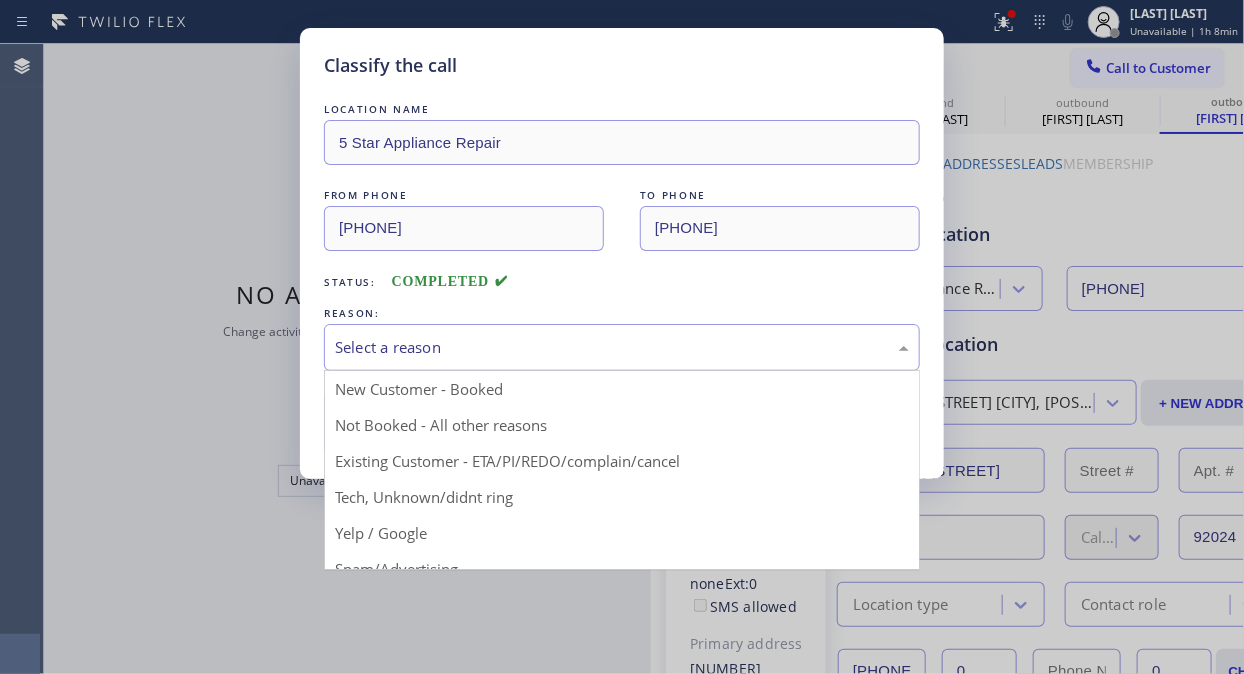 drag, startPoint x: 563, startPoint y: 454, endPoint x: 324, endPoint y: 414, distance: 242.32416 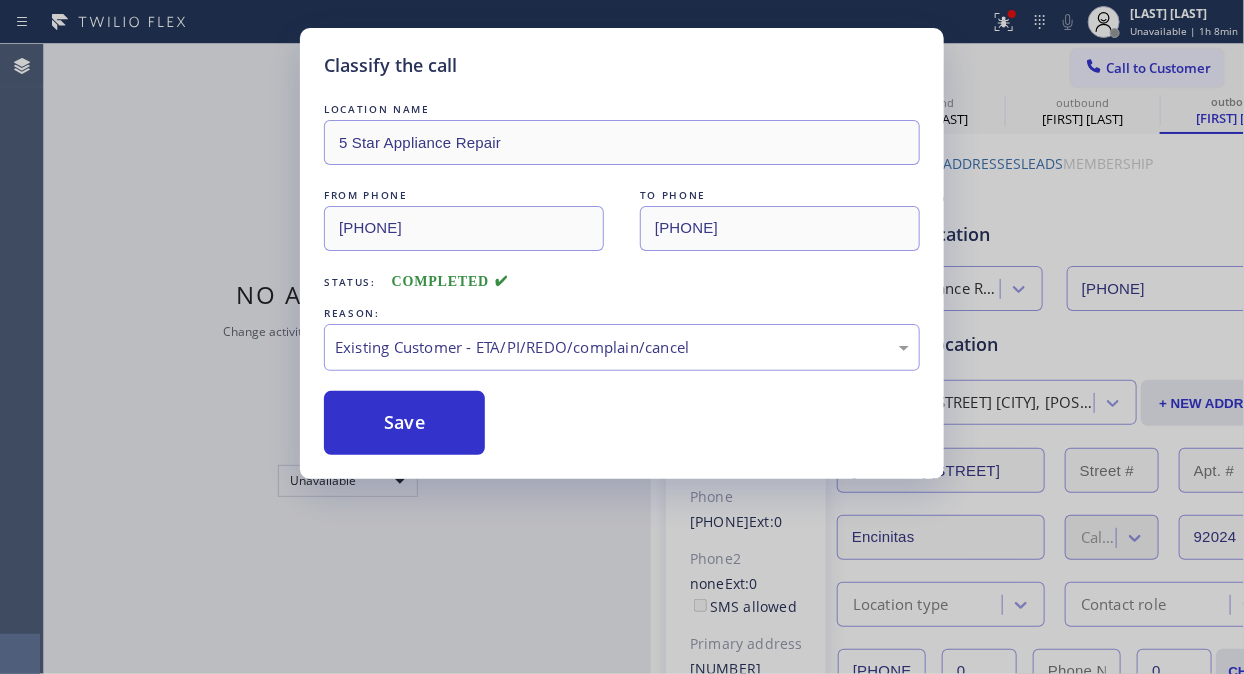 click on "Classify the call LOCATION NAME 5 Star Appliance Repair FROM PHONE [PHONE] TO PHONE [PHONE] Status: COMPLETED REASON: Existing Customer - ETA/PI/REDO/complain/cancel Save" at bounding box center (622, 253) 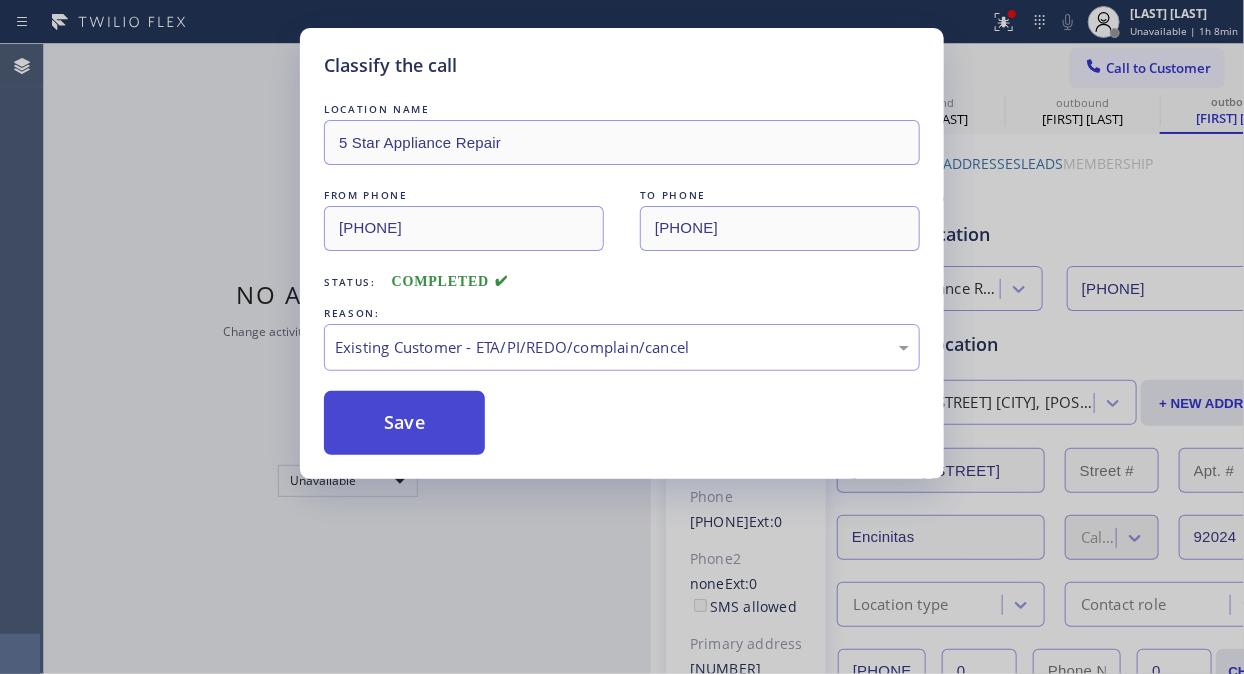 click on "Save" at bounding box center [404, 423] 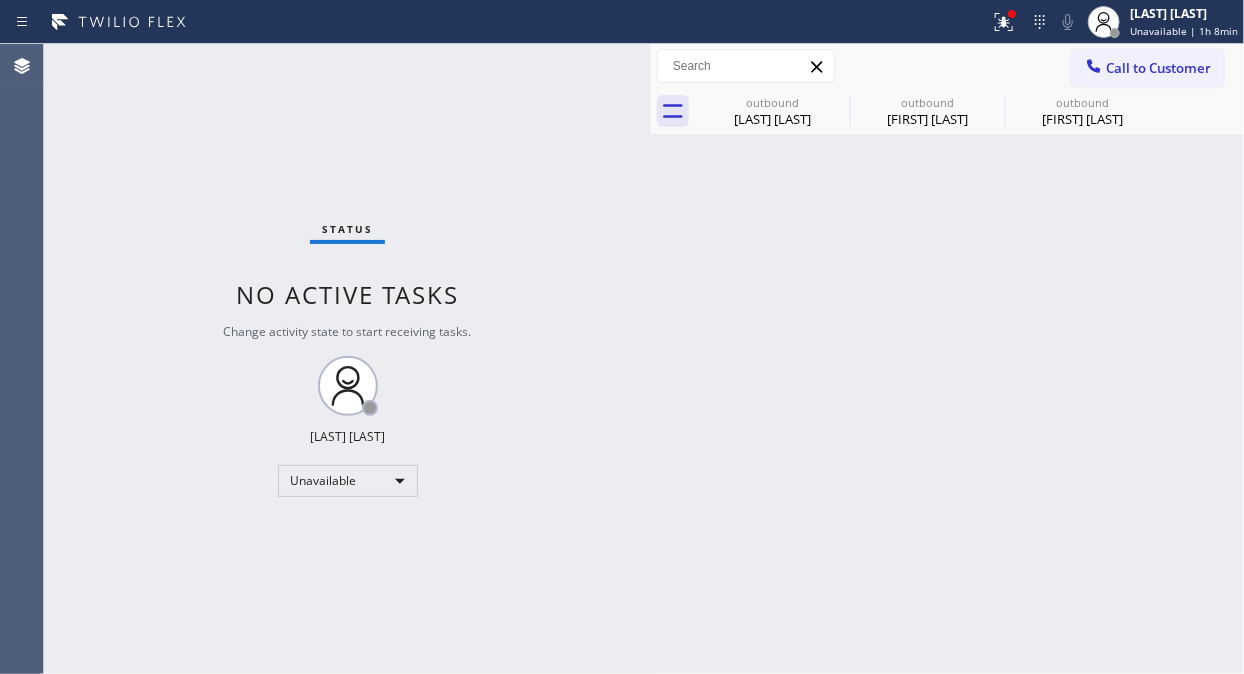 click 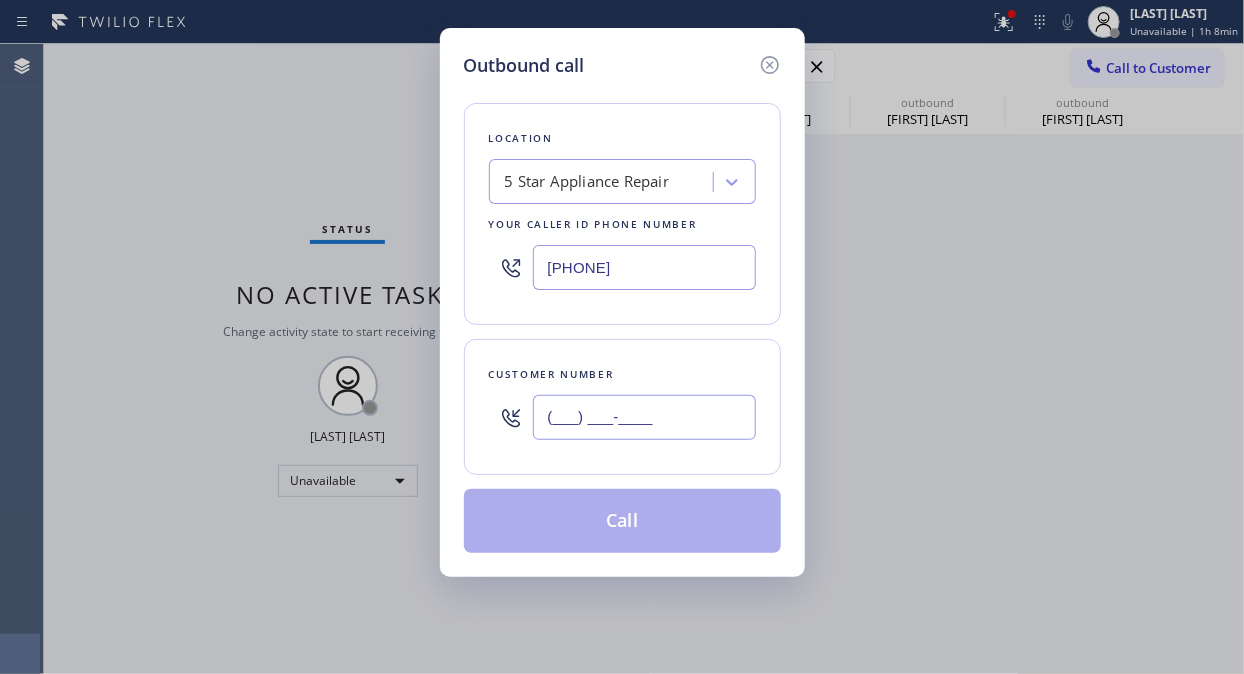 drag, startPoint x: 688, startPoint y: 402, endPoint x: 682, endPoint y: 418, distance: 17.088007 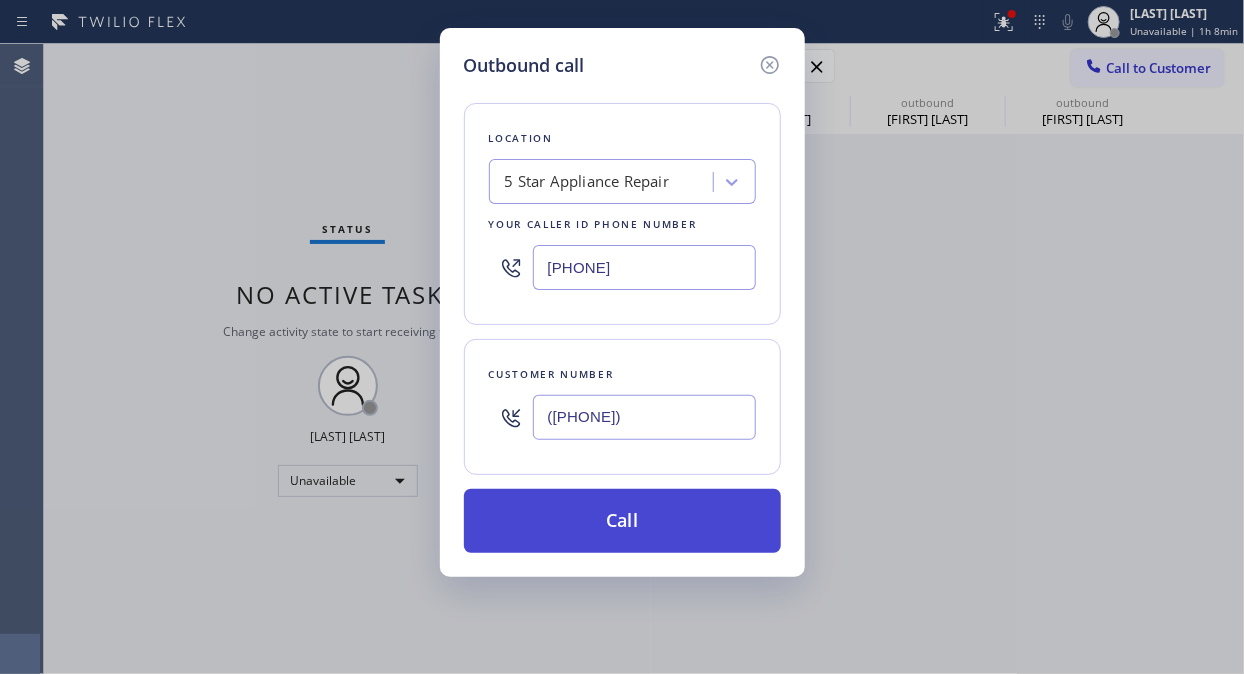type on "([PHONE])" 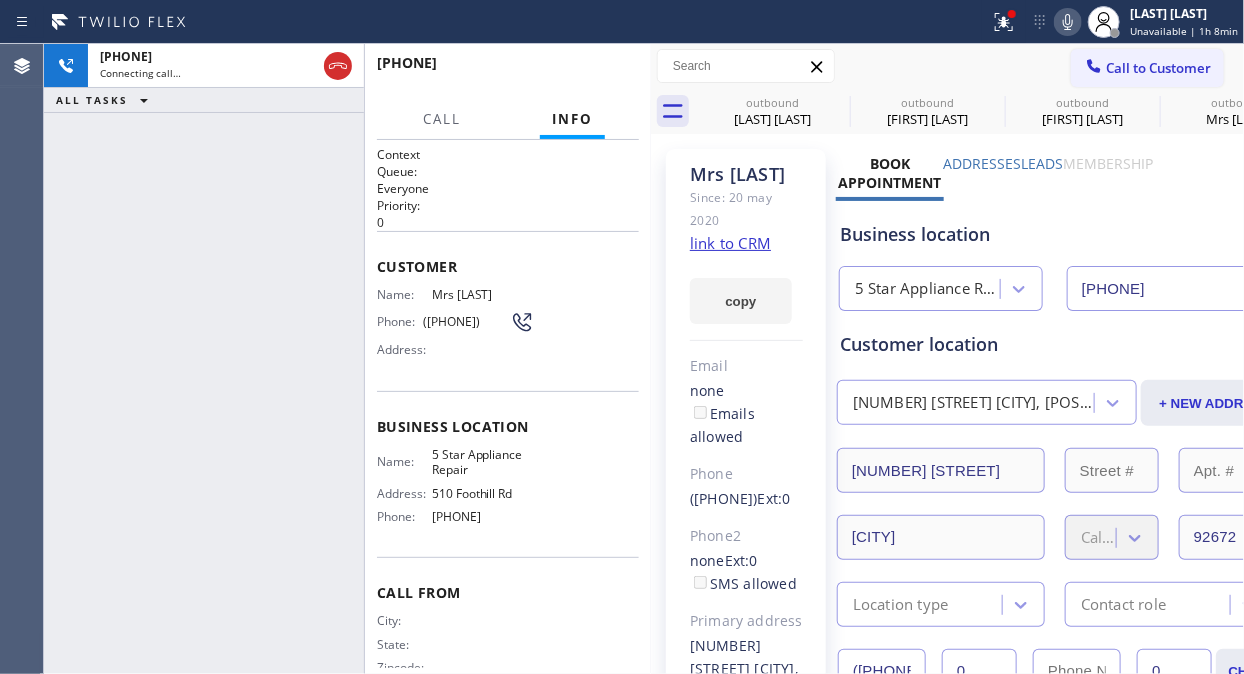 type on "[PHONE]" 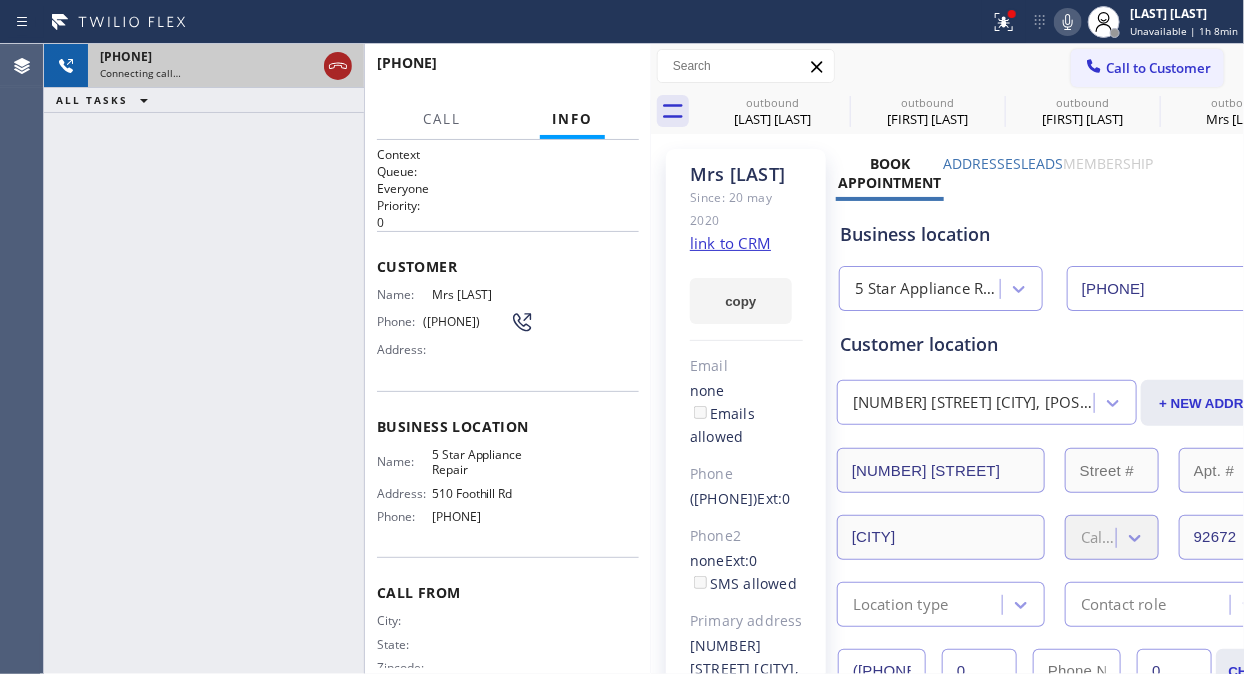 click 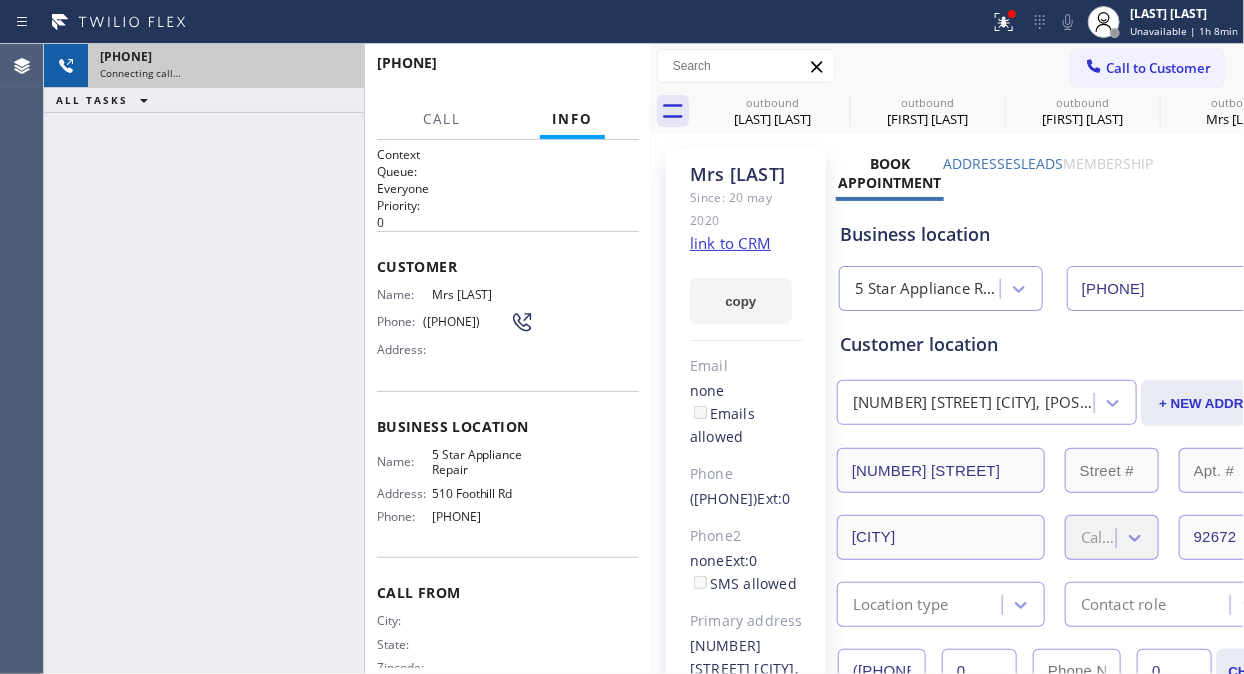 click 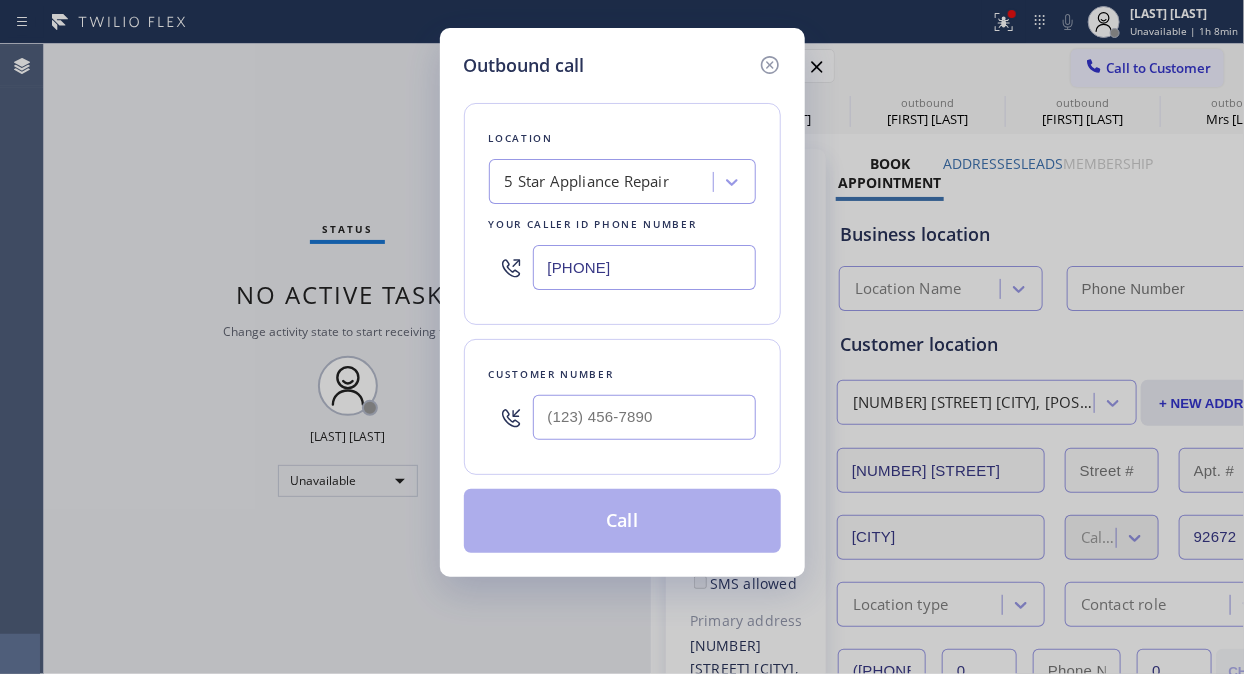 type on "[PHONE]" 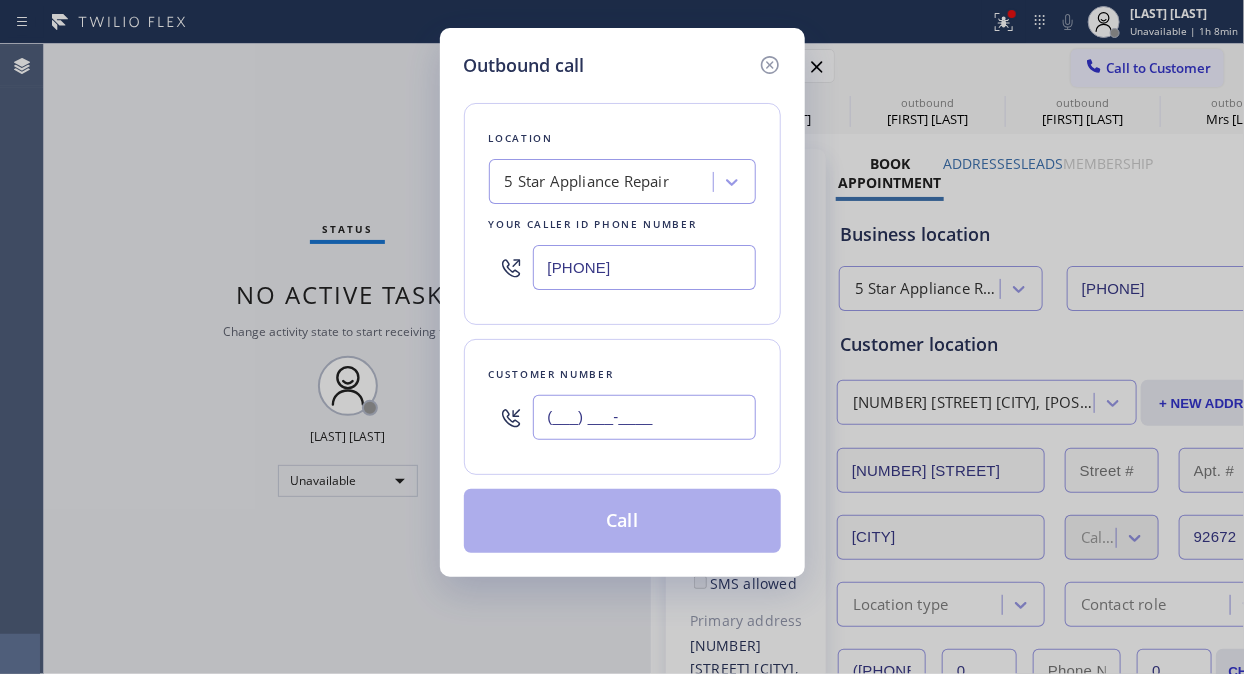 click on "(___) ___-____" at bounding box center (644, 417) 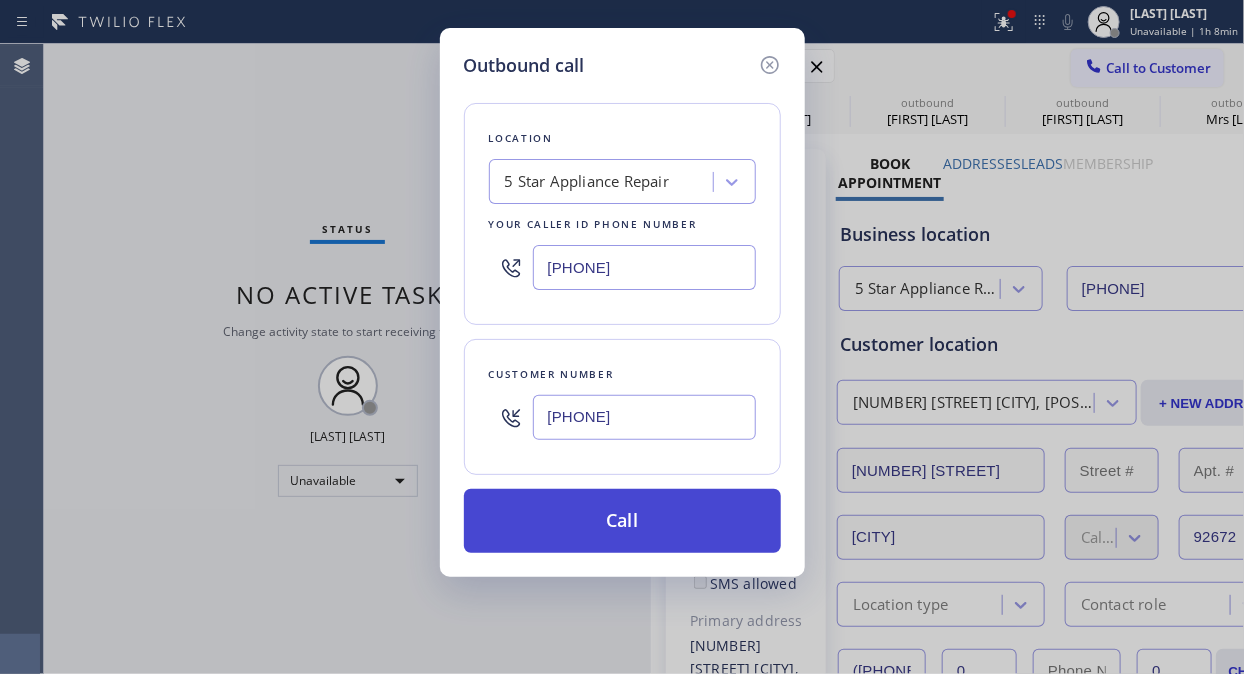 type on "[PHONE]" 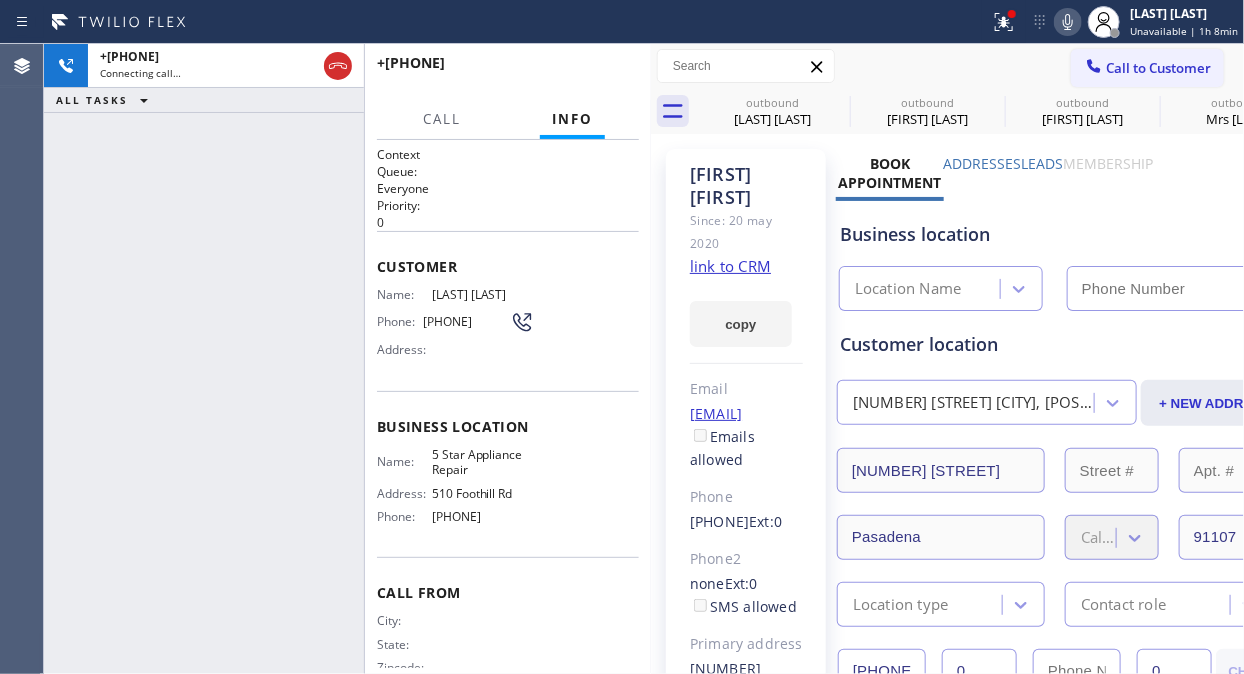 type on "[PHONE]" 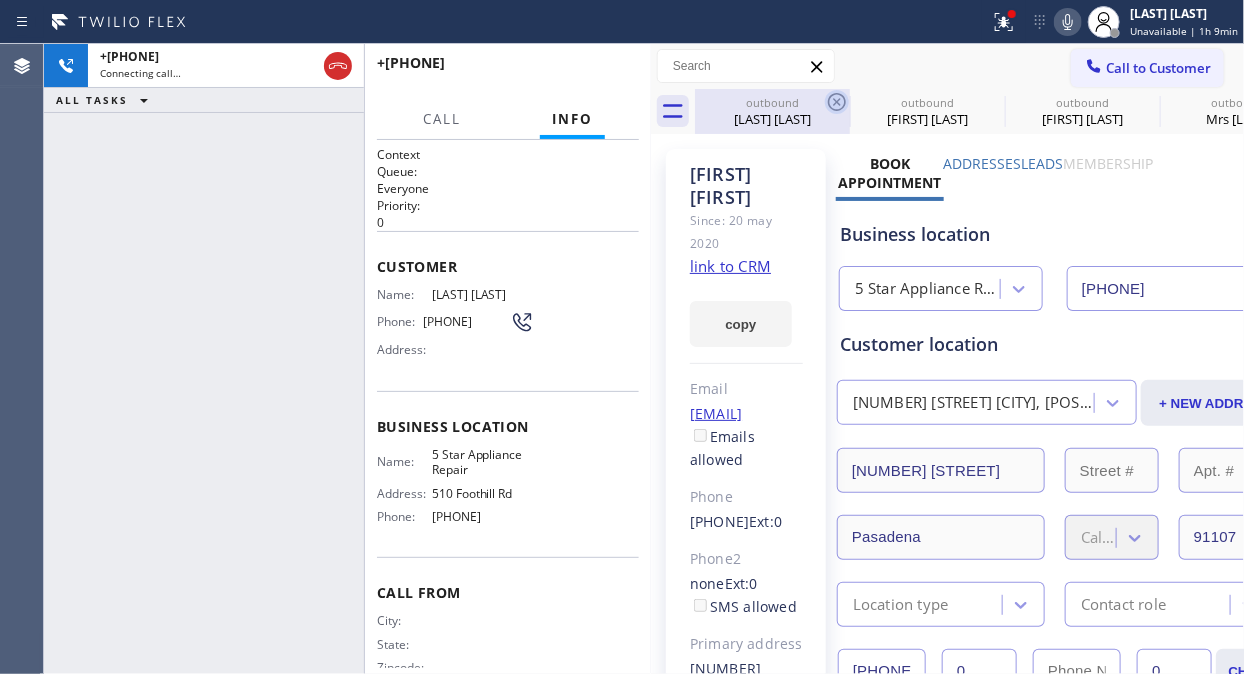 click 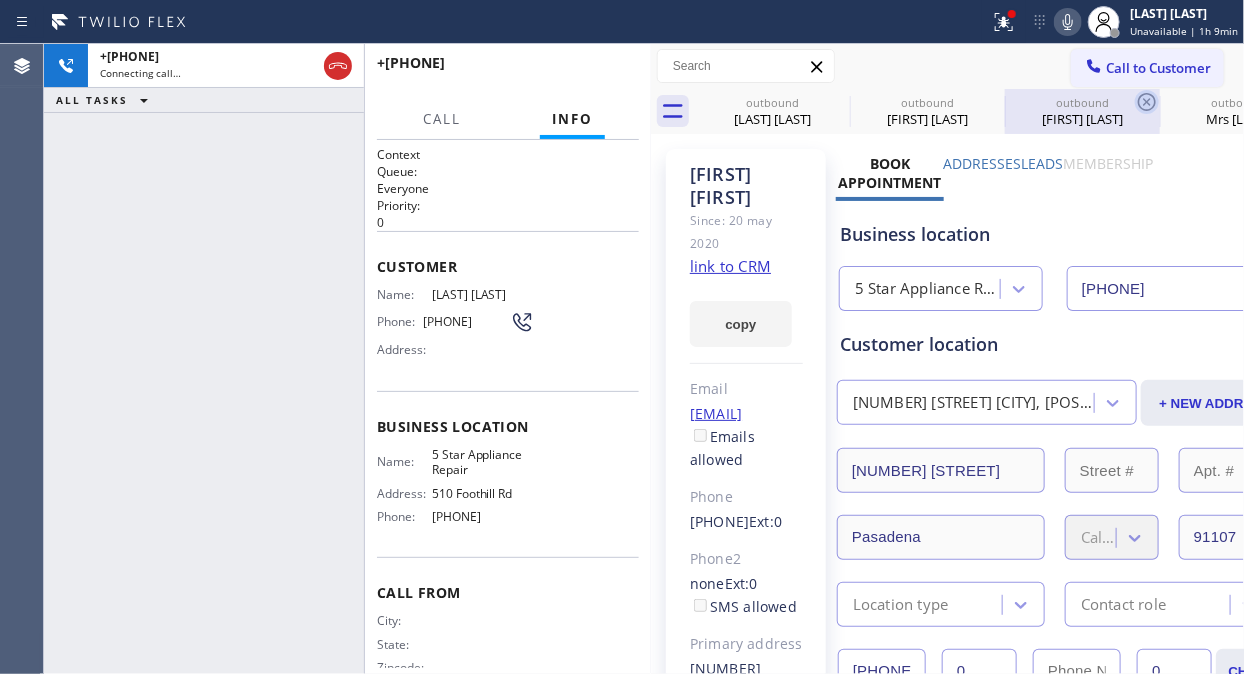 click 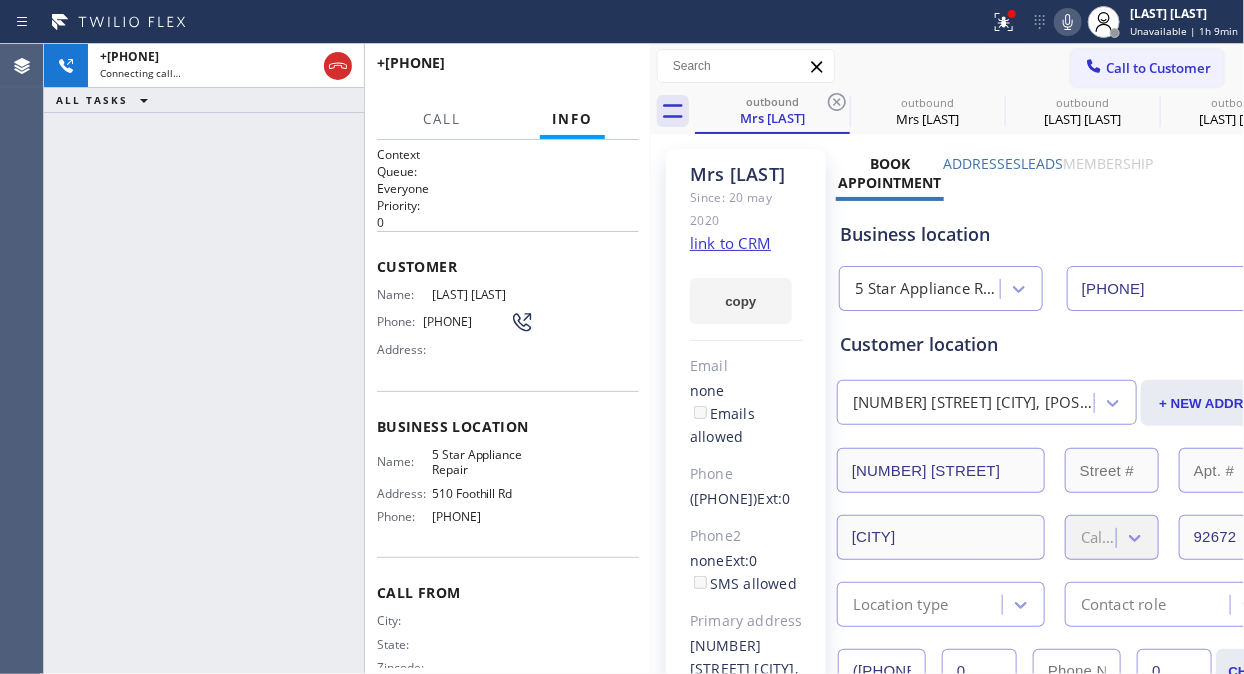 click 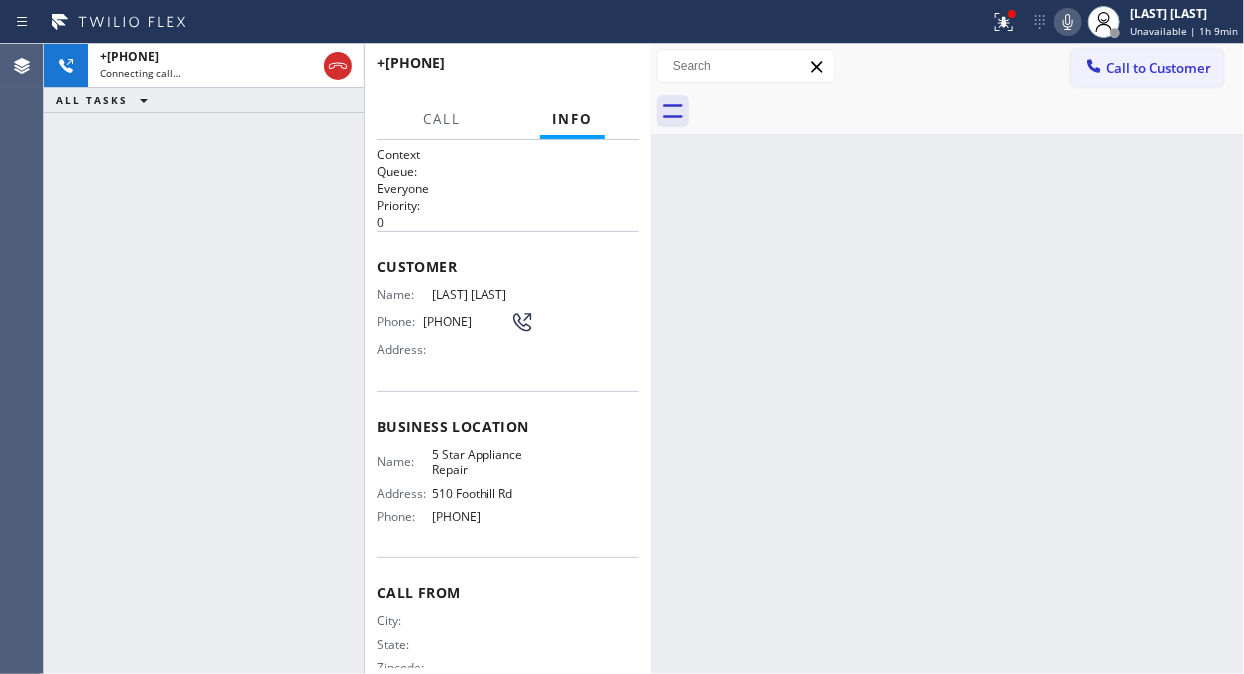 click at bounding box center (969, 111) 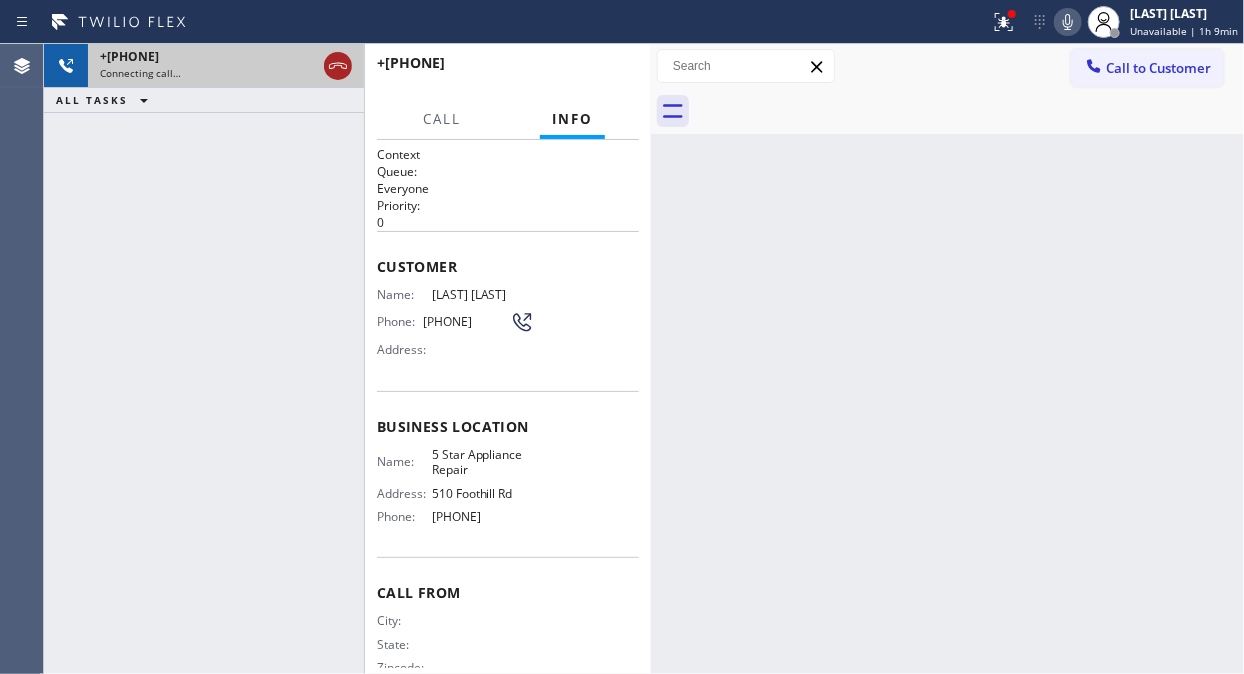 click 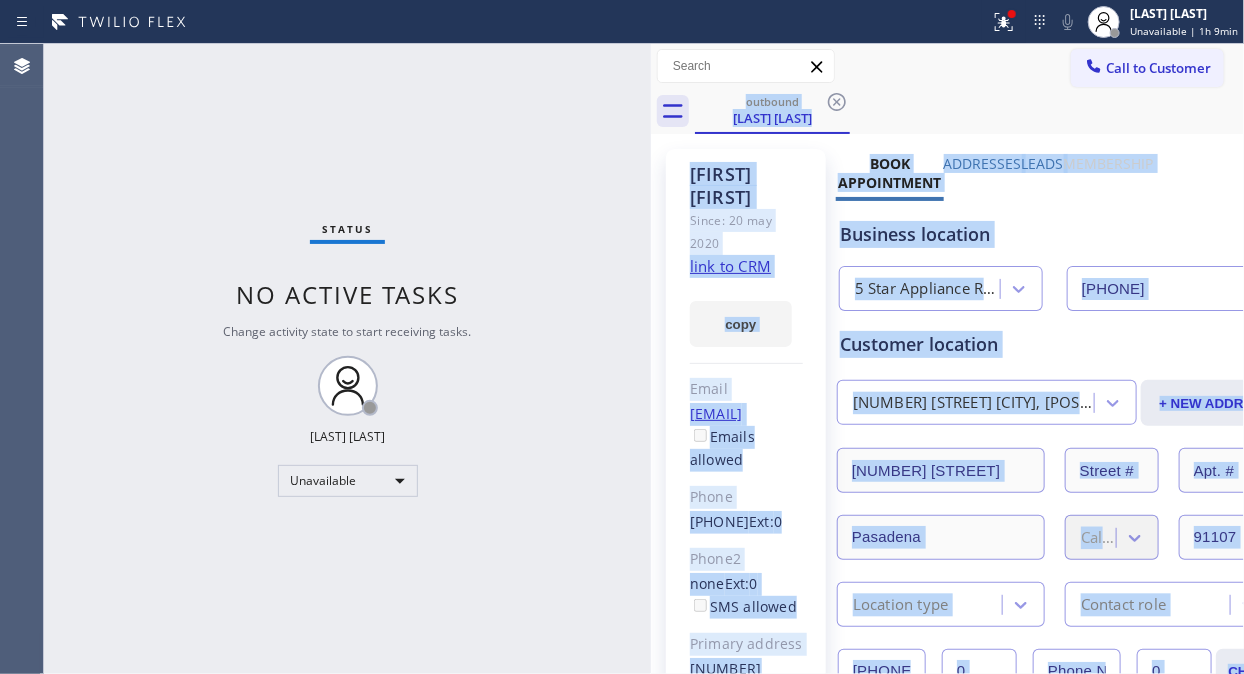 type on "[PHONE]" 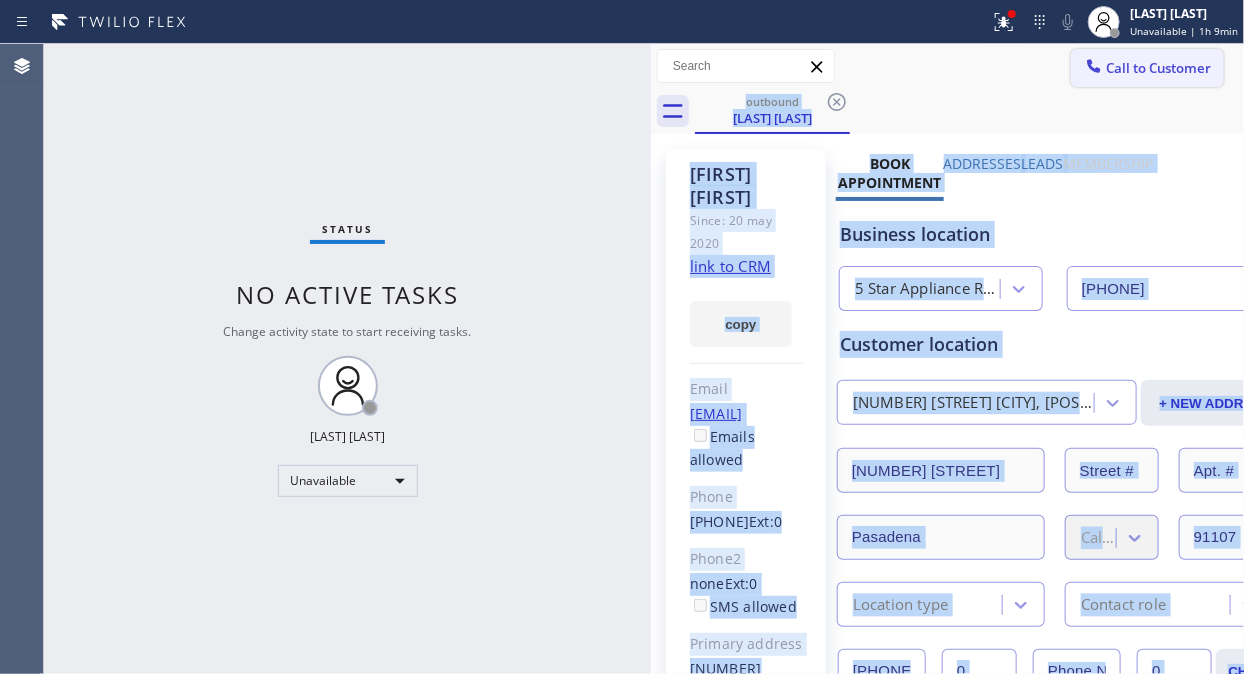 click at bounding box center (1094, 68) 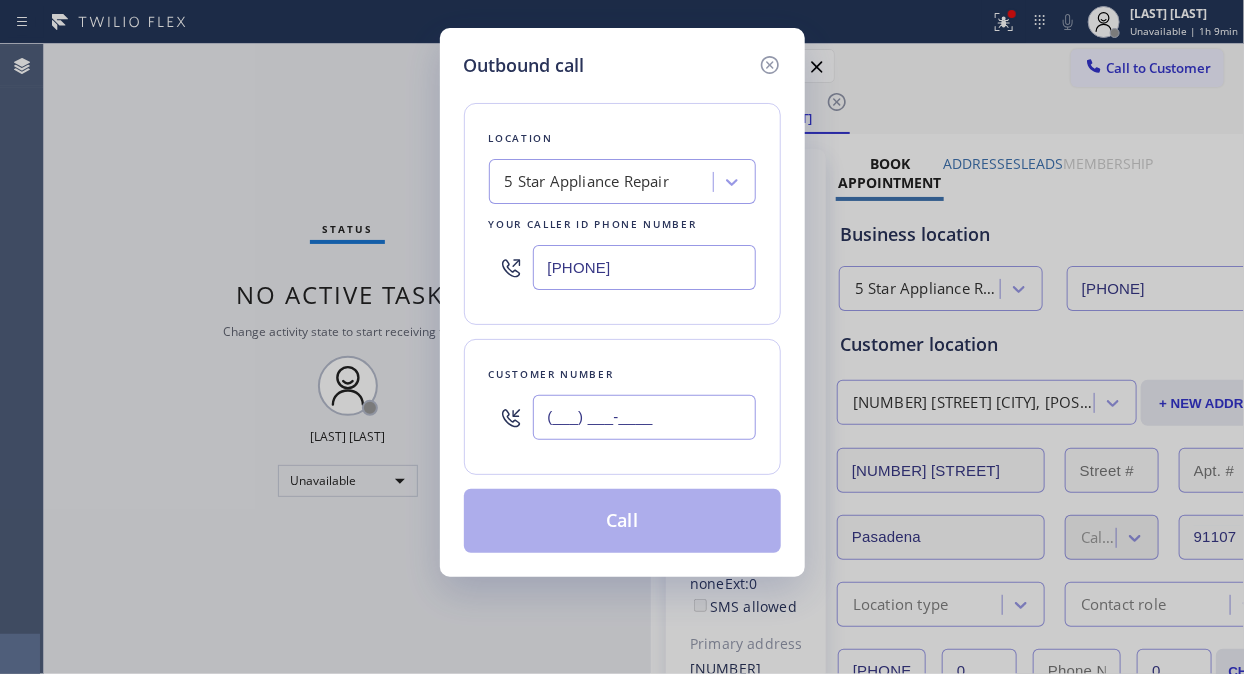 click on "(___) ___-____" at bounding box center [644, 417] 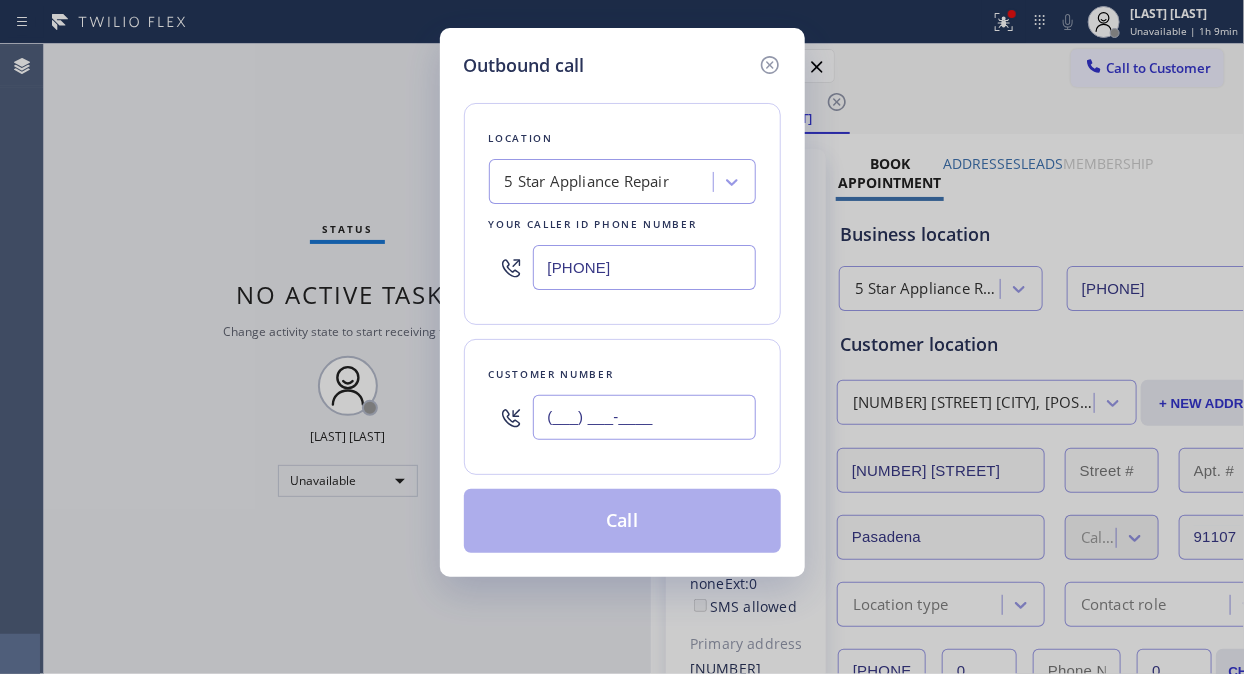 paste on "[PHONE]" 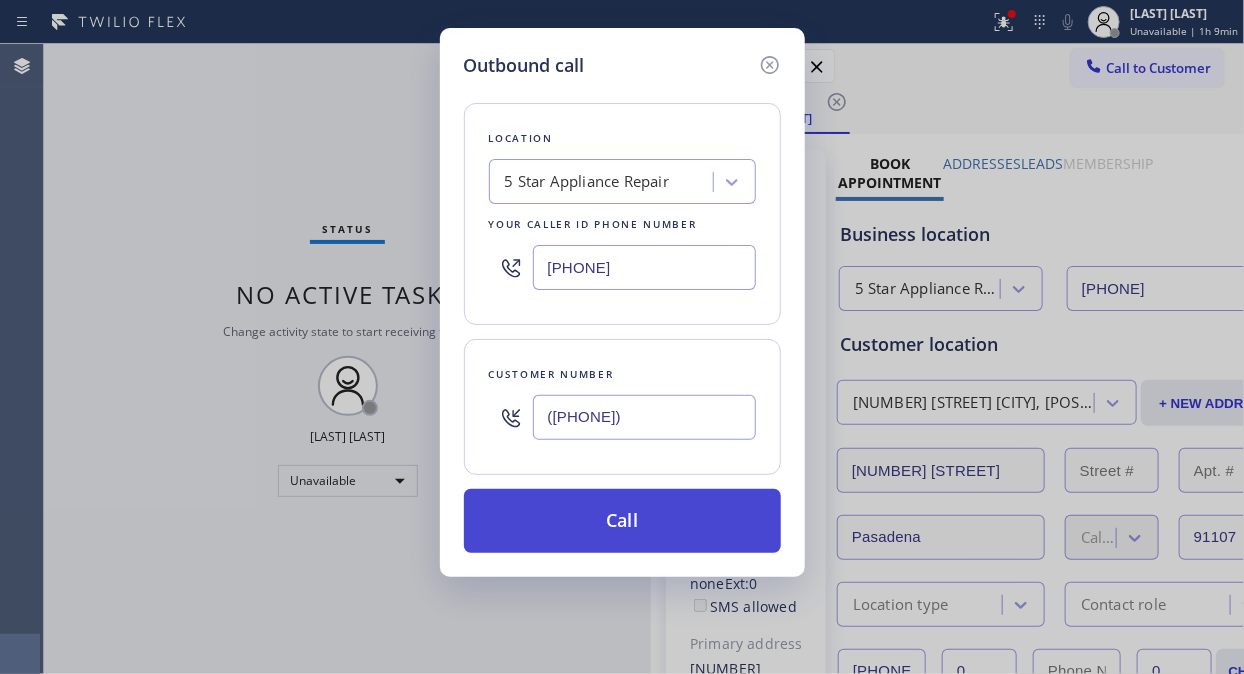 type on "([PHONE])" 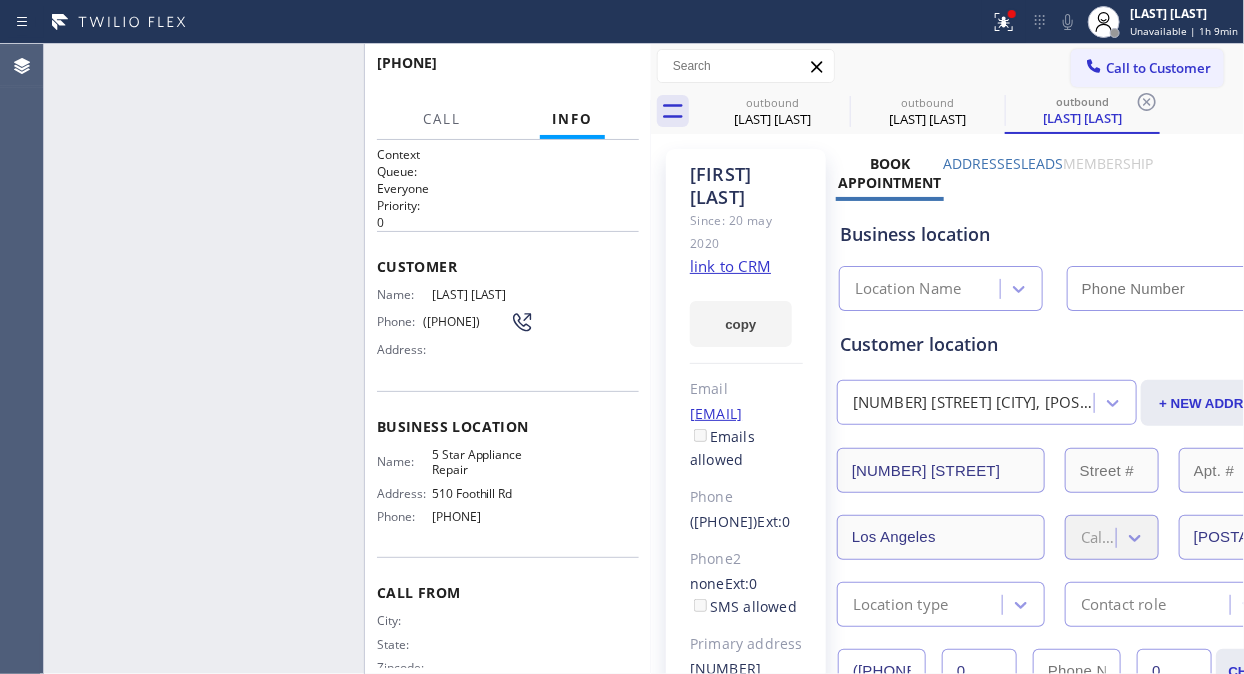 type on "[PHONE]" 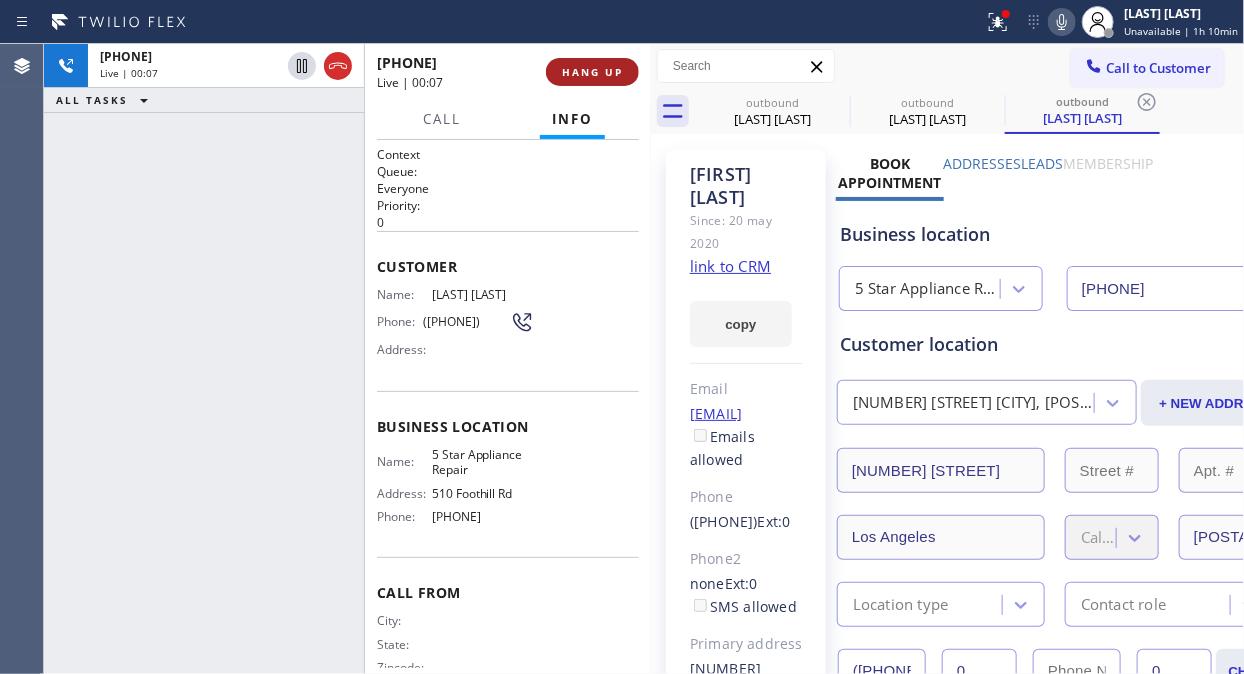 drag, startPoint x: 323, startPoint y: 65, endPoint x: 560, endPoint y: 70, distance: 237.05273 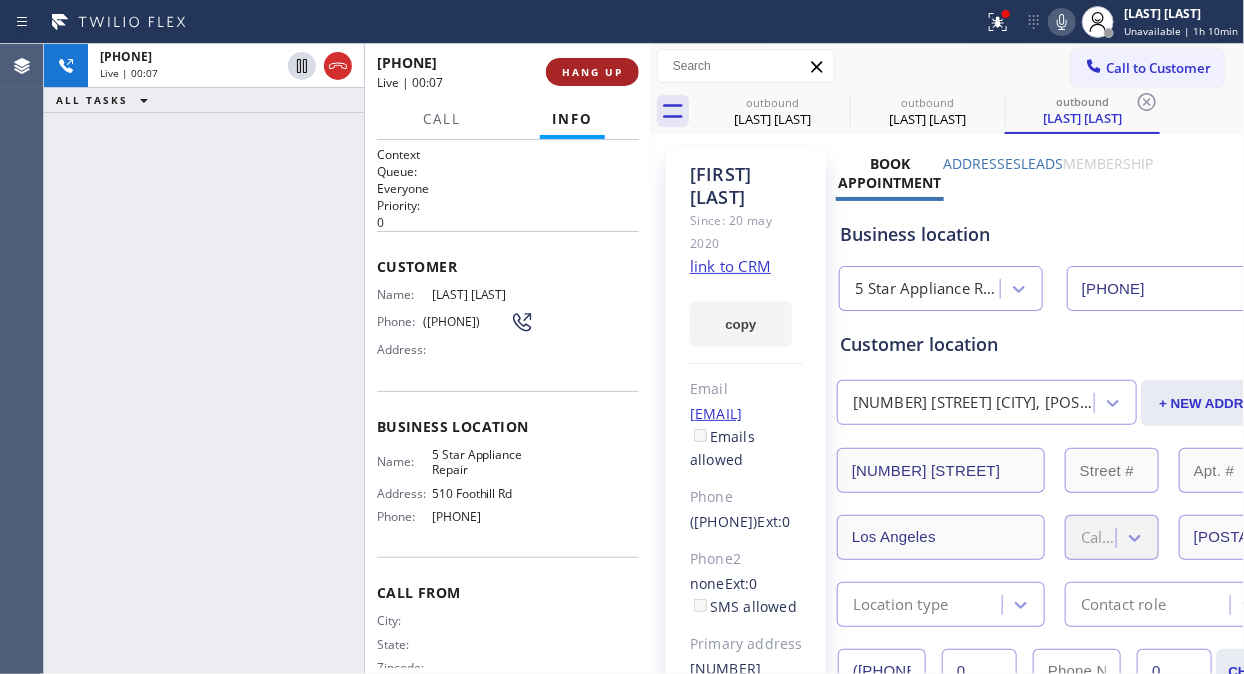 click at bounding box center [338, 66] 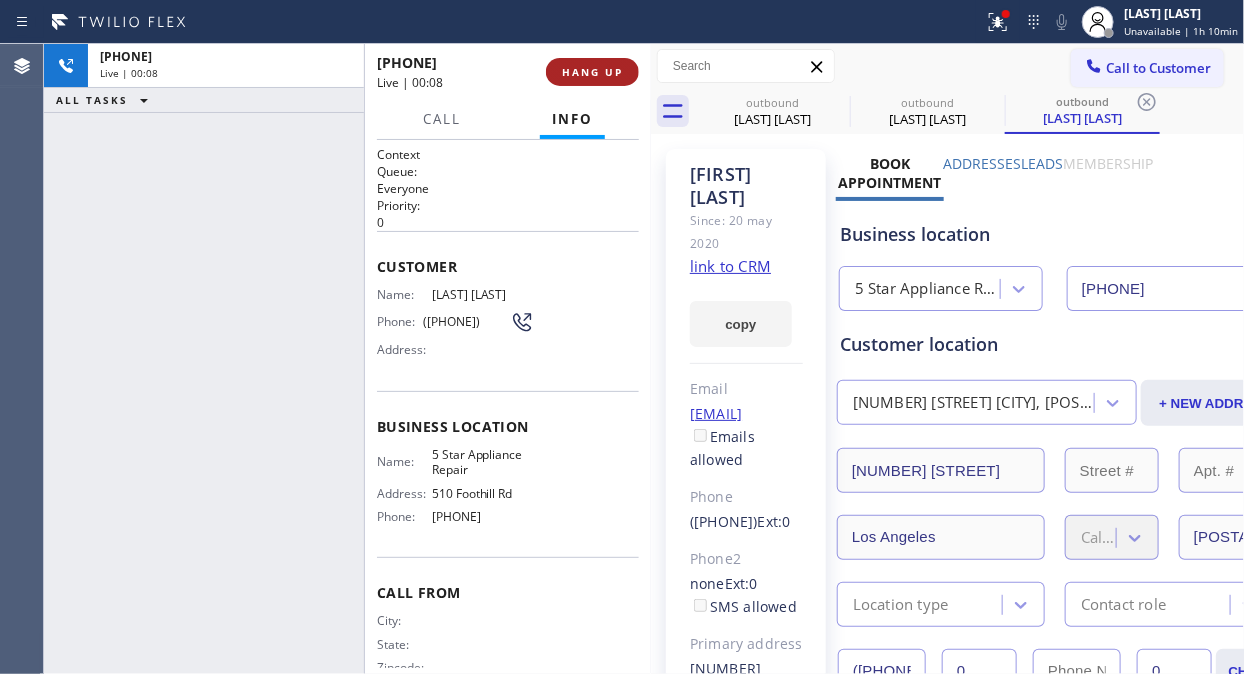 click on "HANG UP" at bounding box center [592, 72] 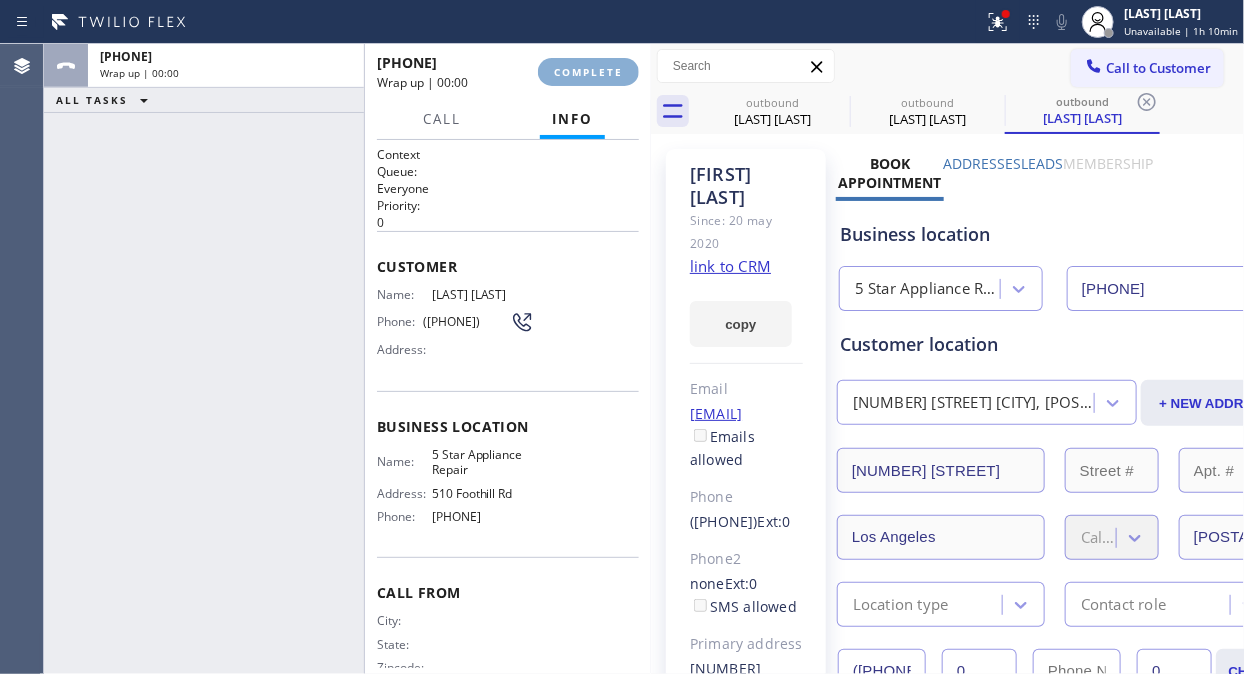click on "+1[PHONE] Wrap up | [TIME] COMPLETE" at bounding box center (508, 72) 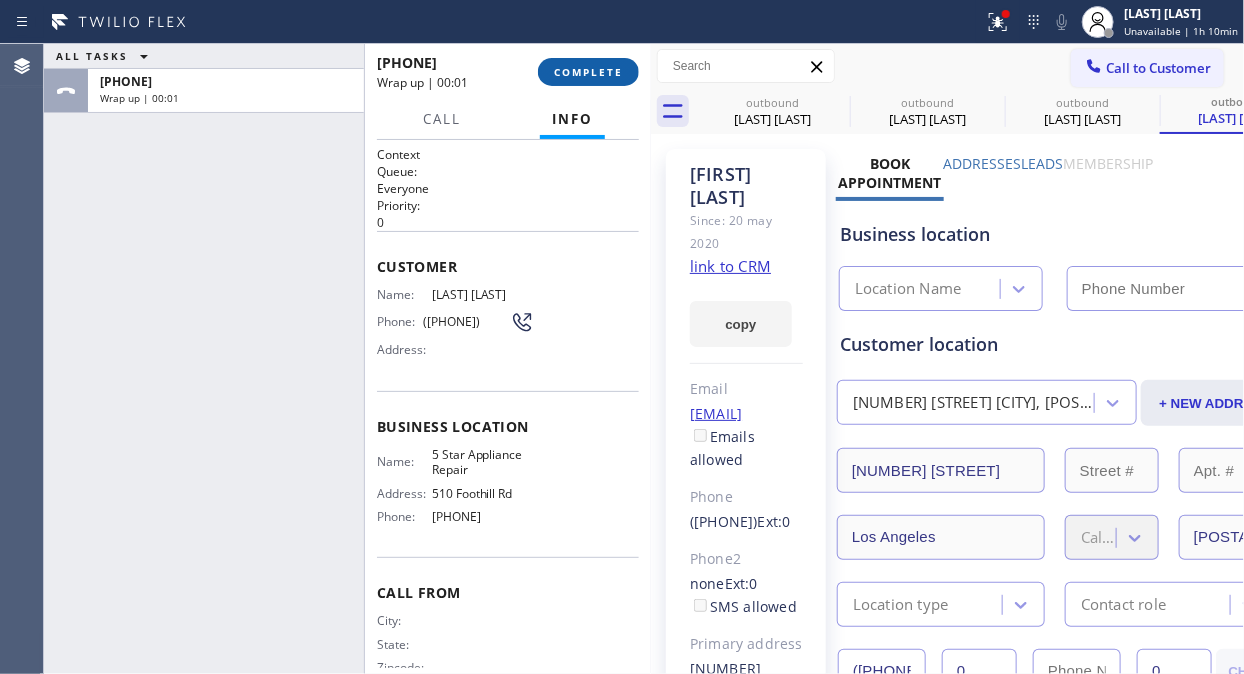 click on "COMPLETE" at bounding box center (588, 72) 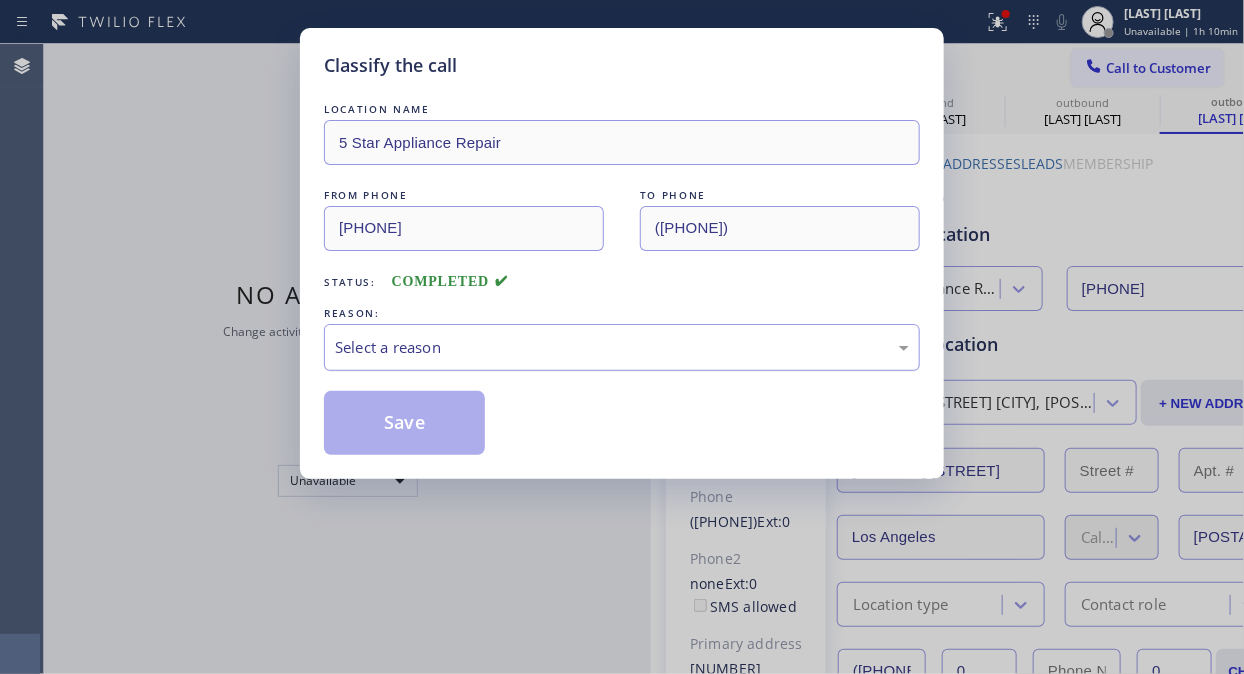 click on "Select a reason" at bounding box center [622, 347] 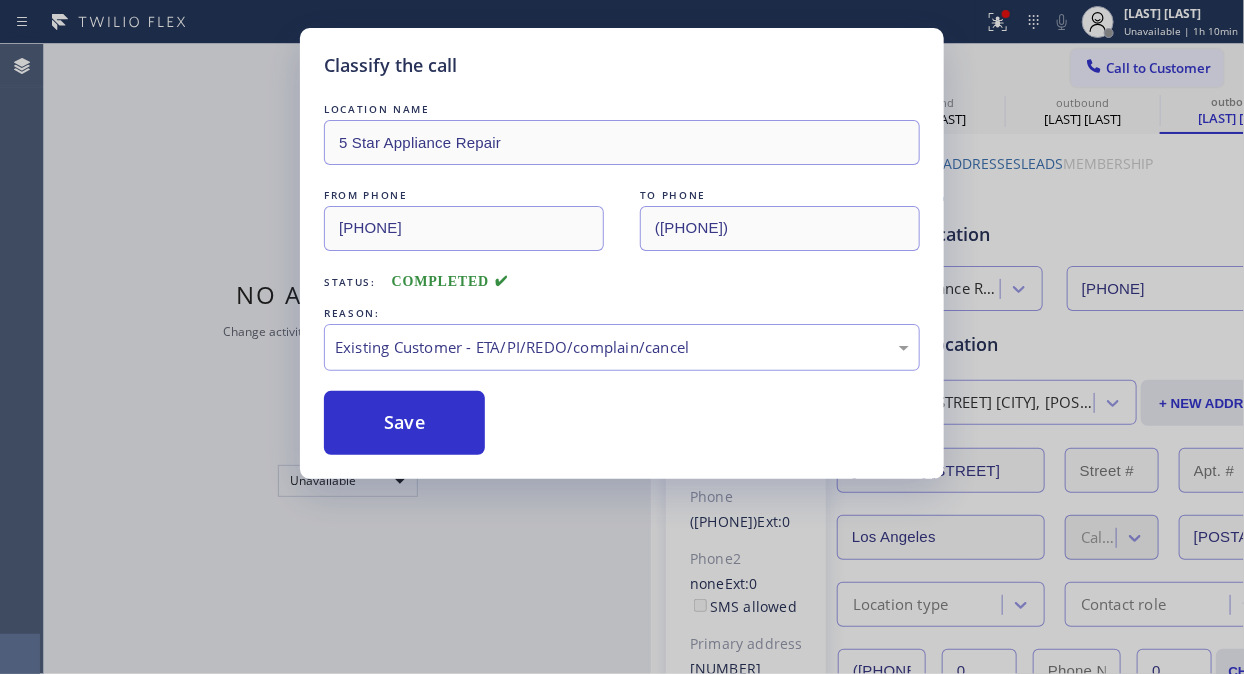 click on "Save" at bounding box center (404, 423) 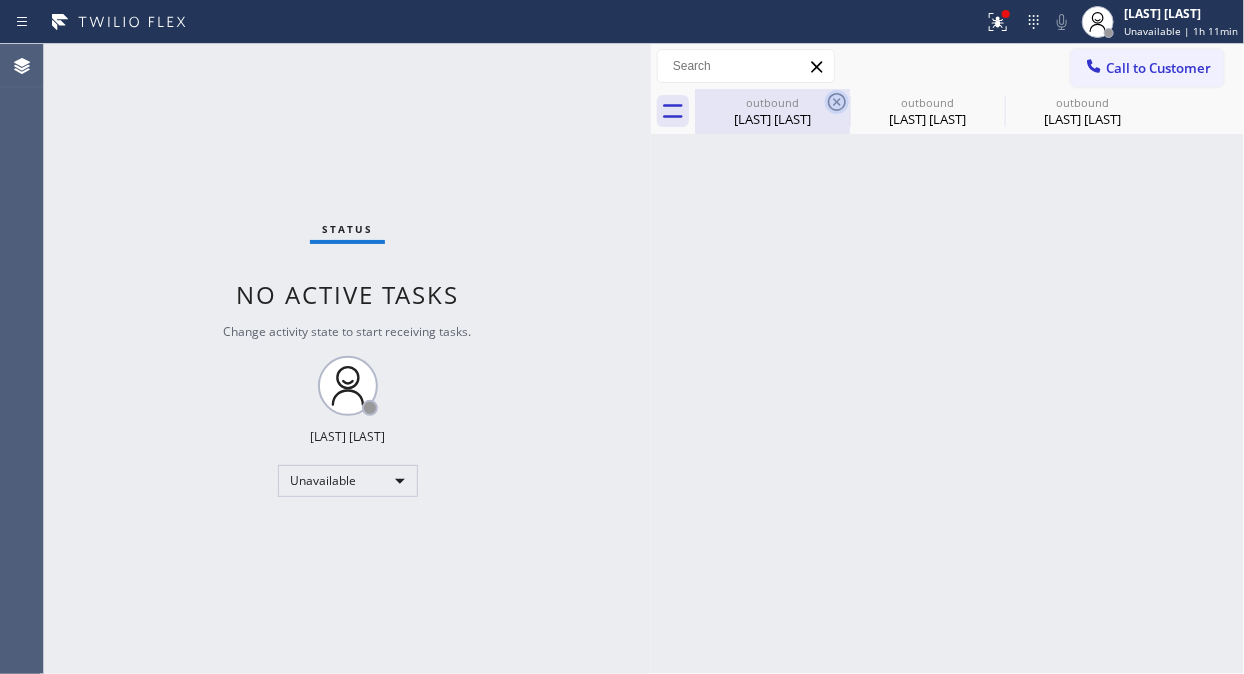 click 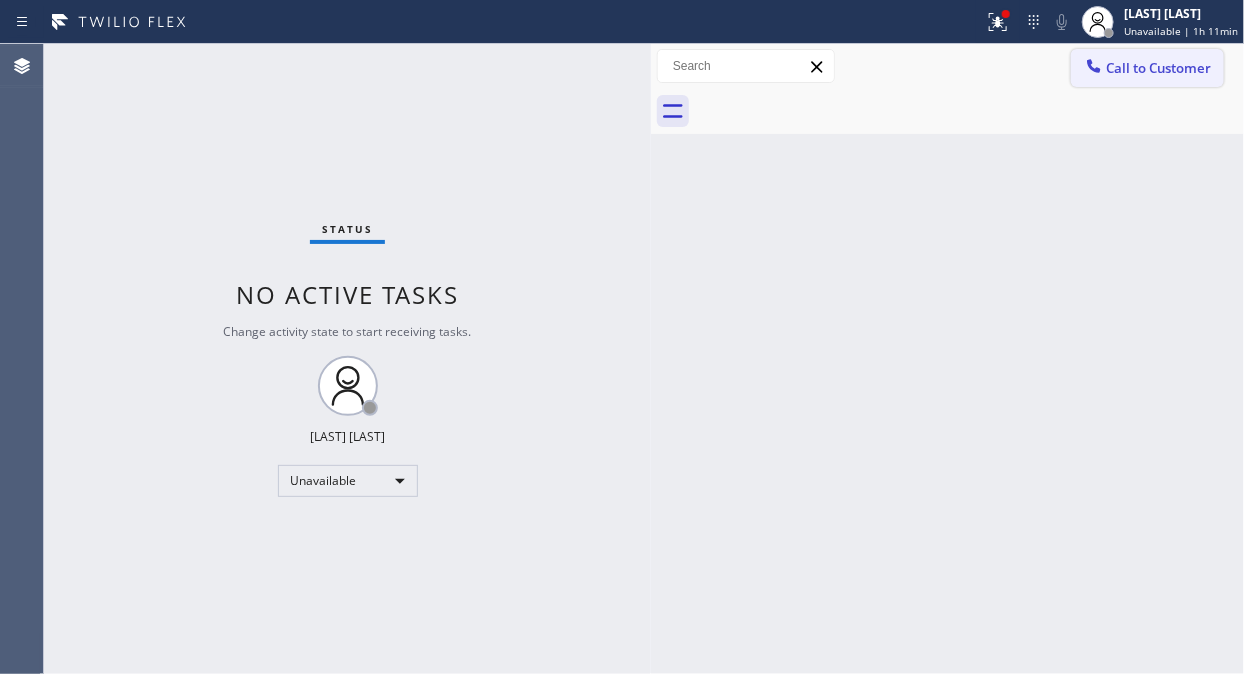 click on "Call to Customer" at bounding box center (1158, 68) 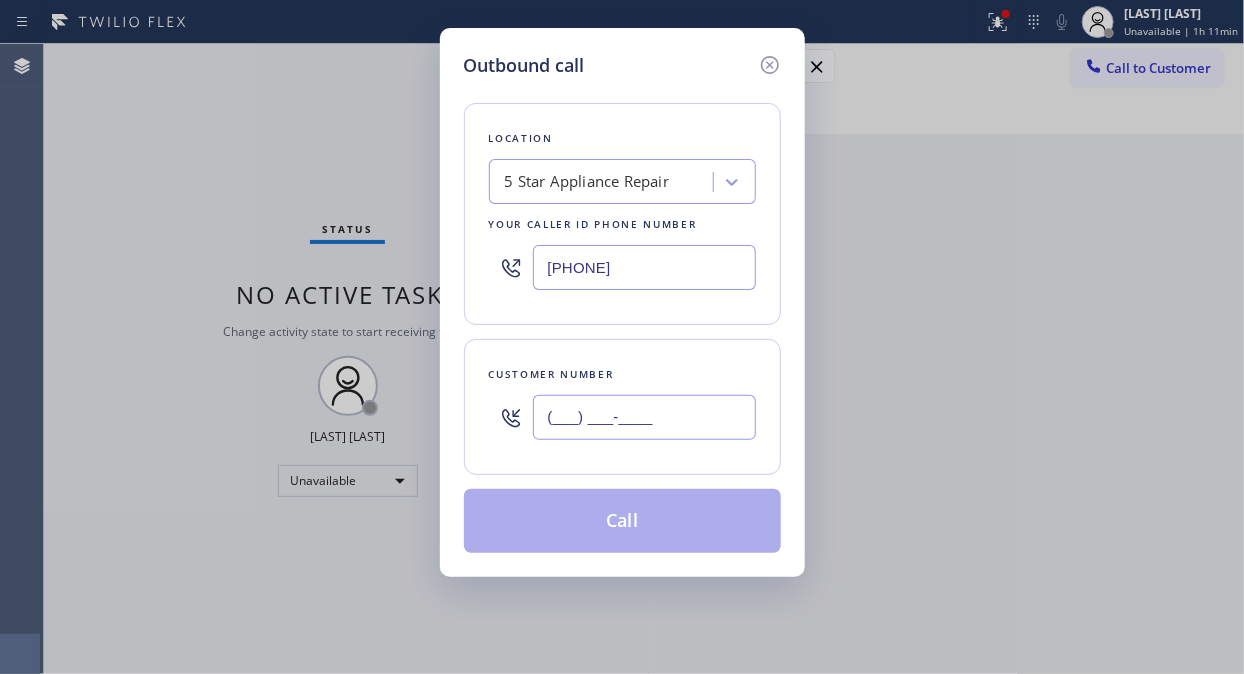 click on "(___) ___-____" at bounding box center (644, 417) 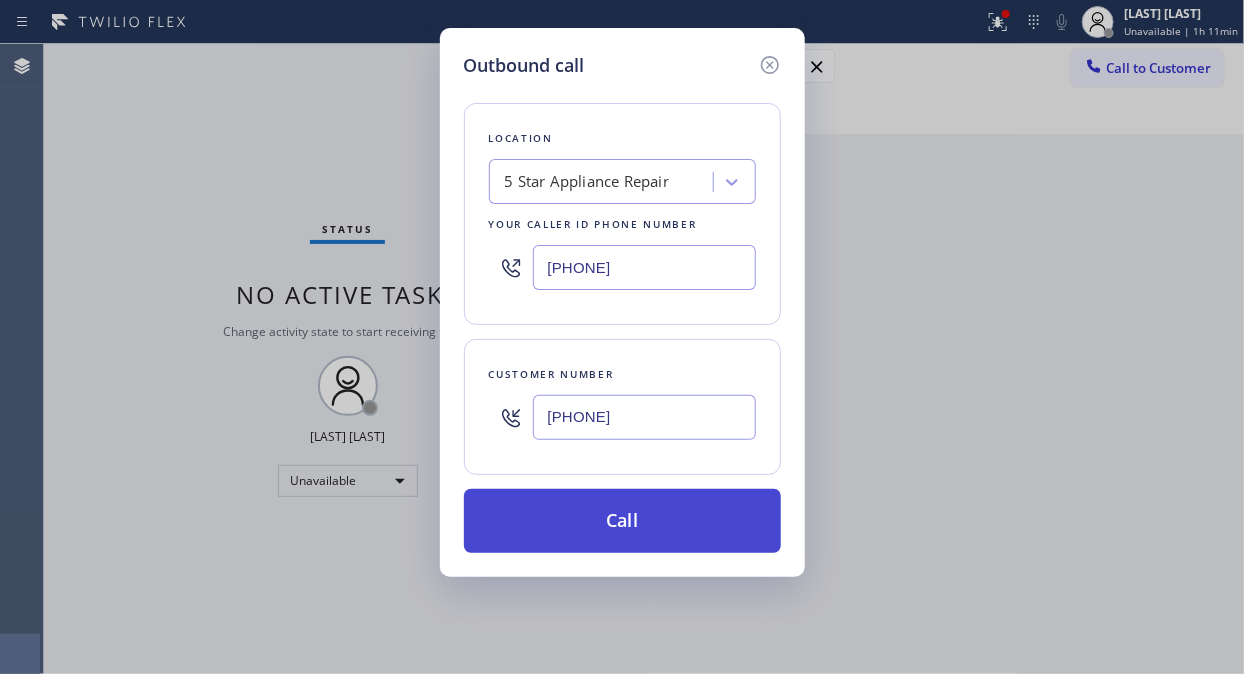 type on "[PHONE]" 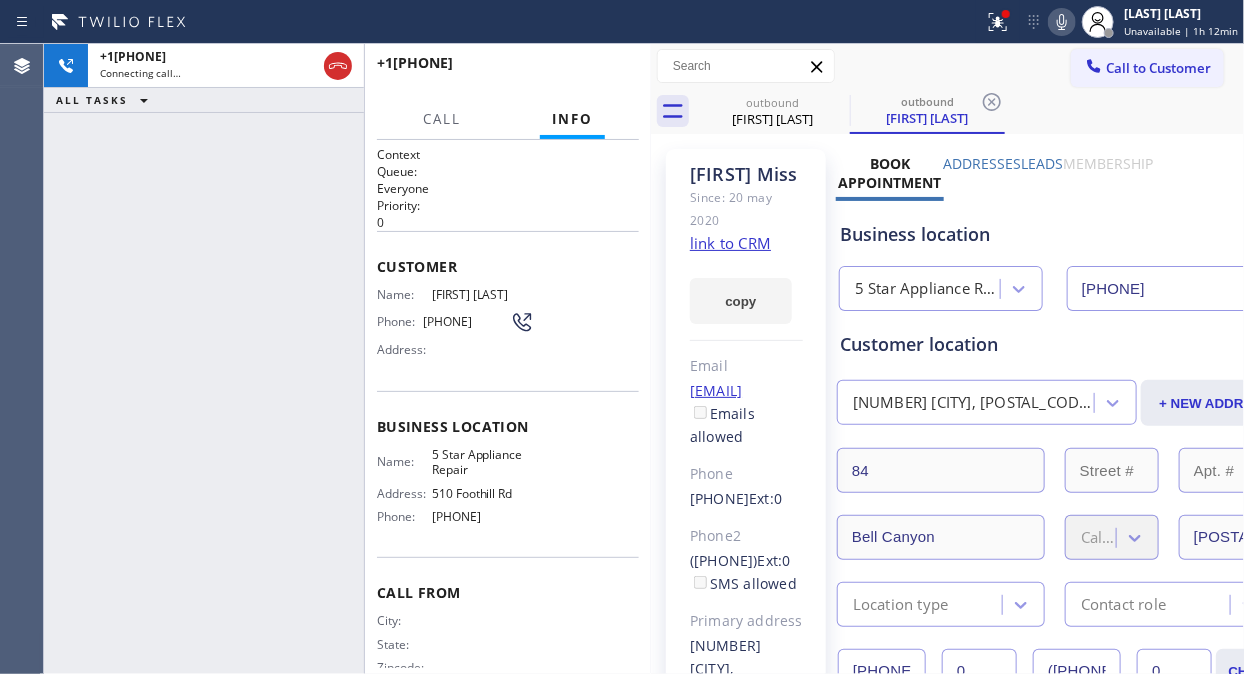 type on "[PHONE]" 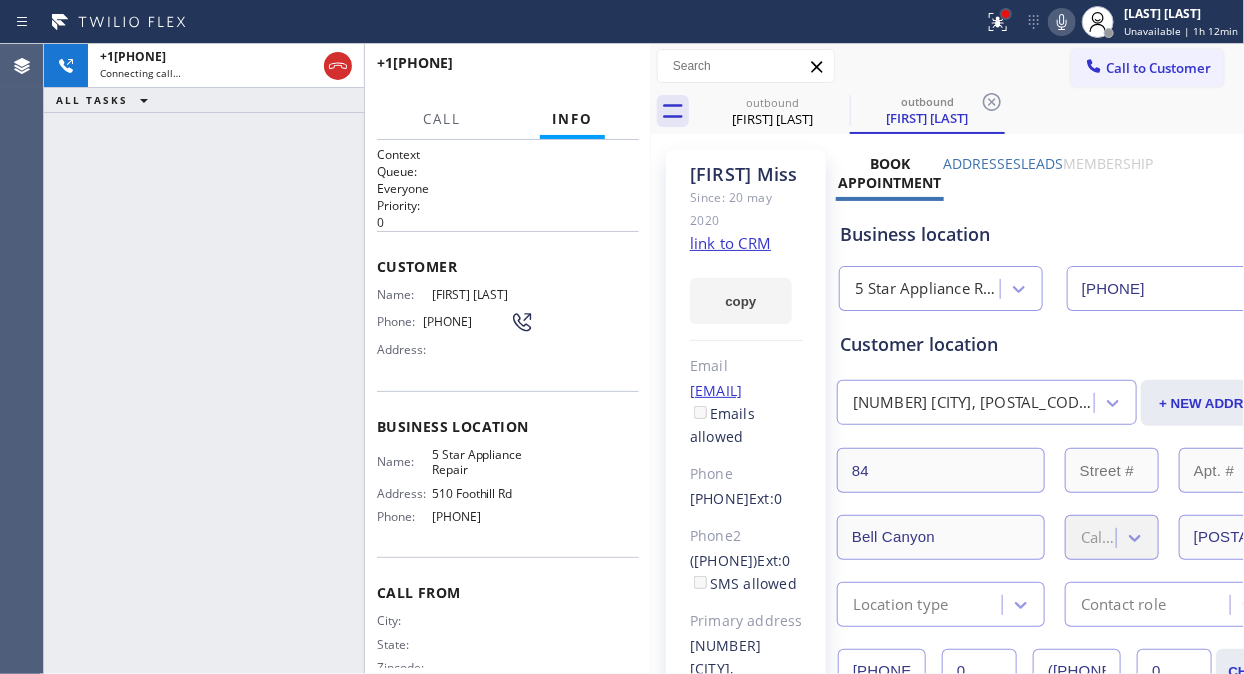 click at bounding box center (1006, 14) 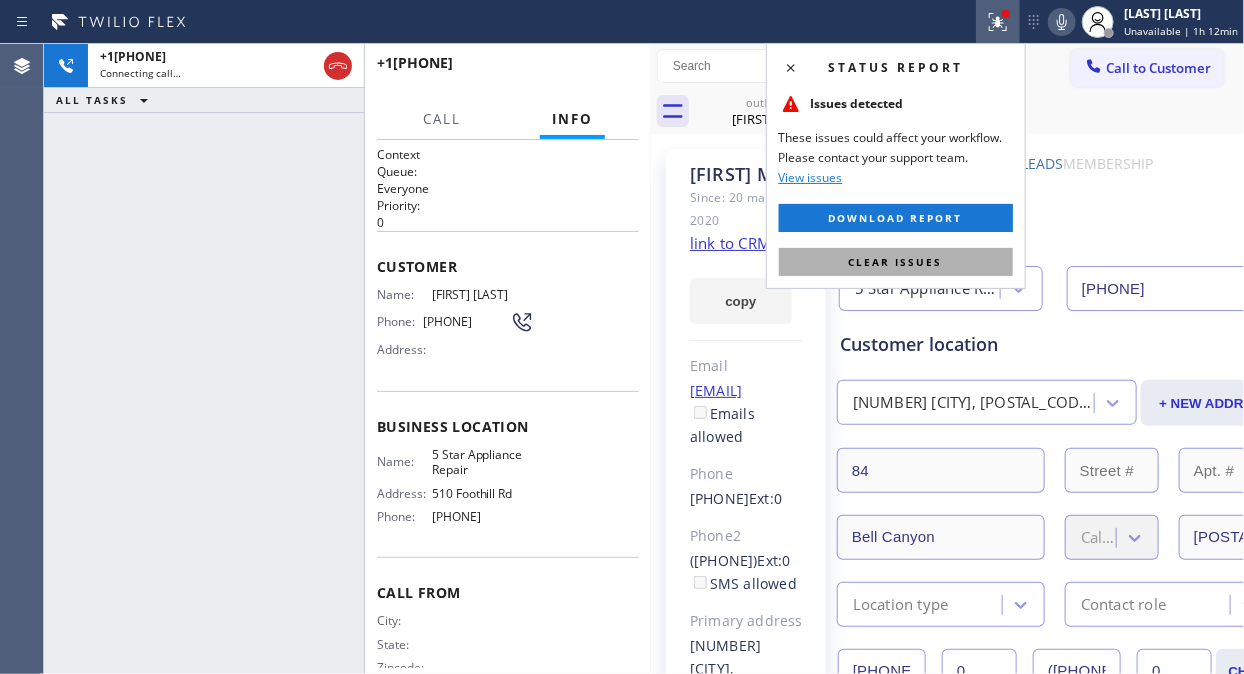 click on "Clear issues" at bounding box center (896, 262) 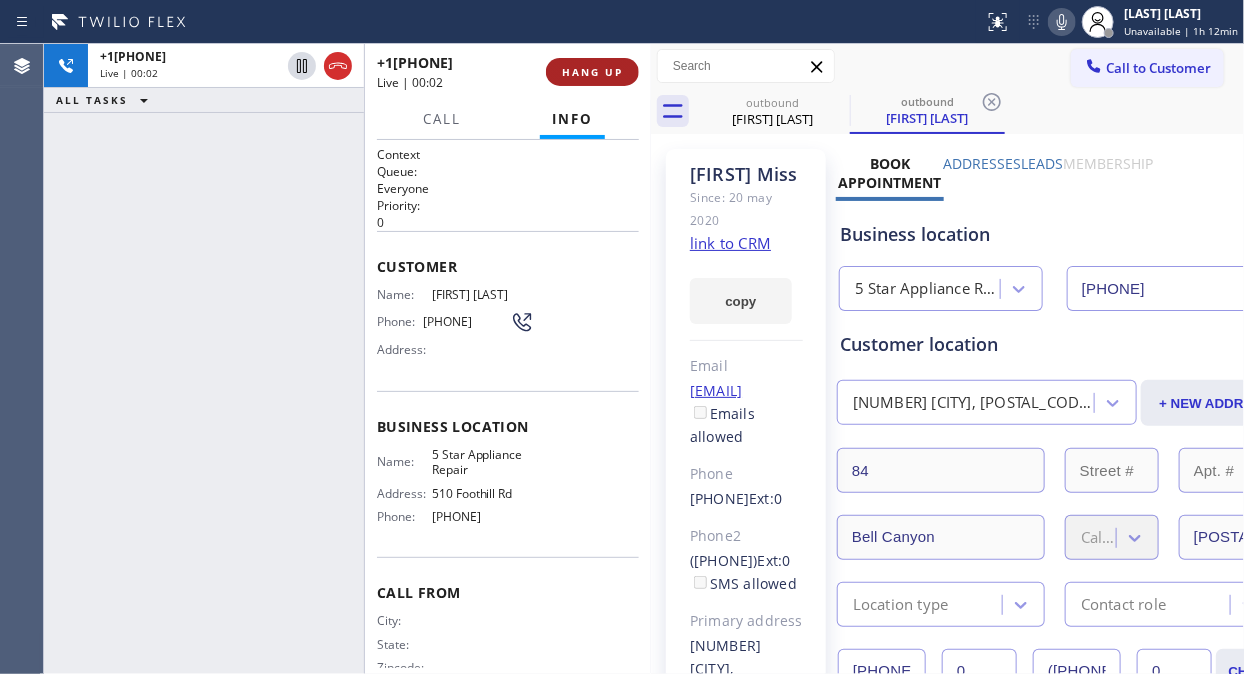 click on "HANG UP" at bounding box center [592, 72] 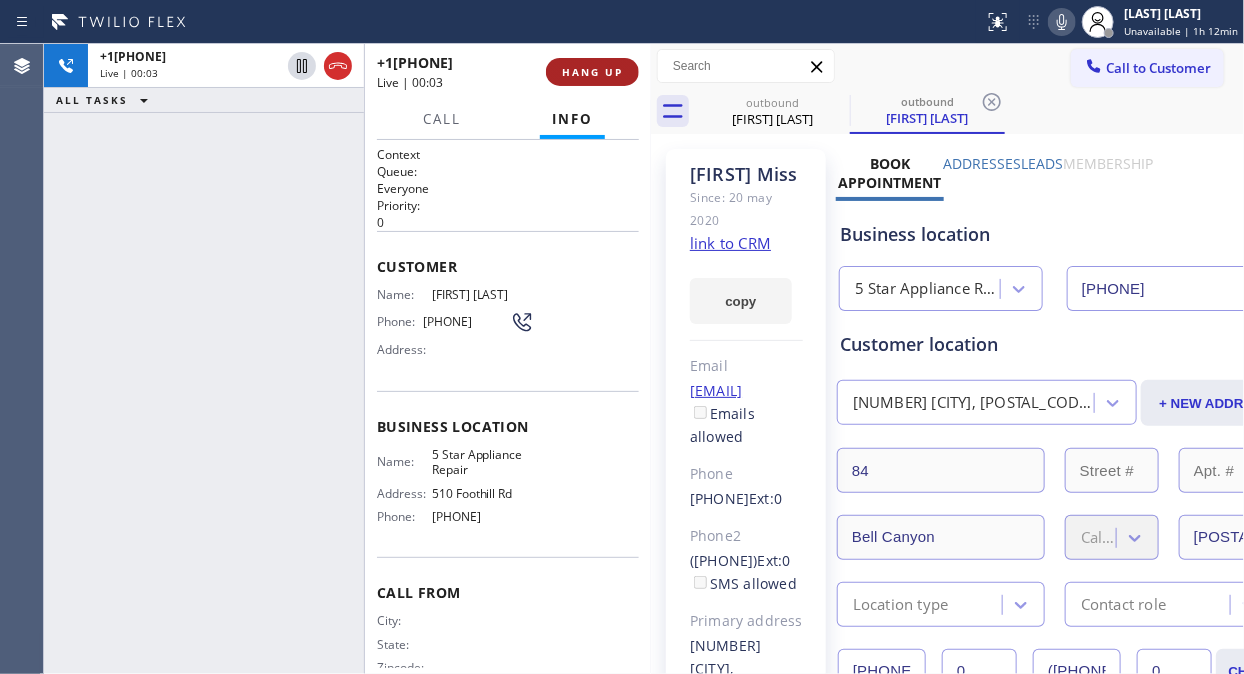 click on "HANG UP" at bounding box center (592, 72) 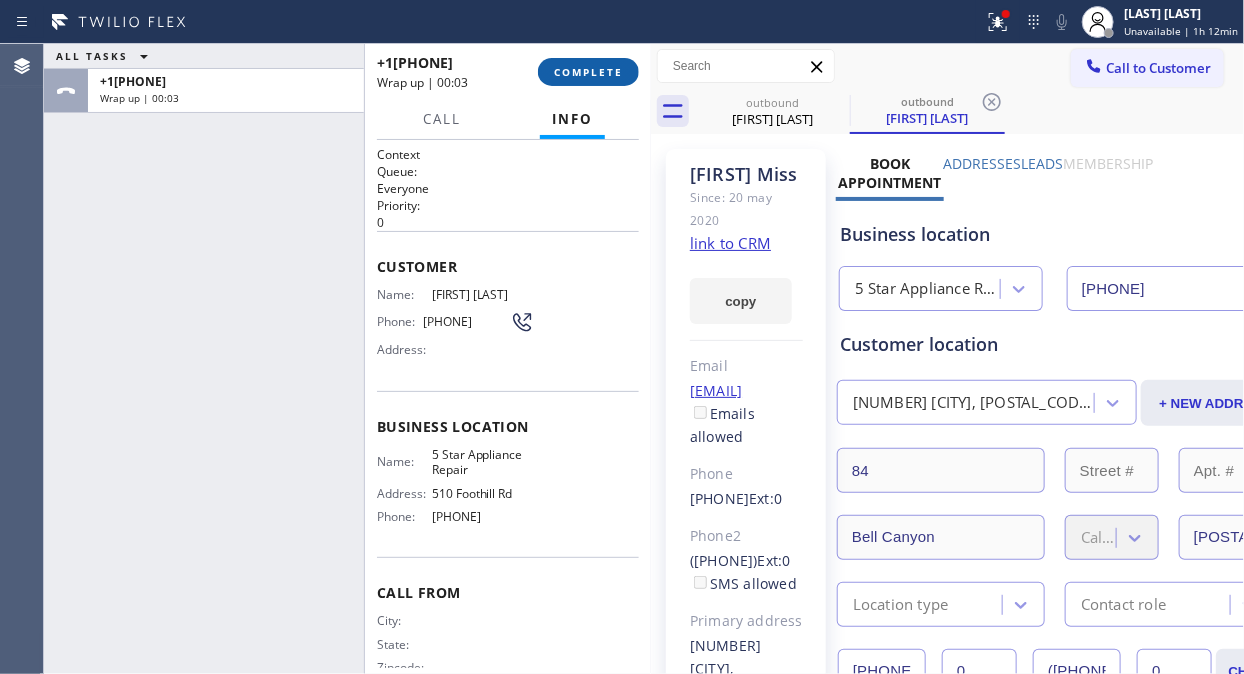 click on "COMPLETE" at bounding box center (588, 72) 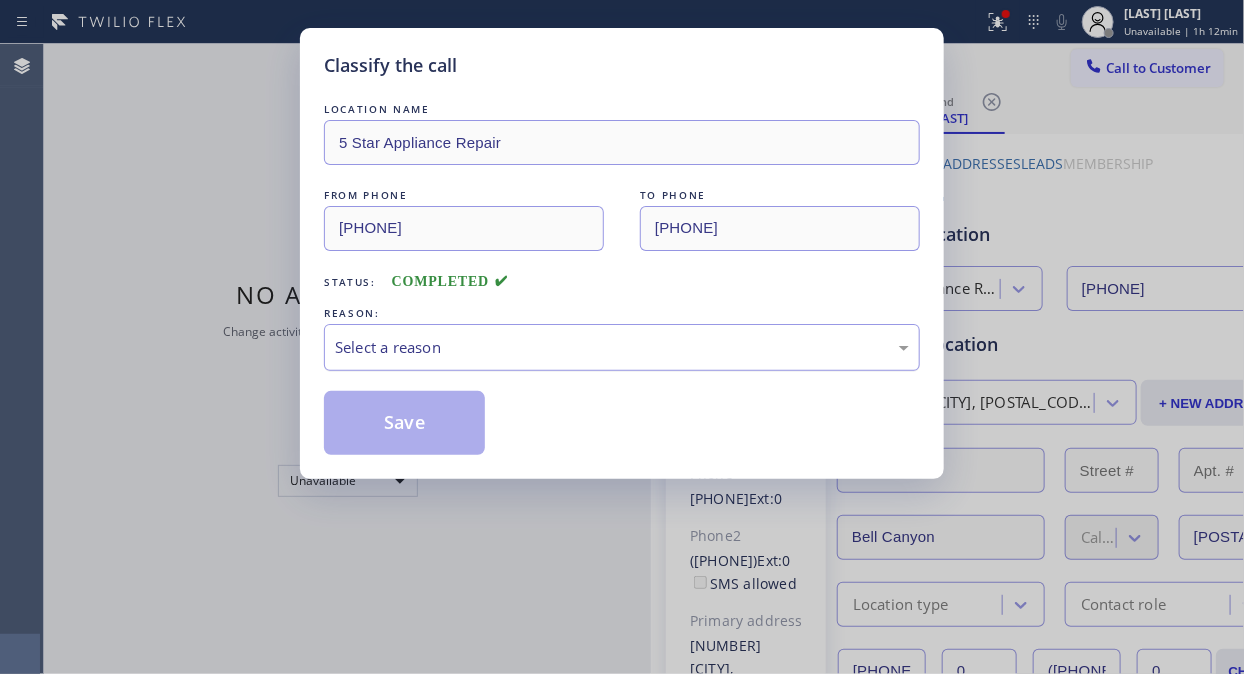 click on "Select a reason" at bounding box center (622, 347) 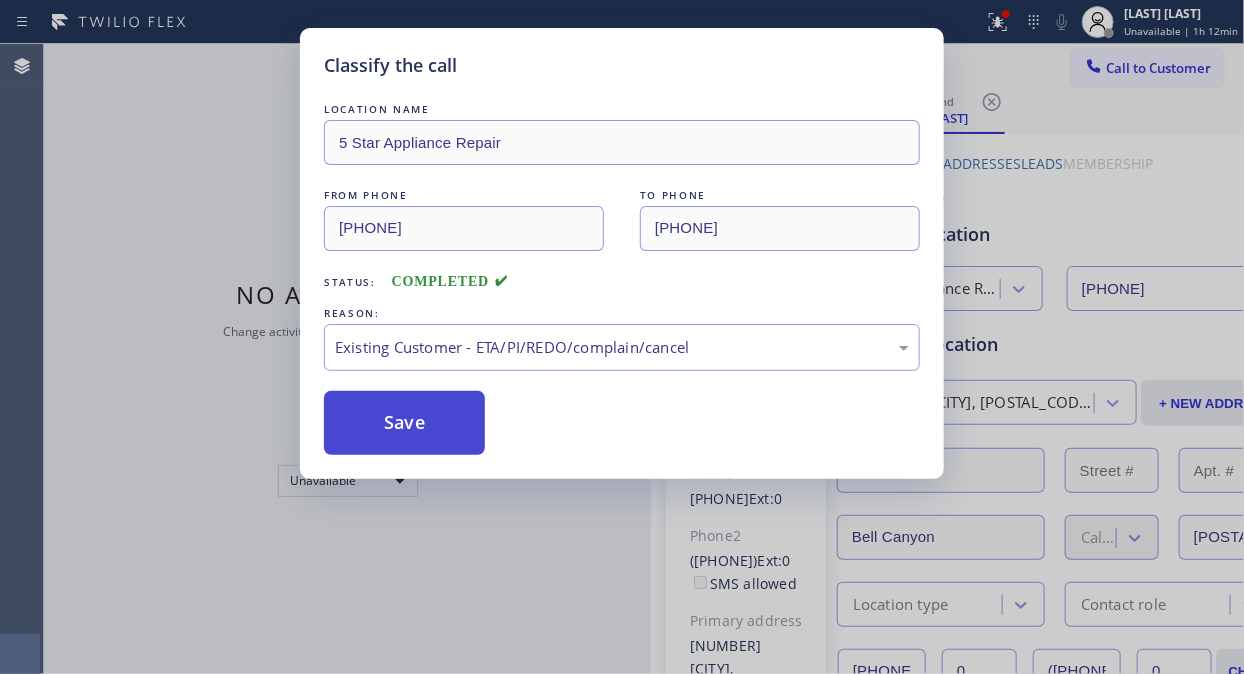 click on "Save" at bounding box center (404, 423) 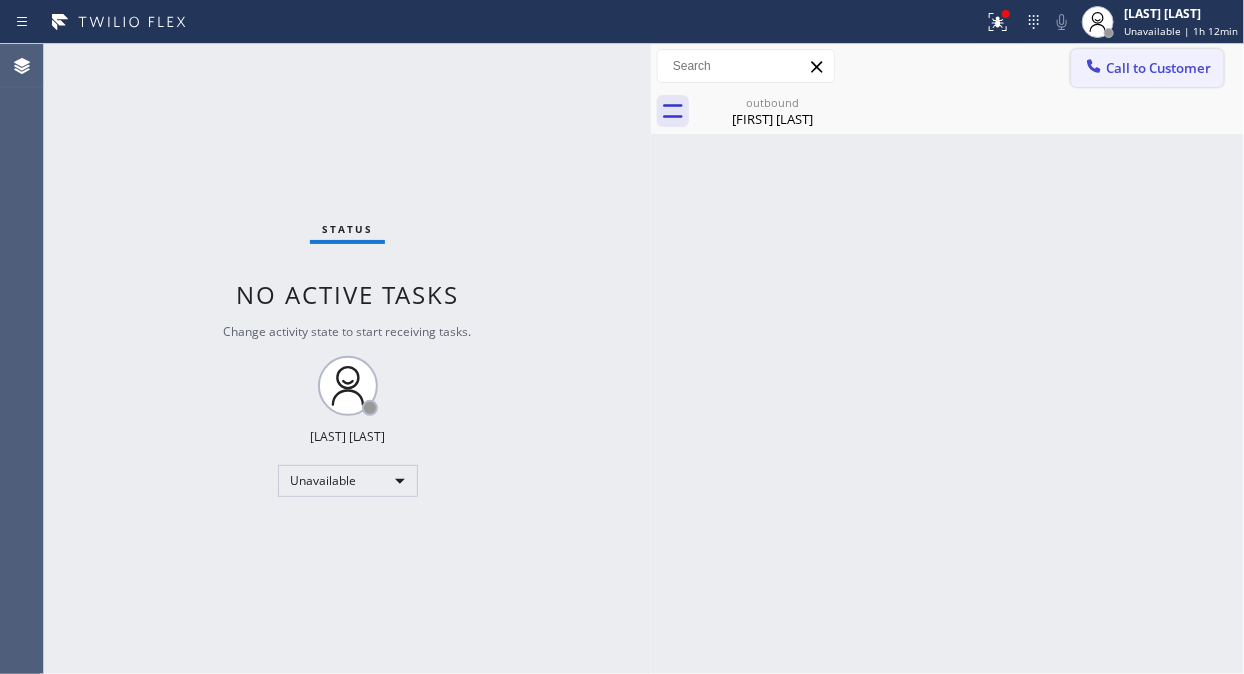 click on "Call to Customer" at bounding box center [1147, 68] 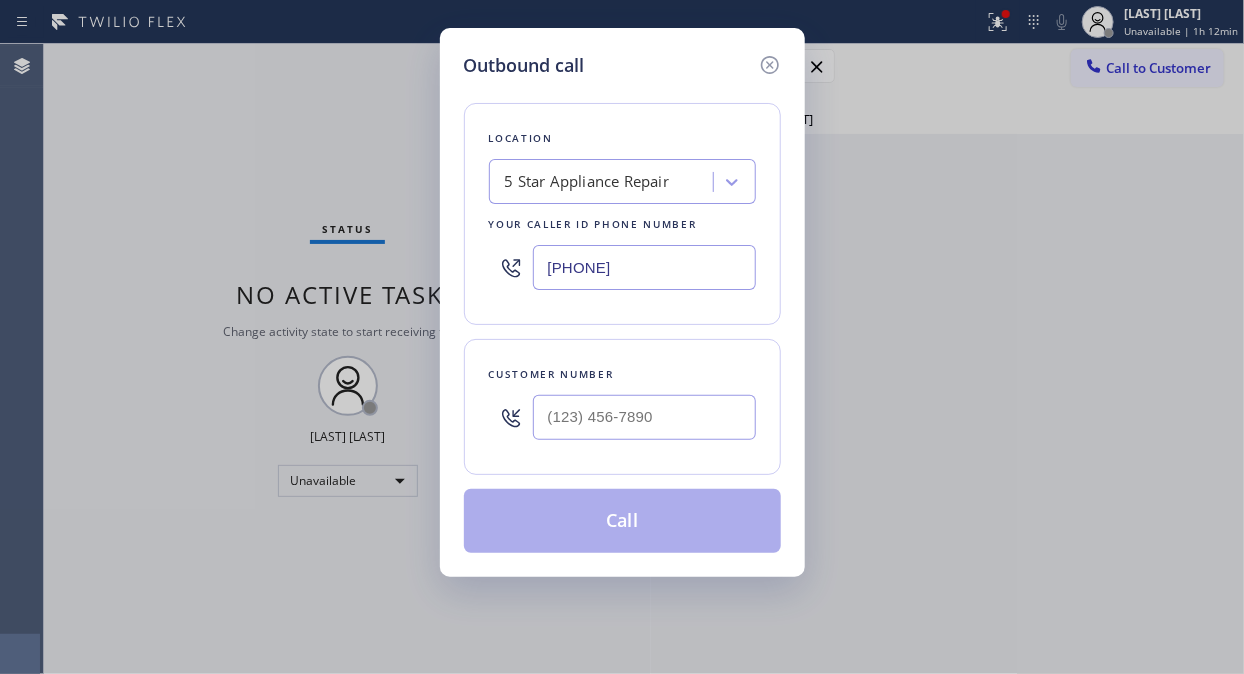 click on "Customer number" at bounding box center (622, 407) 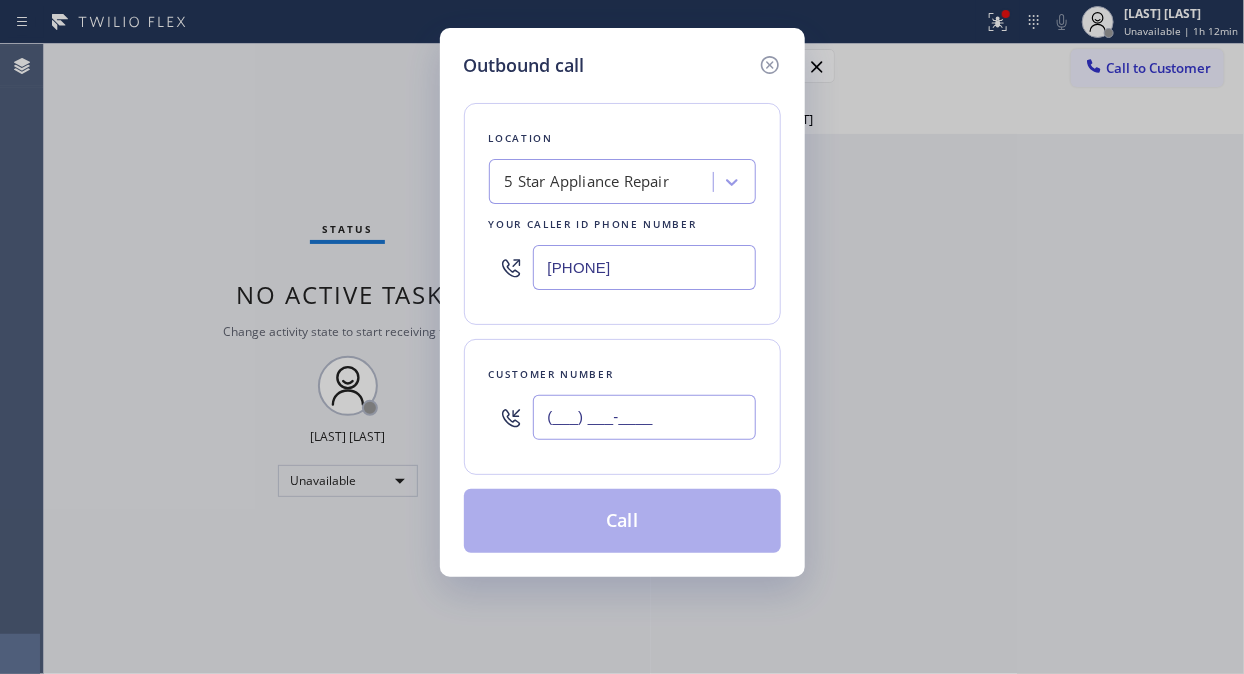 click on "(___) ___-____" at bounding box center [644, 417] 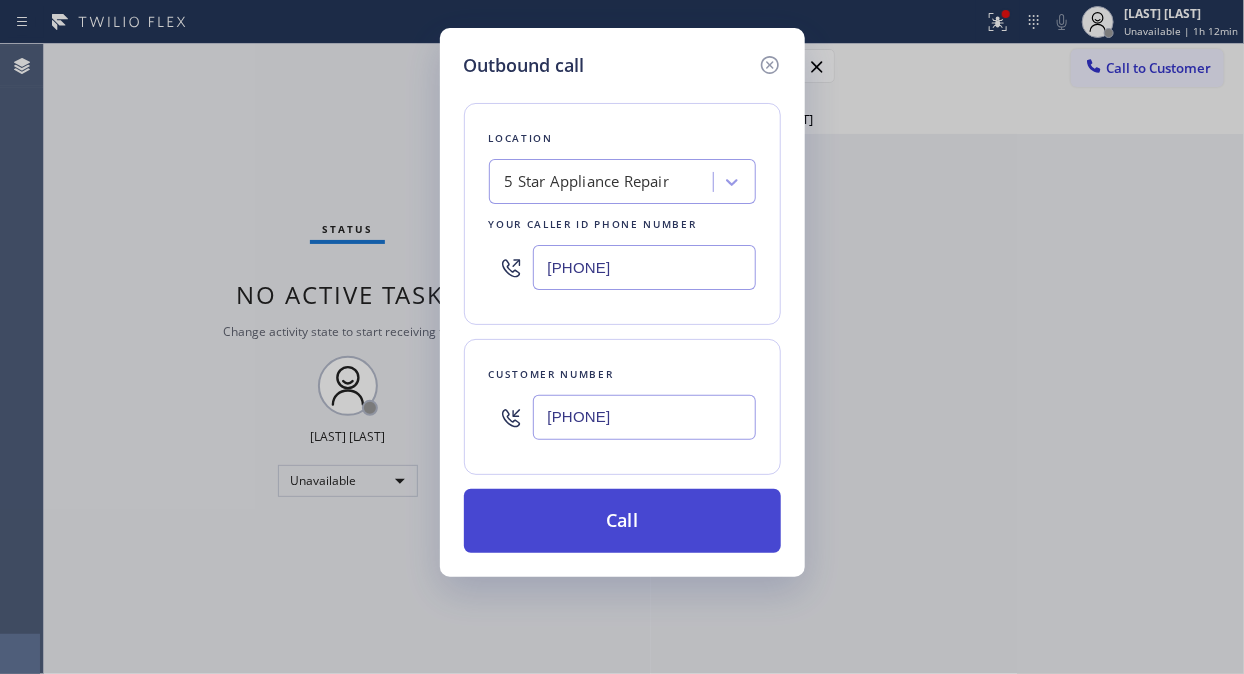 type on "[PHONE]" 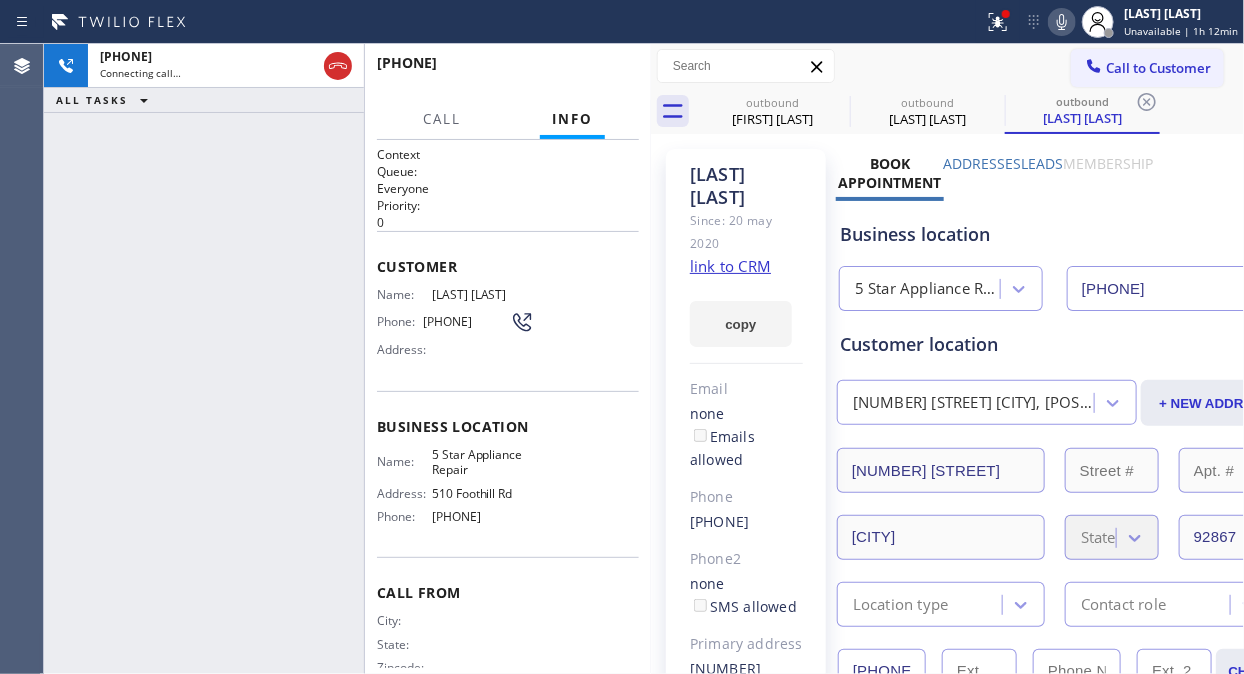type on "[PHONE]" 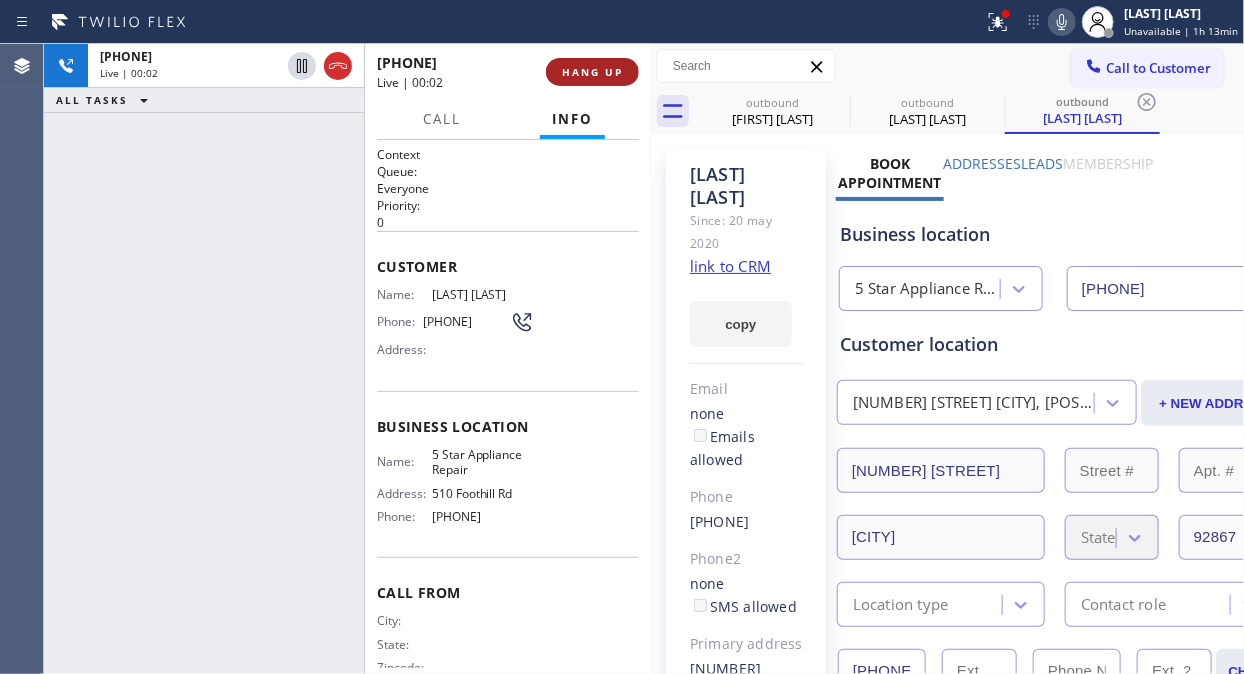 click on "HANG UP" at bounding box center (592, 72) 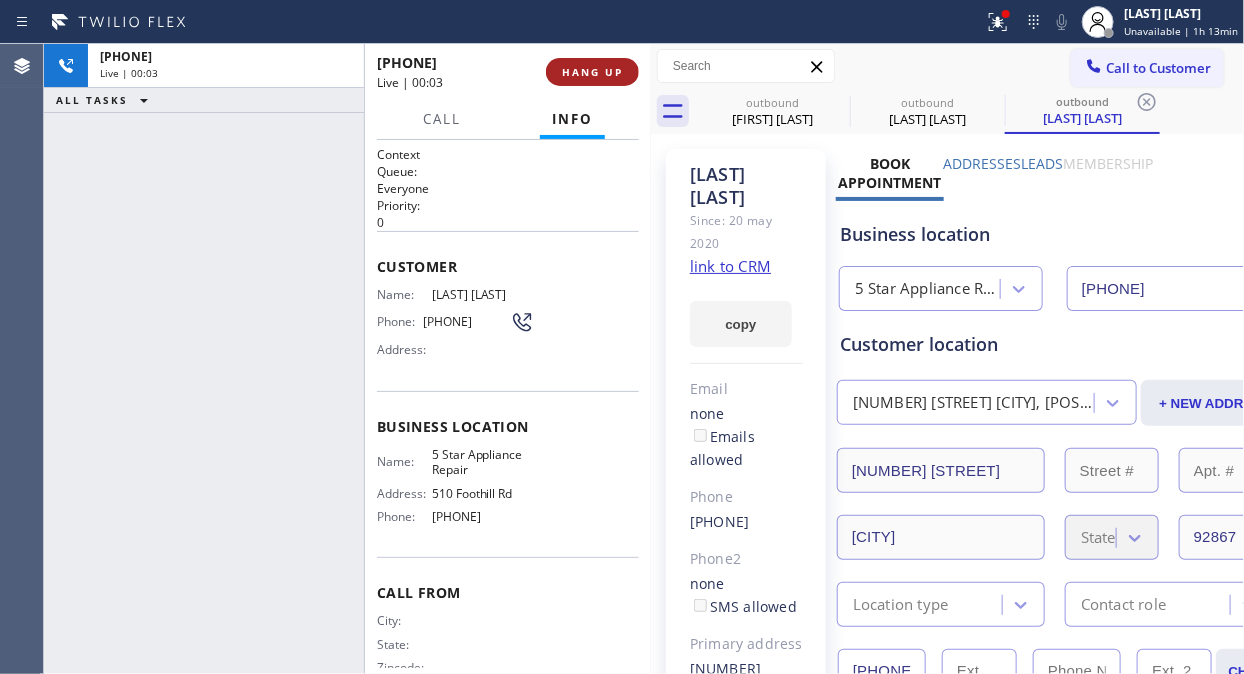 click on "HANG UP" at bounding box center [592, 72] 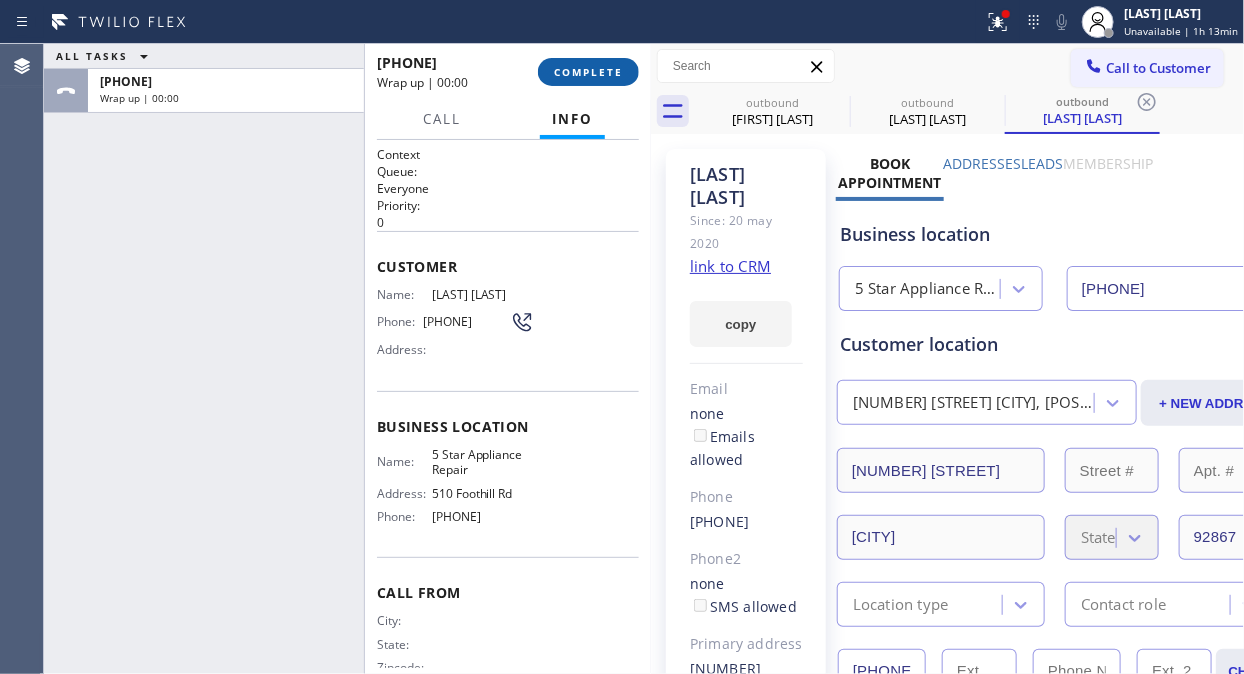 click on "COMPLETE" at bounding box center [588, 72] 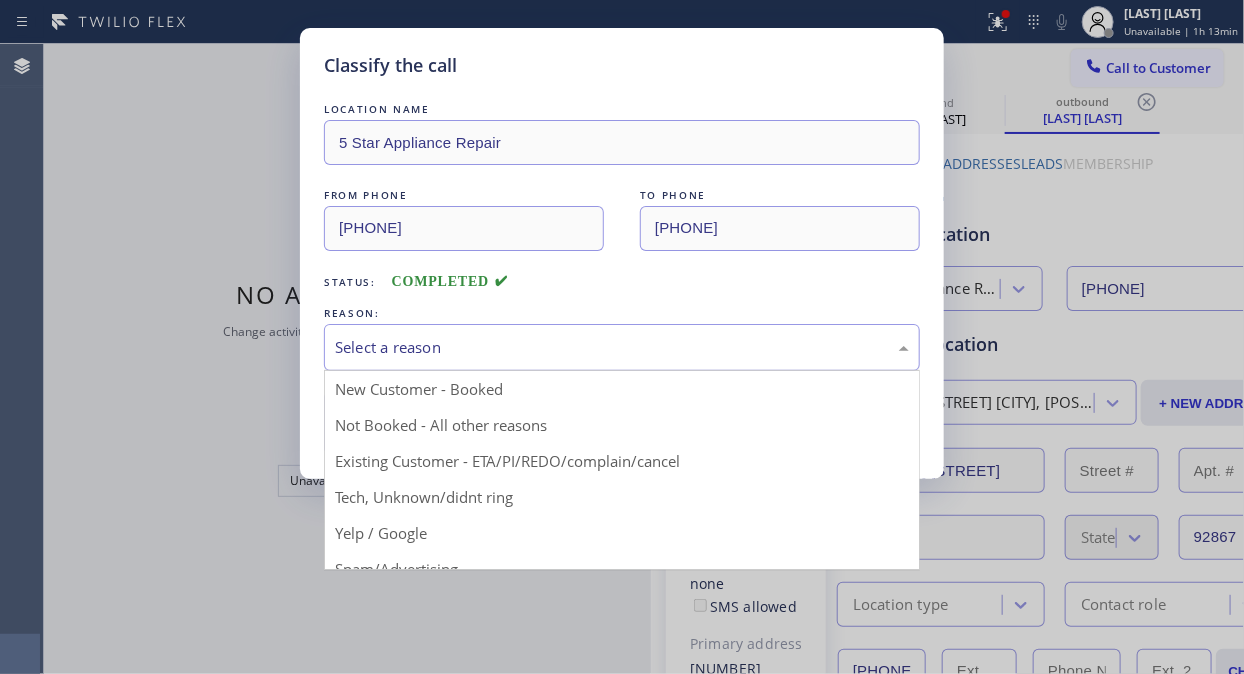 click on "Select a reason" at bounding box center (622, 347) 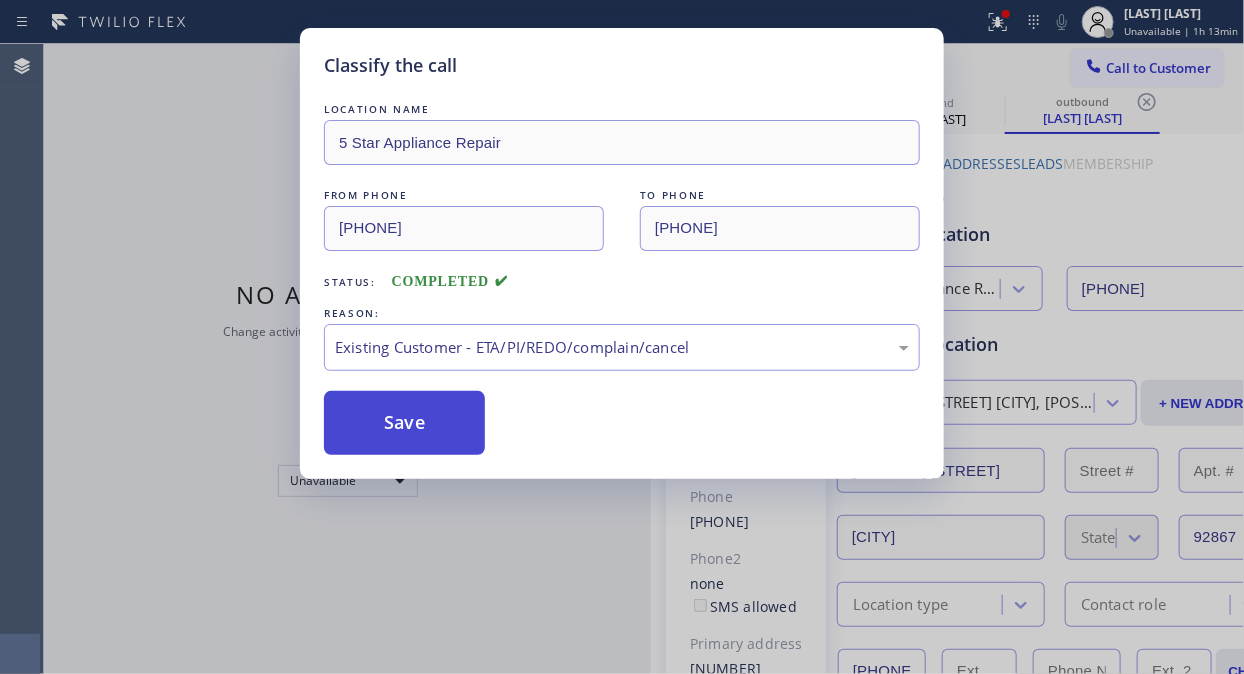 click on "Save" at bounding box center (404, 423) 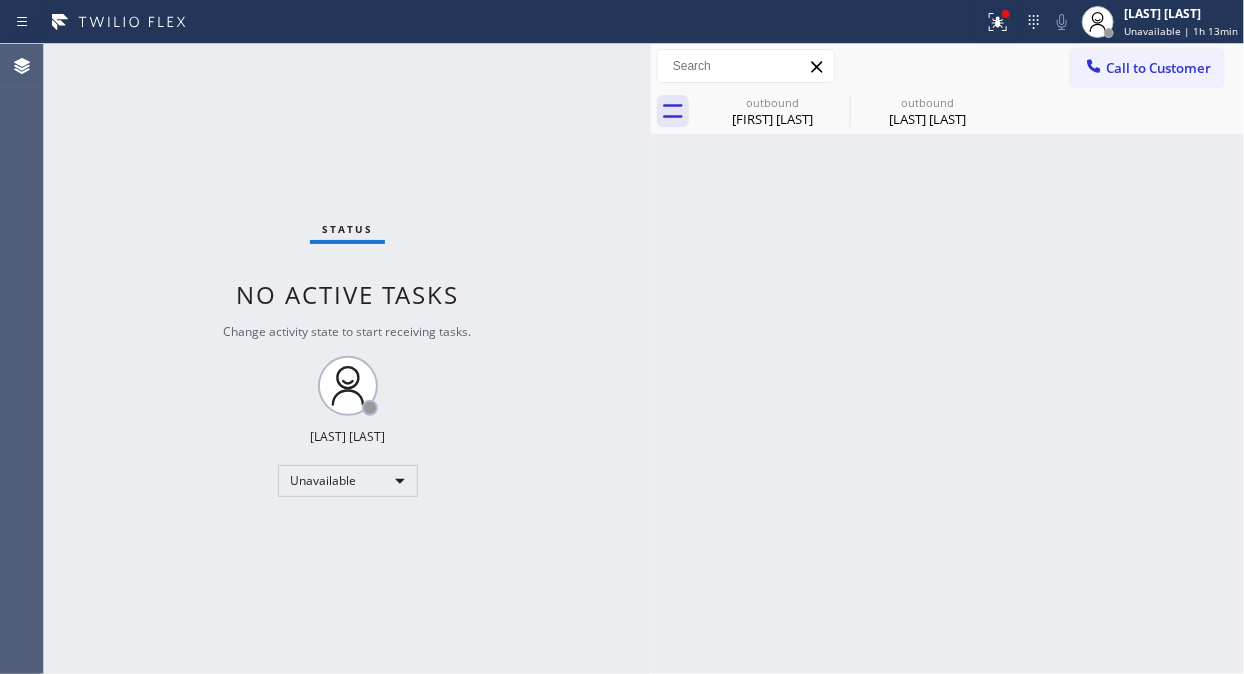 click on "Call to Customer" at bounding box center (1158, 68) 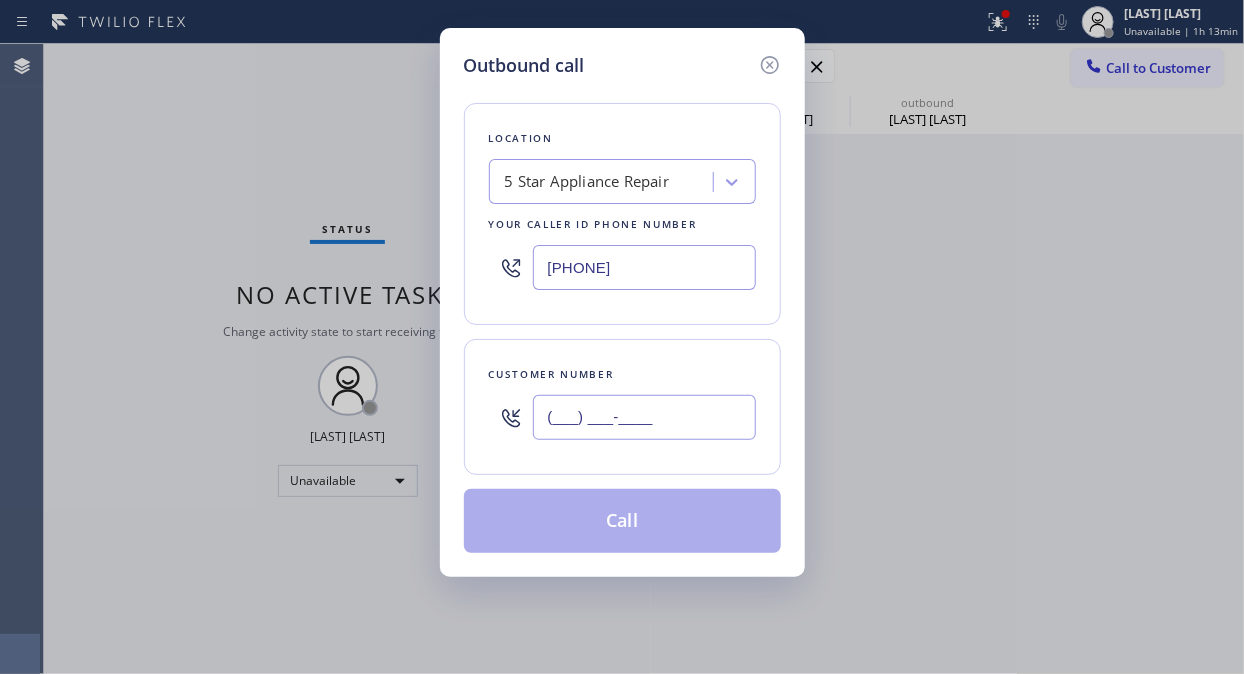 click on "(___) ___-____" at bounding box center [644, 417] 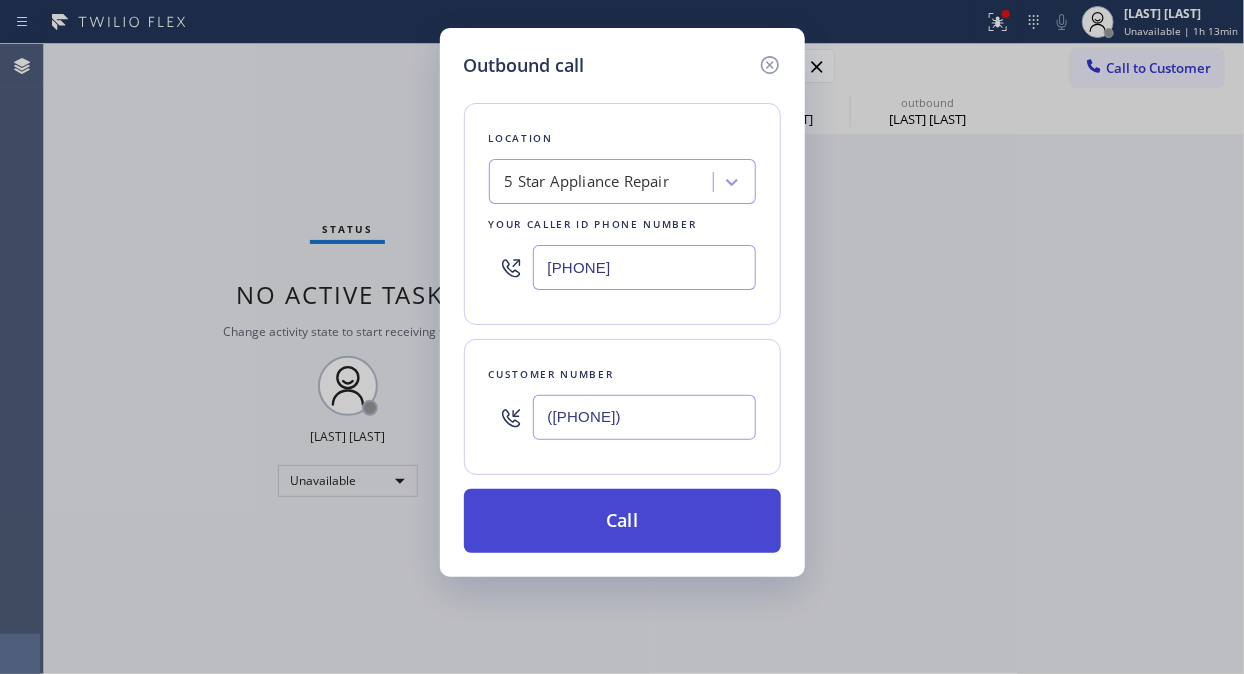 type on "([PHONE])" 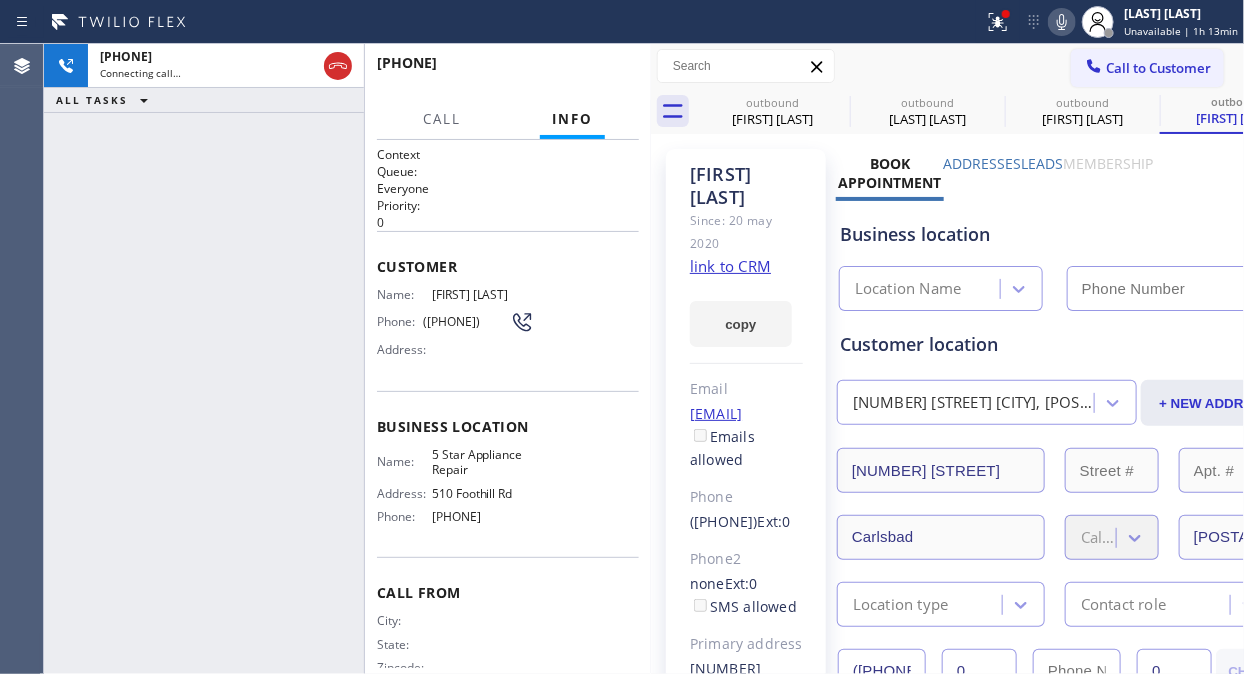 type on "[PHONE]" 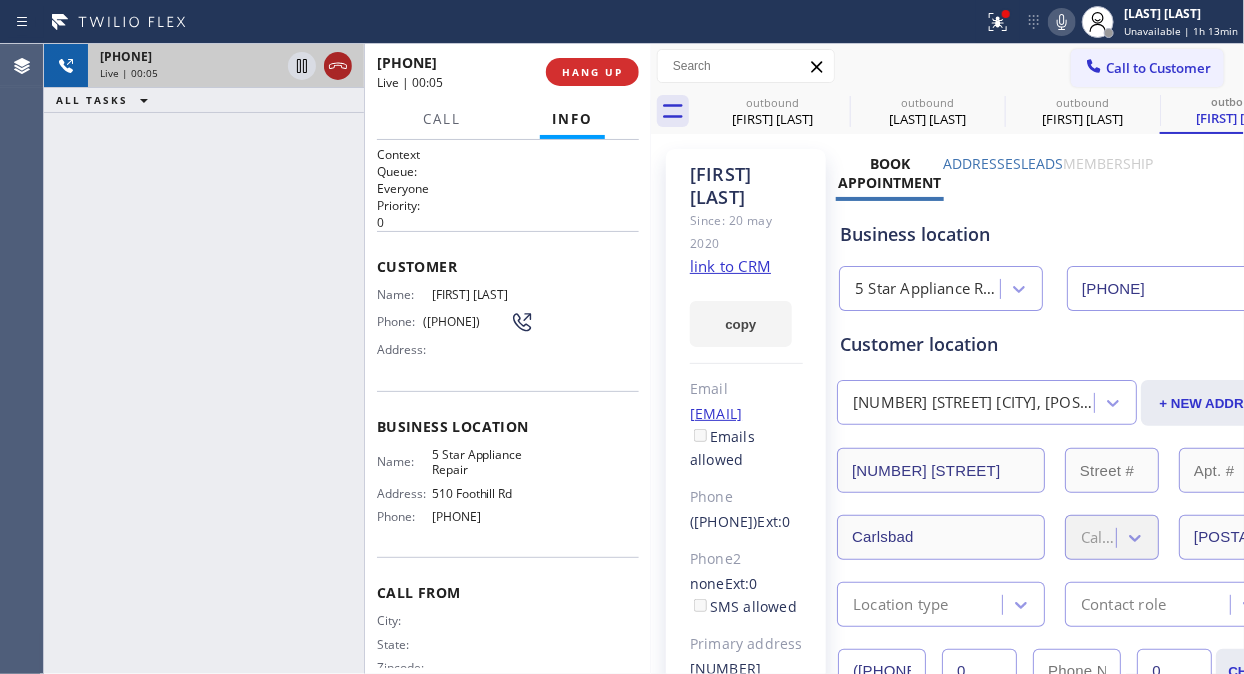 click 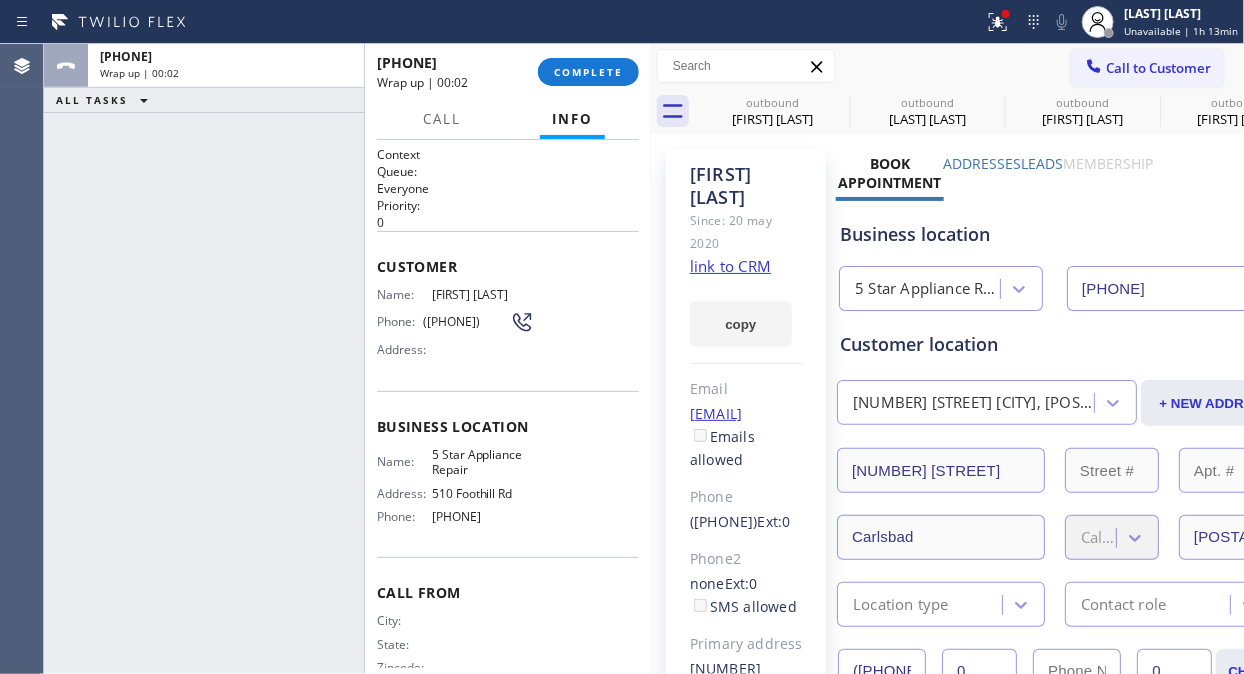 type on "[PHONE]" 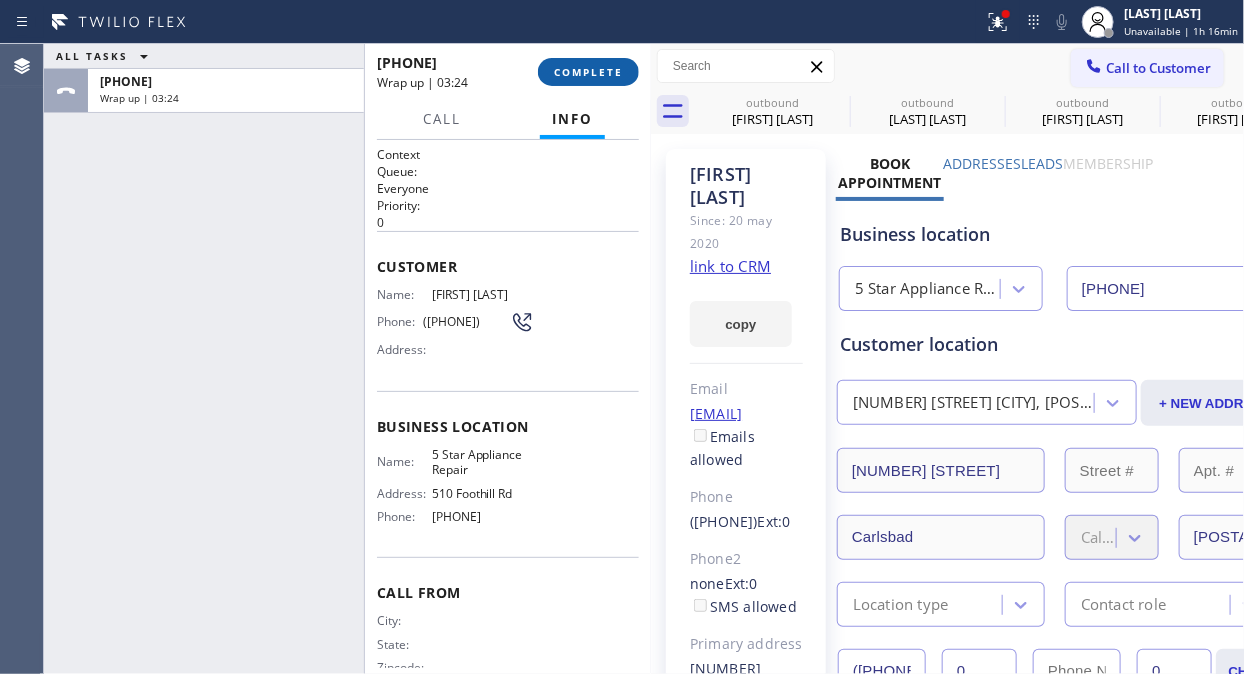 click on "COMPLETE" at bounding box center (588, 72) 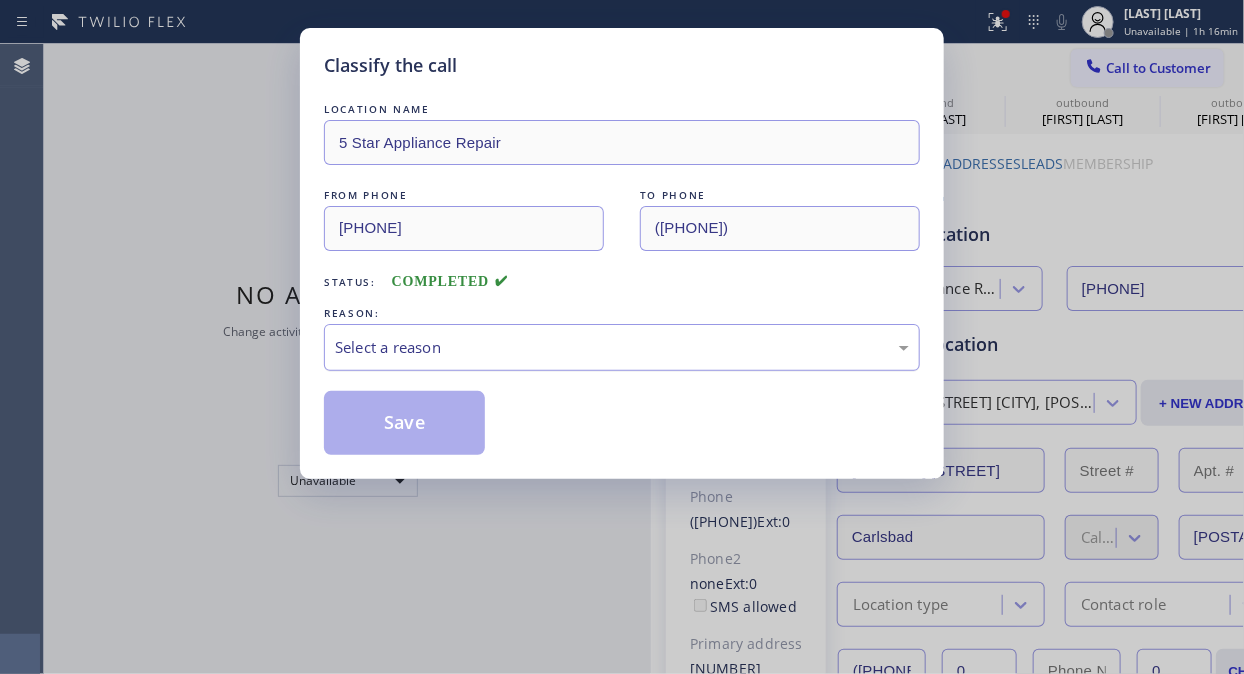 click on "Select a reason" at bounding box center [622, 347] 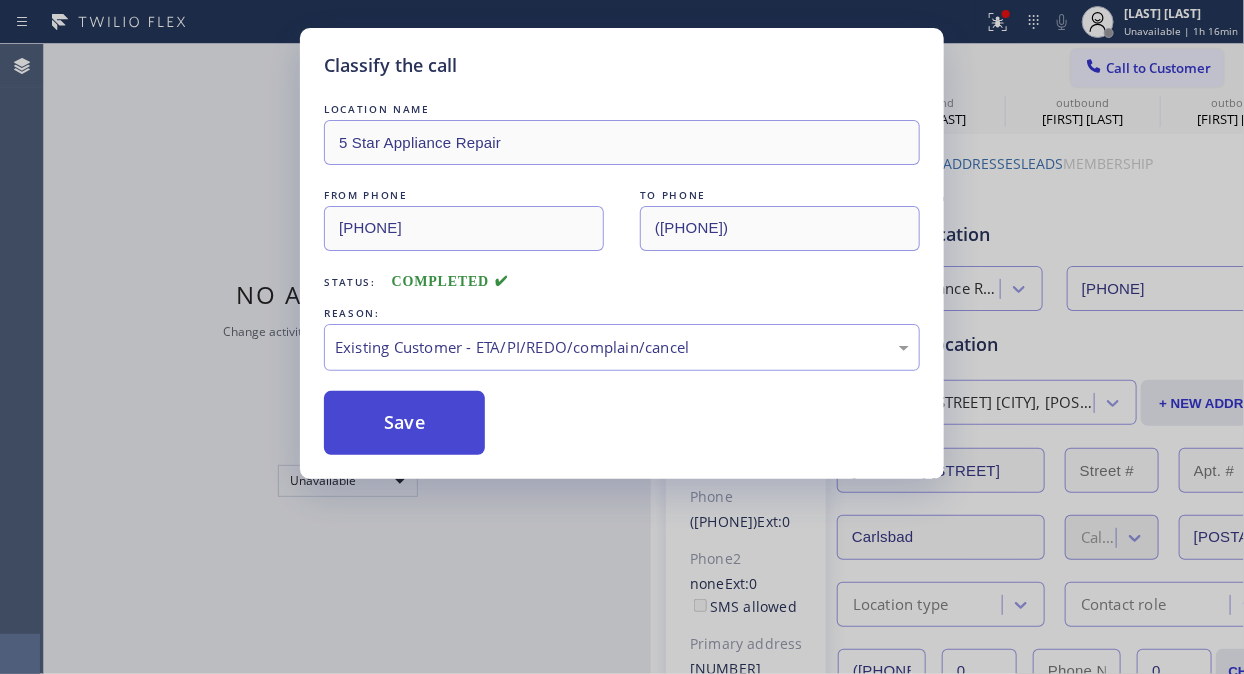 click on "Save" at bounding box center (404, 423) 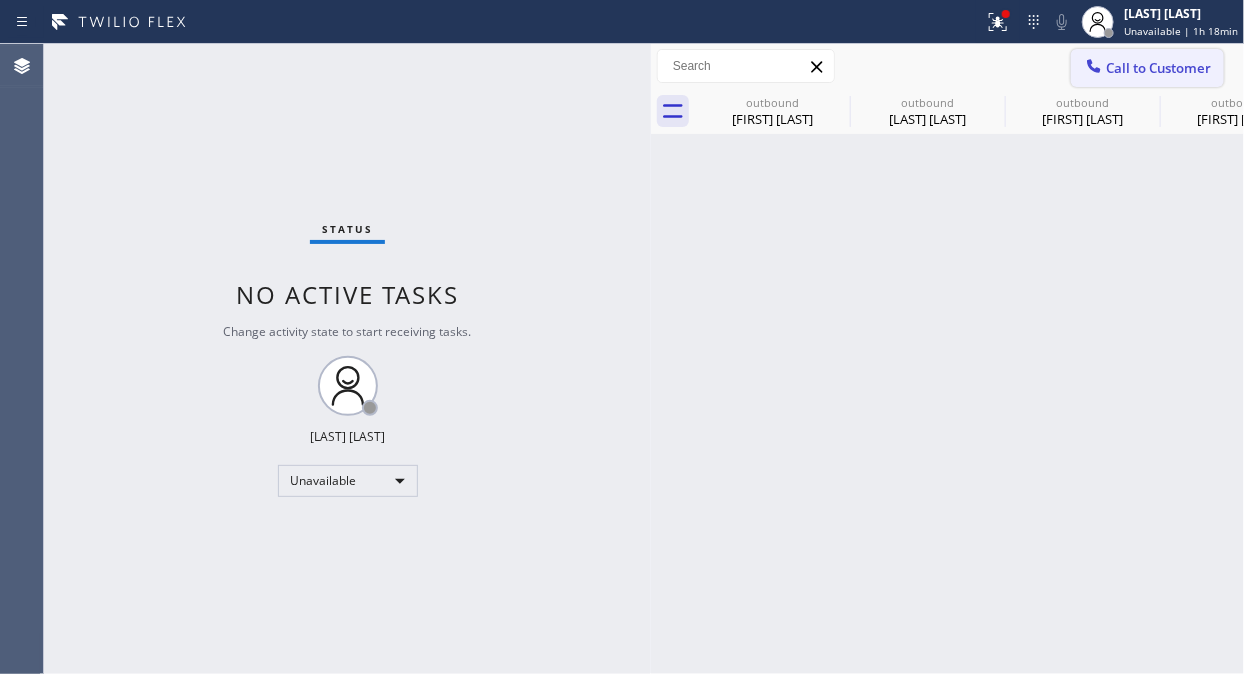 click on "Call to Customer" at bounding box center [1147, 68] 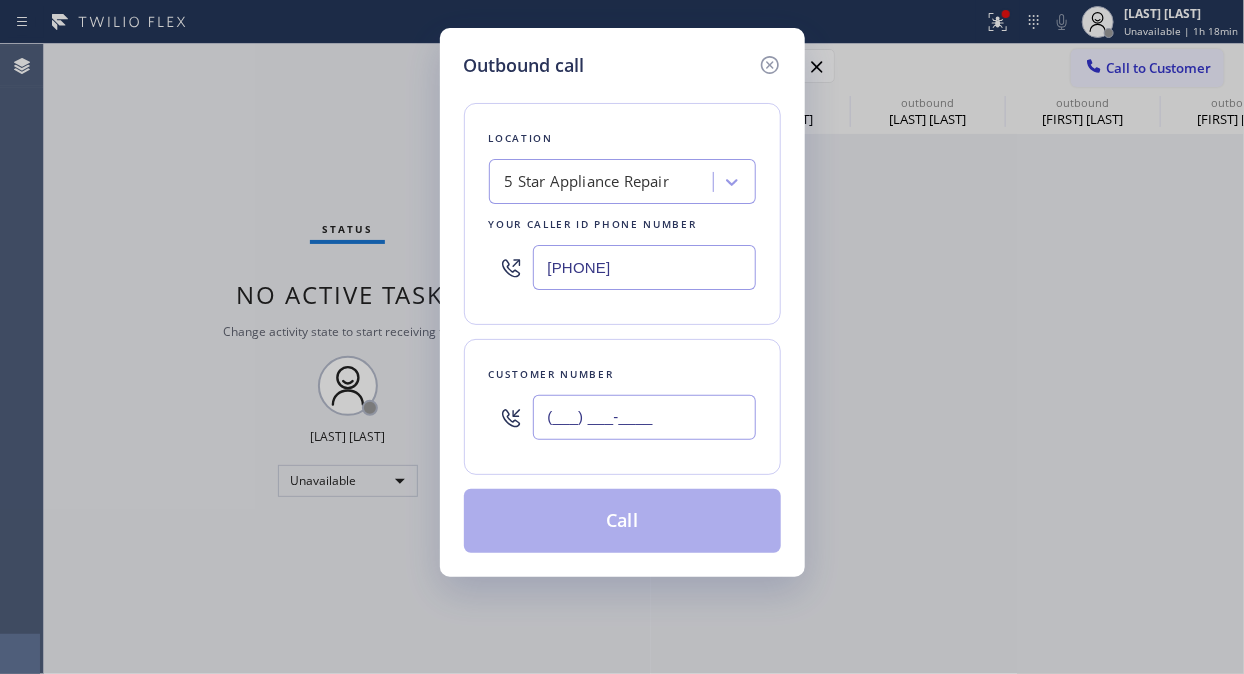click on "(___) ___-____" at bounding box center [644, 417] 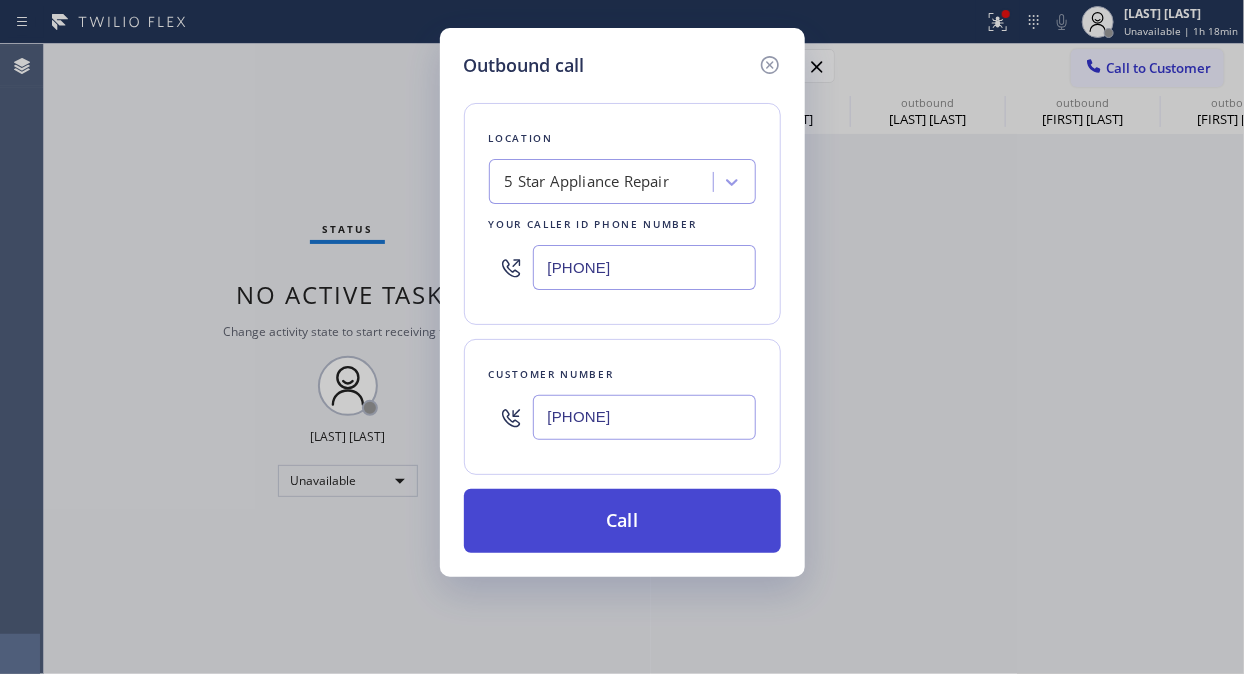 type on "[PHONE]" 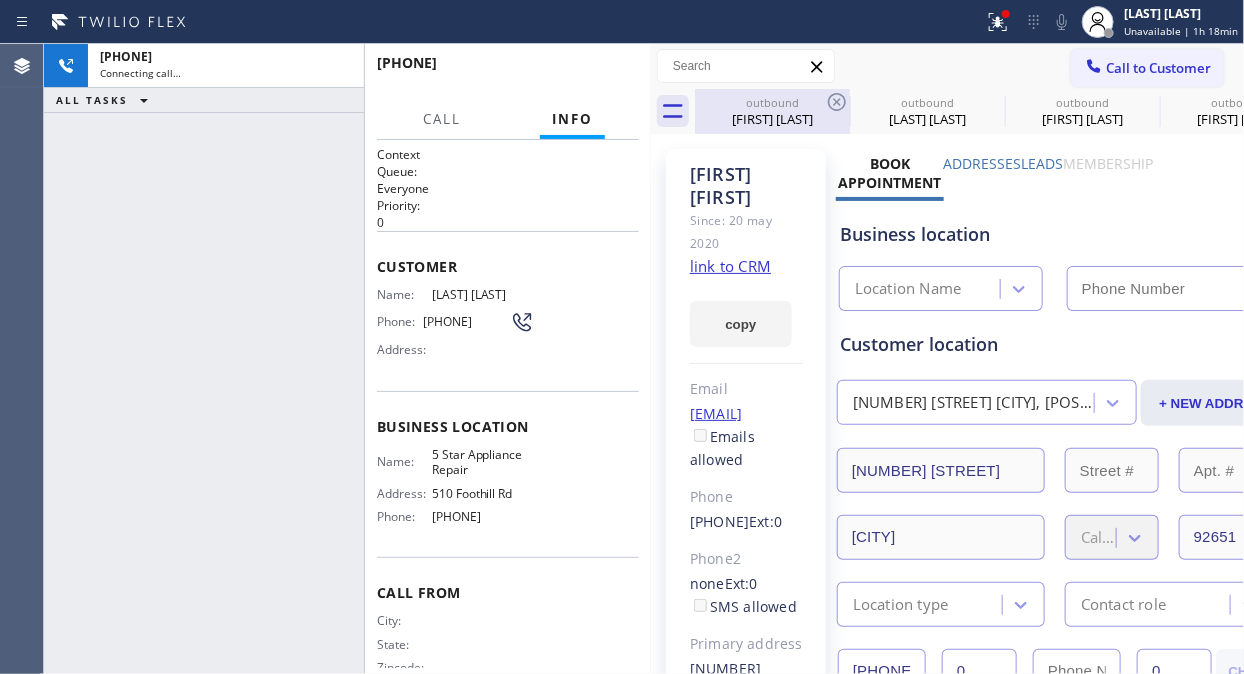type on "[PHONE]" 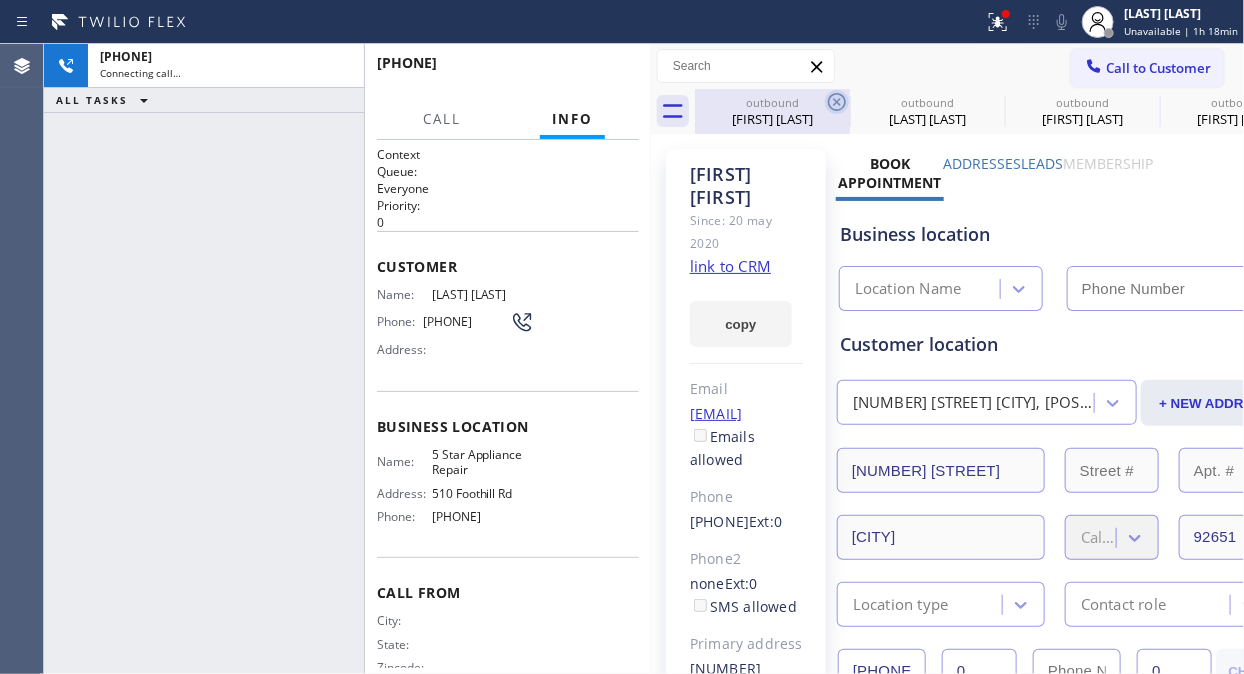 click 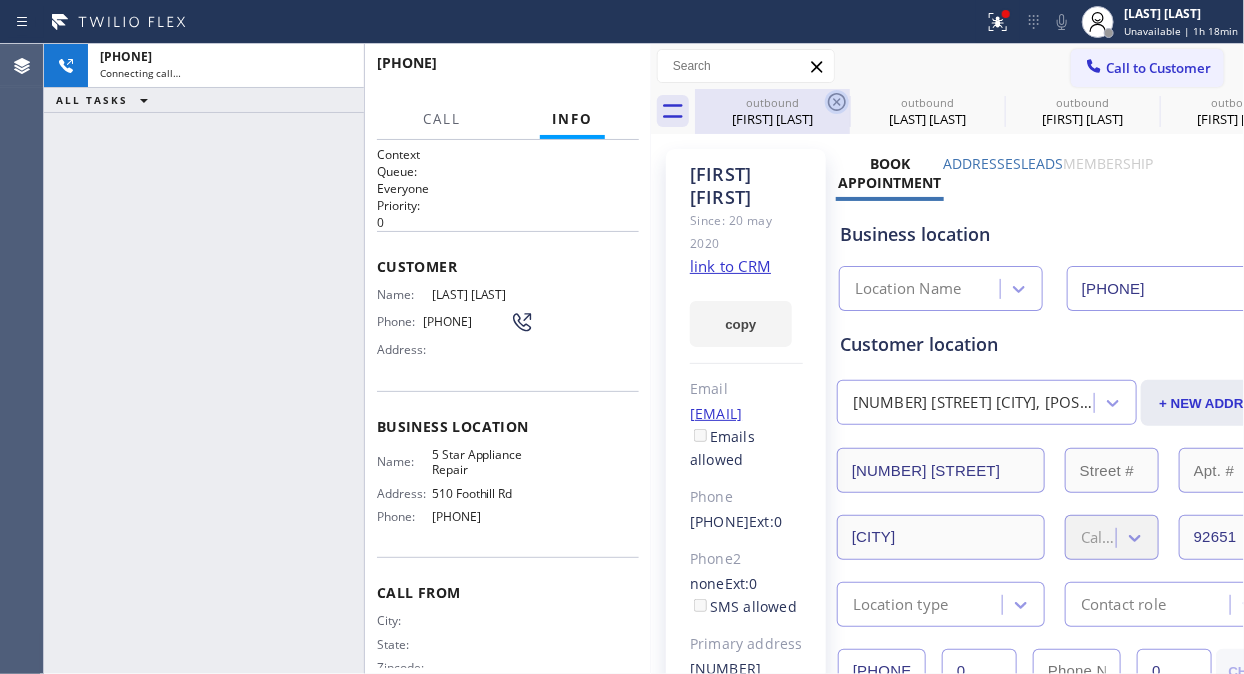 click 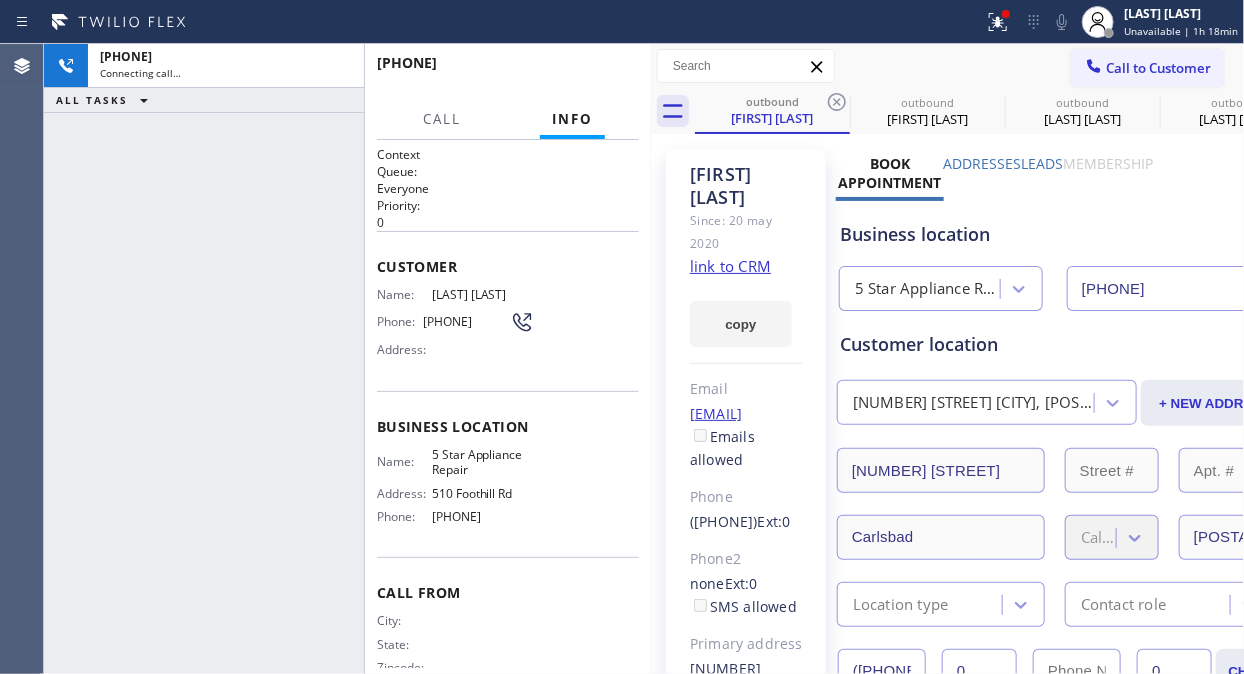 click 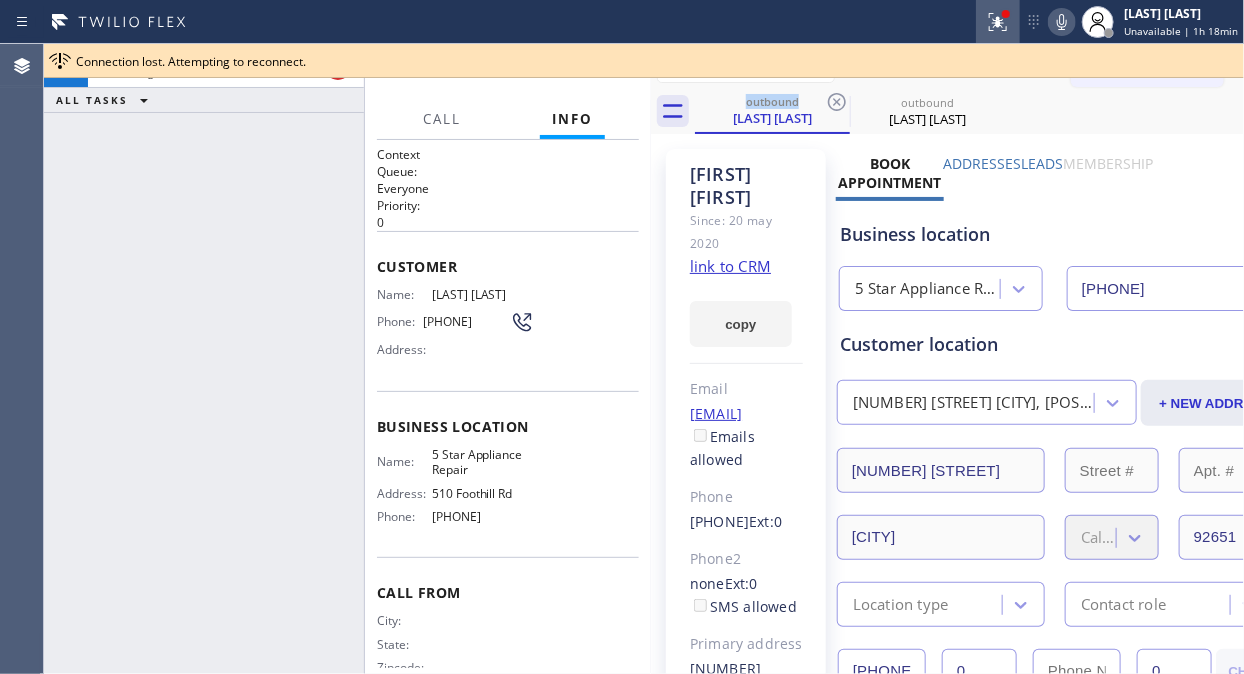 click 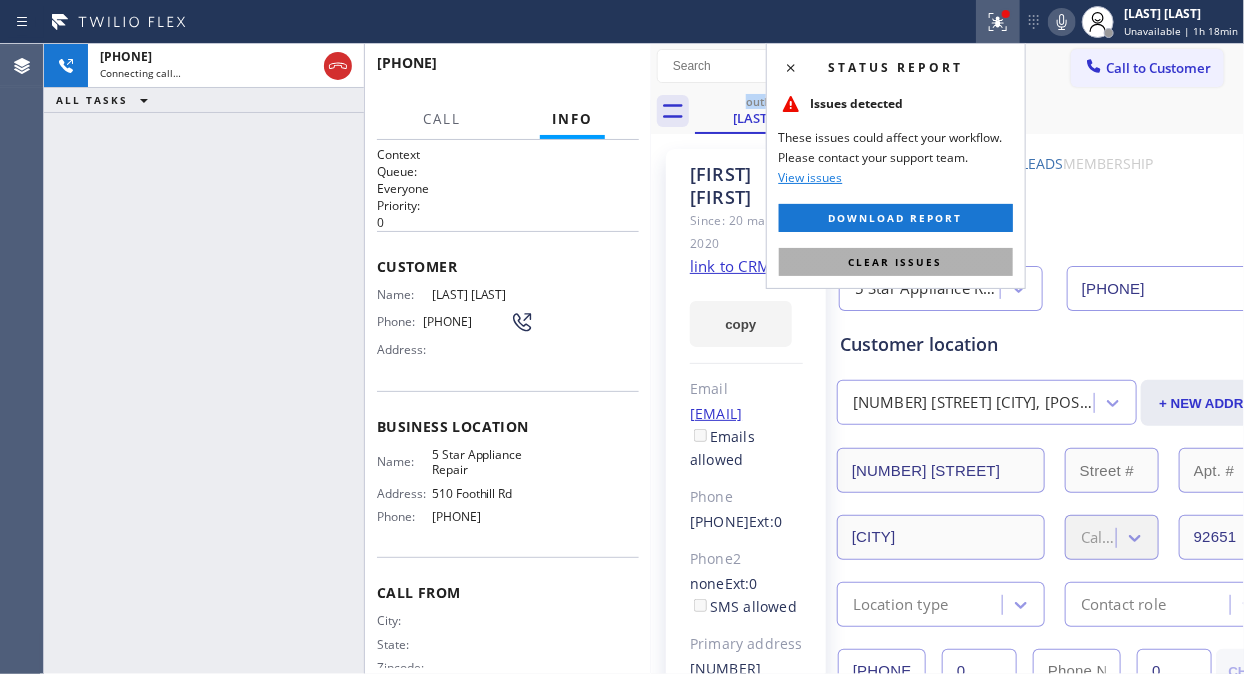 click on "Clear issues" at bounding box center [896, 262] 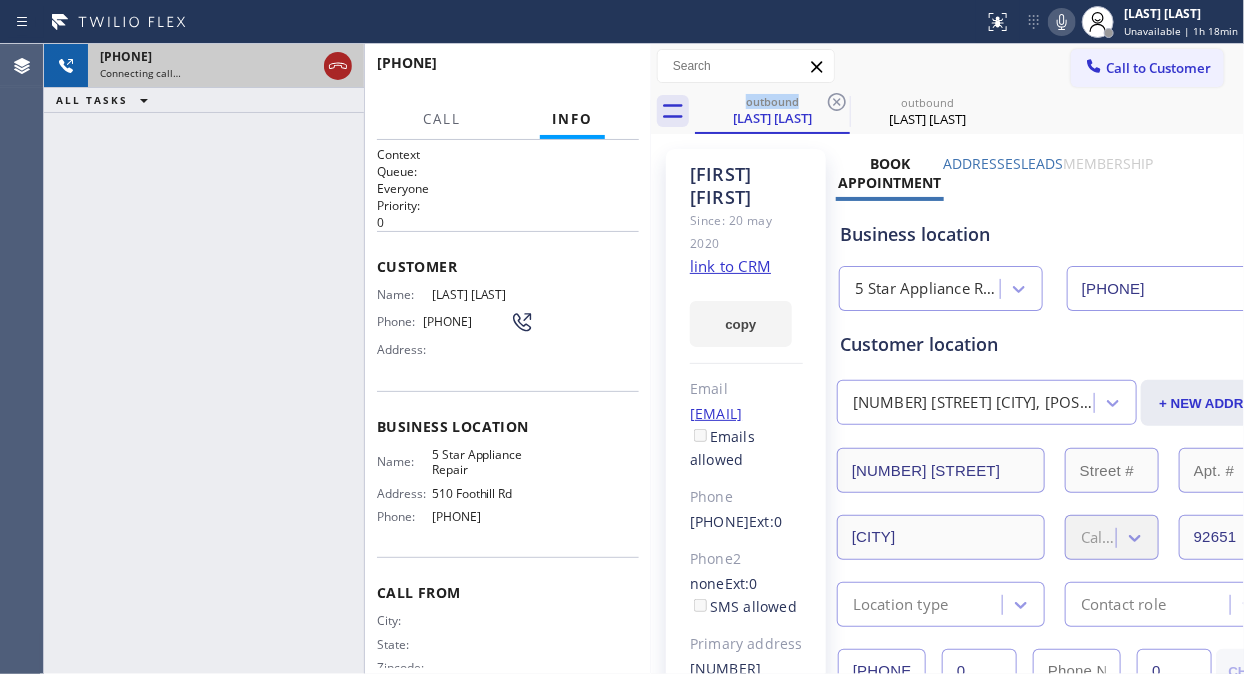 click 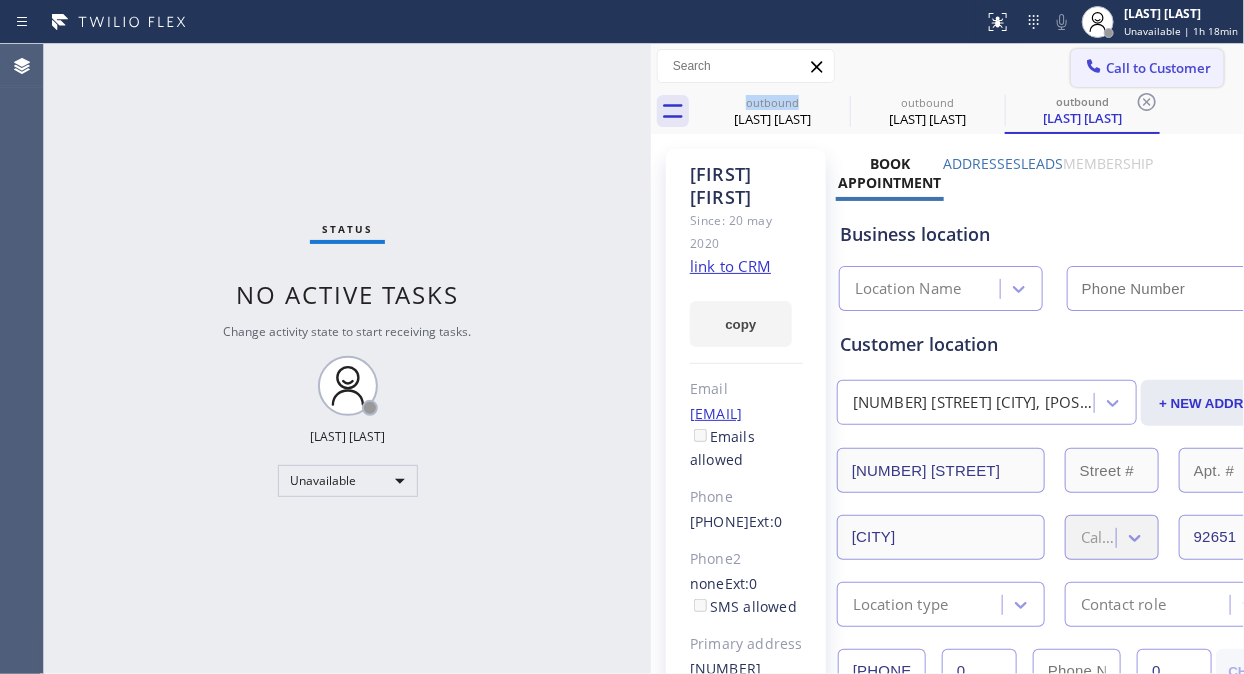 type on "[PHONE]" 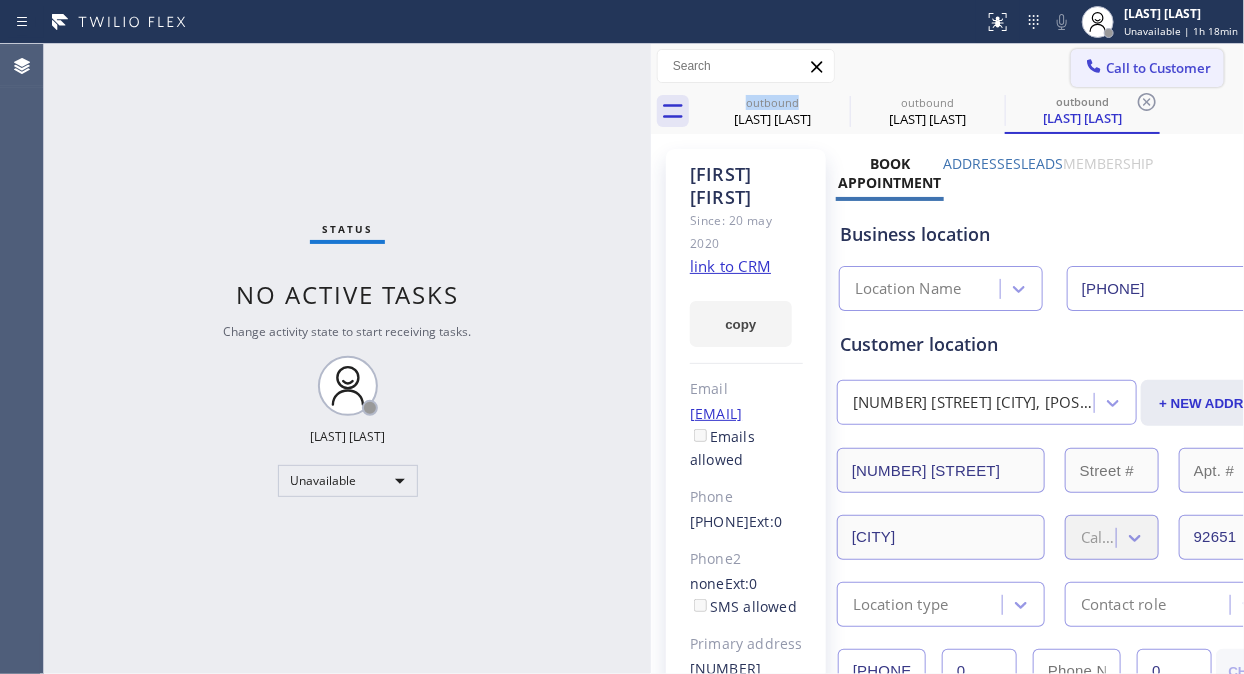 click on "Call to Customer" at bounding box center [1158, 68] 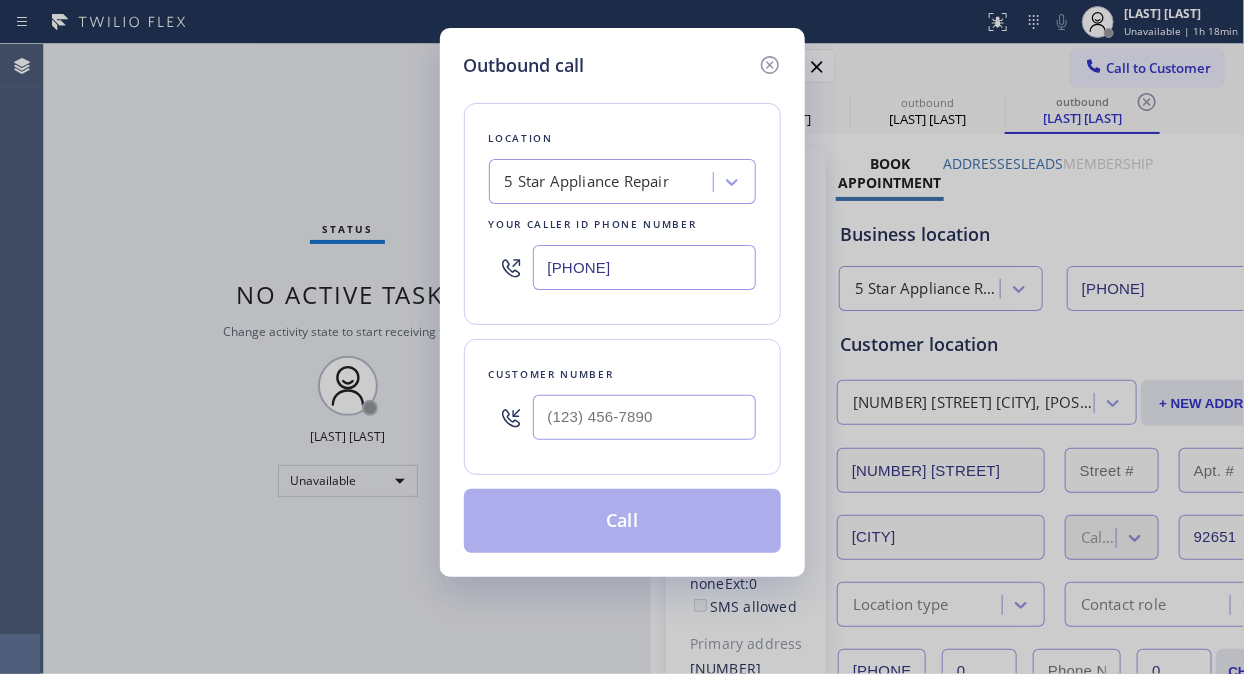 click at bounding box center (644, 417) 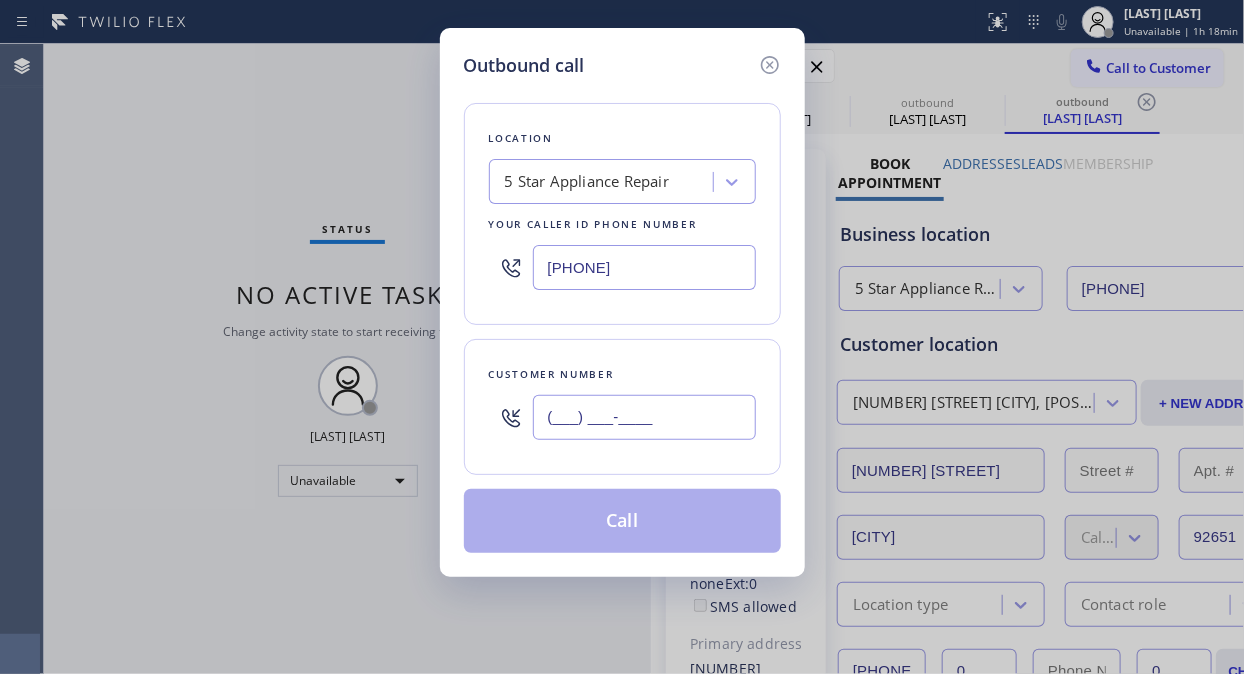 click on "(___) ___-____" at bounding box center (644, 417) 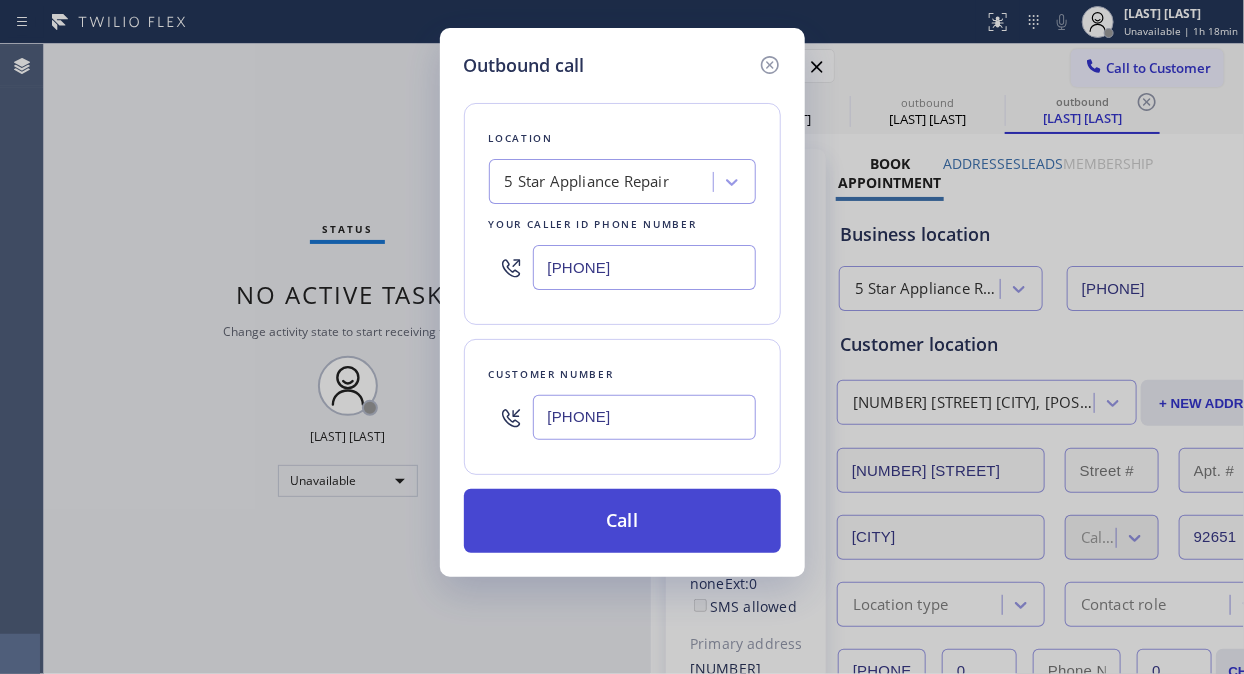 type on "[PHONE]" 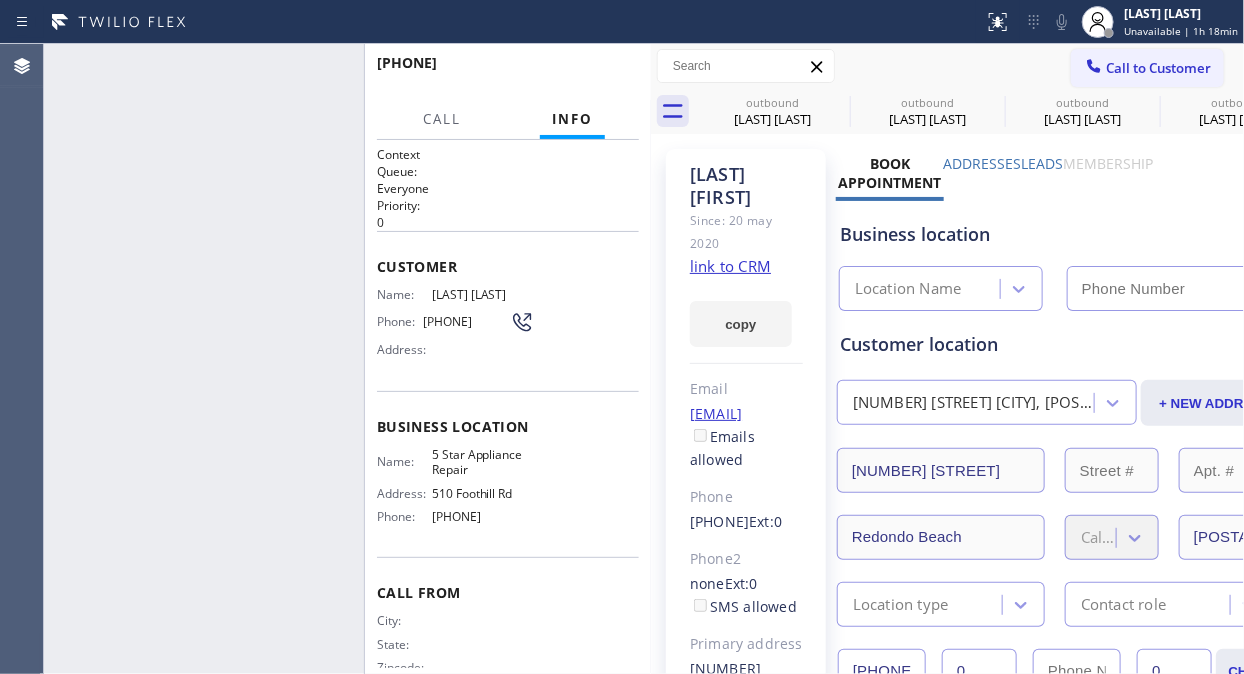 type on "[PHONE]" 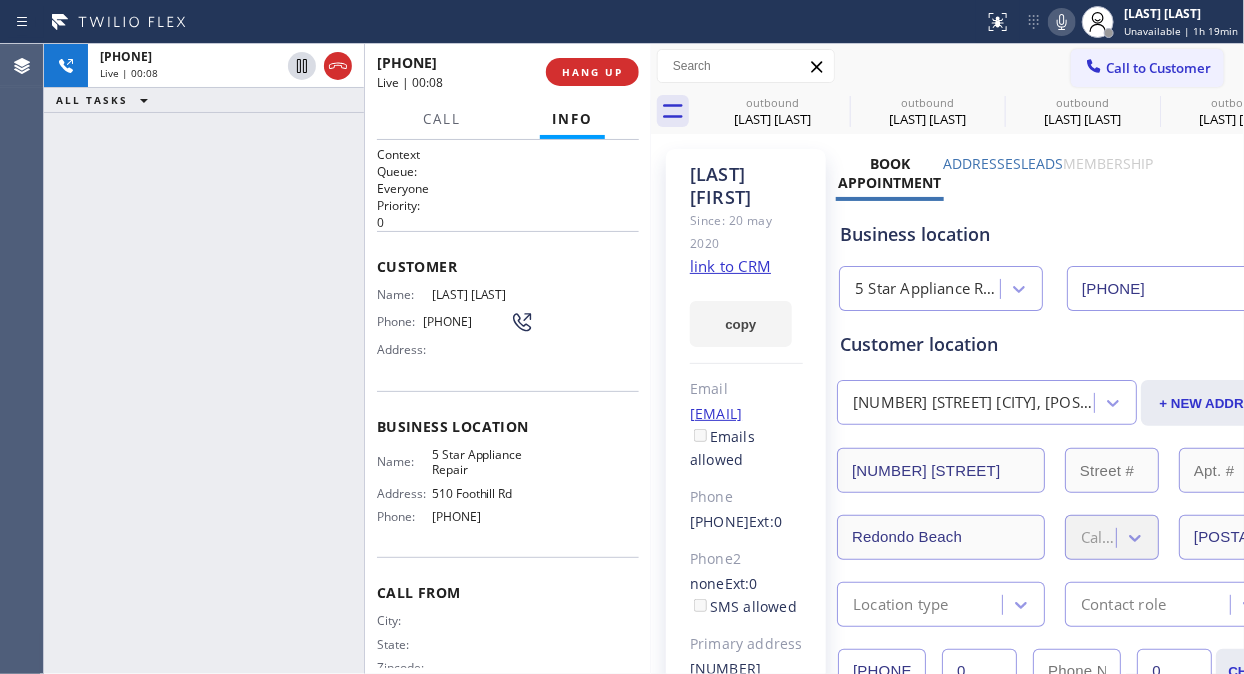 drag, startPoint x: 330, startPoint y: 70, endPoint x: 292, endPoint y: 0, distance: 79.64923 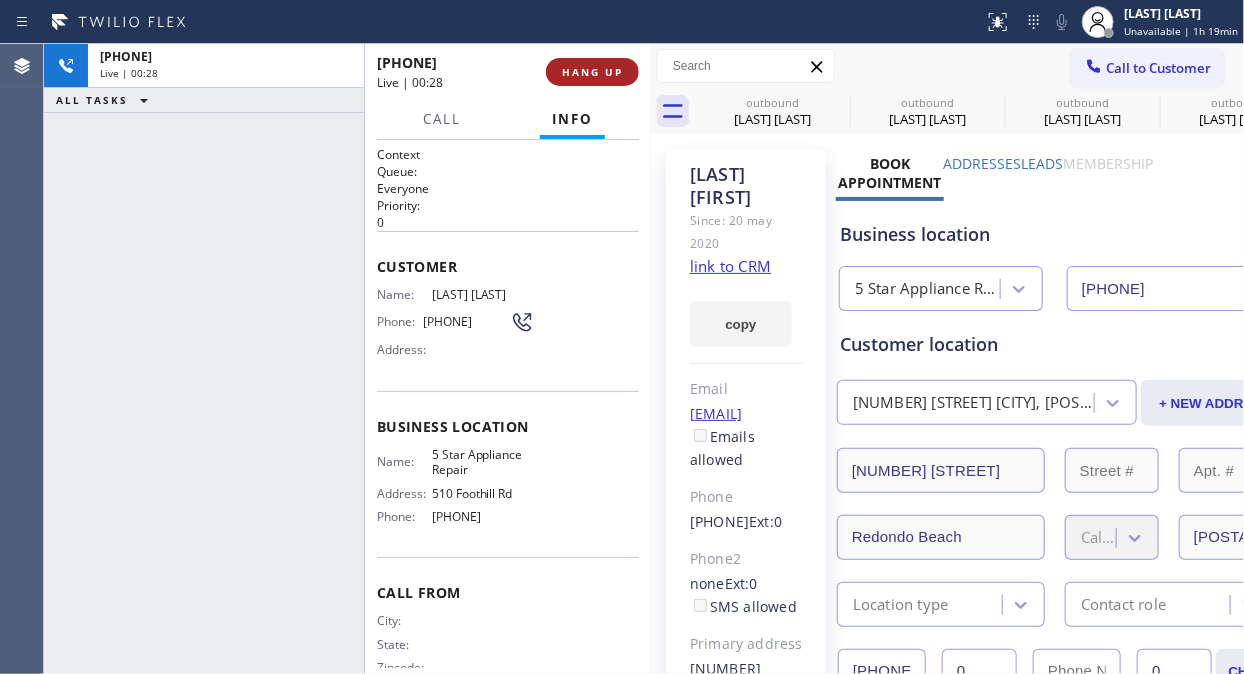 click on "HANG UP" at bounding box center [592, 72] 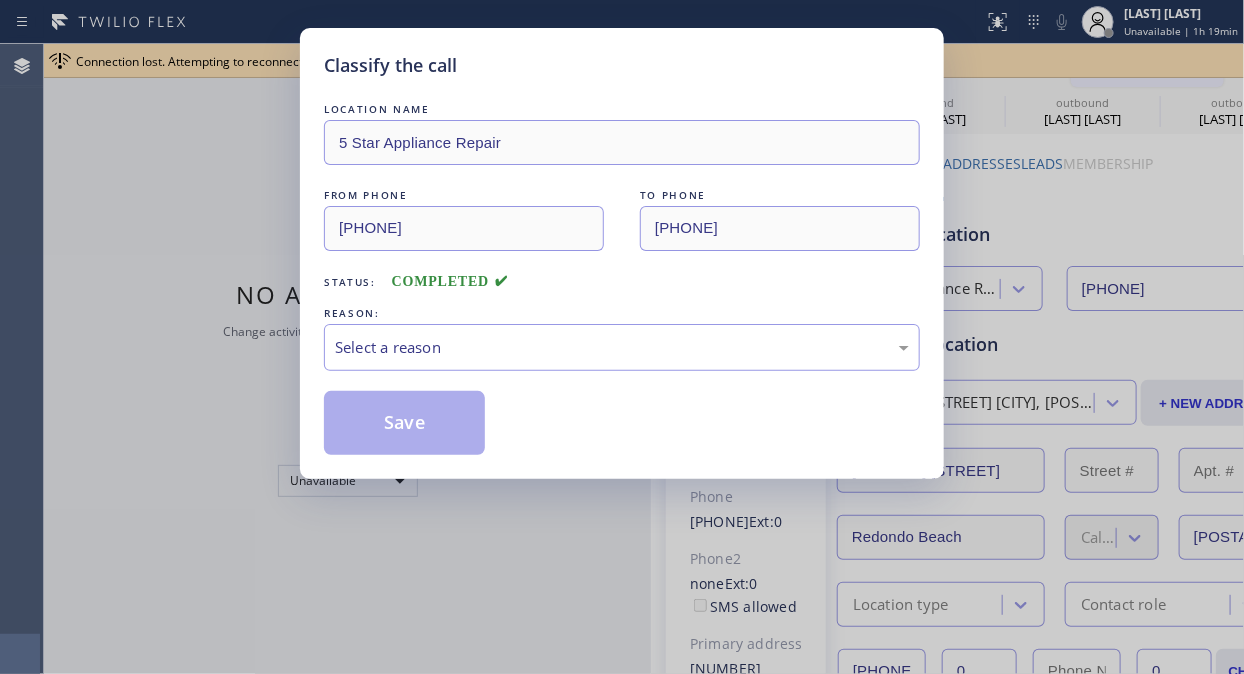 type on "[PHONE]" 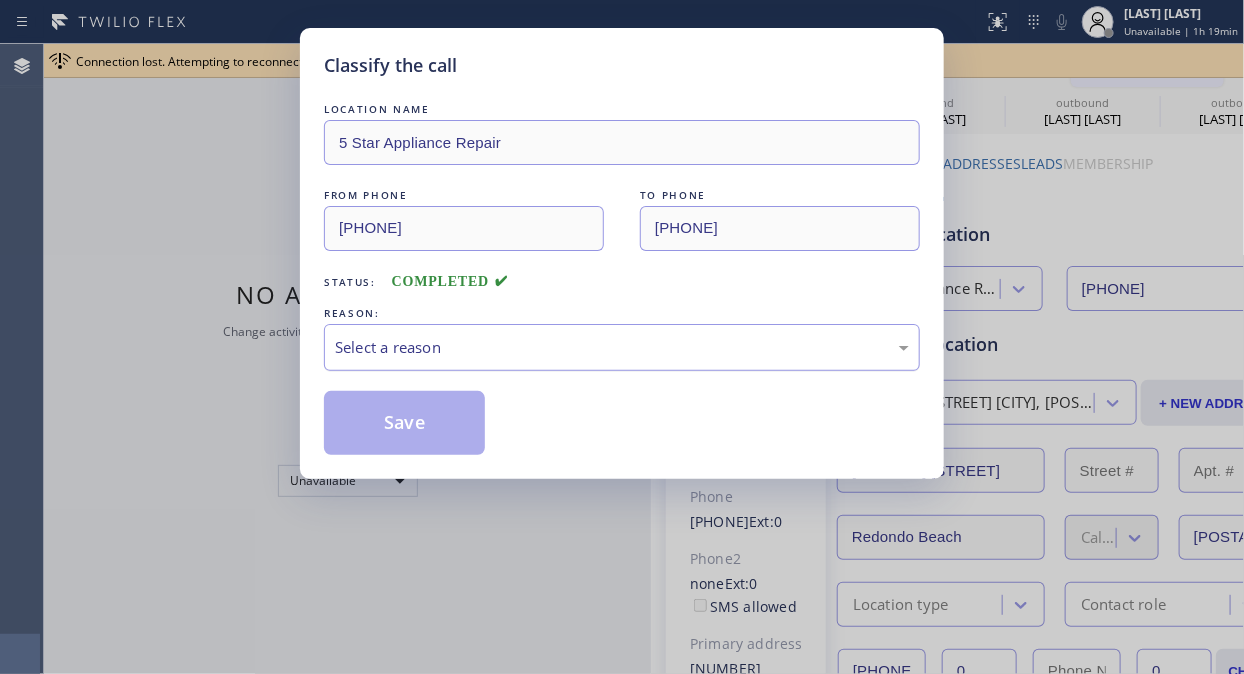 click on "Select a reason" at bounding box center (622, 347) 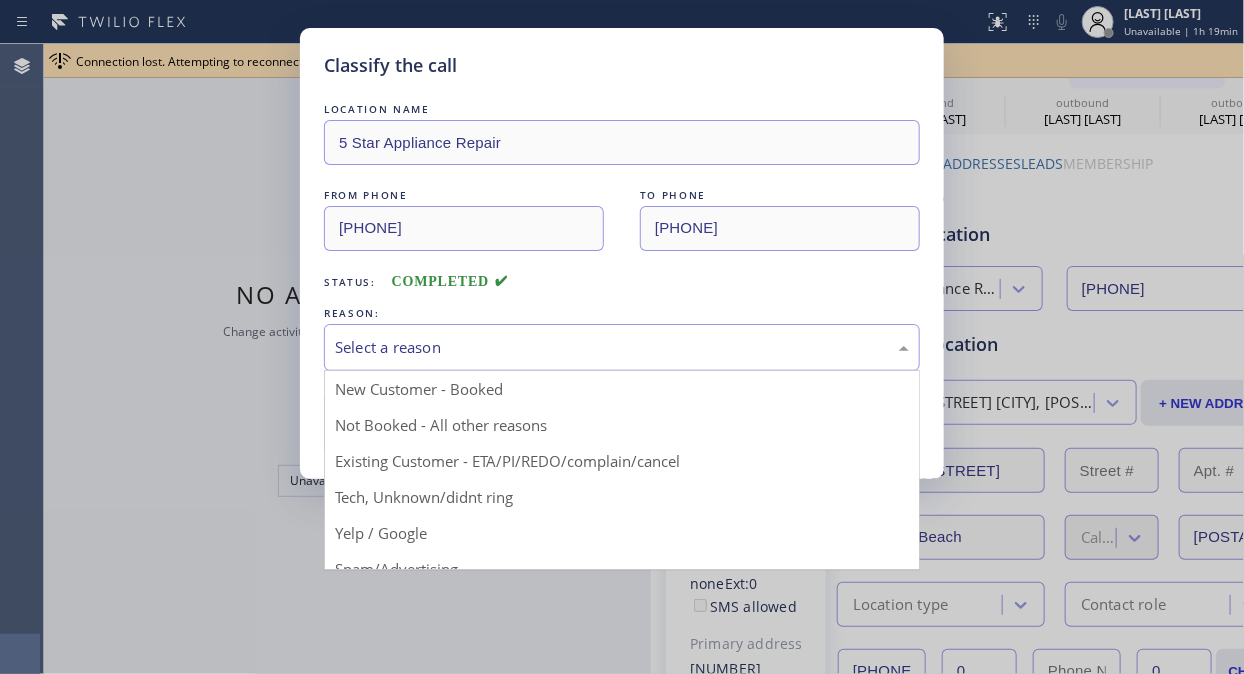 drag, startPoint x: 573, startPoint y: 460, endPoint x: 534, endPoint y: 447, distance: 41.109608 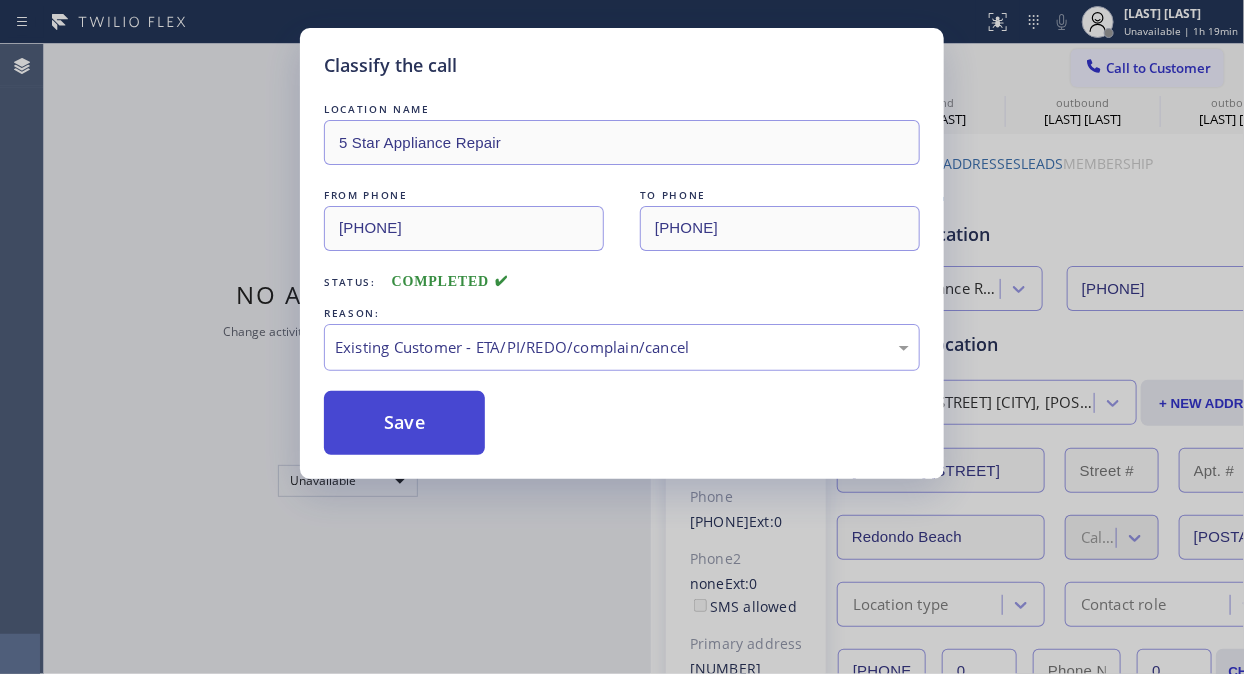 click on "Save" at bounding box center [404, 423] 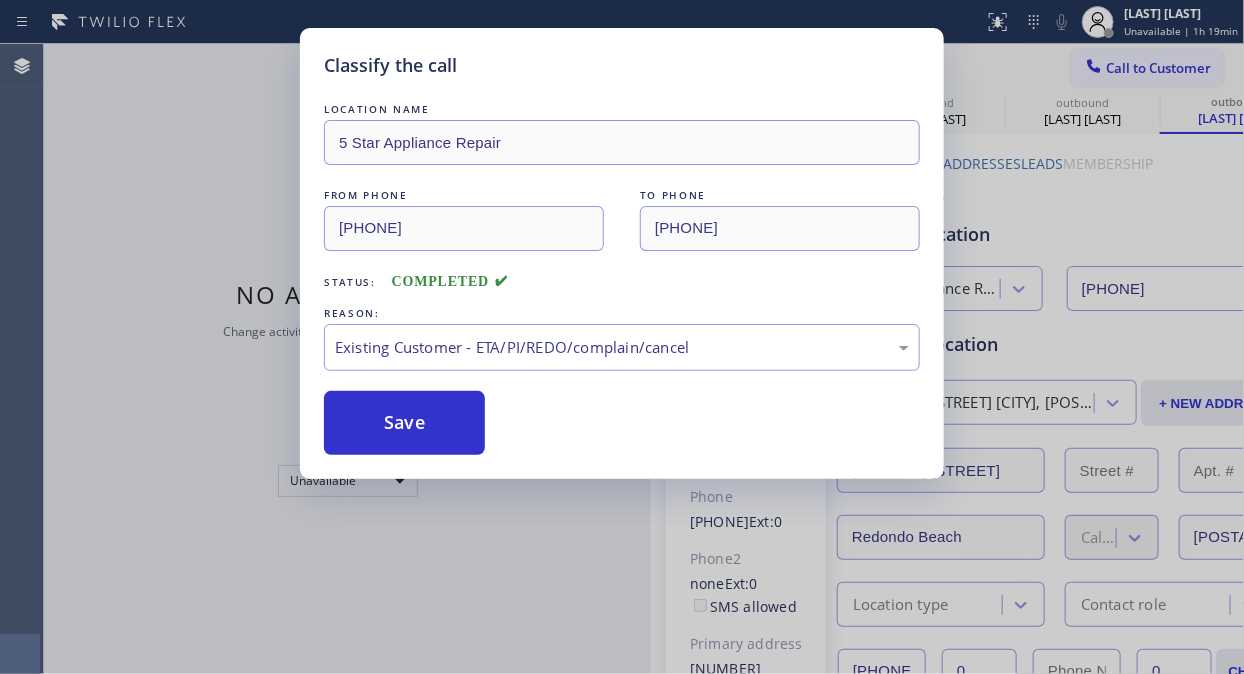 click on "Call to Customer" at bounding box center [1158, 68] 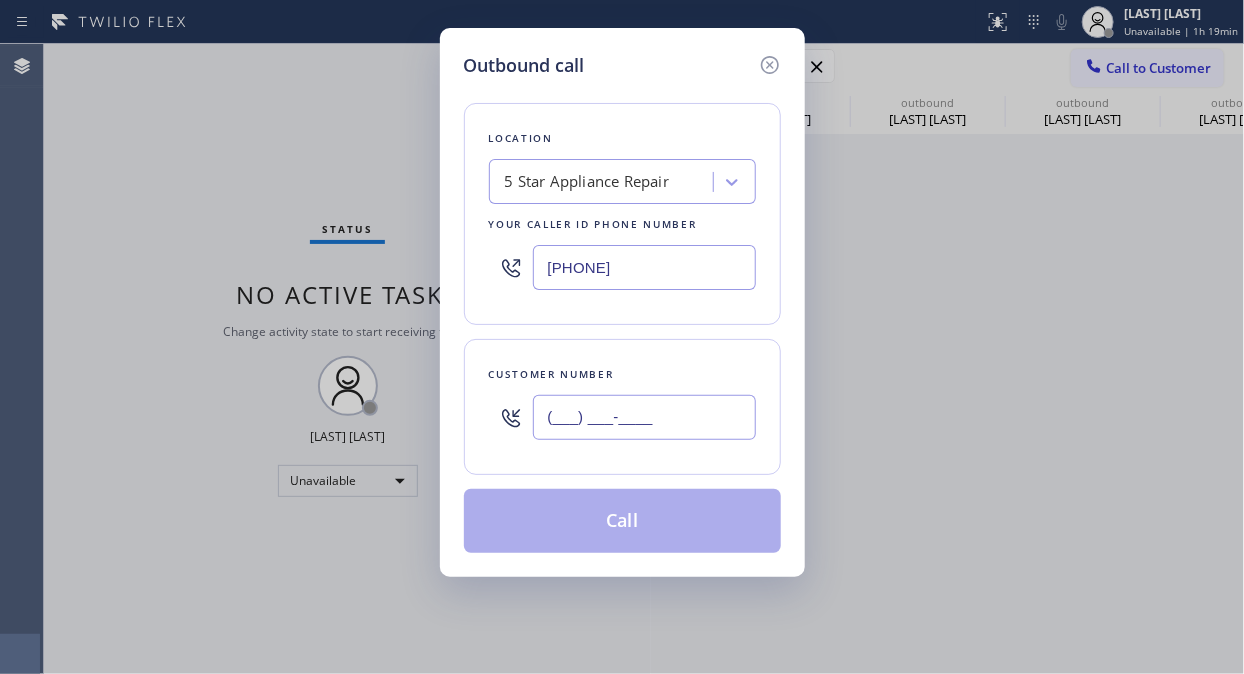click on "(___) ___-____" at bounding box center [644, 417] 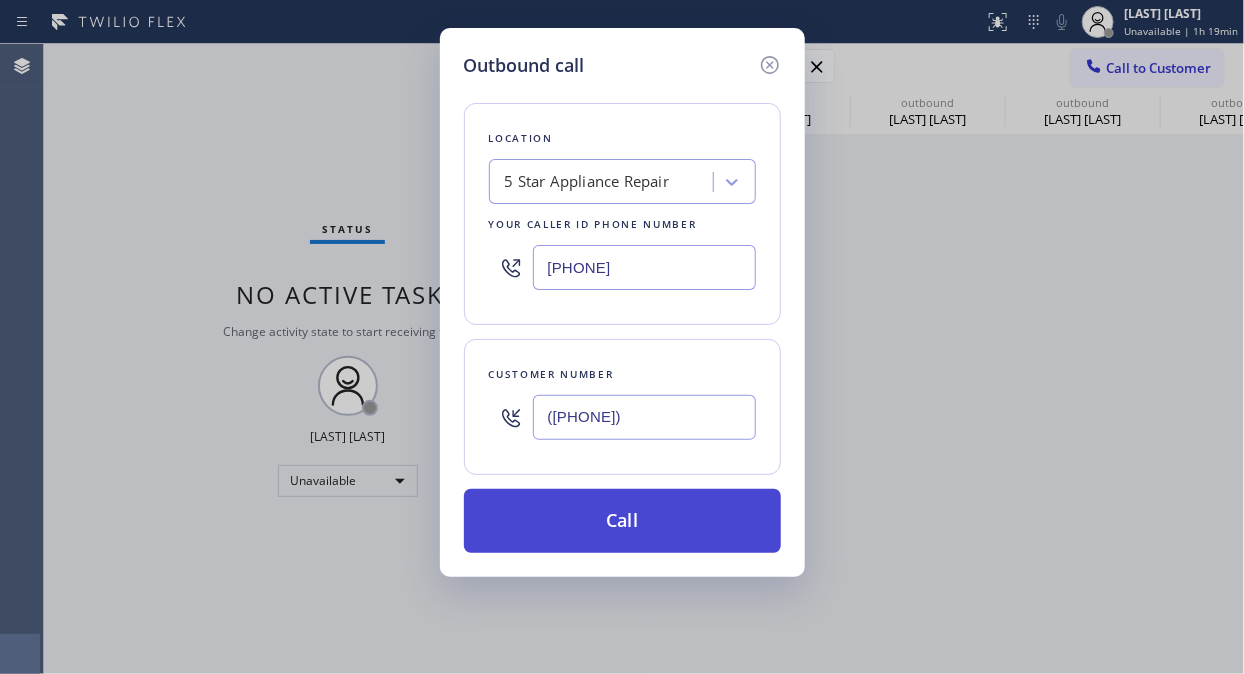 type on "([PHONE])" 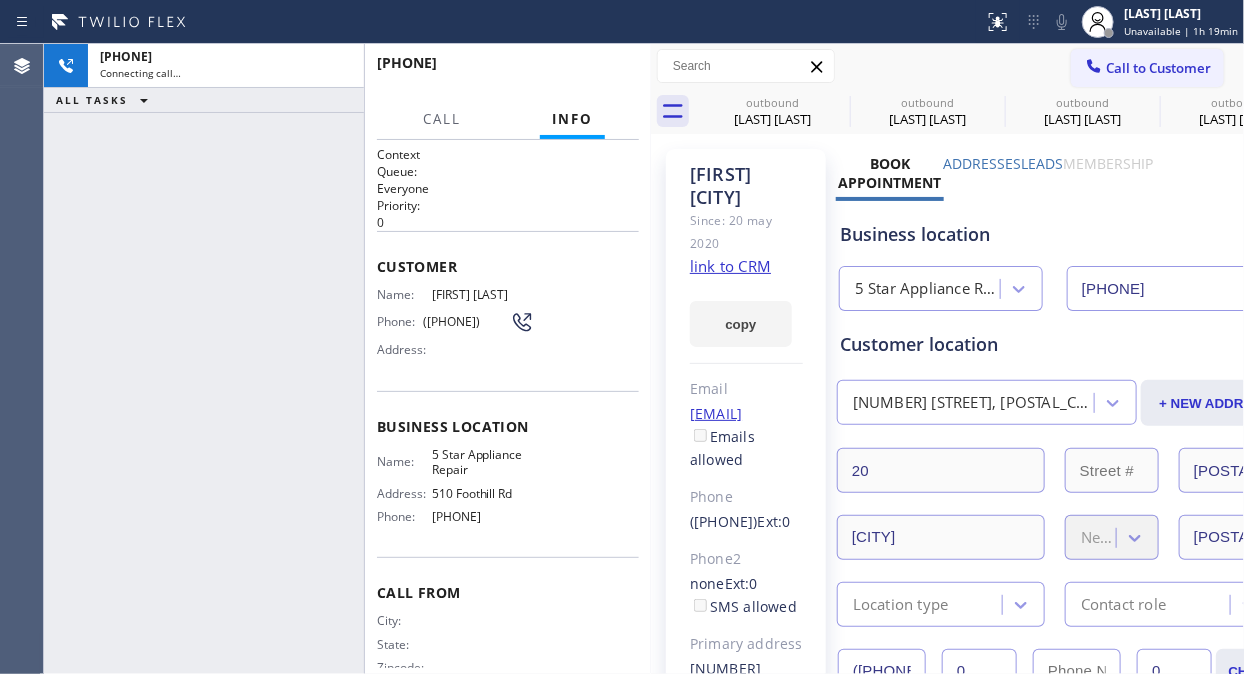 type on "[PHONE]" 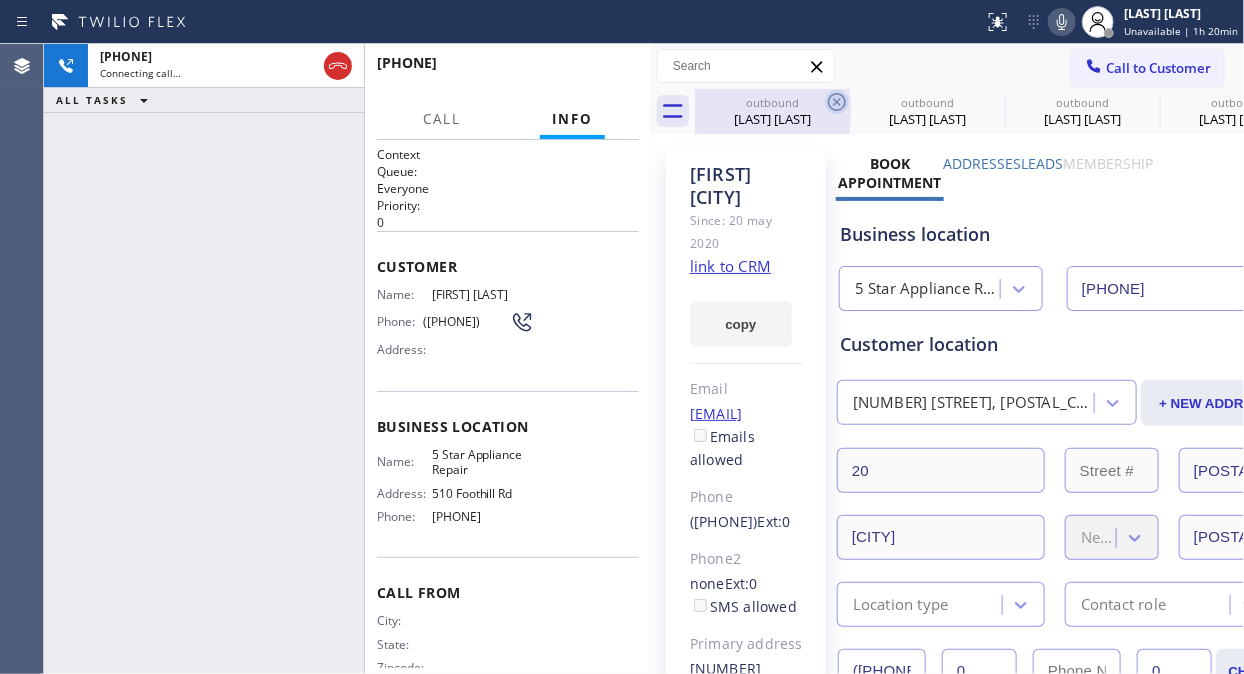 click 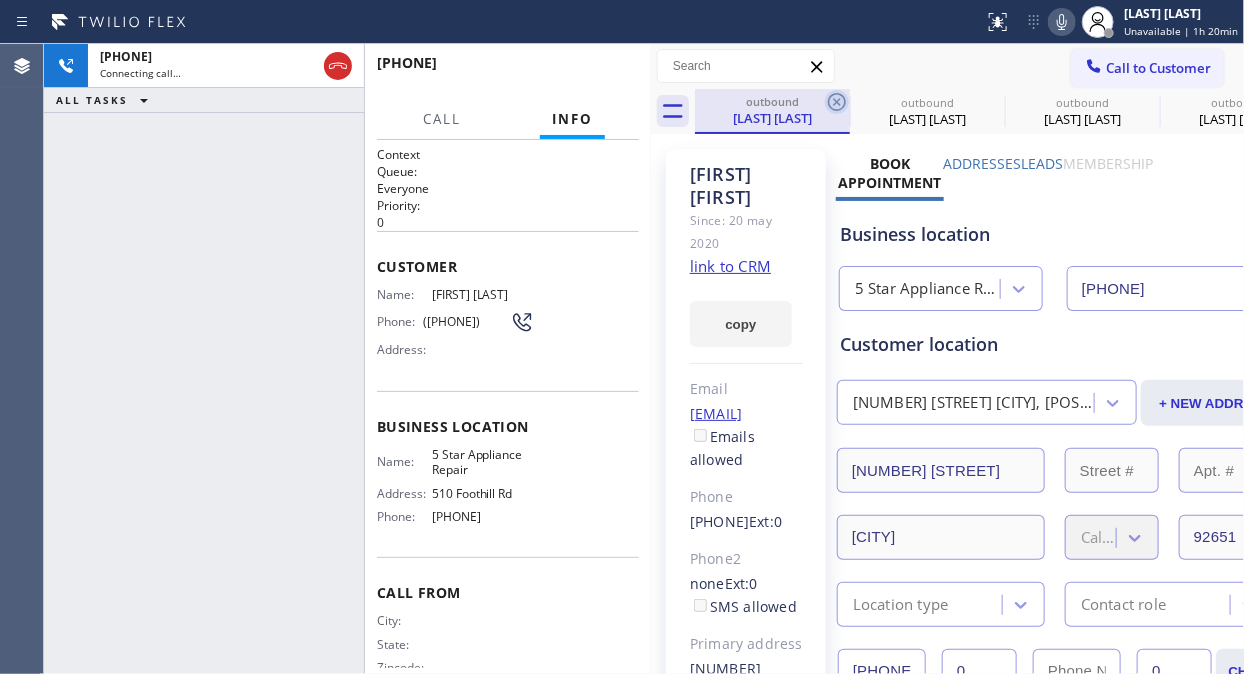 click 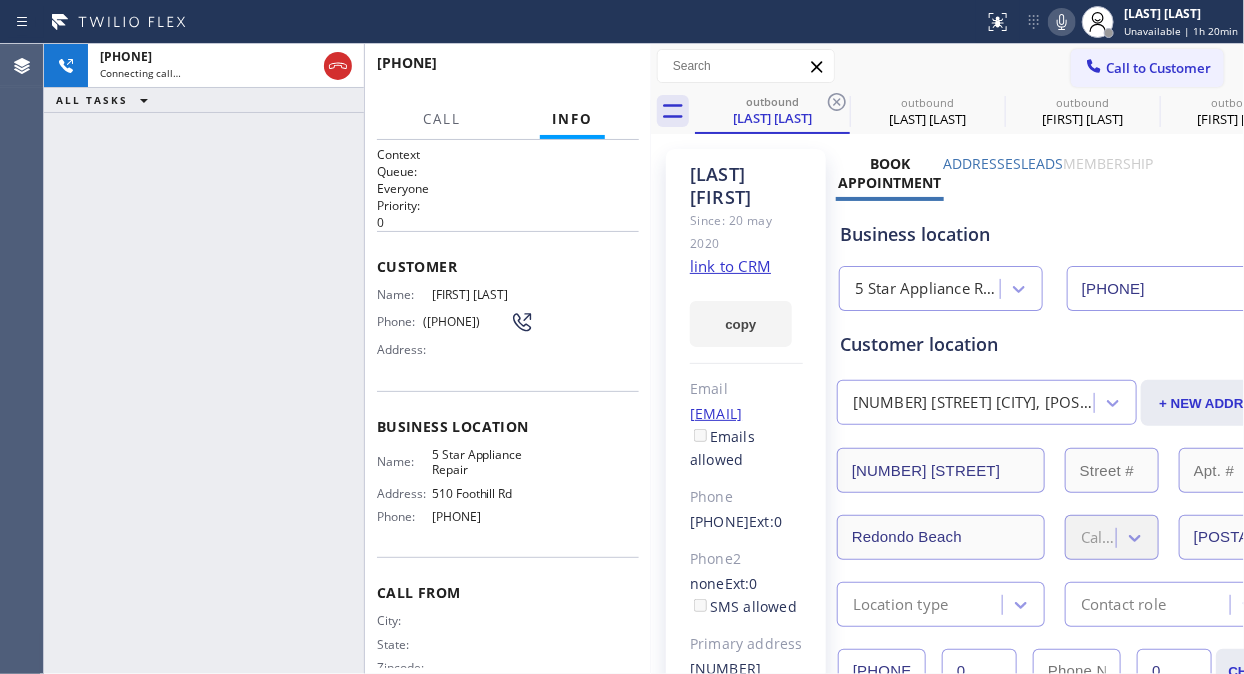 click 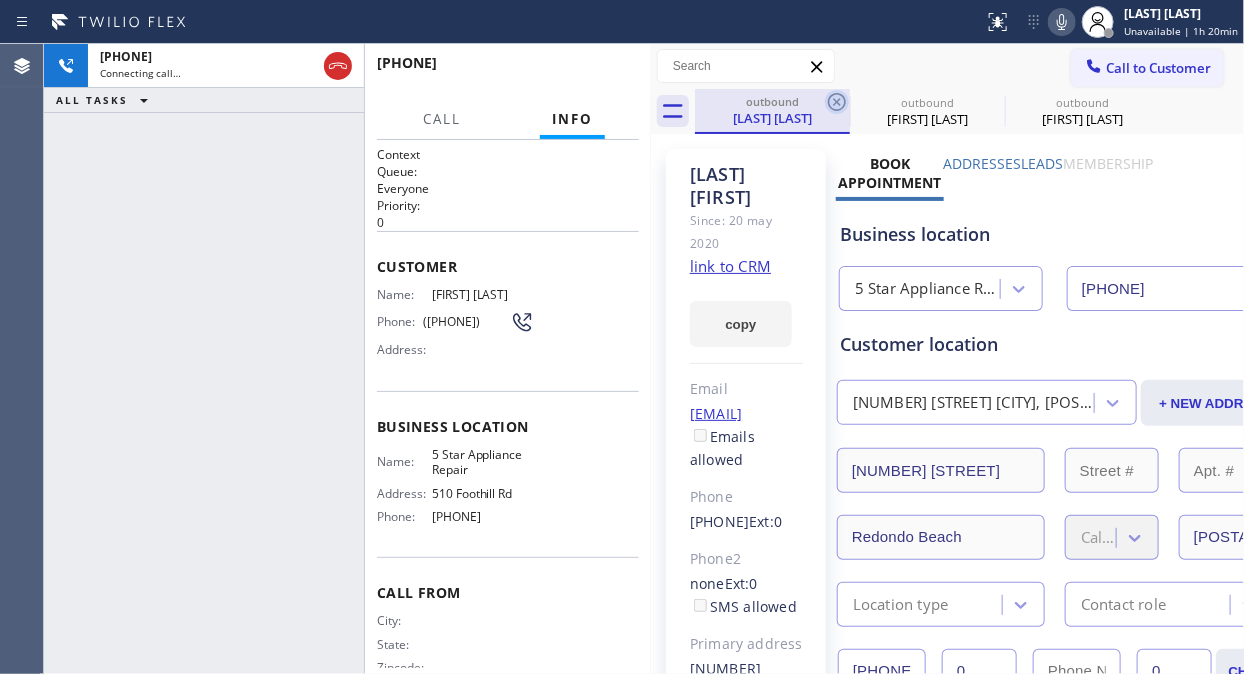 click 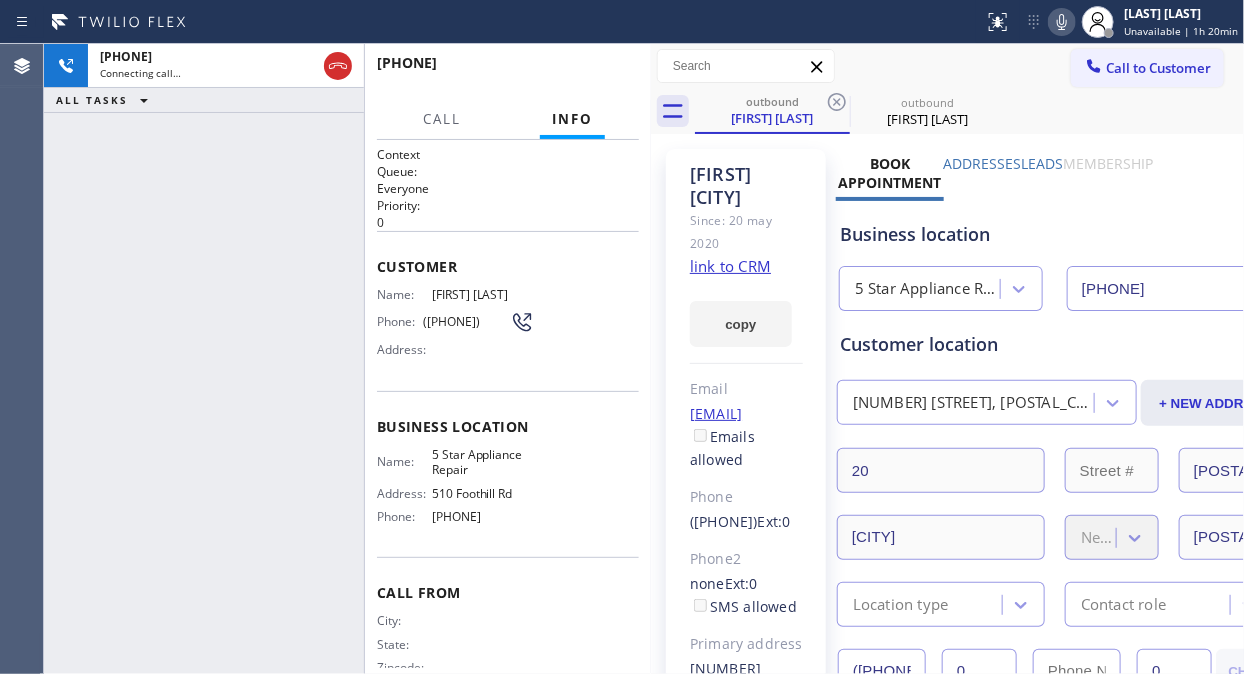 click 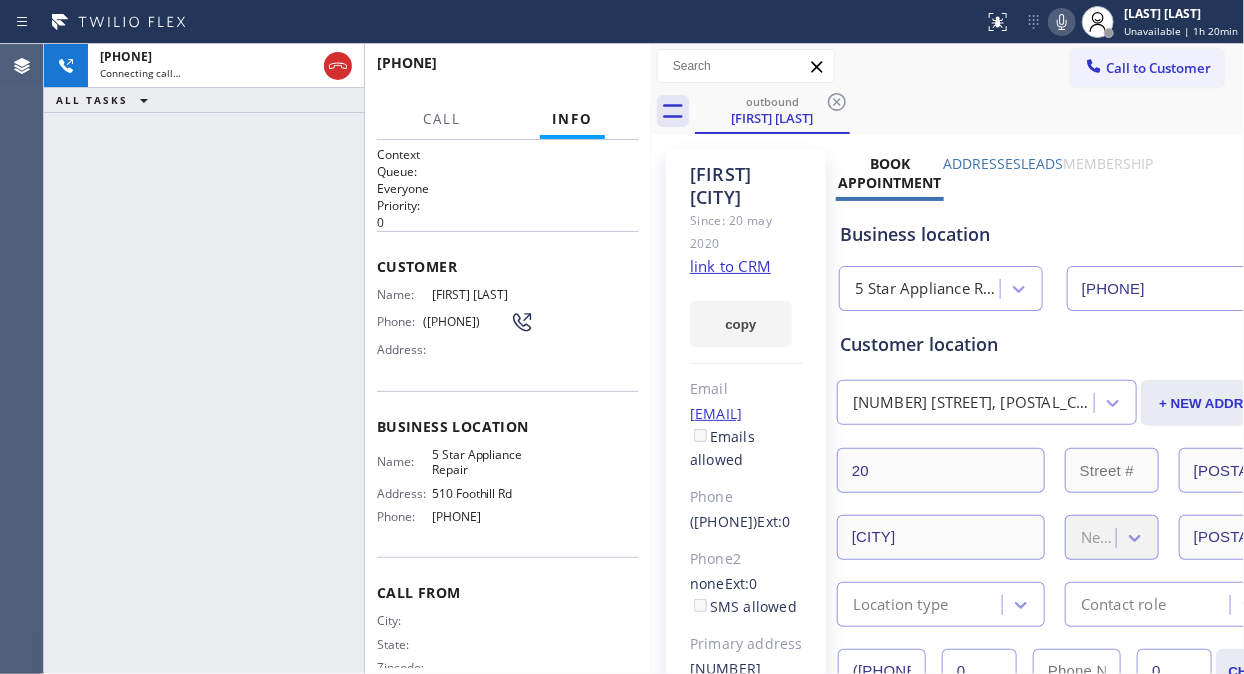 click 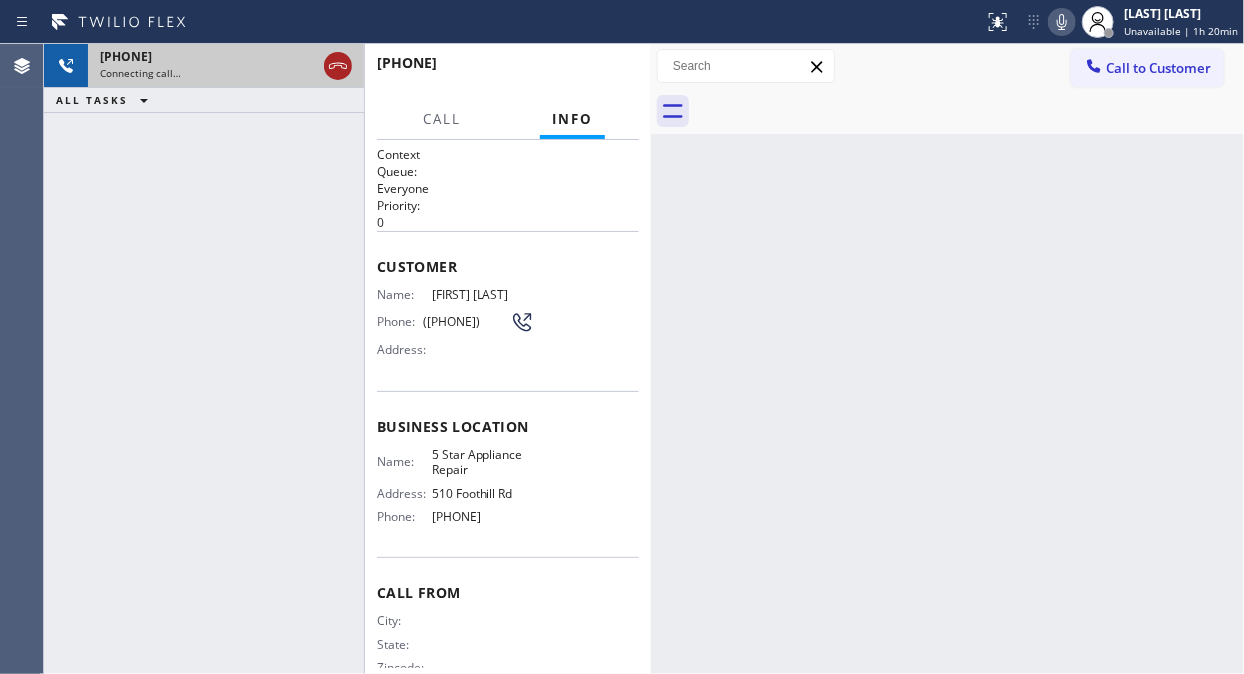 click 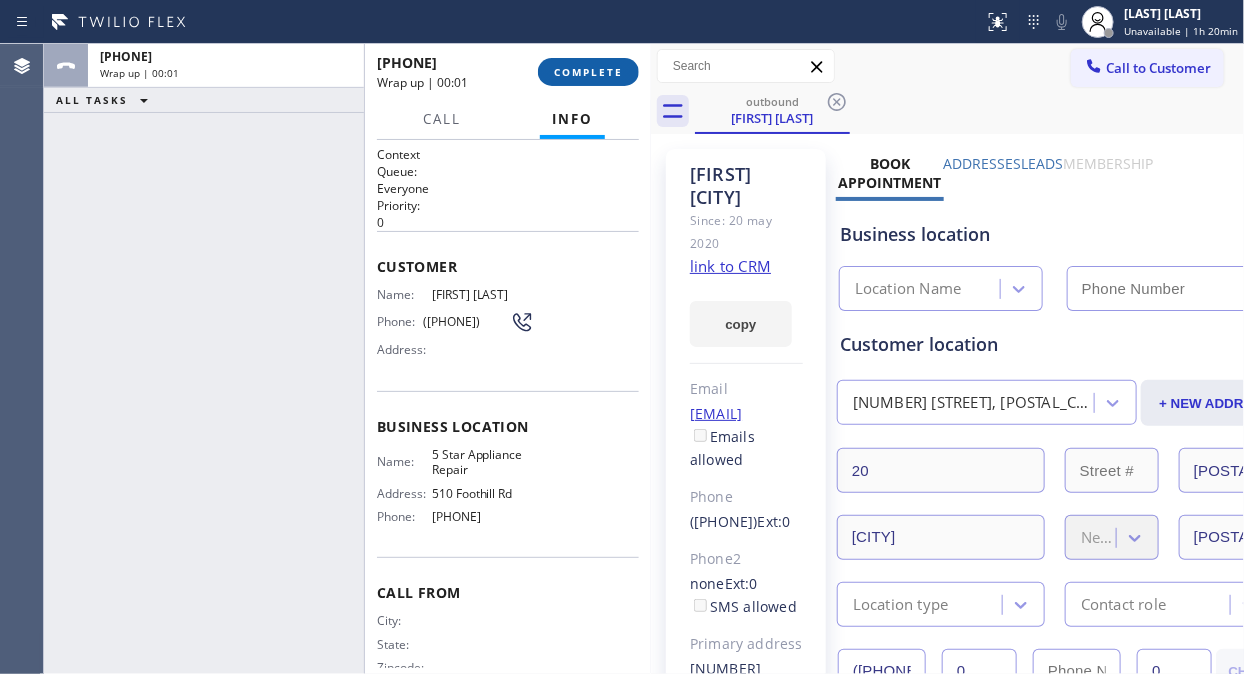 type on "[PHONE]" 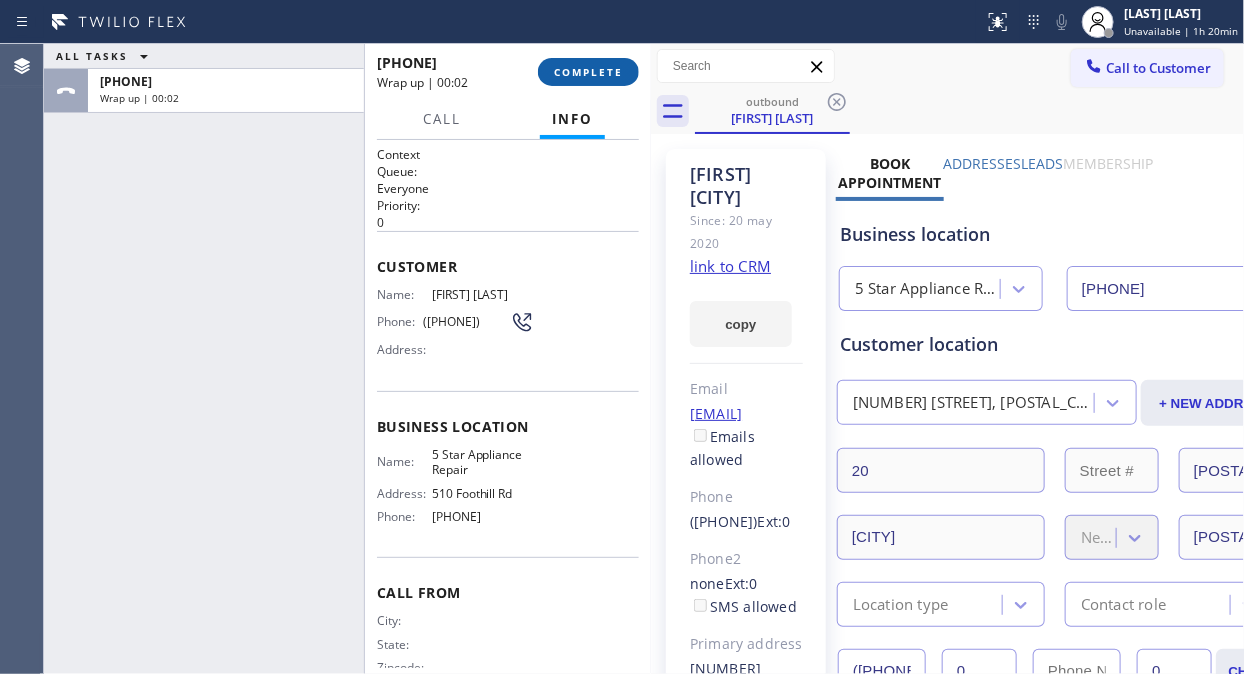 click on "COMPLETE" at bounding box center (588, 72) 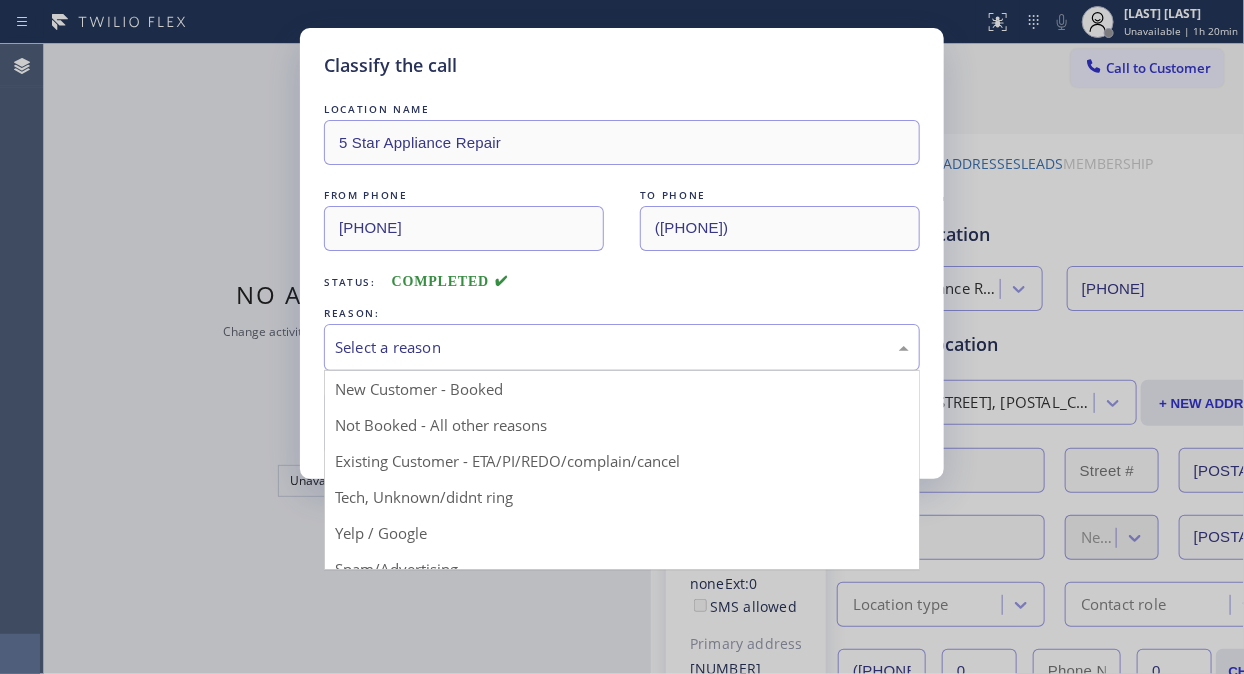 click on "Select a reason" at bounding box center (622, 347) 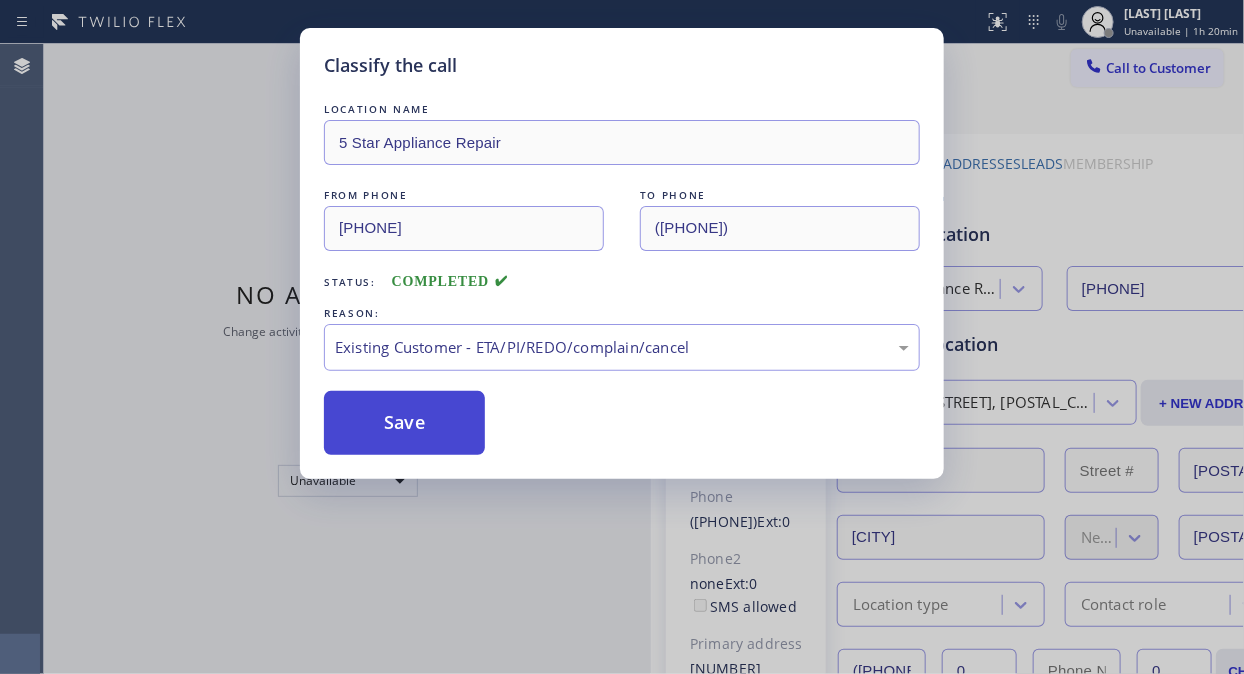 click on "Save" at bounding box center [404, 423] 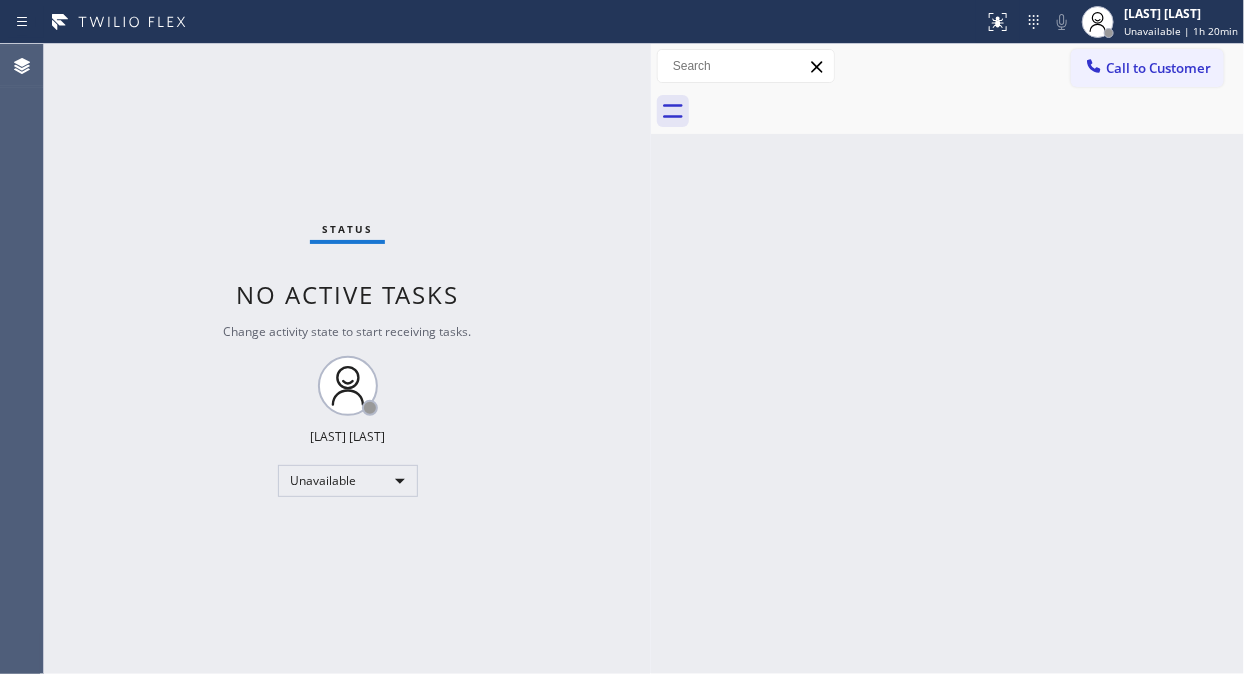click on "Status   No active tasks     Change activity state to start receiving tasks.   Fila Garciano Unavailable" at bounding box center (347, 359) 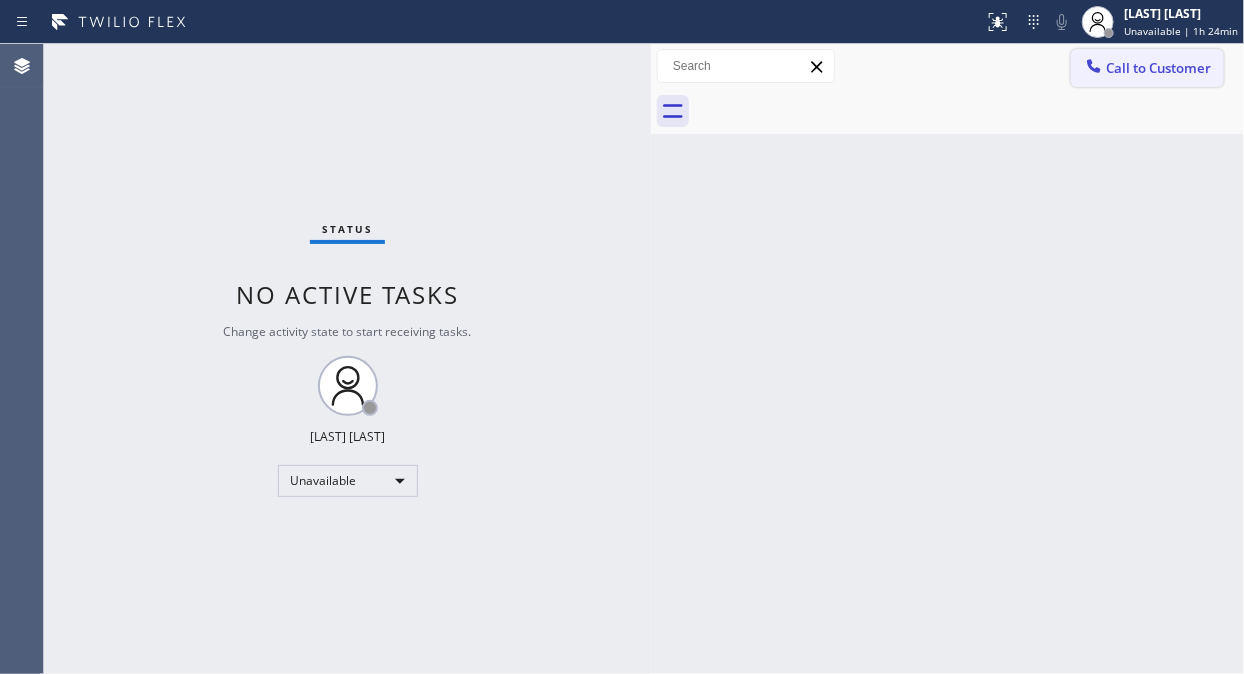 click 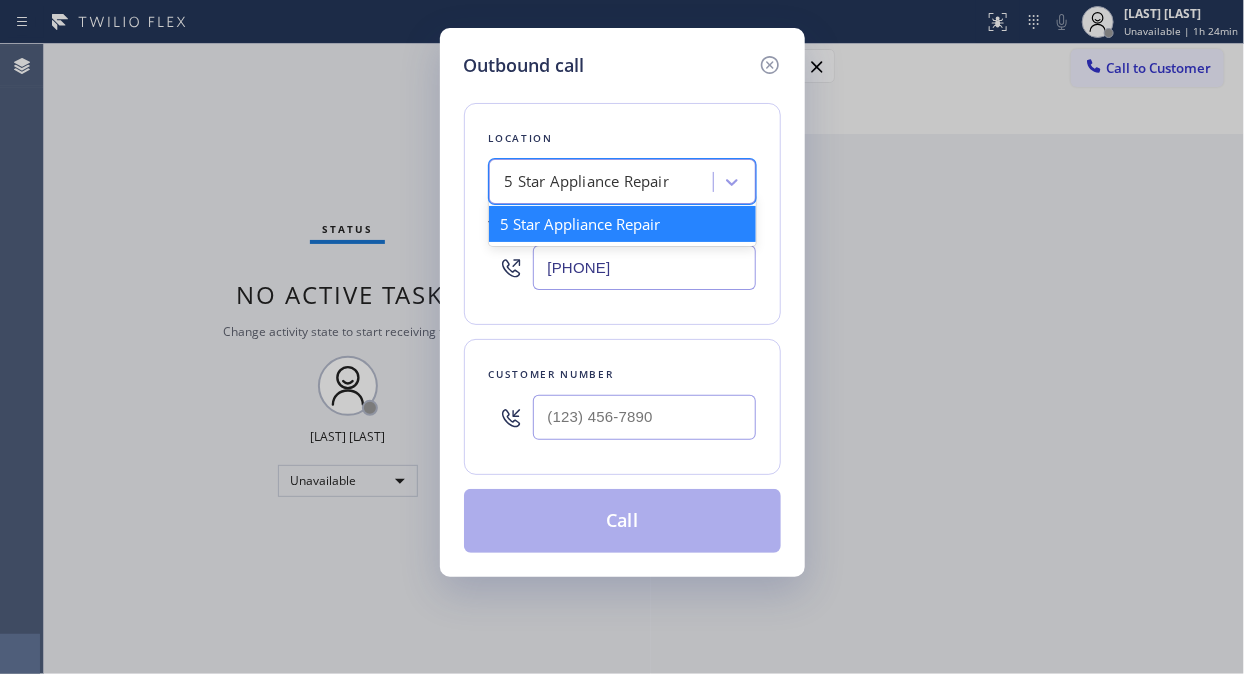 click on "5 Star Appliance Repair" at bounding box center (604, 182) 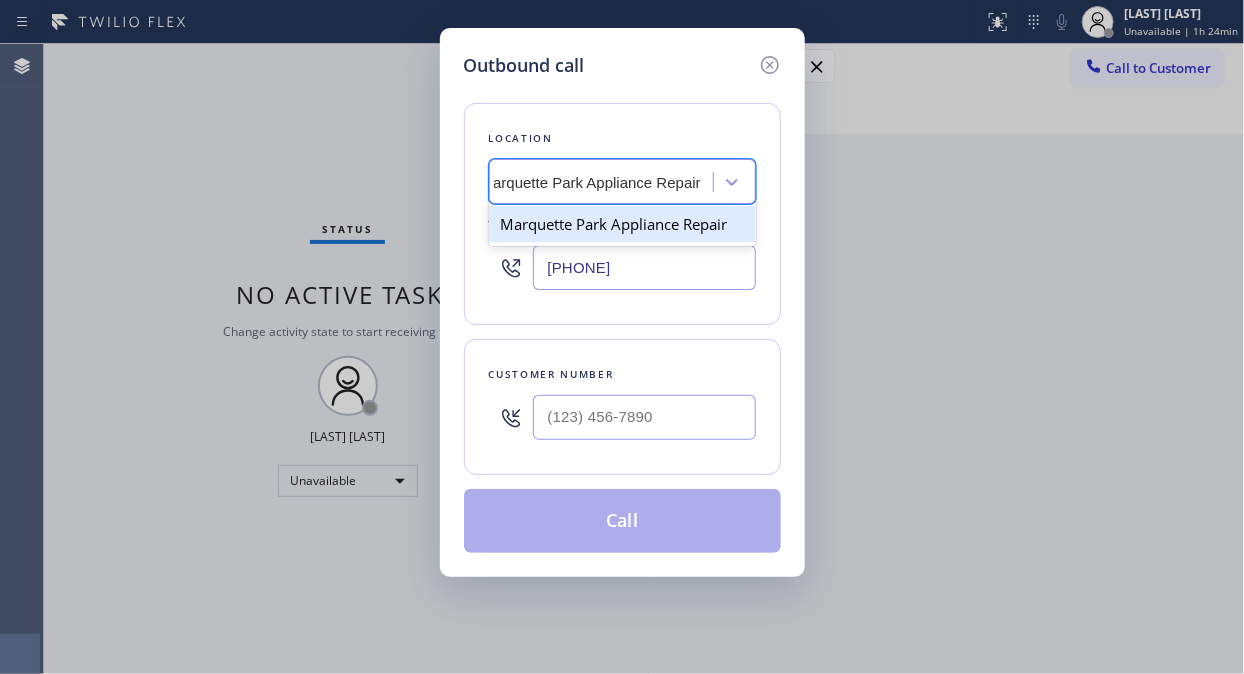 click on "Marquette Park Appliance Repair" at bounding box center [622, 224] 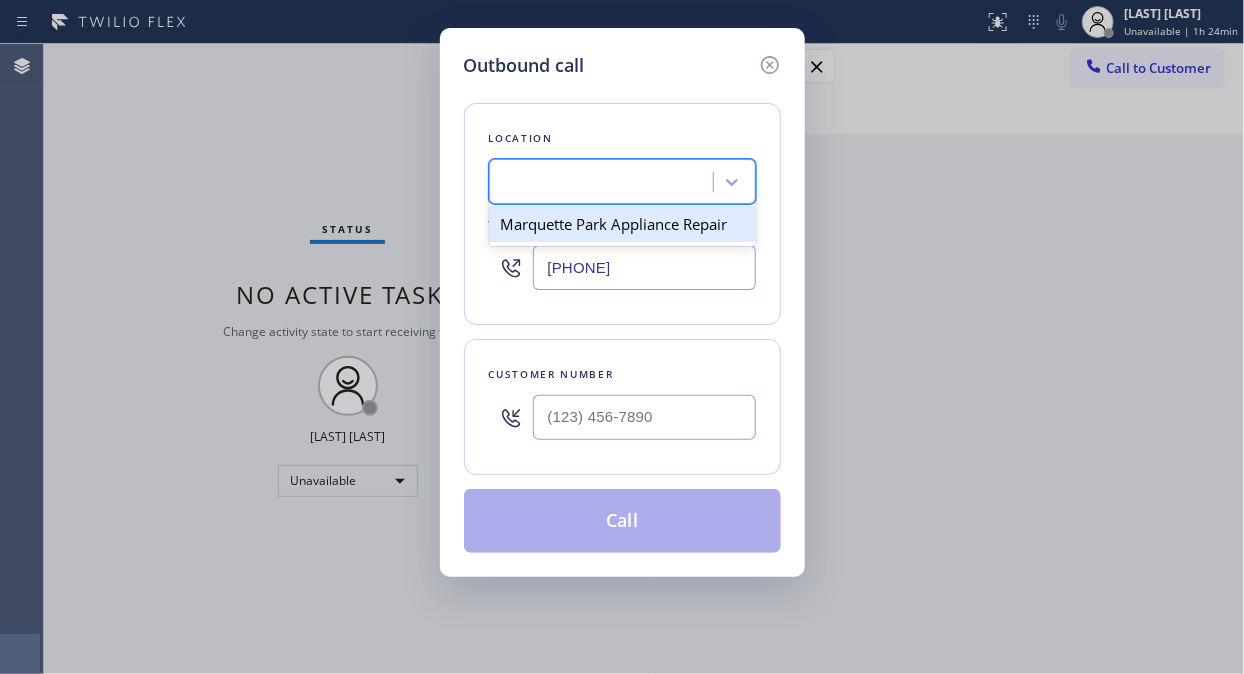 type on "[PHONE]" 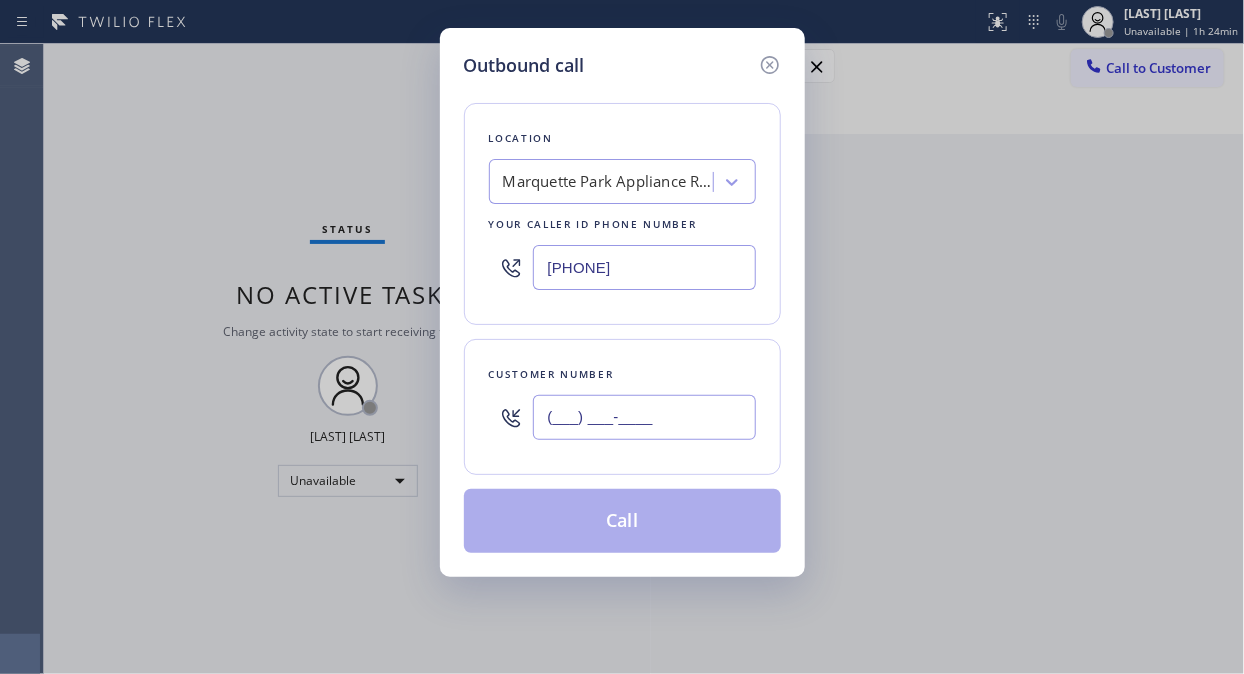 click on "(___) ___-____" at bounding box center [644, 417] 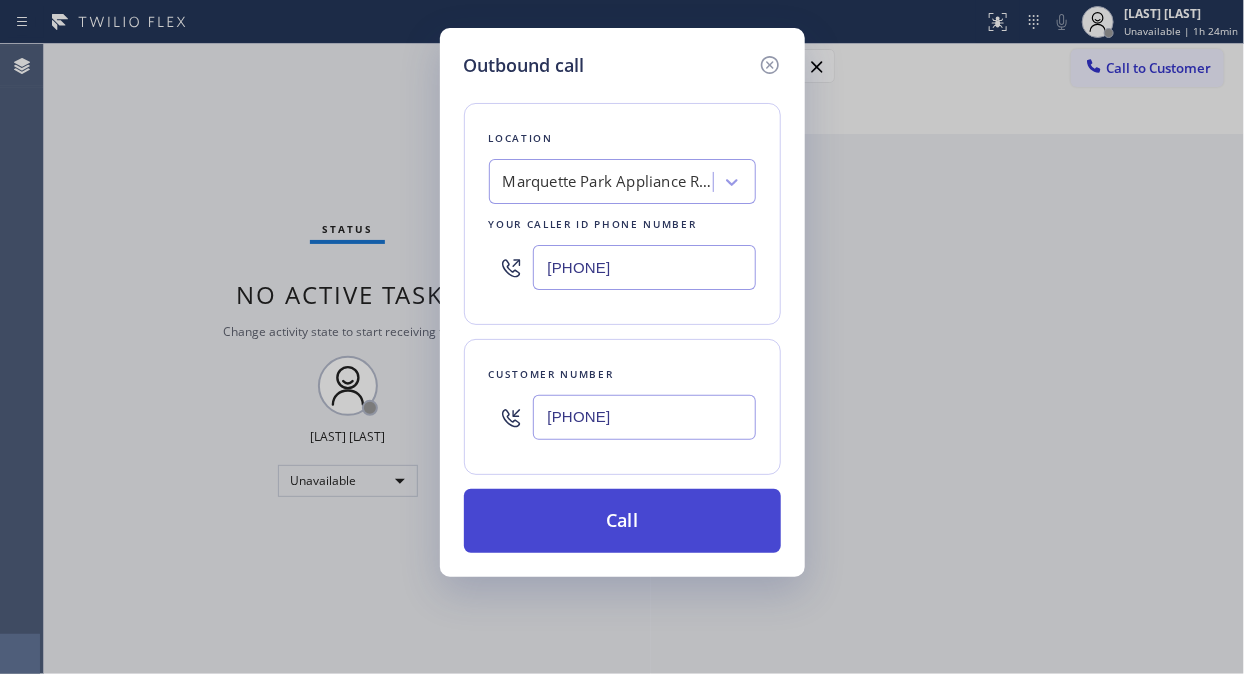 type on "[PHONE]" 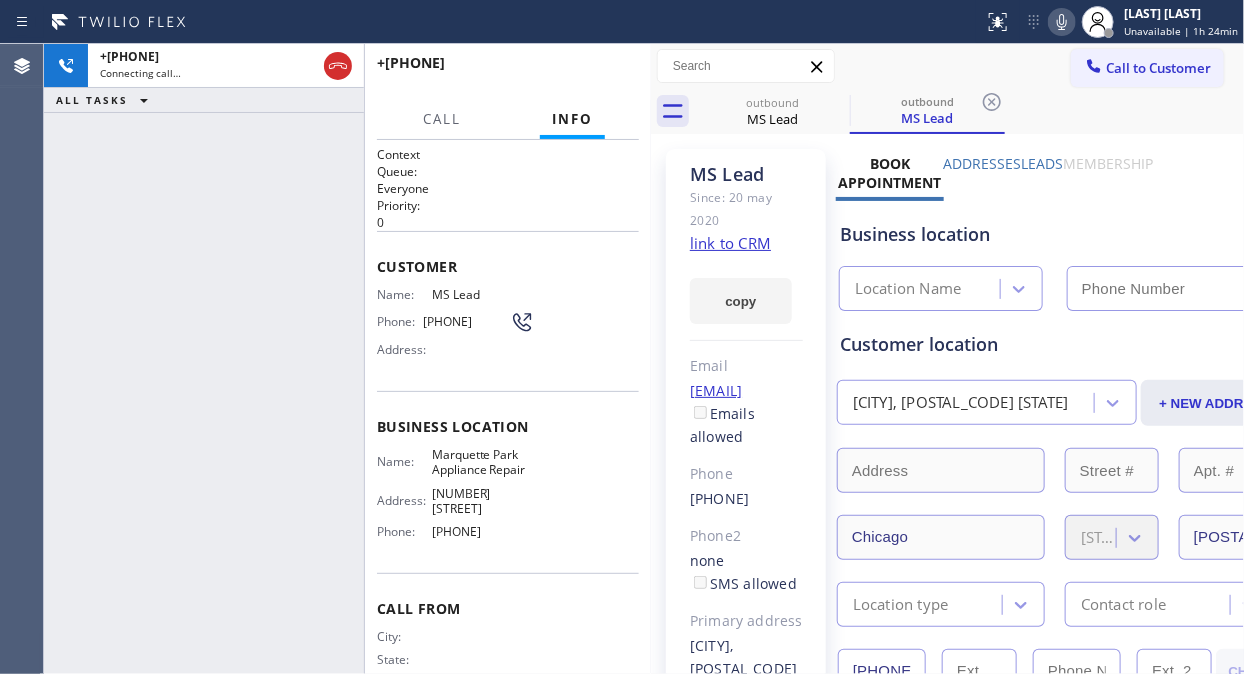 type on "[PHONE]" 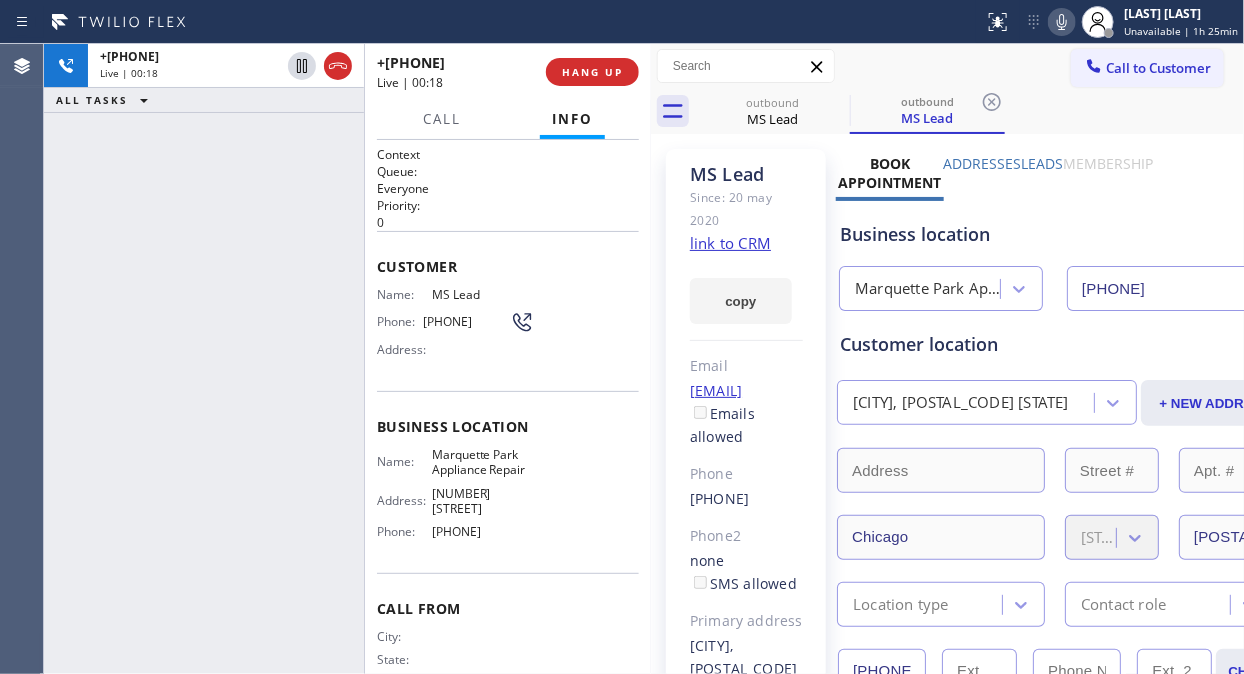 click on "+[PHONE] Live | 00:18 ALL TASKS ALL TASKS ACTIVE TASKS TASKS IN WRAP UP" at bounding box center (204, 359) 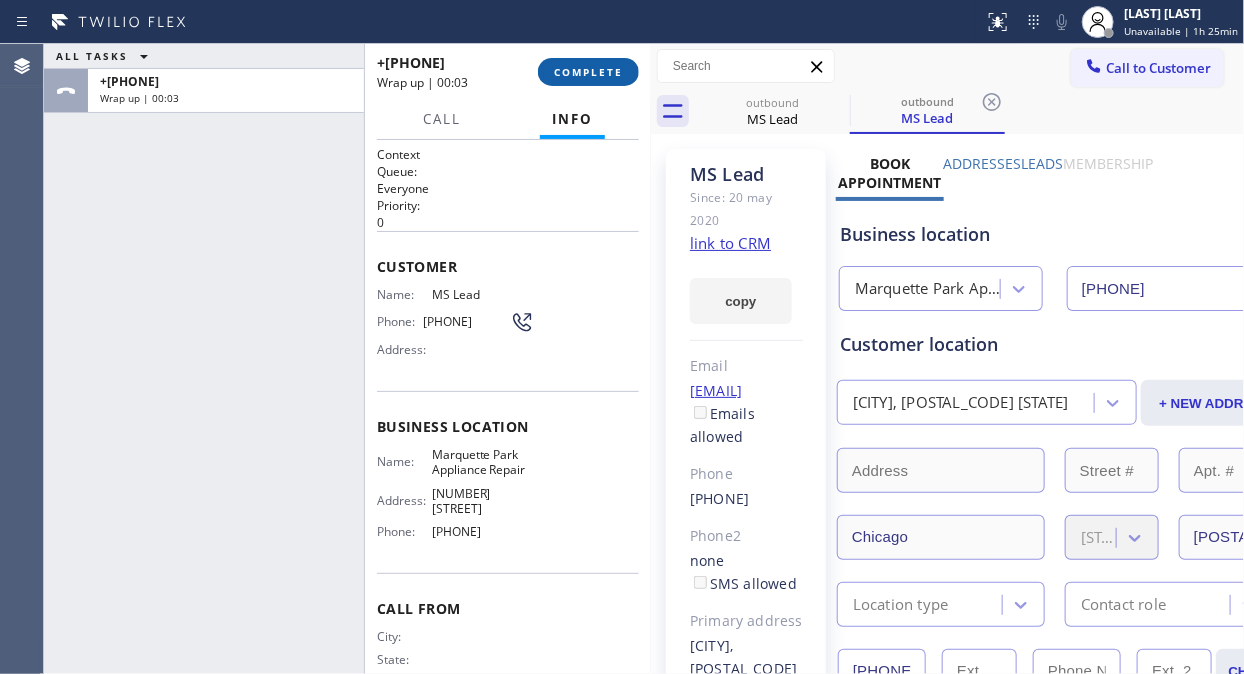 click on "COMPLETE" at bounding box center (588, 72) 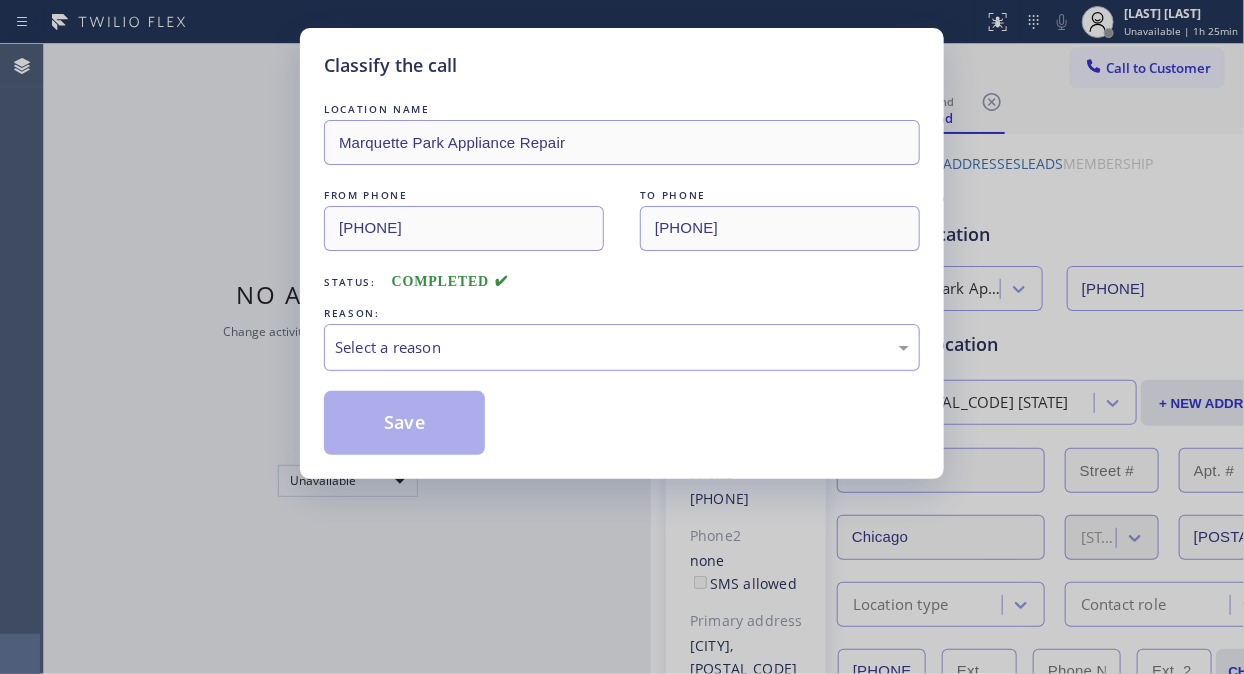 click on "Select a reason" at bounding box center (622, 347) 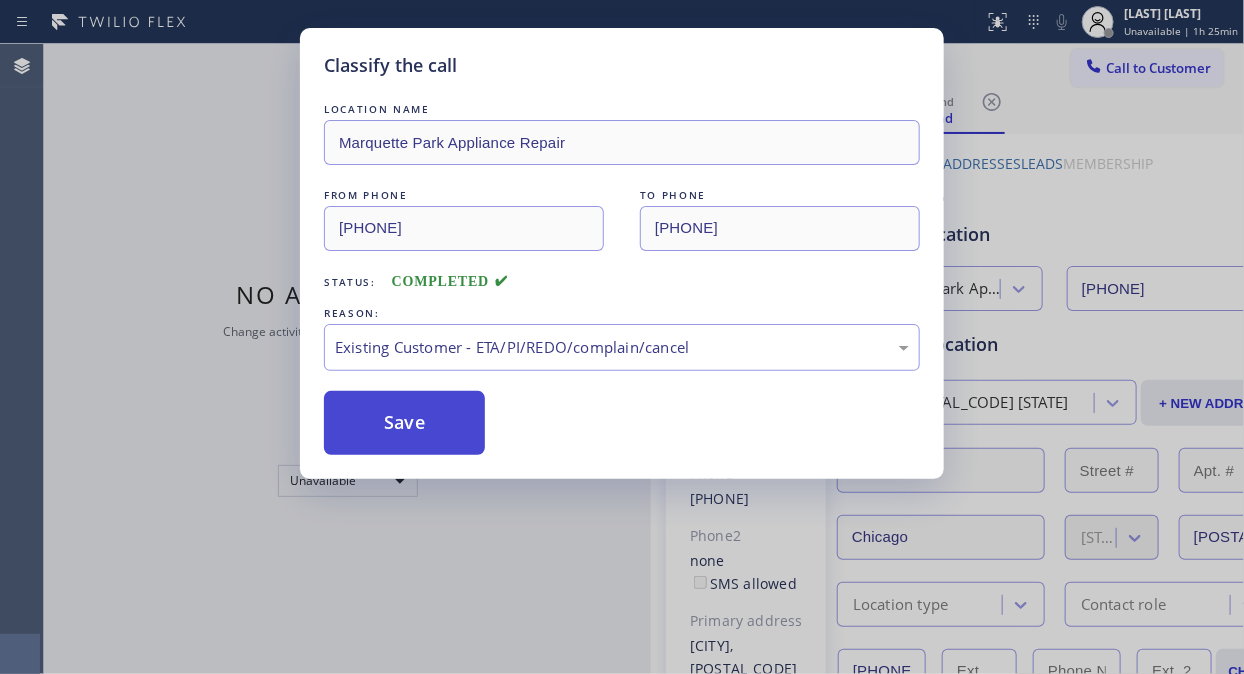 click on "Save" at bounding box center [404, 423] 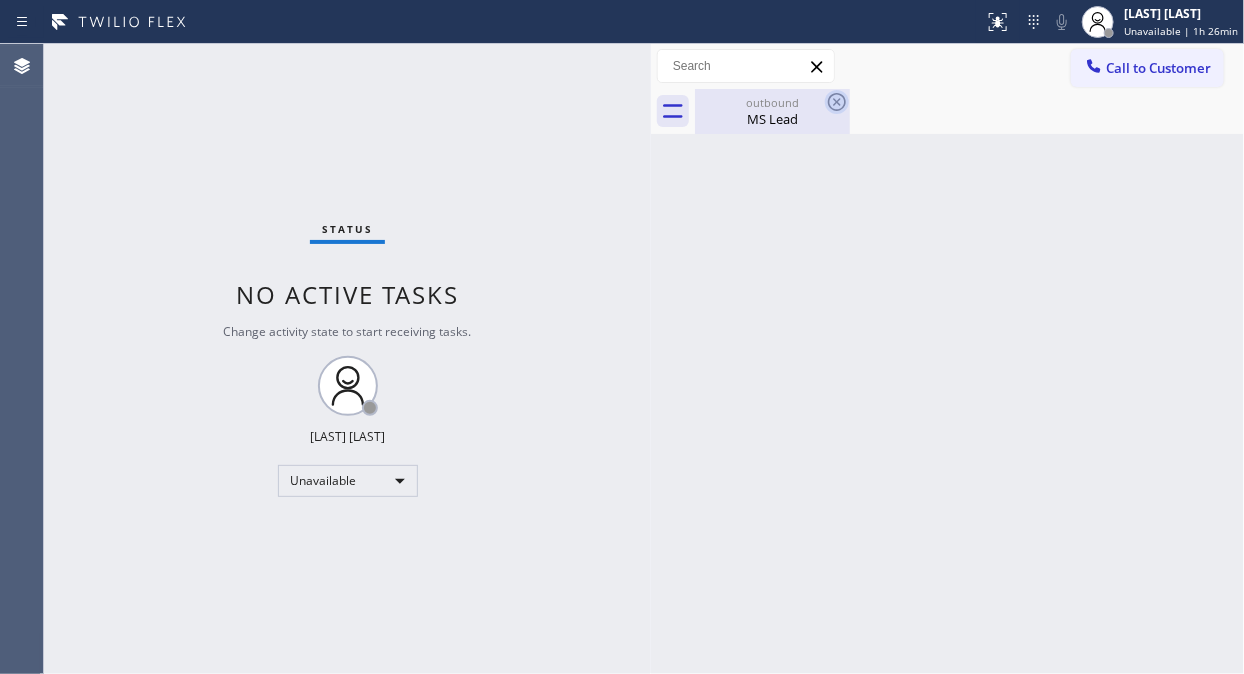 click on "outbound" at bounding box center (772, 102) 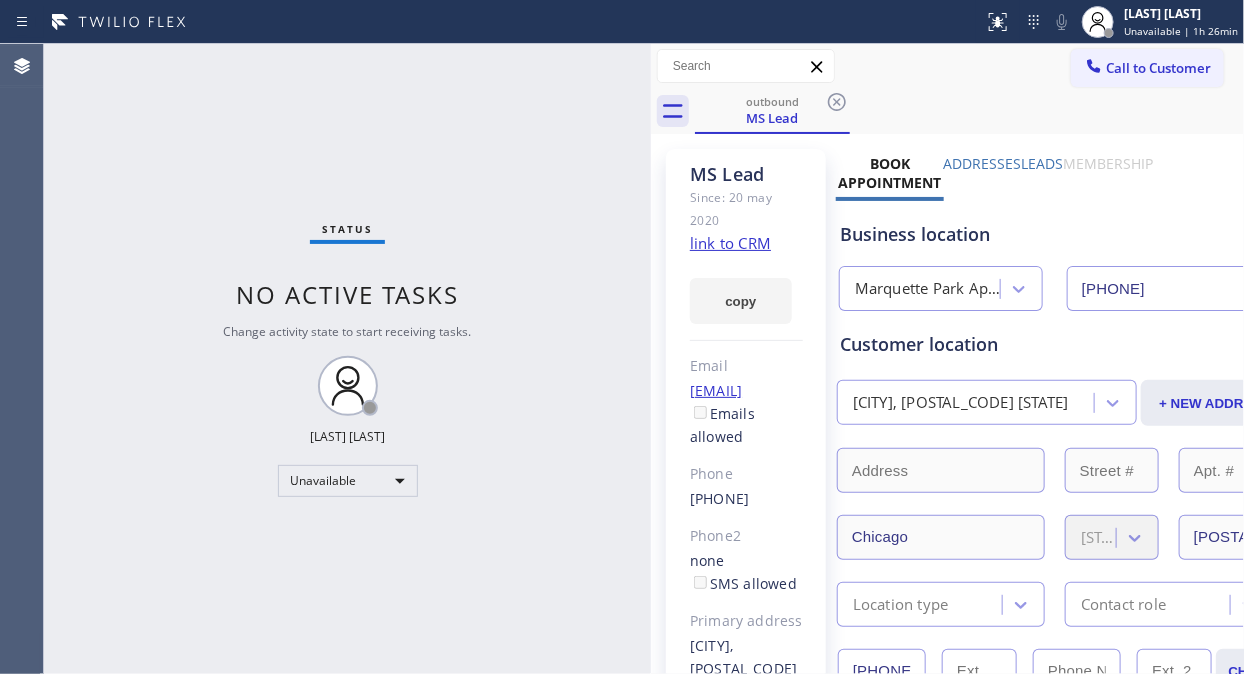 click on "outbound MS Lead" at bounding box center [969, 111] 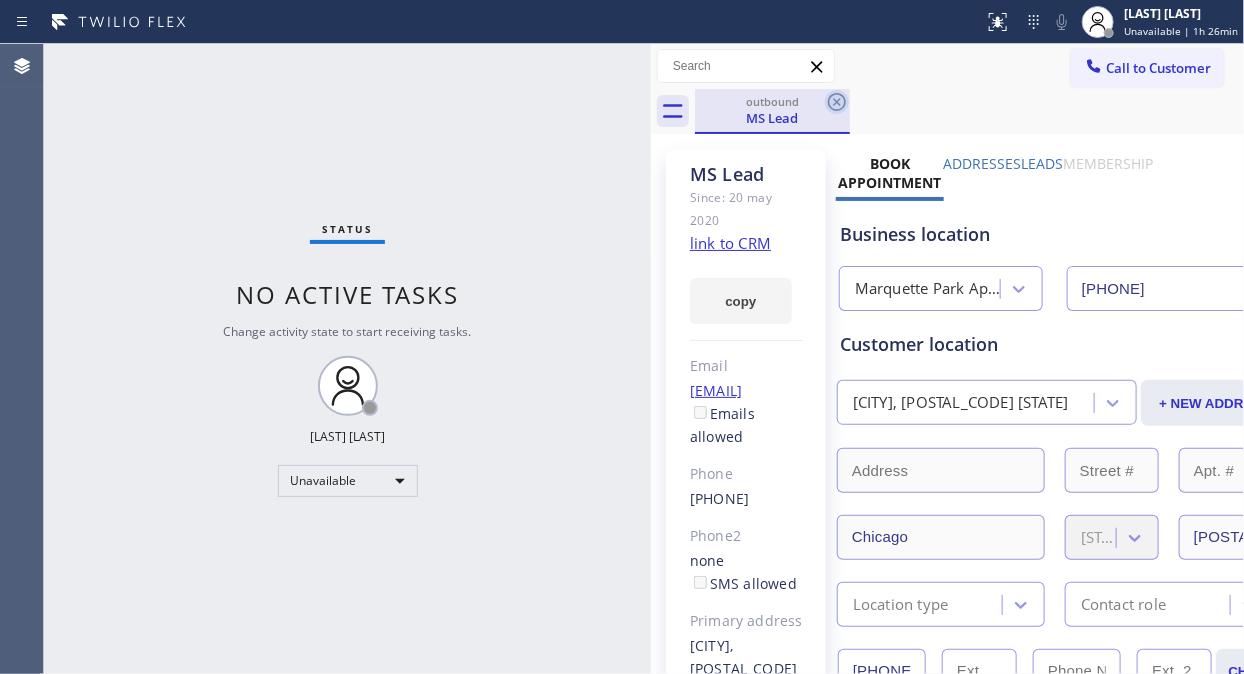 click 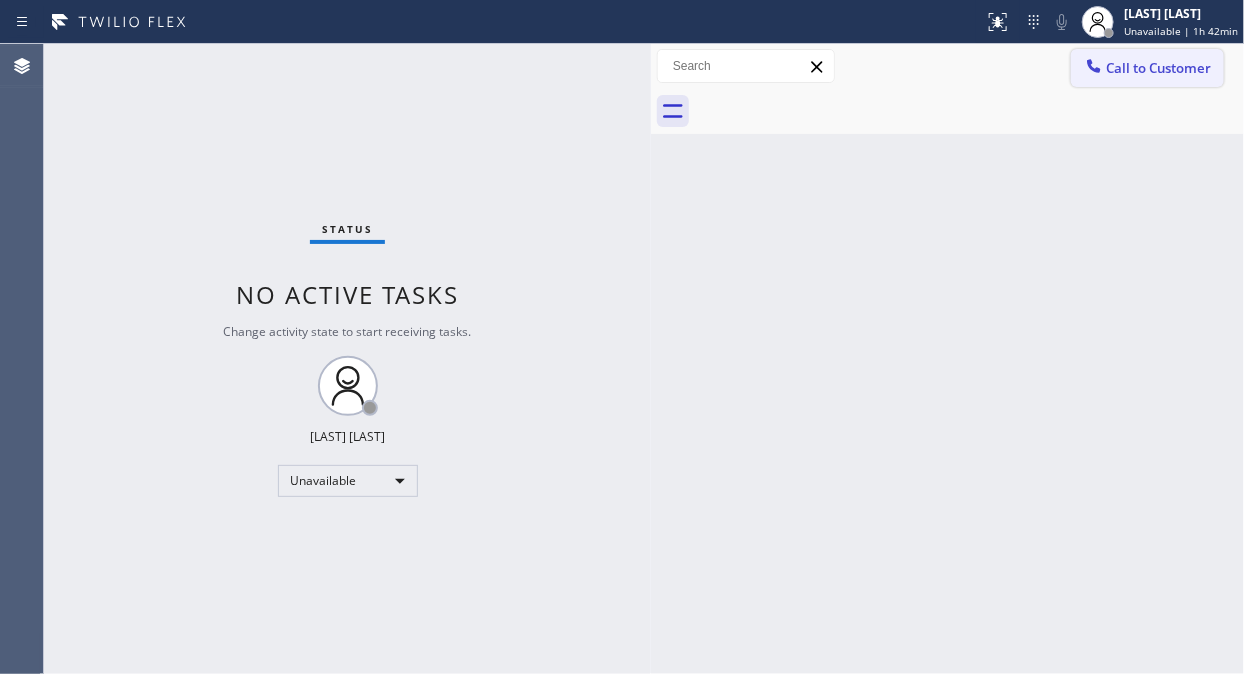 click on "Call to Customer" at bounding box center [1158, 68] 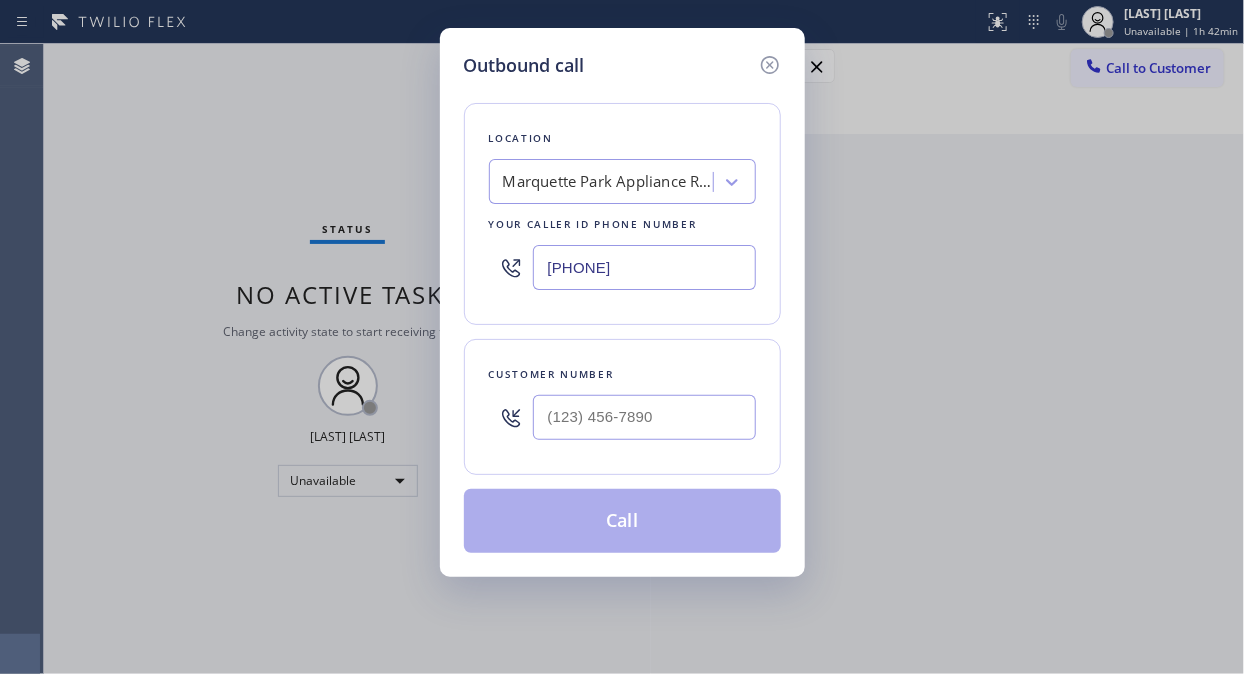 click on "[PHONE]" at bounding box center (644, 267) 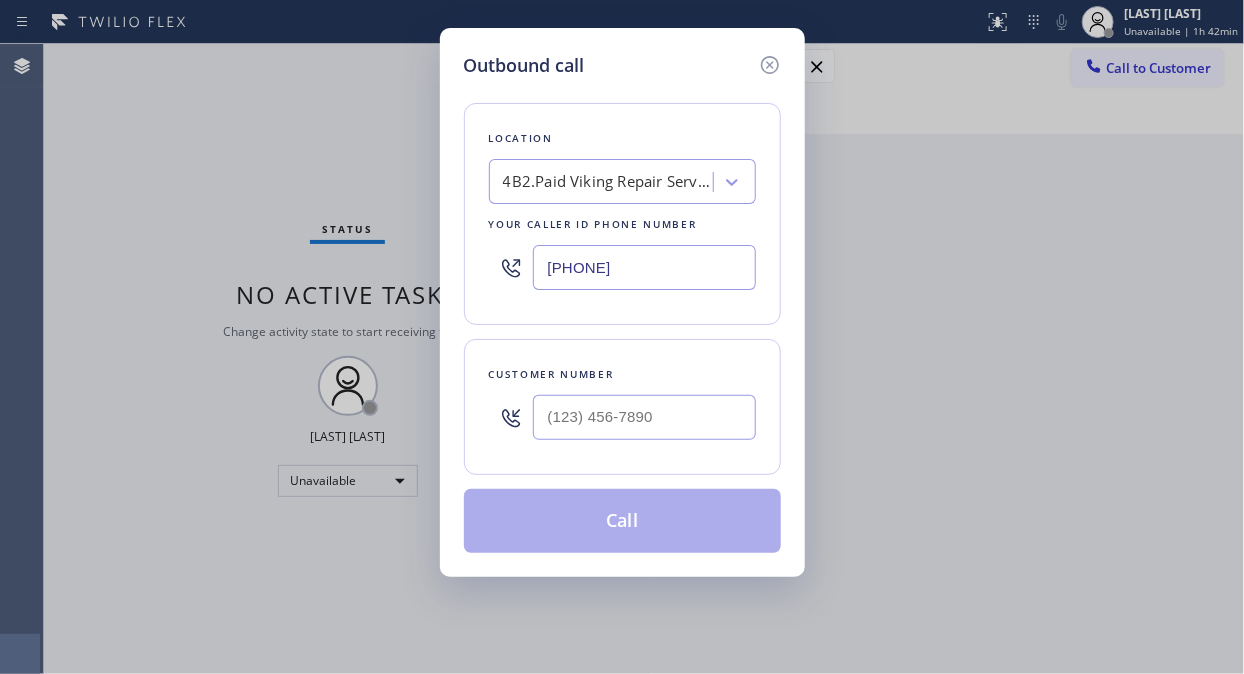 type on "[PHONE]" 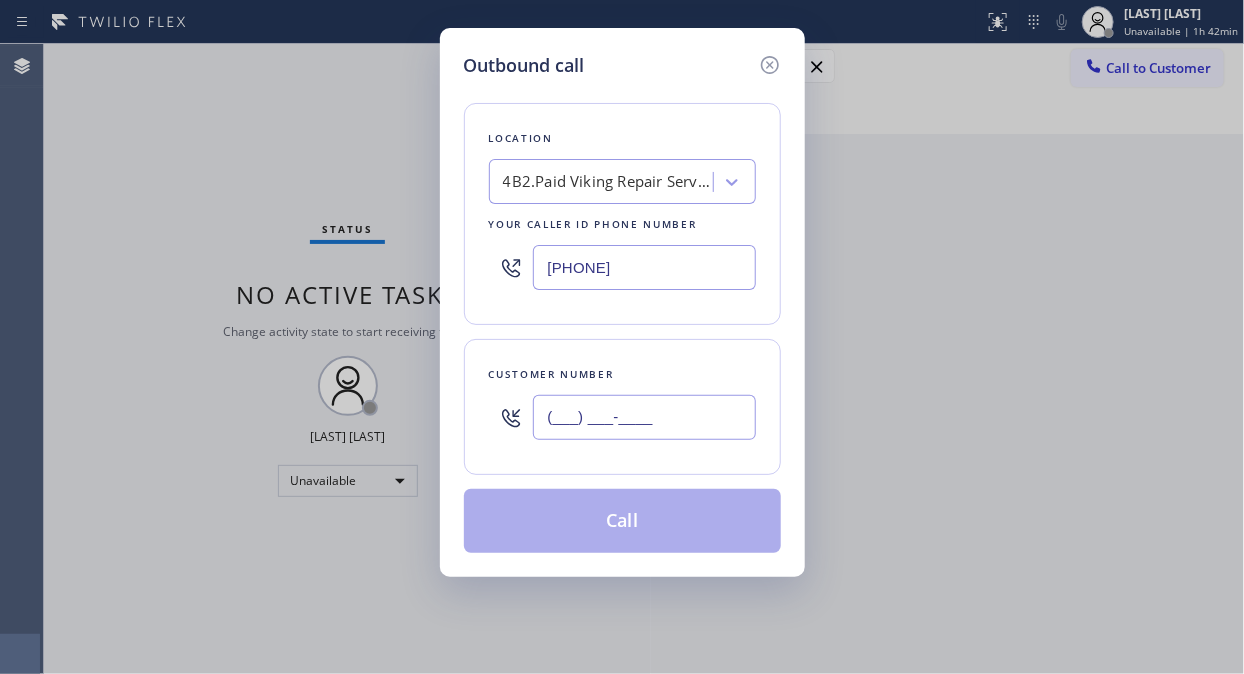 click on "(___) ___-____" at bounding box center [644, 417] 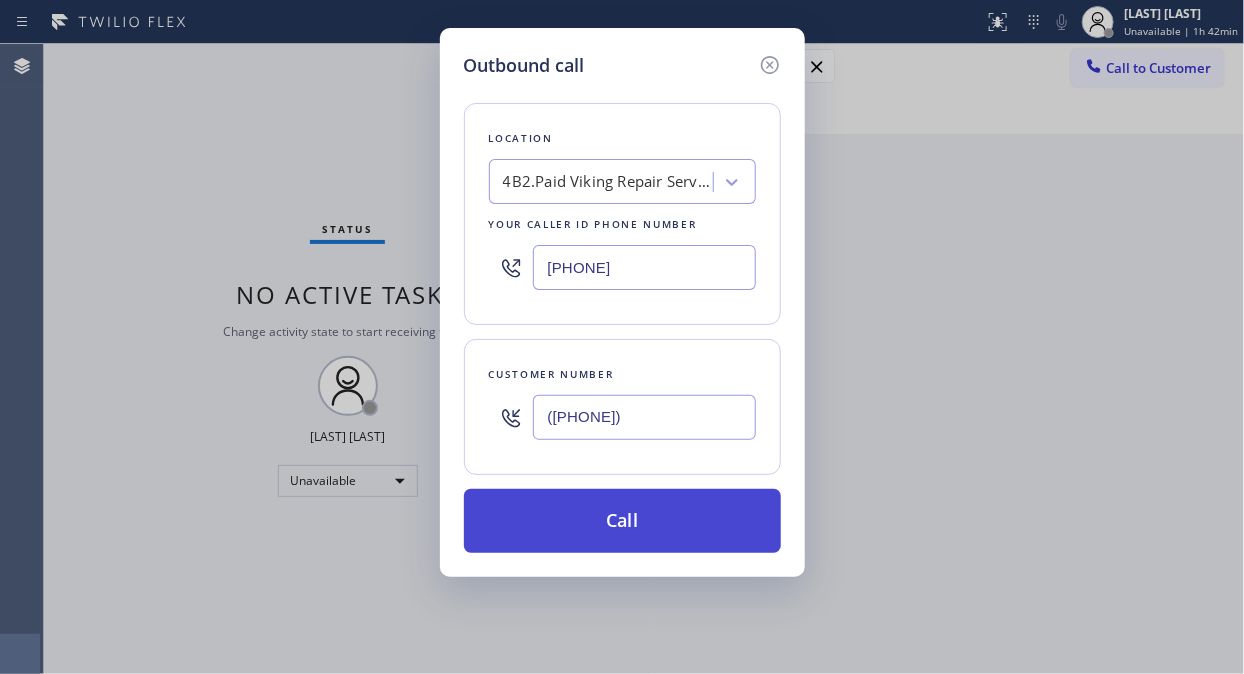 type on "([PHONE])" 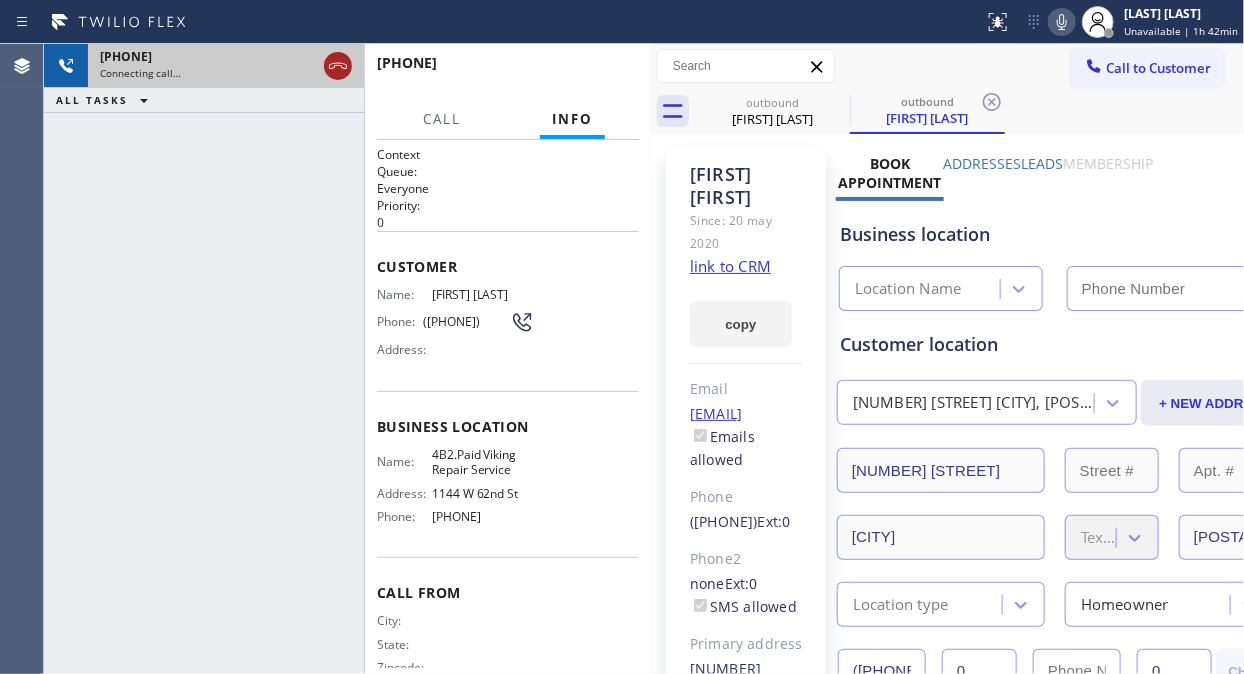 click 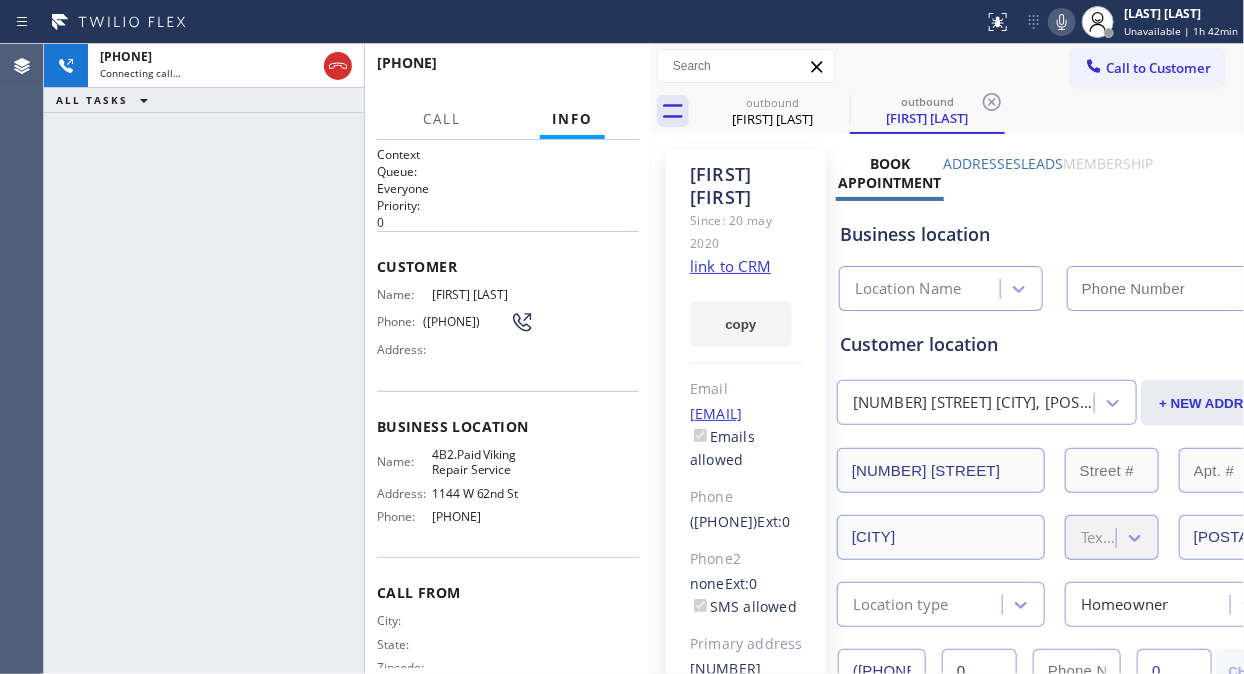 click on "link to CRM" 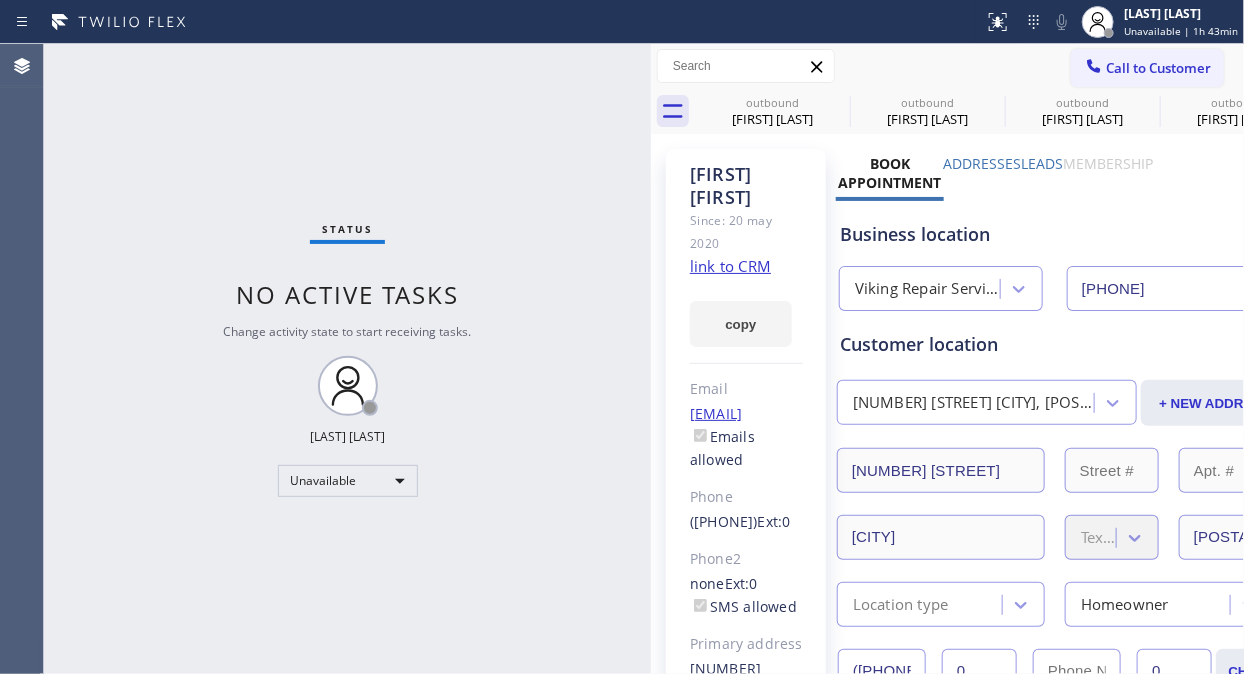 type on "[PHONE]" 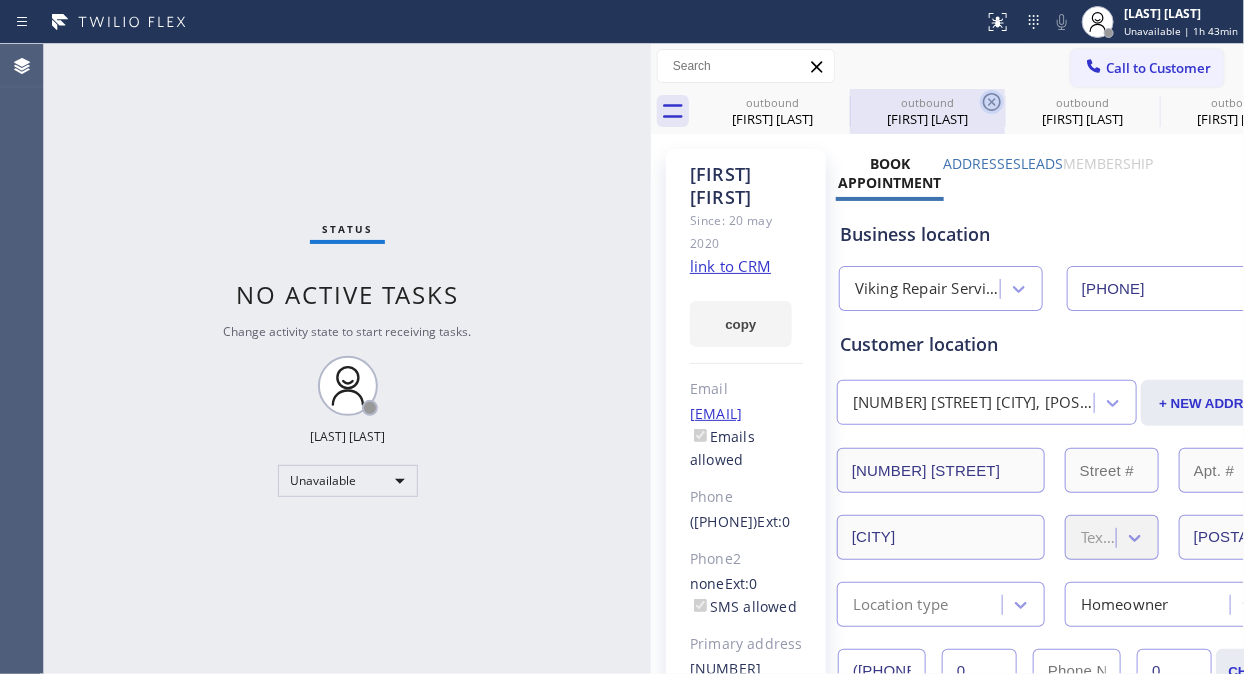 click 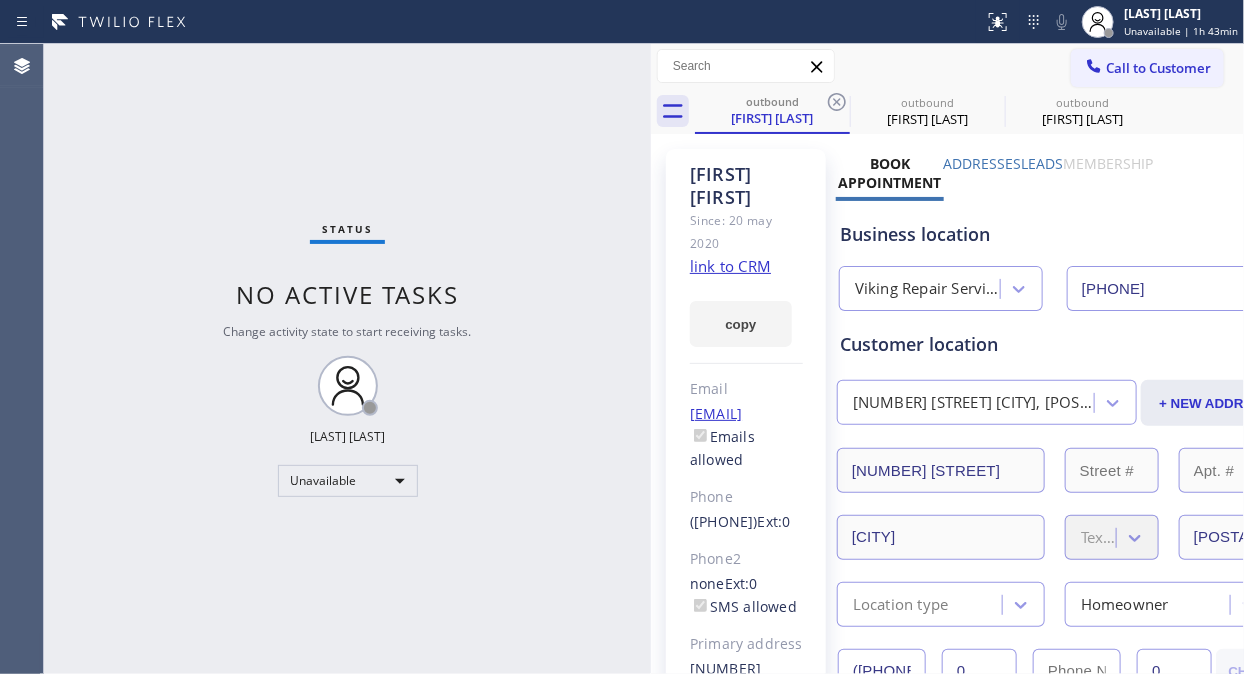 click 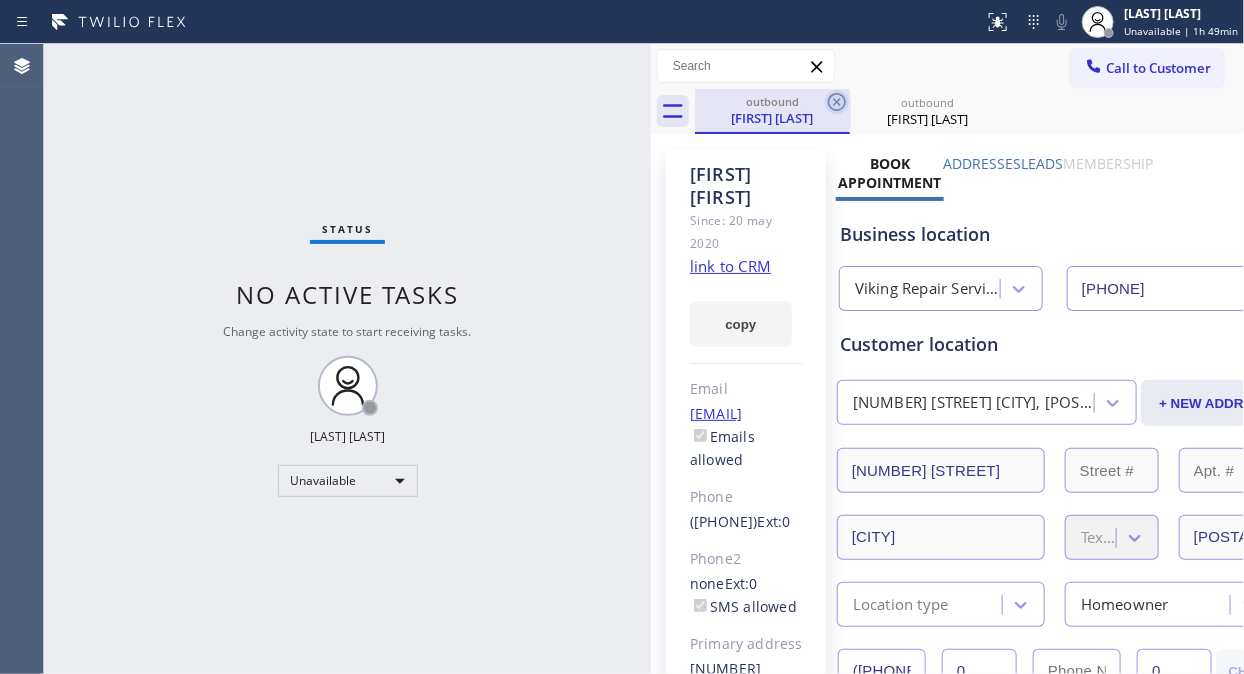 click 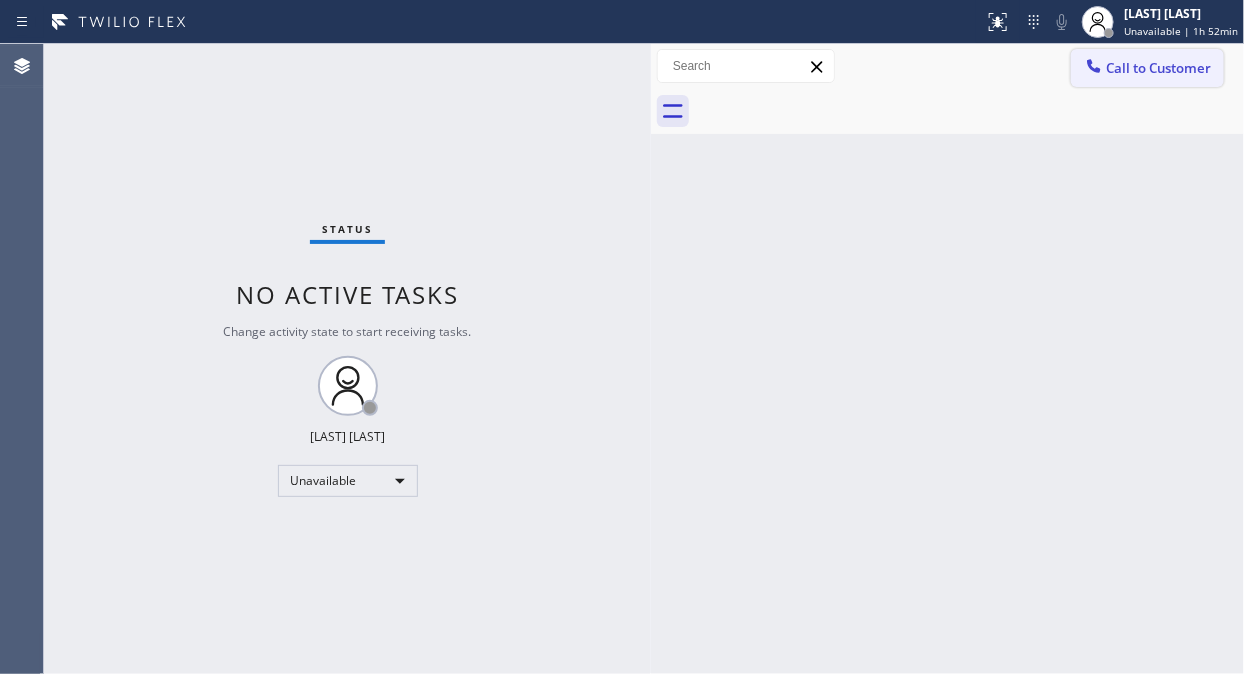 click at bounding box center (1094, 68) 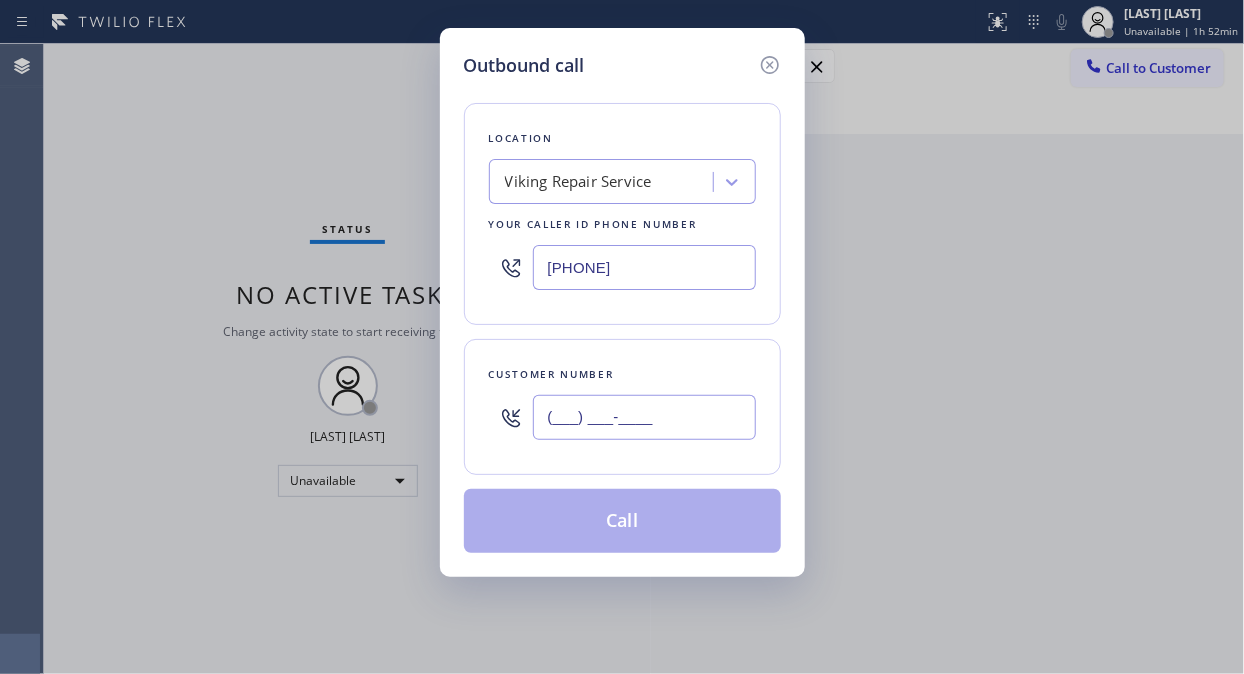 click on "(___) ___-____" at bounding box center (644, 417) 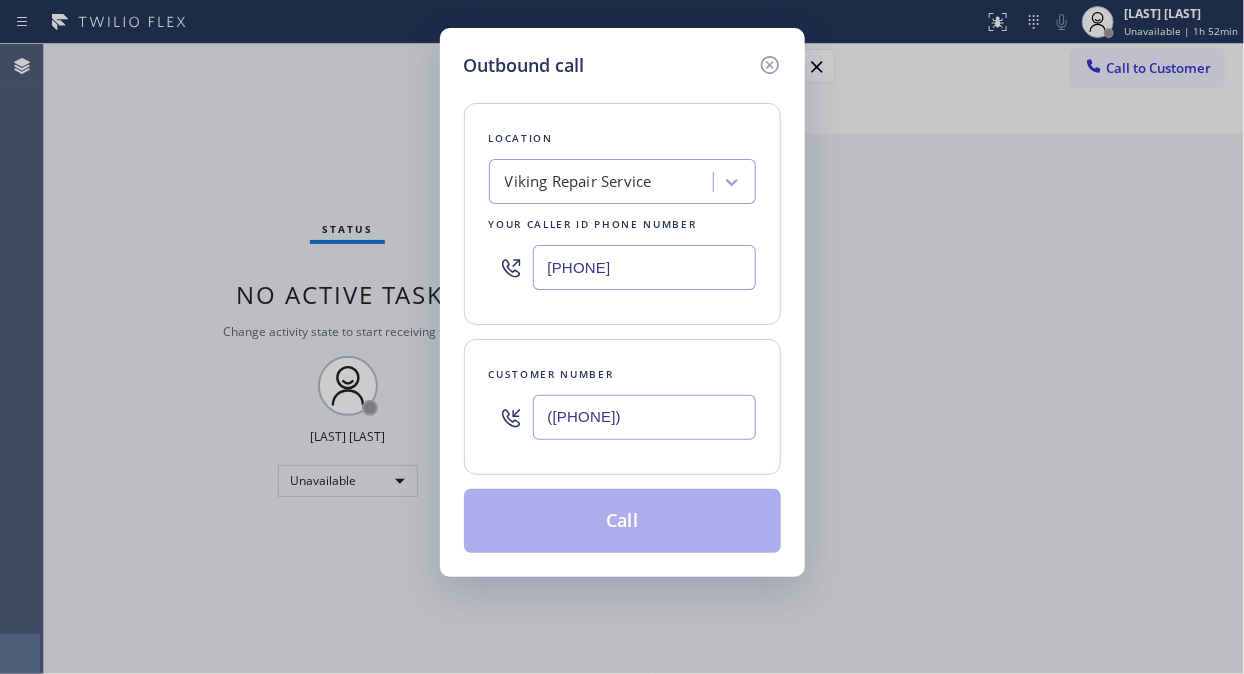 type on "([PHONE])" 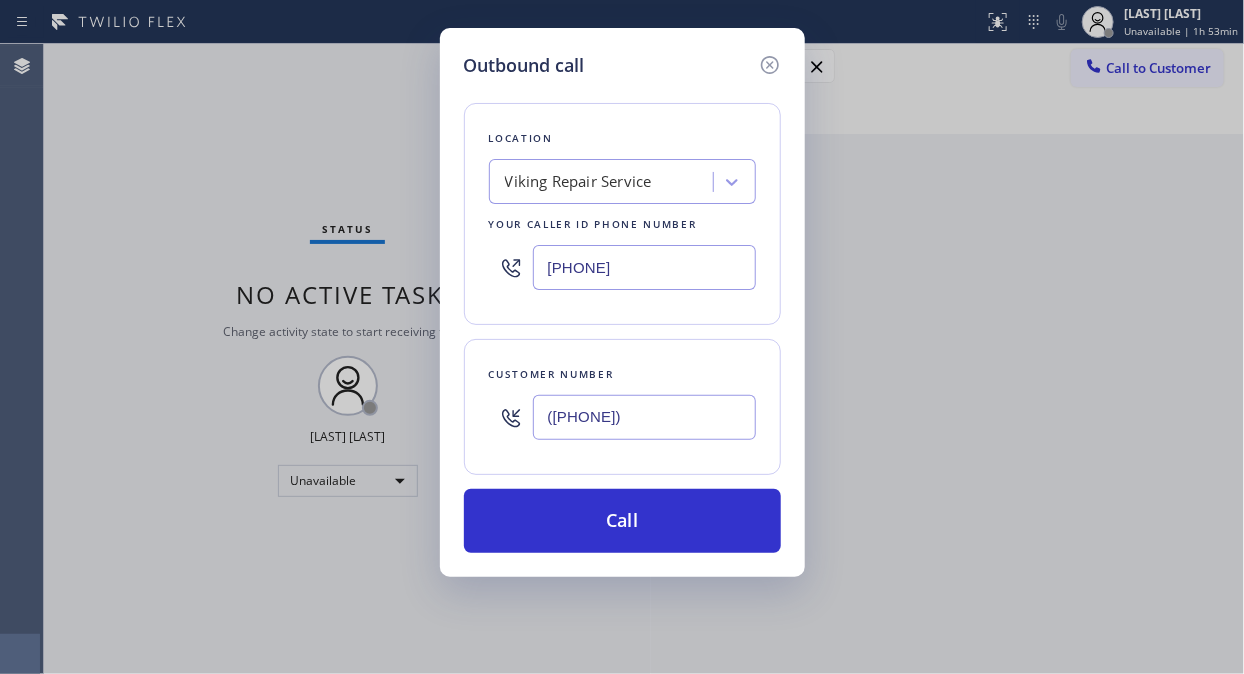 click on "[PHONE]" at bounding box center (644, 267) 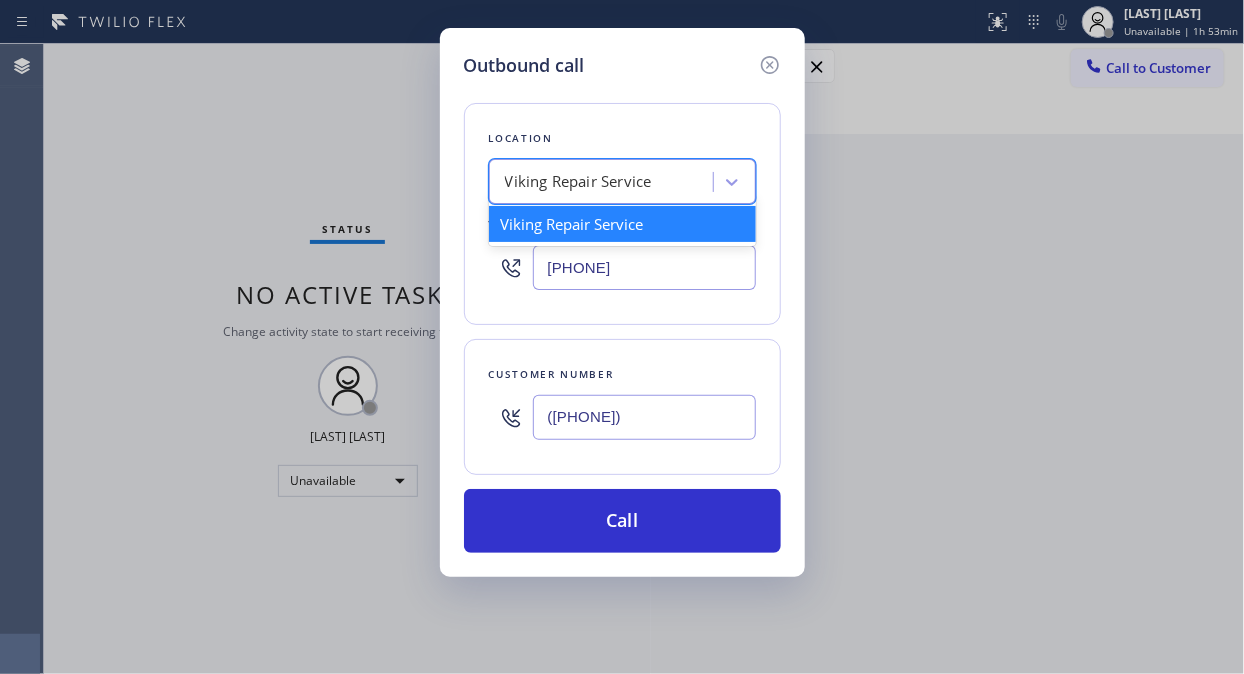 click on "Viking Repair  Service" at bounding box center [622, 181] 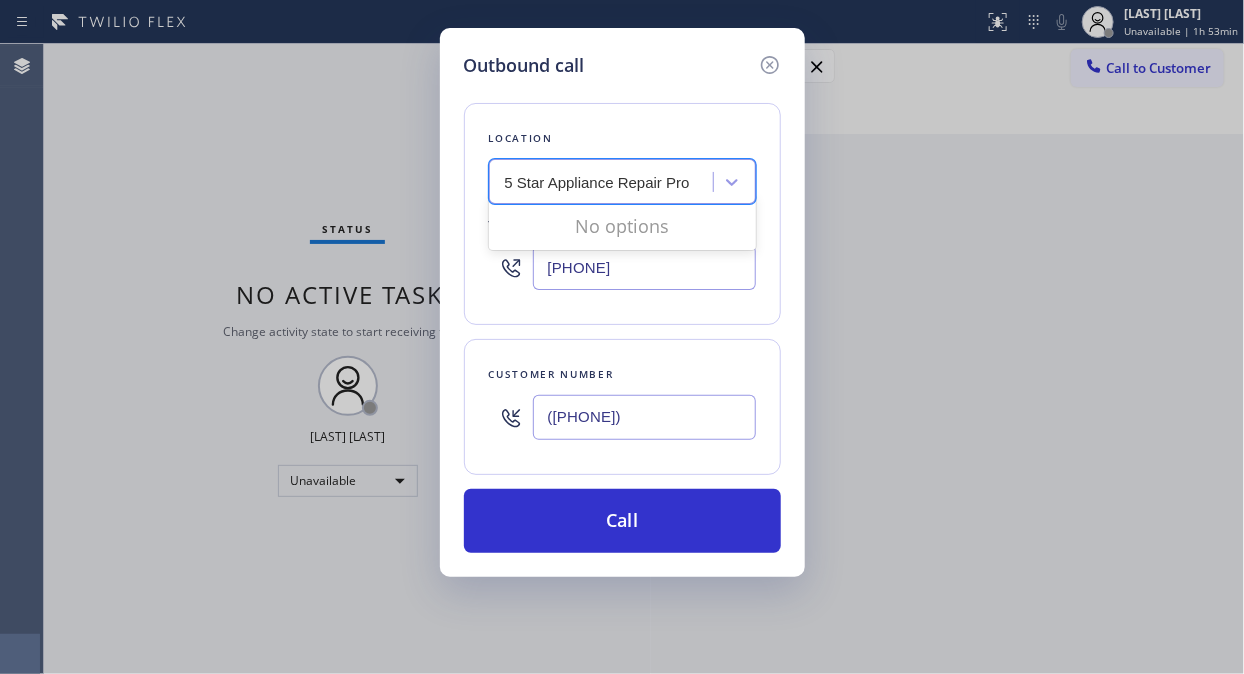 scroll, scrollTop: 0, scrollLeft: 0, axis: both 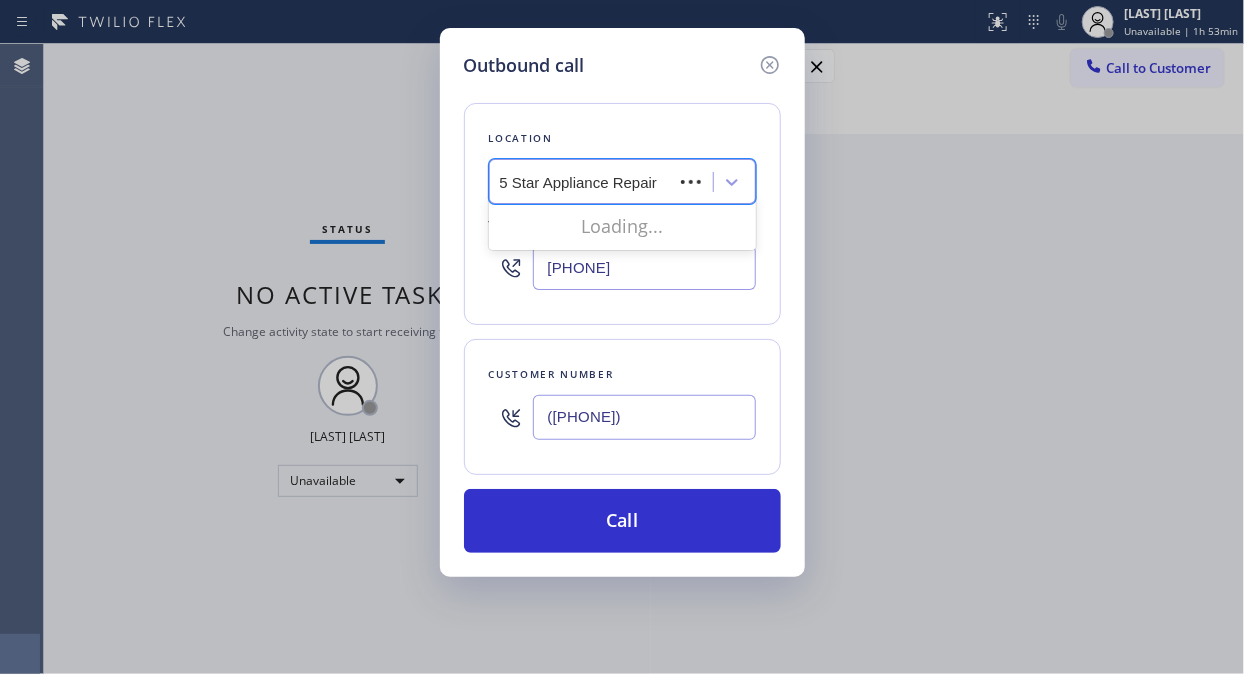 type on "5 Star Appliance Repair" 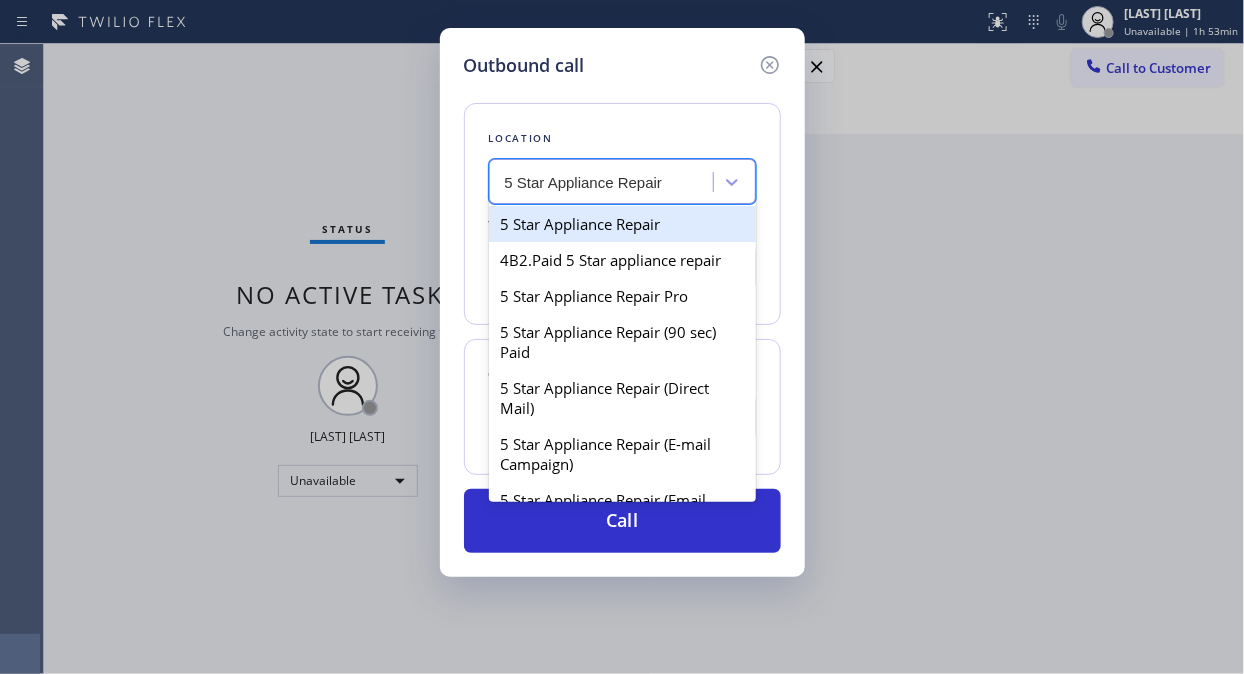 scroll, scrollTop: 0, scrollLeft: 0, axis: both 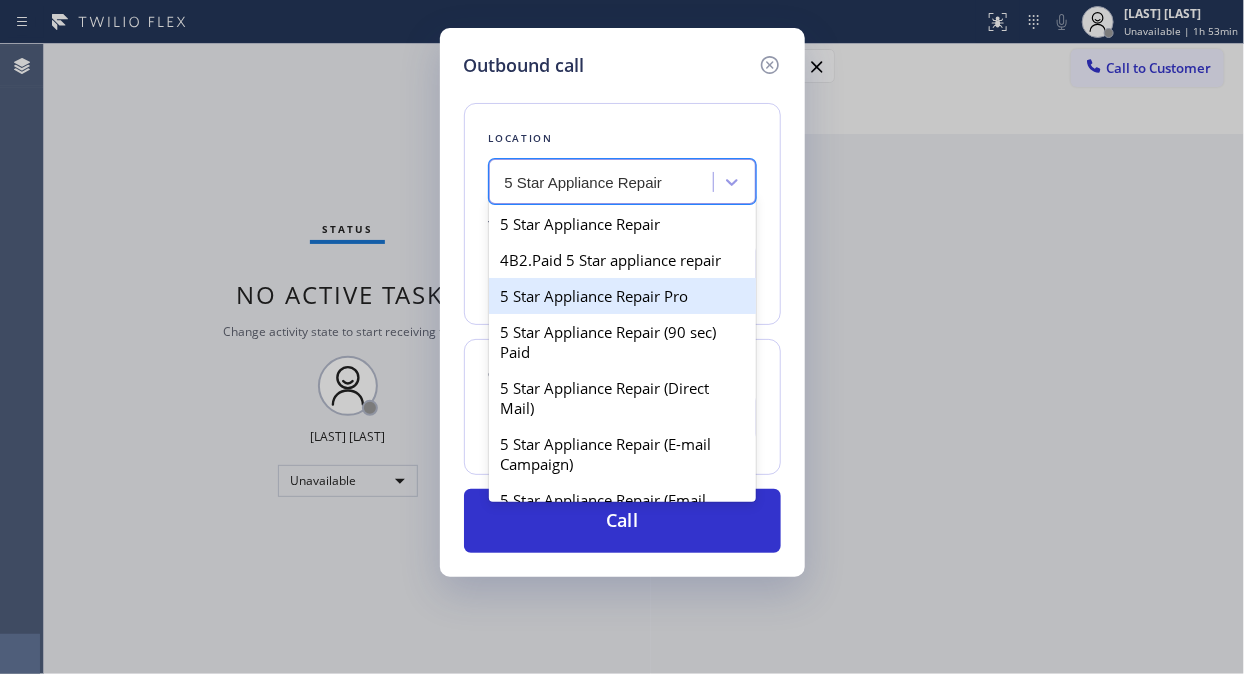 click on "5 Star Appliance Repair  Pro" at bounding box center (622, 296) 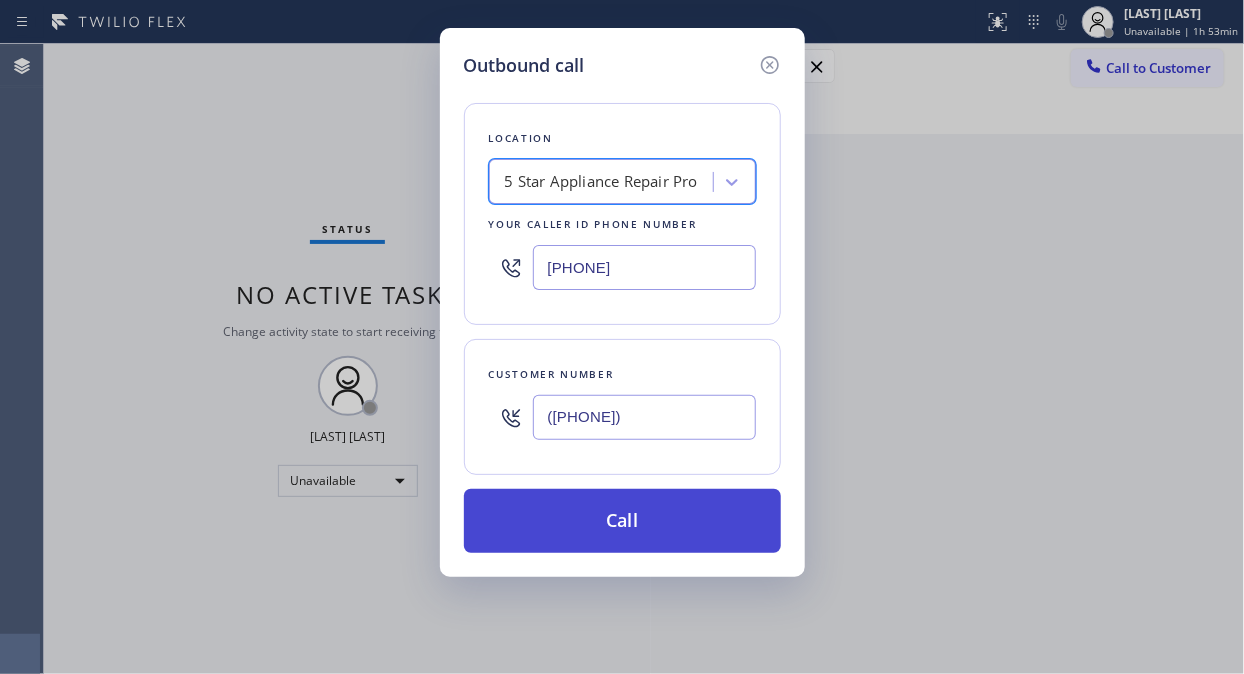 click on "Call" at bounding box center (622, 521) 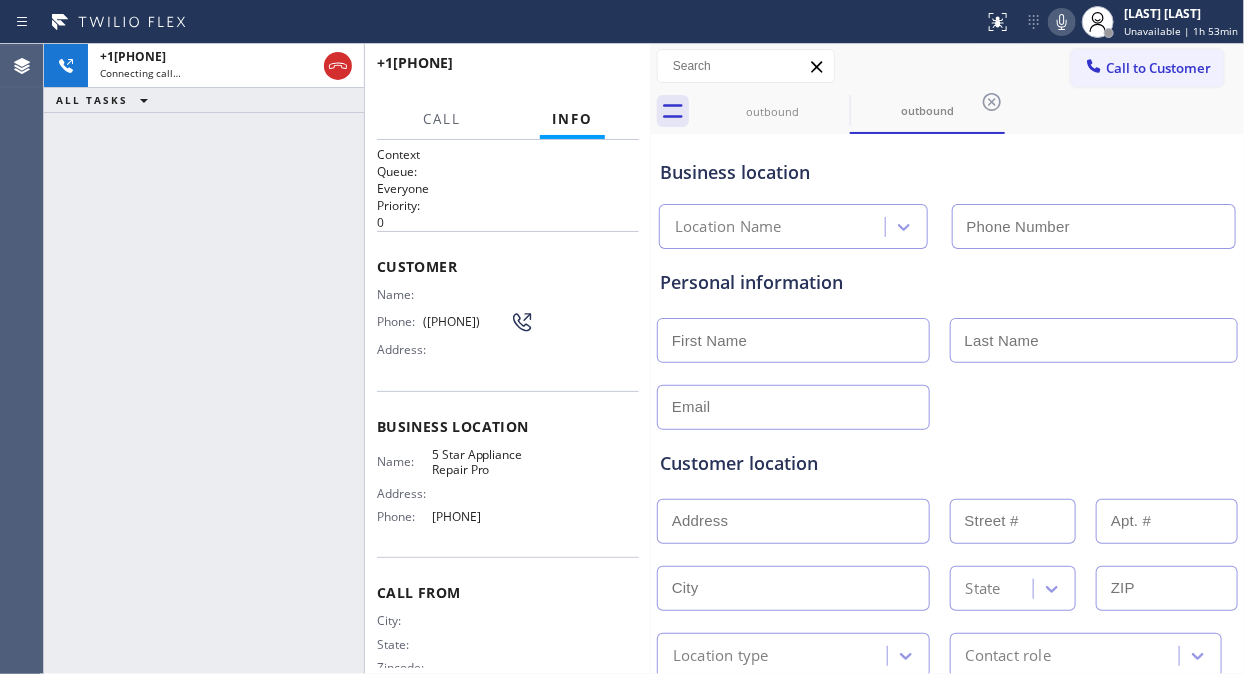 type on "[PHONE]" 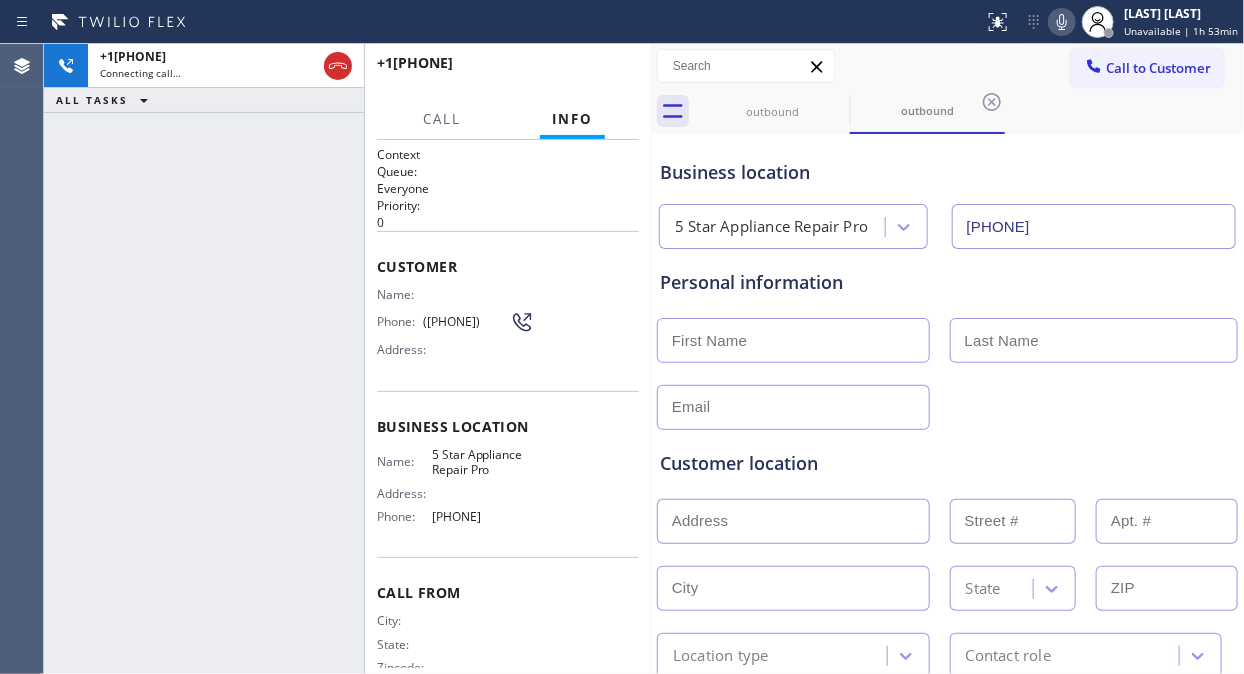 click on "[PHONE]" at bounding box center (204, 359) 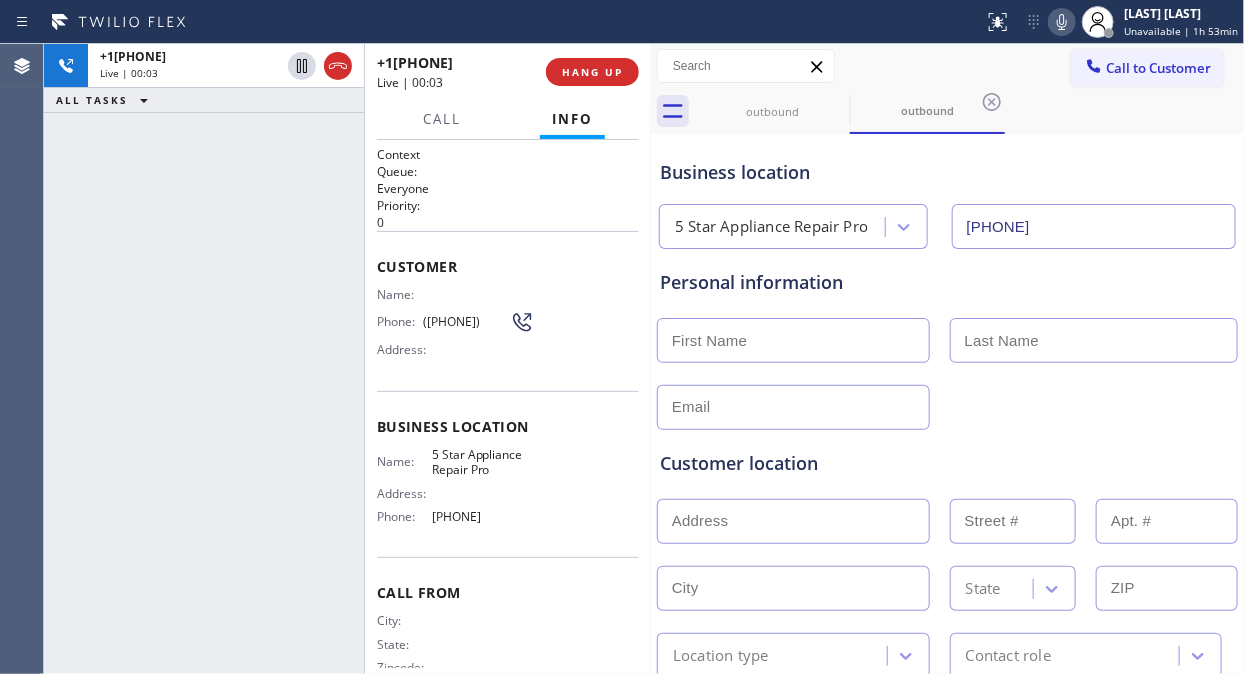 click 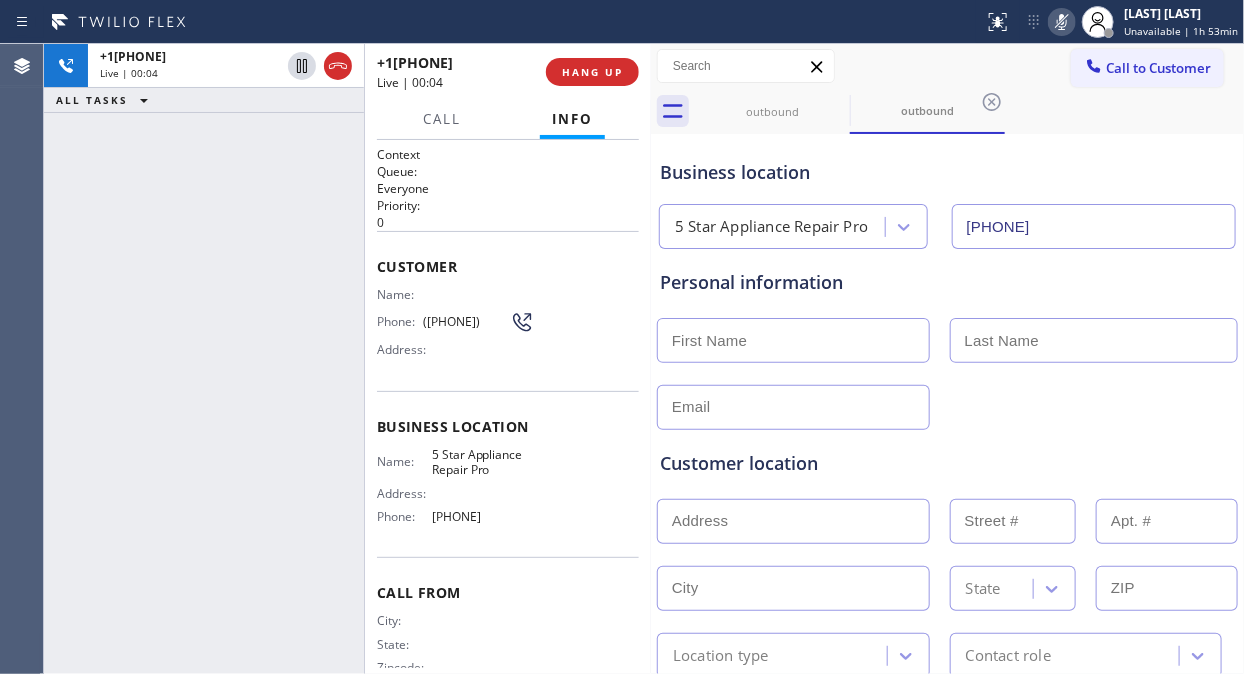 click 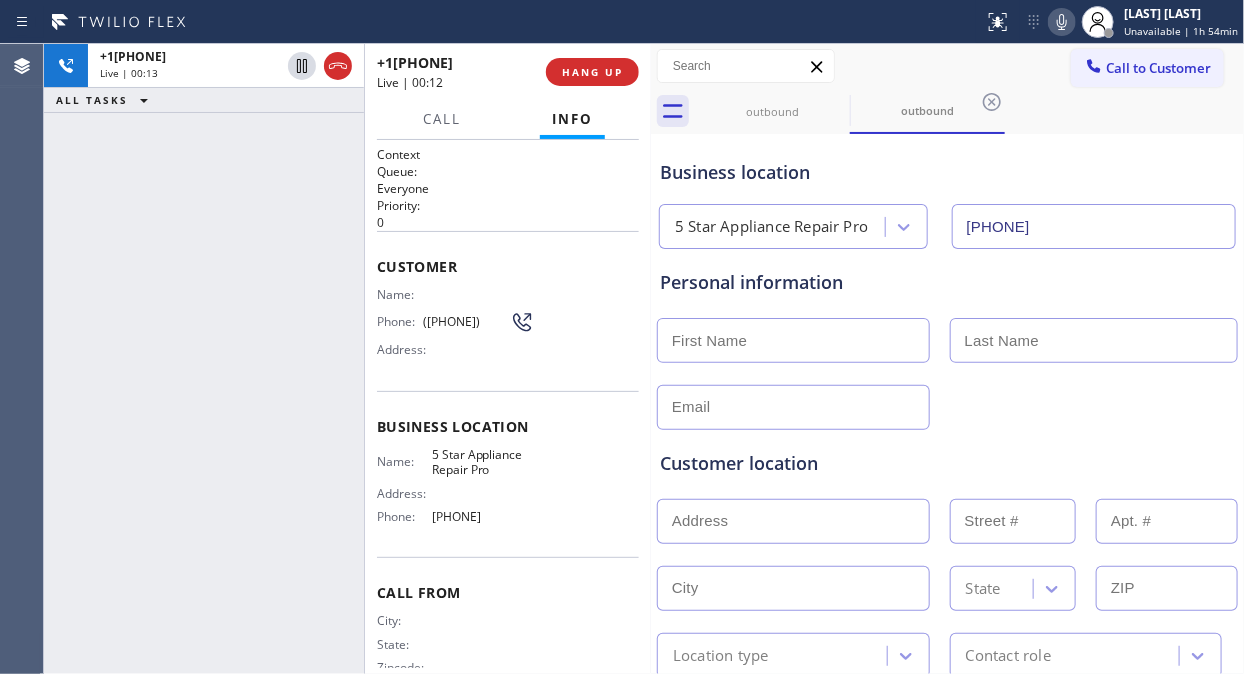 click 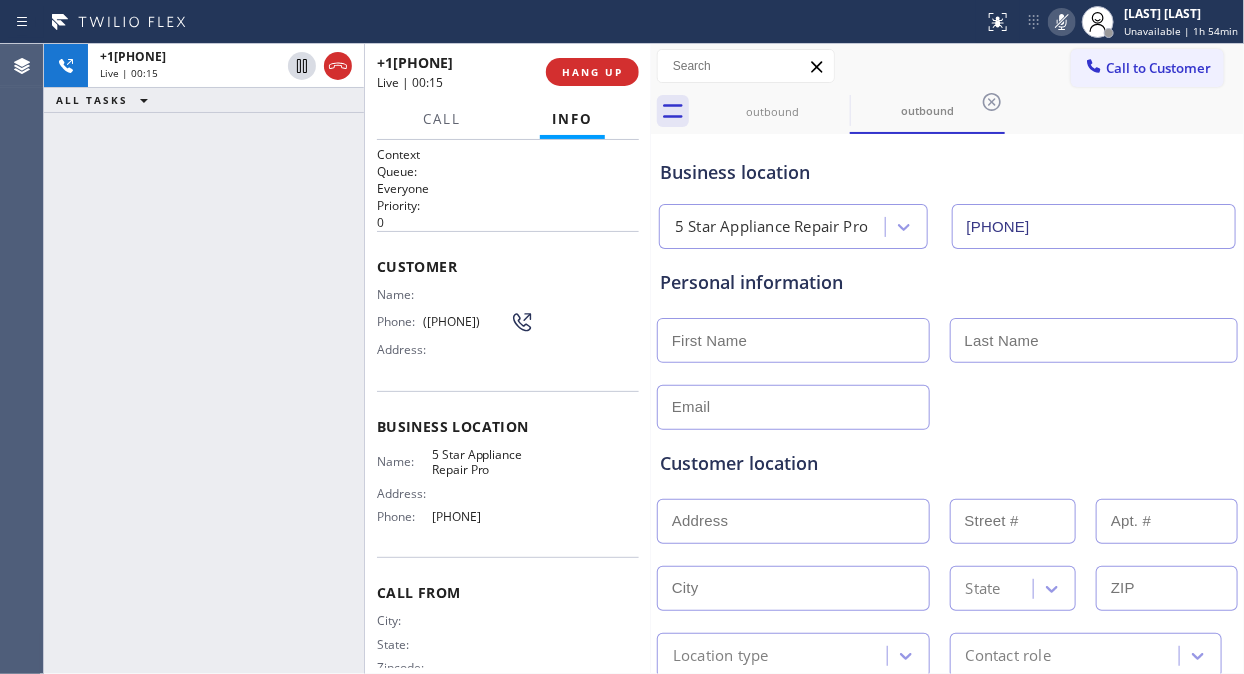 click 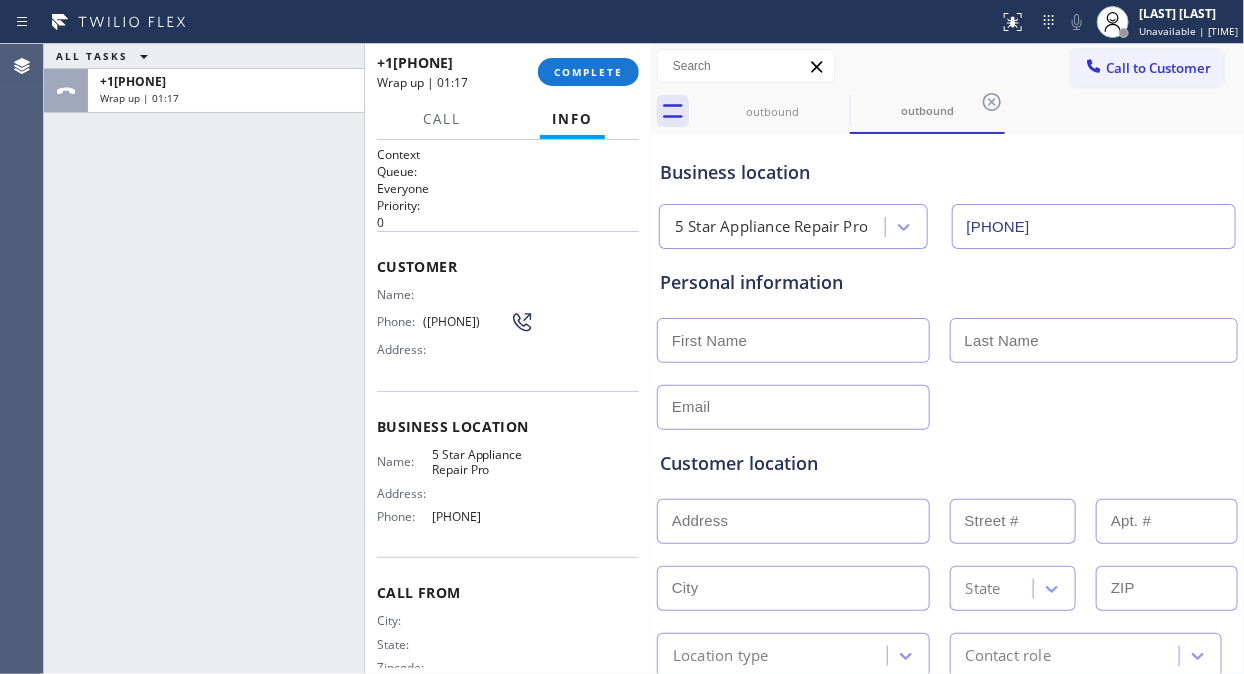 drag, startPoint x: 180, startPoint y: 208, endPoint x: 226, endPoint y: 173, distance: 57.801384 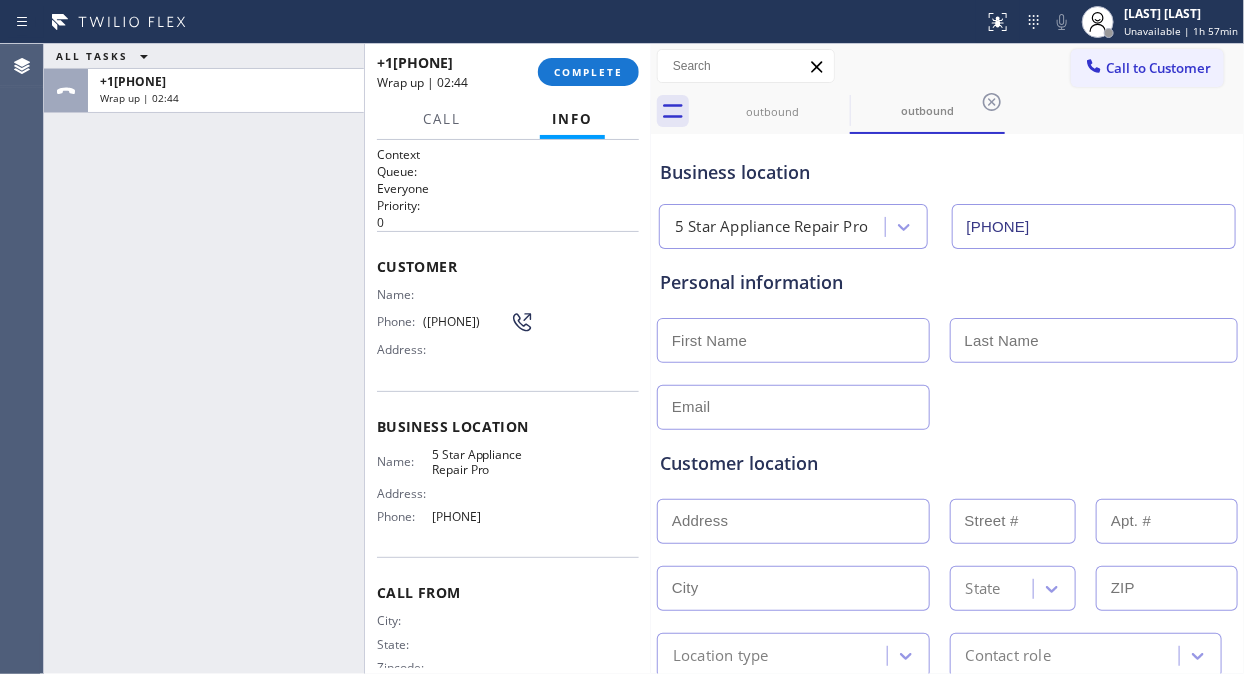 click on "[PHONE]" at bounding box center [204, 359] 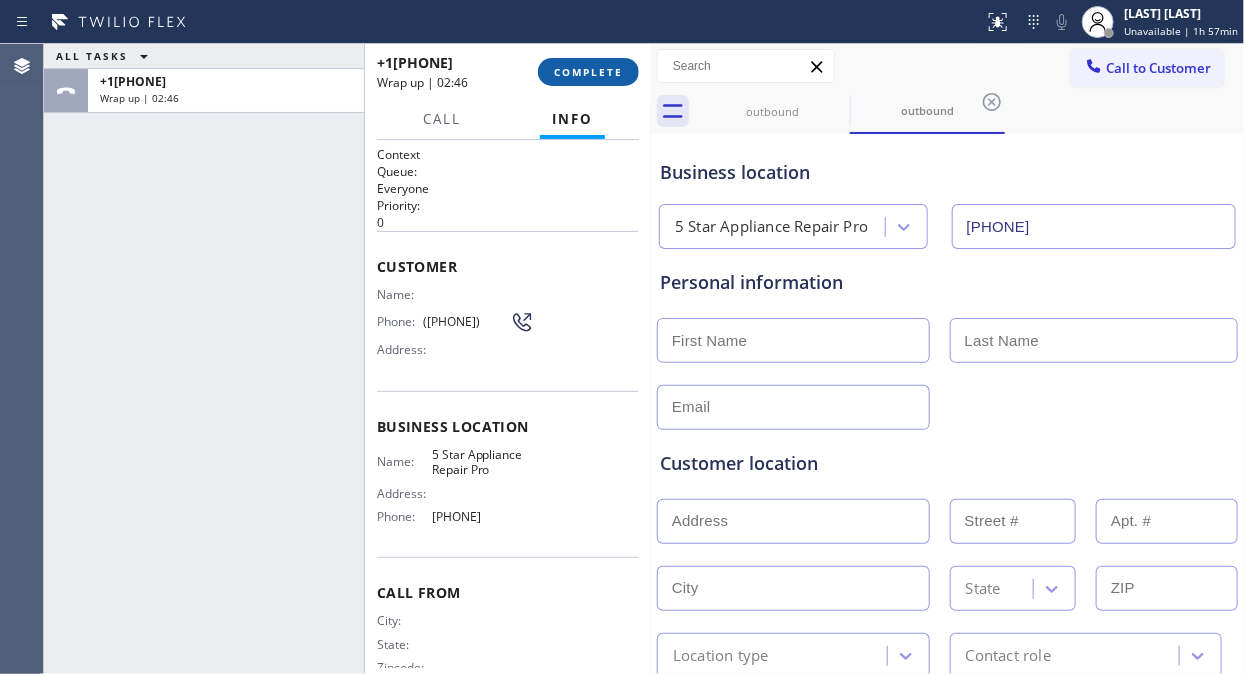 click on "COMPLETE" at bounding box center (588, 72) 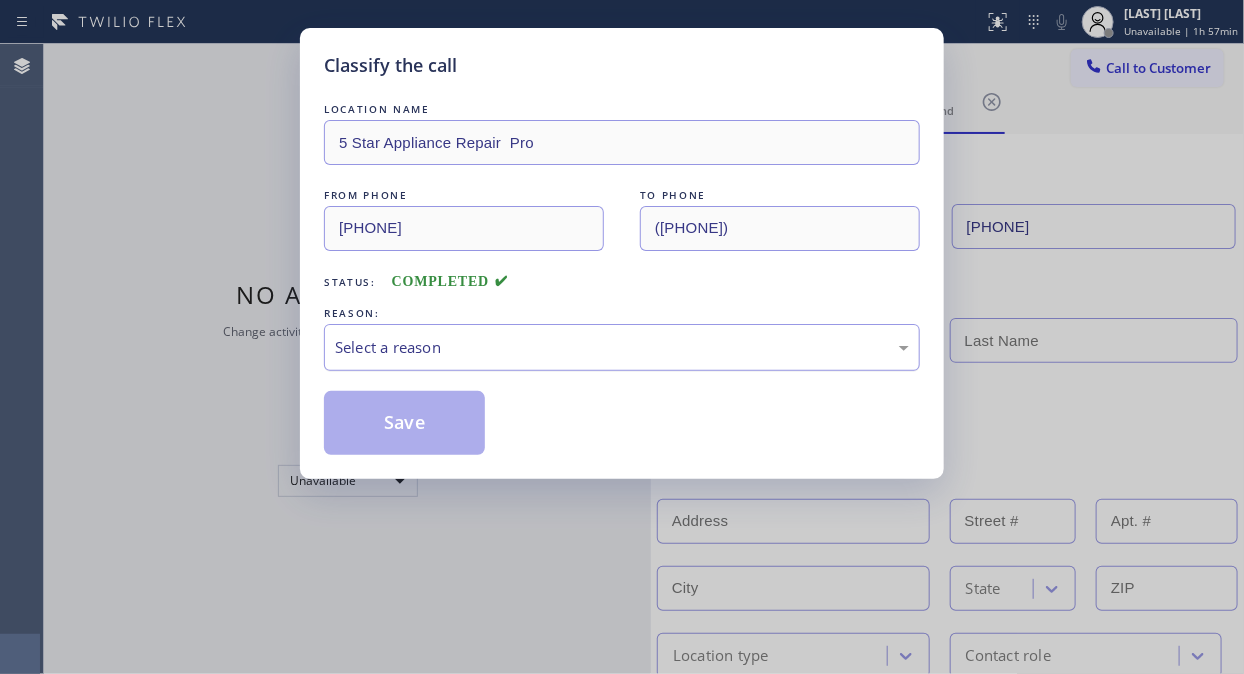 click on "Select a reason" at bounding box center (622, 347) 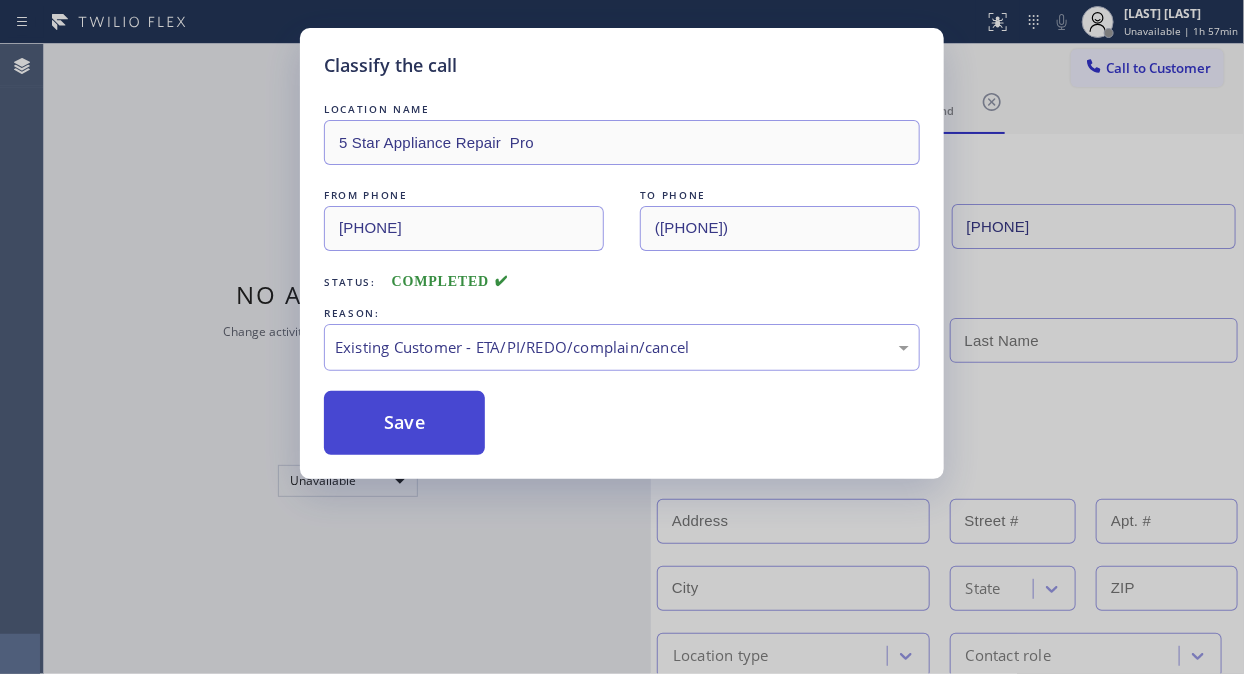 click on "Save" at bounding box center (404, 423) 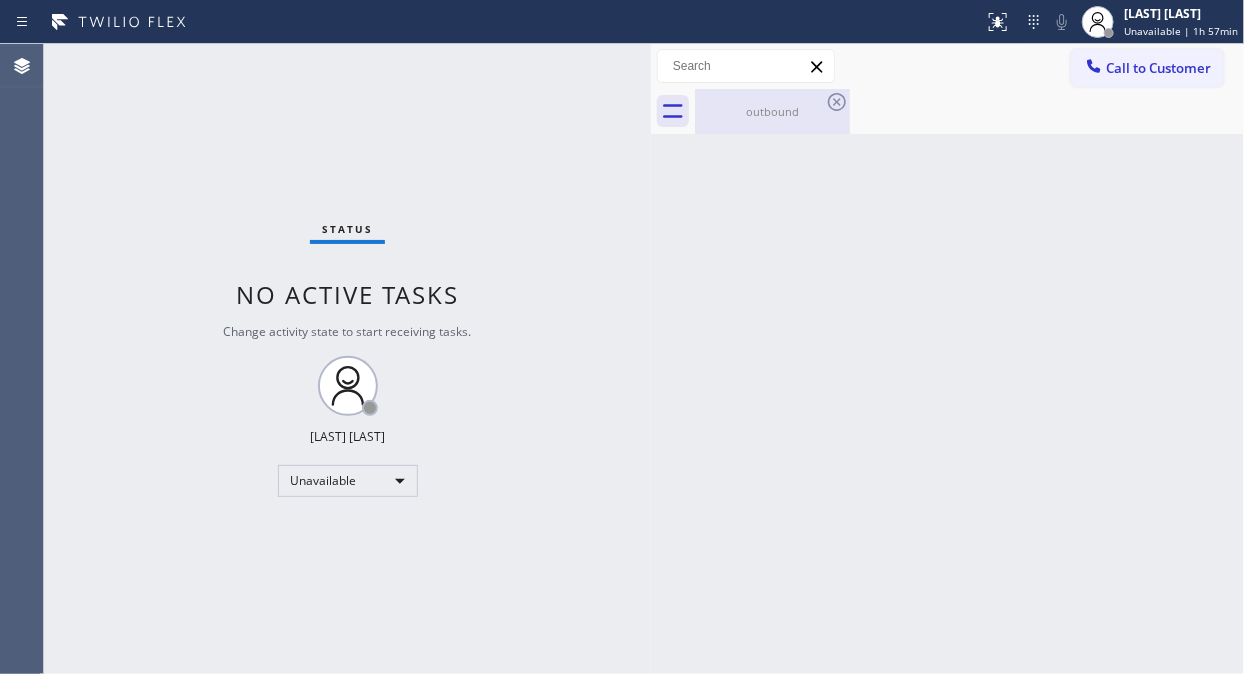 click on "outbound" at bounding box center (772, 111) 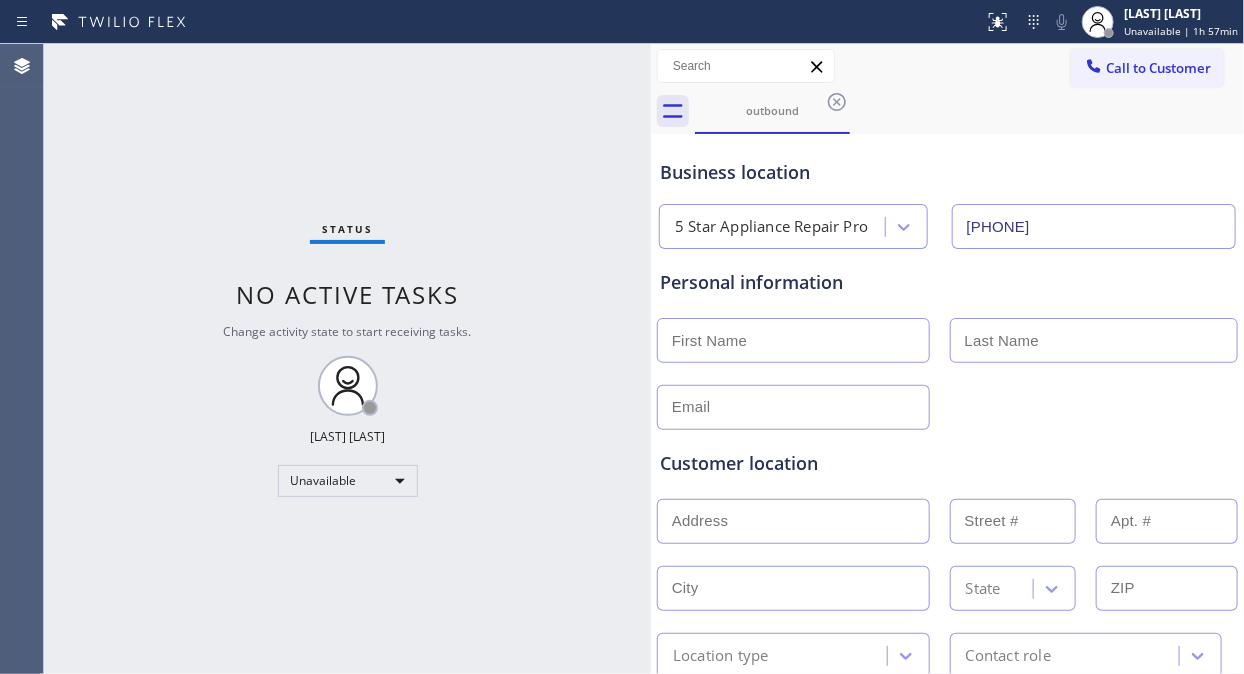 scroll, scrollTop: 222, scrollLeft: 0, axis: vertical 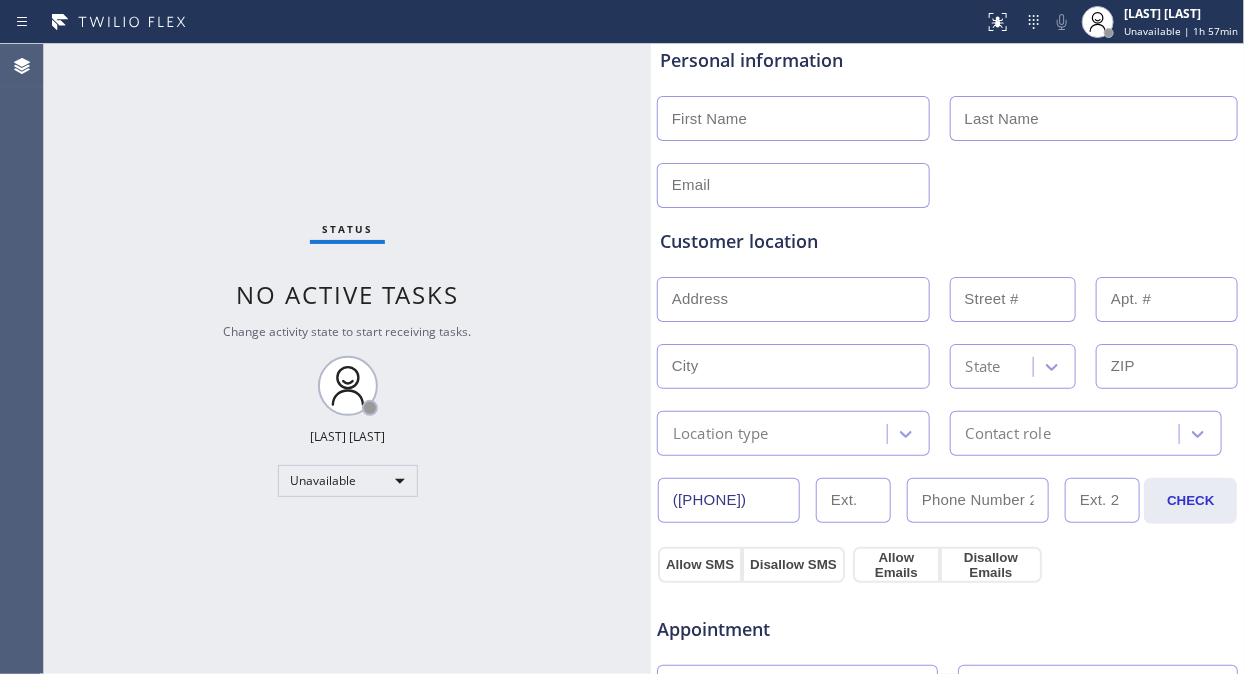 drag, startPoint x: 184, startPoint y: 182, endPoint x: 252, endPoint y: 182, distance: 68 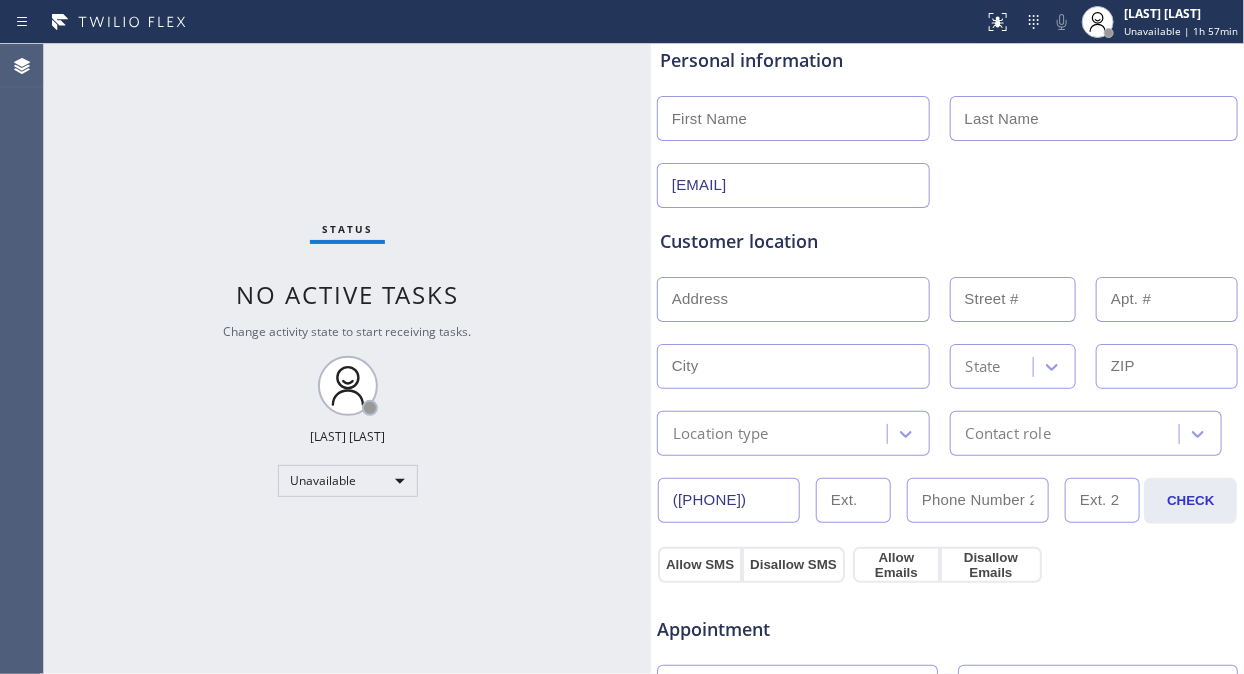 type on "[EMAIL]" 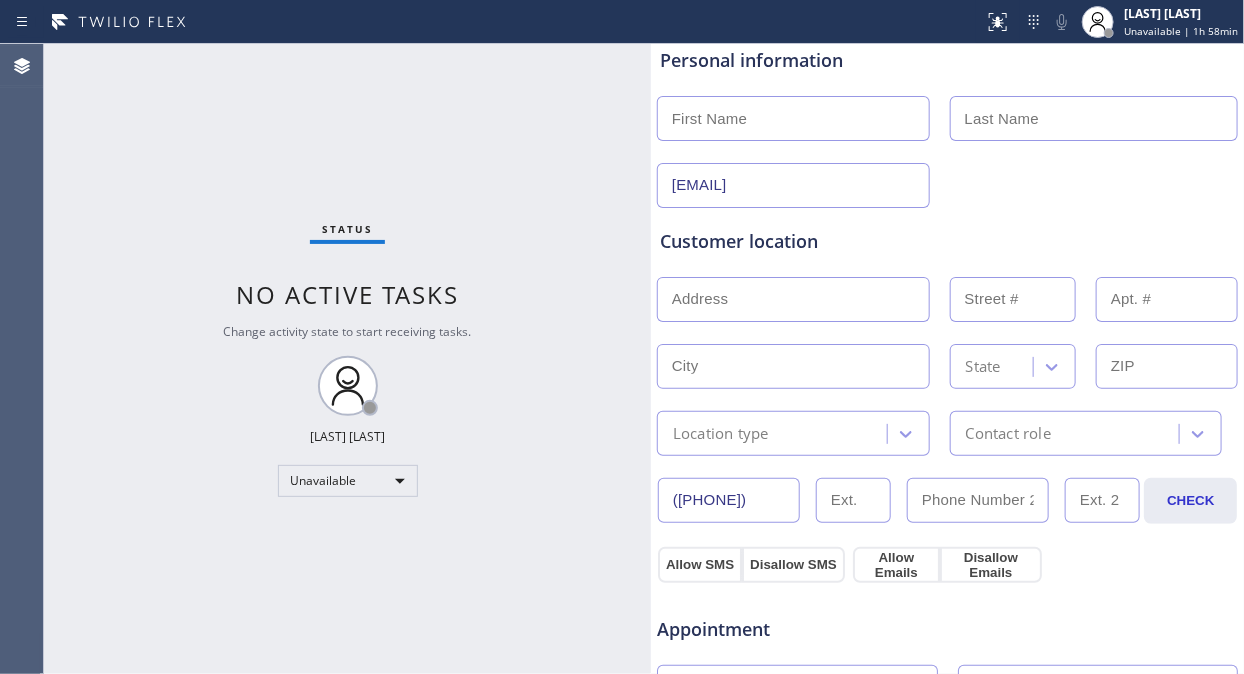 click on "Status   No active tasks     Change activity state to start receiving tasks.   Fila Garciano Unavailable" at bounding box center [347, 359] 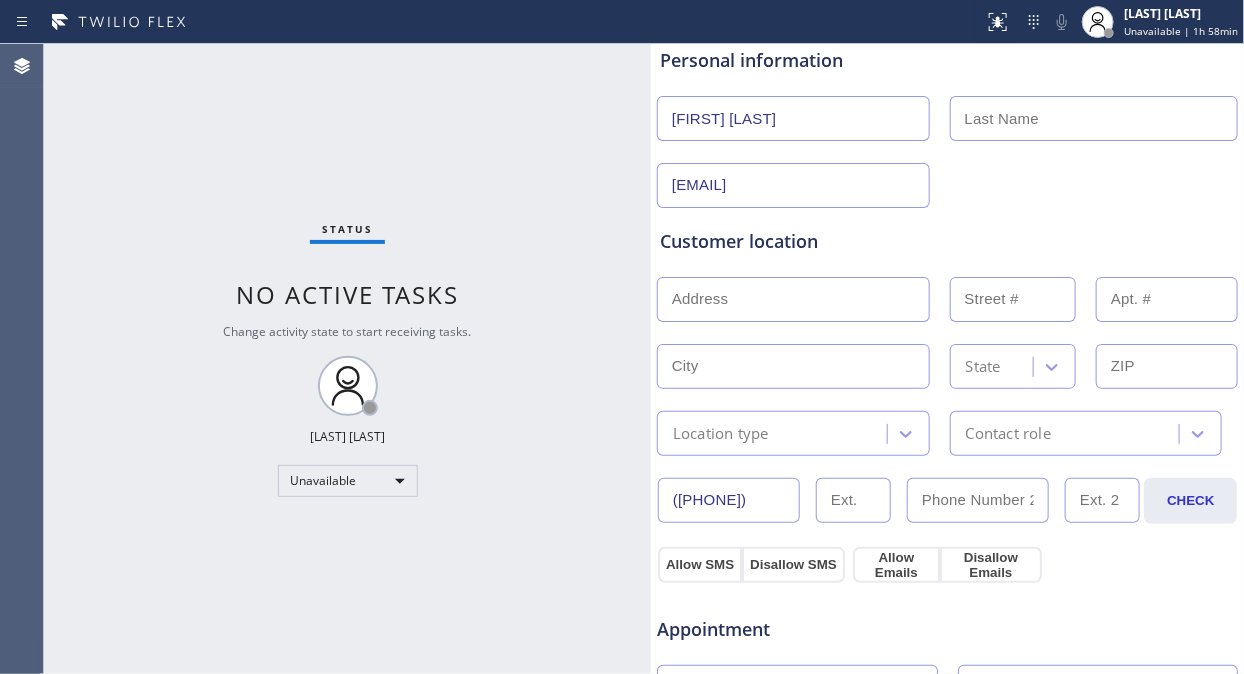 drag, startPoint x: 790, startPoint y: 120, endPoint x: 733, endPoint y: 116, distance: 57.14018 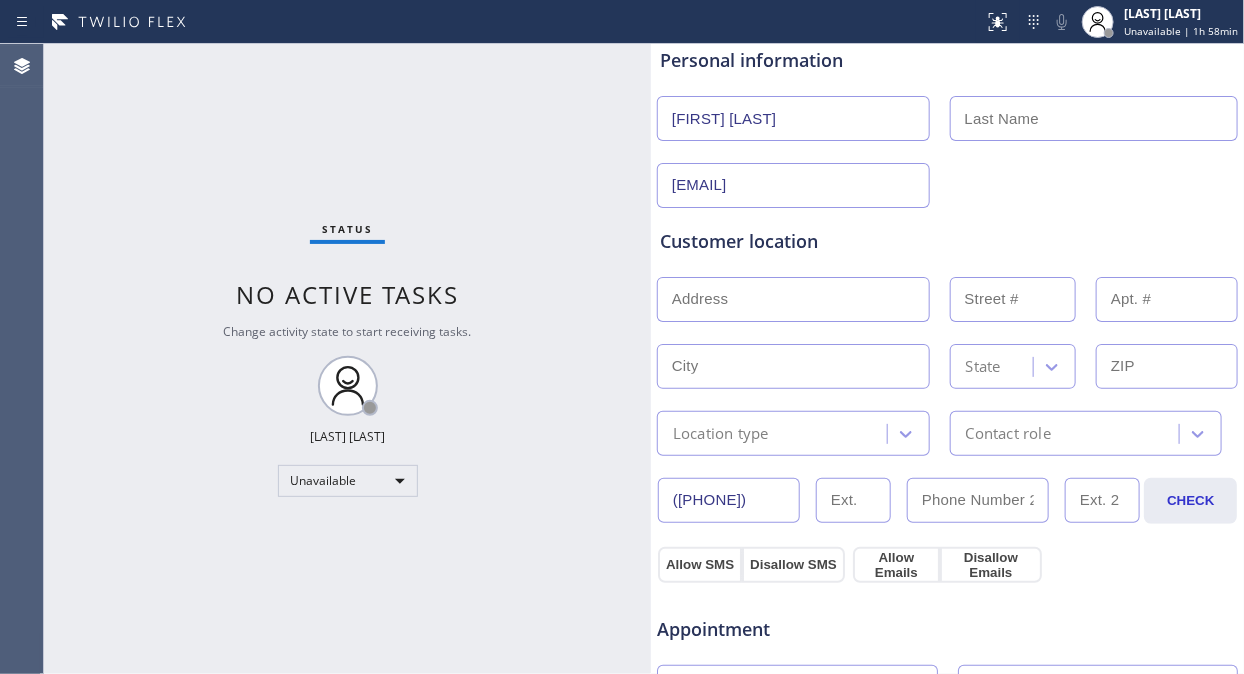 click on "[FIRST] [LAST]" at bounding box center (793, 118) 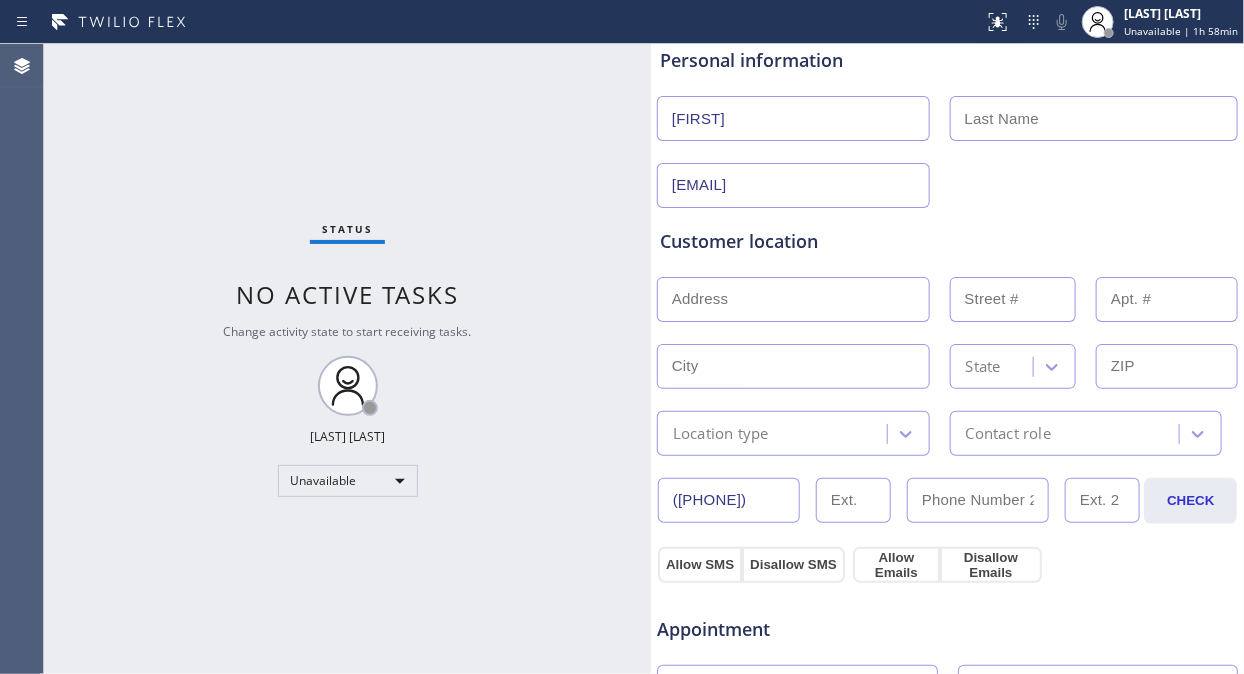 type on "[FIRST]" 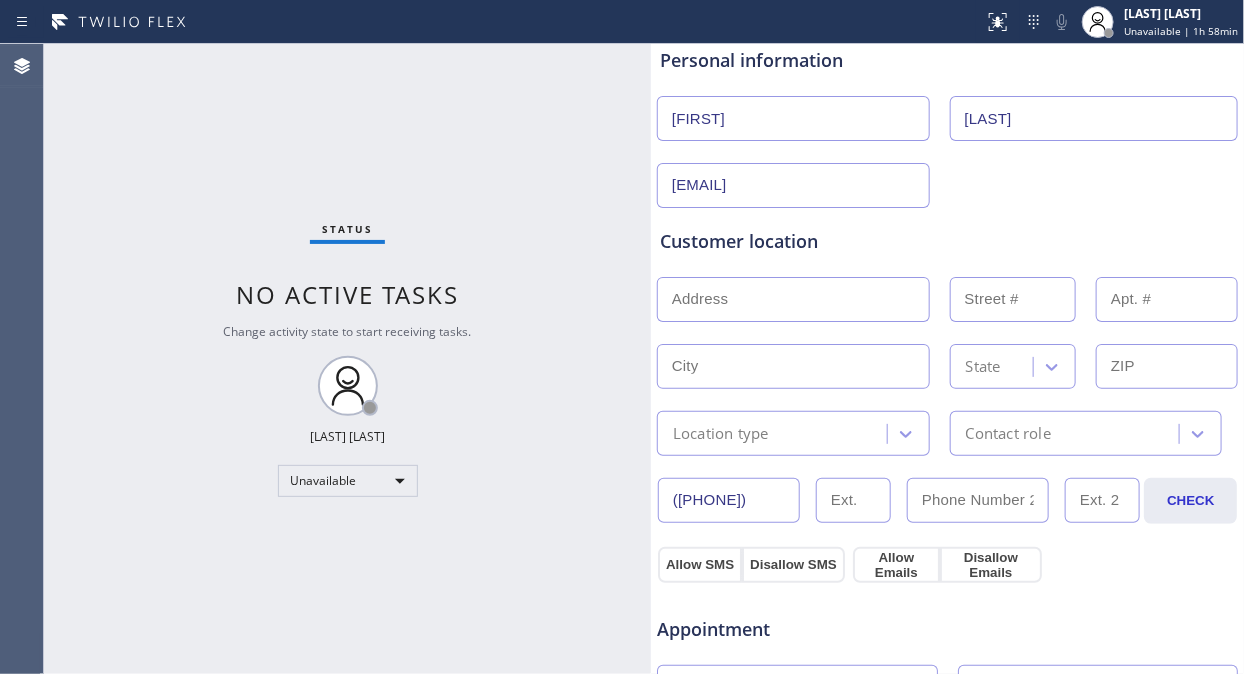 type on "[LAST]" 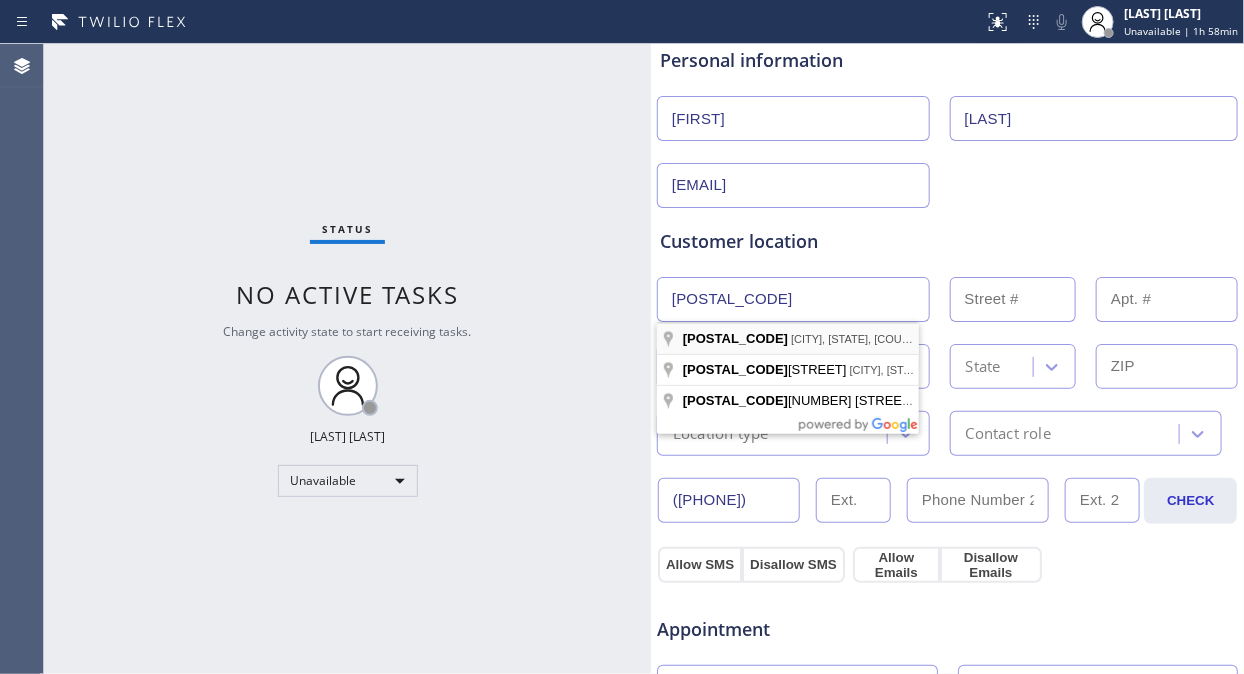 type on "[CITY], [STATE], [COUNTRY]" 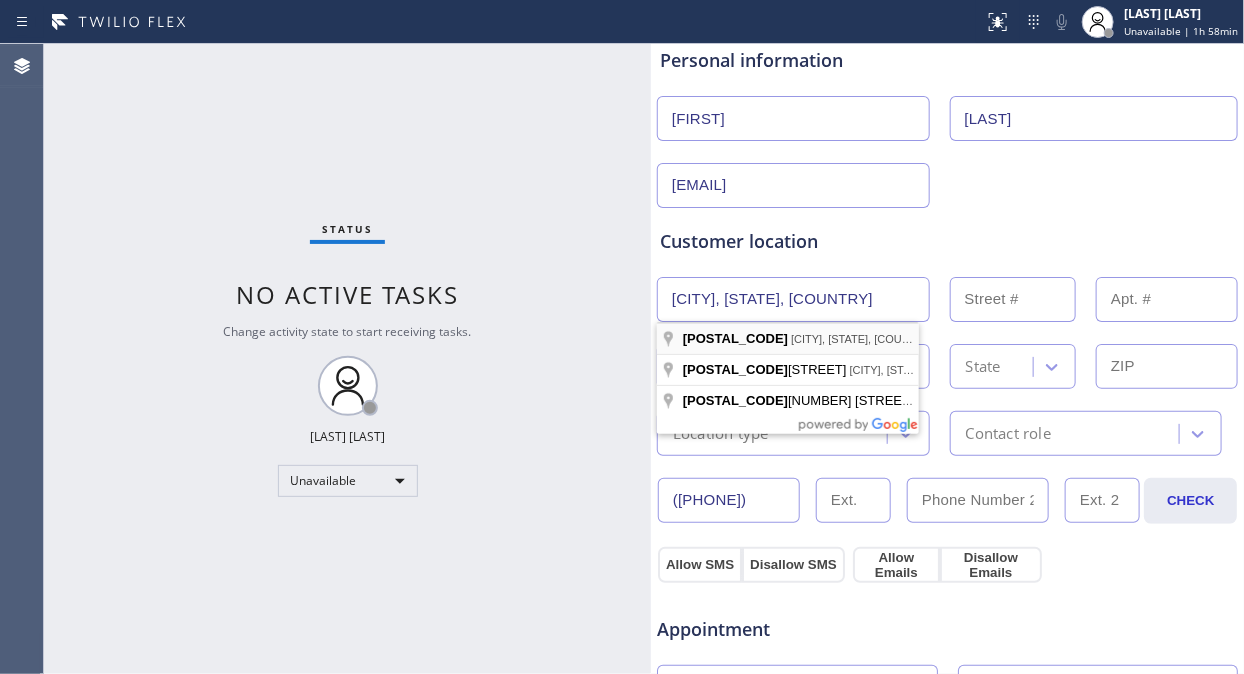 type 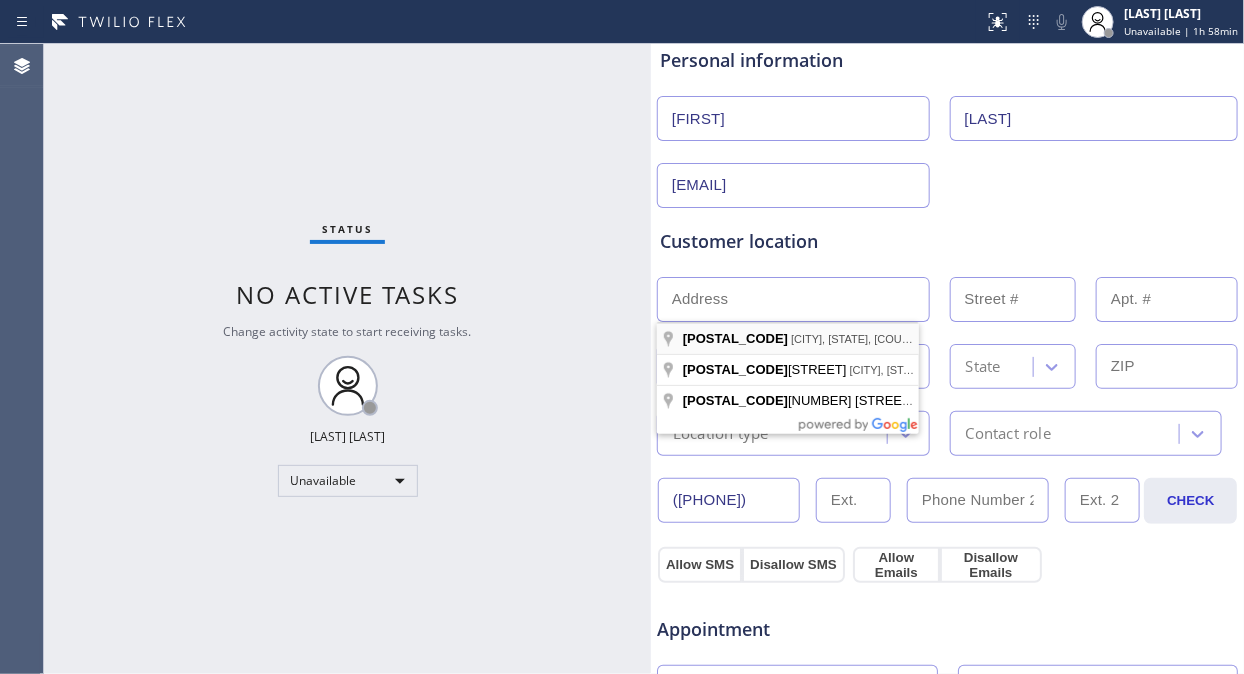 type on "[POSTAL_CODE]" 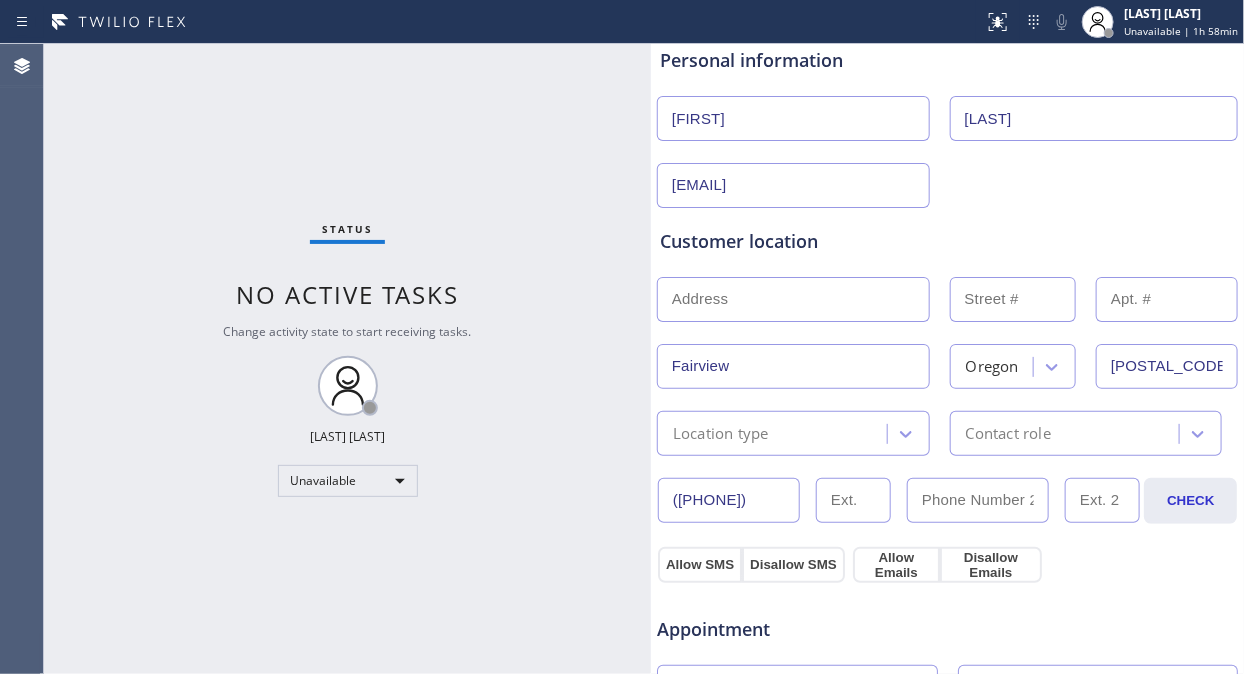 drag, startPoint x: 783, startPoint y: 420, endPoint x: 784, endPoint y: 434, distance: 14.035668 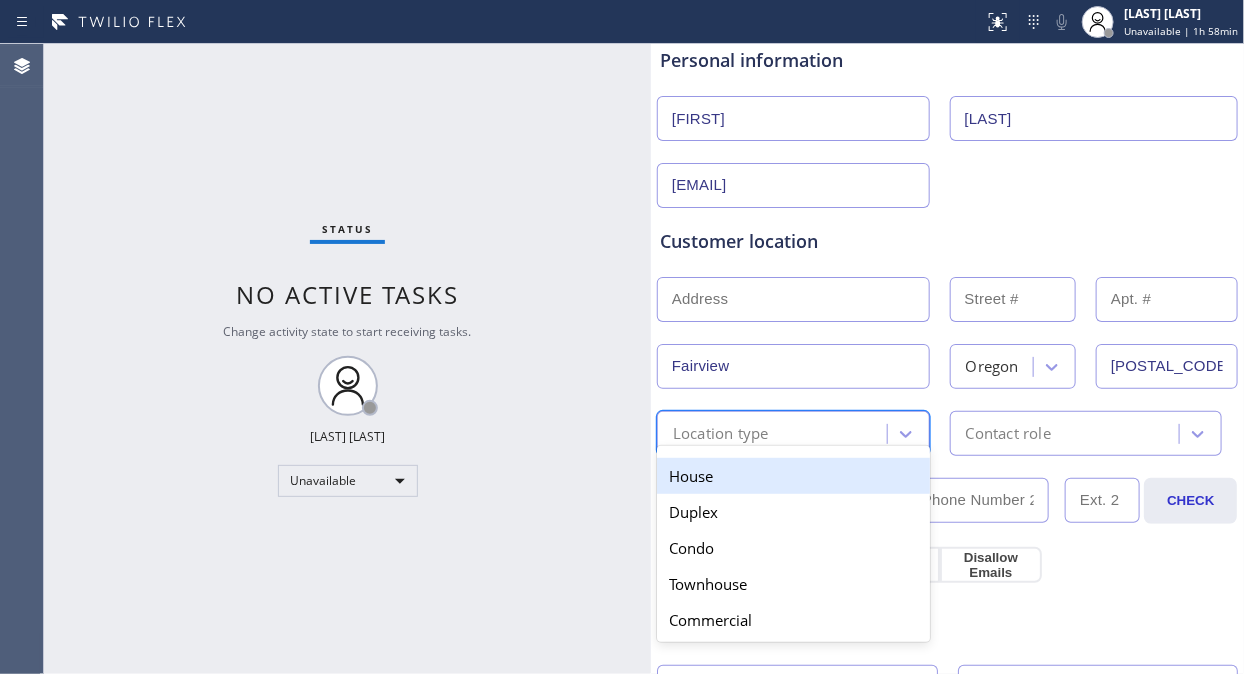 click on "House" at bounding box center (793, 476) 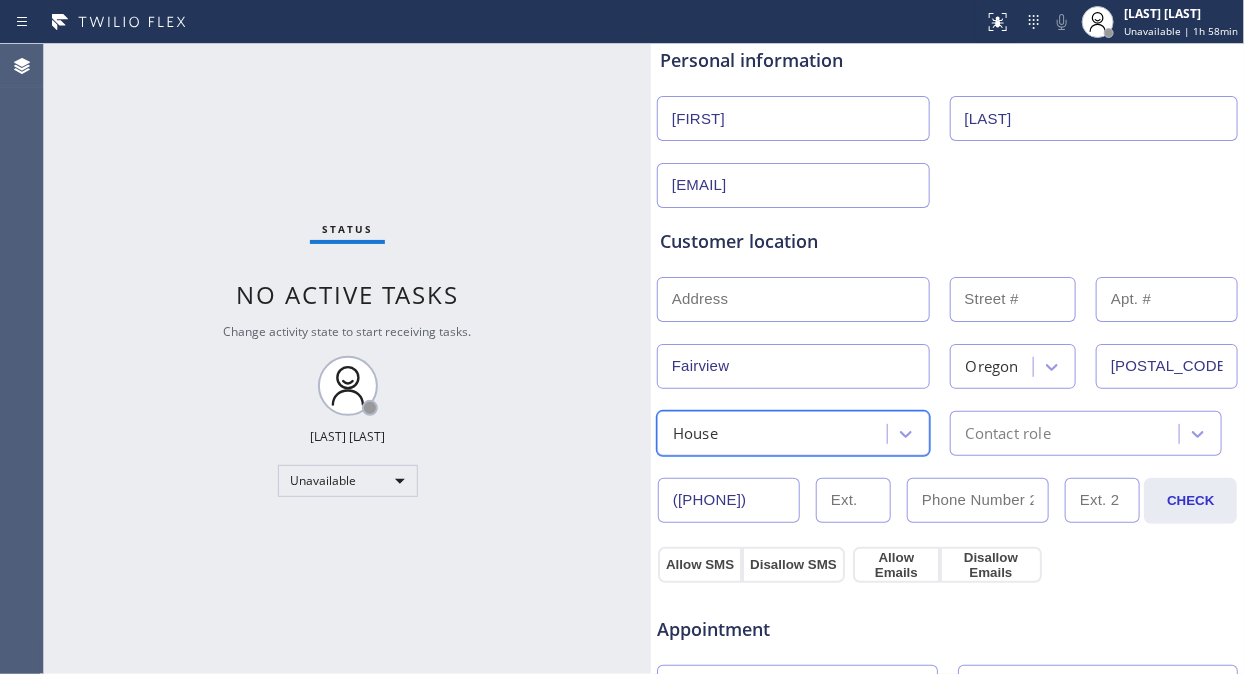 click on "Contact role" at bounding box center (1068, 433) 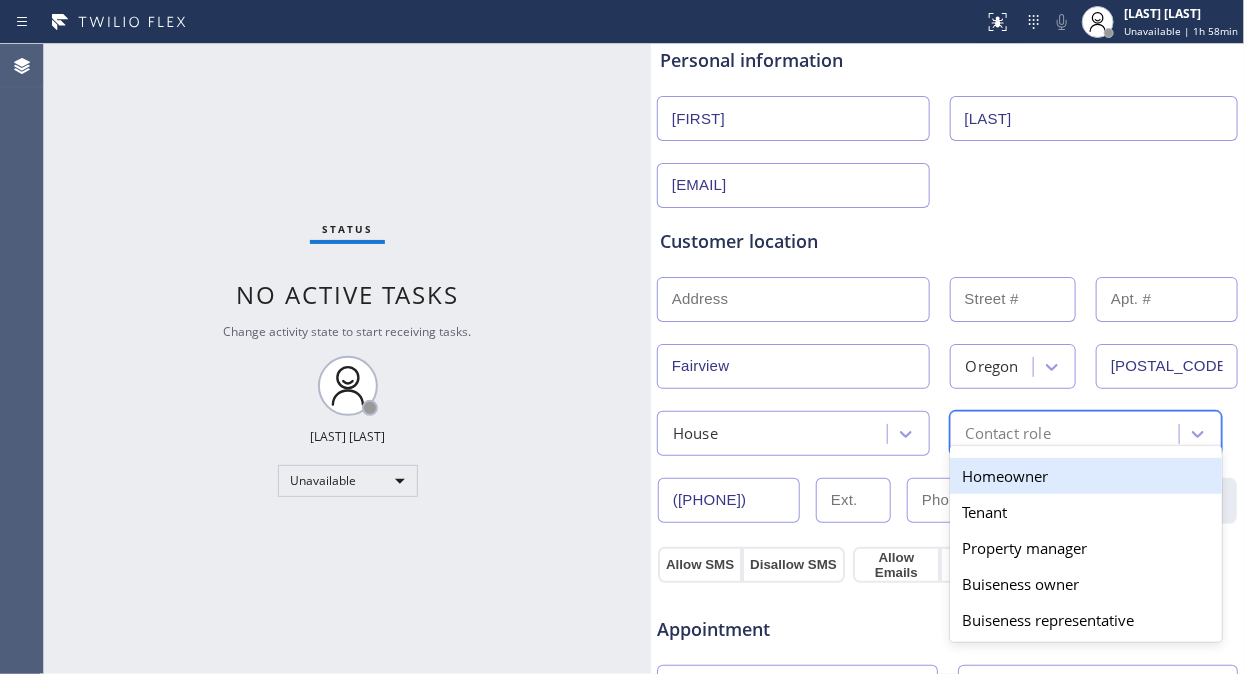 click at bounding box center [978, 500] 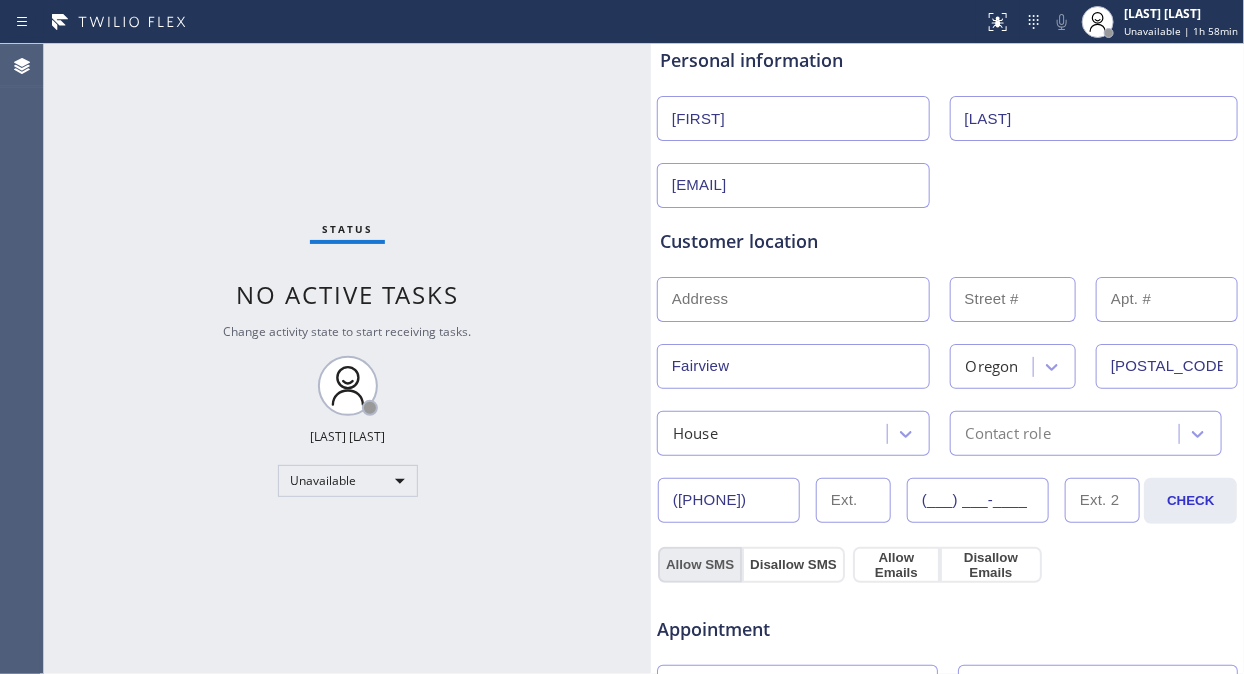 type 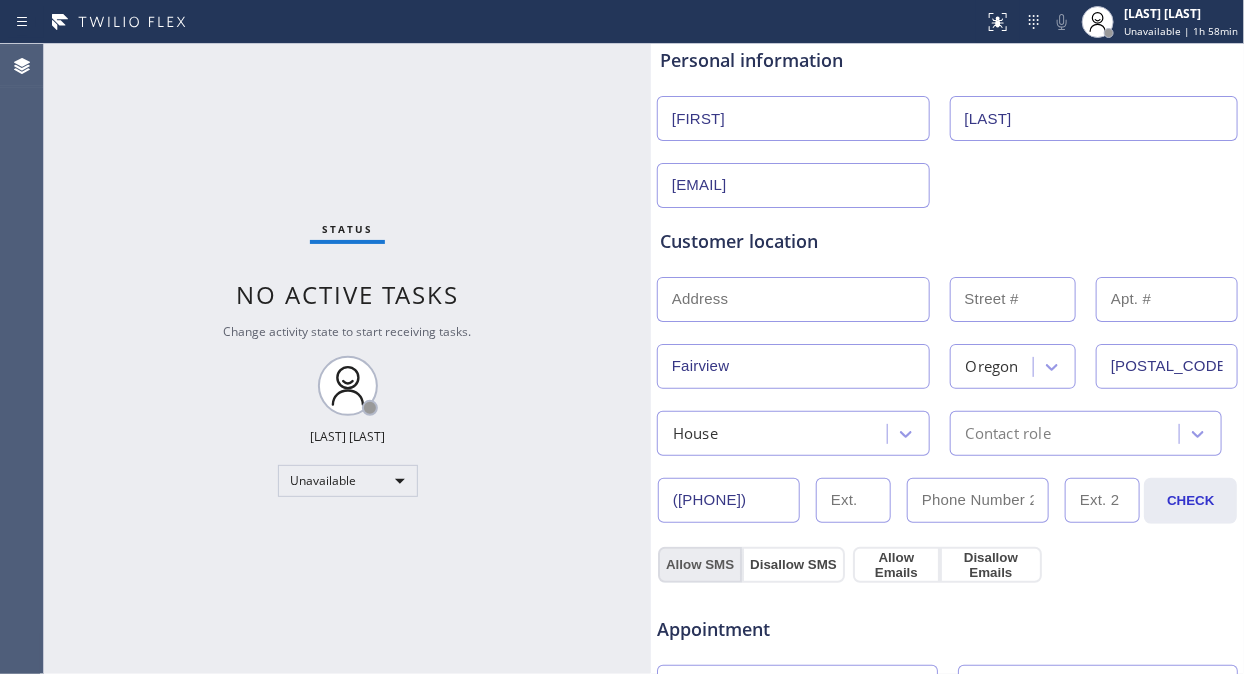 drag, startPoint x: 696, startPoint y: 565, endPoint x: 885, endPoint y: 556, distance: 189.21416 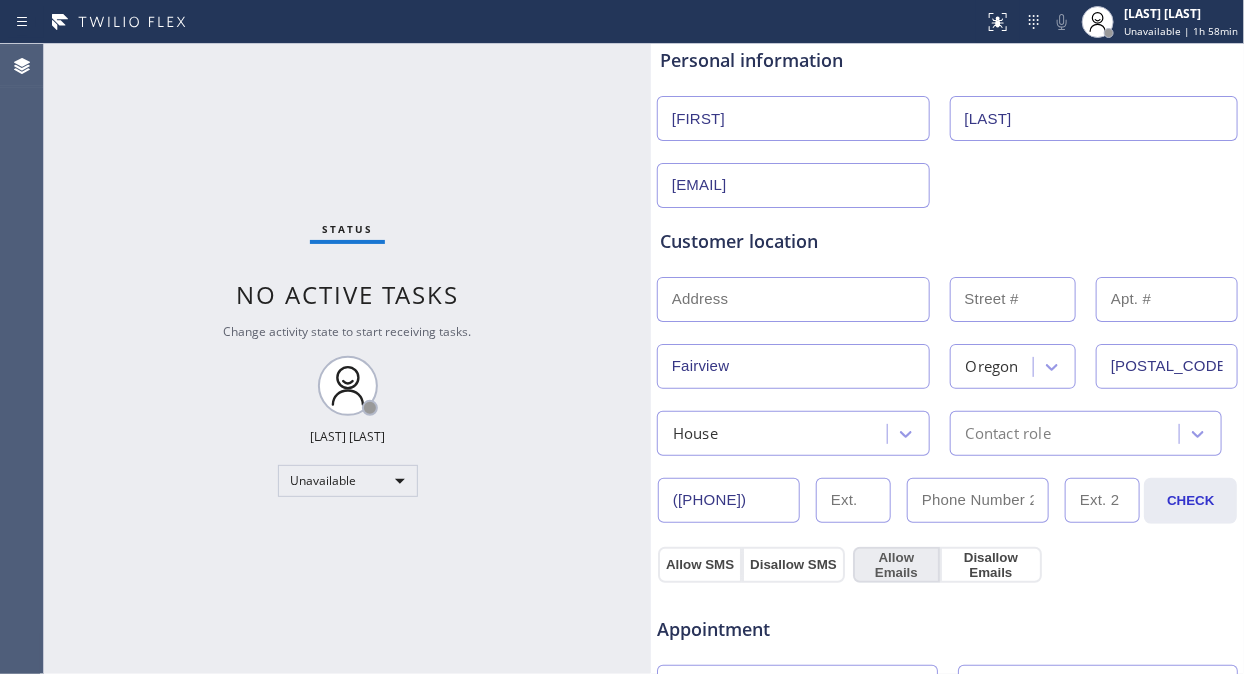 click on "Allow SMS" at bounding box center (700, 565) 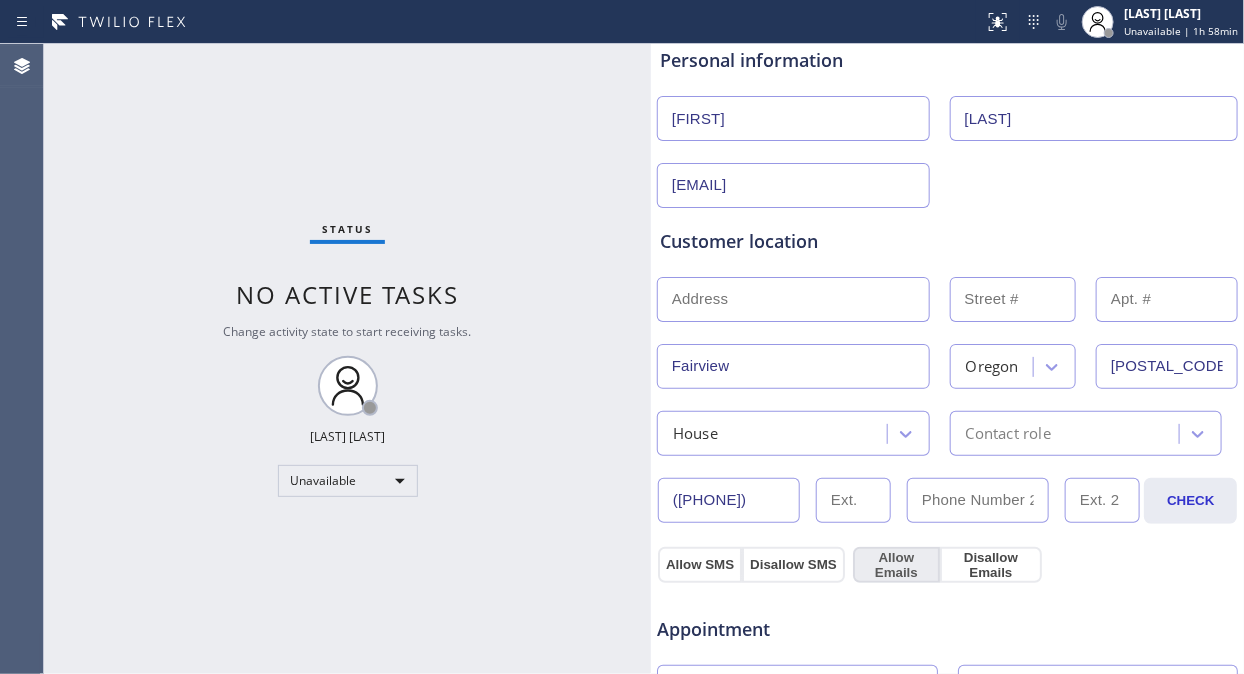 click on "Allow Emails" at bounding box center [896, 565] 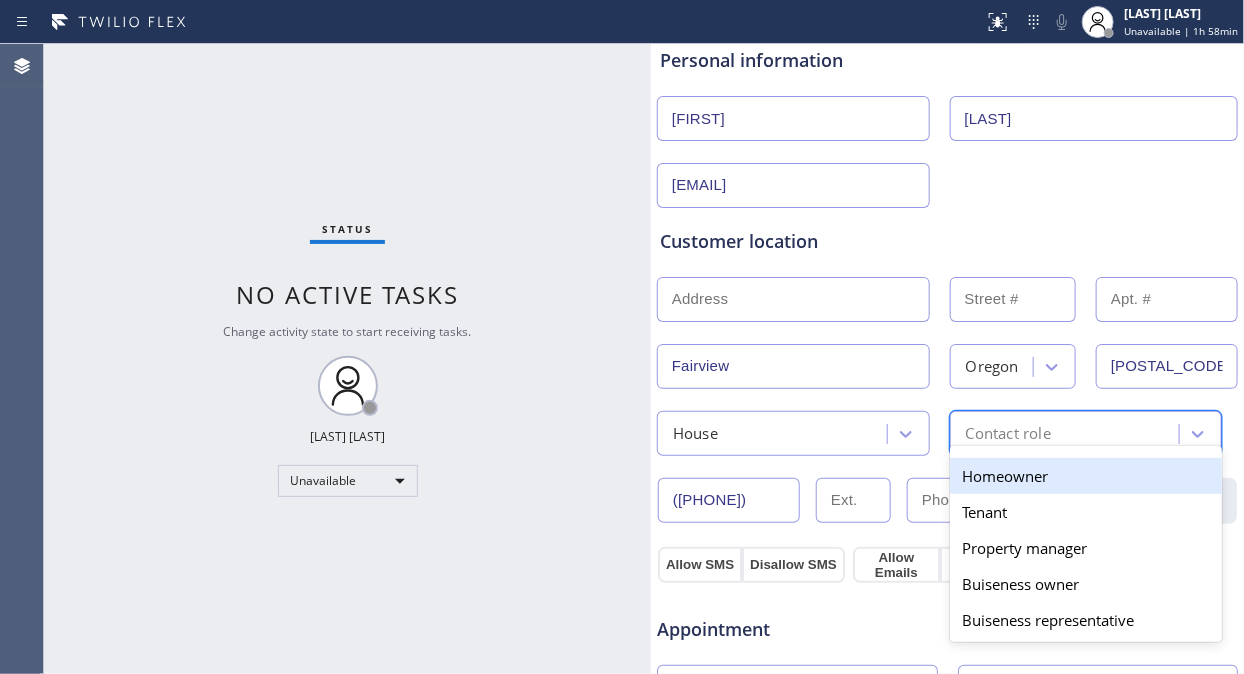 click on "Contact role" at bounding box center [1008, 433] 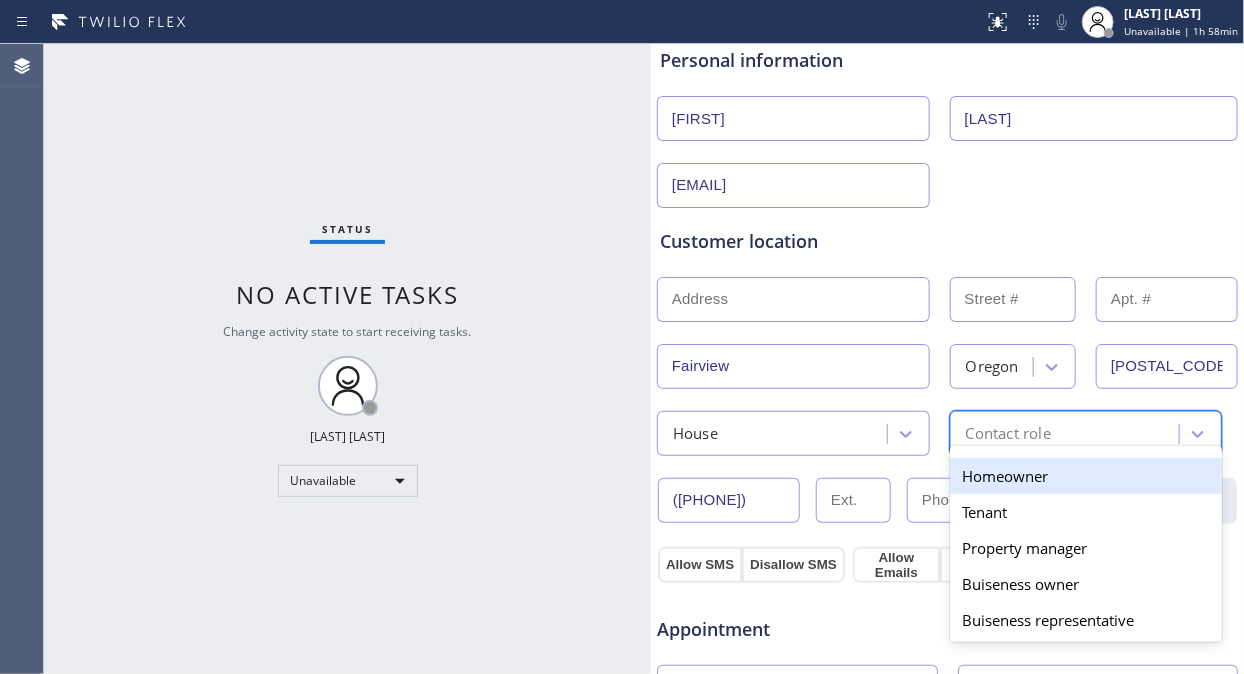 click on "Homeowner" at bounding box center (1086, 476) 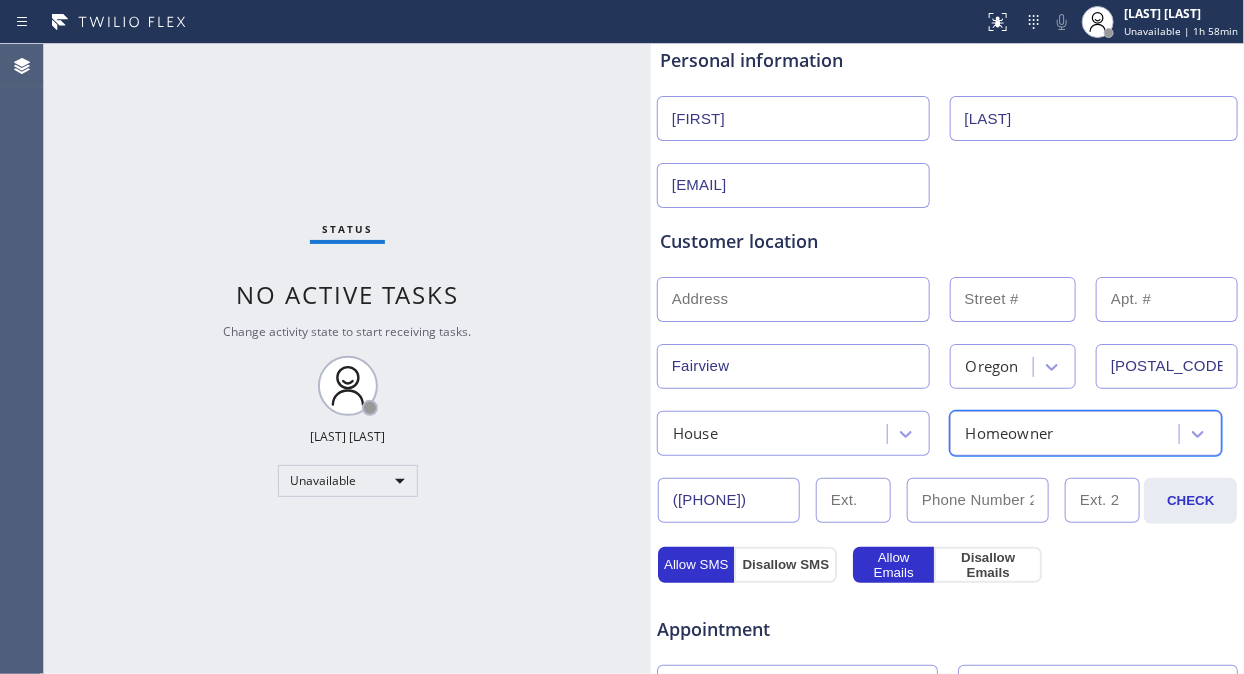 scroll, scrollTop: 555, scrollLeft: 0, axis: vertical 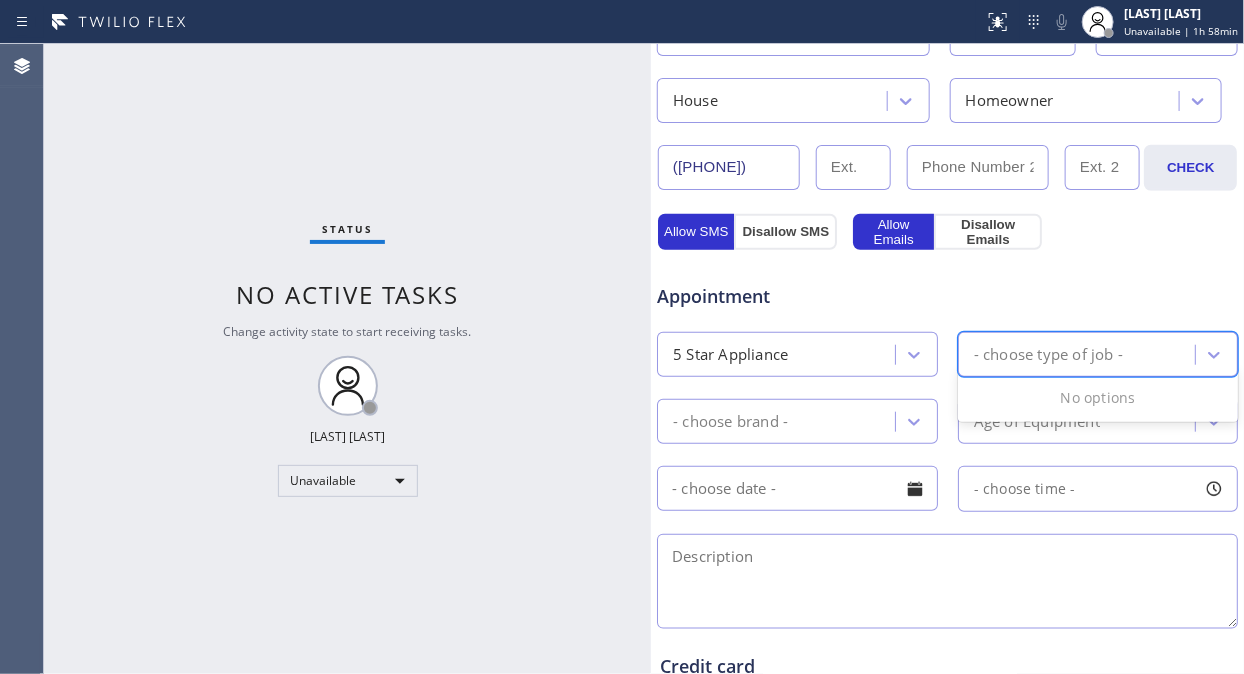click on "- choose type of job -" at bounding box center [1048, 354] 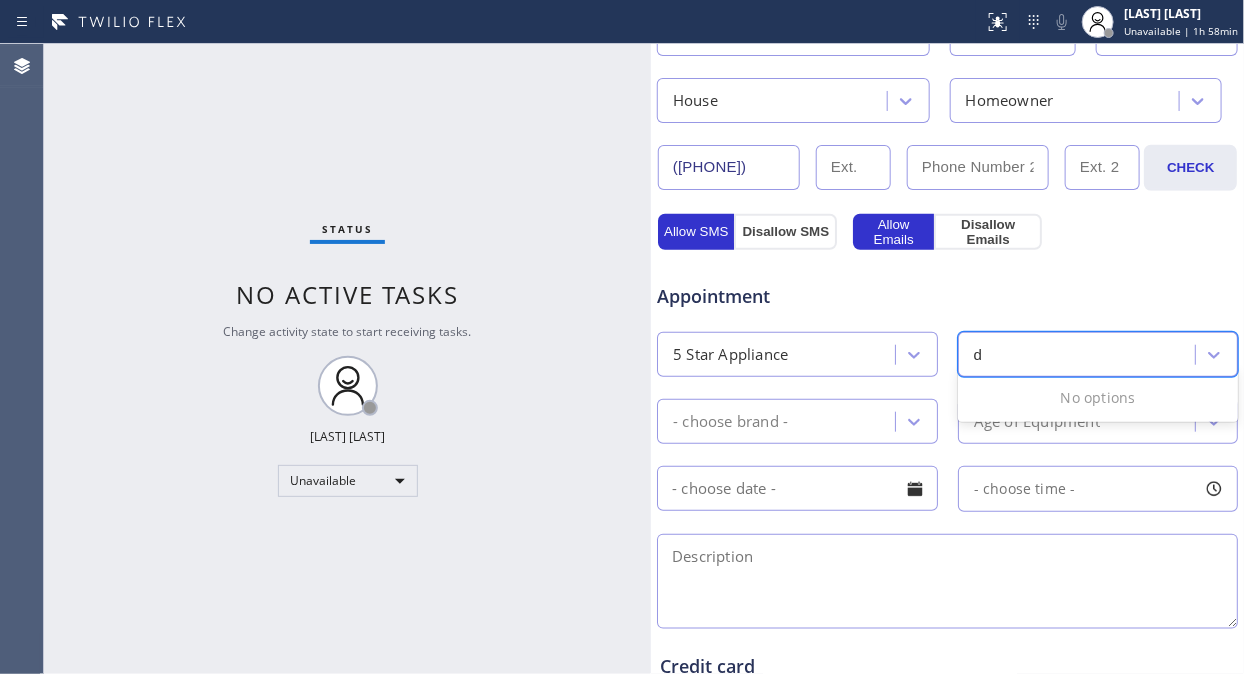 type on "d" 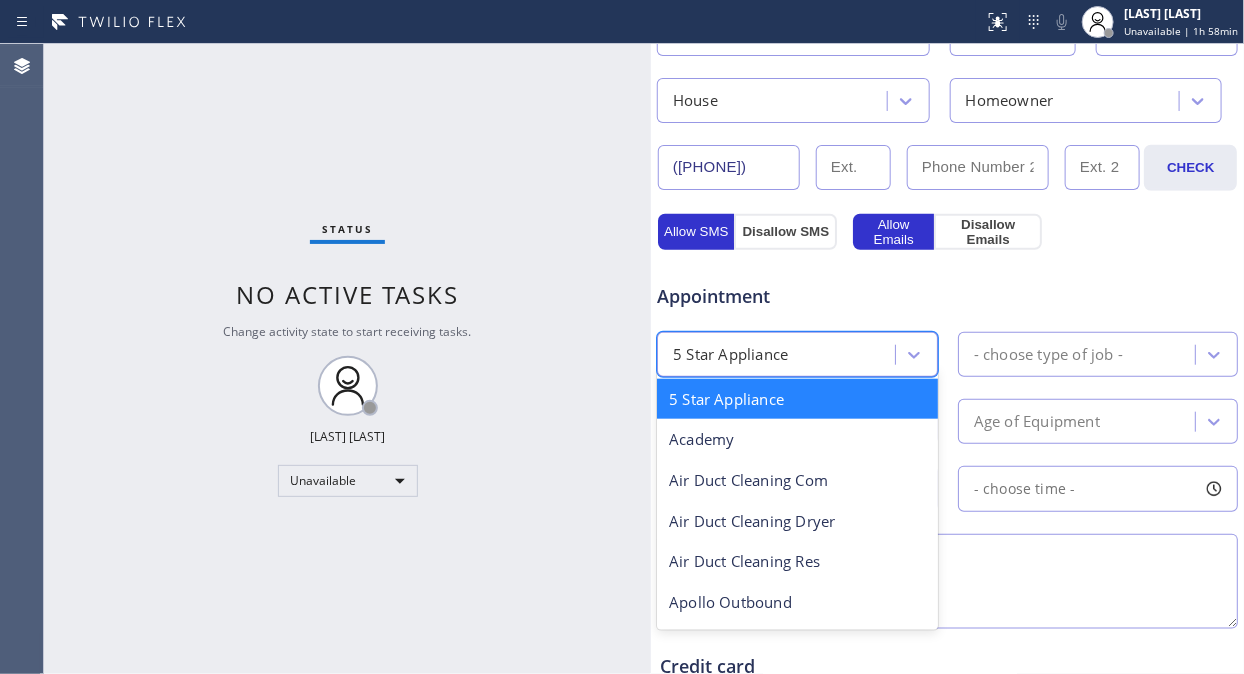 click on "5 Star Appliance" at bounding box center [730, 354] 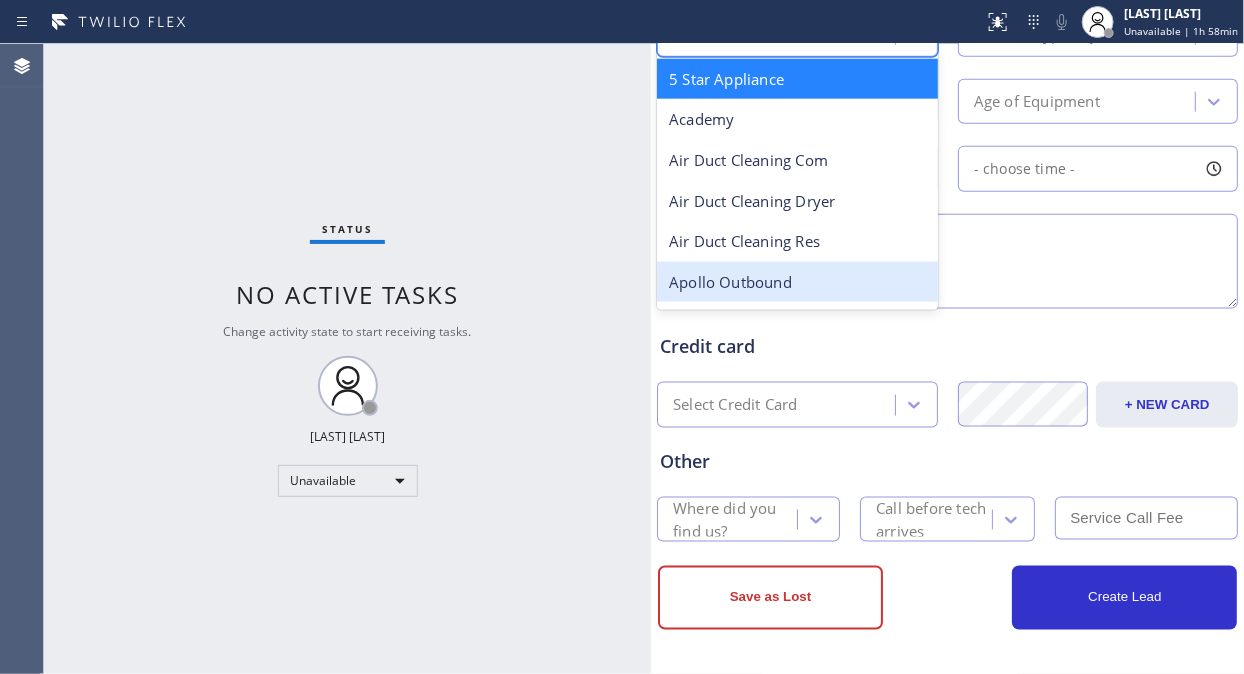 scroll, scrollTop: 858, scrollLeft: 0, axis: vertical 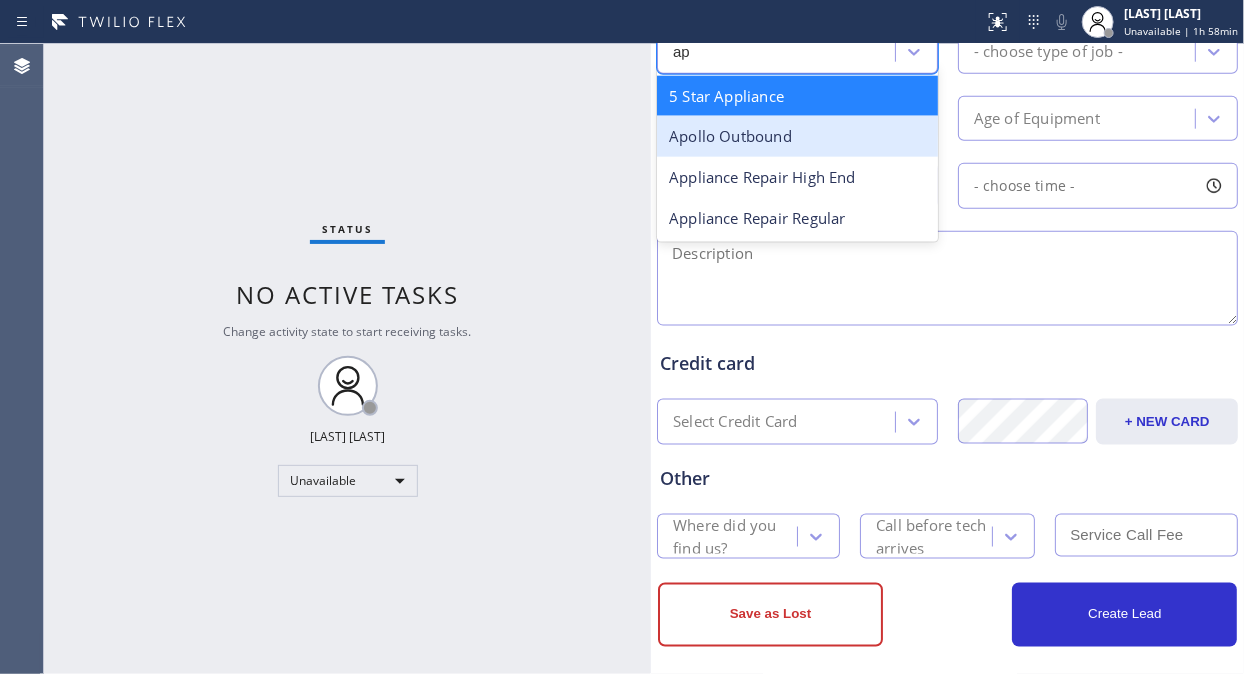 type on "app" 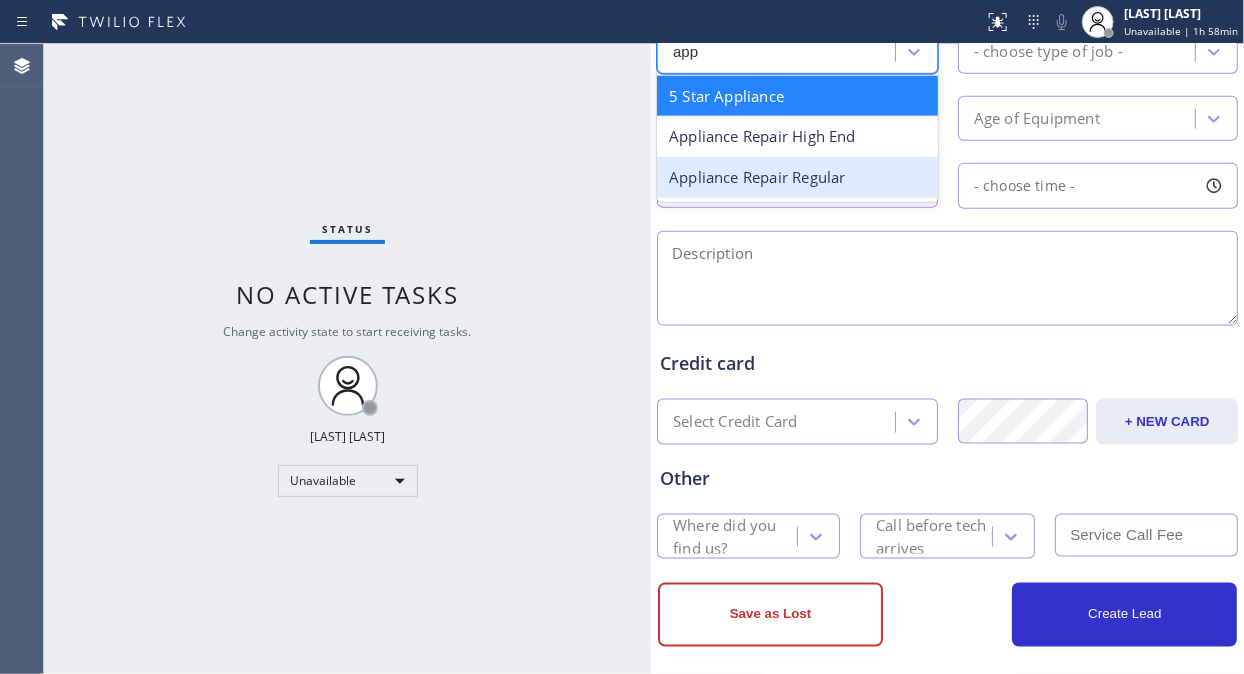 click on "Appliance Repair Regular" at bounding box center [797, 177] 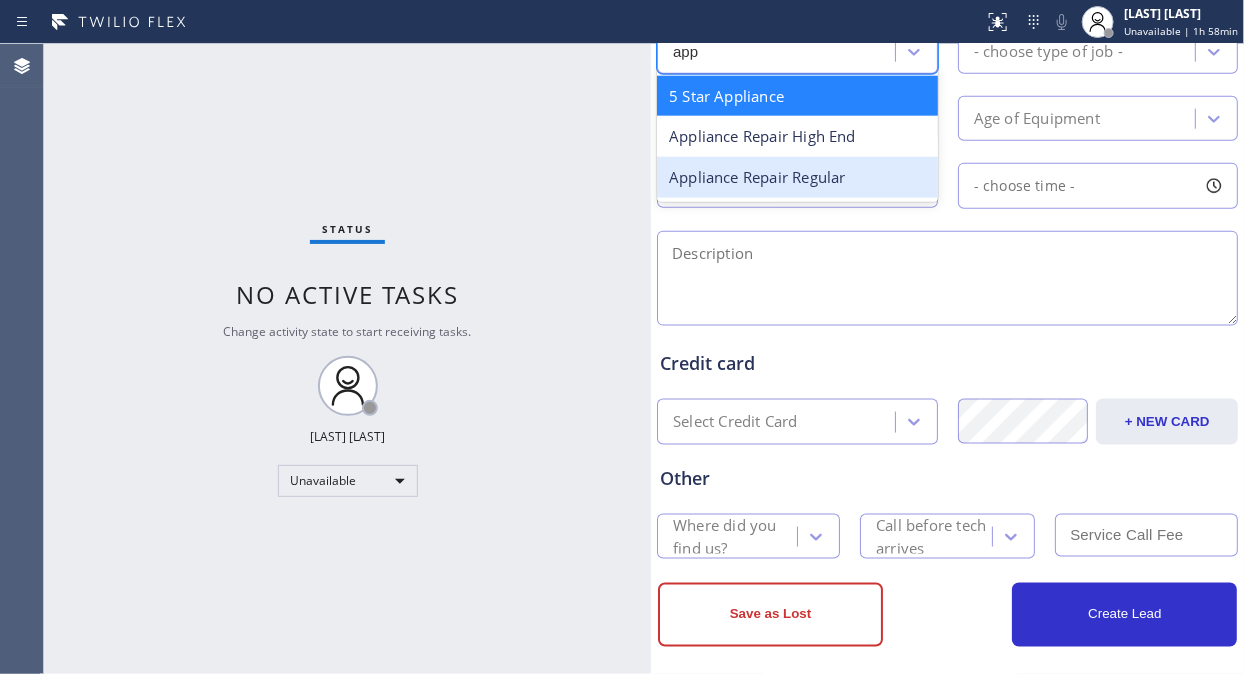 type 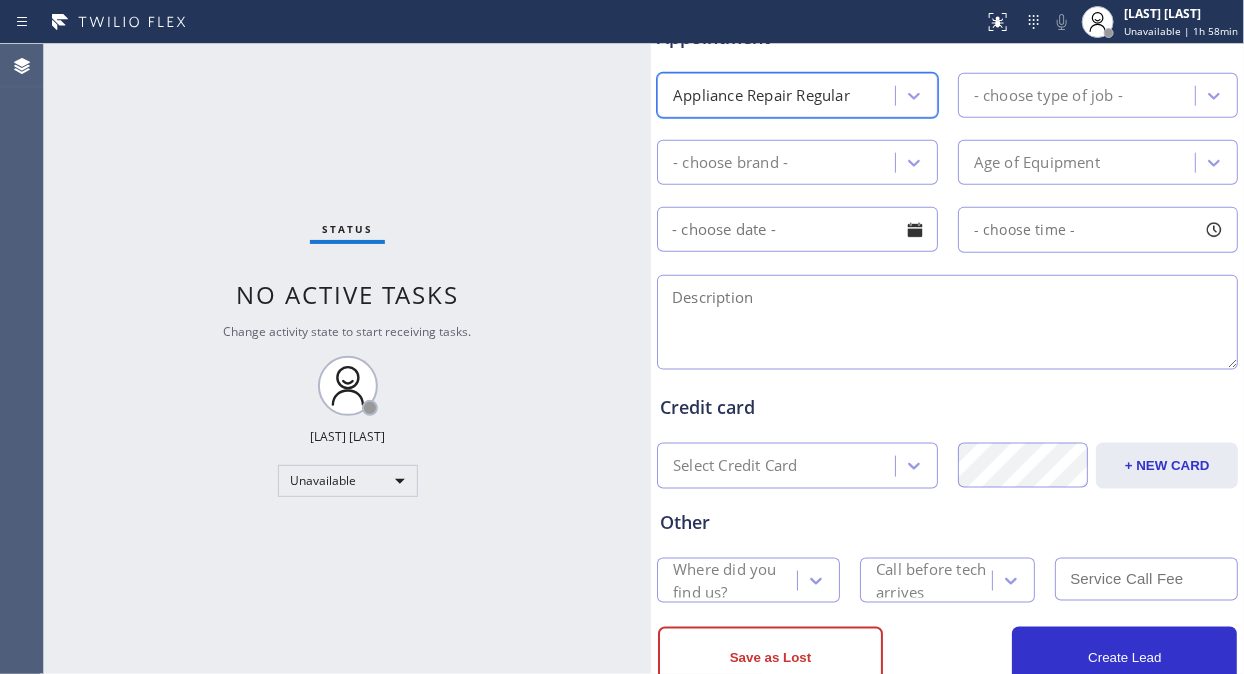 scroll, scrollTop: 747, scrollLeft: 0, axis: vertical 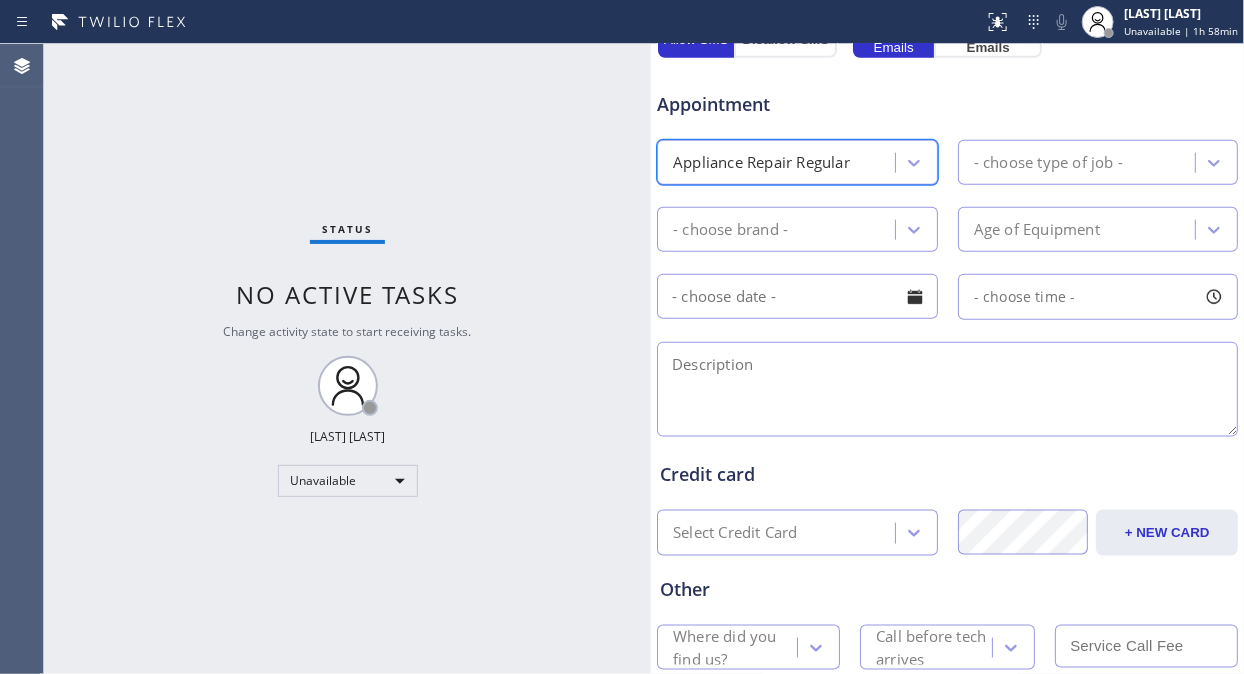 click on "- choose type of job -" at bounding box center (1080, 162) 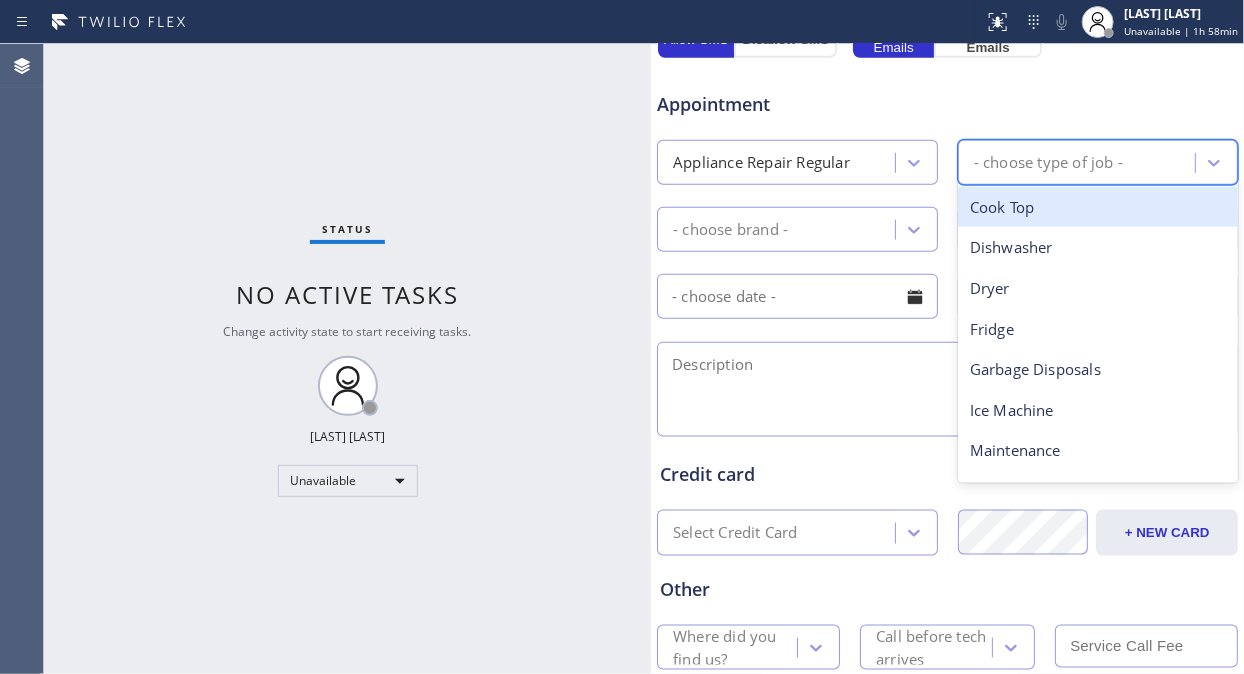 type on "d" 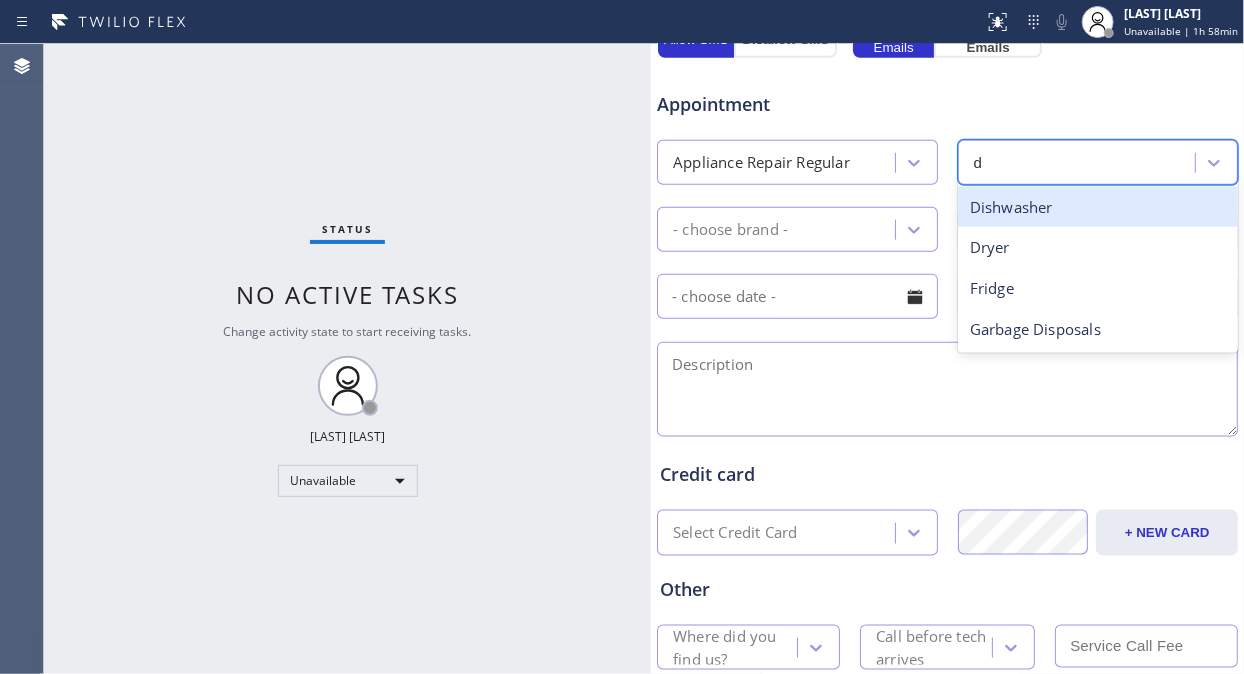 click on "Dishwasher" at bounding box center [1098, 207] 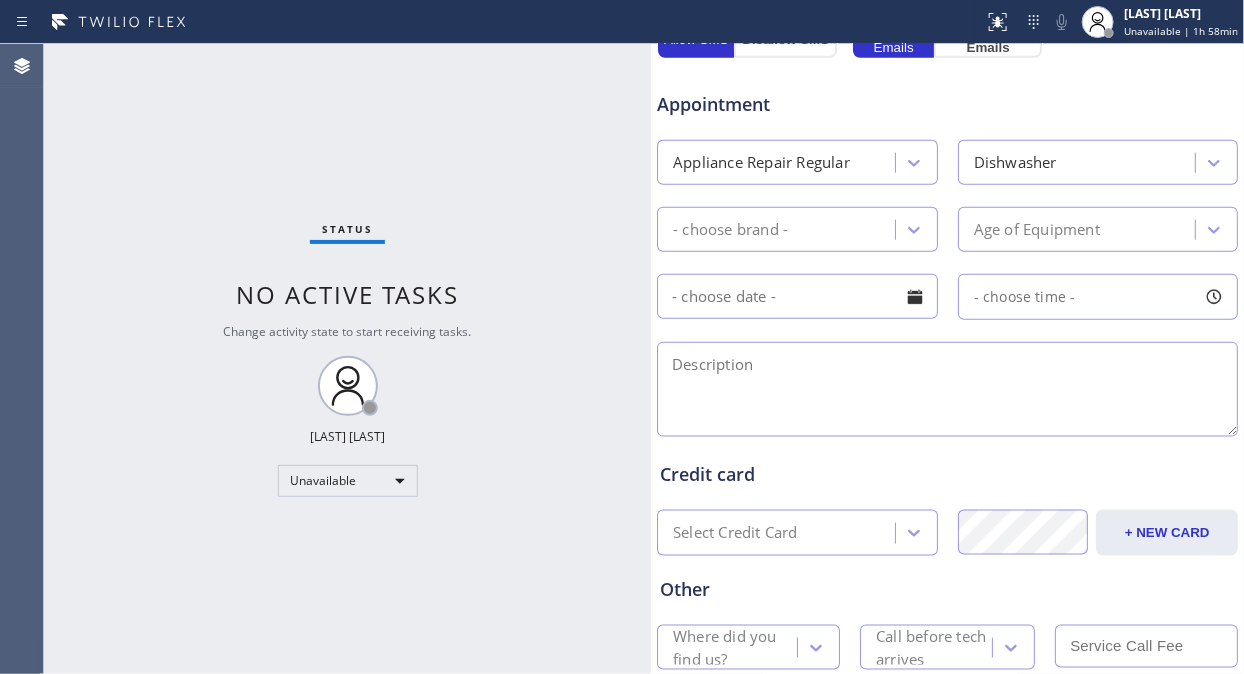 drag, startPoint x: 180, startPoint y: 205, endPoint x: 656, endPoint y: 341, distance: 495.0475 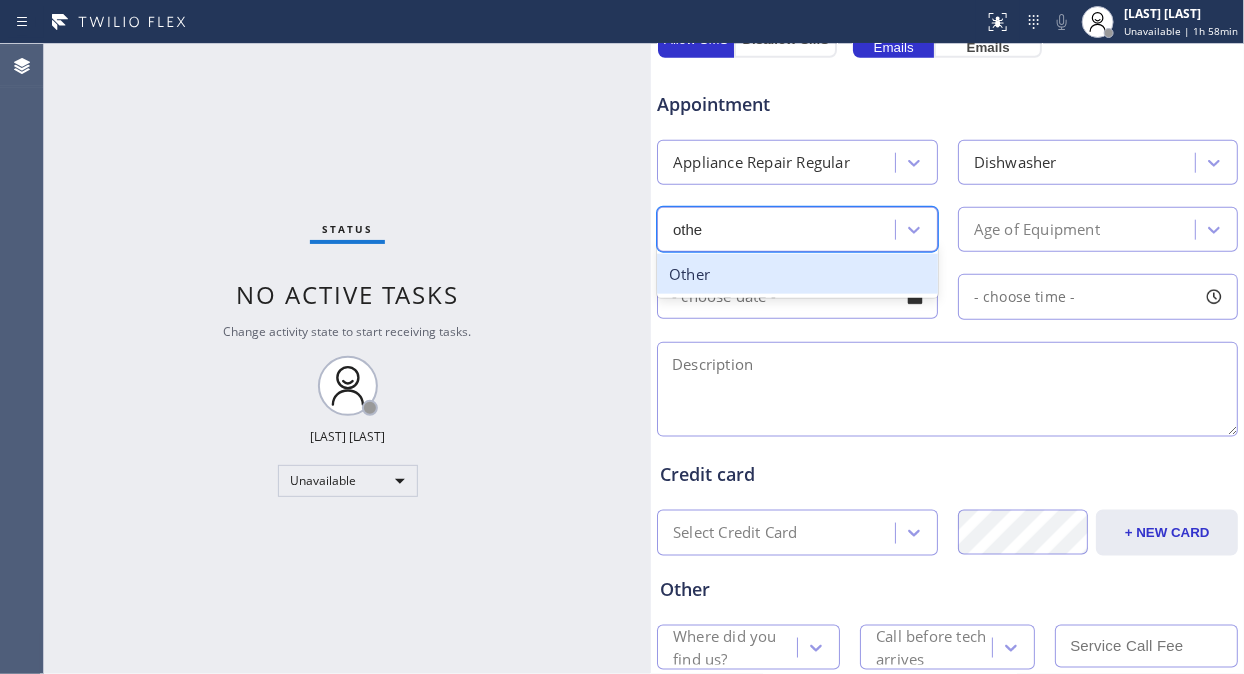 type on "other" 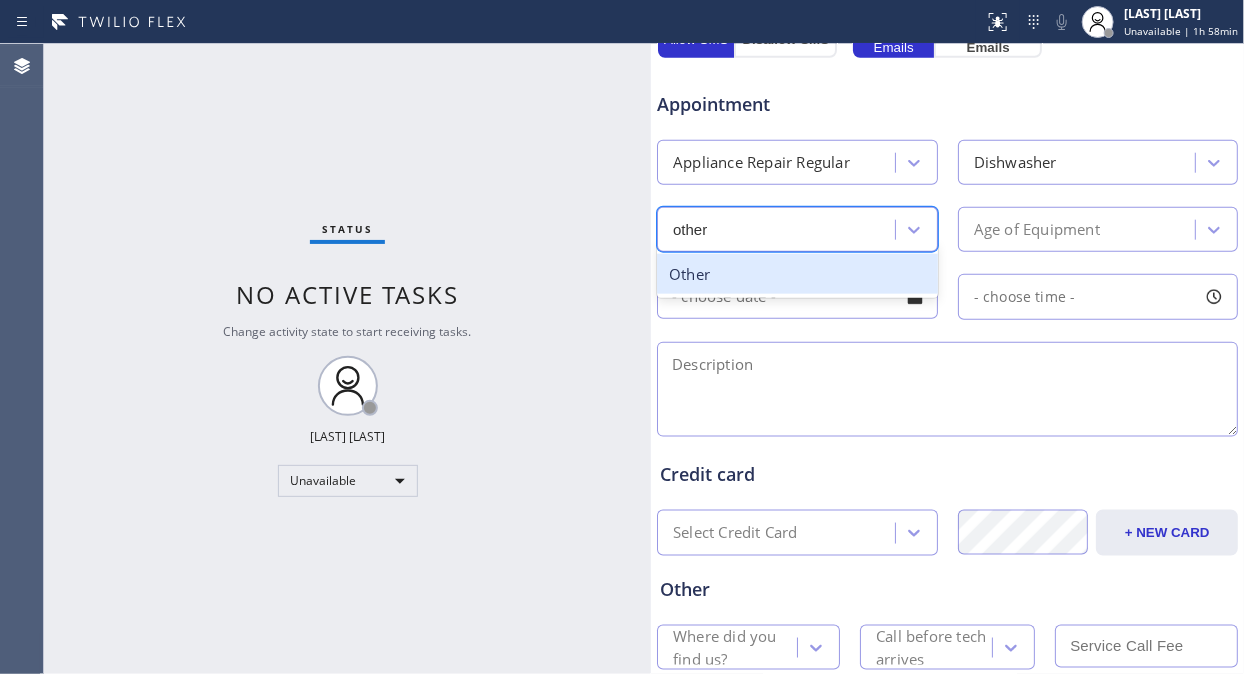 type 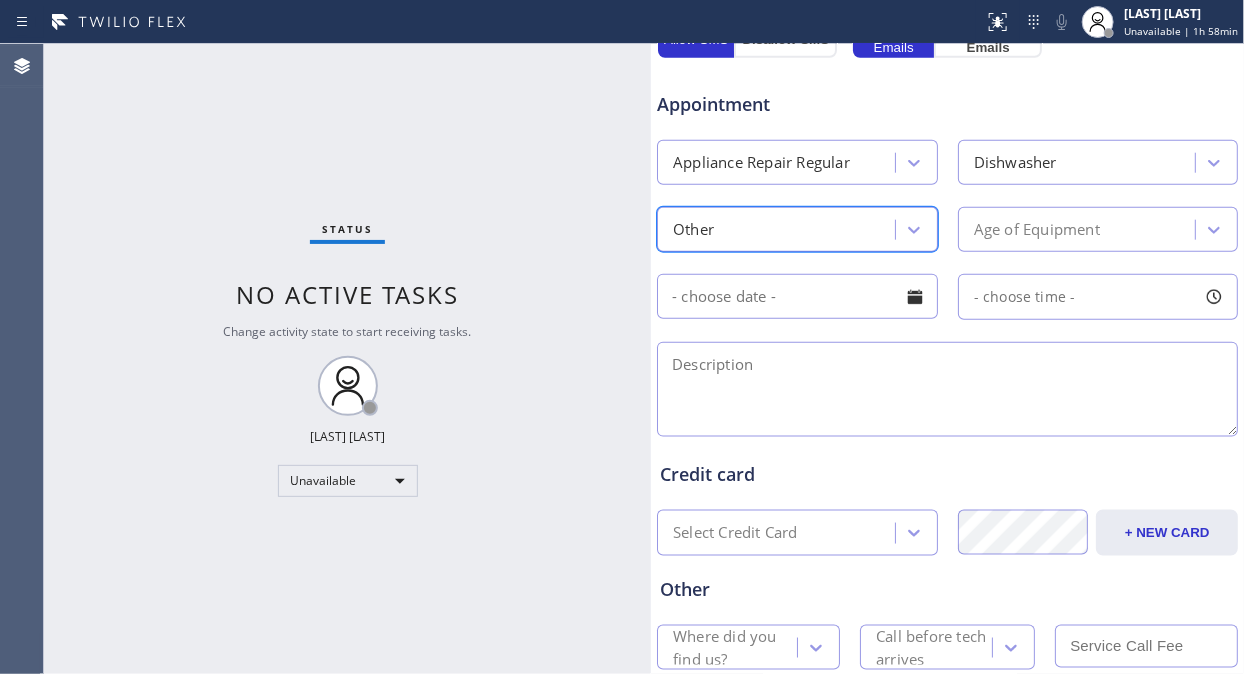 click on "Appointment Appliance Repair Regular Dishwasher   option Other, selected.     18 results available. Select is focused ,type to refine list, press Down to open the menu,  Other Age of Equipment - choose time -" at bounding box center [947, 254] 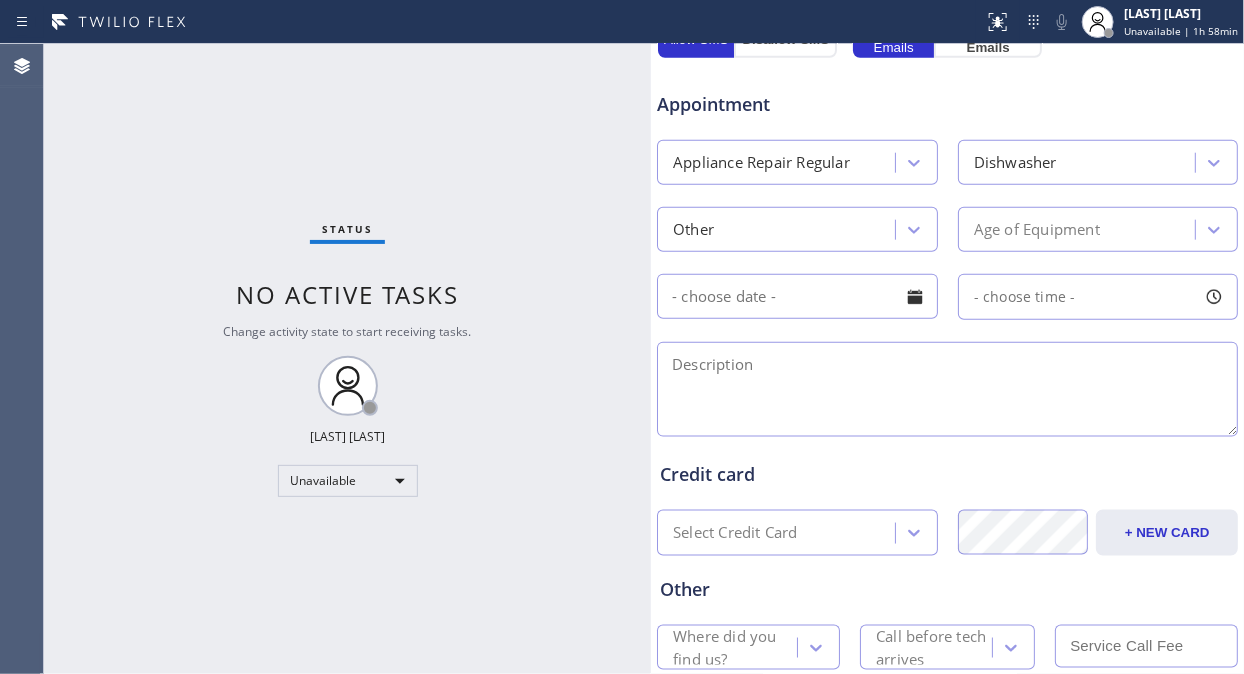 click on "Age of Equipment" at bounding box center (1037, 229) 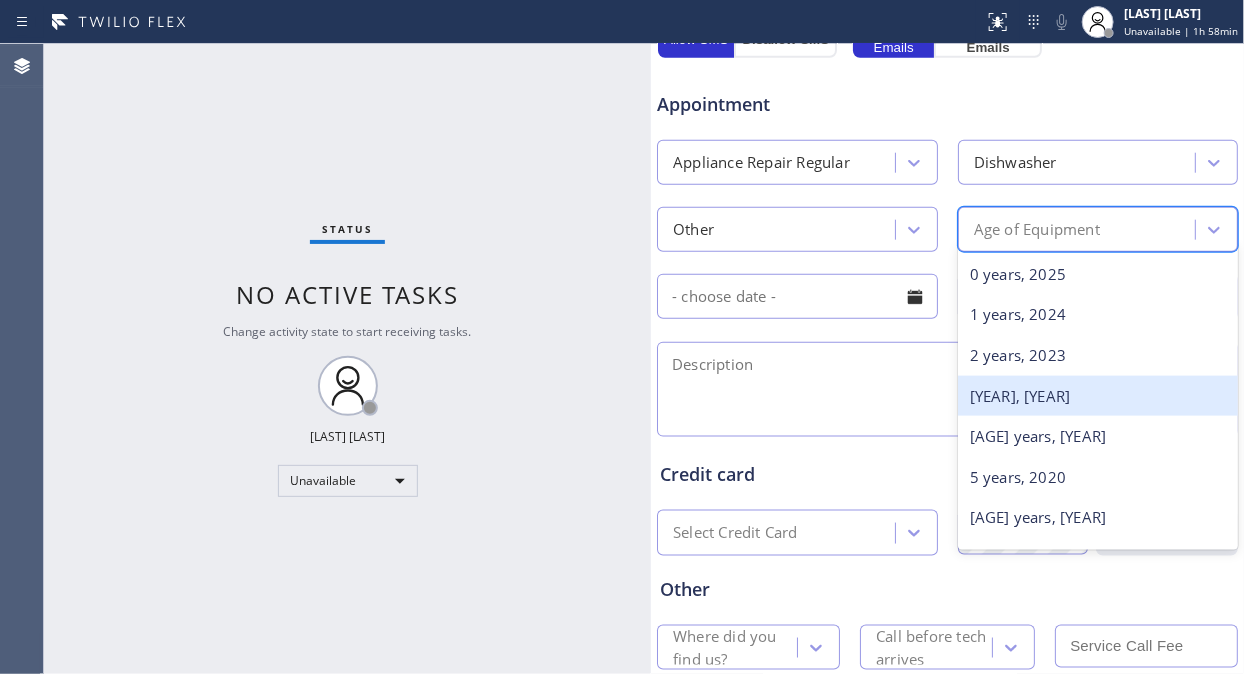 drag, startPoint x: 1026, startPoint y: 406, endPoint x: 982, endPoint y: 396, distance: 45.122055 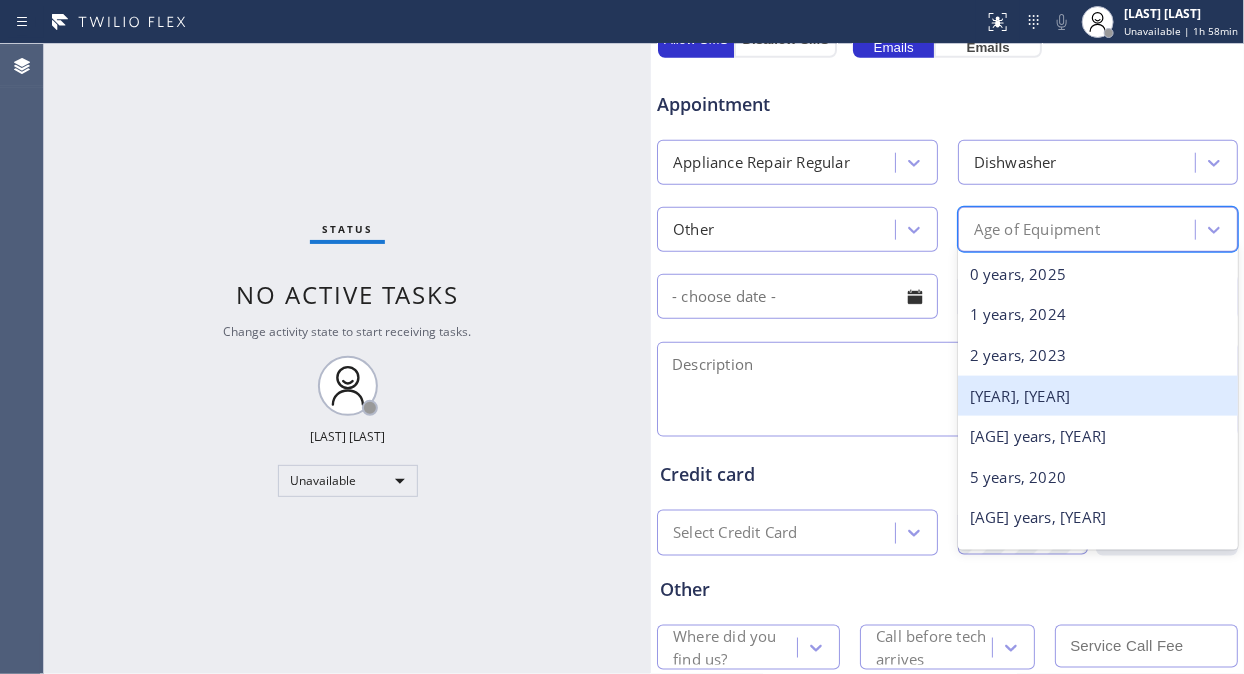 click on "[YEAR], [YEAR]" at bounding box center [1098, 396] 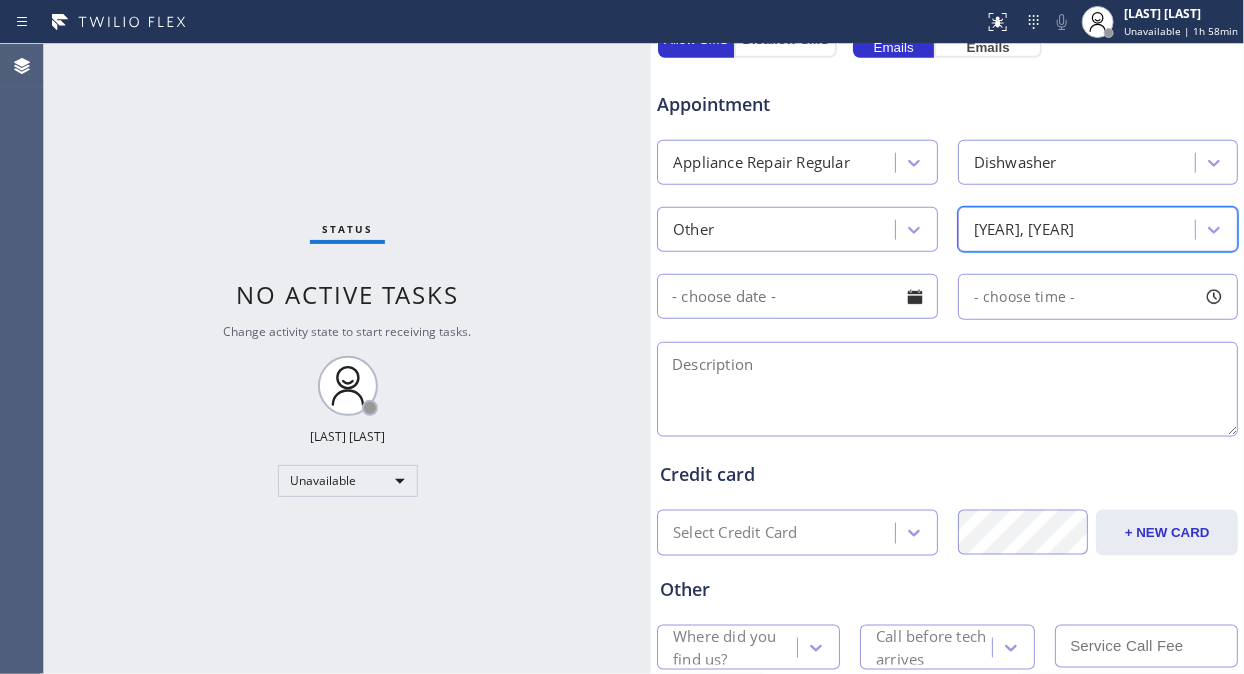 click at bounding box center (947, 389) 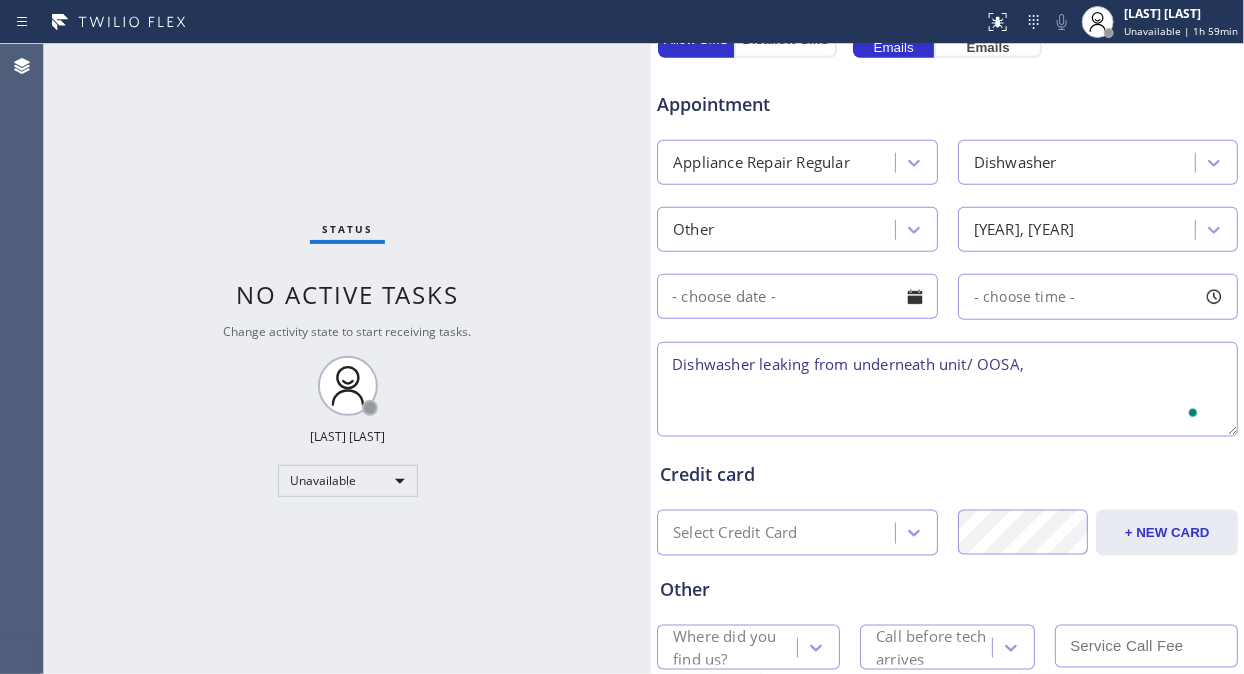 scroll, scrollTop: 747, scrollLeft: 0, axis: vertical 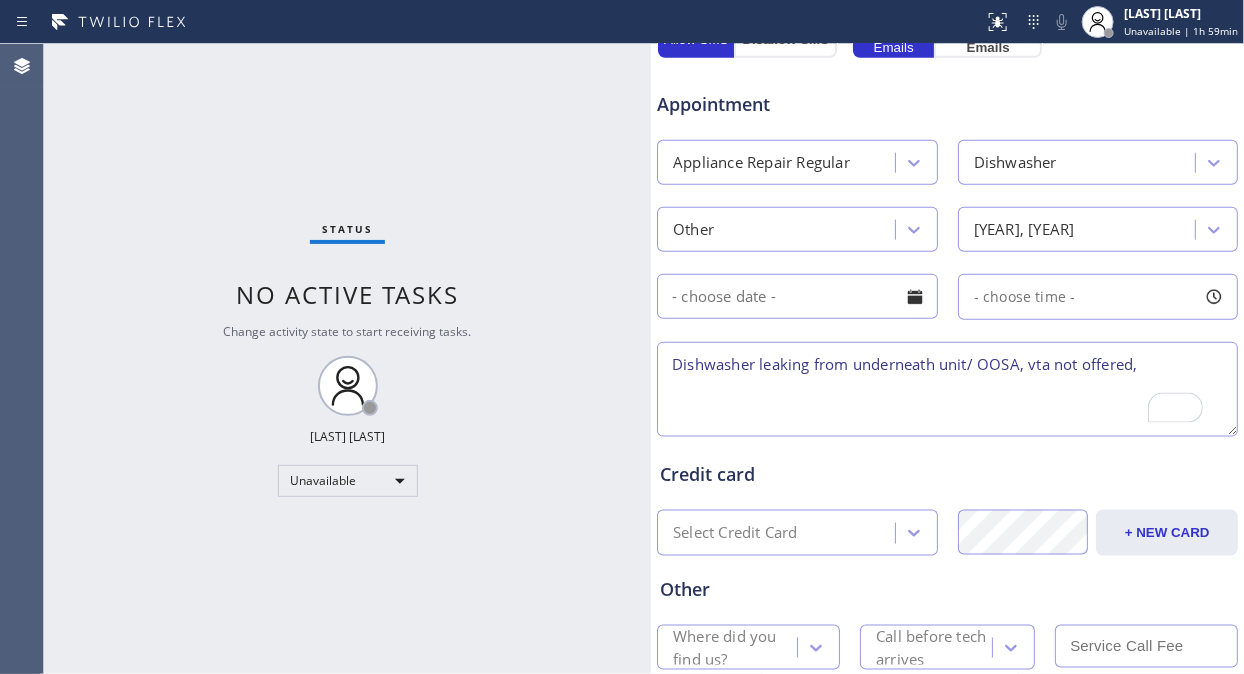 click on "Status   No active tasks     Change activity state to start receiving tasks.   Fila Garciano Unavailable" at bounding box center (347, 359) 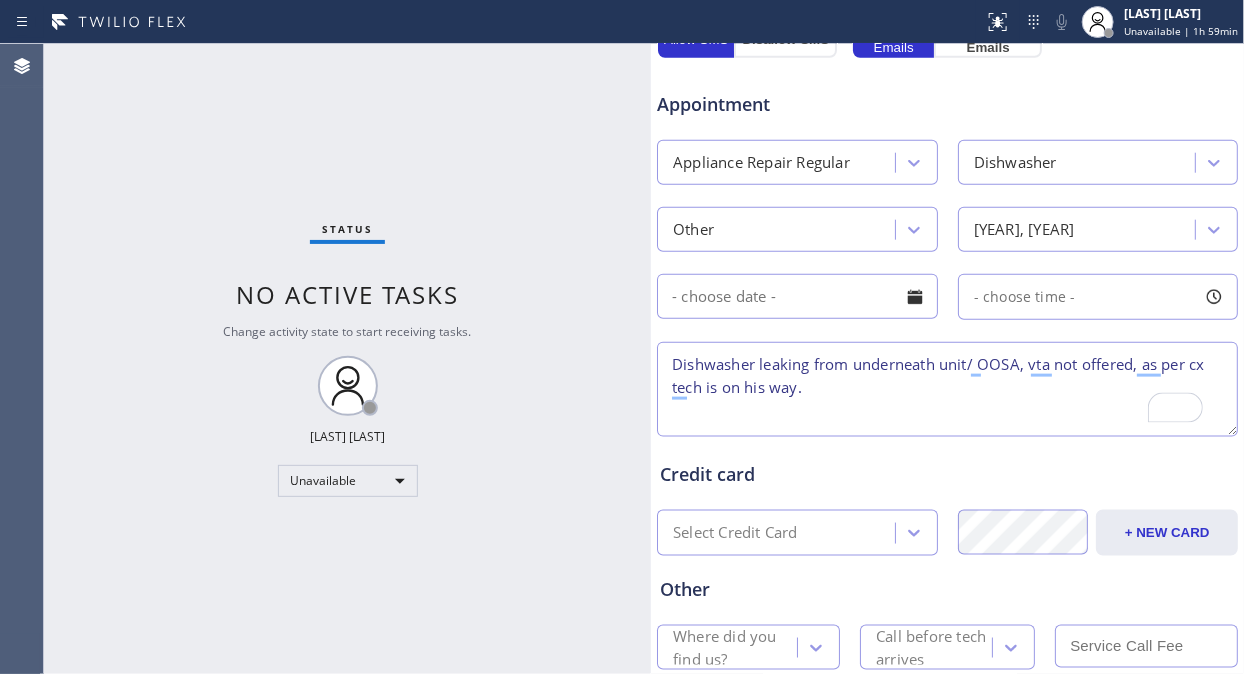 scroll, scrollTop: 868, scrollLeft: 0, axis: vertical 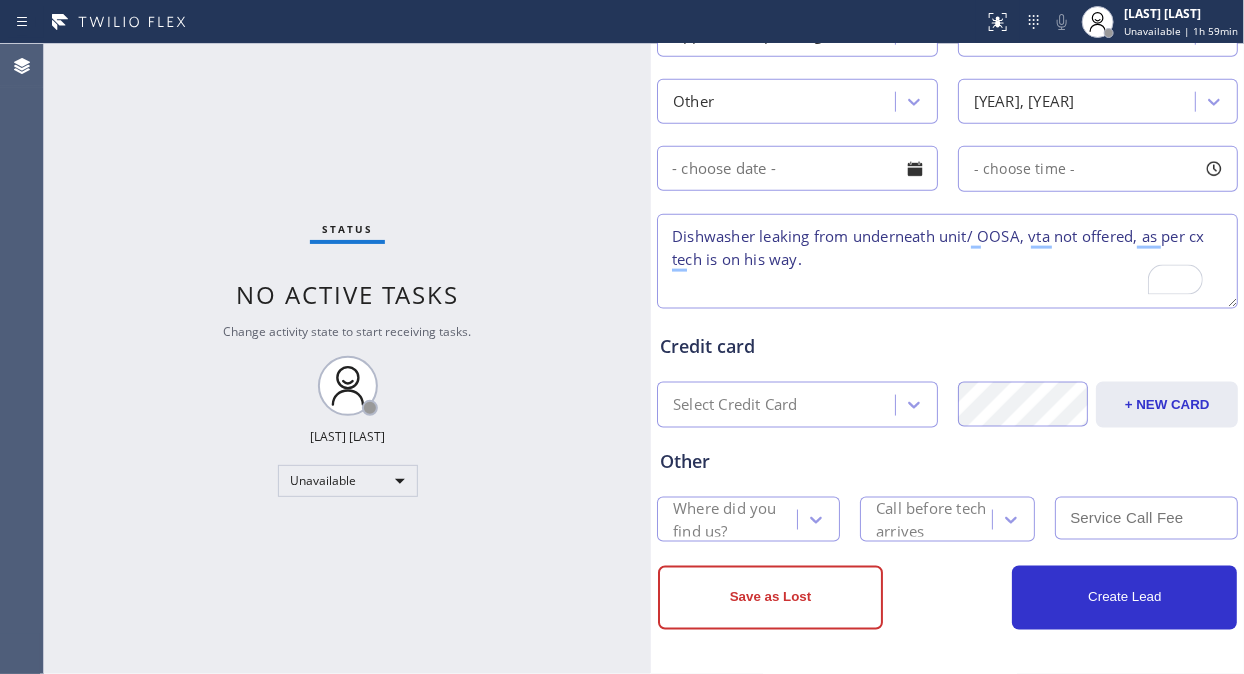 type on "Dishwasher leaking from underneath unit/ OOSA, vta not offered, as per cx tech is on his way." 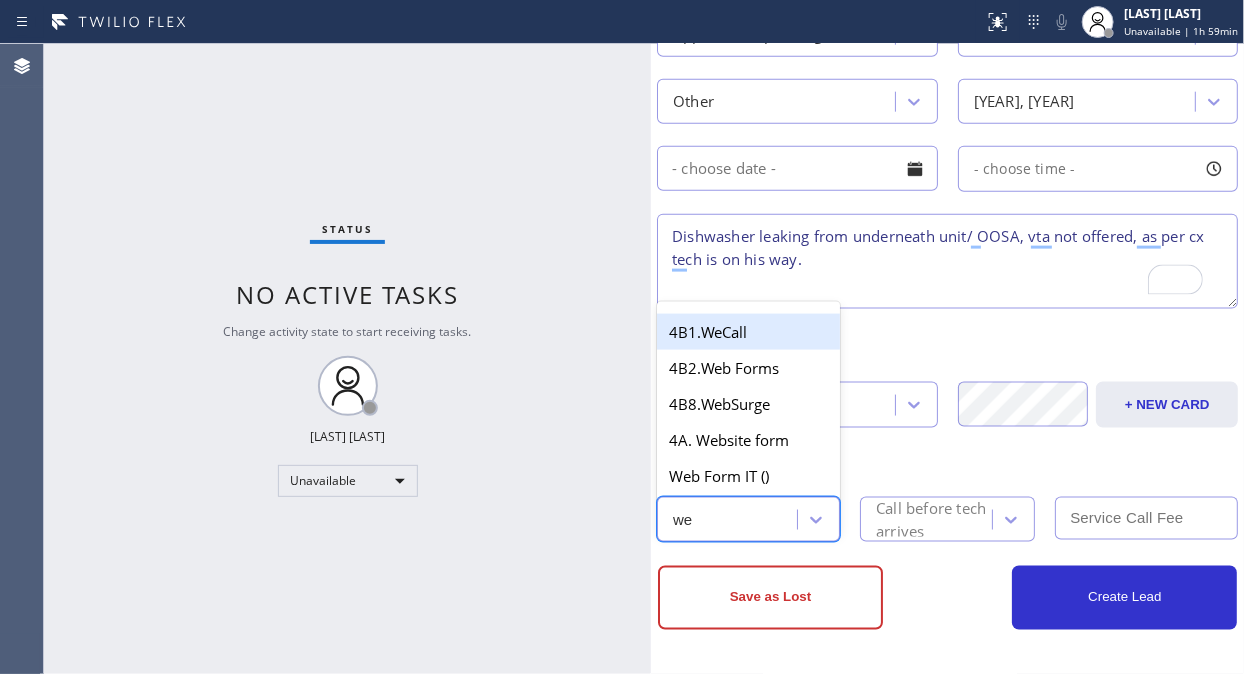 type on "web" 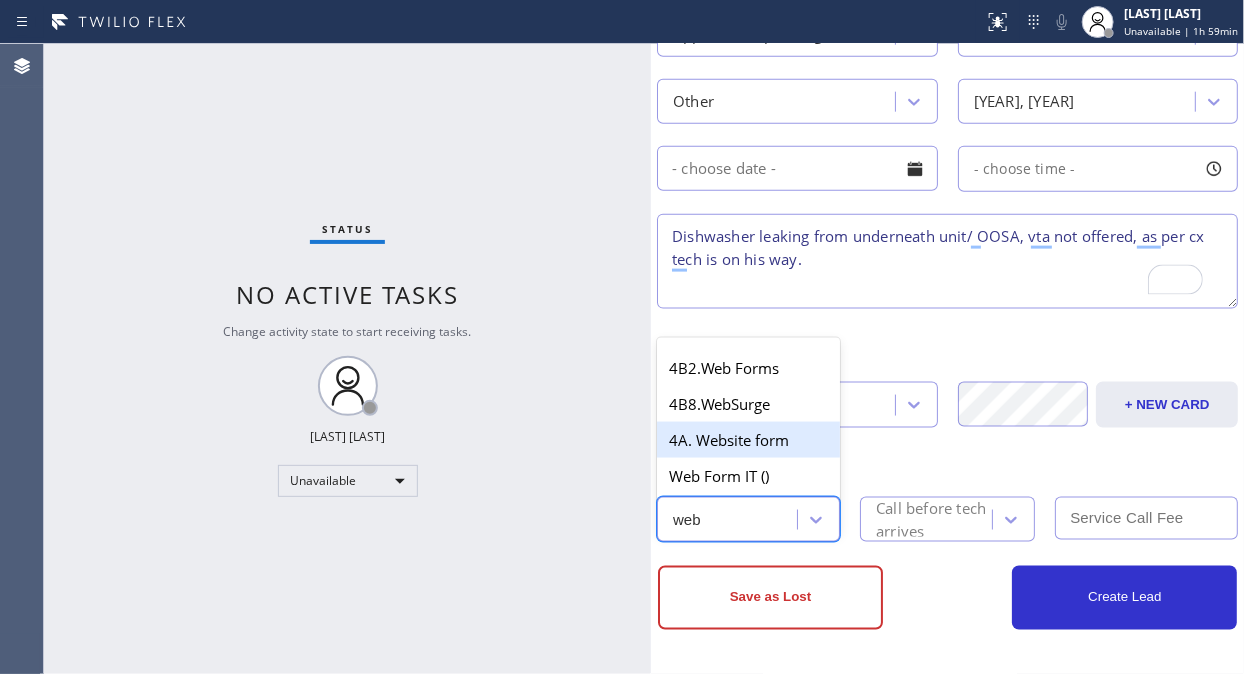 click on "4A. Website form" at bounding box center (748, 440) 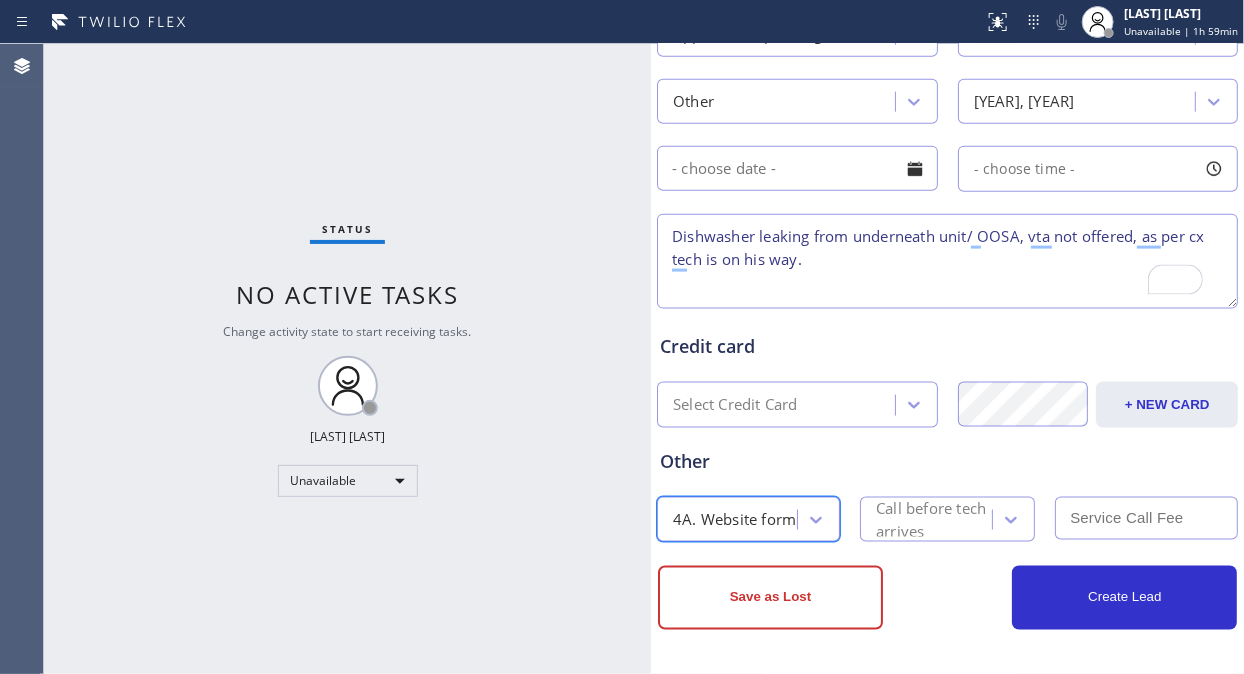 click on "Call before tech arrives" at bounding box center [933, 520] 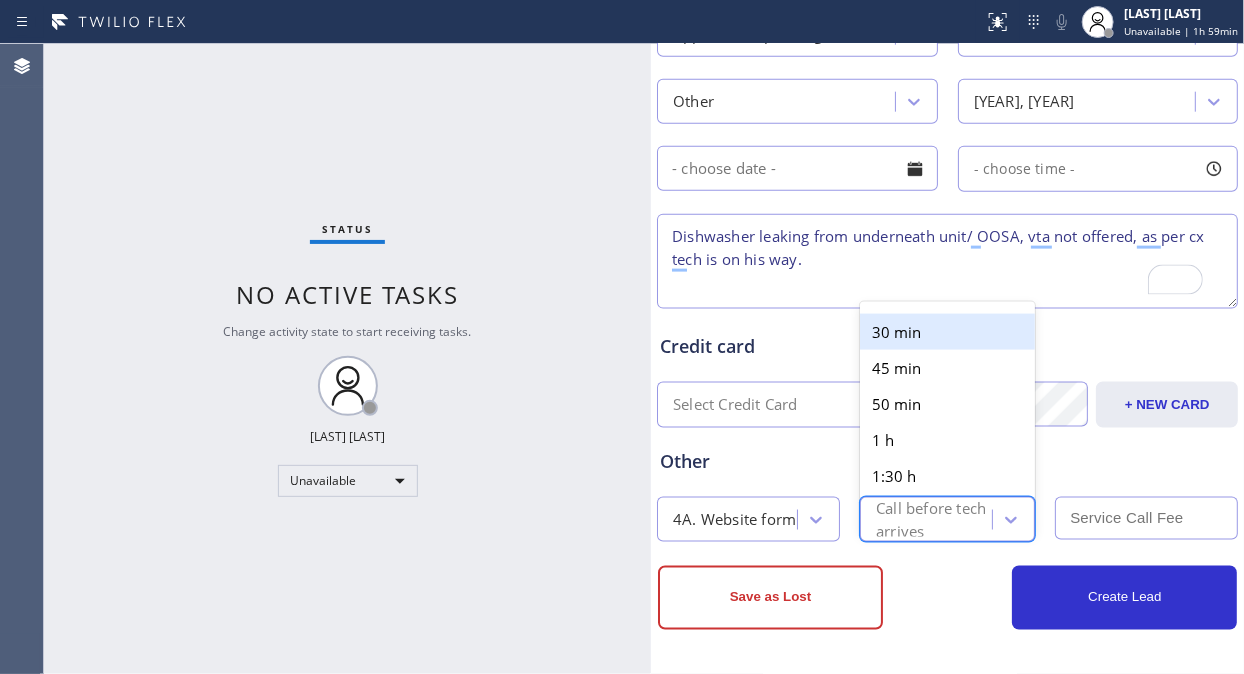 click on "30 min" at bounding box center (947, 332) 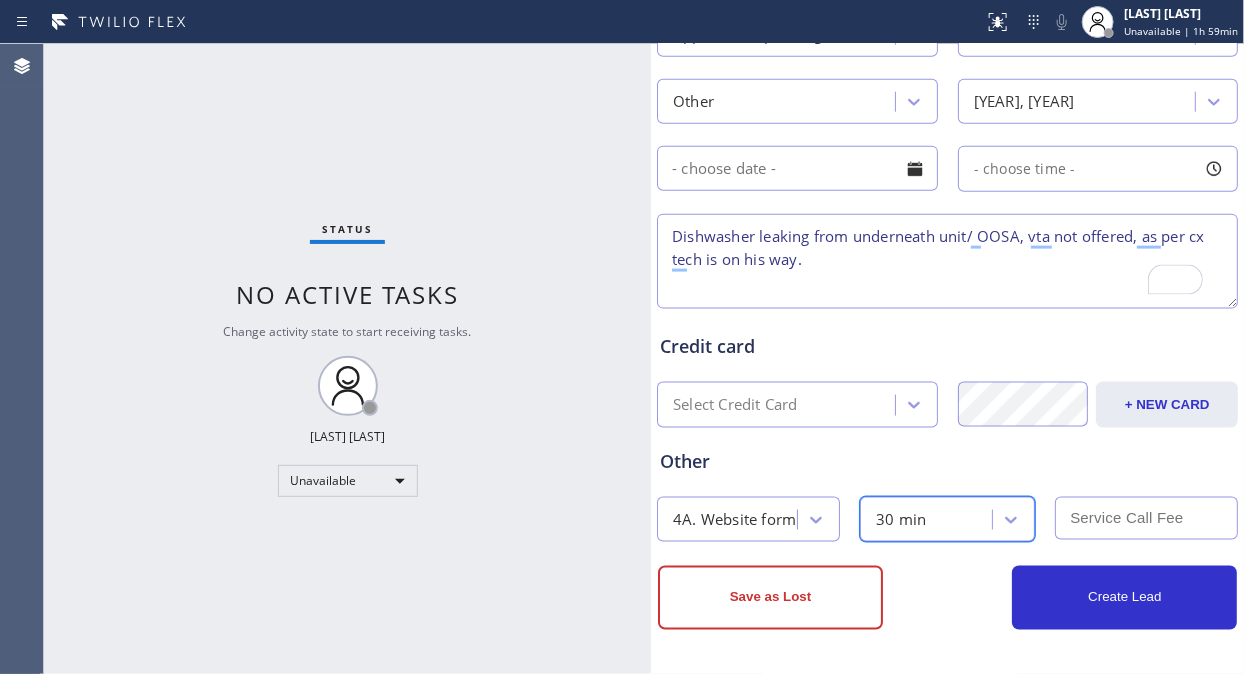 scroll, scrollTop: 542, scrollLeft: 0, axis: vertical 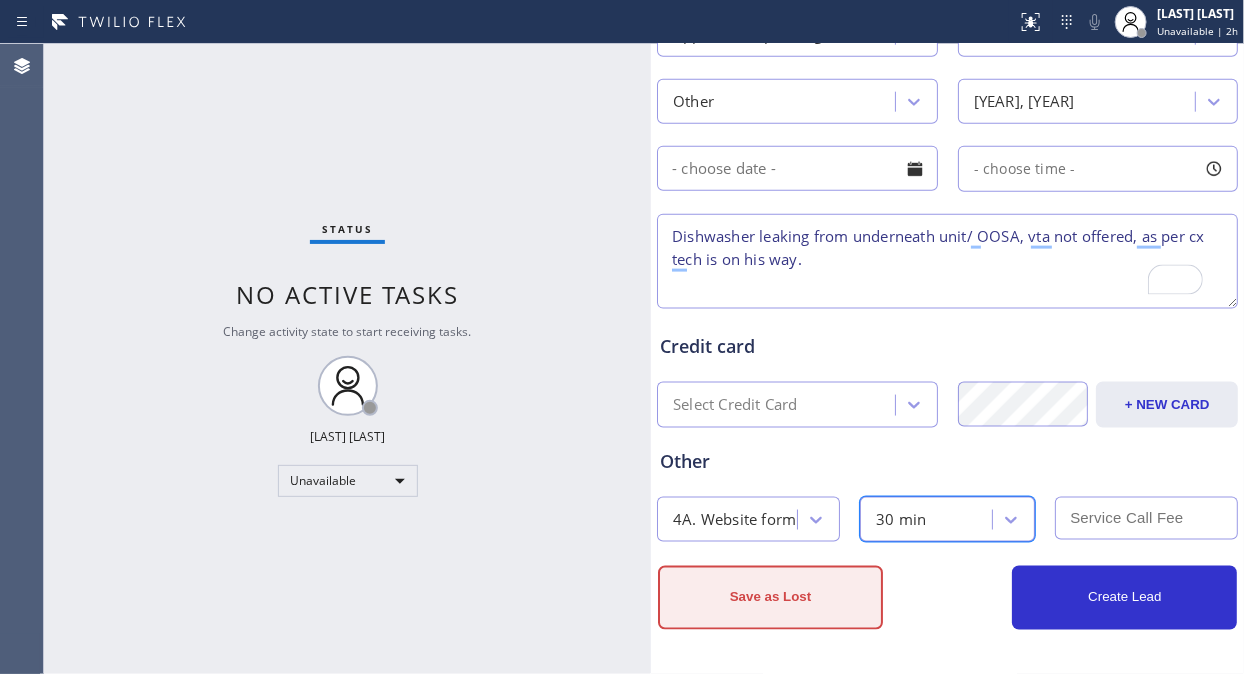 click on "Save as Lost" at bounding box center [770, 598] 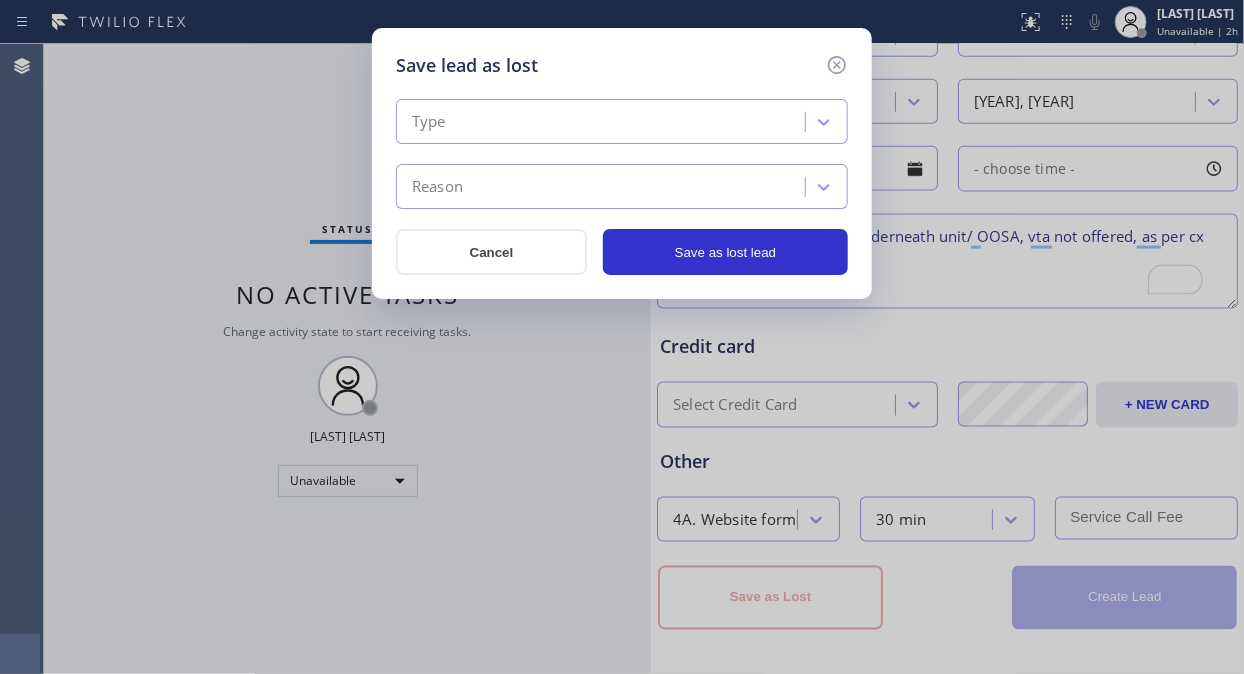 click on "Type" at bounding box center [603, 122] 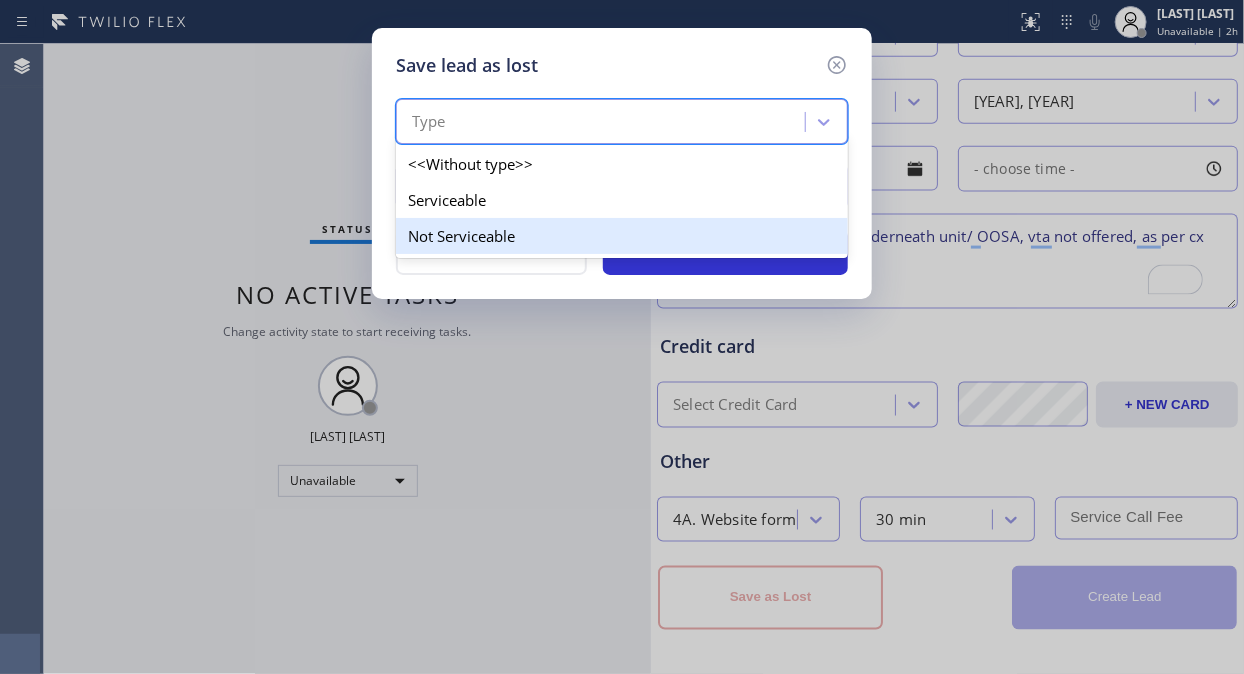 click on "Not Serviceable" at bounding box center [622, 236] 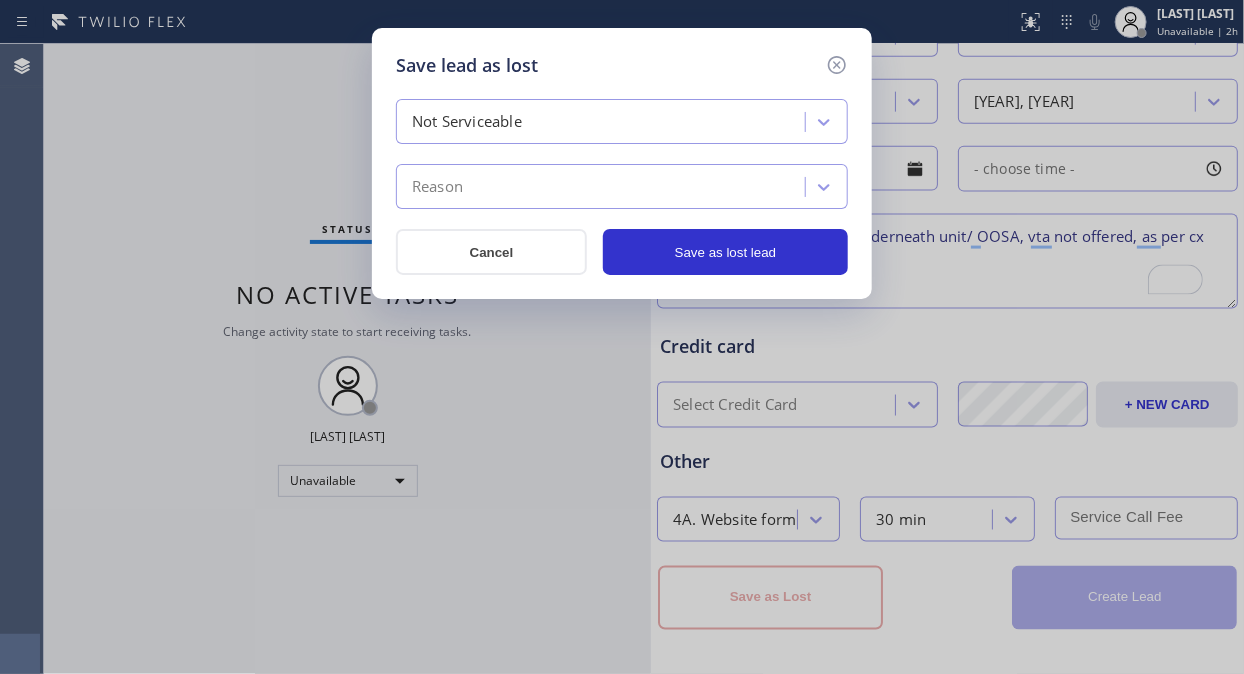click on "Reason" at bounding box center [603, 187] 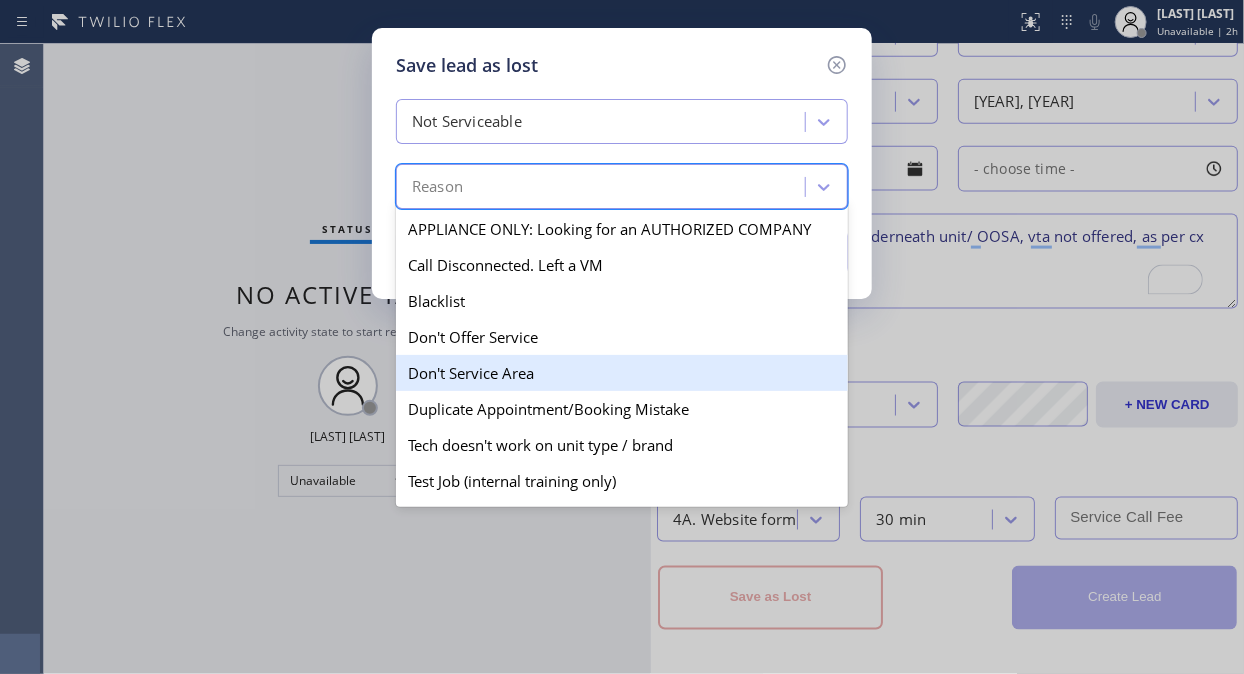 click on "Don't Service Area" at bounding box center [622, 373] 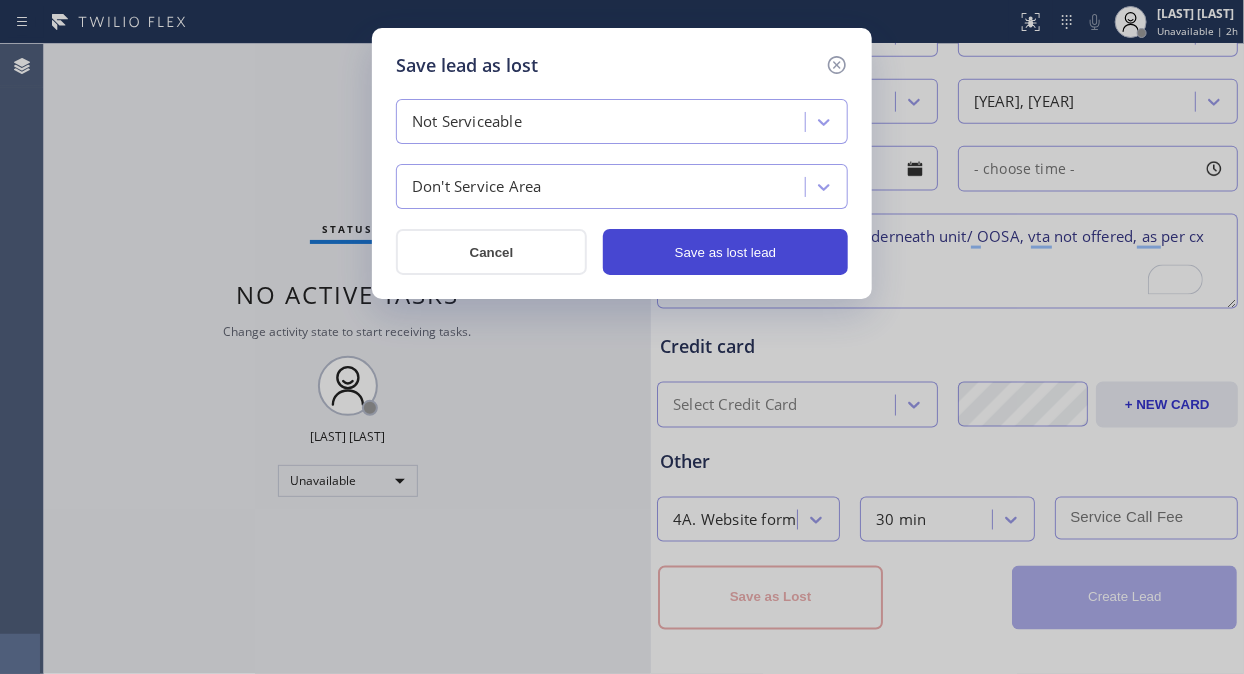 click on "Save as lost lead" at bounding box center (725, 252) 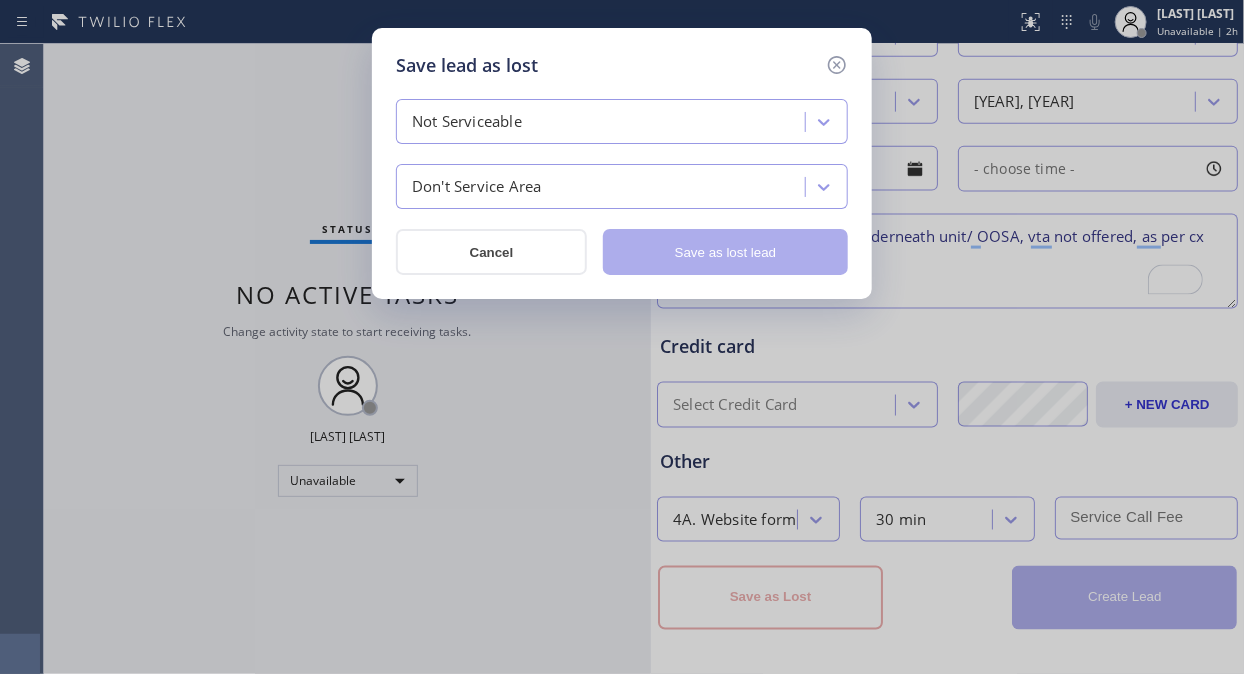 type 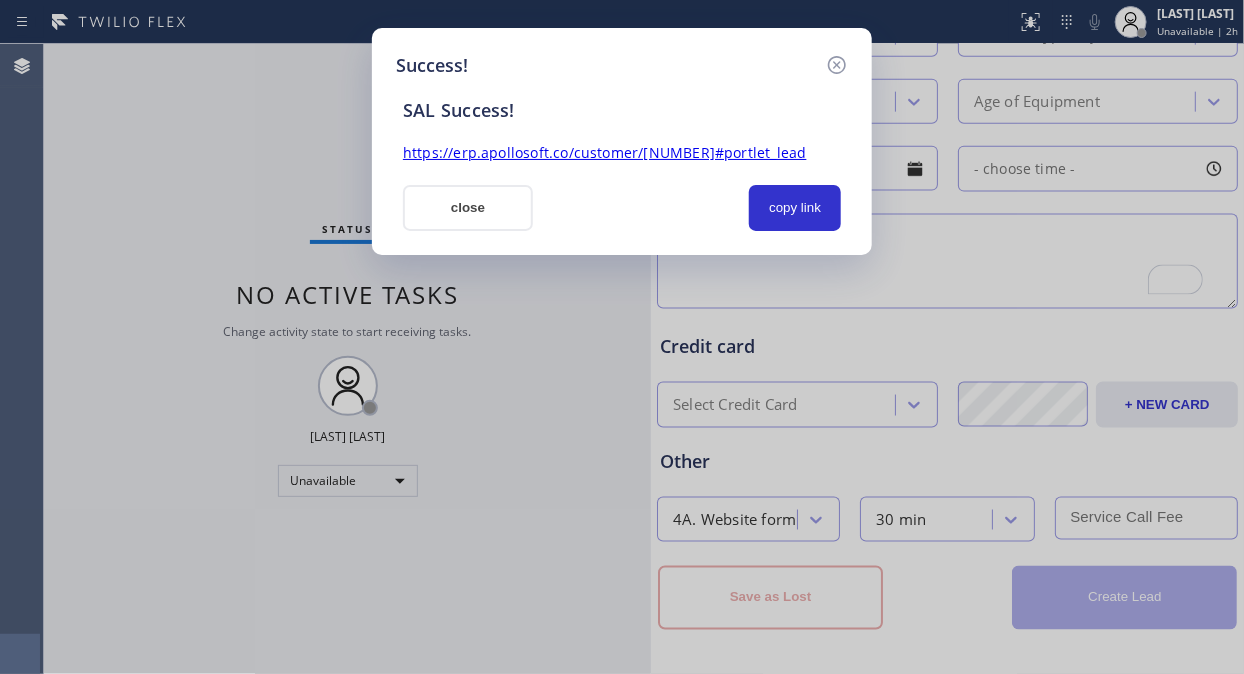 click on "https://erp.apollosoft.co/customer/[NUMBER]#portlet_lead" at bounding box center [605, 152] 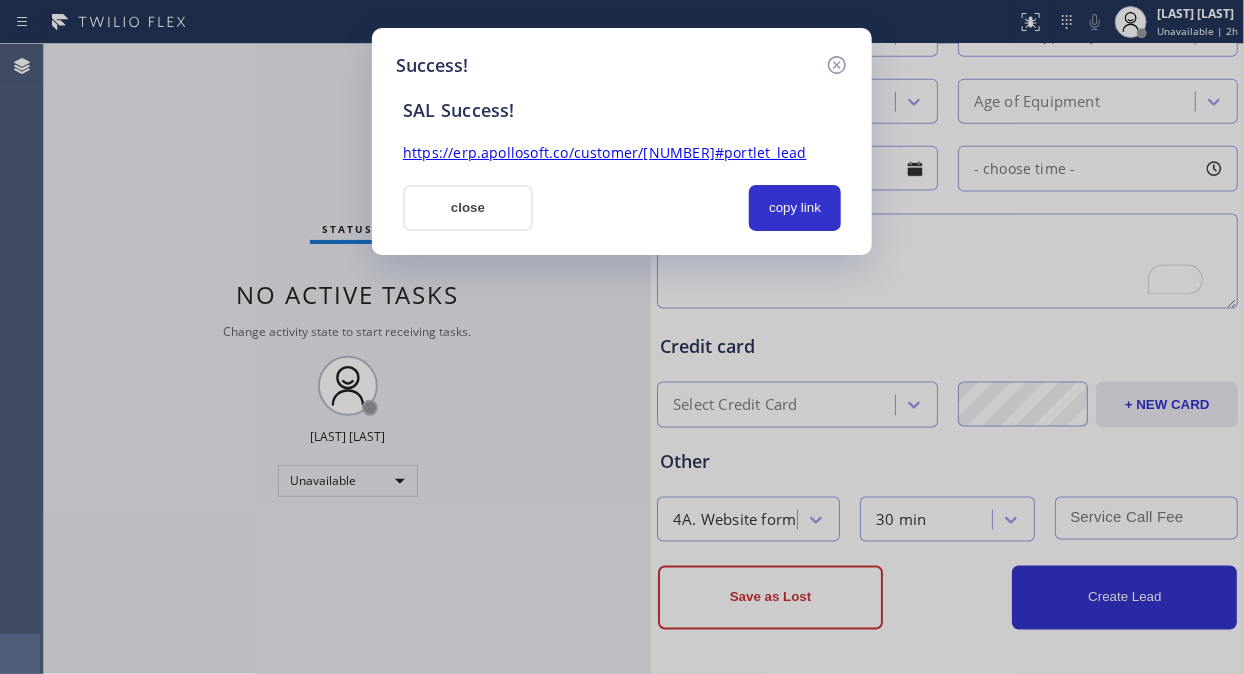 drag, startPoint x: 431, startPoint y: 225, endPoint x: 443, endPoint y: 222, distance: 12.369317 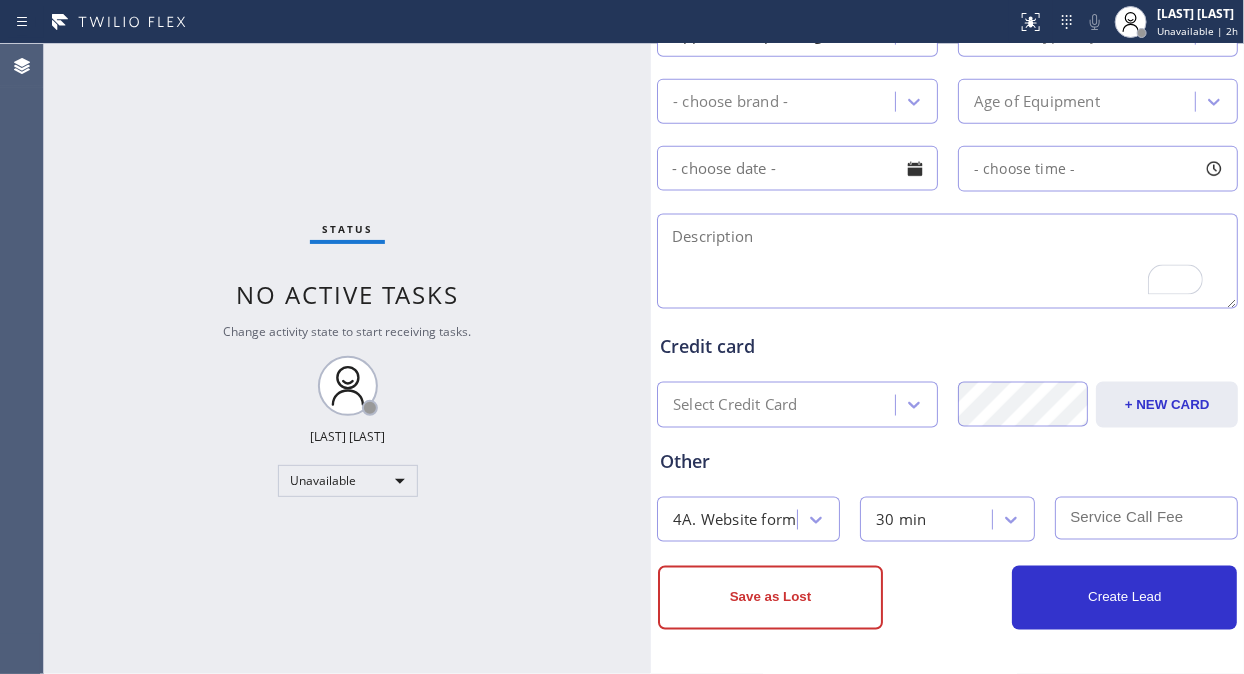 click on "Status   No active tasks     Change activity state to start receiving tasks.   Fila Garciano Unavailable" at bounding box center [347, 359] 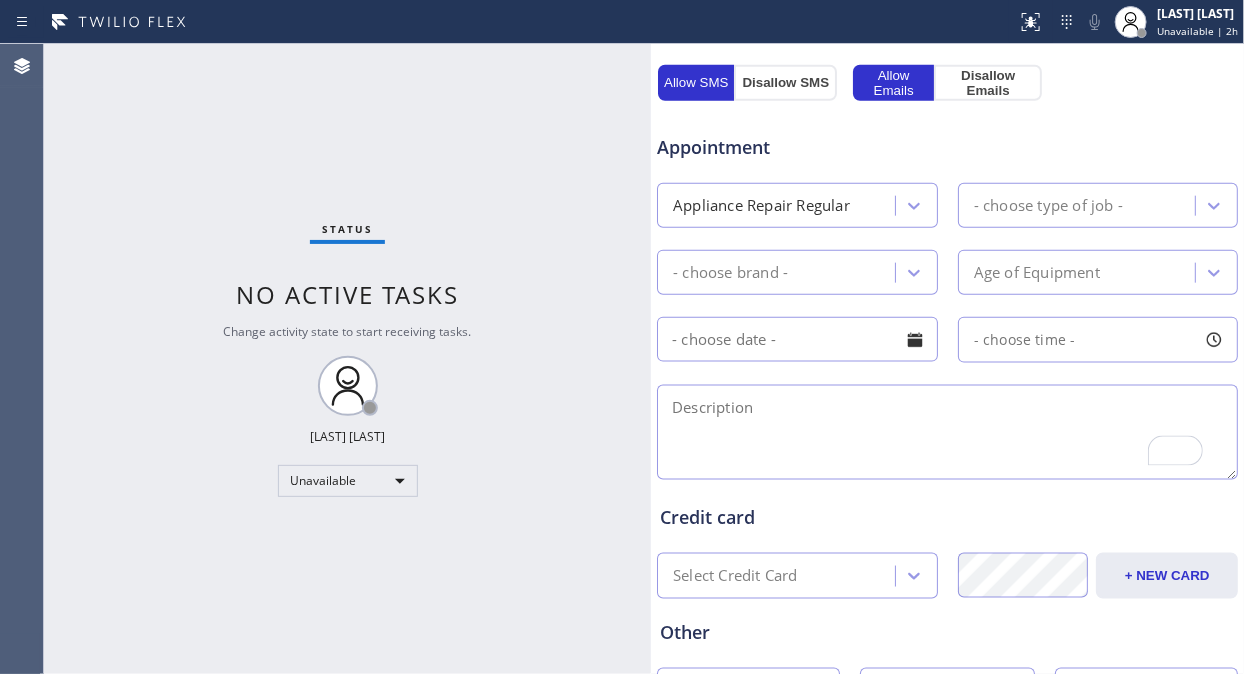 scroll, scrollTop: 610, scrollLeft: 0, axis: vertical 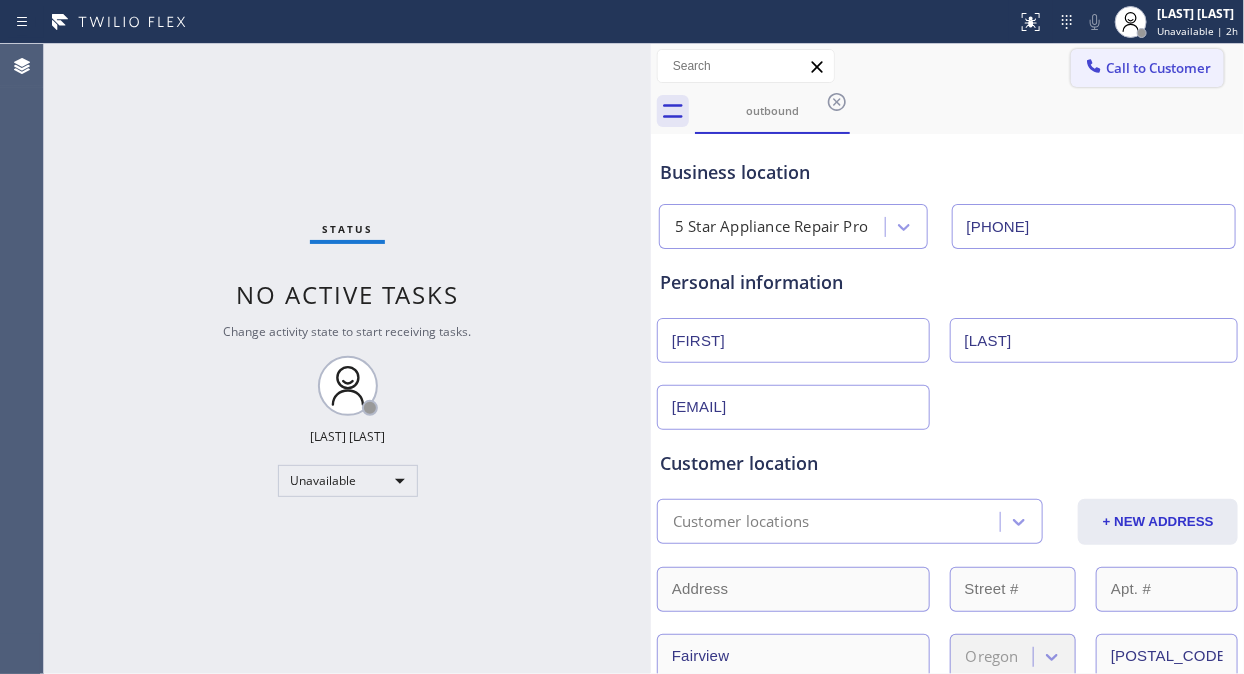 click on "Call to Customer" at bounding box center (1158, 68) 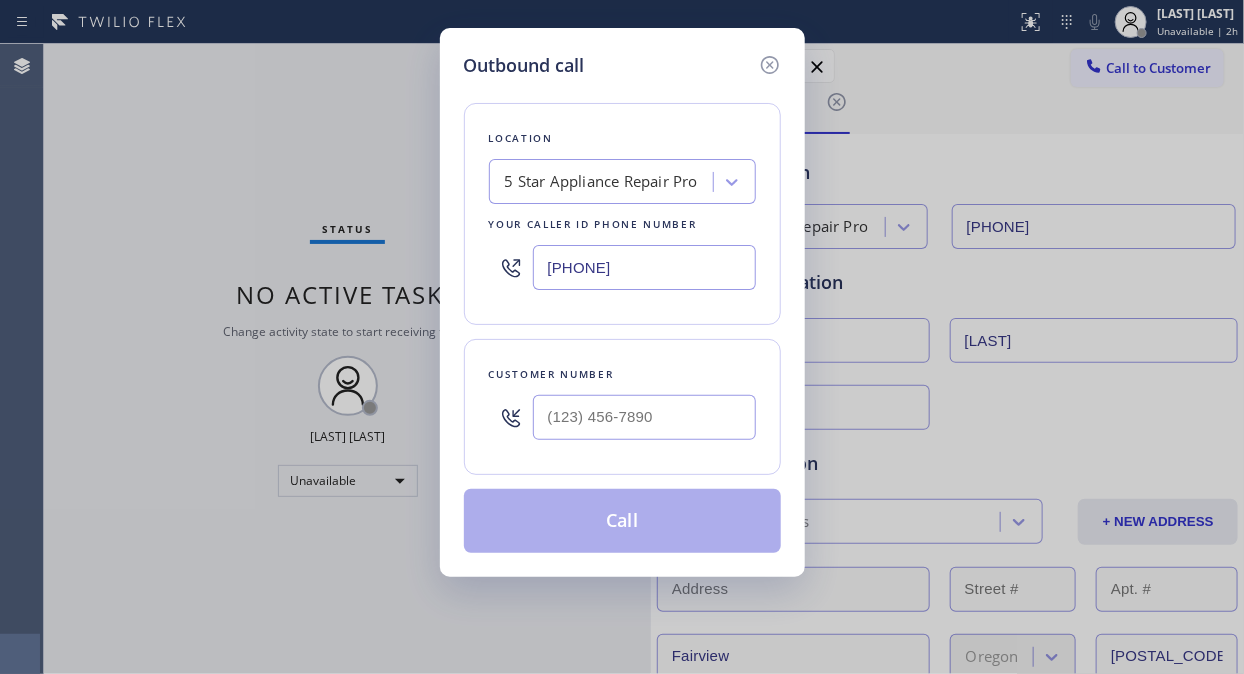 click on "[PHONE]" at bounding box center [644, 267] 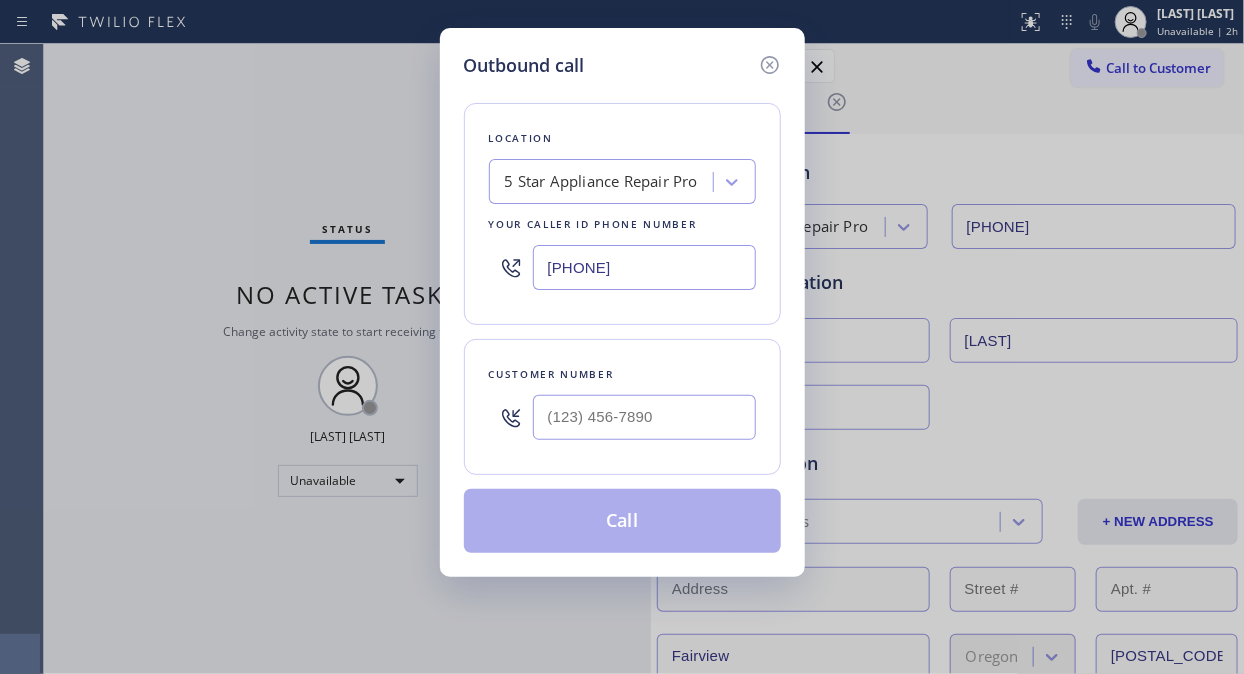 paste on "([PHONE])" 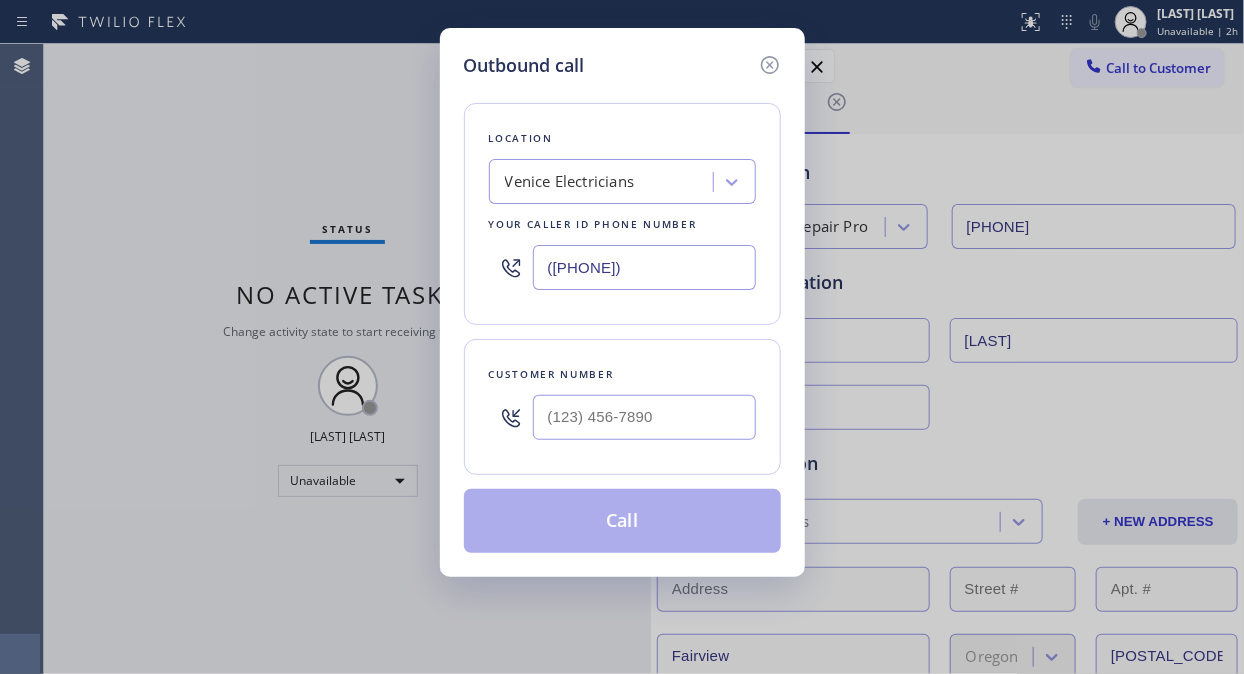type on "([PHONE])" 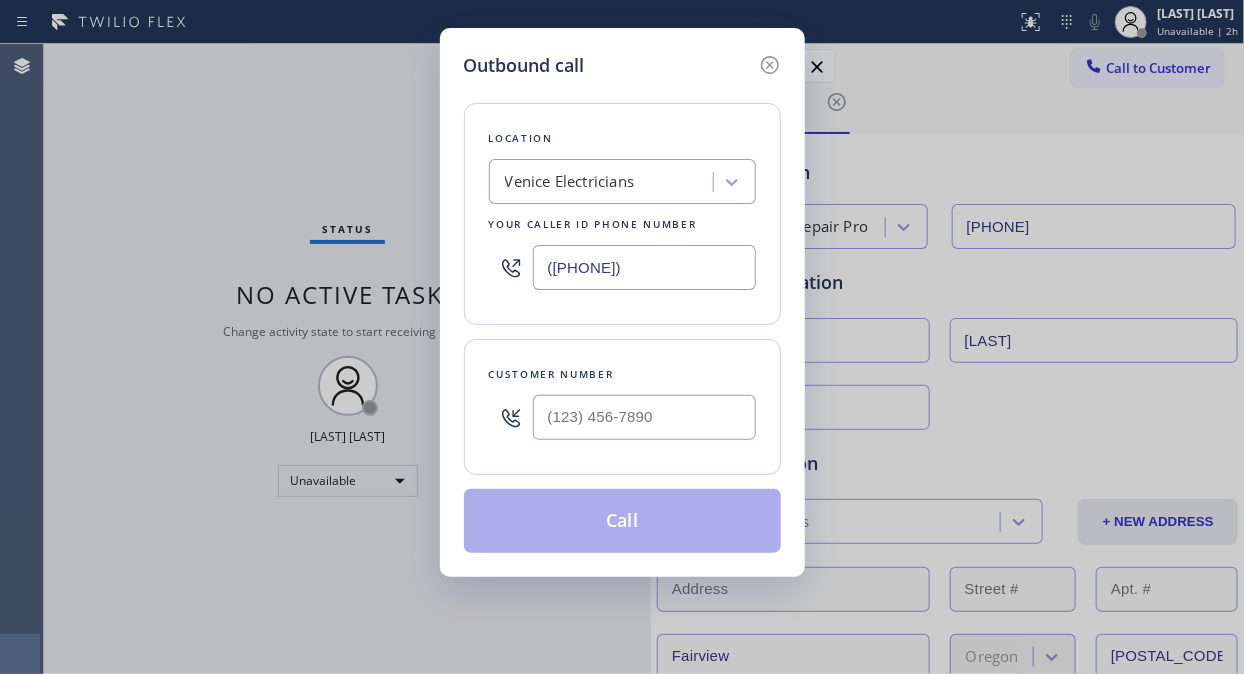 click on "Outbound call Location [CITY] Your caller id phone number ([PHONE]) Customer number Call" at bounding box center [622, 337] 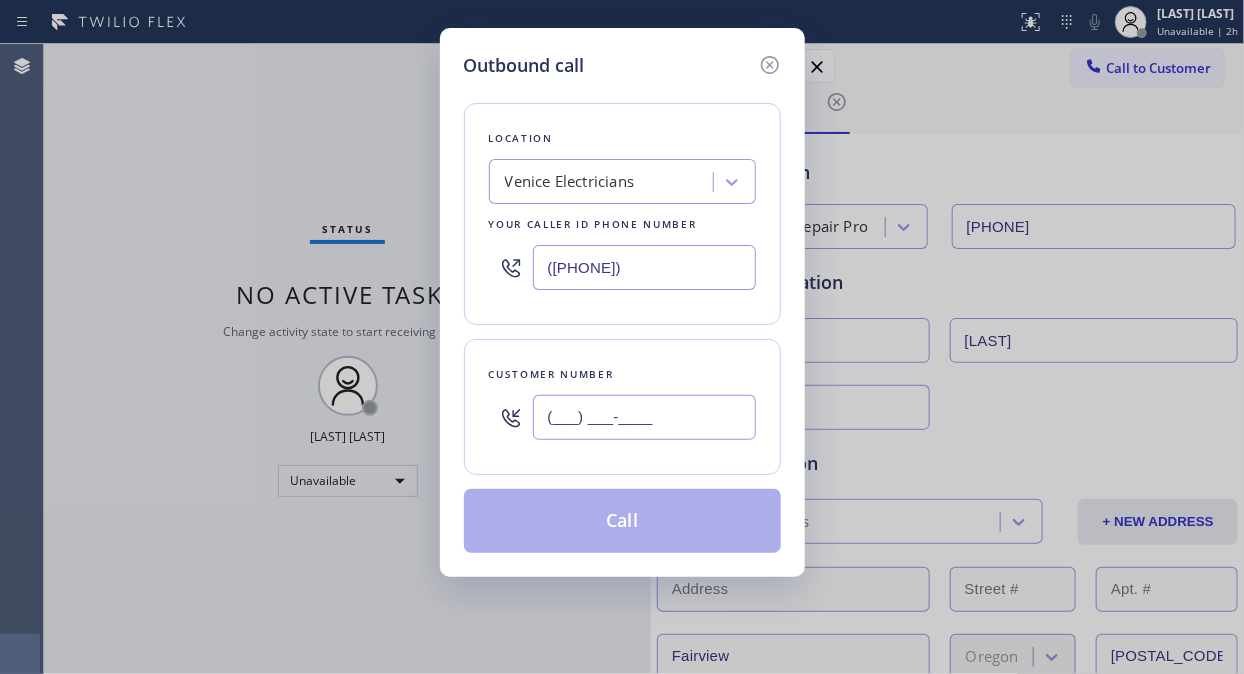 click on "(___) ___-____" at bounding box center (644, 417) 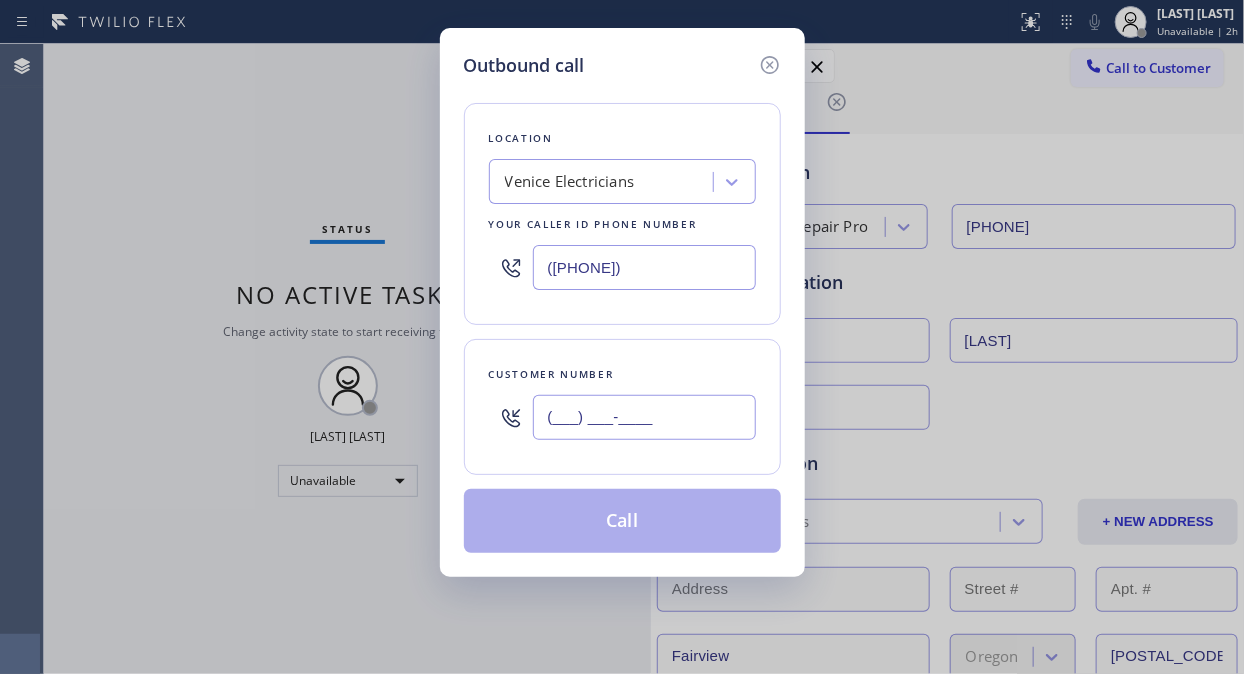 paste on "([PHONE])" 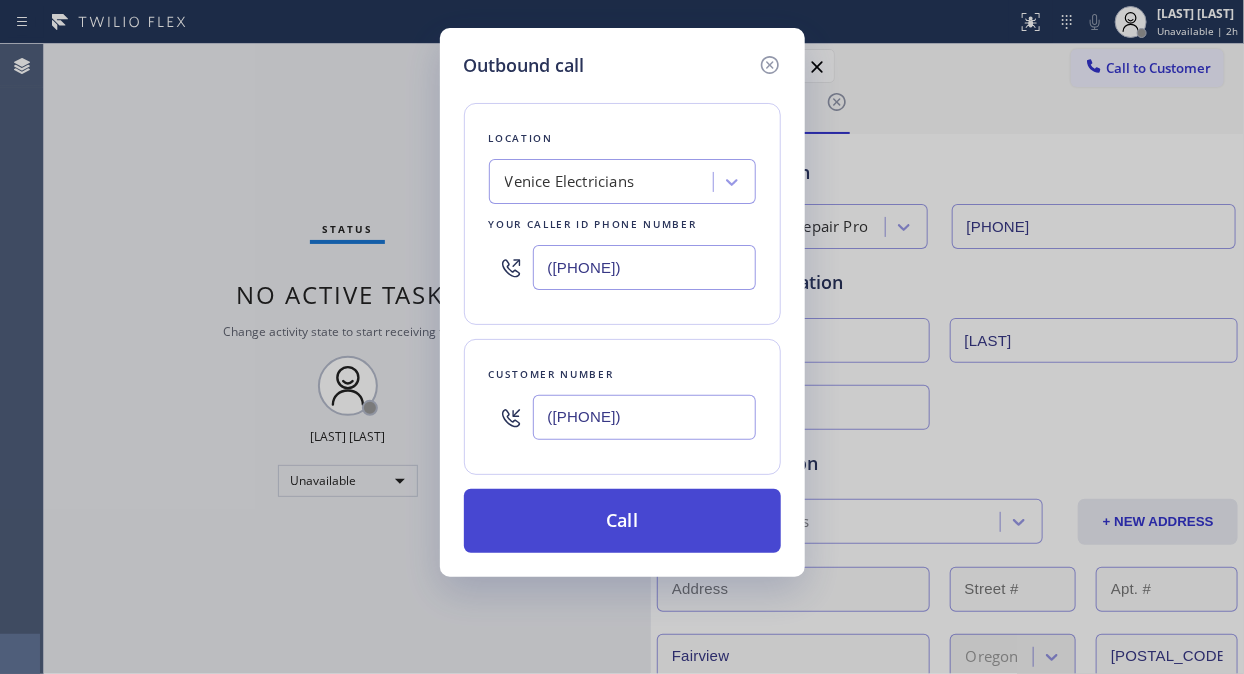 type on "([PHONE])" 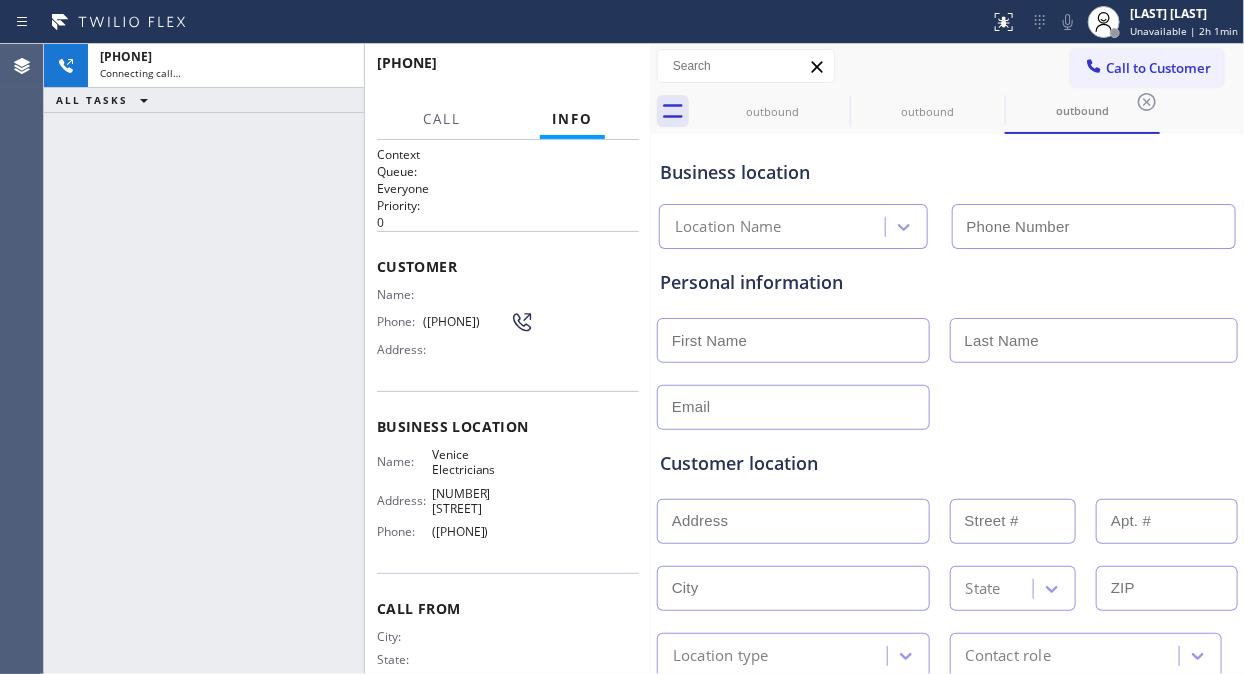 type on "([PHONE])" 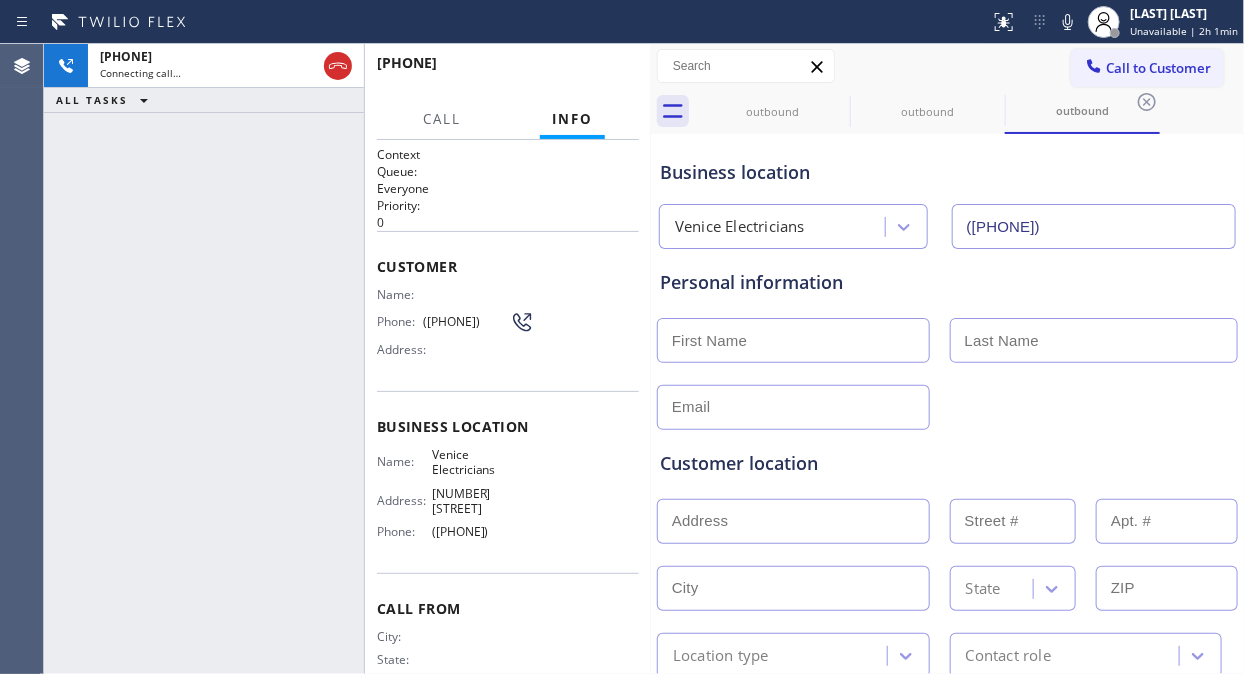 click on "+[PHONE] Connecting call… ALL TASKS ALL TASKS ACTIVE TASKS TASKS IN WRAP UP" at bounding box center (204, 359) 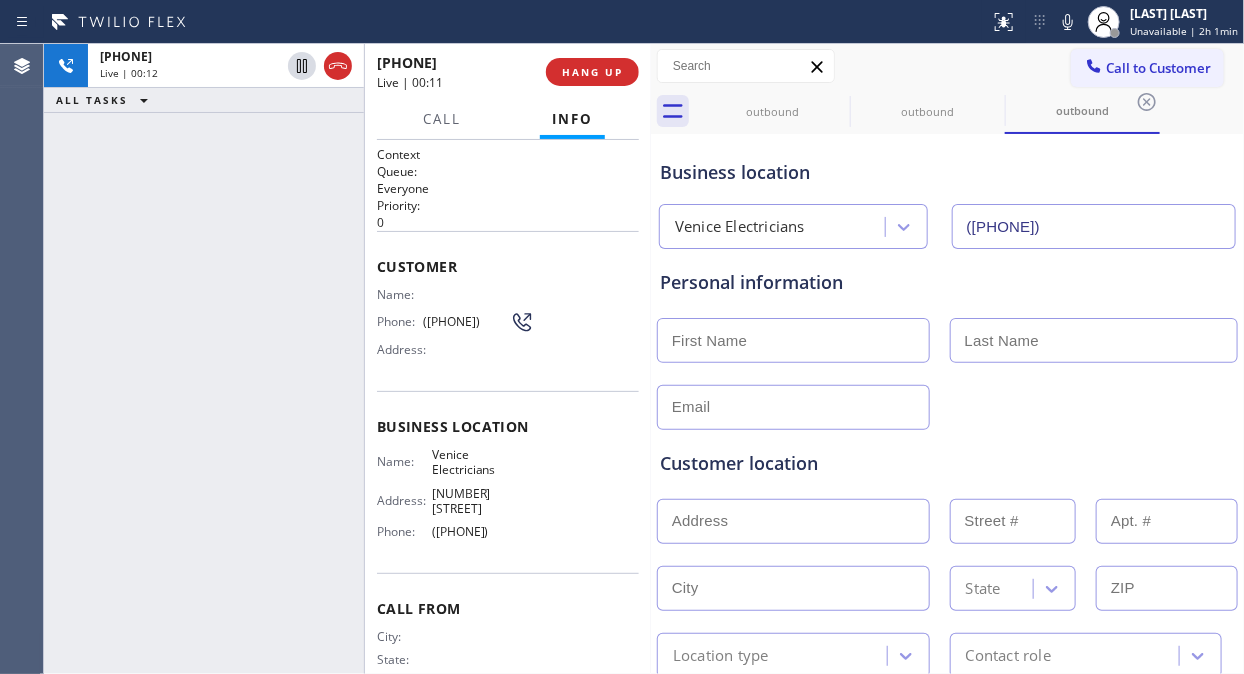 click on "+[PHONE] Live | 00:12 ALL TASKS ALL TASKS ACTIVE TASKS TASKS IN WRAP UP" at bounding box center [204, 359] 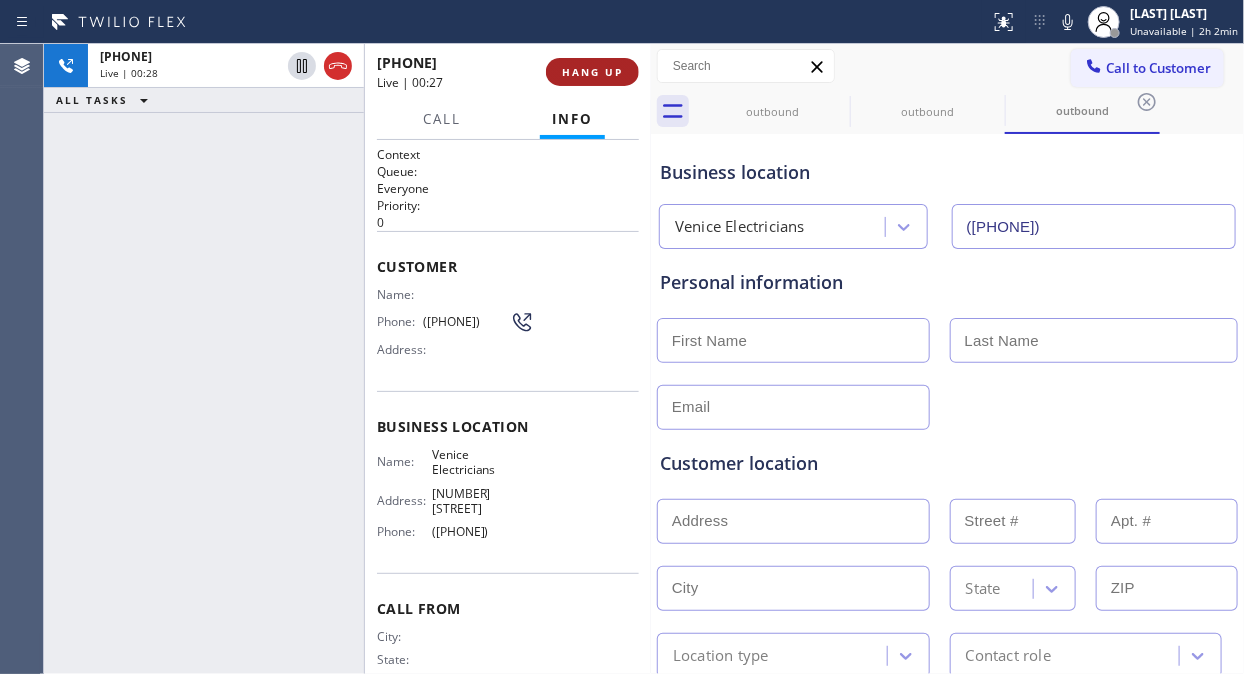 click on "HANG UP" at bounding box center (592, 72) 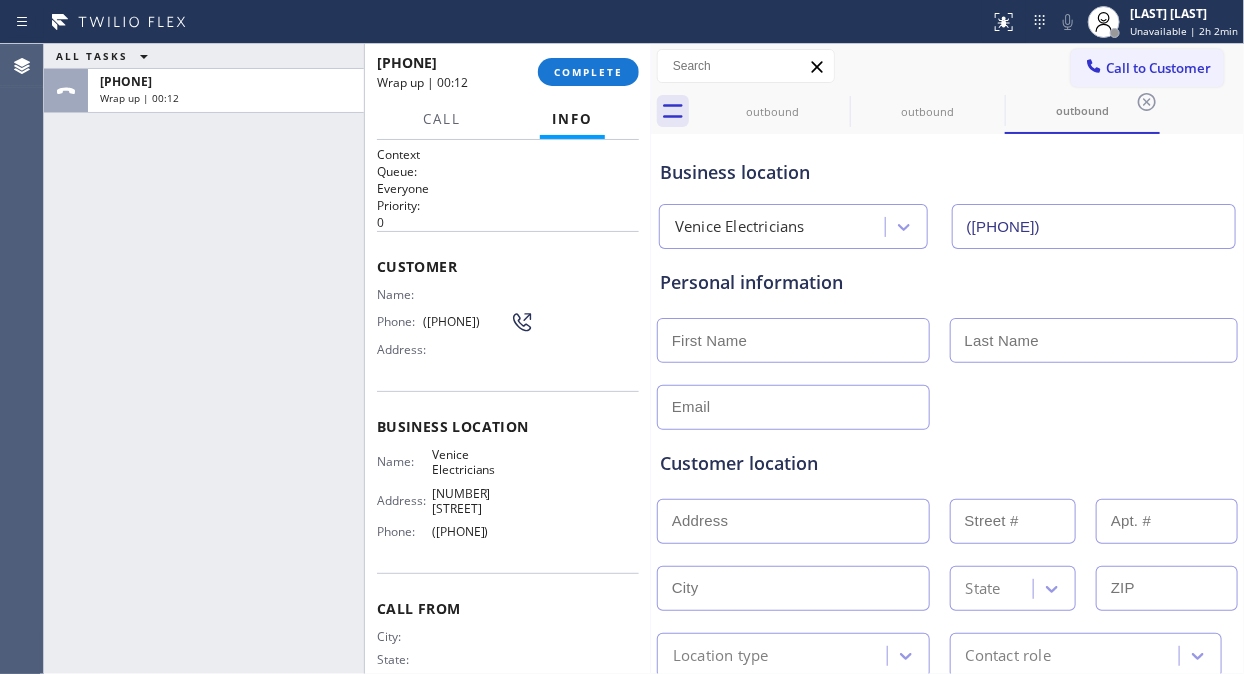 click on "Wrap up | [TIME]" at bounding box center [204, 359] 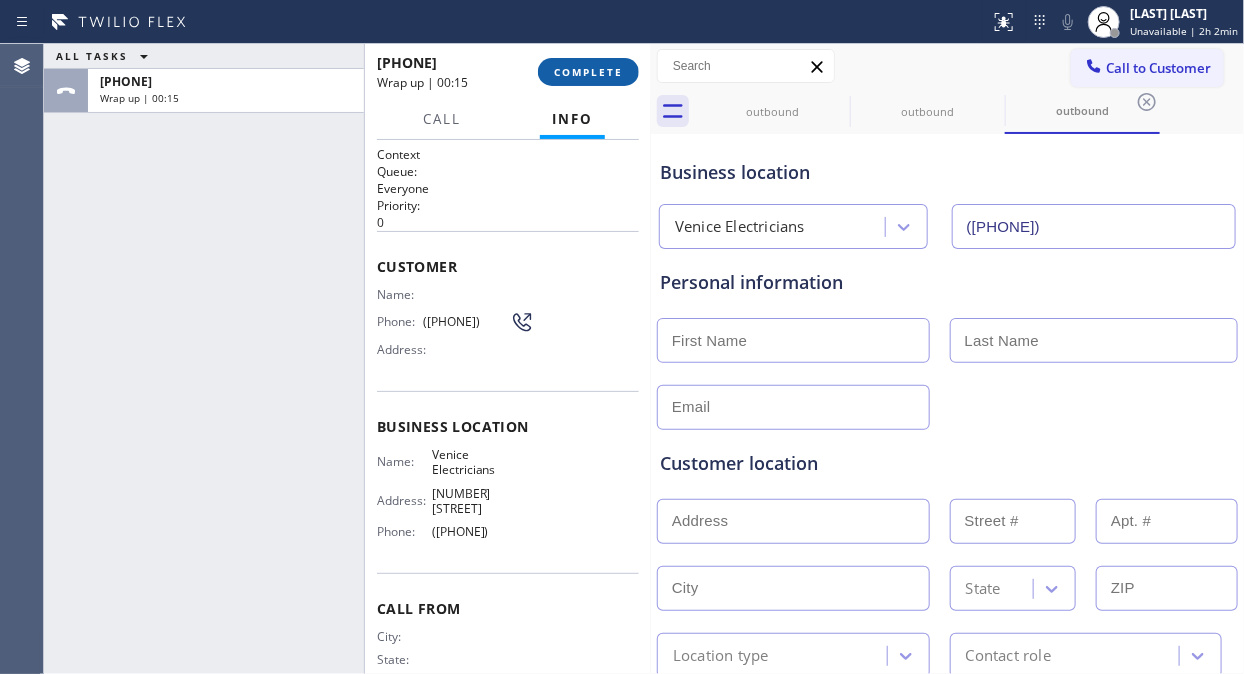 click on "COMPLETE" at bounding box center (588, 72) 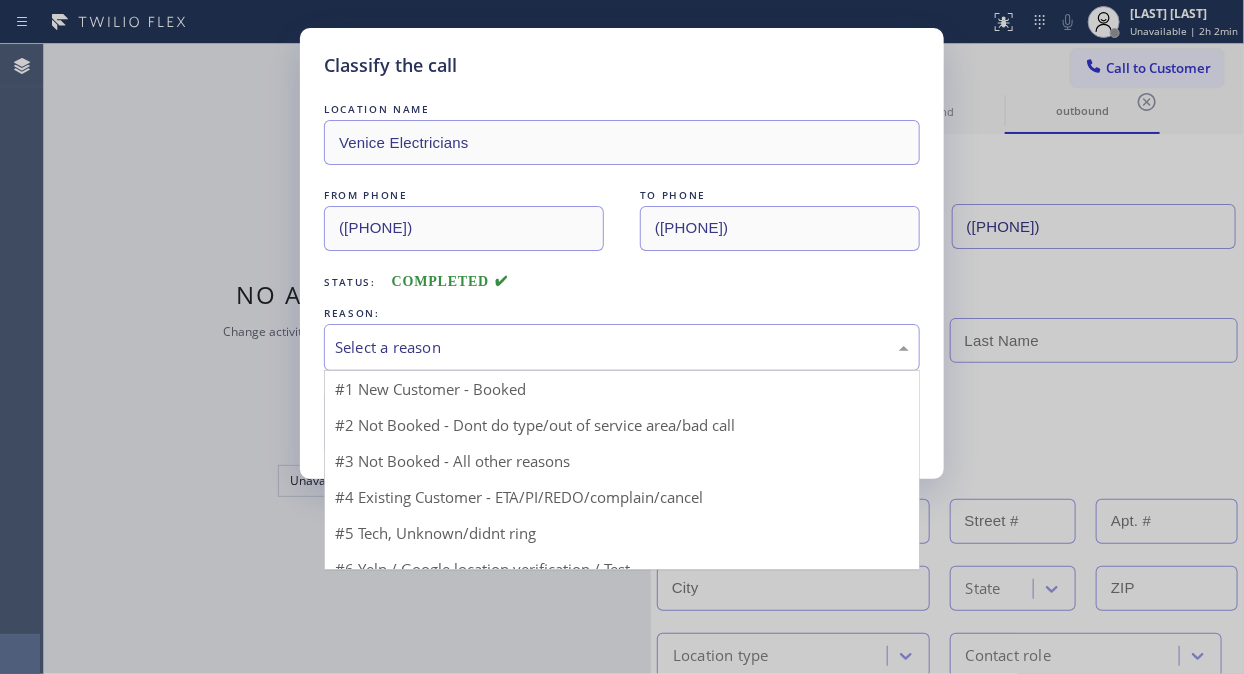 click on "Select a reason" at bounding box center (622, 347) 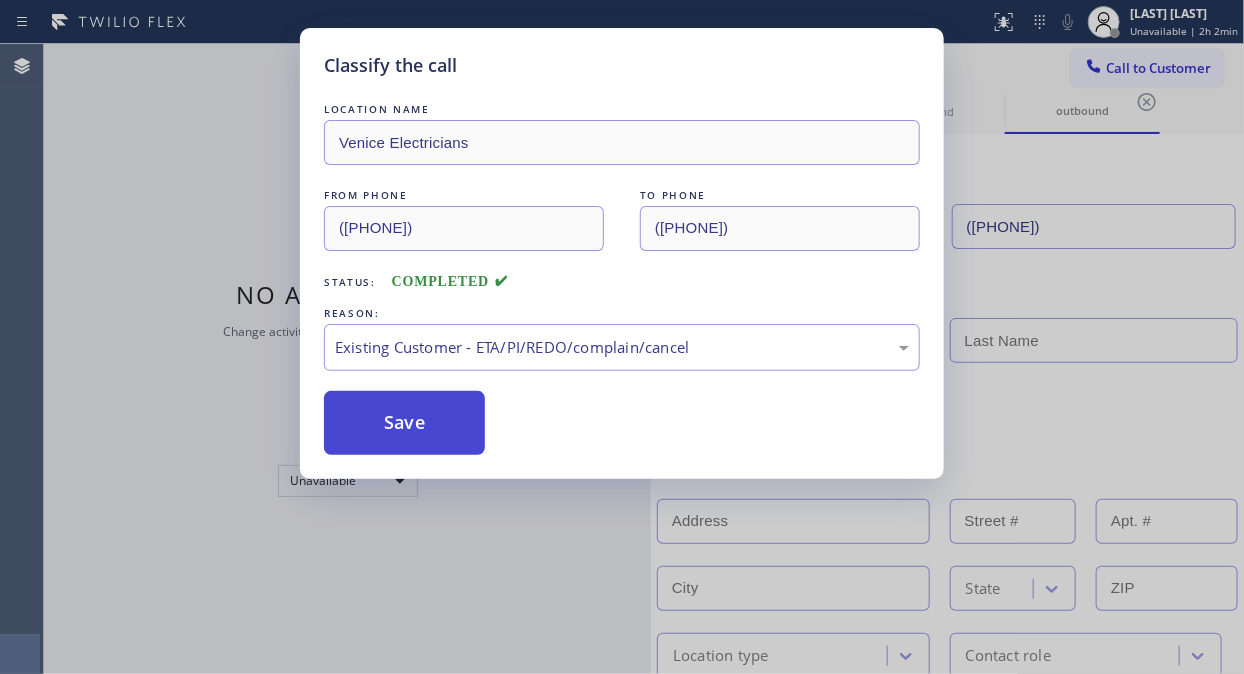 drag, startPoint x: 603, startPoint y: 467, endPoint x: 363, endPoint y: 431, distance: 242.68498 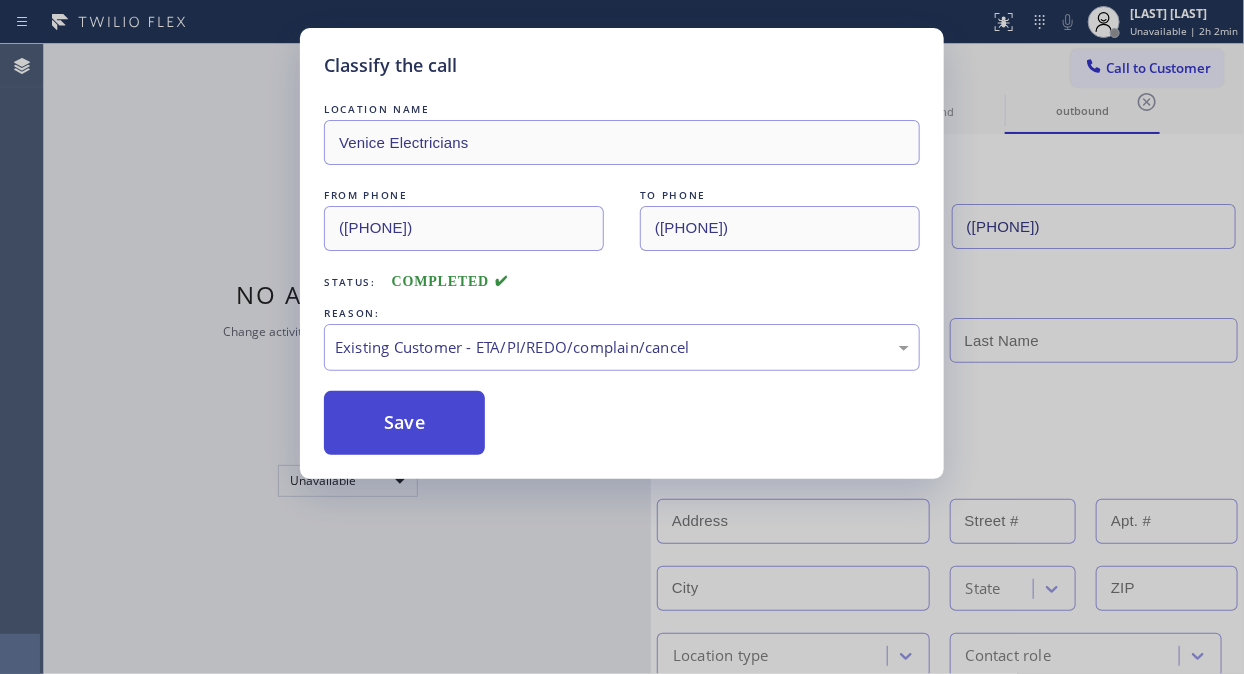 click on "Save" at bounding box center (404, 423) 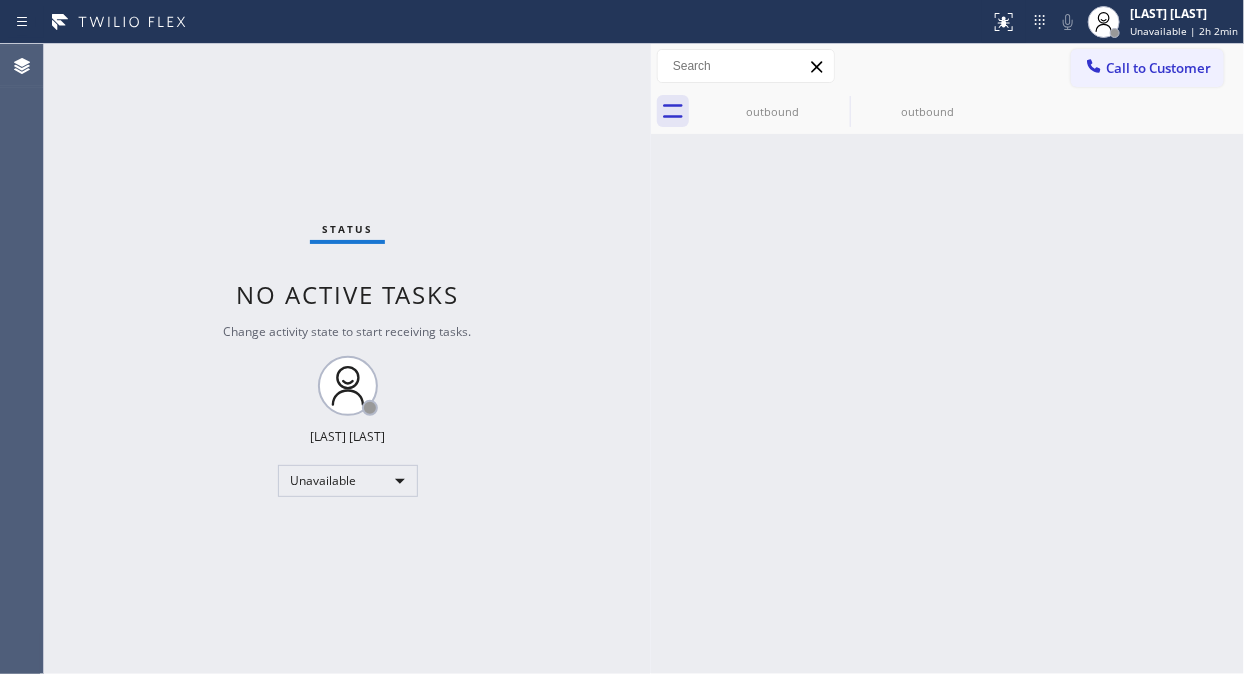 click on "Status   No active tasks     Change activity state to start receiving tasks.   Fila Garciano Unavailable" at bounding box center [347, 359] 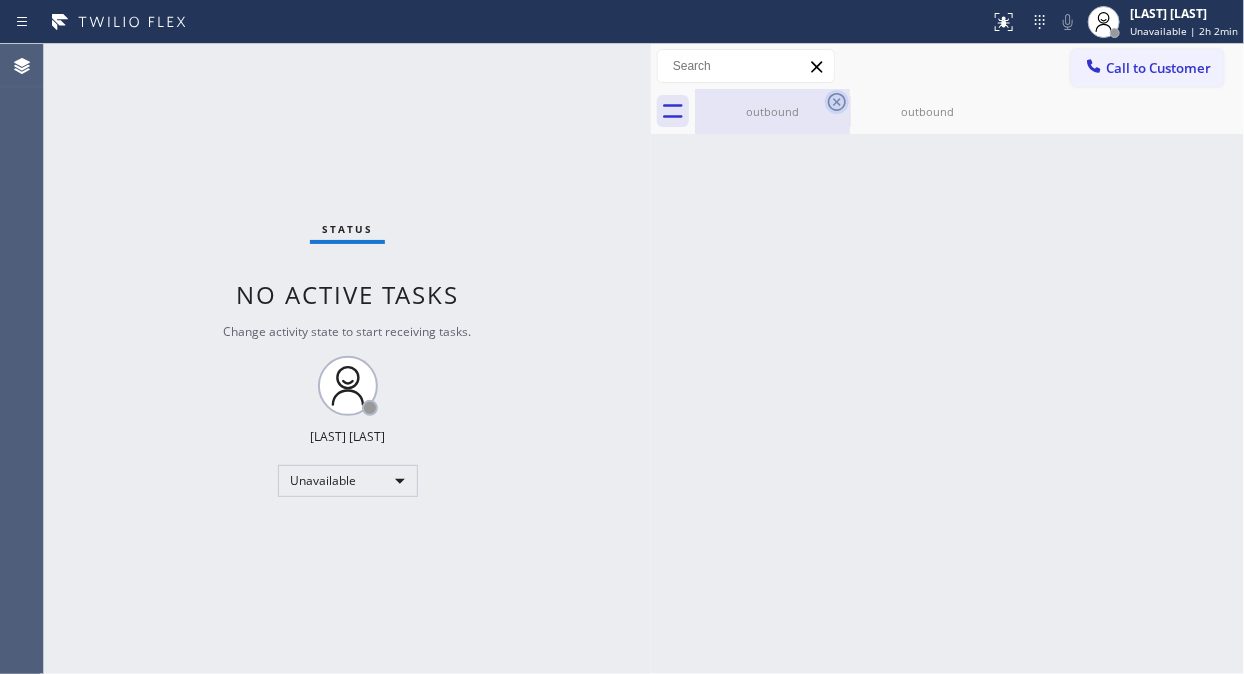 click 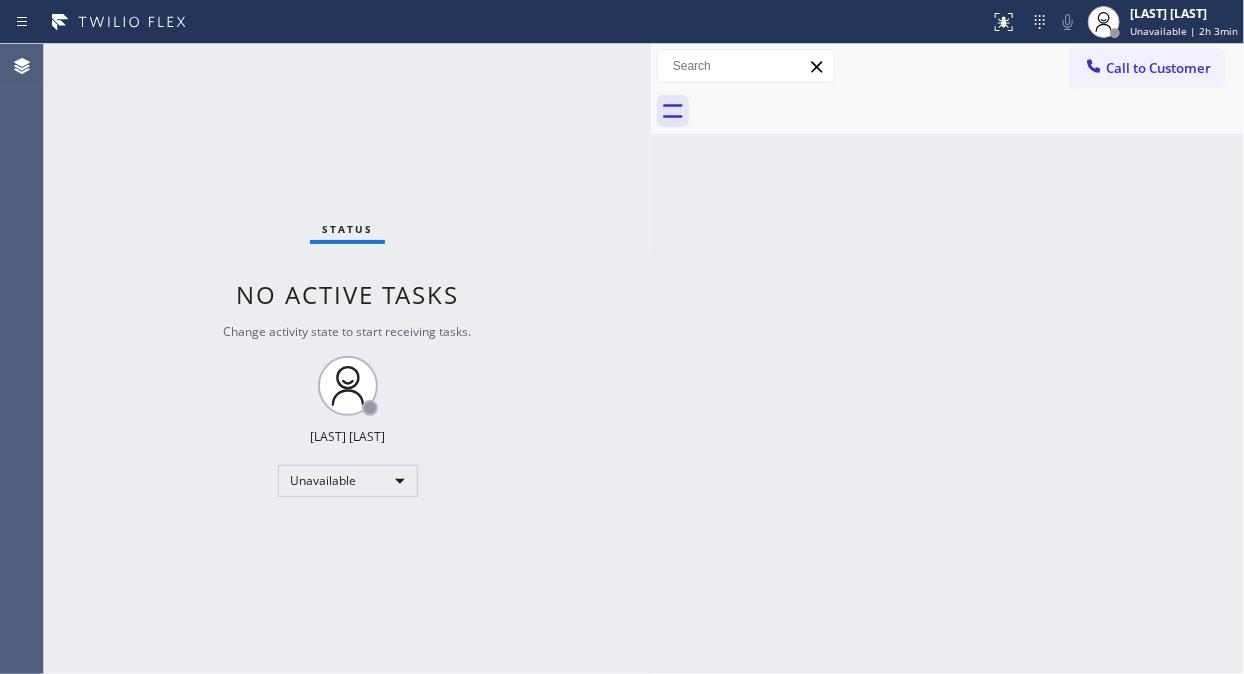 click at bounding box center [969, 111] 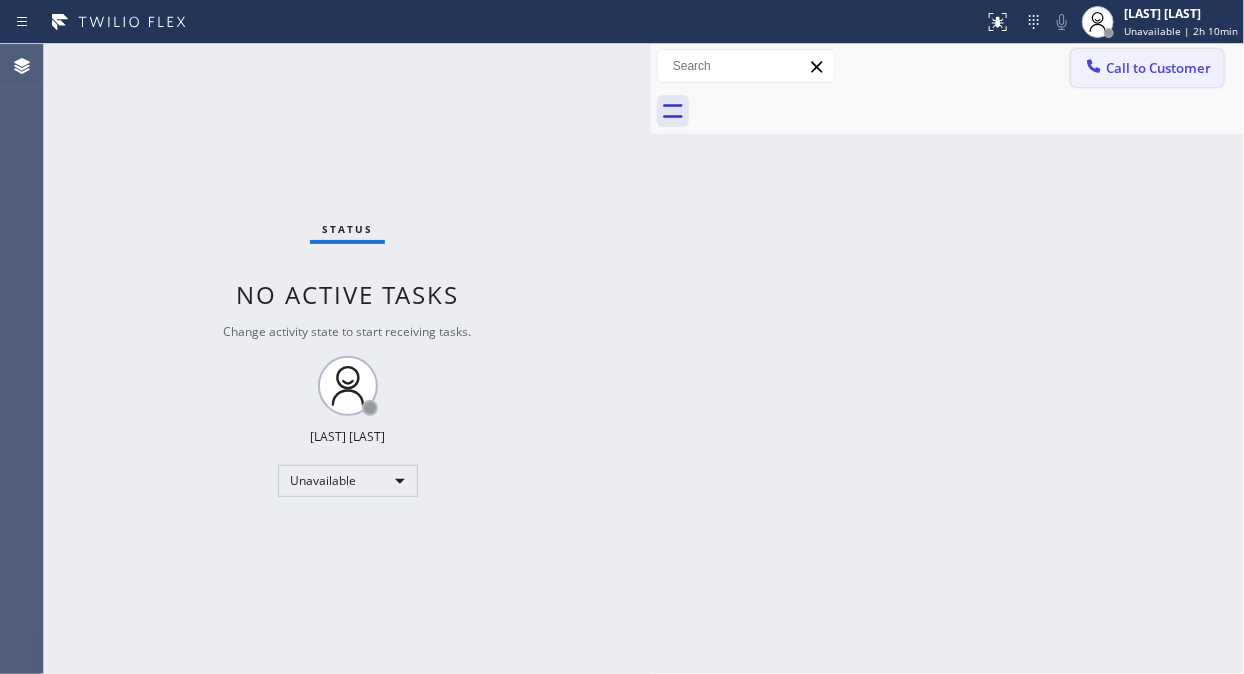 click 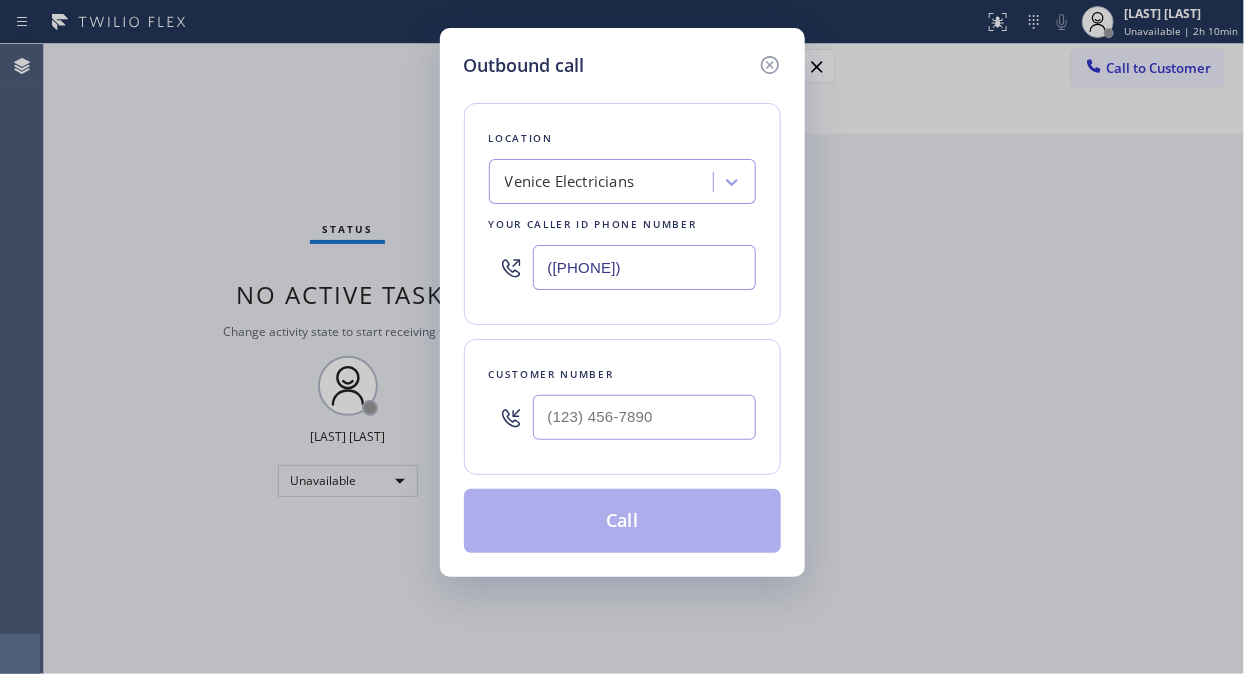 click on "([PHONE])" at bounding box center (644, 267) 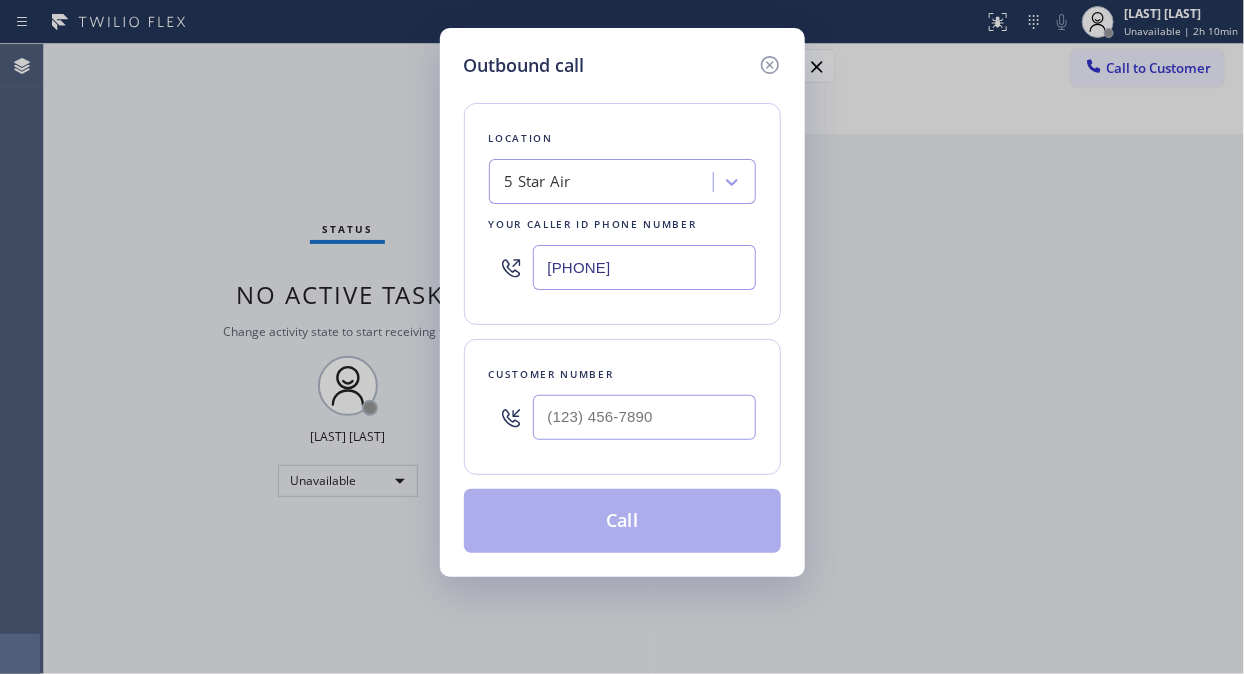 type on "[PHONE]" 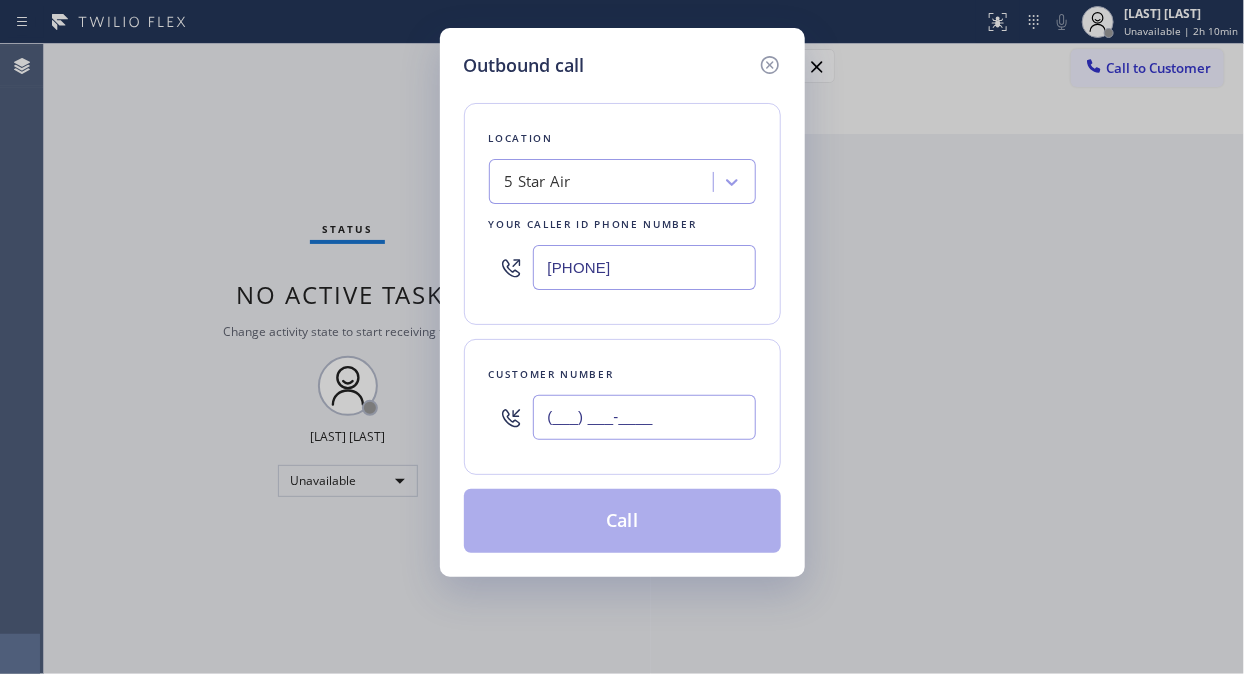 click on "(___) ___-____" at bounding box center (644, 417) 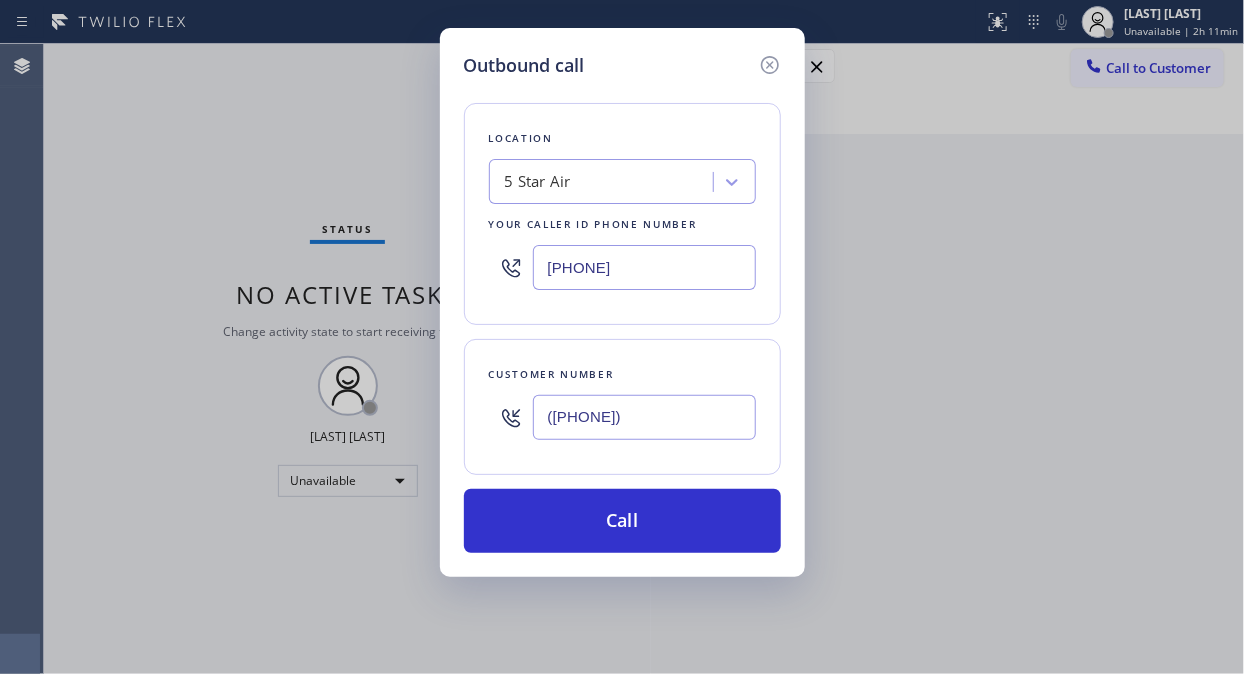 type on "([PHONE])" 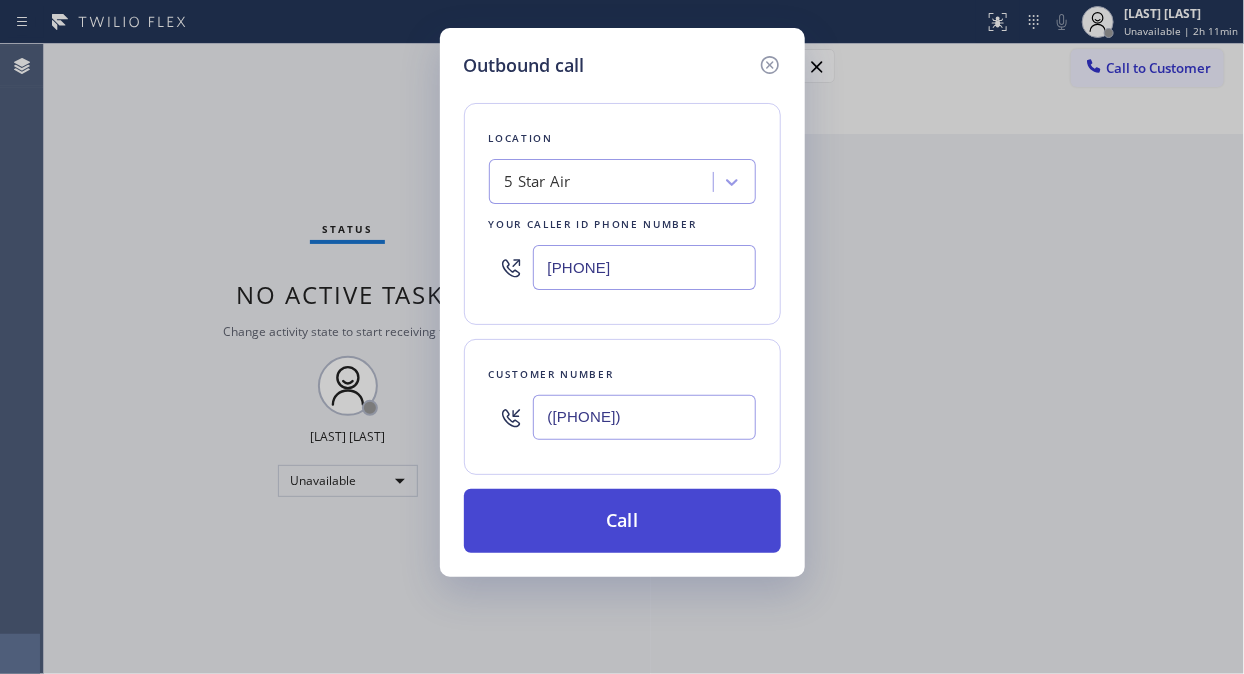click on "Call" at bounding box center (622, 521) 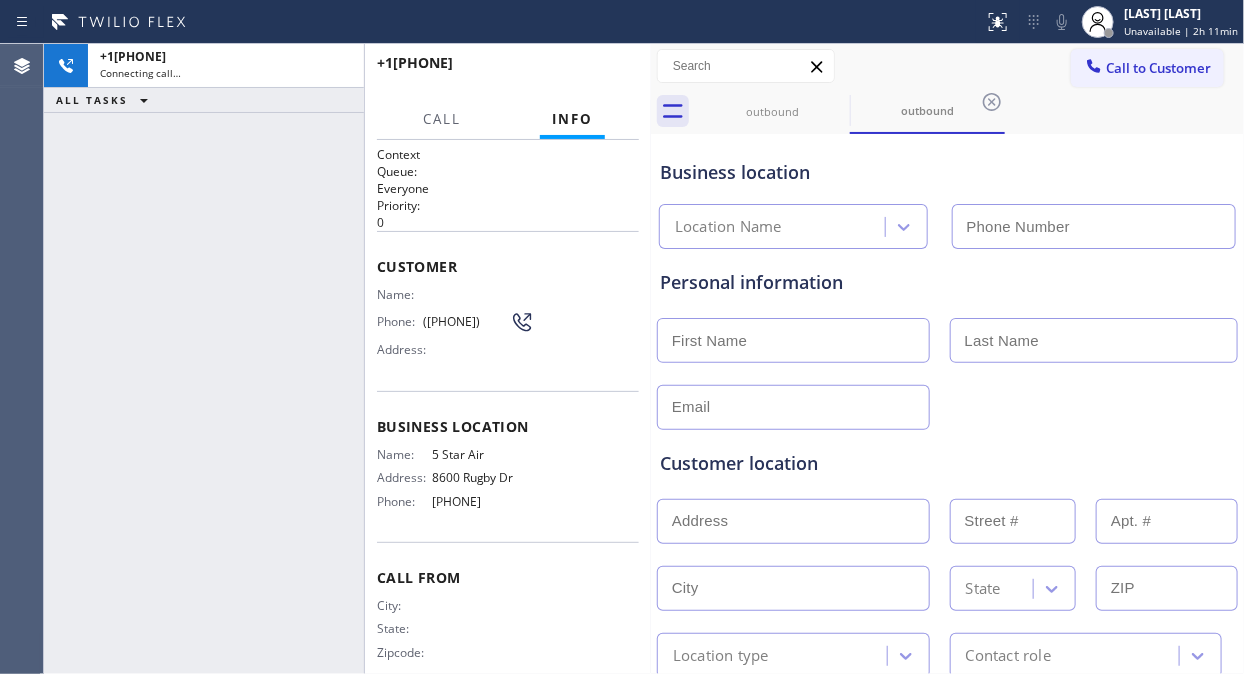 type on "[PHONE]" 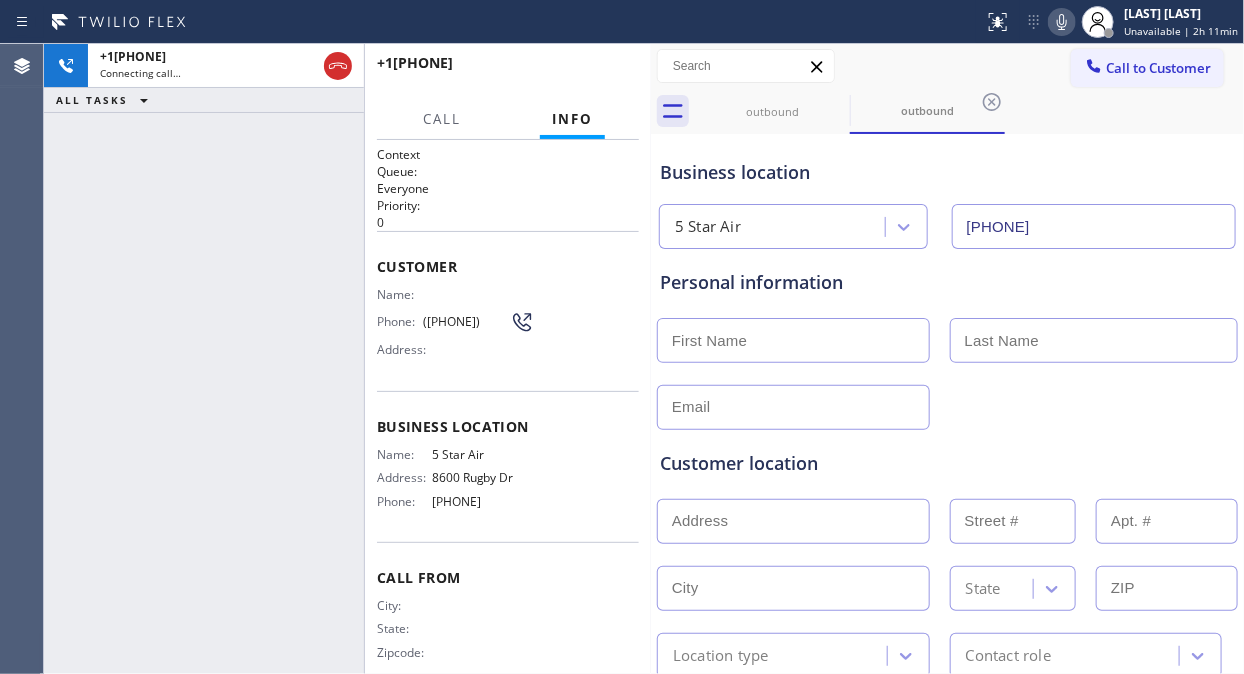 click 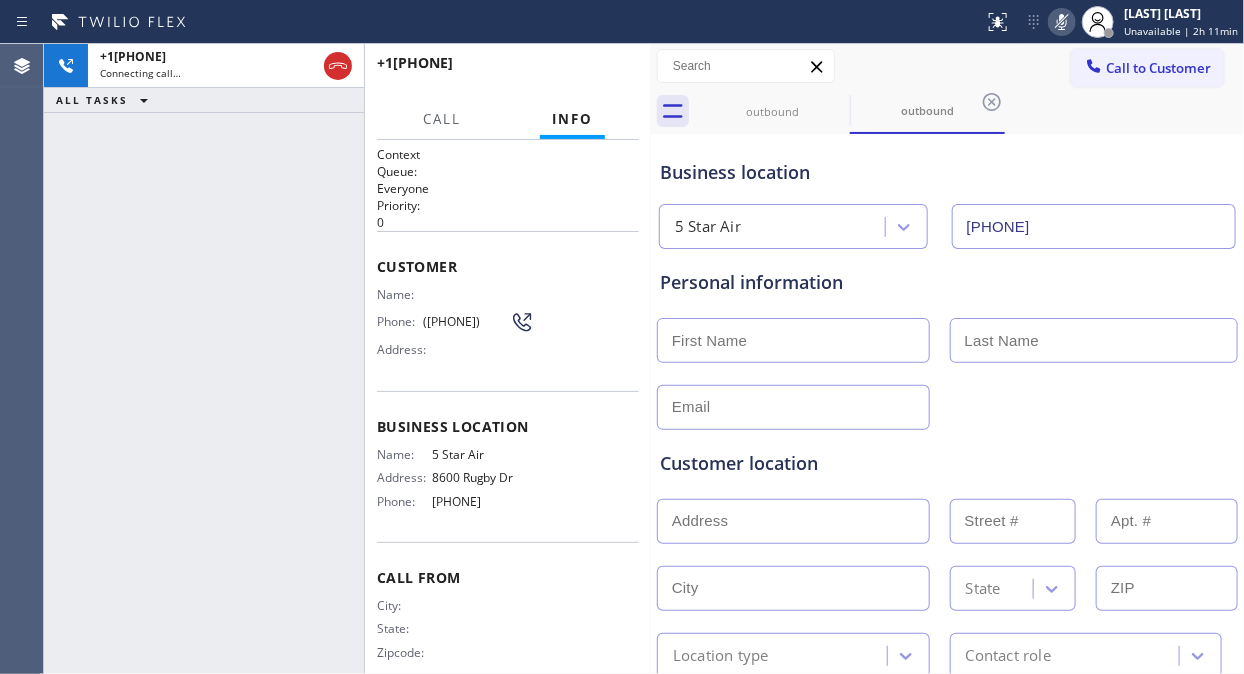 click 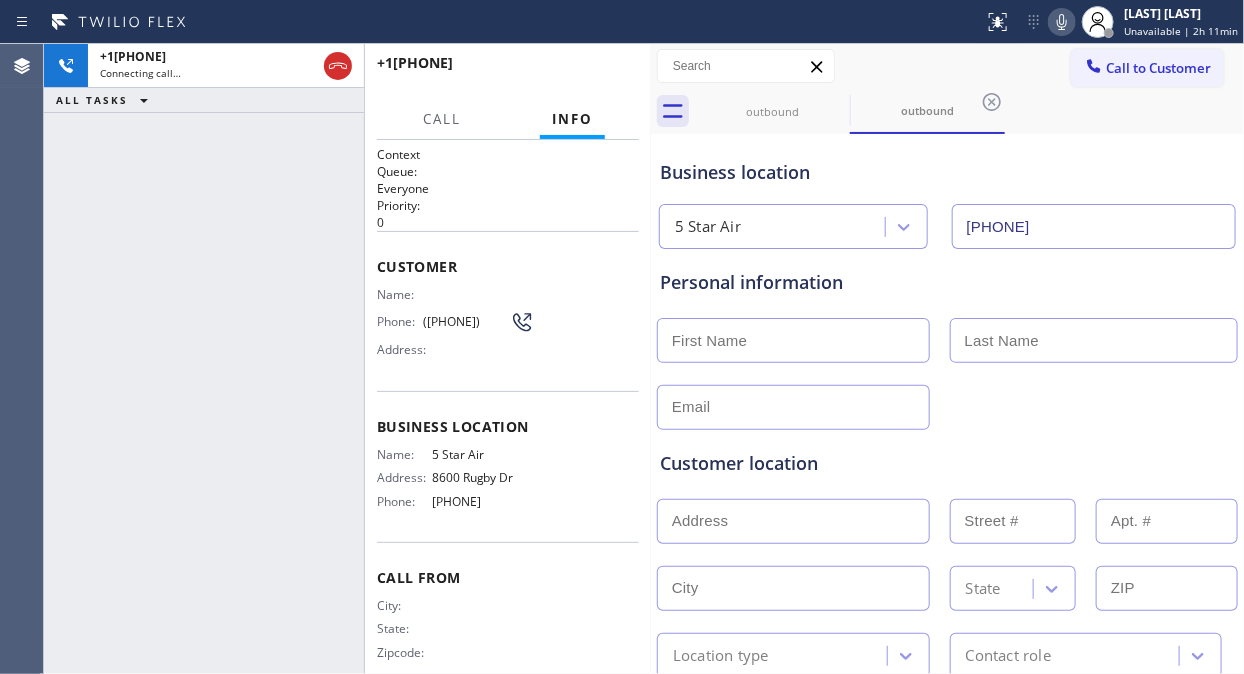 click on "+1[PHONE] Connecting call…" at bounding box center (204, 359) 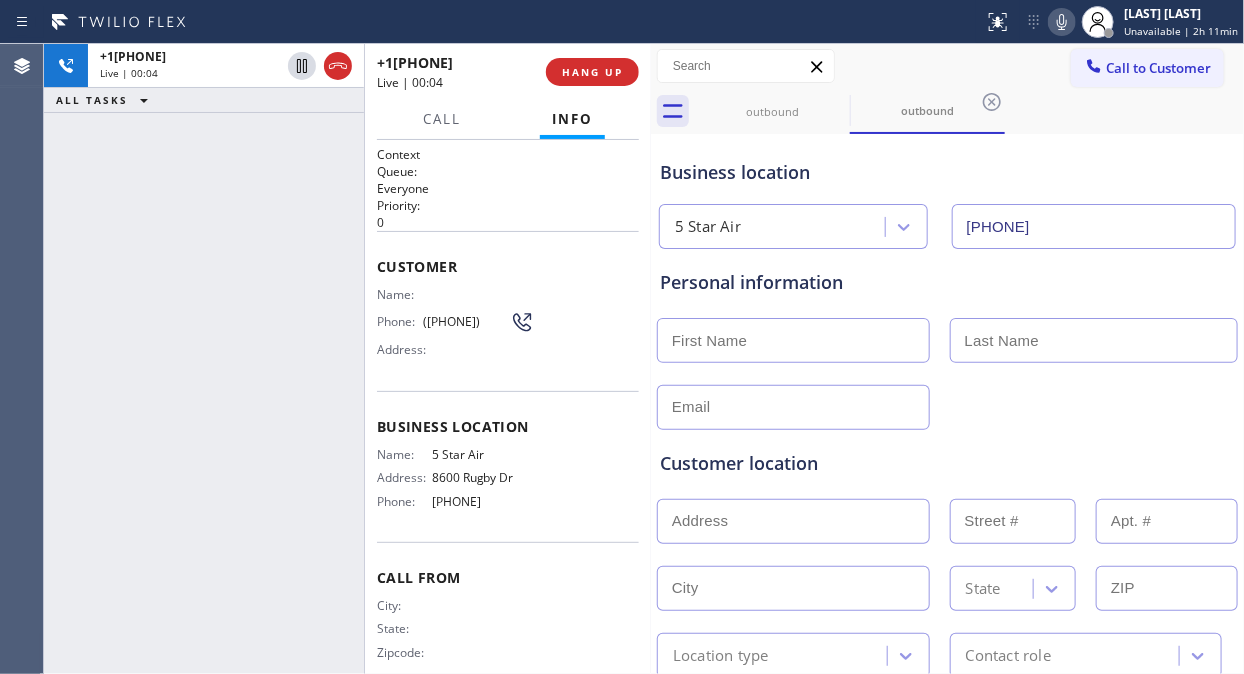 drag, startPoint x: 293, startPoint y: 181, endPoint x: 285, endPoint y: 227, distance: 46.69047 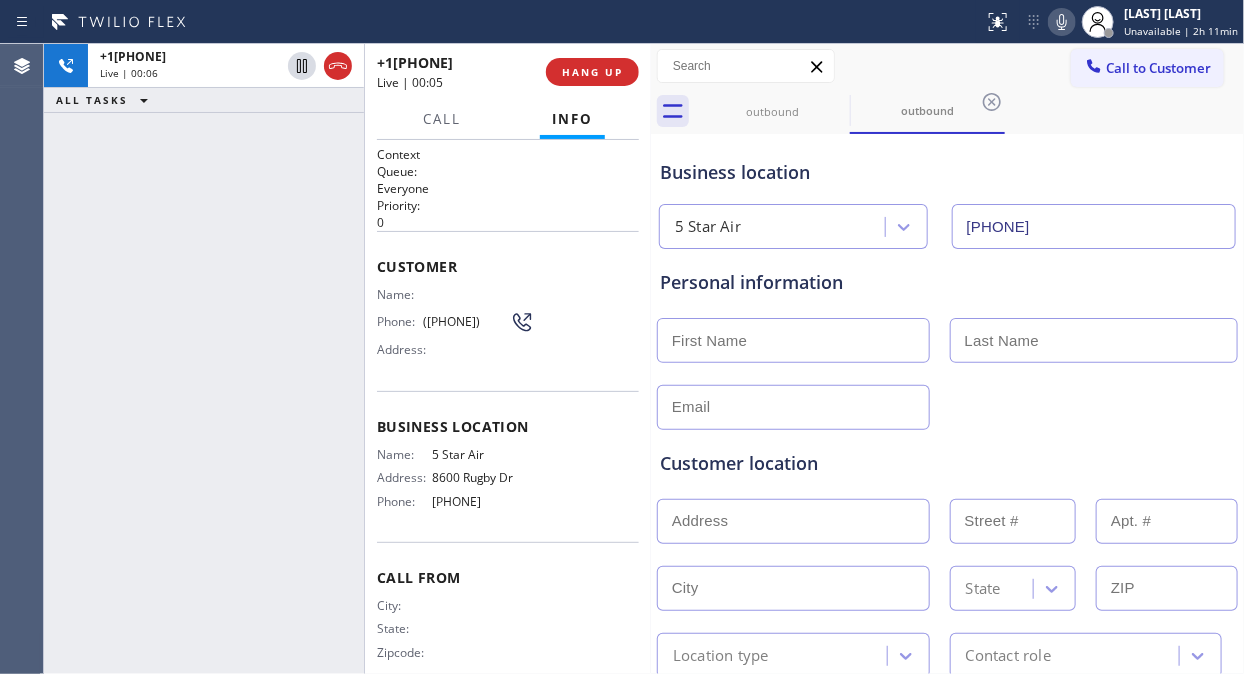 click on "+[PHONE] Live | 00:06 ALL TASKS ALL TASKS ACTIVE TASKS TASKS IN WRAP UP" at bounding box center [204, 359] 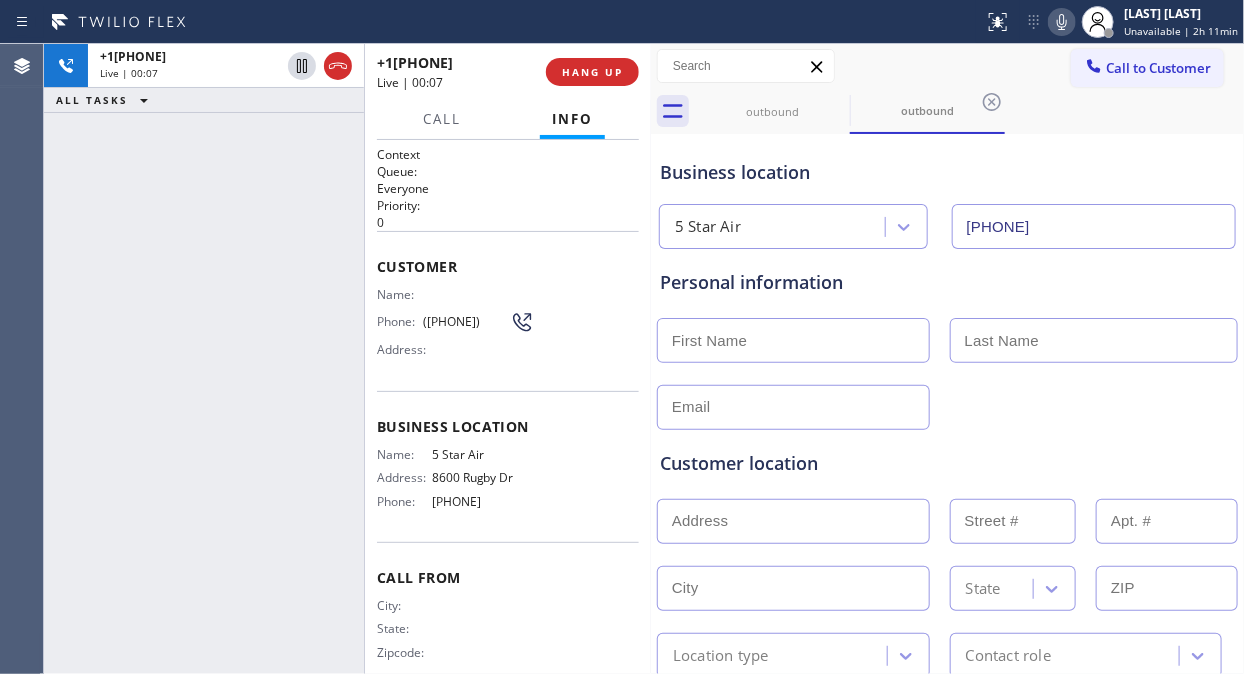click 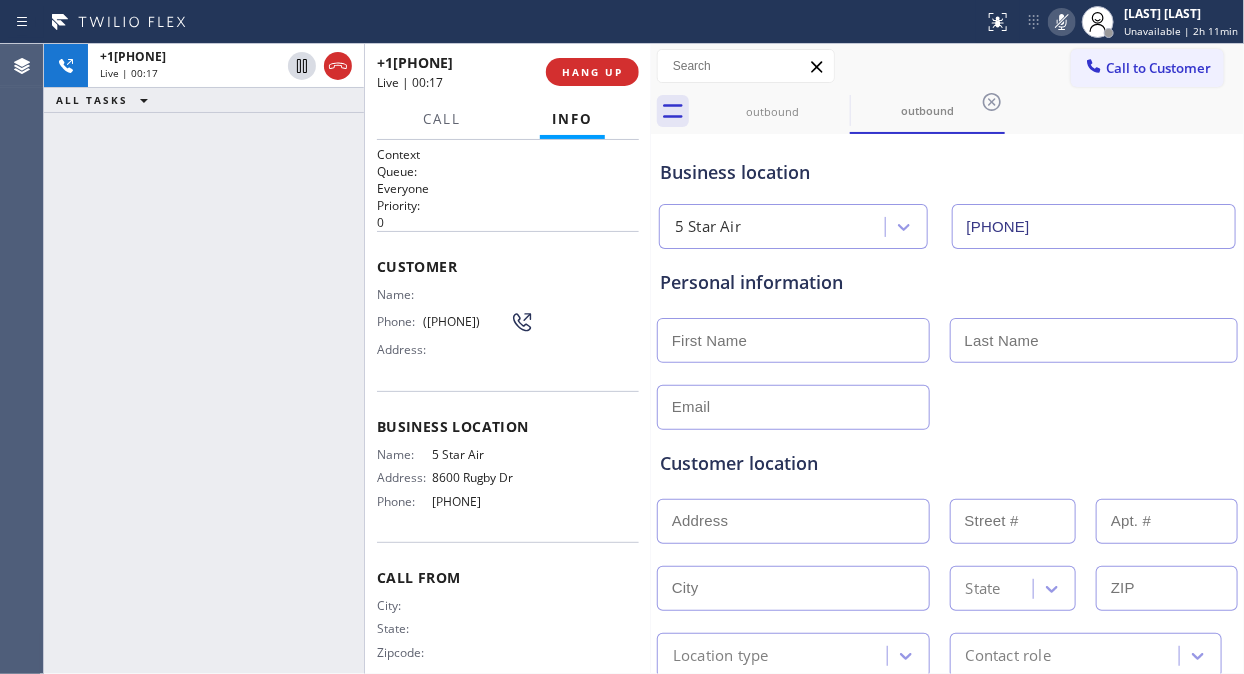 click 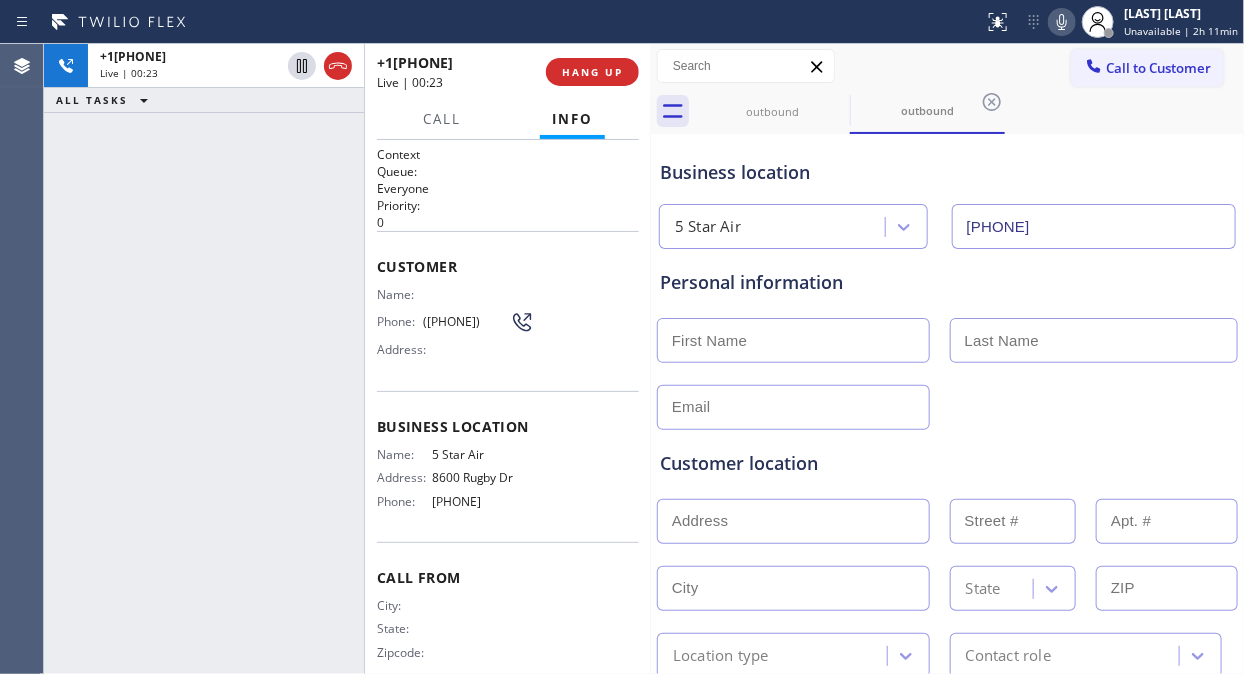 click 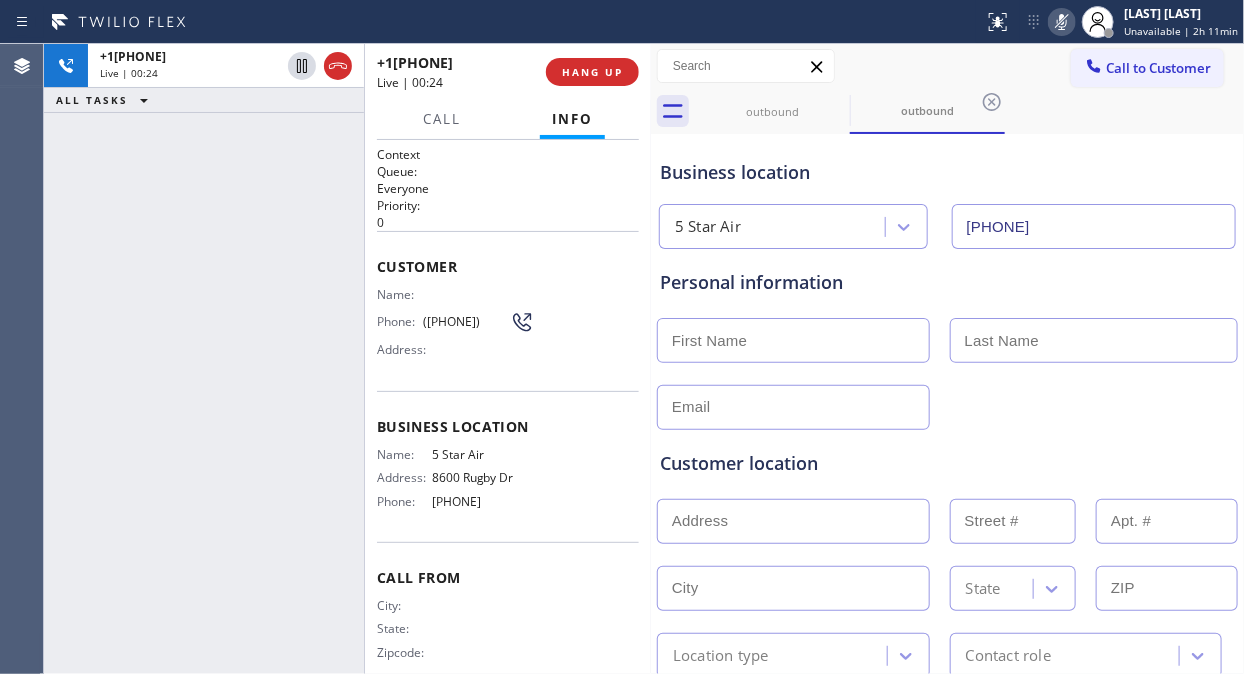 click 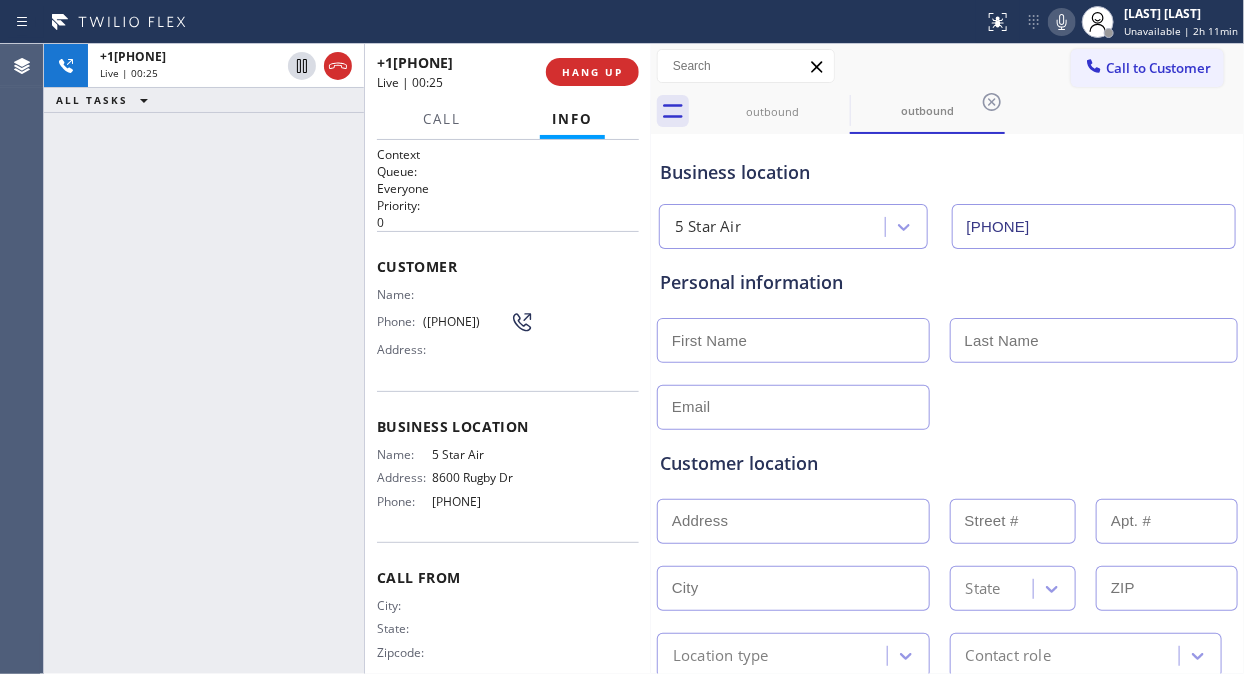 click 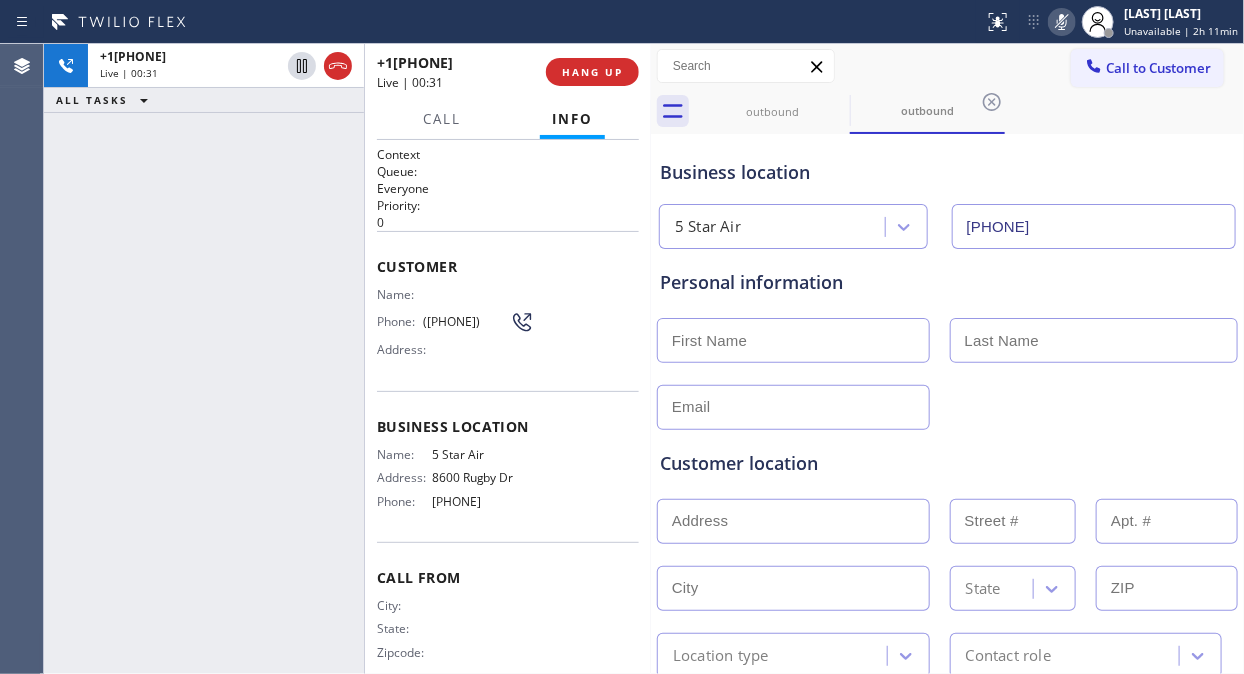 click on "+[PHONE] Live | 00:31 ALL TASKS ALL TASKS ACTIVE TASKS TASKS IN WRAP UP" at bounding box center (204, 359) 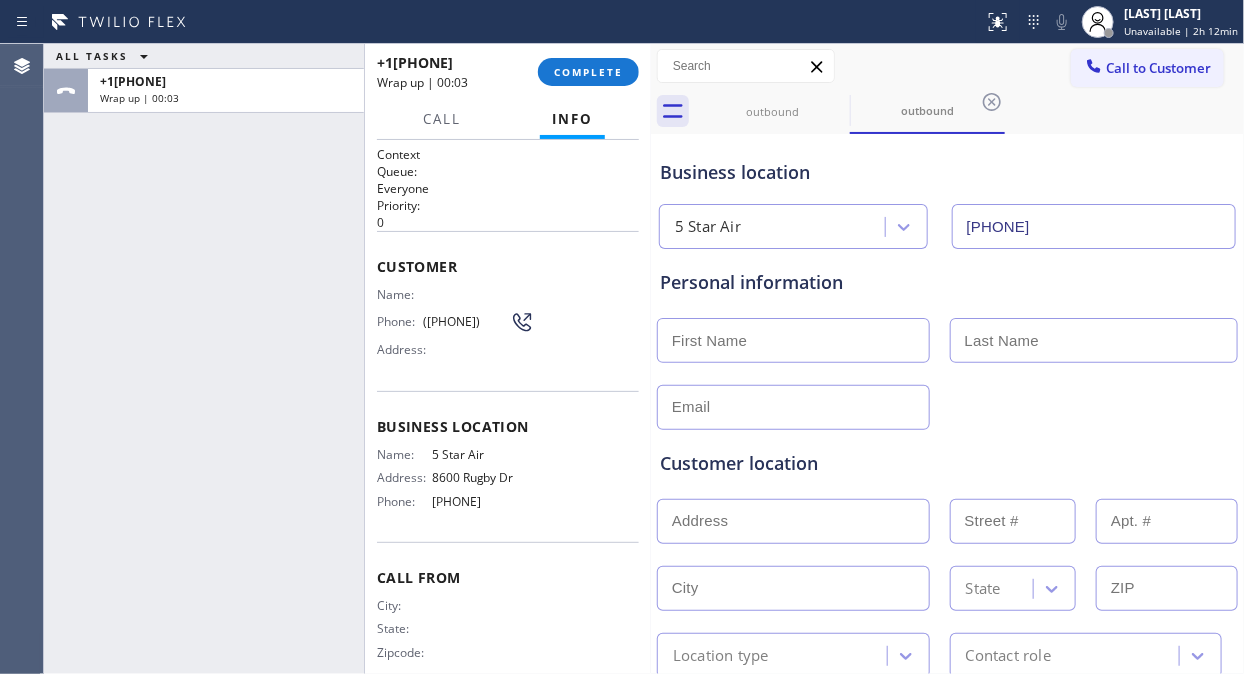 click on "([PHONE])" at bounding box center [466, 321] 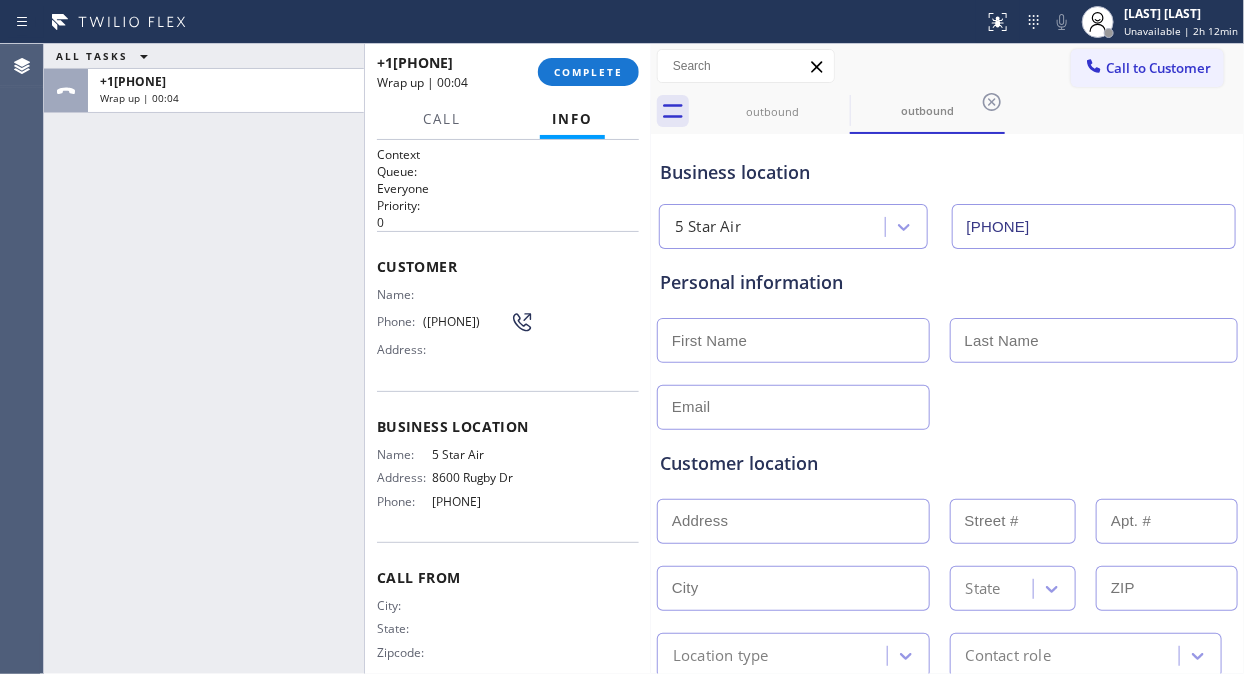 drag, startPoint x: 461, startPoint y: 334, endPoint x: 413, endPoint y: 316, distance: 51.264023 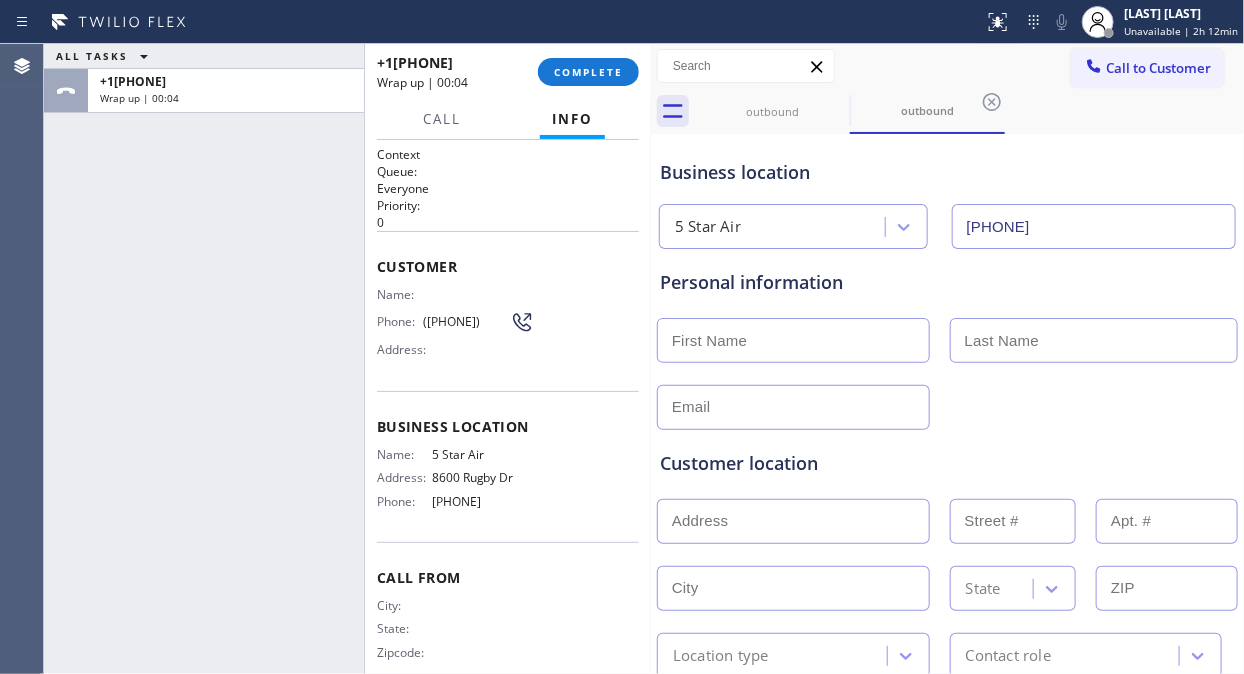 click on "Phone: ([PHONE])" at bounding box center (455, 322) 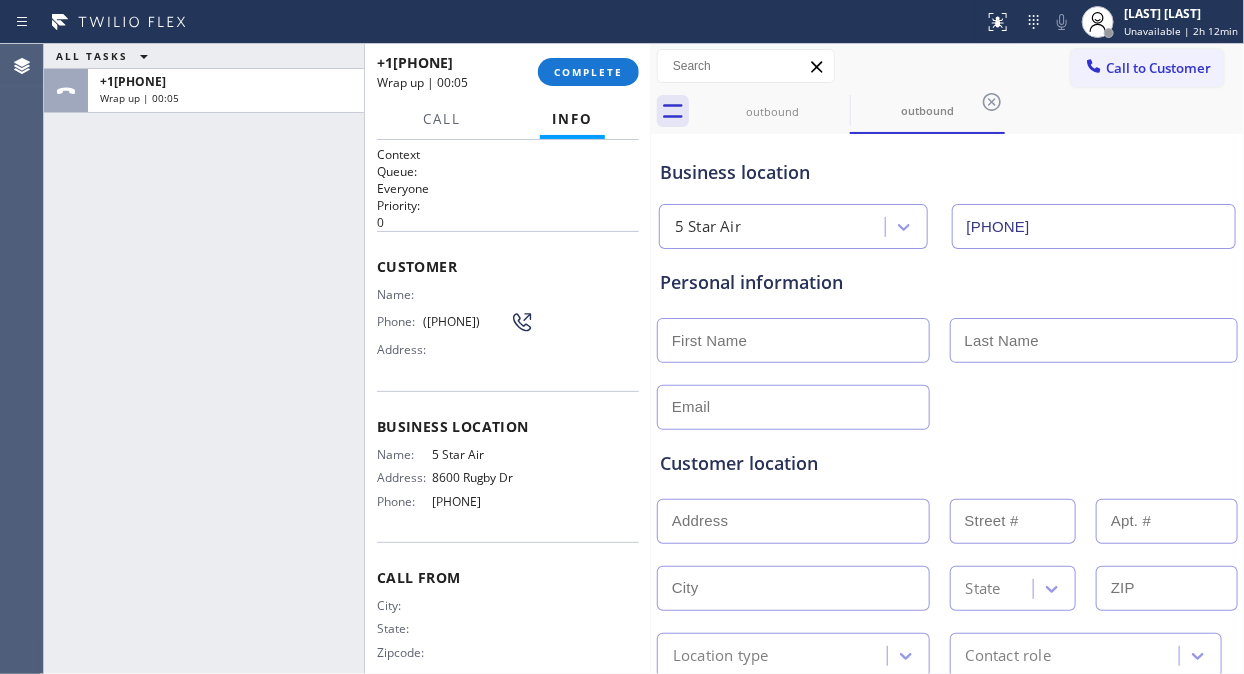 drag, startPoint x: 487, startPoint y: 374, endPoint x: 471, endPoint y: 345, distance: 33.12099 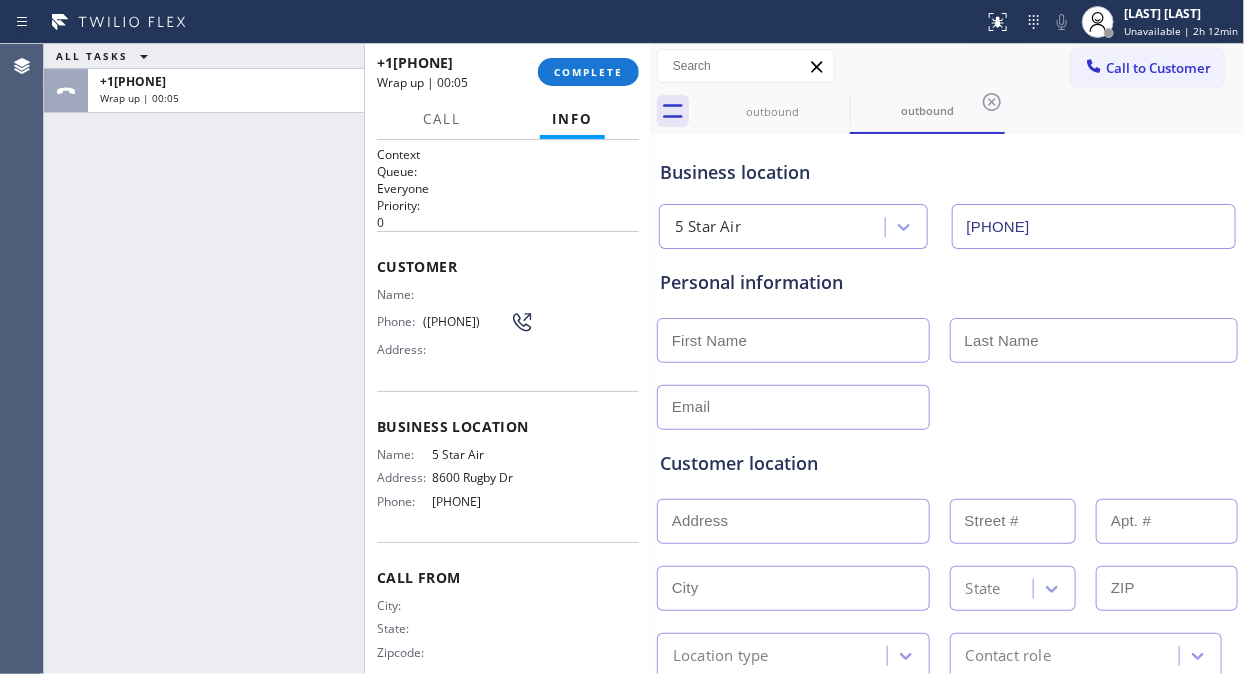 click on "Customer Name: [FIRST] [LAST] Phone: [PHONE] Address:" at bounding box center [508, 311] 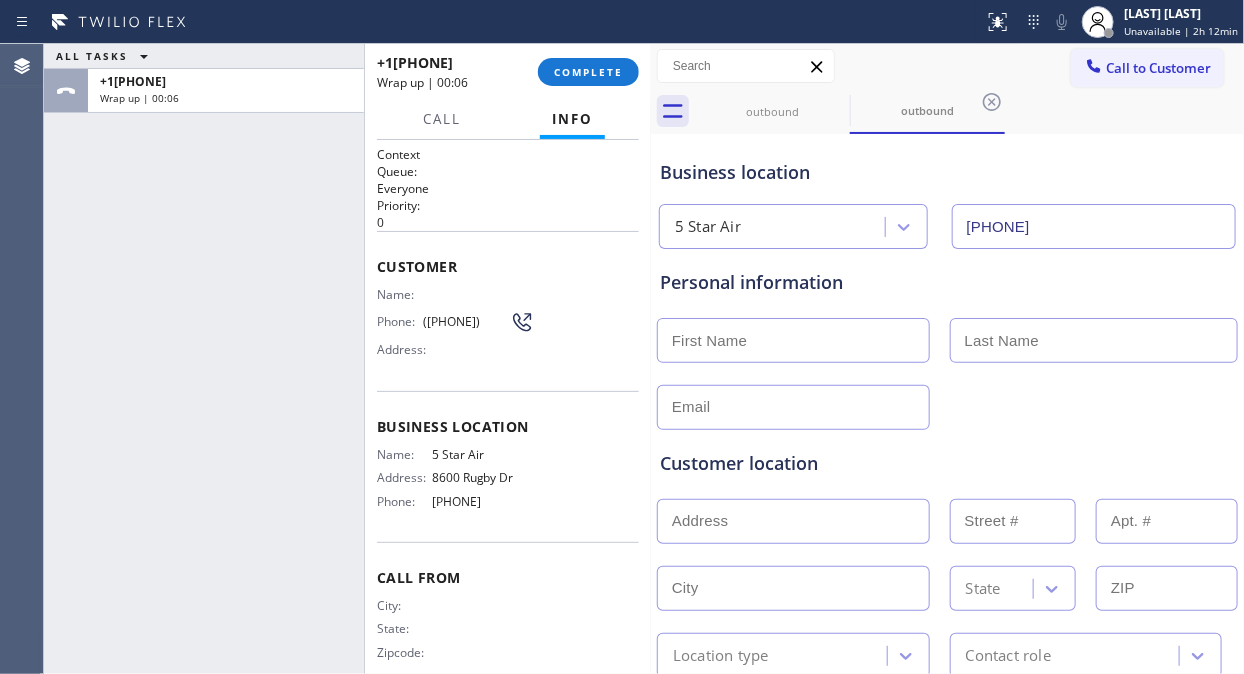 drag, startPoint x: 465, startPoint y: 338, endPoint x: 420, endPoint y: 315, distance: 50.537113 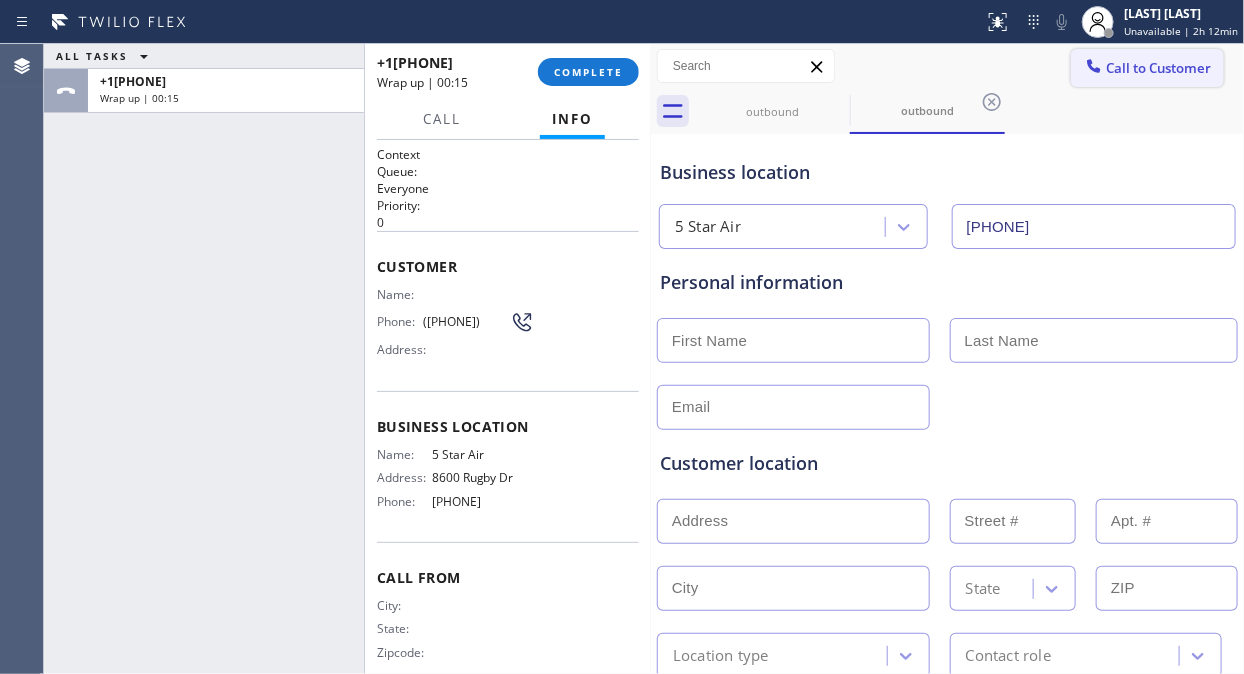 click on "Call to Customer" at bounding box center [1158, 68] 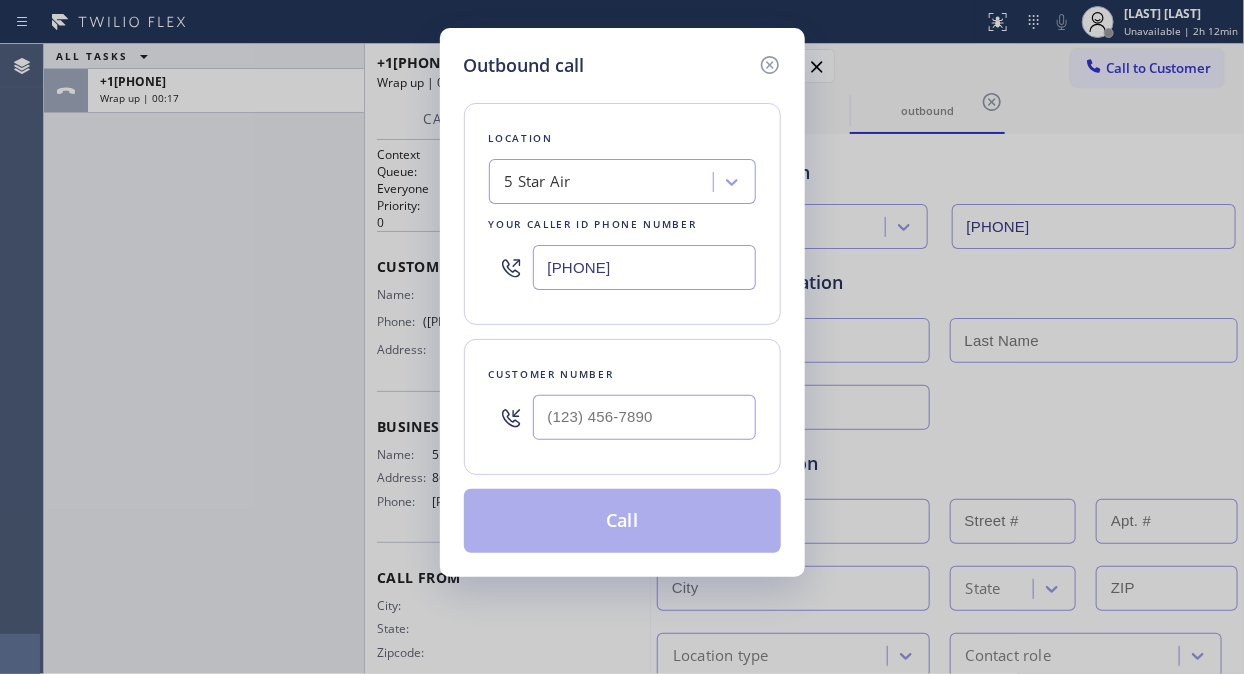 click on "[PHONE]" at bounding box center [644, 267] 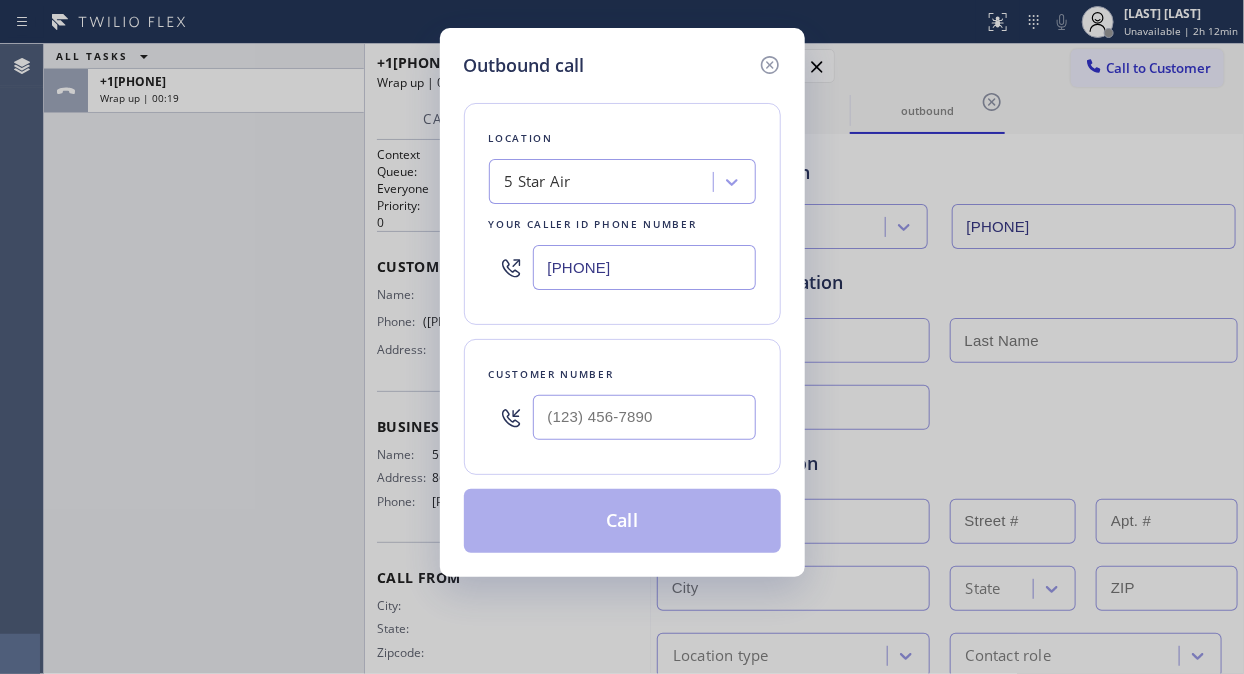 click on "[PHONE]" at bounding box center (644, 267) 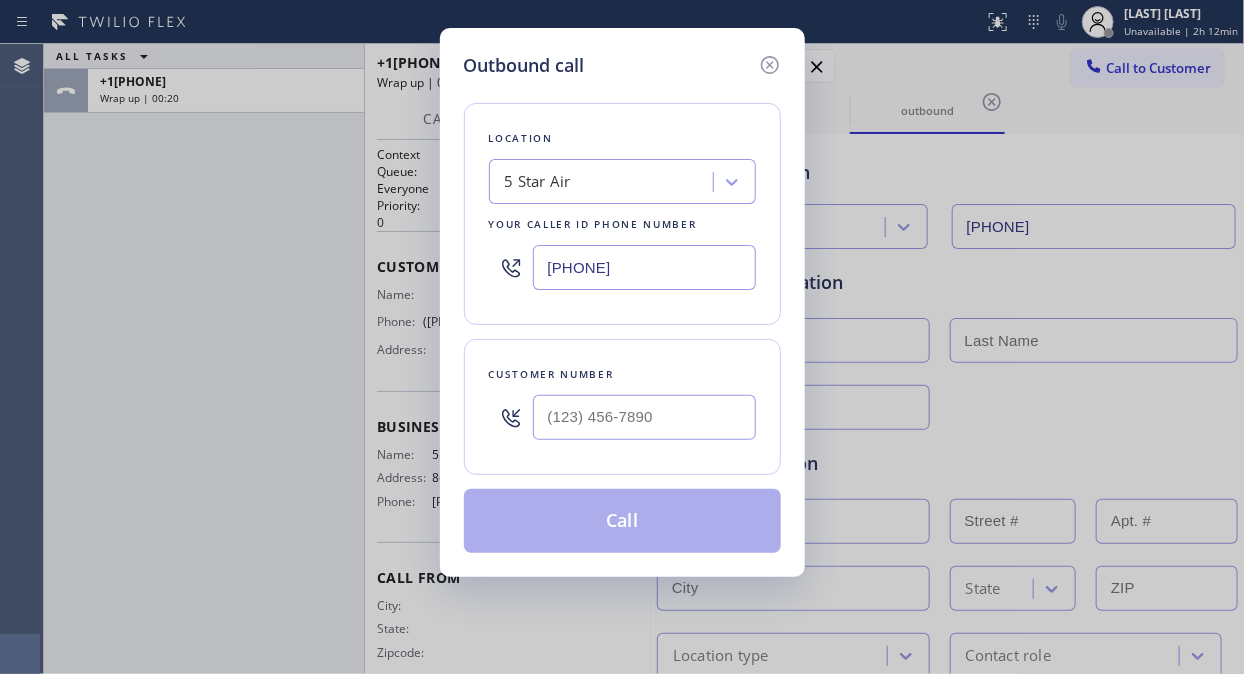 click on "Outbound call Location 5 Star Air Your caller id phone number ([PHONE]) Customer number Call" at bounding box center [622, 337] 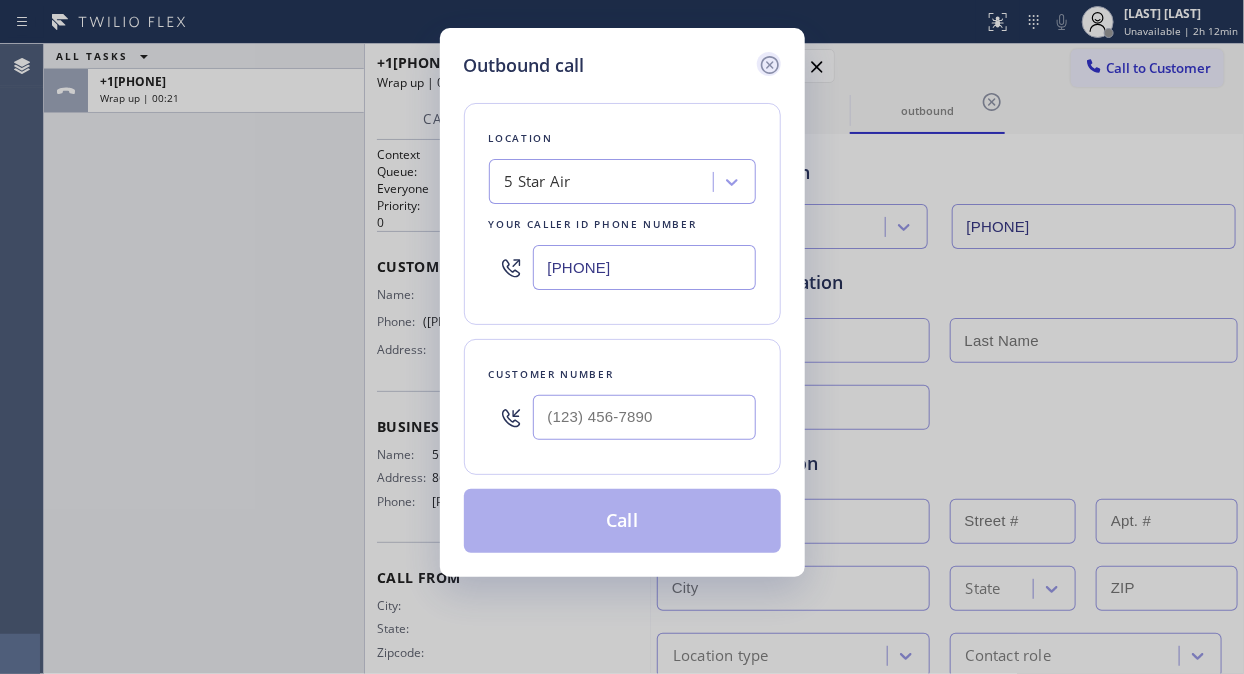click 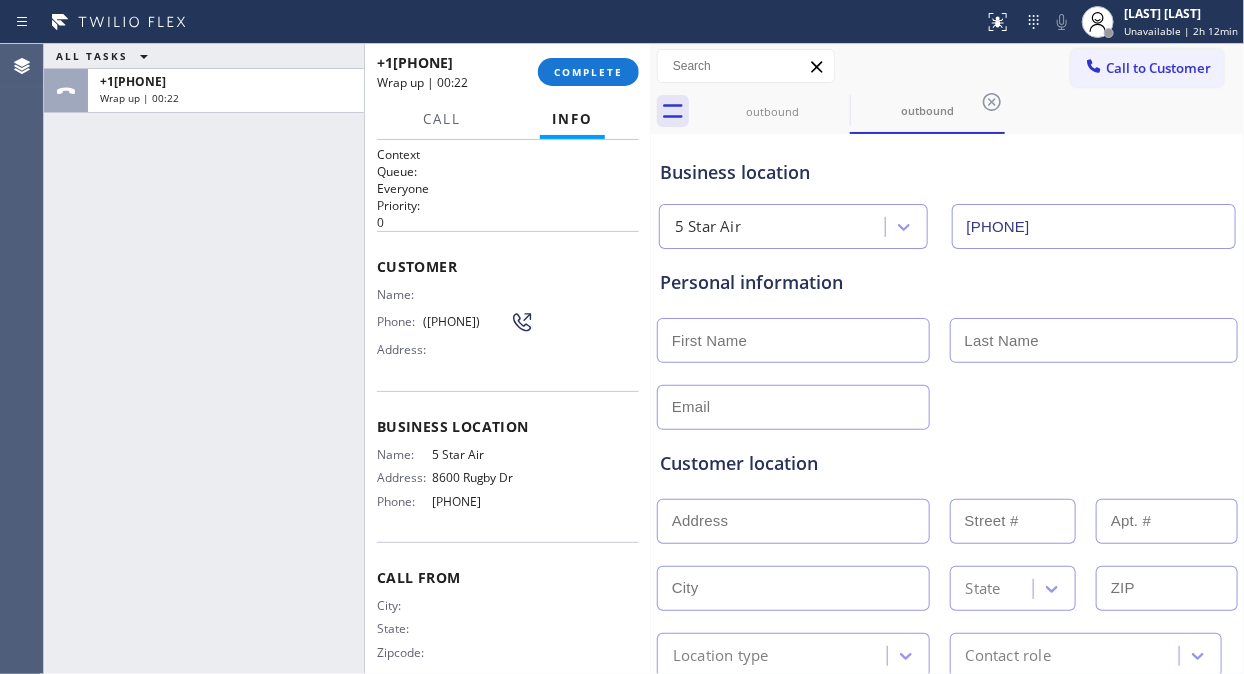 click on "([PHONE])" at bounding box center [466, 321] 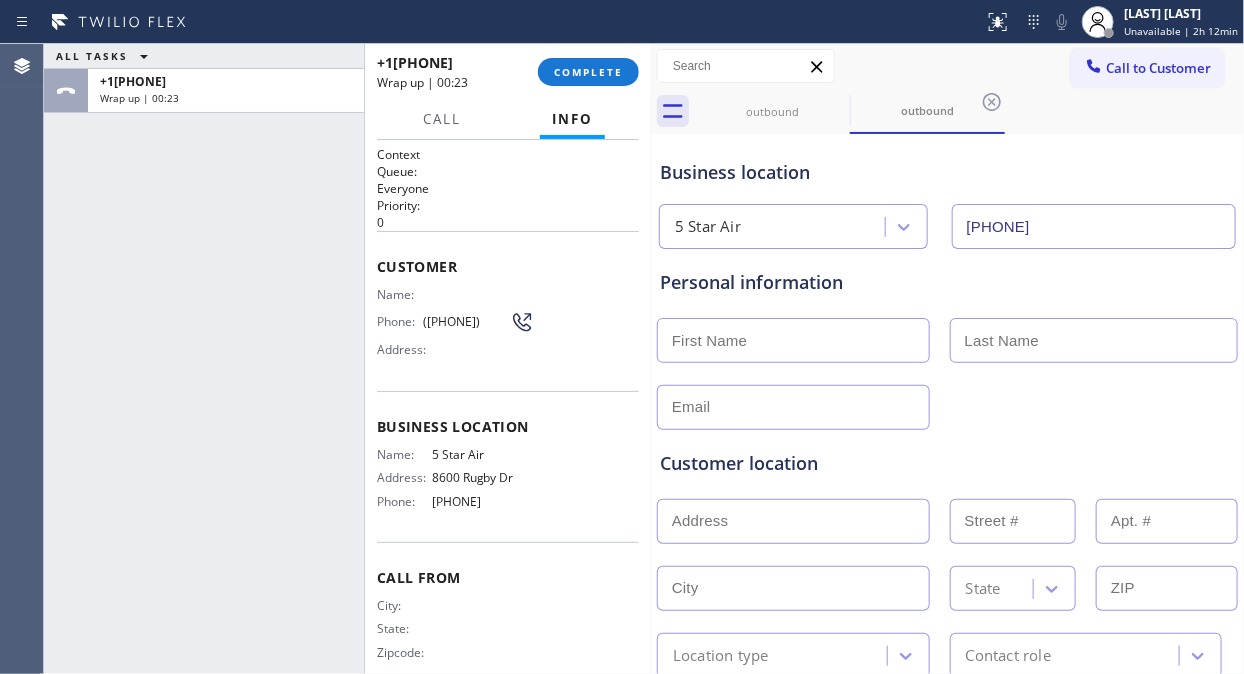 drag, startPoint x: 454, startPoint y: 336, endPoint x: 410, endPoint y: 308, distance: 52.153618 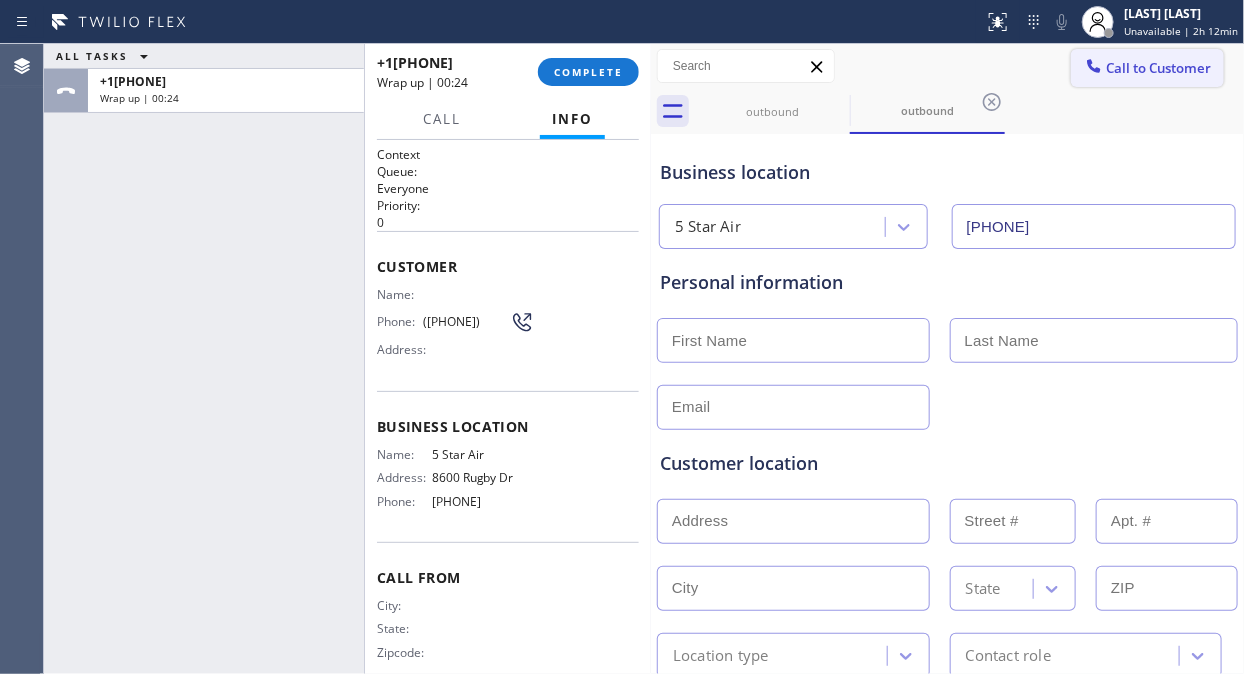 click on "Call to Customer" at bounding box center [1158, 68] 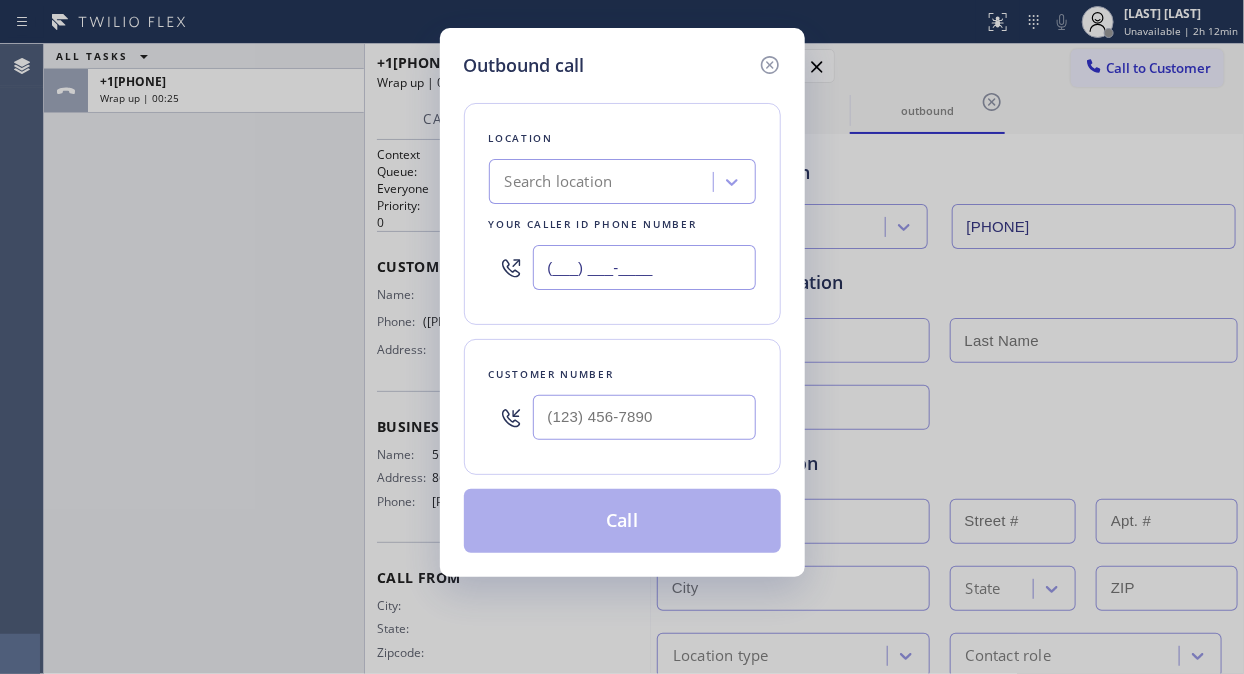click on "(___) ___-____" at bounding box center (644, 267) 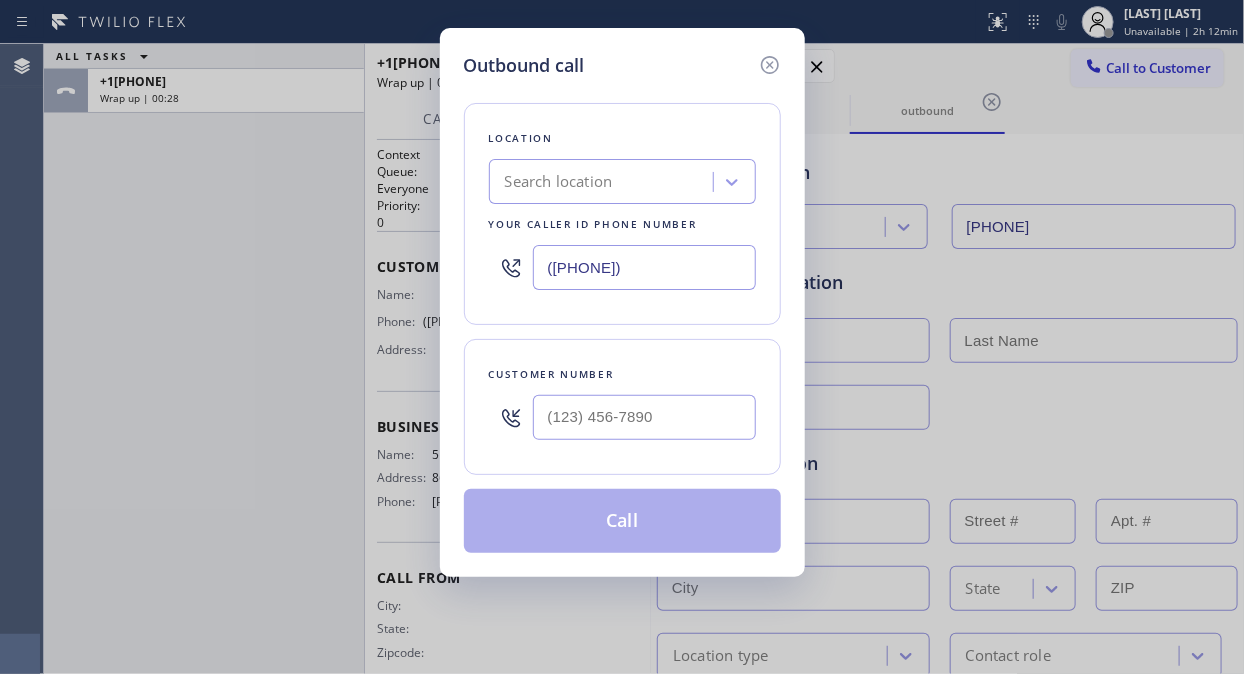 click on "([PHONE])" at bounding box center (622, 214) 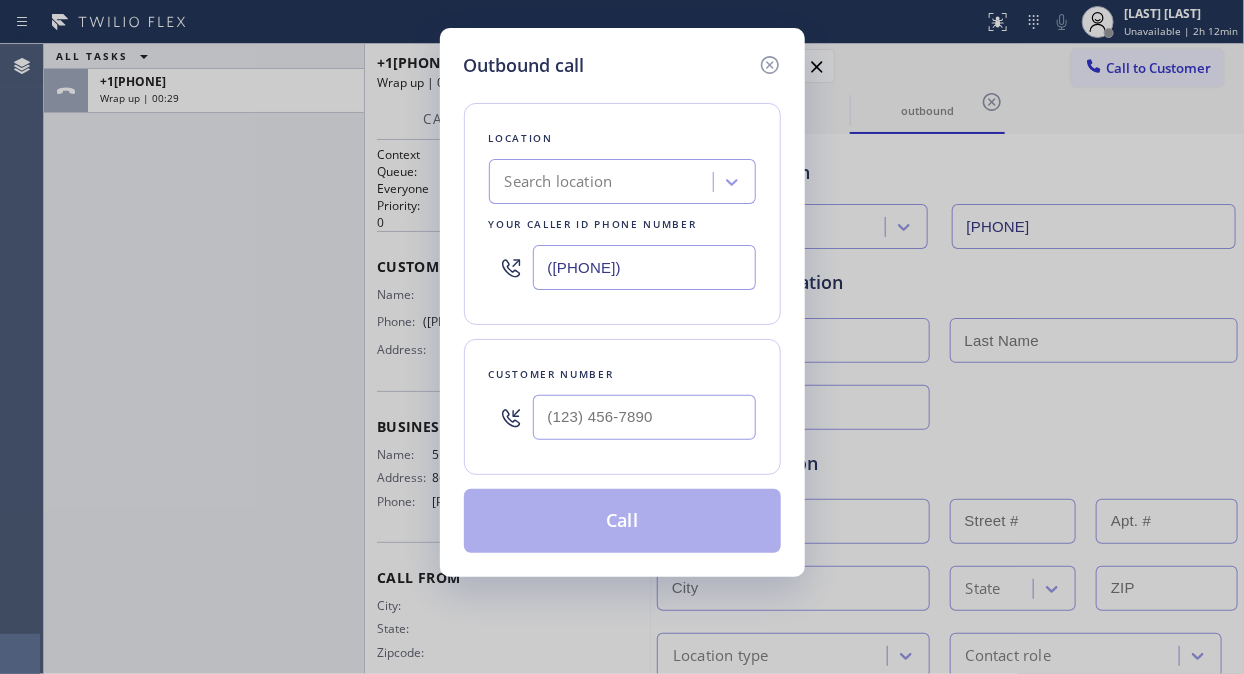 click on "([PHONE])" at bounding box center (644, 267) 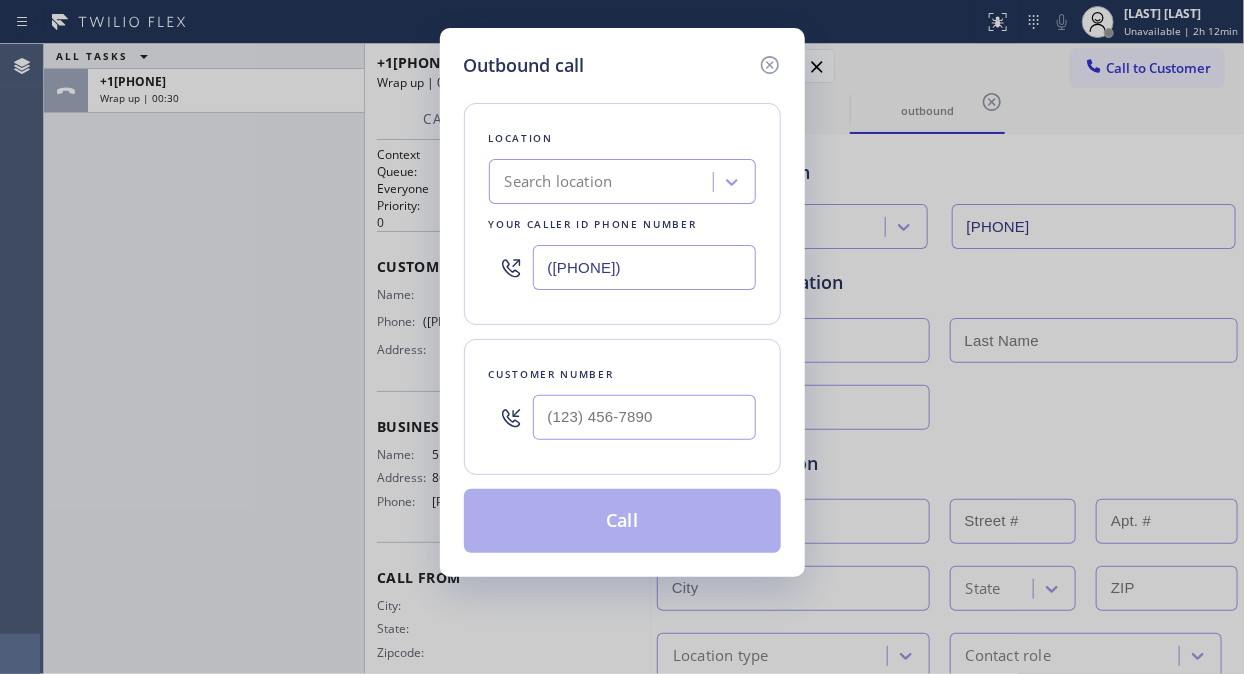 click on "([PHONE])" at bounding box center (644, 267) 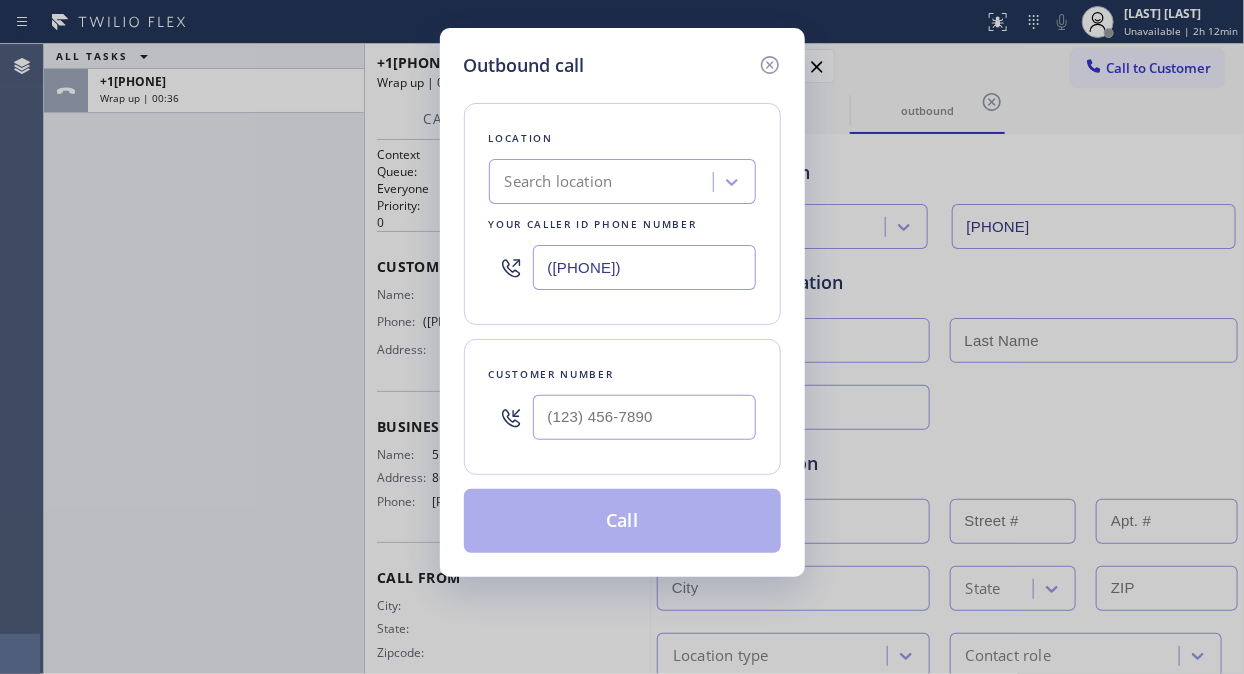 click on "Outbound call Location Search location Your caller id phone number ([PHONE]) Customer number Call" at bounding box center (622, 337) 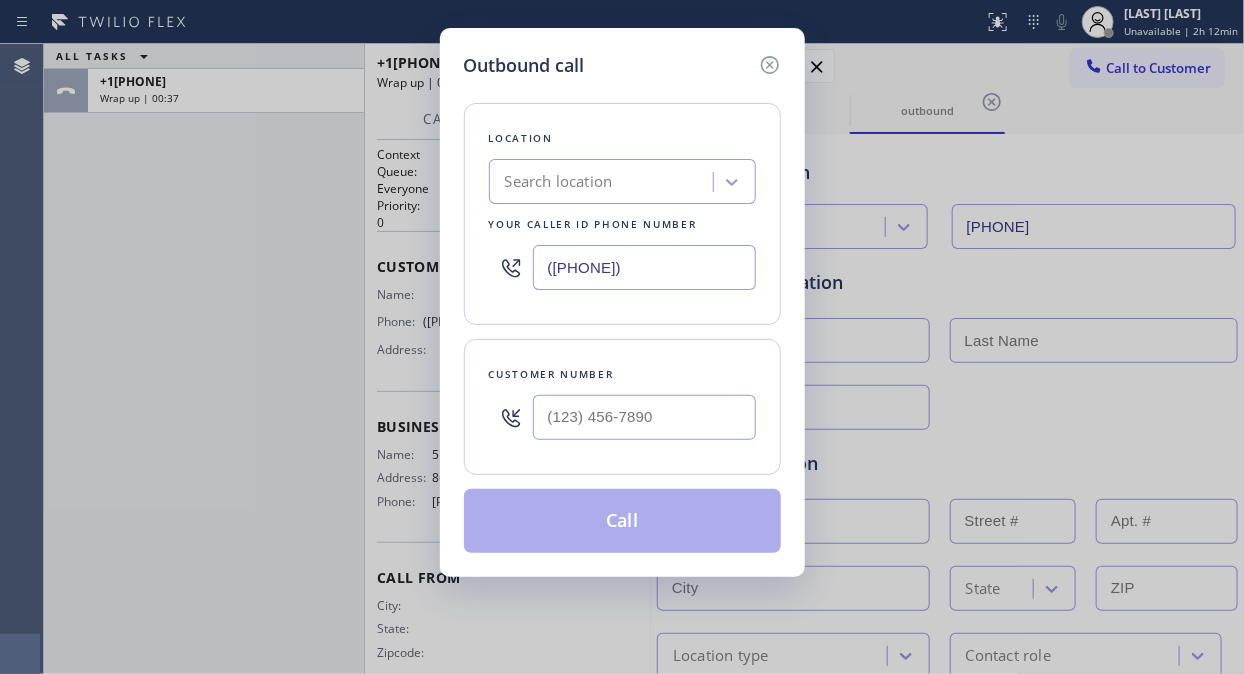 drag, startPoint x: 673, startPoint y: 261, endPoint x: 515, endPoint y: 265, distance: 158.05063 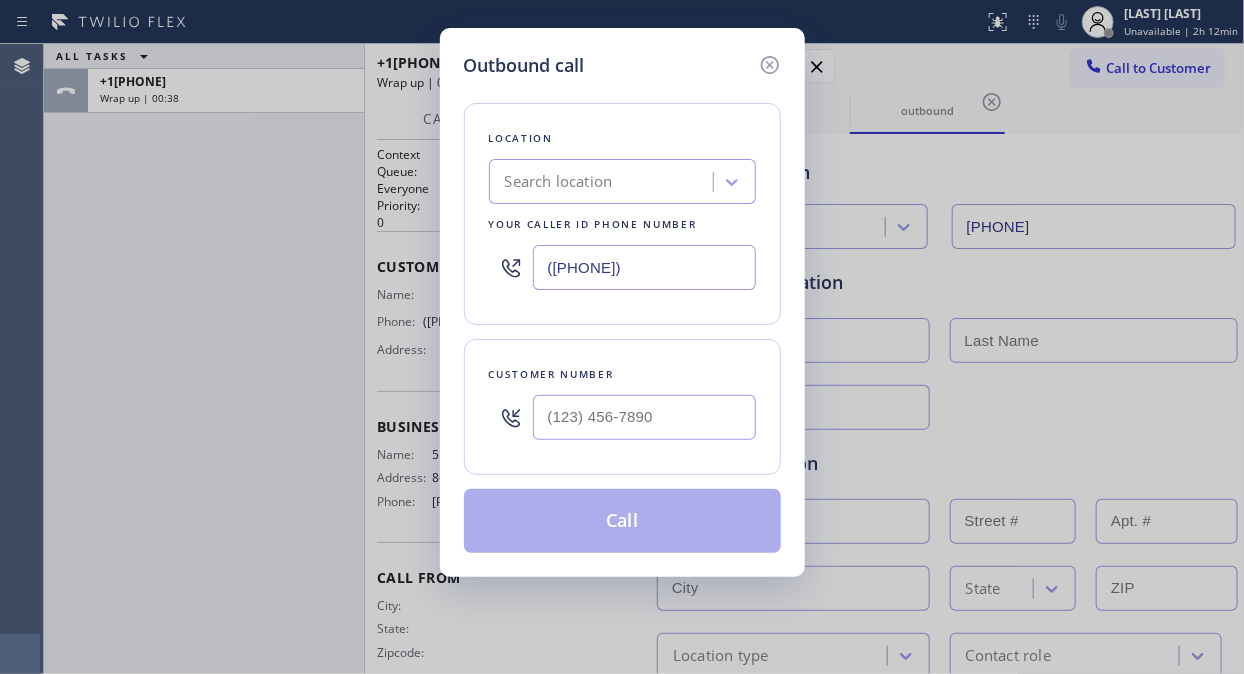 type on "([PHONE])" 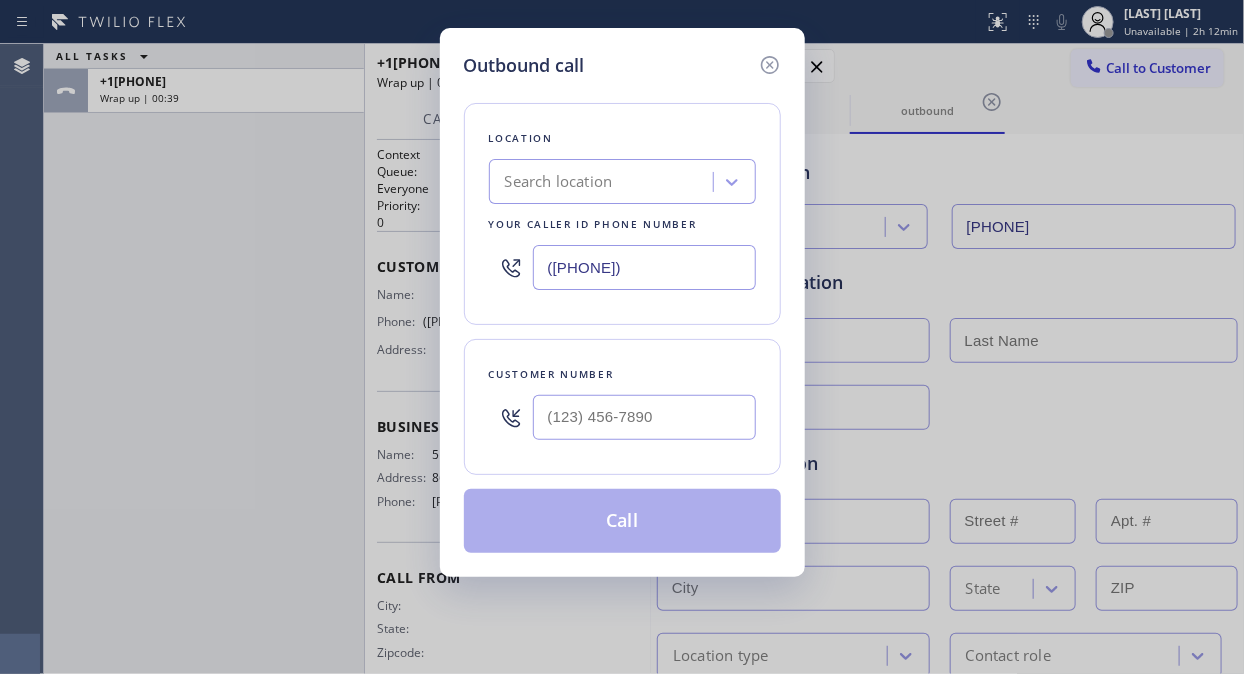 click on "([PHONE])" at bounding box center (622, 214) 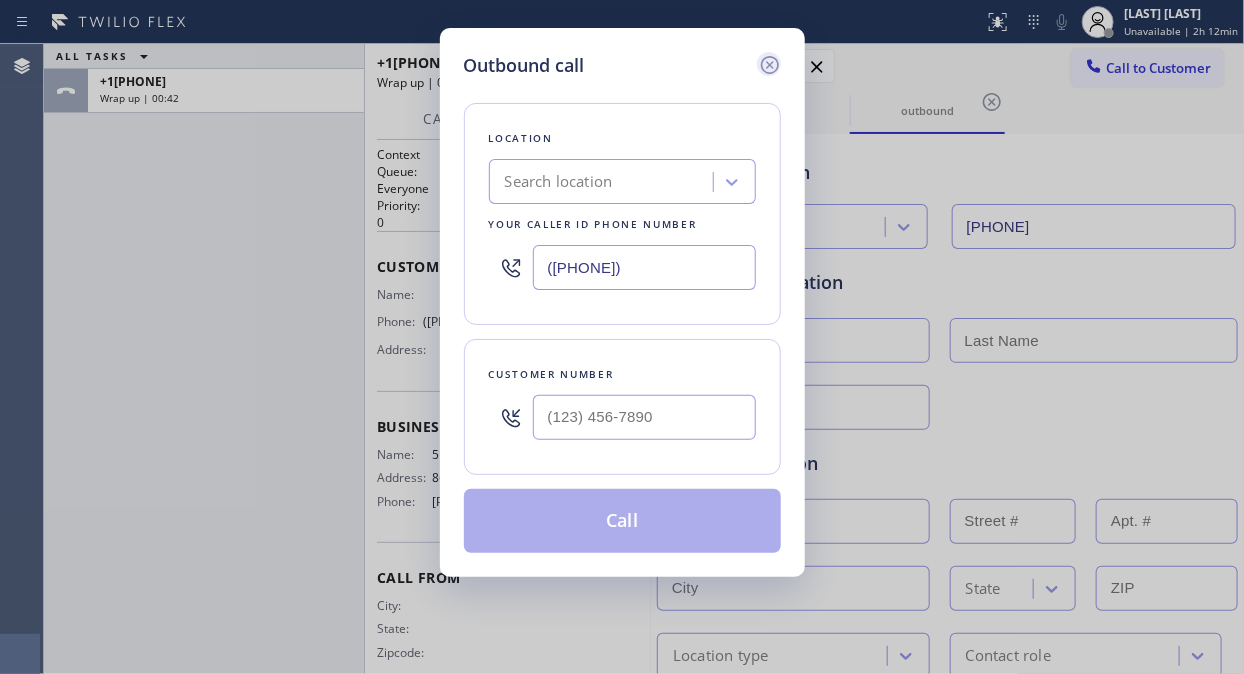 click 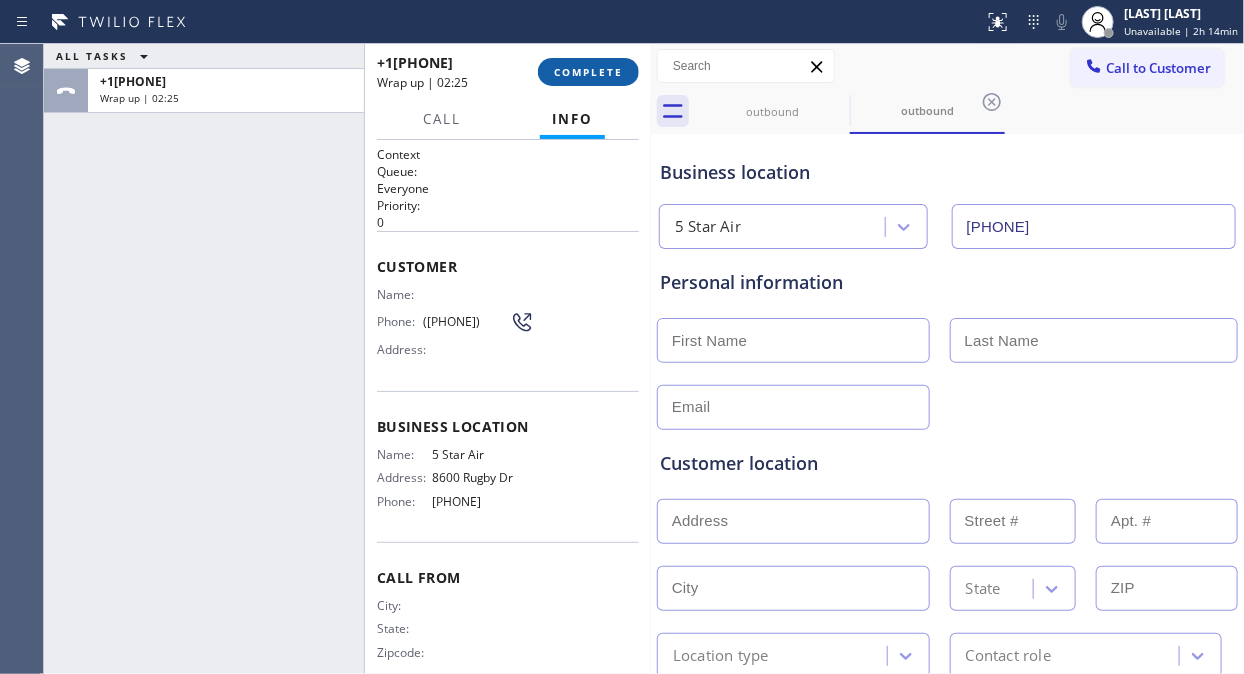 click on "COMPLETE" at bounding box center (588, 72) 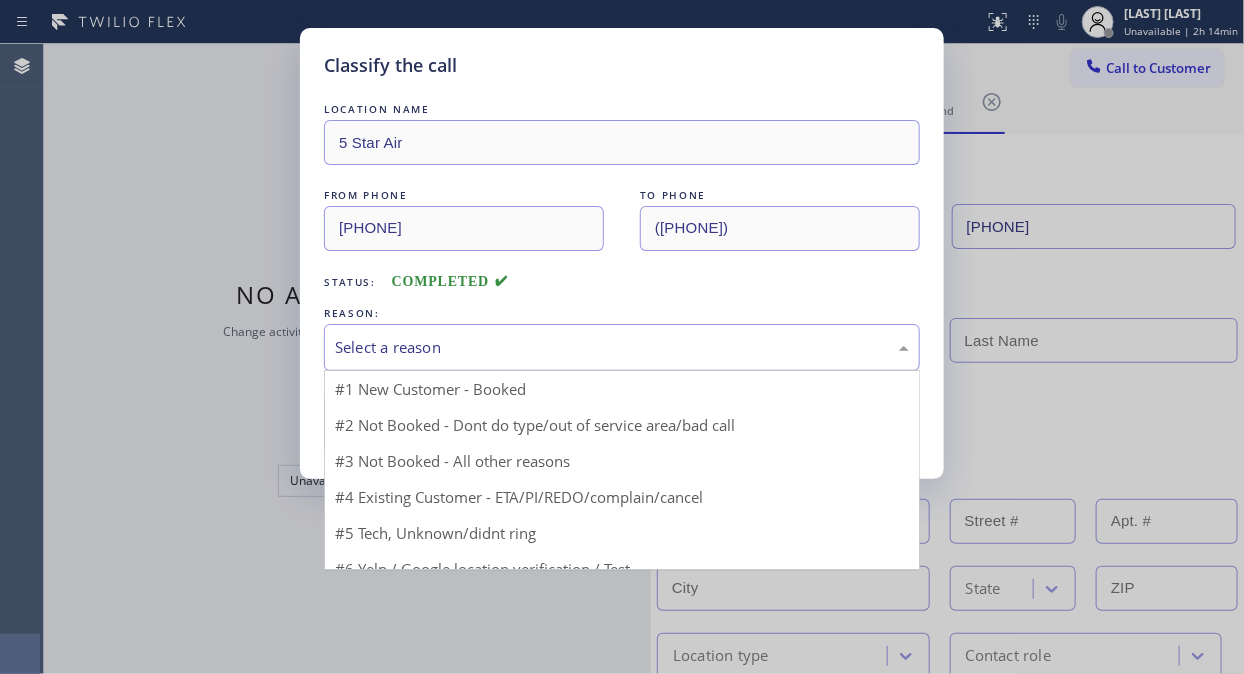 click on "Select a reason" at bounding box center [622, 347] 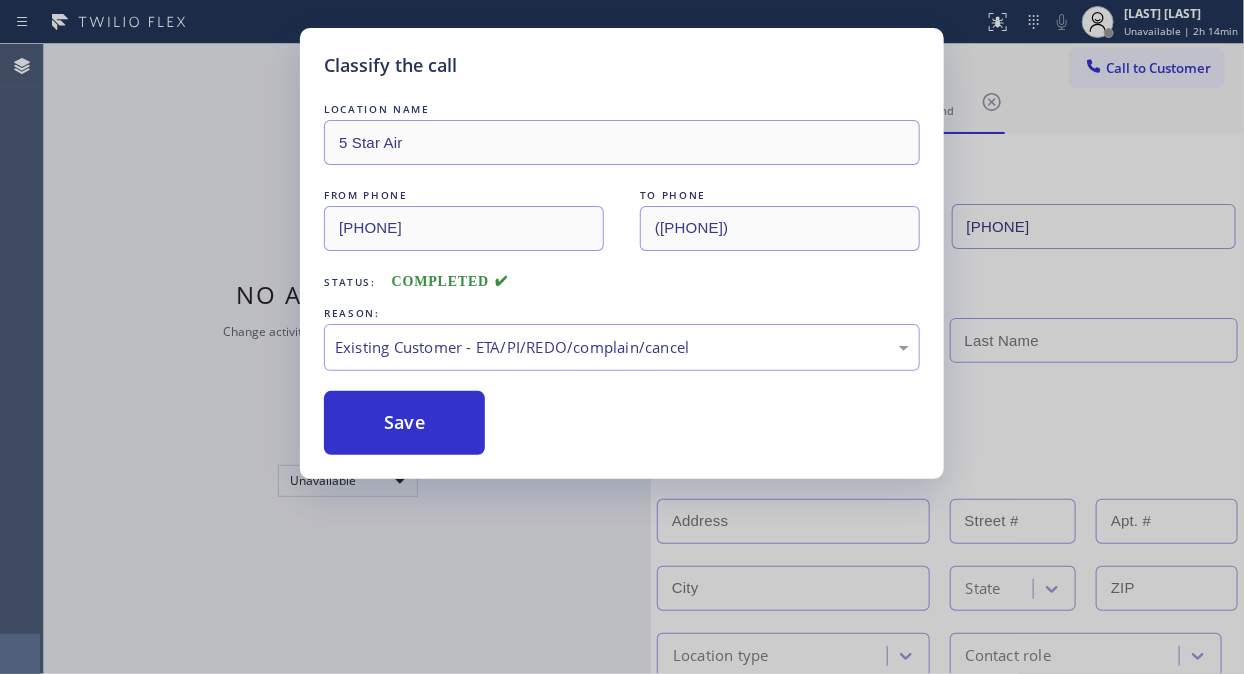 drag, startPoint x: 403, startPoint y: 445, endPoint x: 657, endPoint y: 602, distance: 298.6051 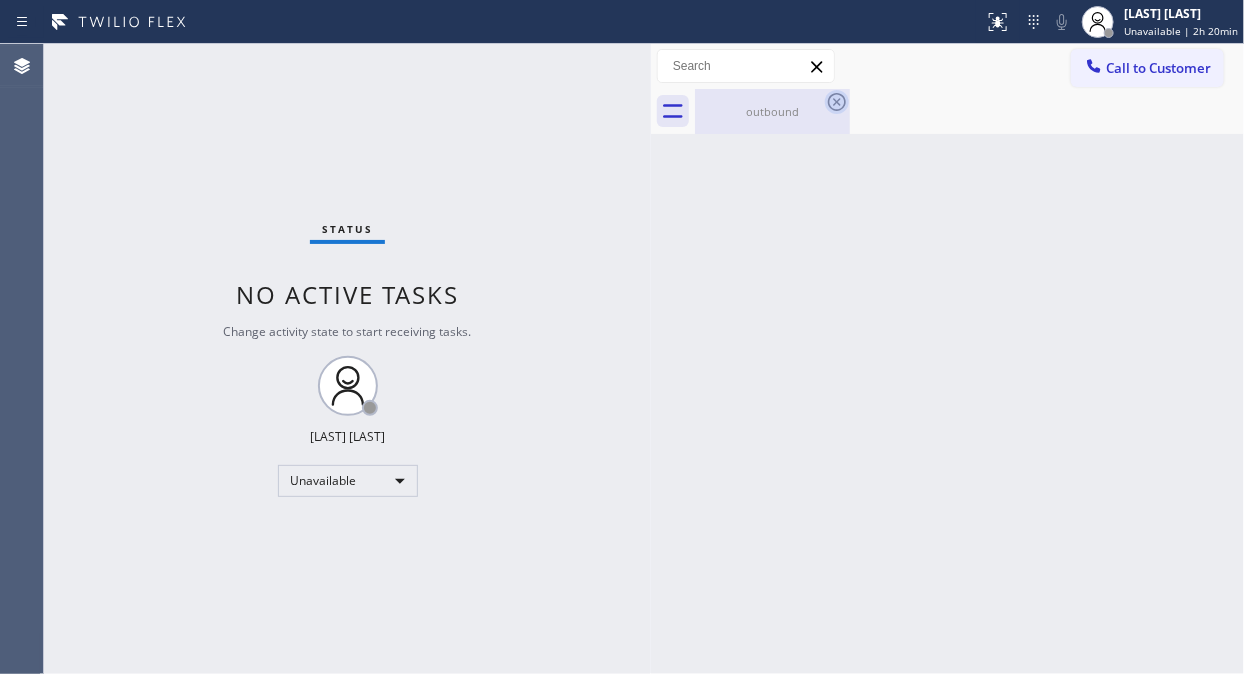click 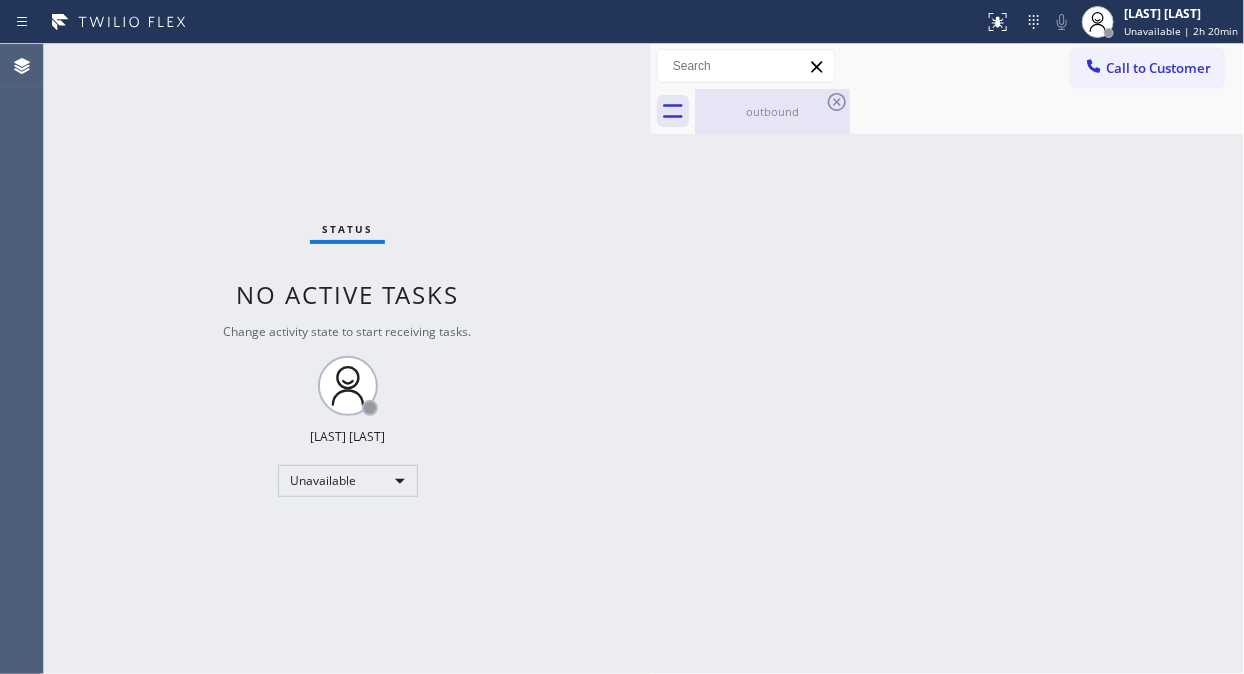 click on "outbound" at bounding box center [772, 111] 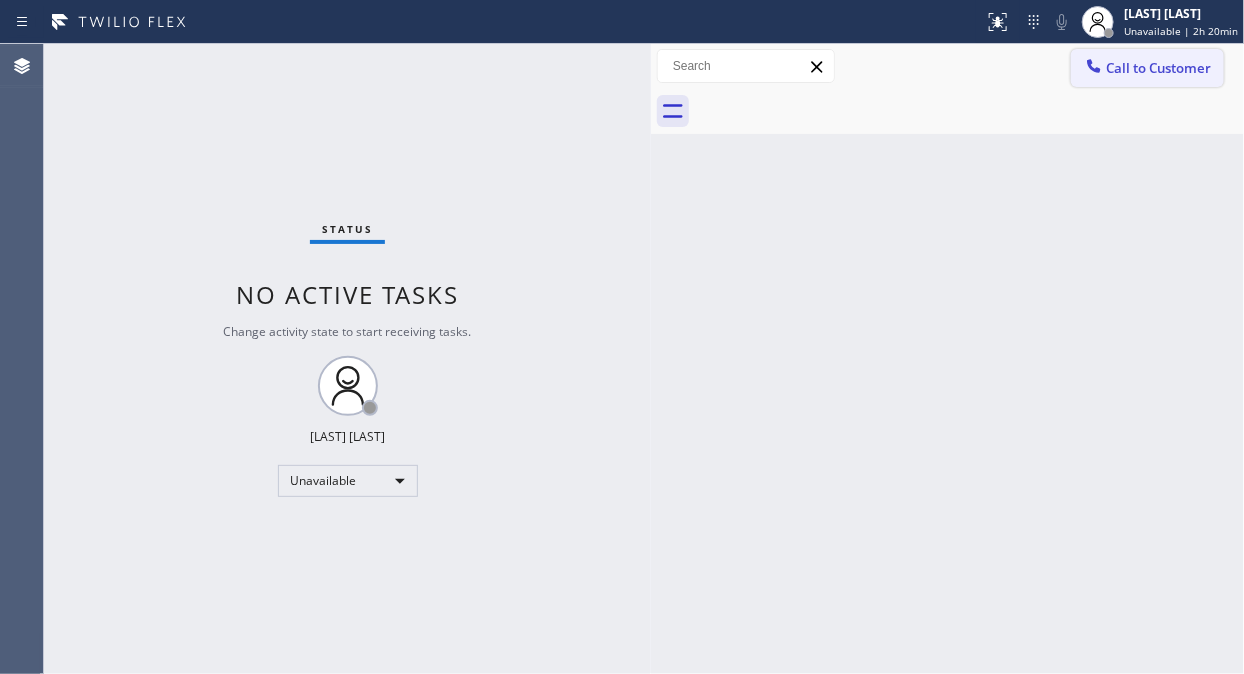click 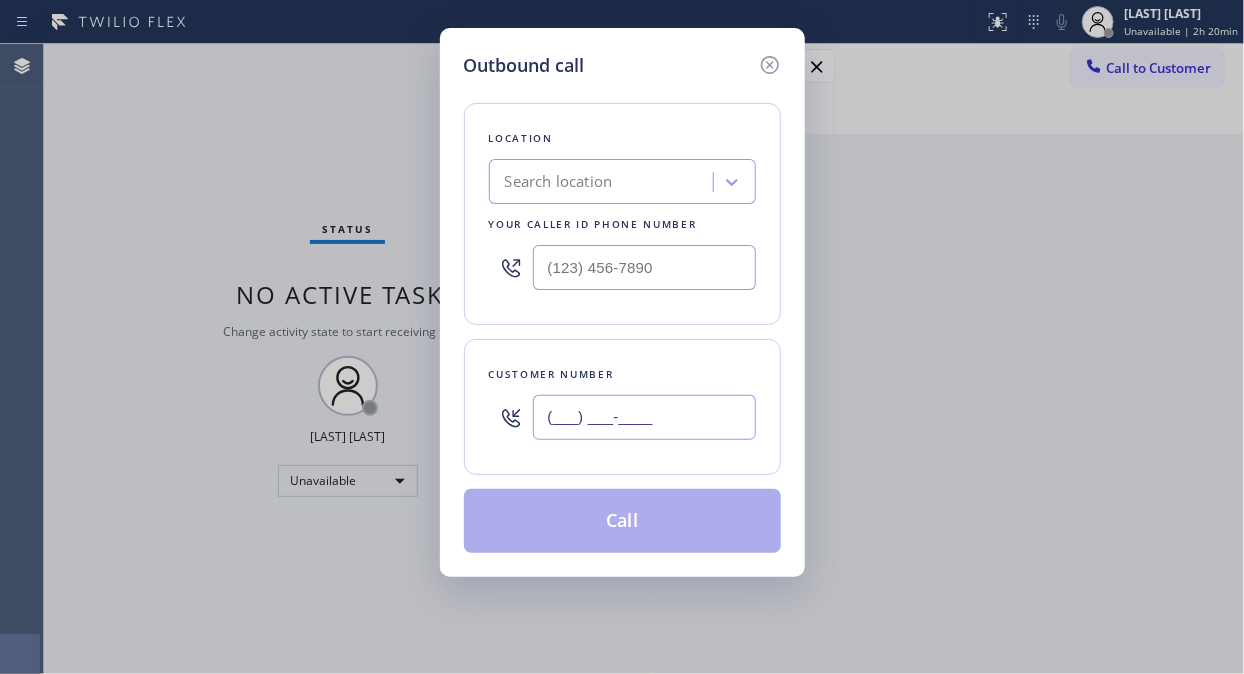 click on "(___) ___-____" at bounding box center [644, 417] 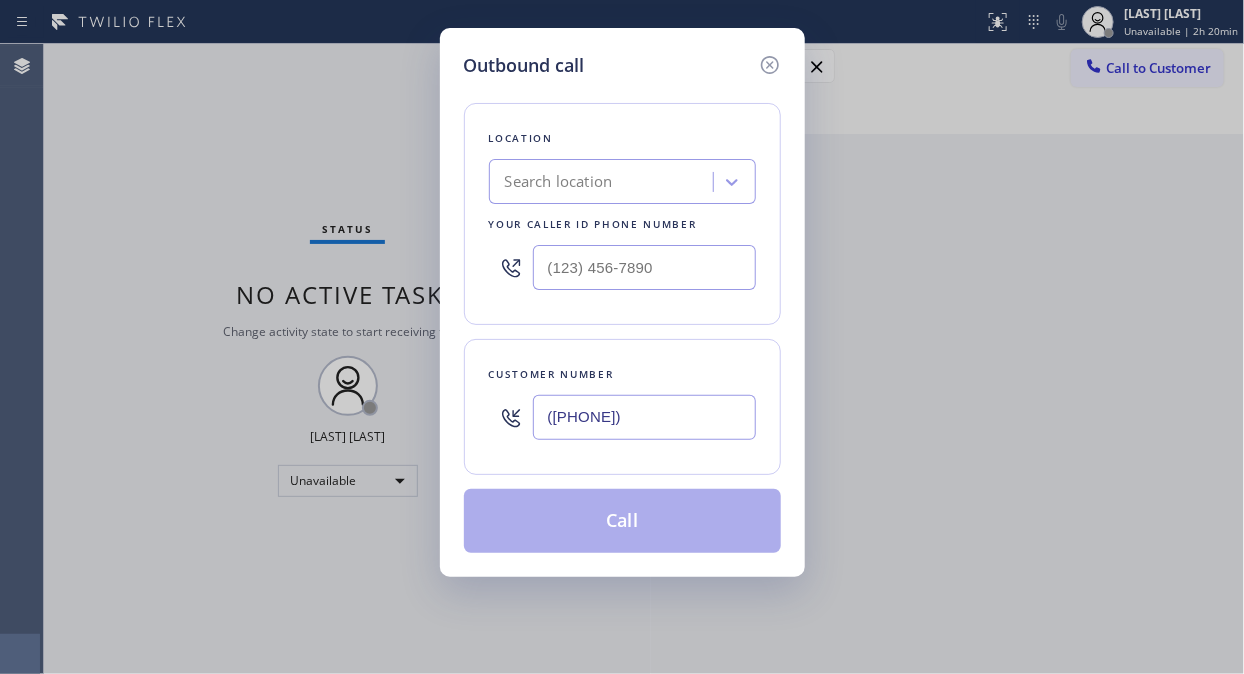 drag, startPoint x: 698, startPoint y: 420, endPoint x: 544, endPoint y: 426, distance: 154.11684 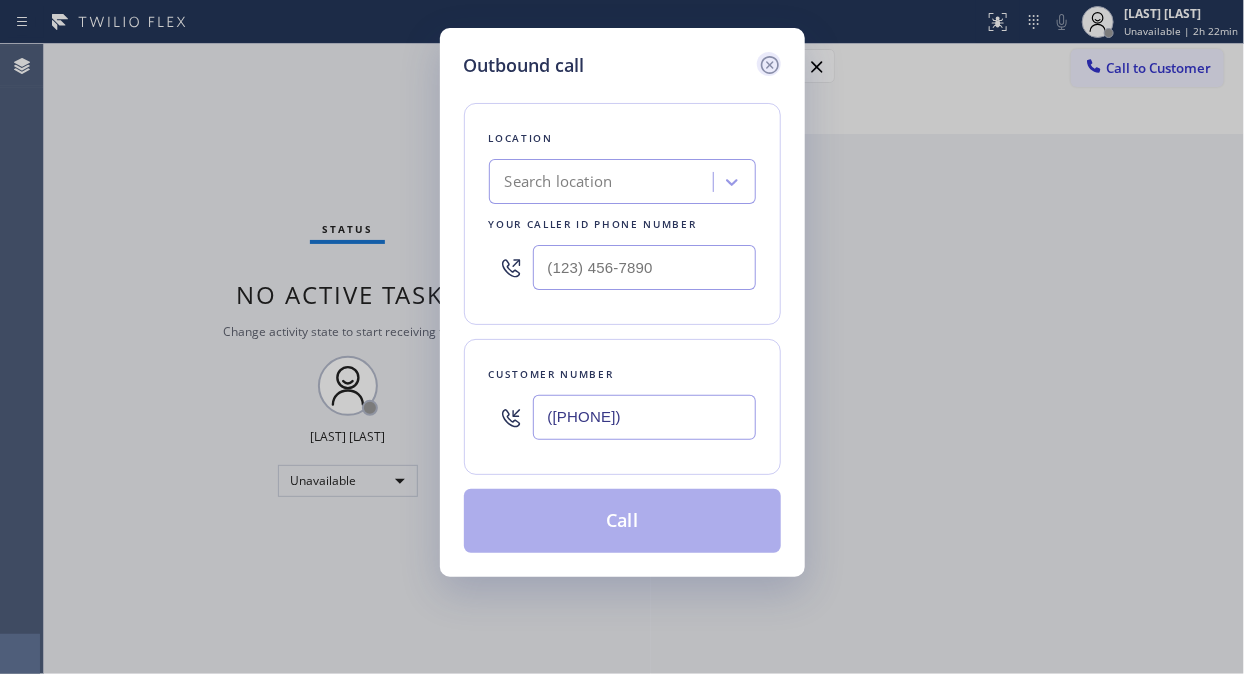 click 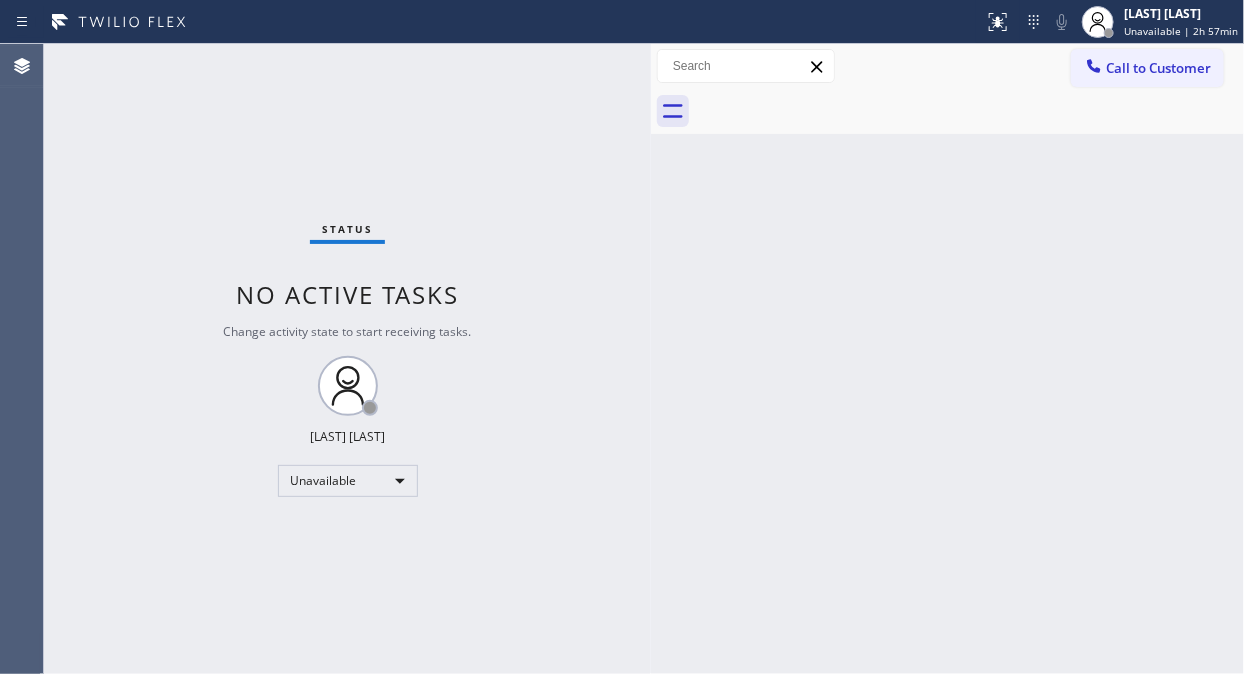 click on "Call to Customer" at bounding box center (1158, 68) 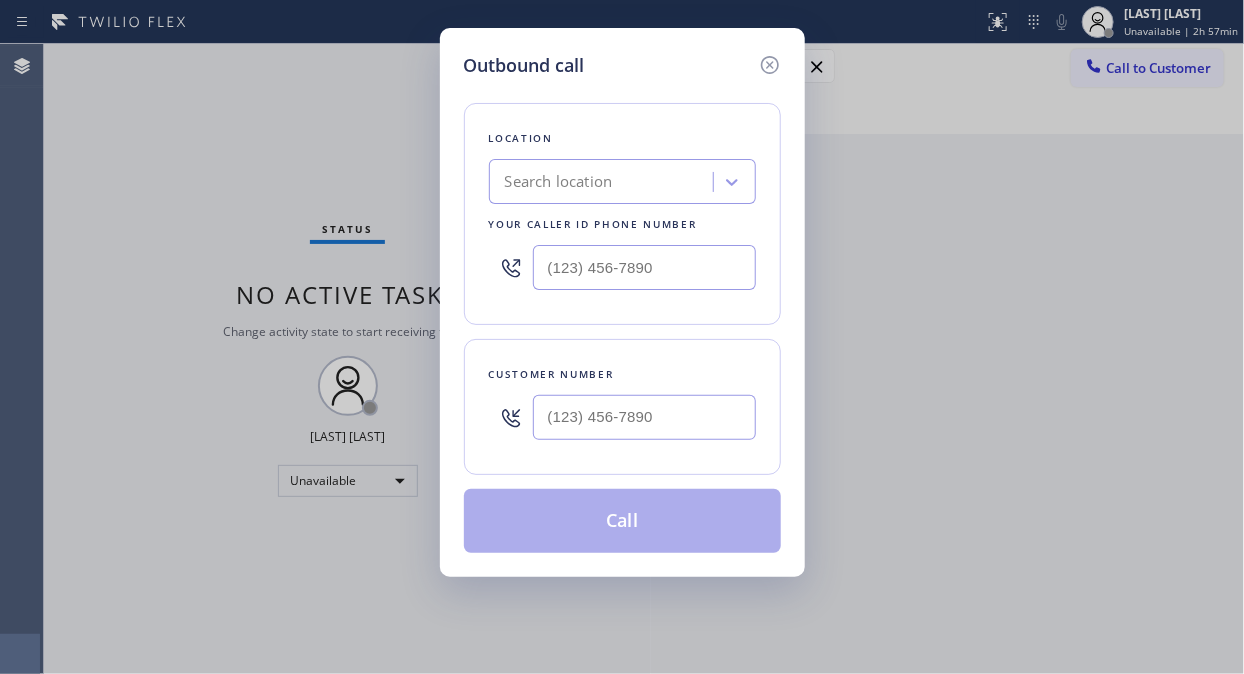 click on "Search location" at bounding box center [604, 182] 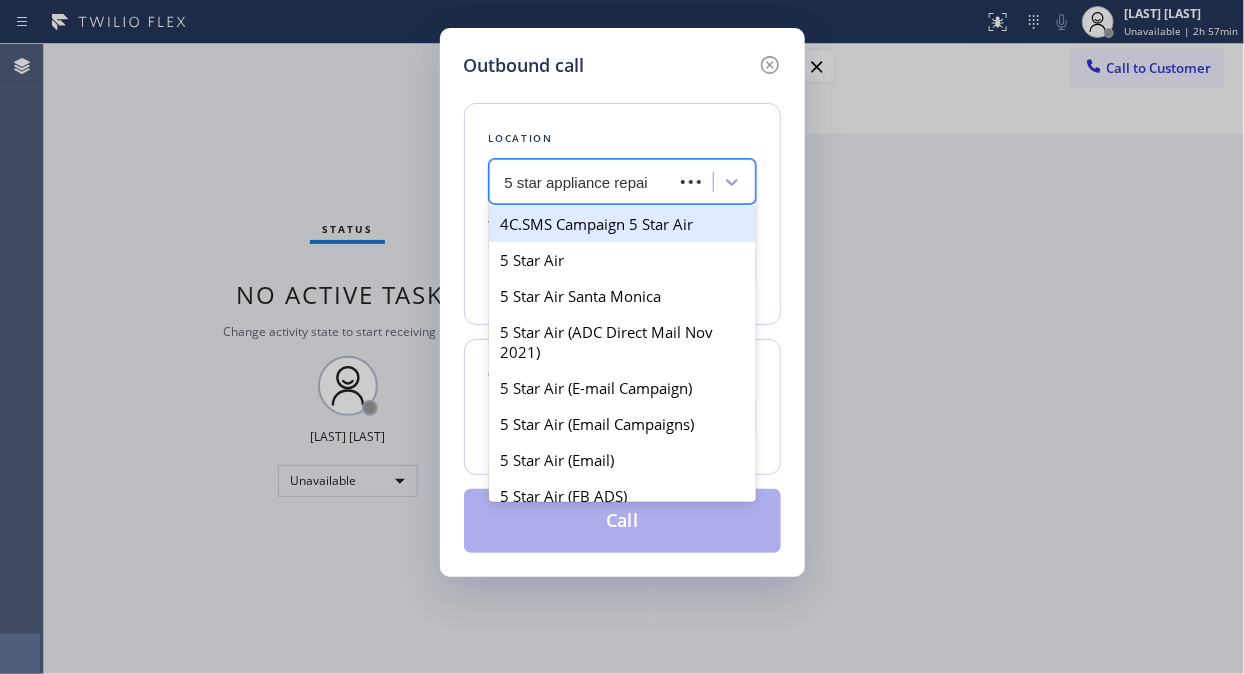 type on "5 star appliance repair" 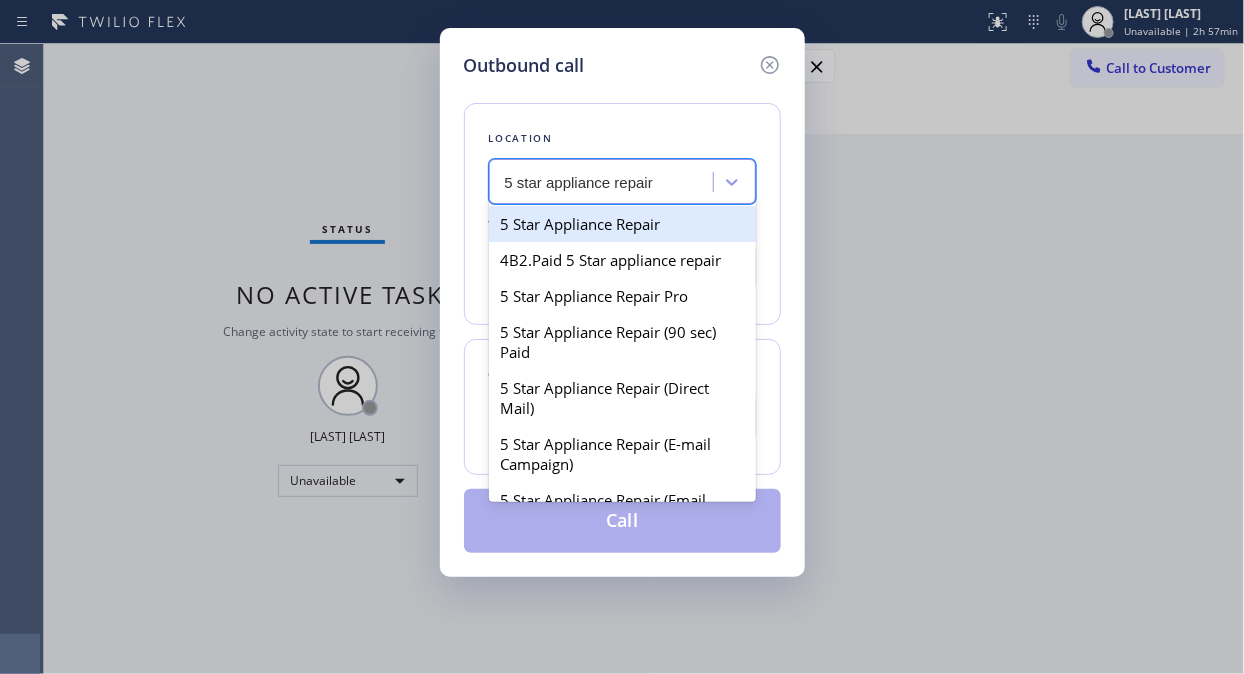 click on "5 Star Appliance Repair" at bounding box center (622, 224) 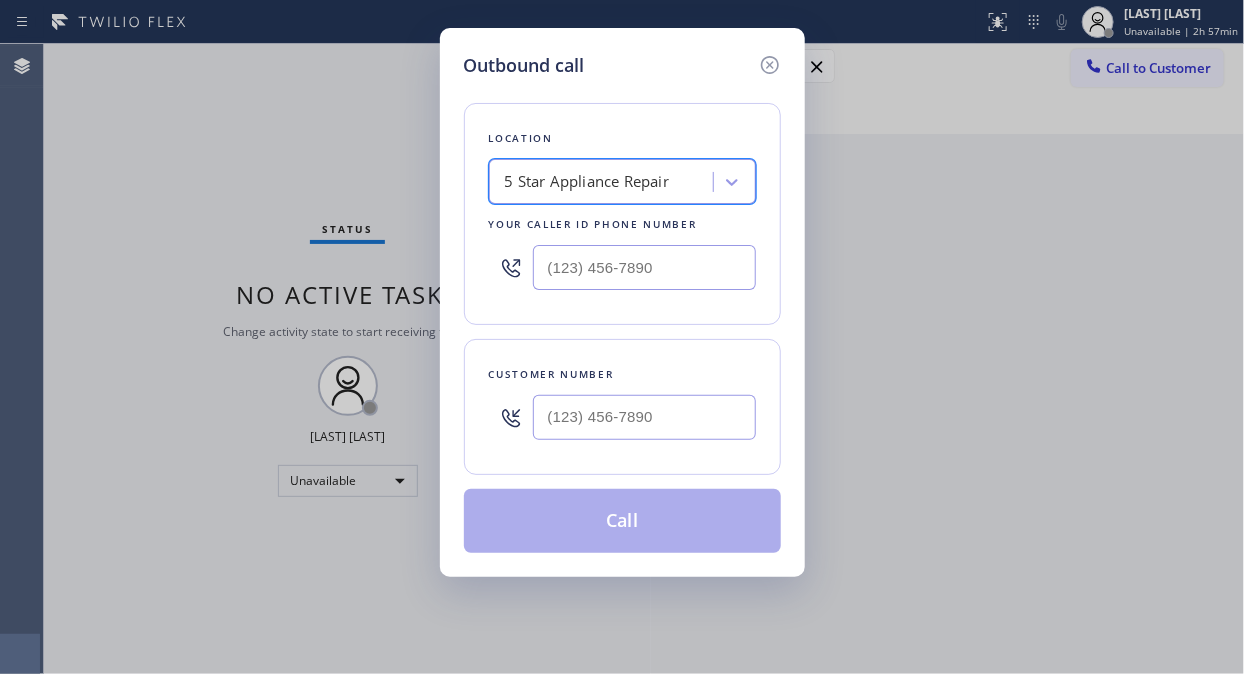 type 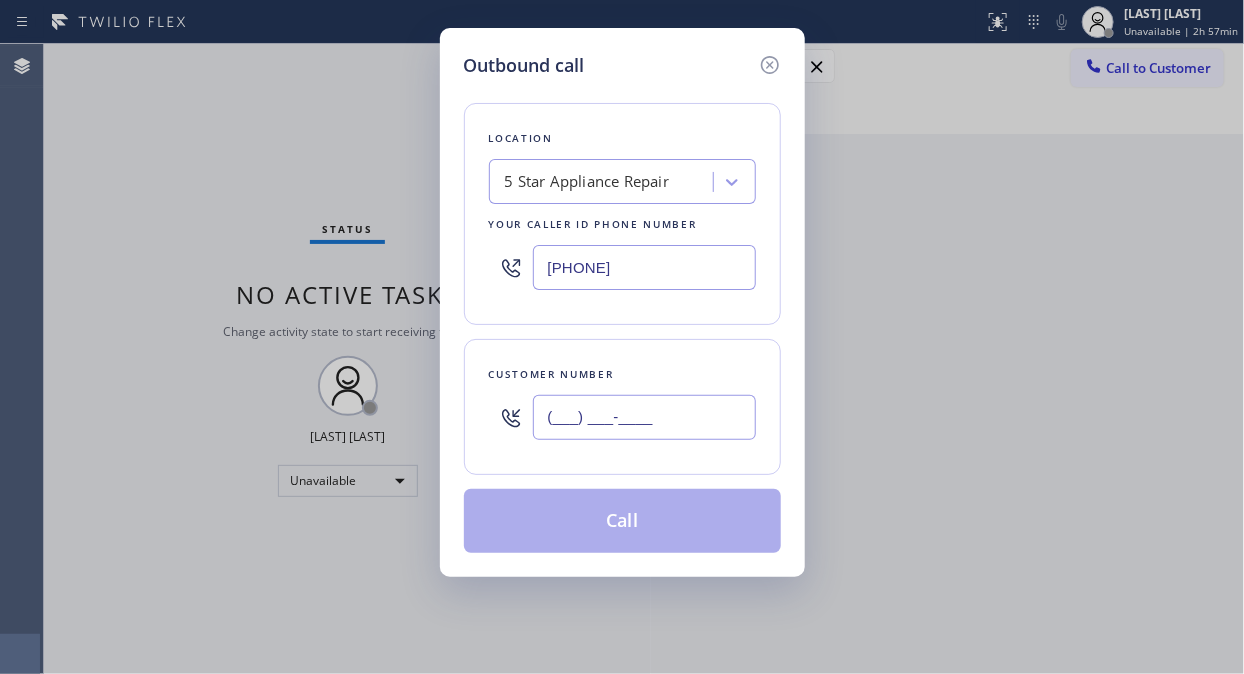 click on "(___) ___-____" at bounding box center [644, 417] 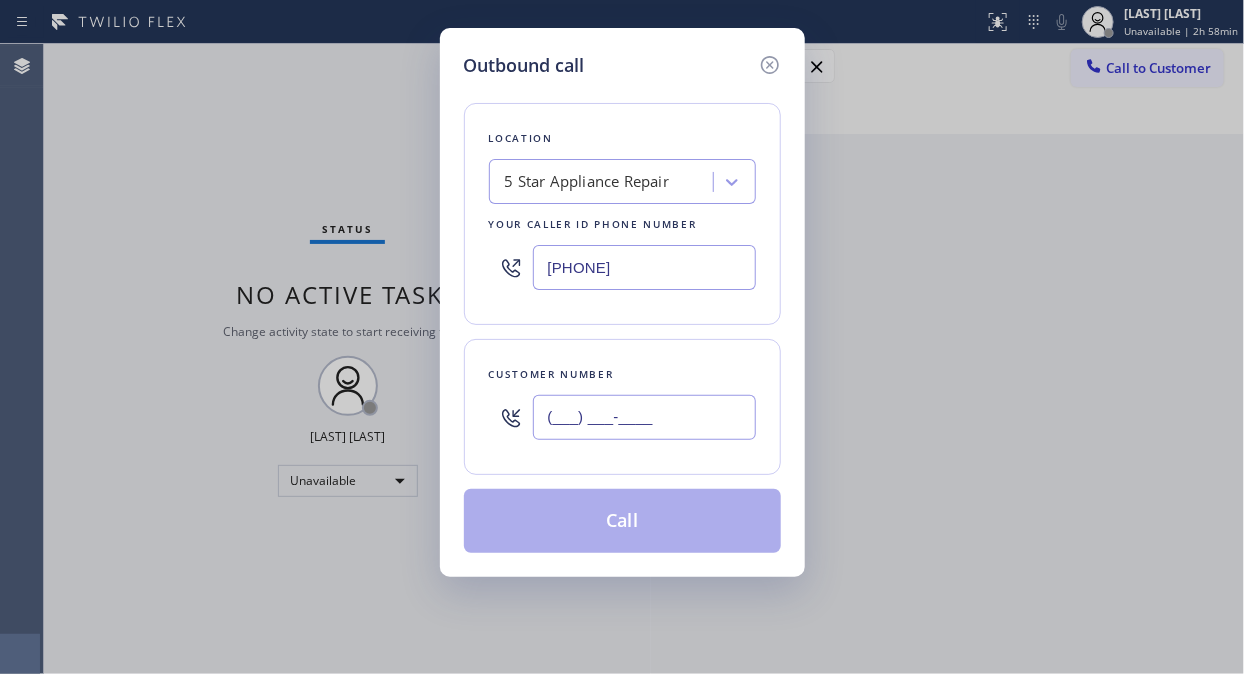 paste on "([PHONE])" 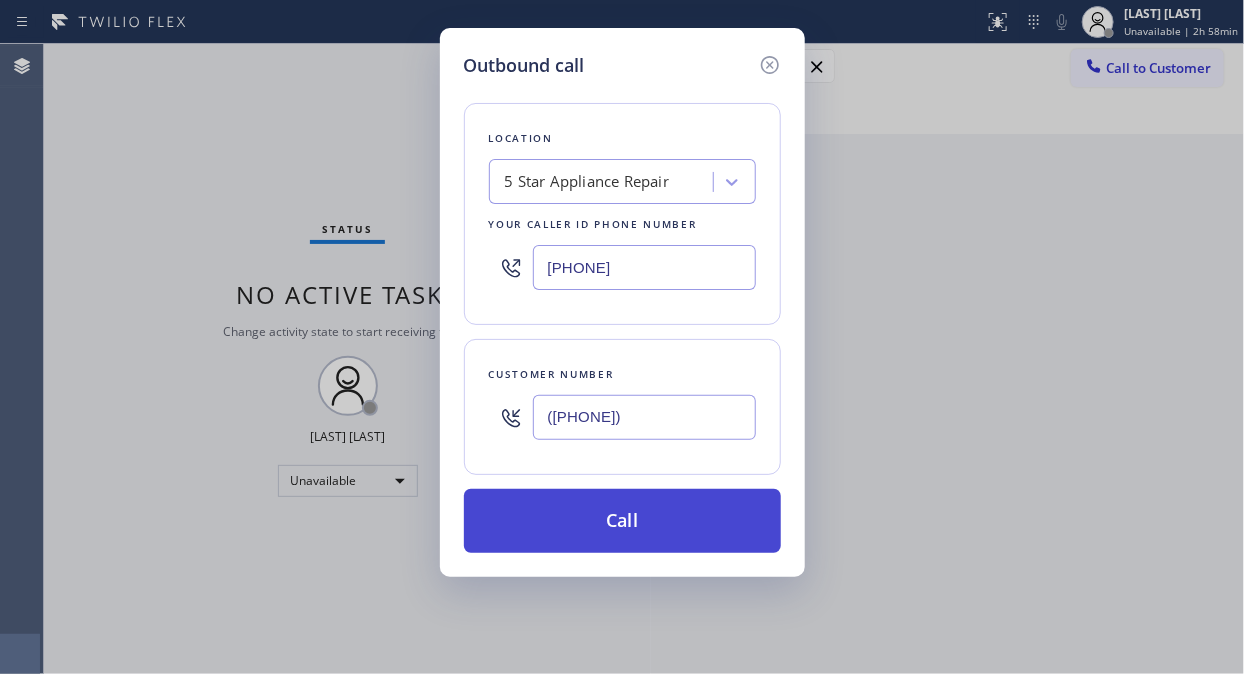 type on "([PHONE])" 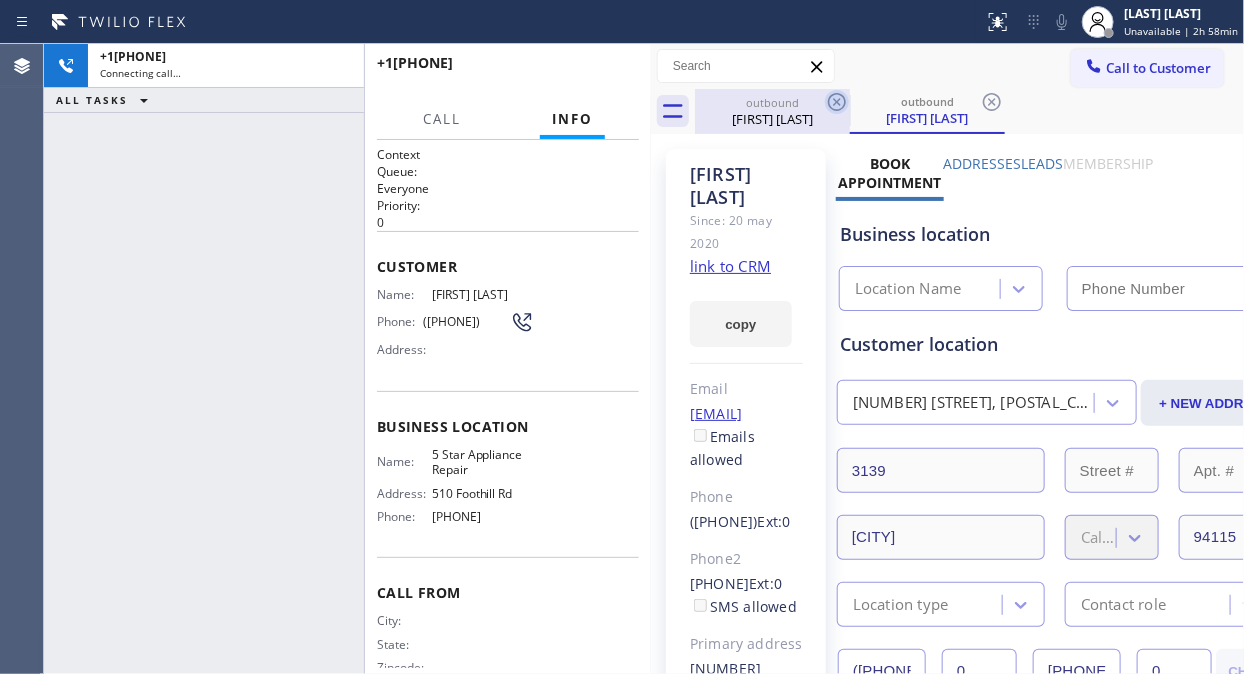 type on "[PHONE]" 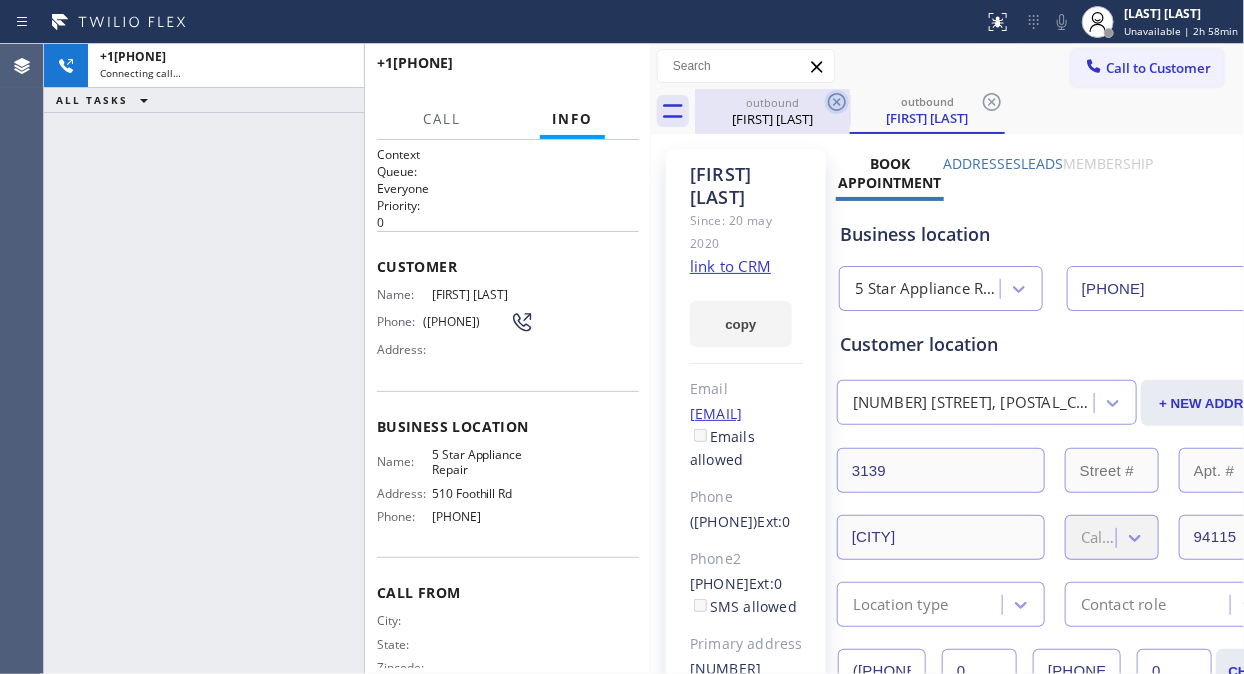click 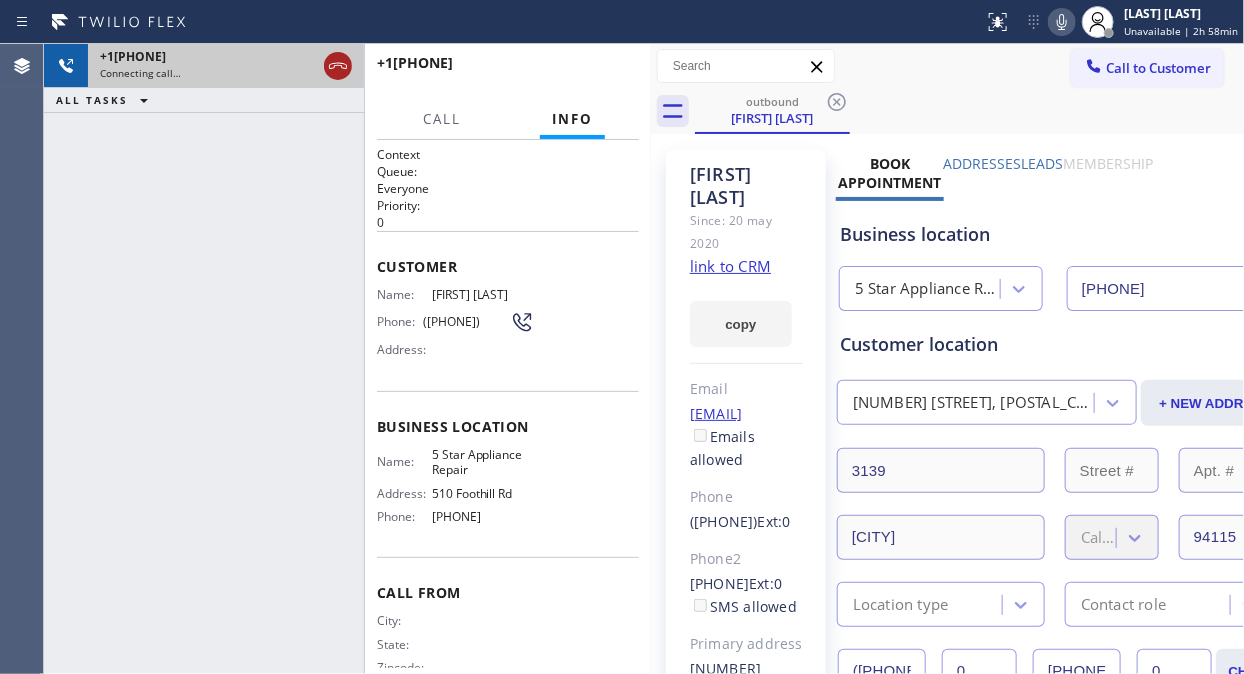 click 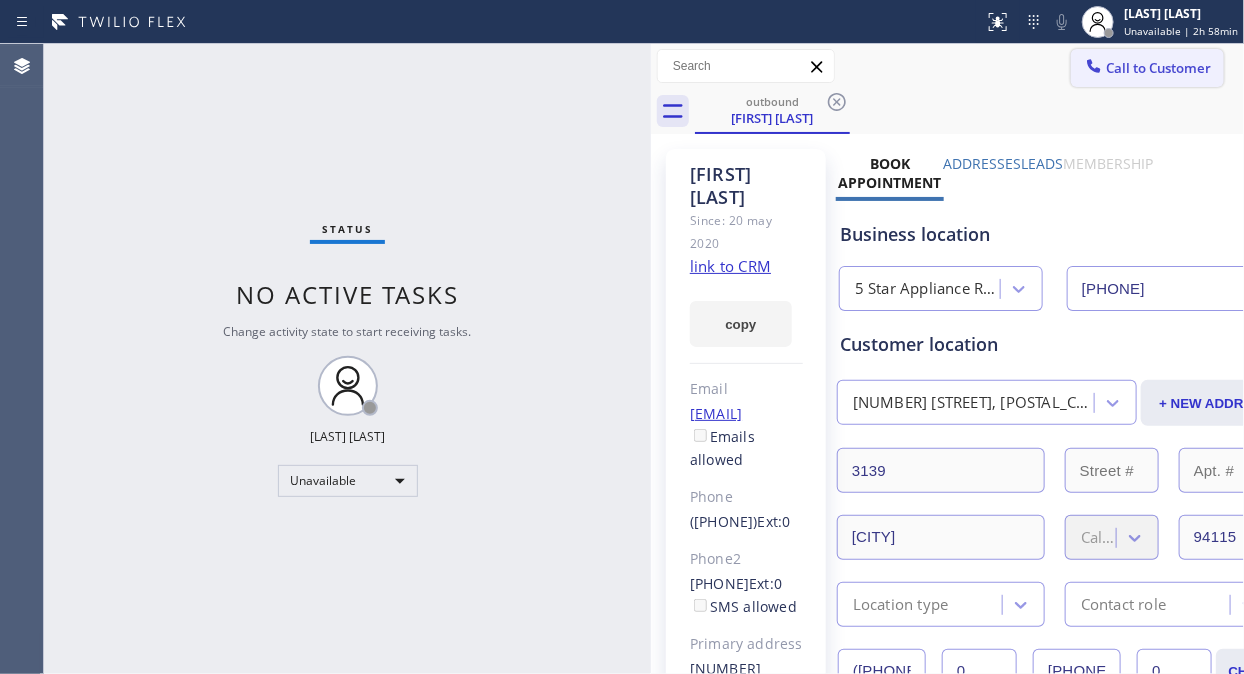 click on "Call to Customer" at bounding box center [1147, 68] 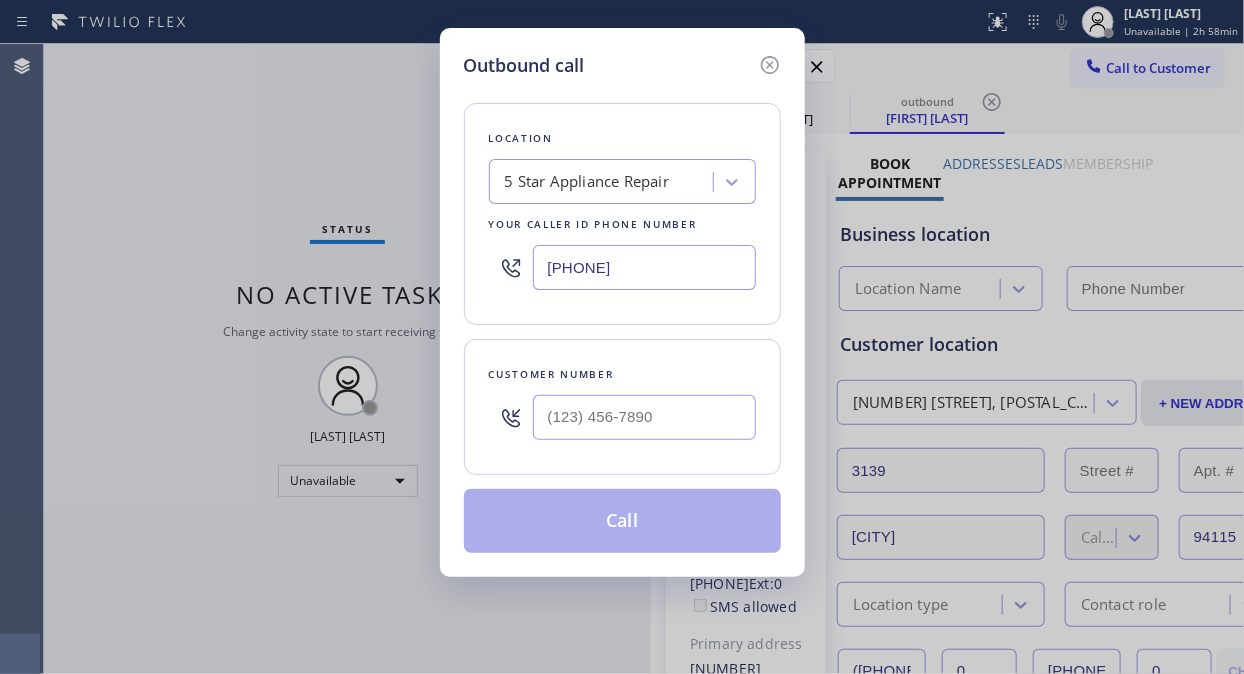 type on "[PHONE]" 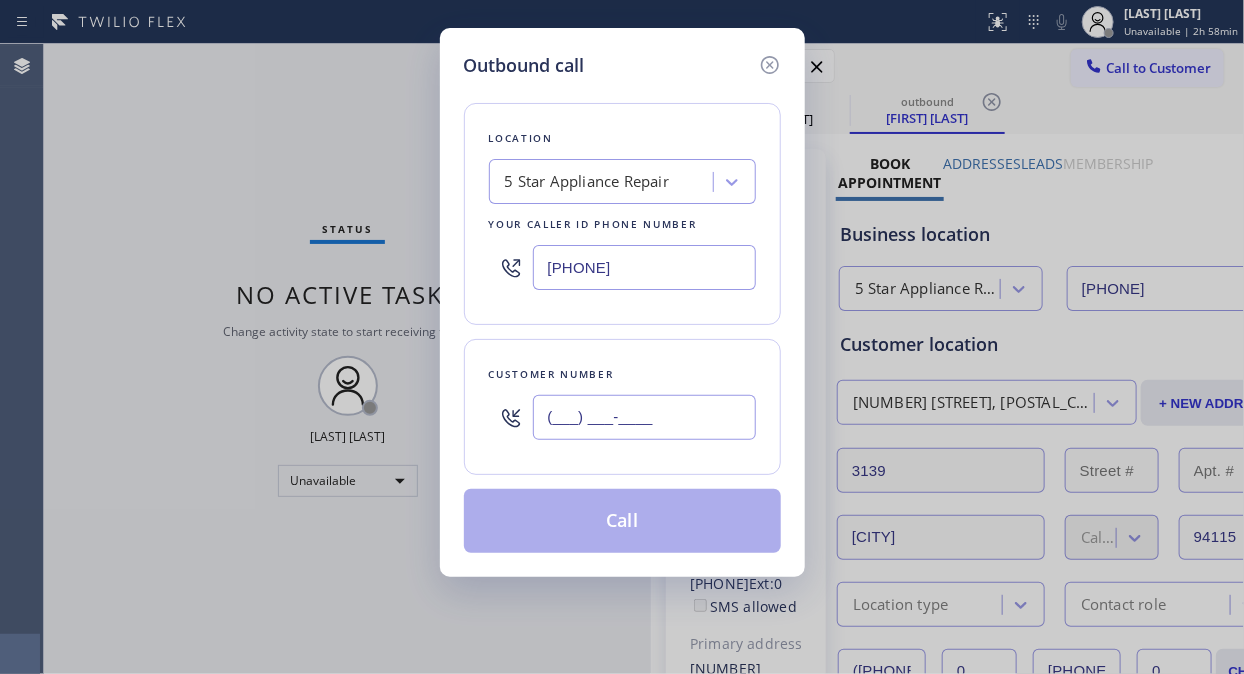 click on "(___) ___-____" at bounding box center [644, 417] 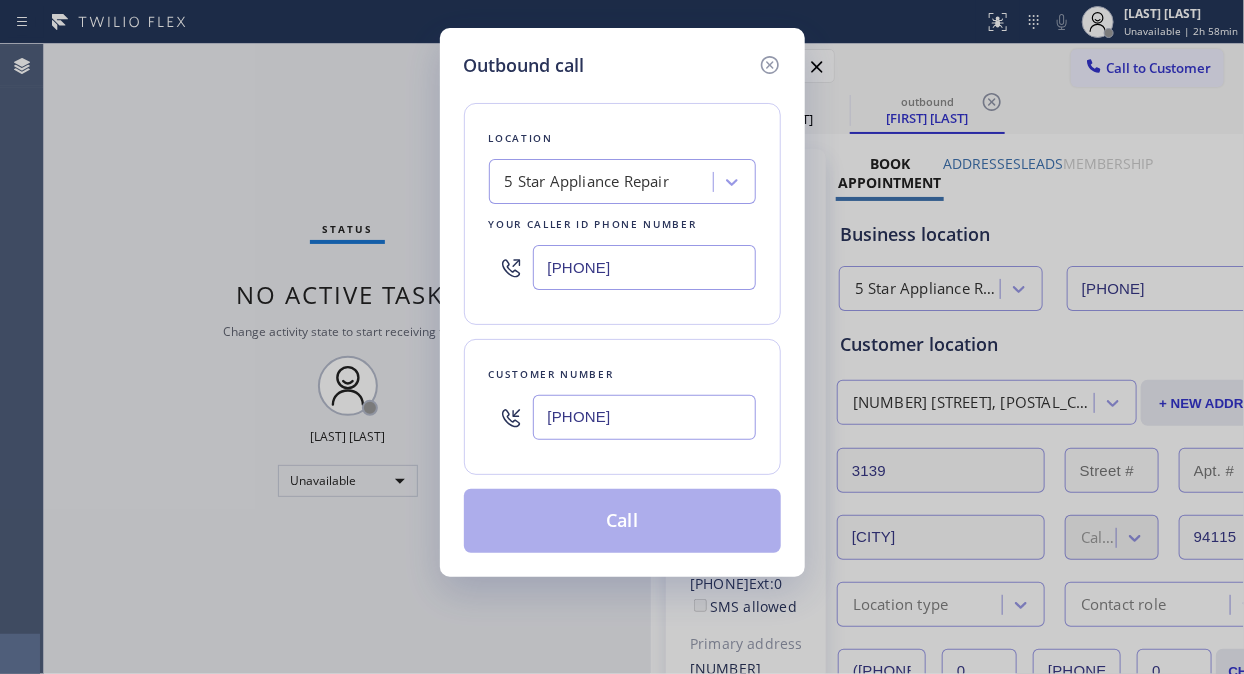 type on "[PHONE]" 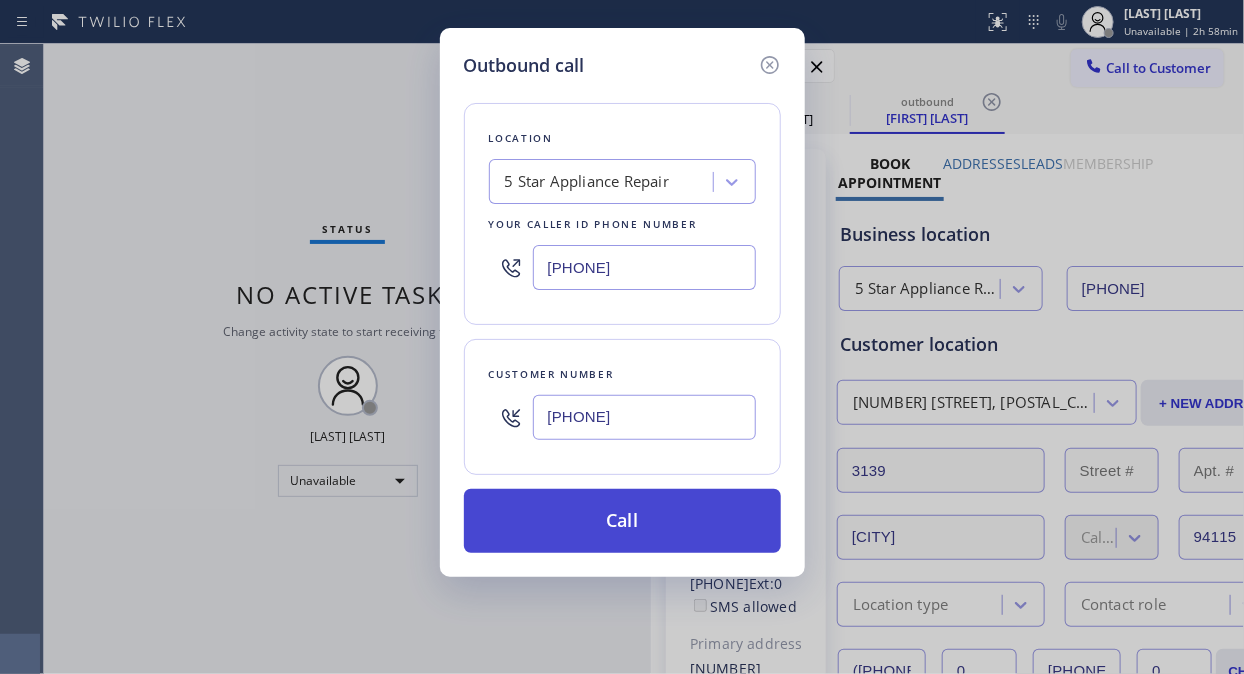 click on "Call" at bounding box center (622, 521) 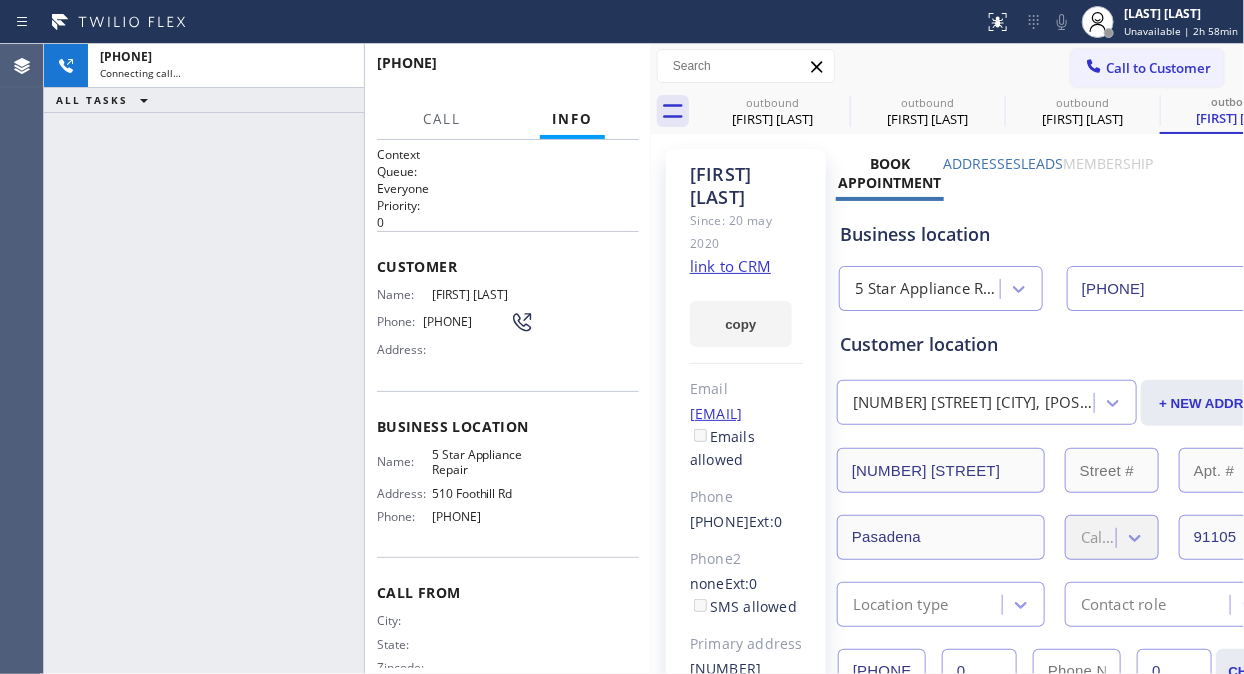 type on "[PHONE]" 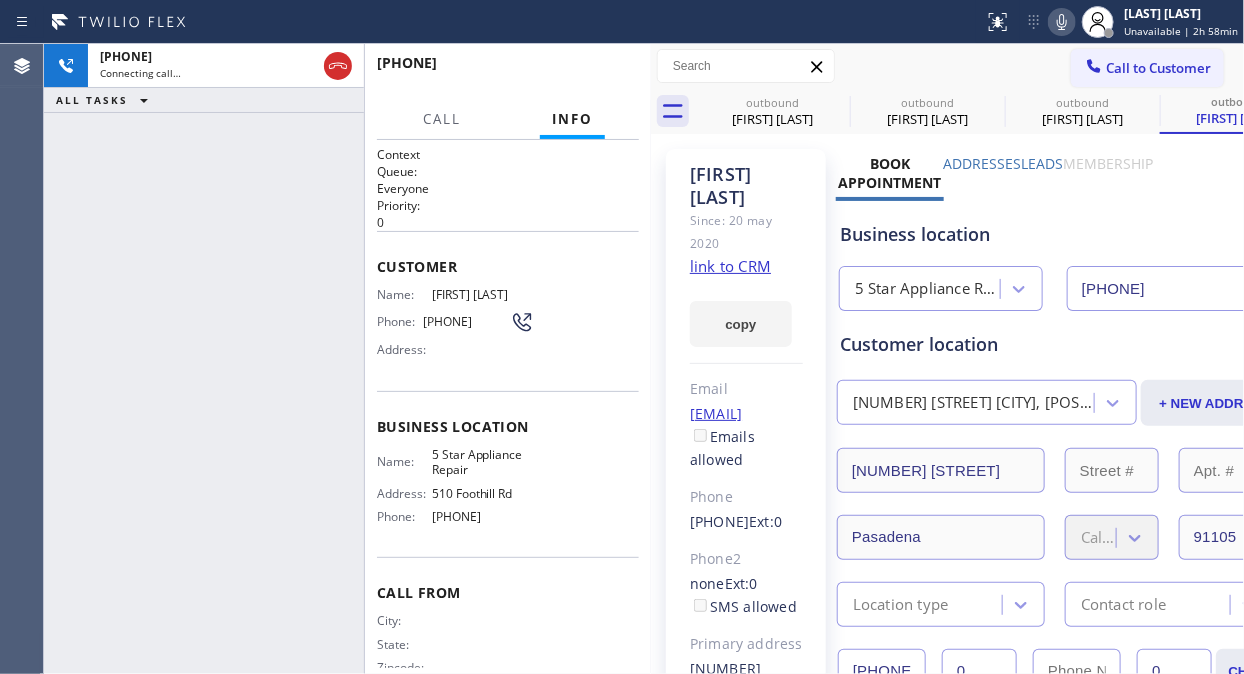 click 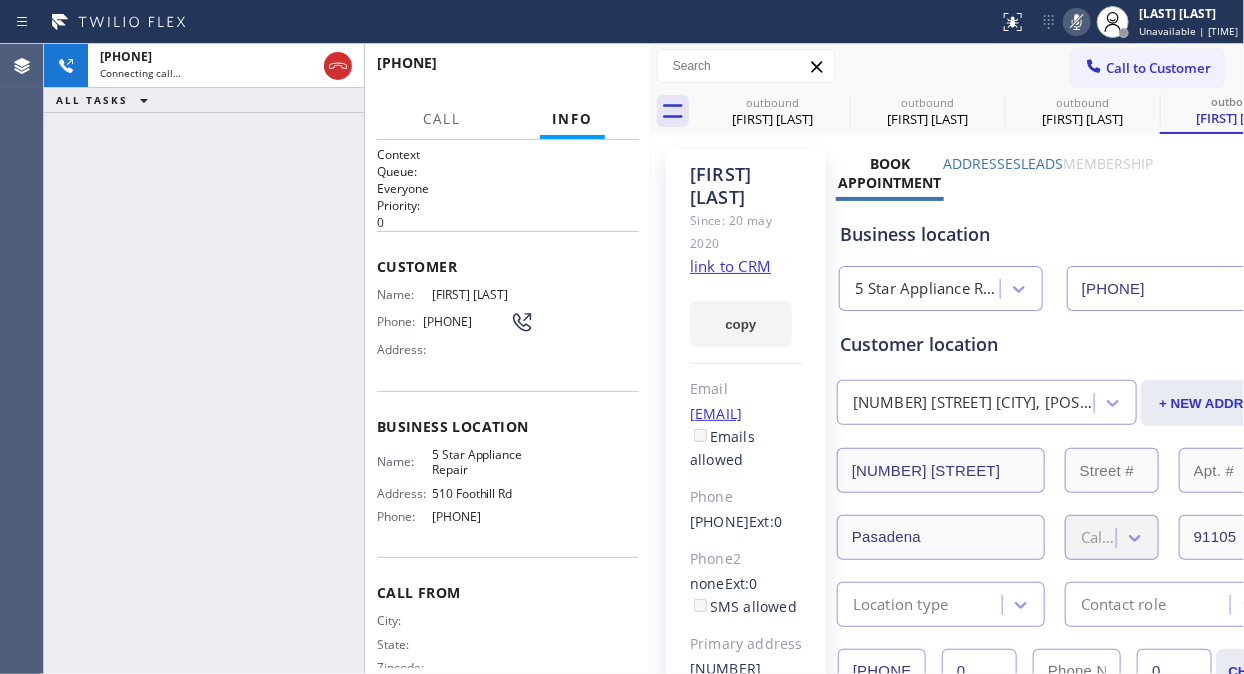 click 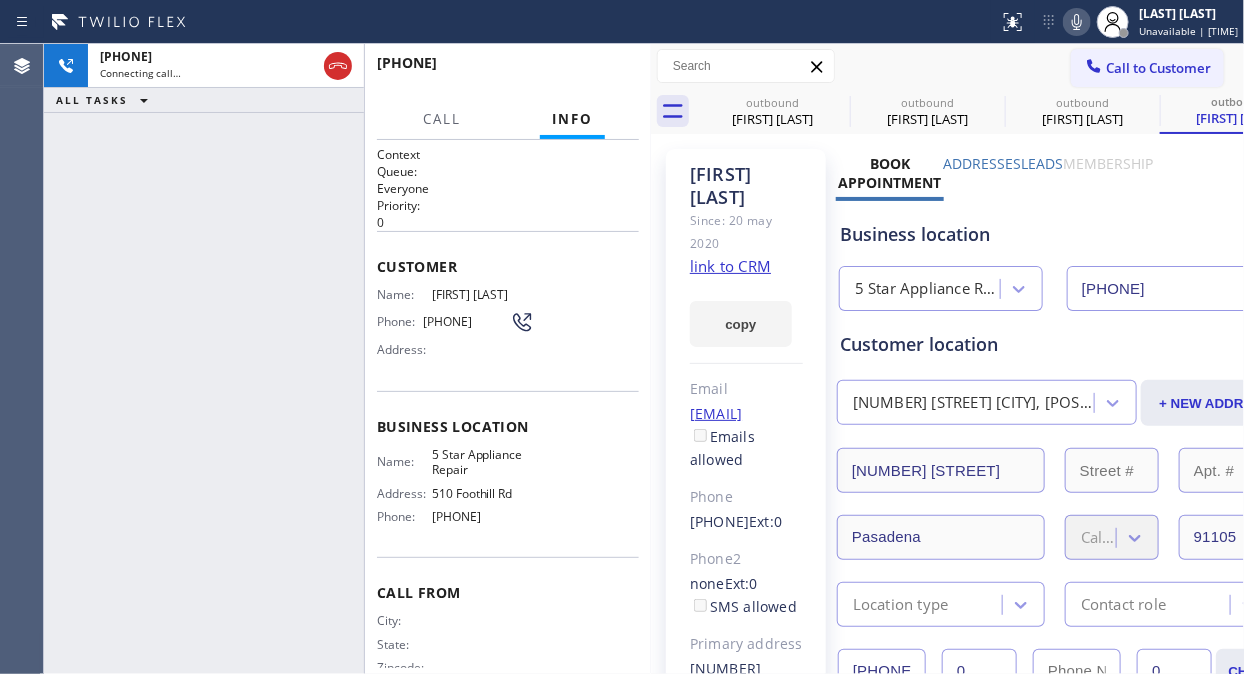 click 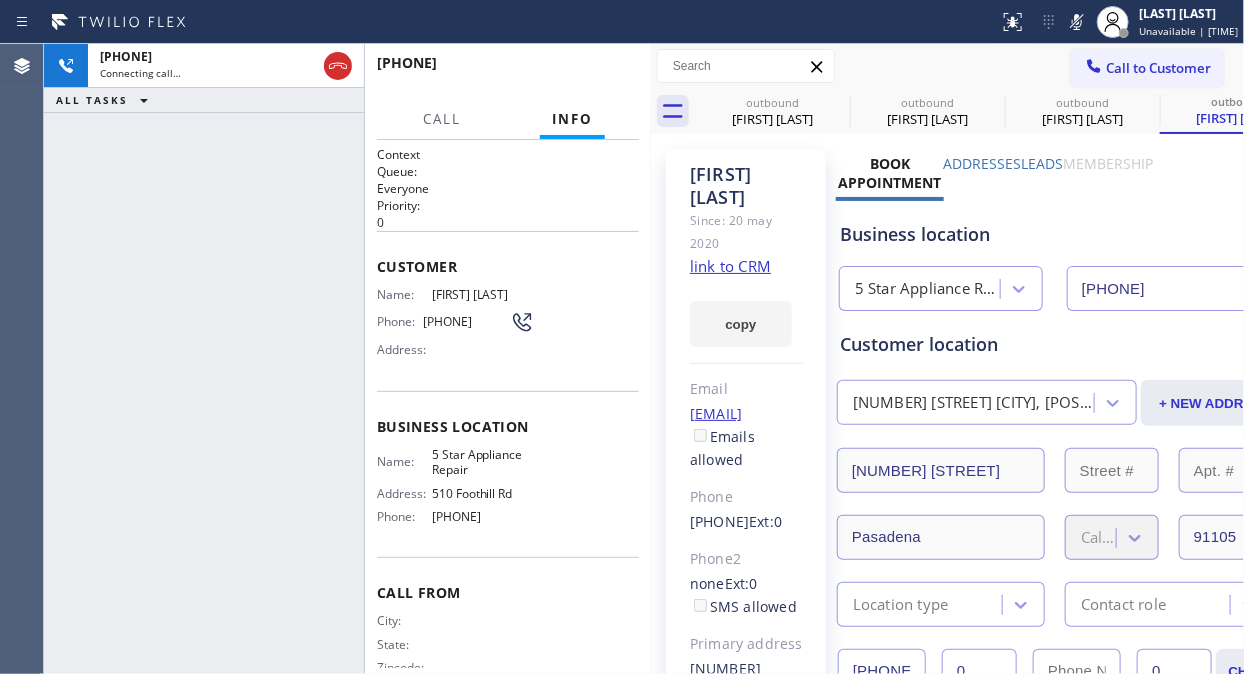 drag, startPoint x: 1062, startPoint y: 32, endPoint x: 606, endPoint y: 47, distance: 456.24664 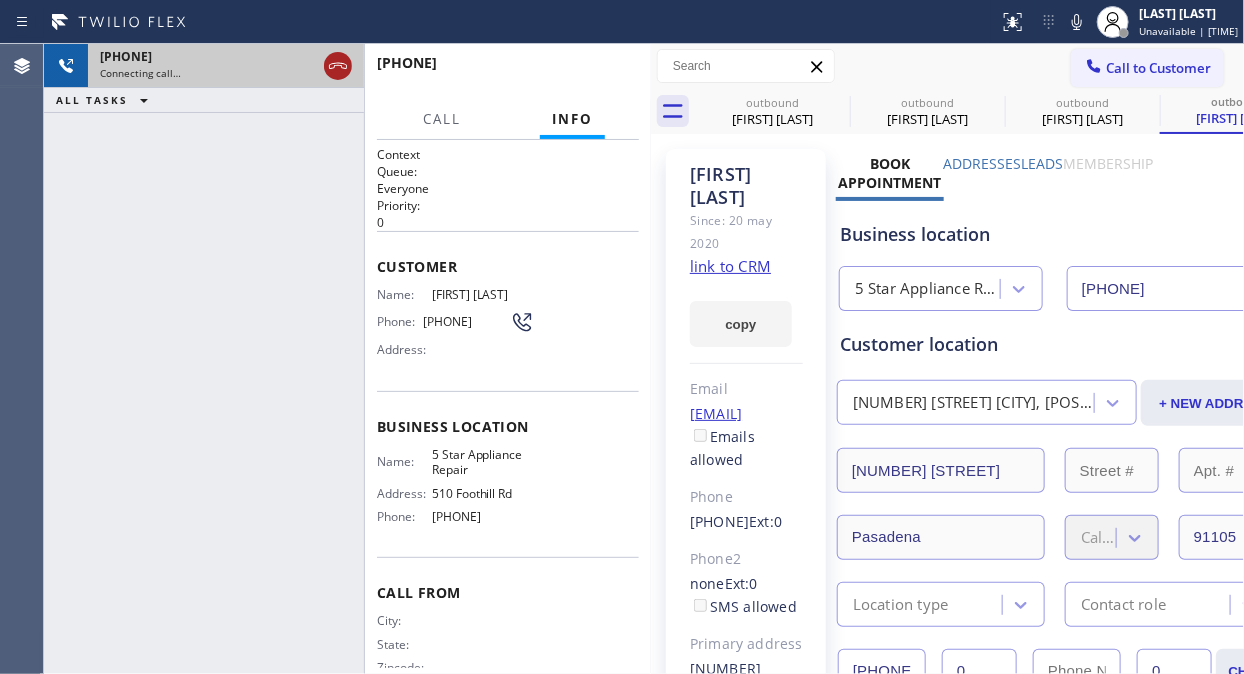 click 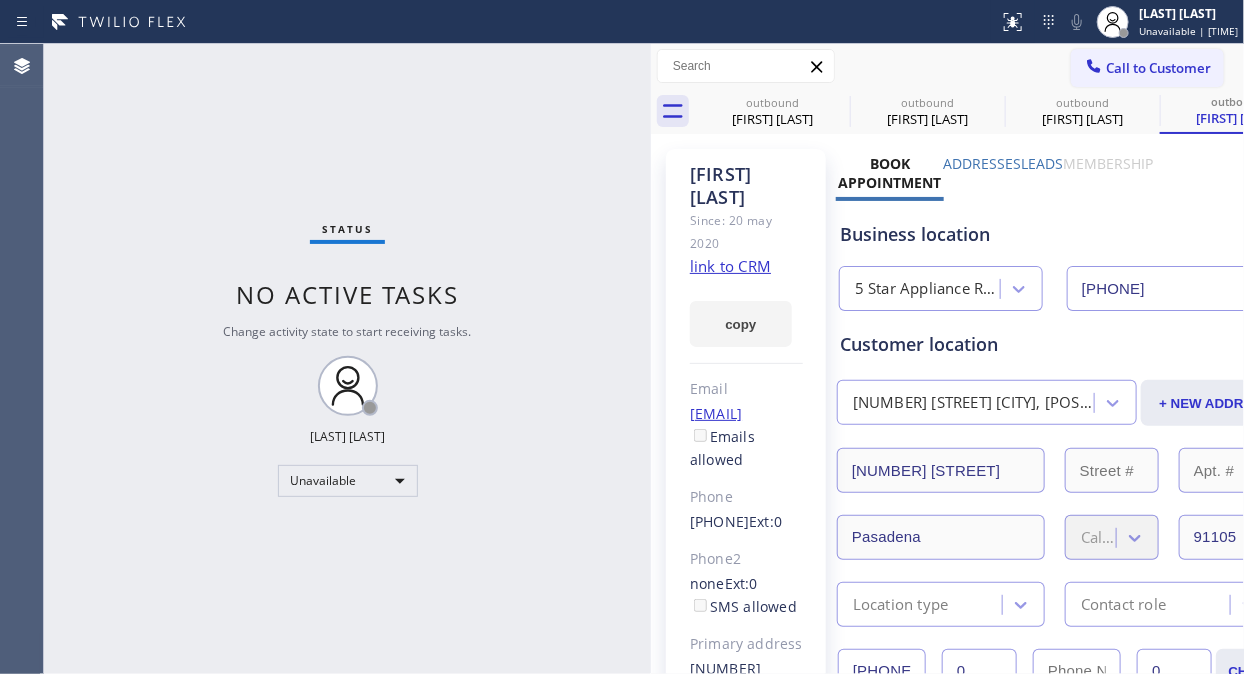 click on "Call to Customer" at bounding box center (1147, 68) 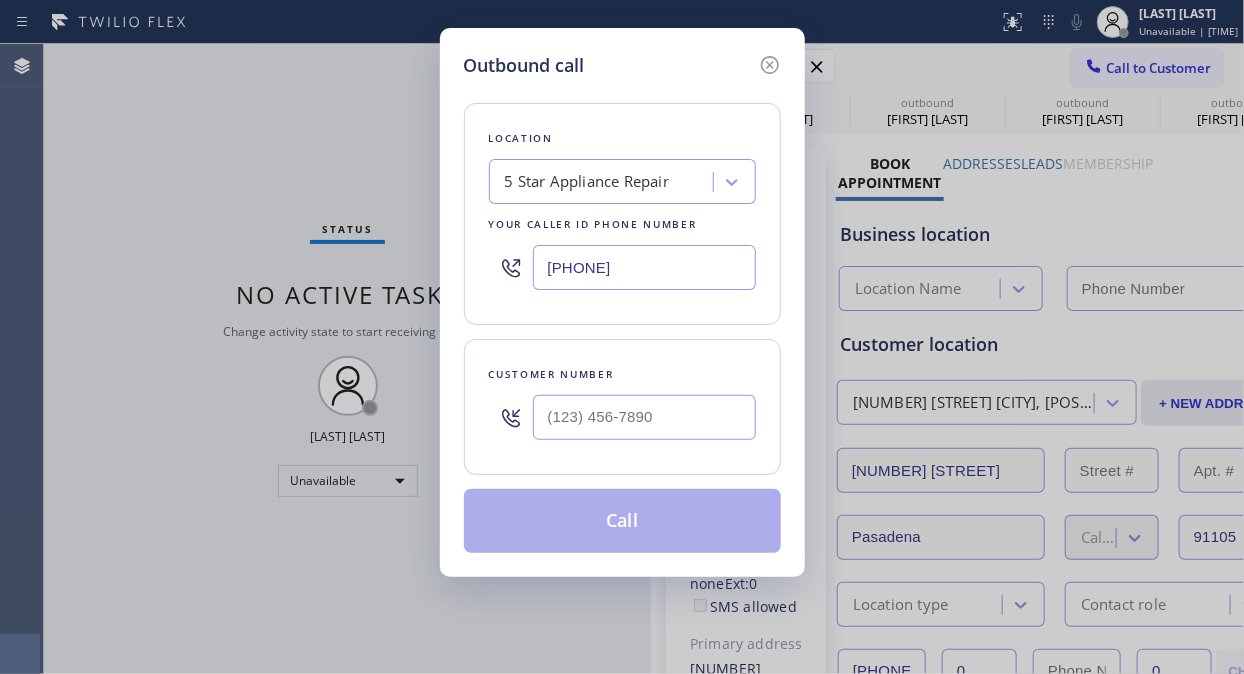 type on "[PHONE]" 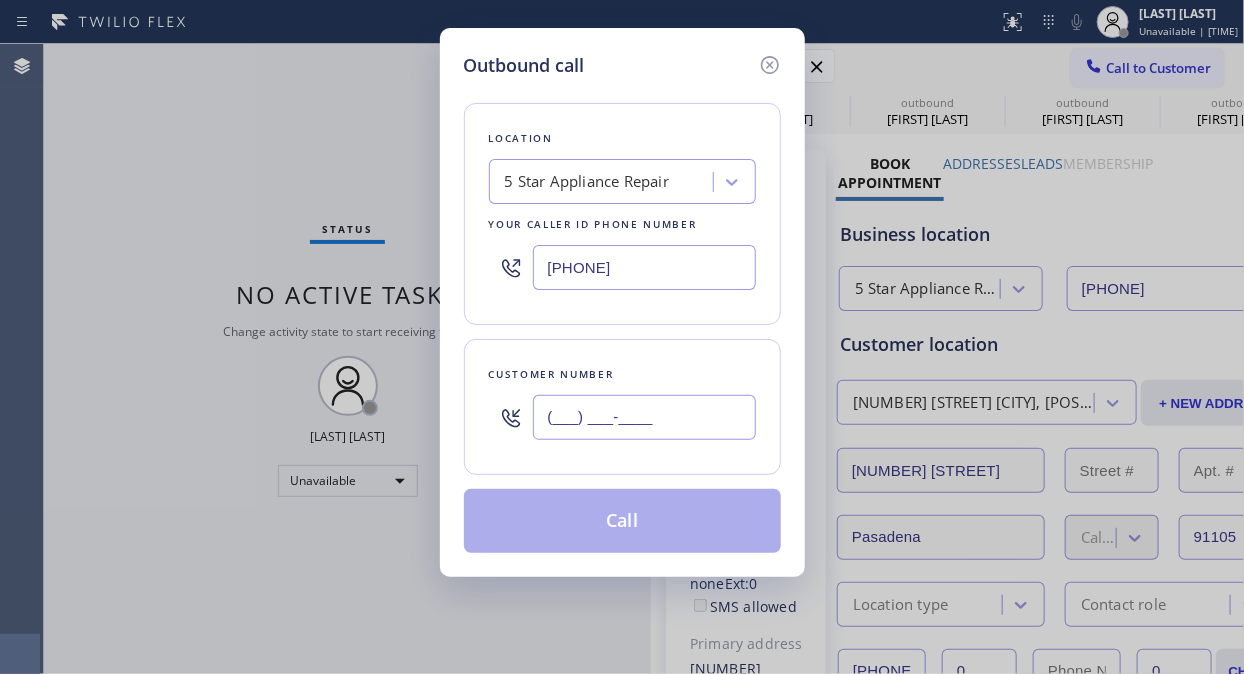 click on "(___) ___-____" at bounding box center (644, 417) 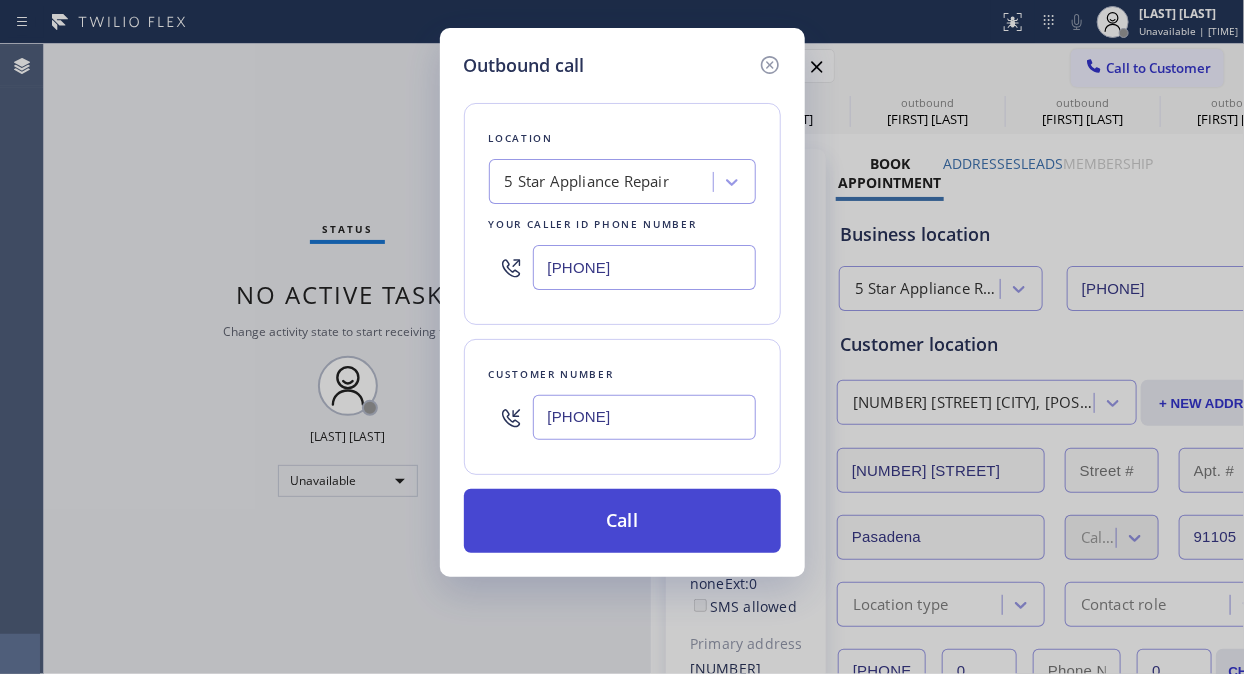 type on "[PHONE]" 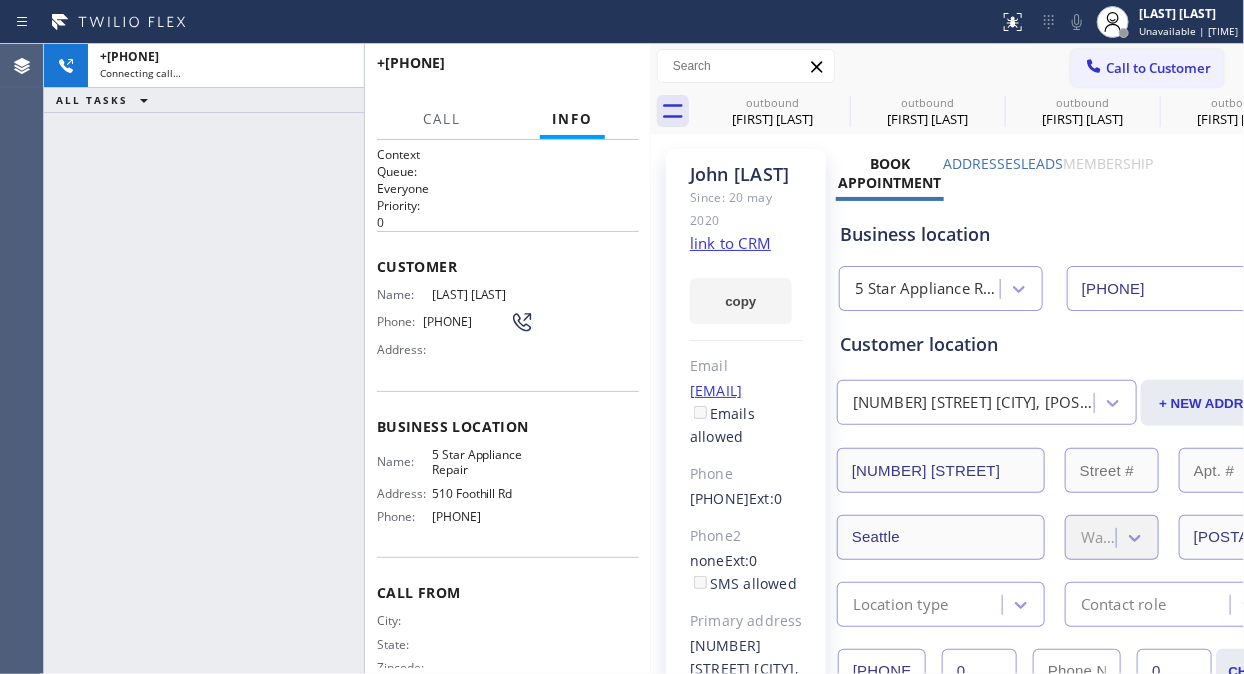 type on "[PHONE]" 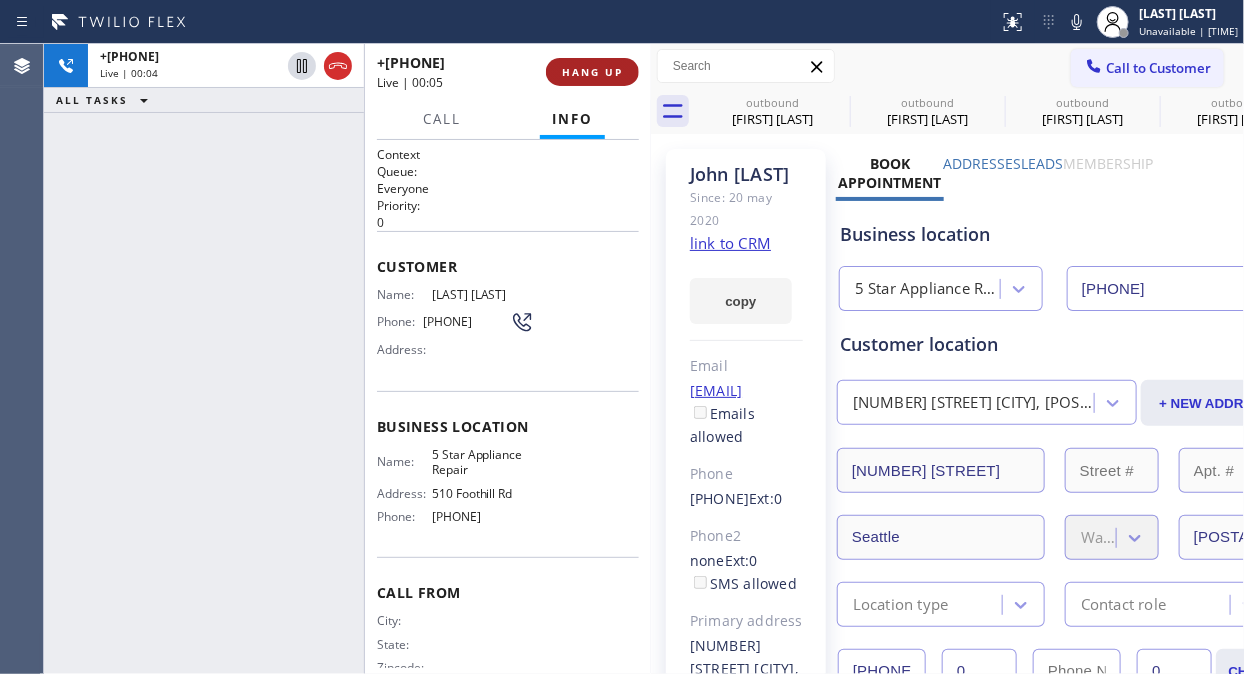 click on "HANG UP" at bounding box center [592, 72] 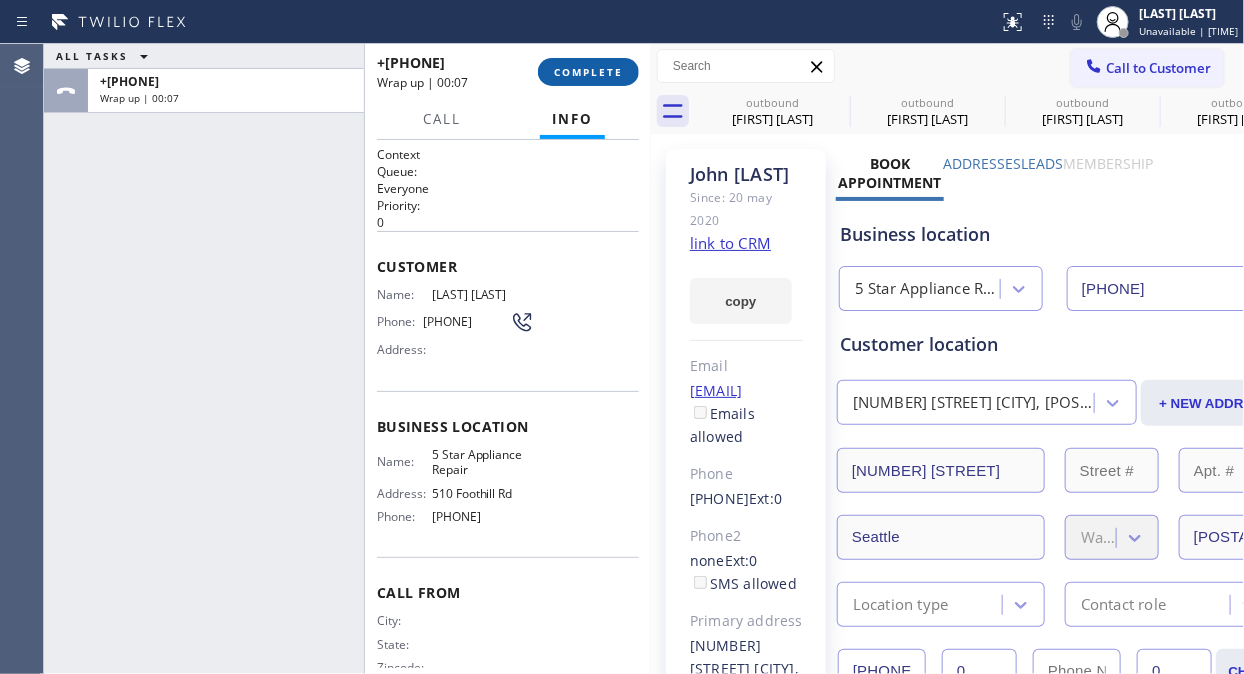 click on "COMPLETE" at bounding box center [588, 72] 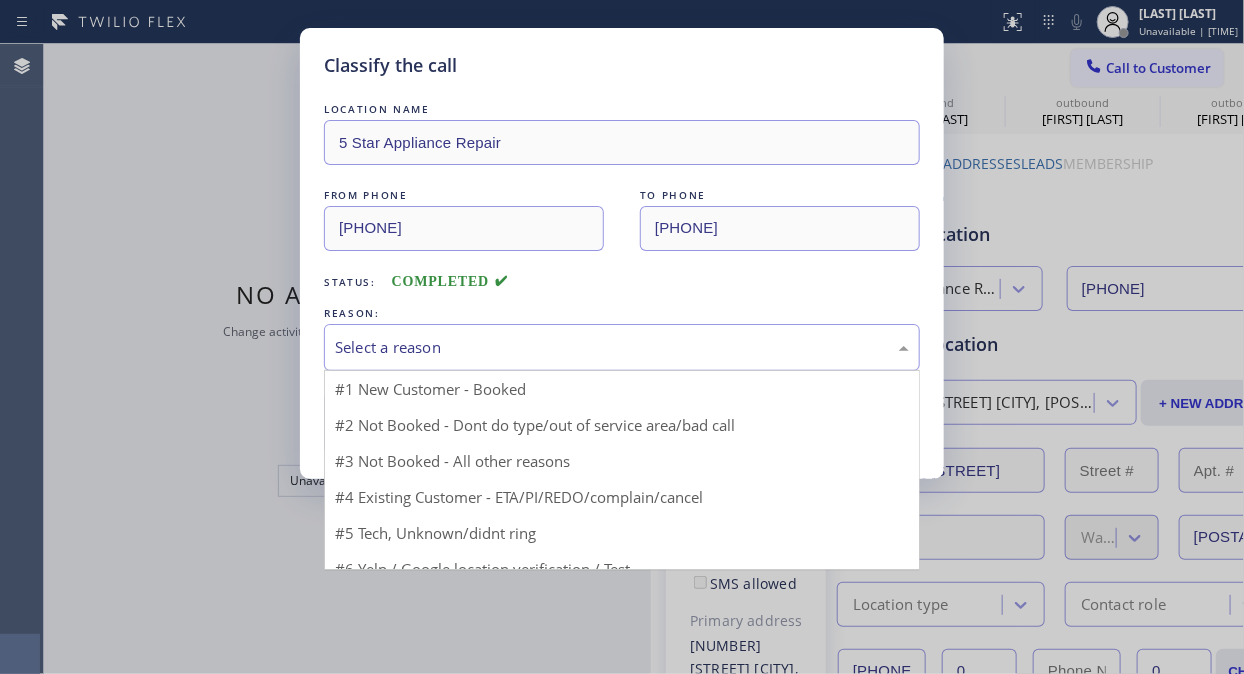click on "Select a reason" at bounding box center (622, 347) 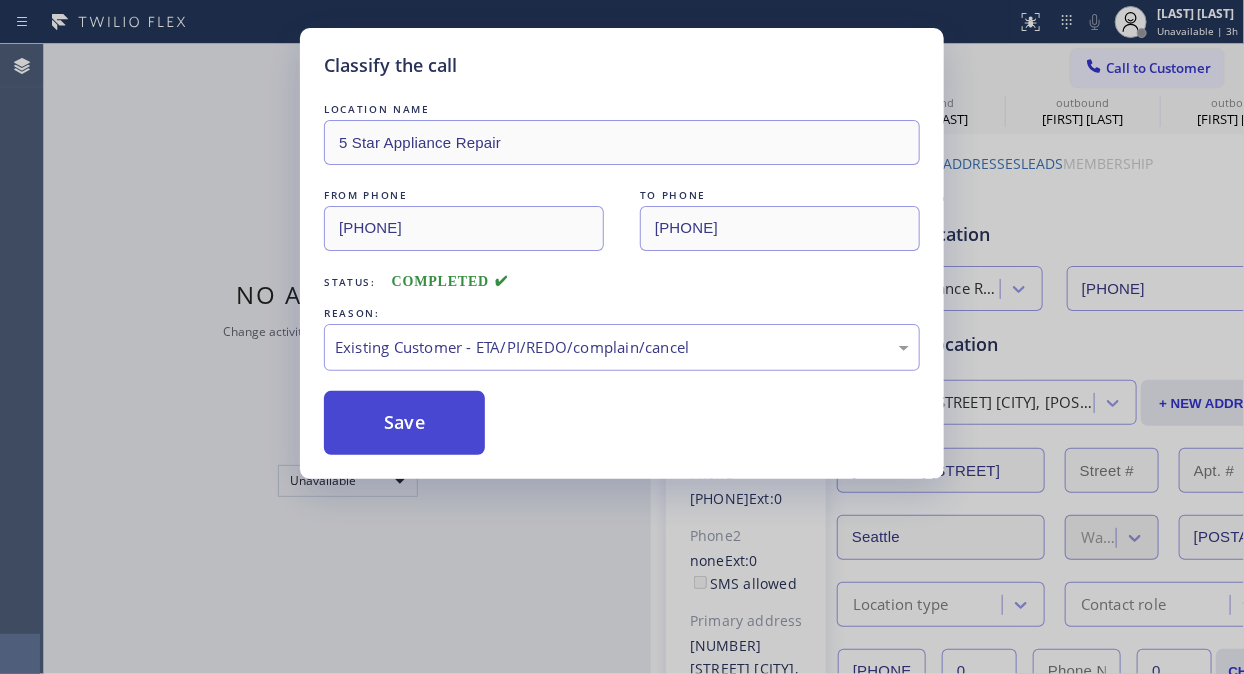 click on "Save" at bounding box center [404, 423] 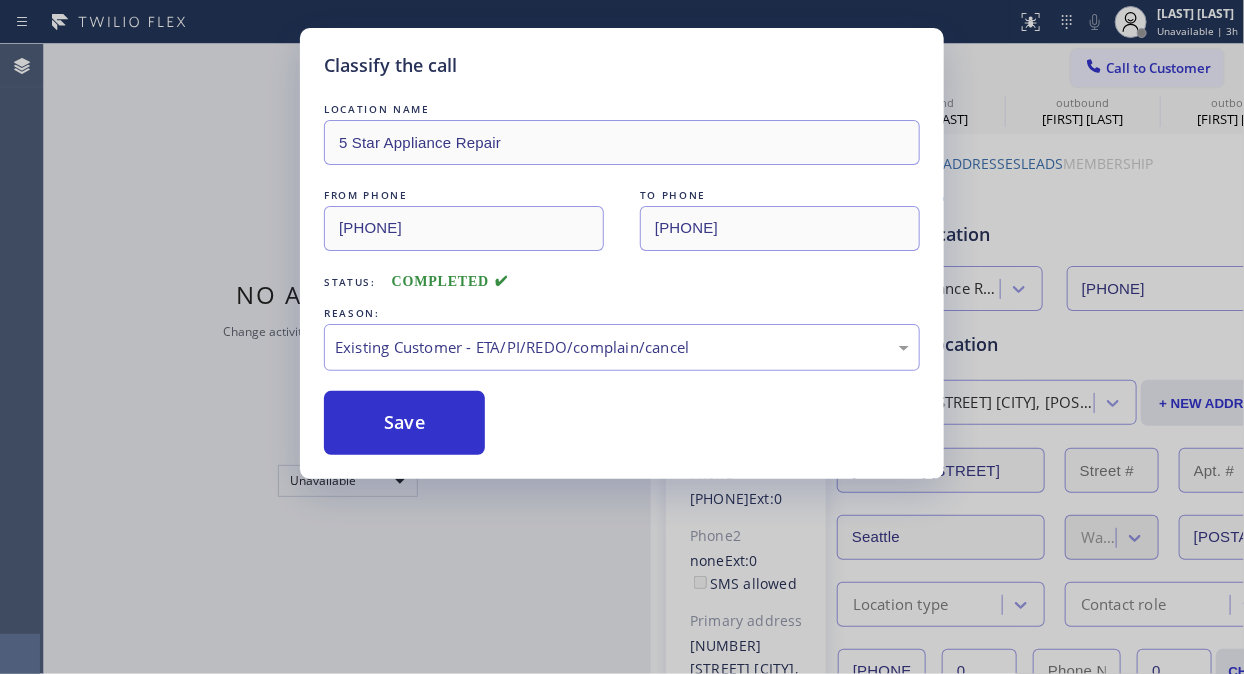 click on "Call to Customer" at bounding box center (1158, 68) 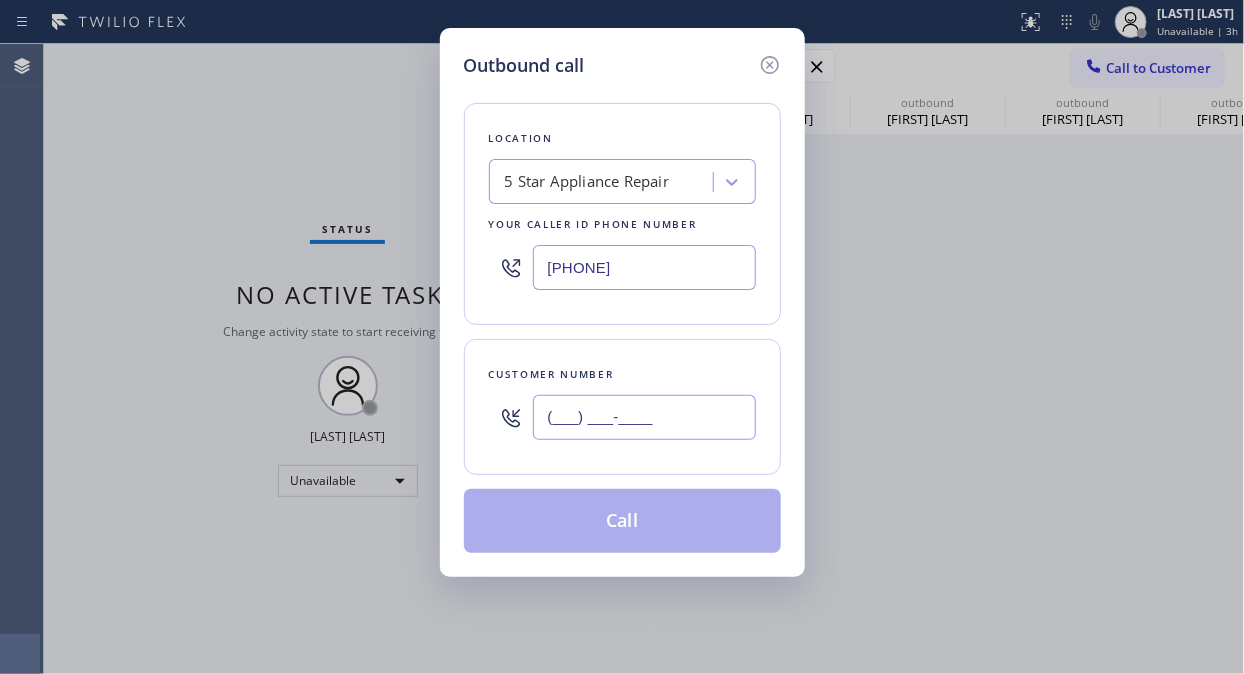 click on "(___) ___-____" at bounding box center (644, 417) 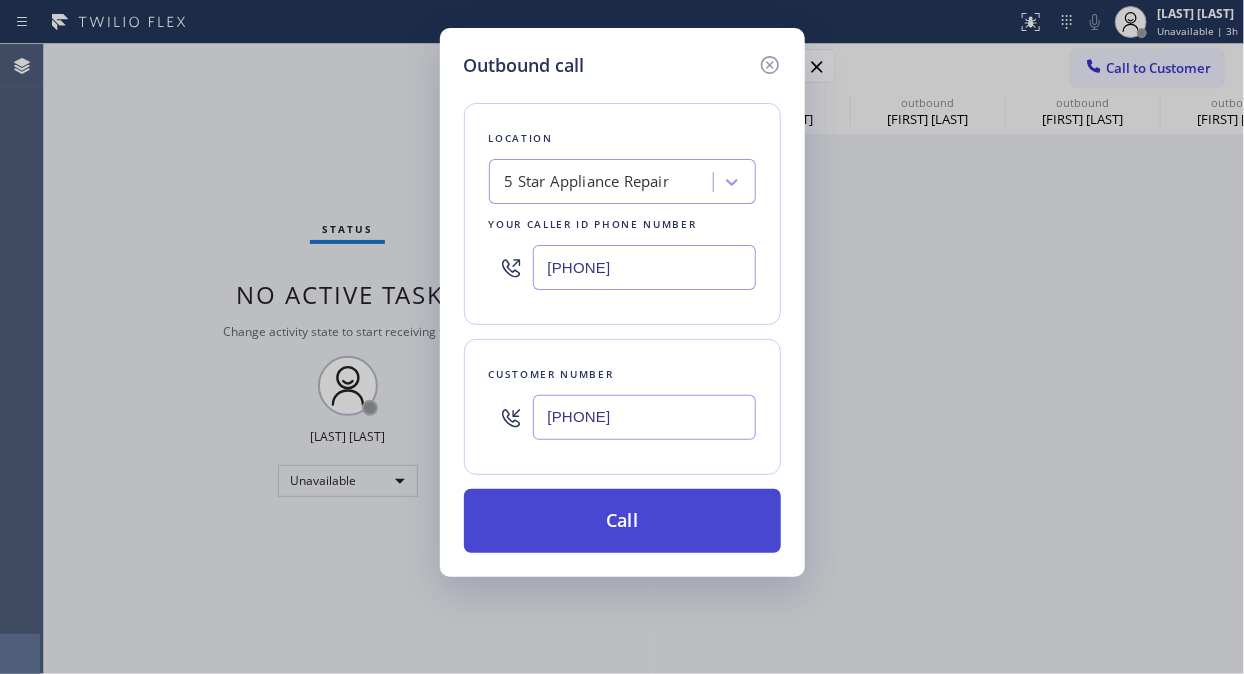 type on "[PHONE]" 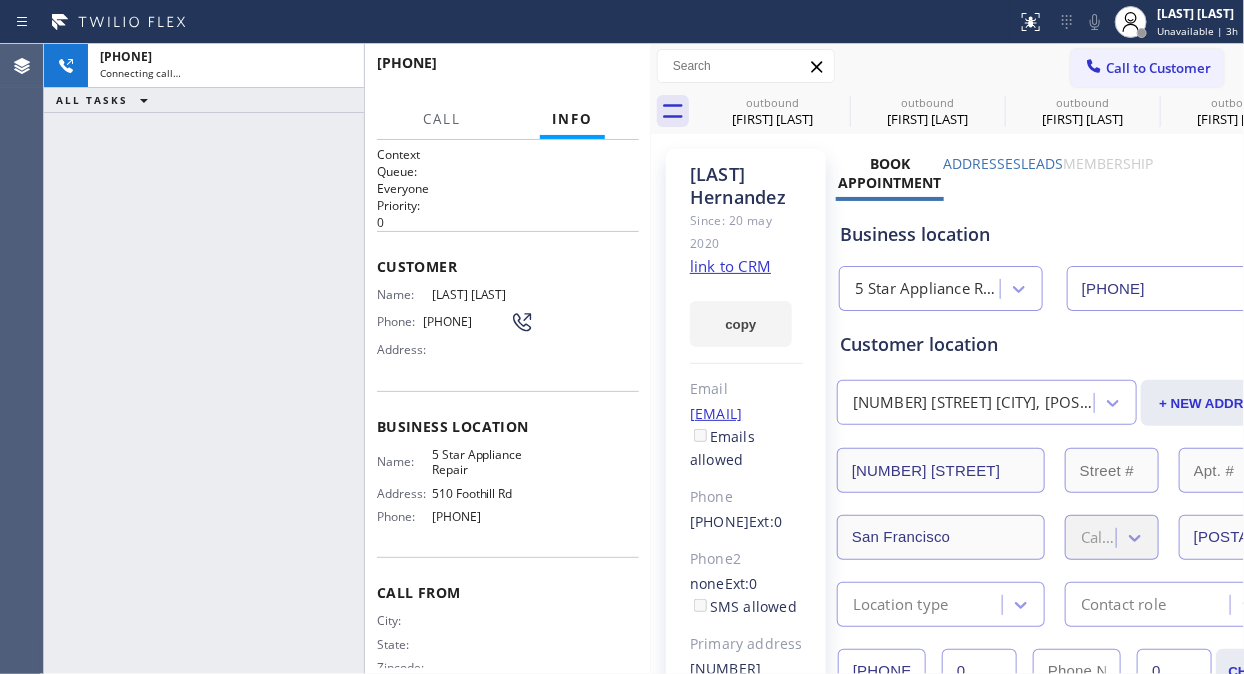 type on "[PHONE]" 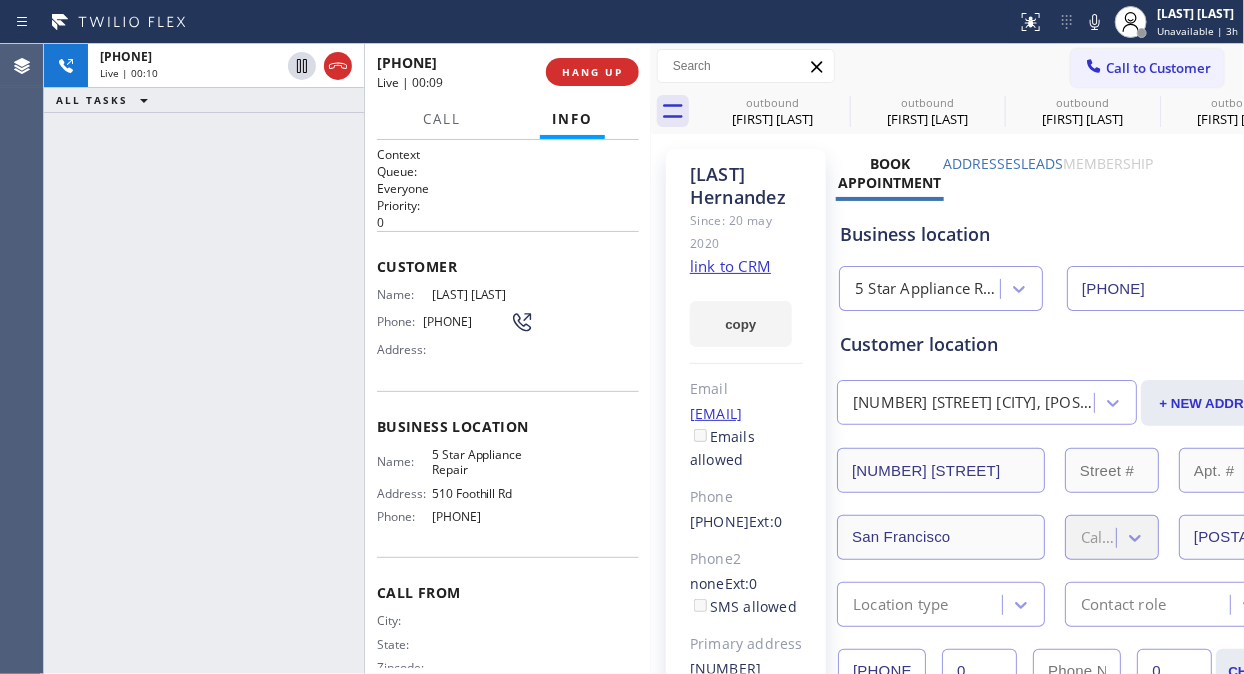 click on "[PHONE]" at bounding box center [508, 72] 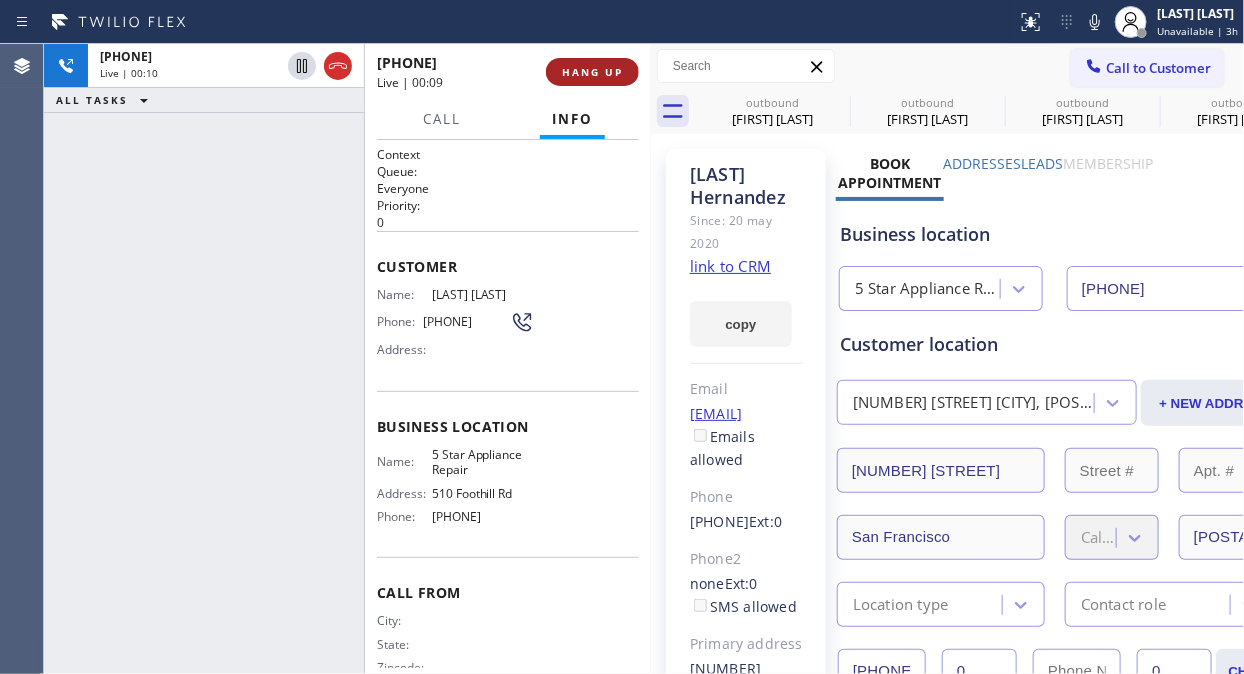 click on "HANG UP" at bounding box center (592, 72) 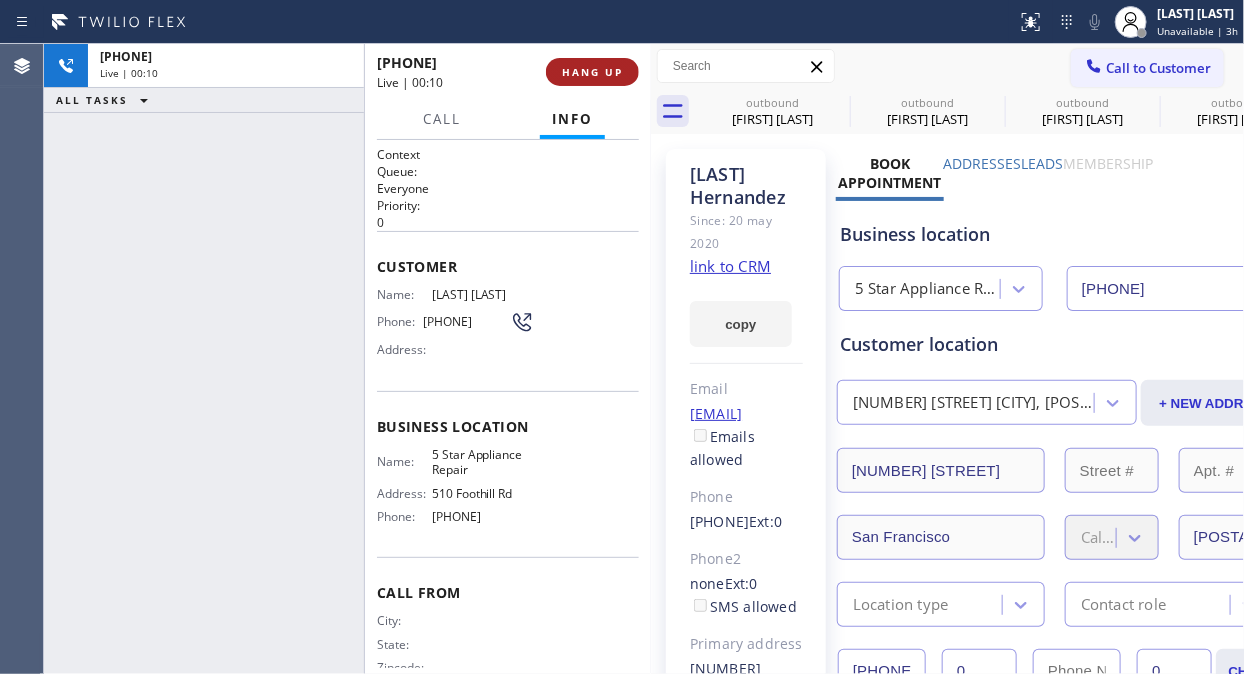 click on "HANG UP" at bounding box center [592, 72] 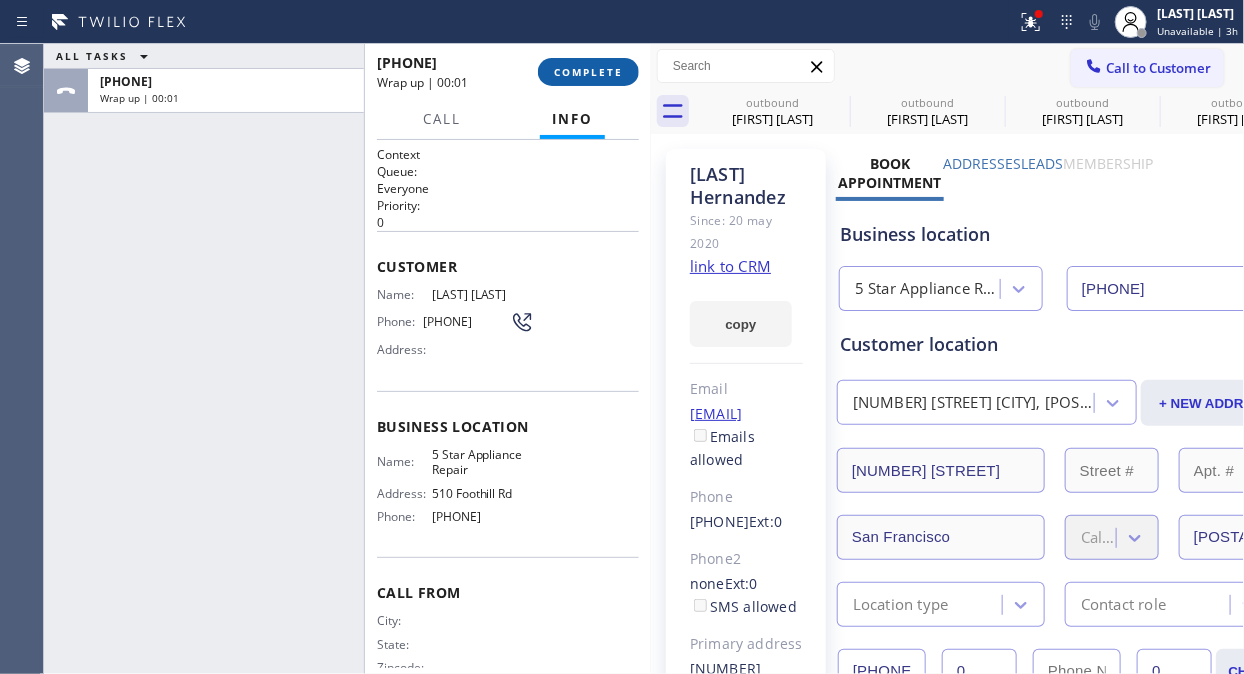 click on "COMPLETE" at bounding box center [588, 72] 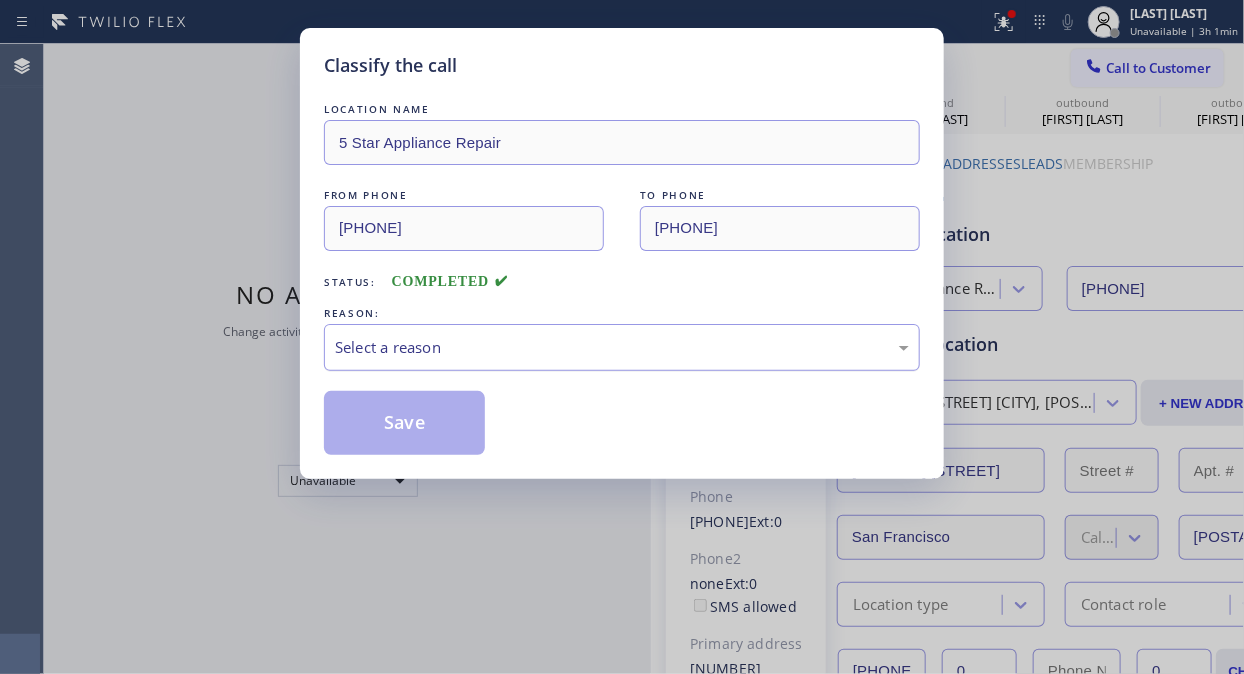 click on "Select a reason" at bounding box center [622, 347] 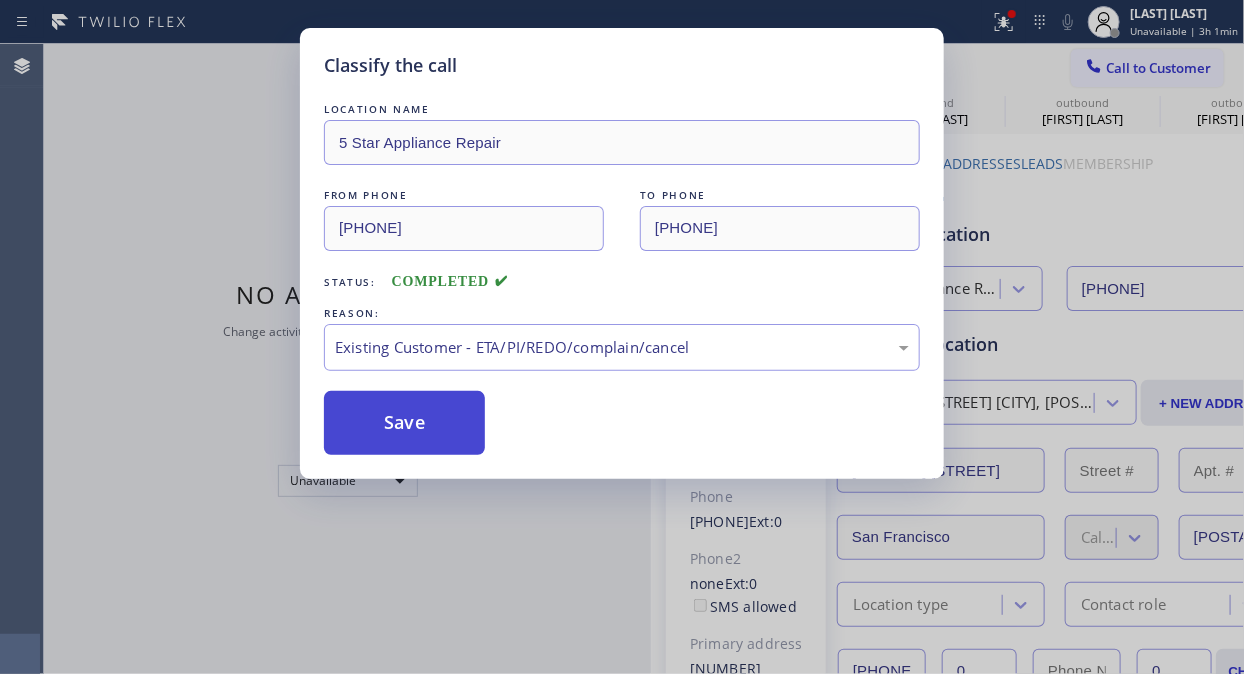 click on "Save" at bounding box center [404, 423] 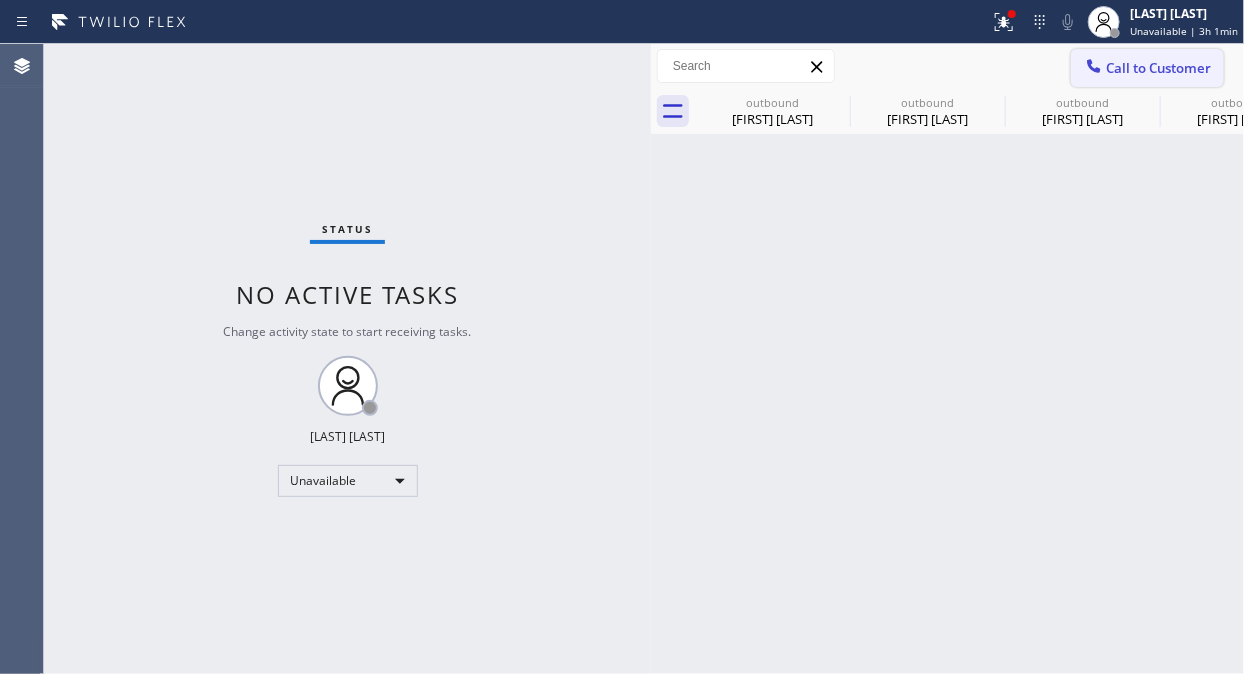 click at bounding box center (1094, 68) 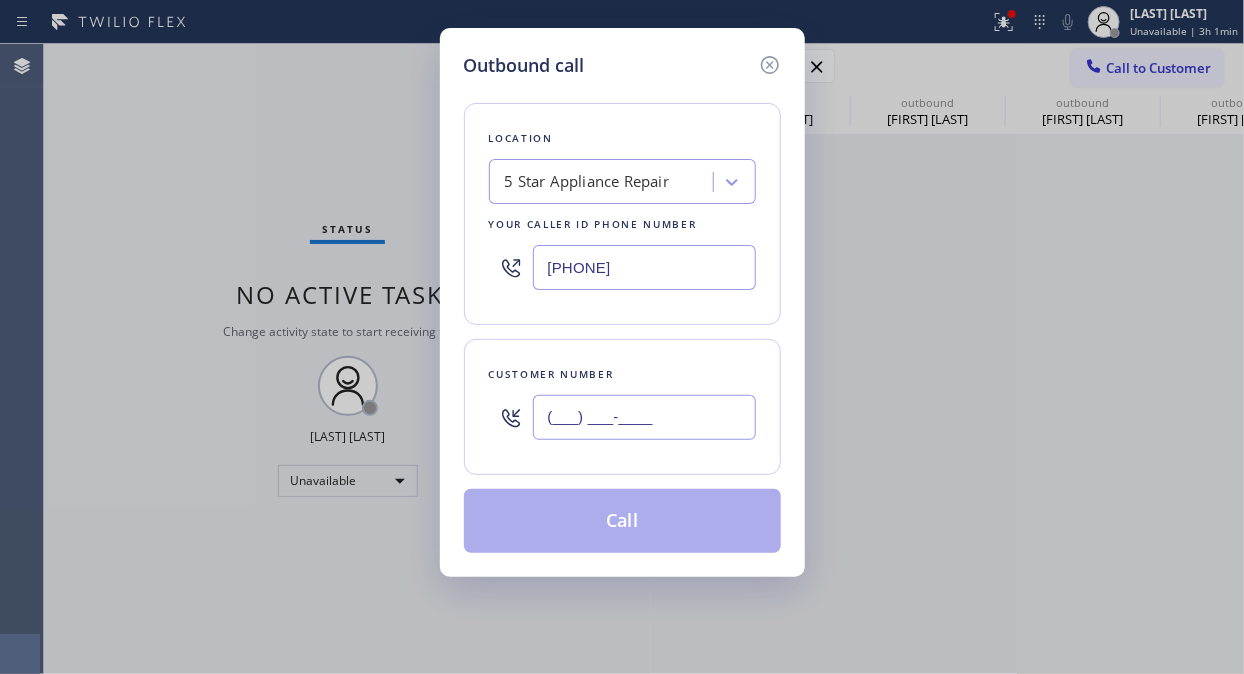 click on "(___) ___-____" at bounding box center [644, 417] 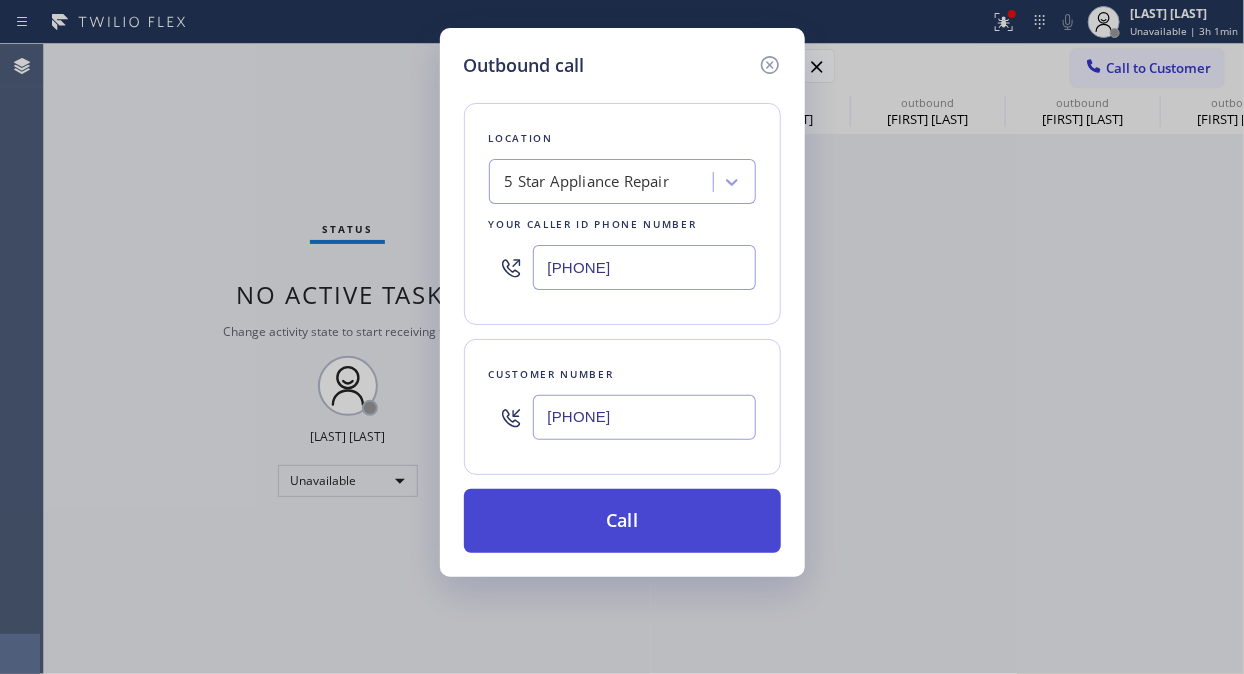 type on "[PHONE]" 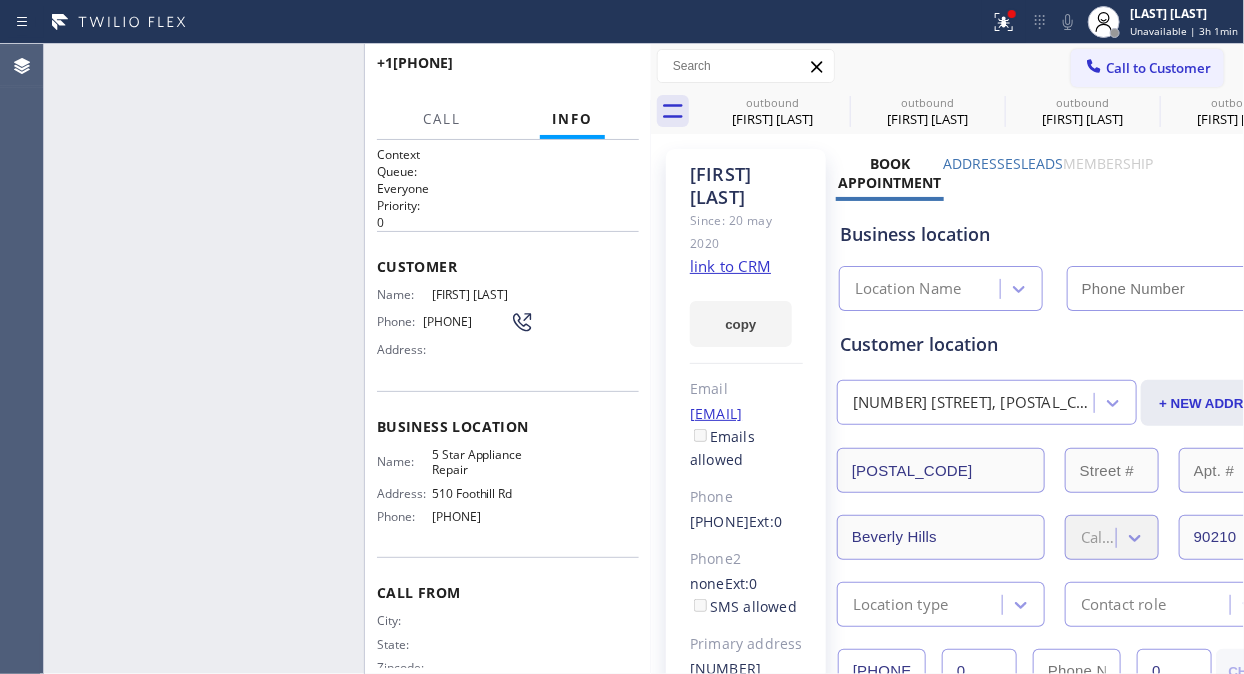 type on "[PHONE]" 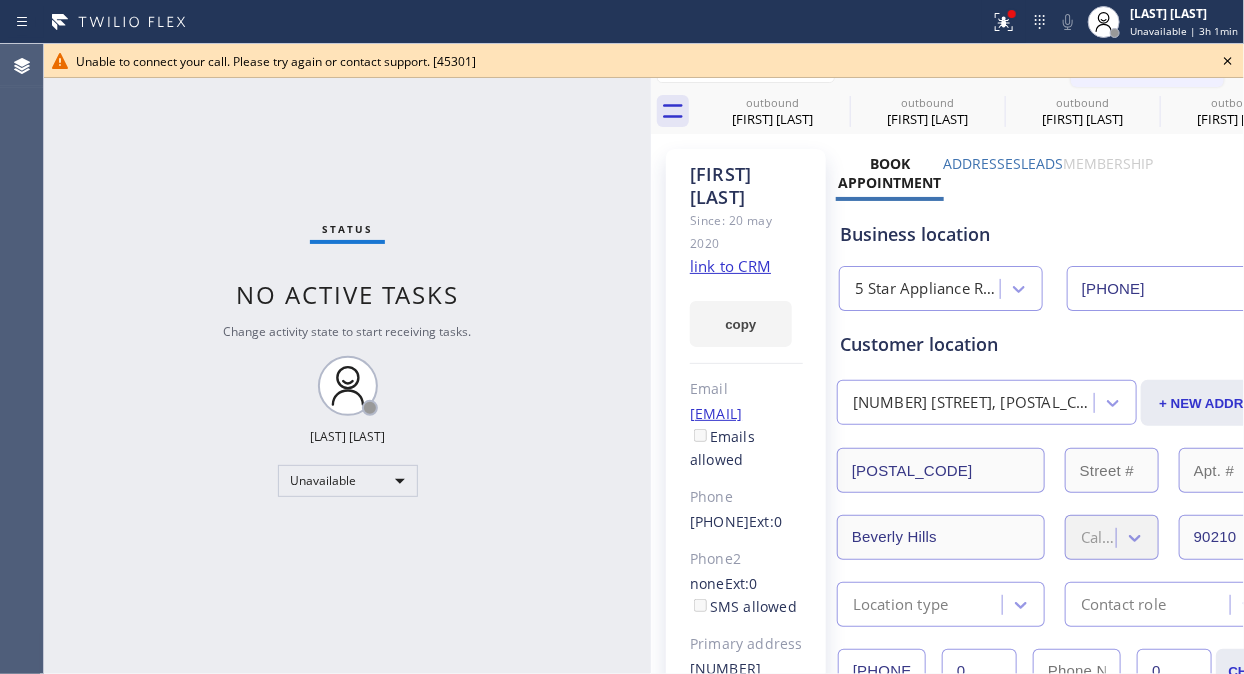 click 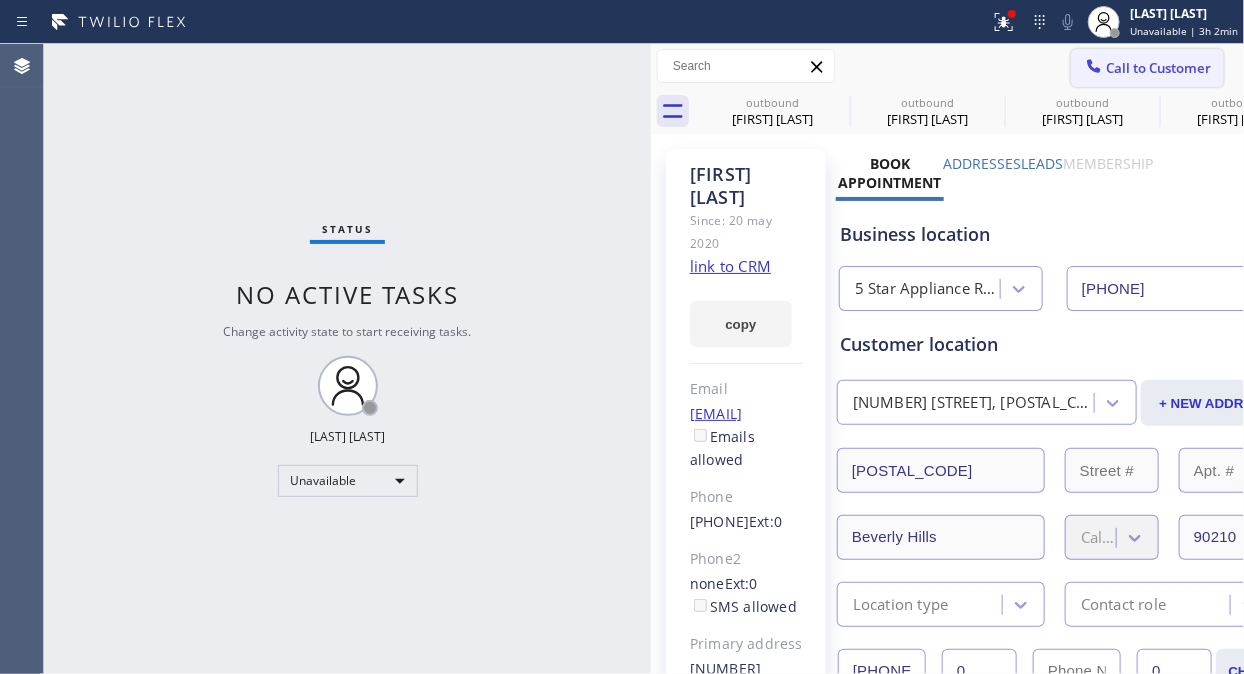 click on "Call to Customer" at bounding box center (1158, 68) 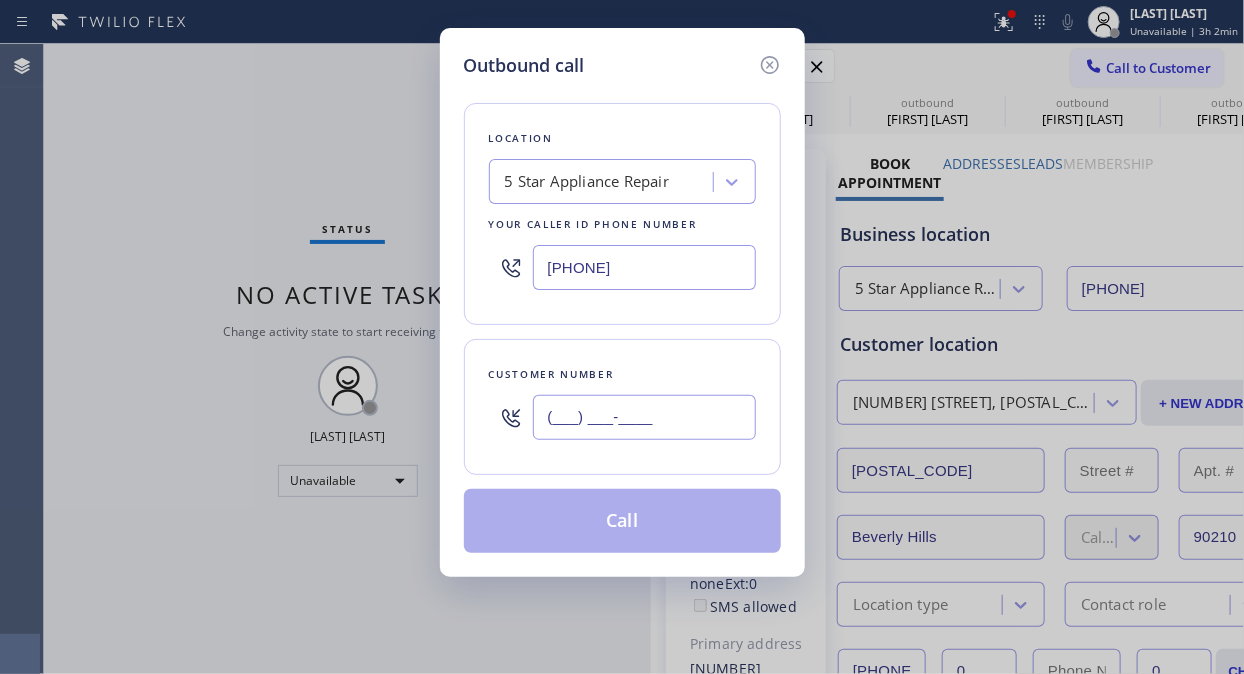 click on "(___) ___-____" at bounding box center (644, 417) 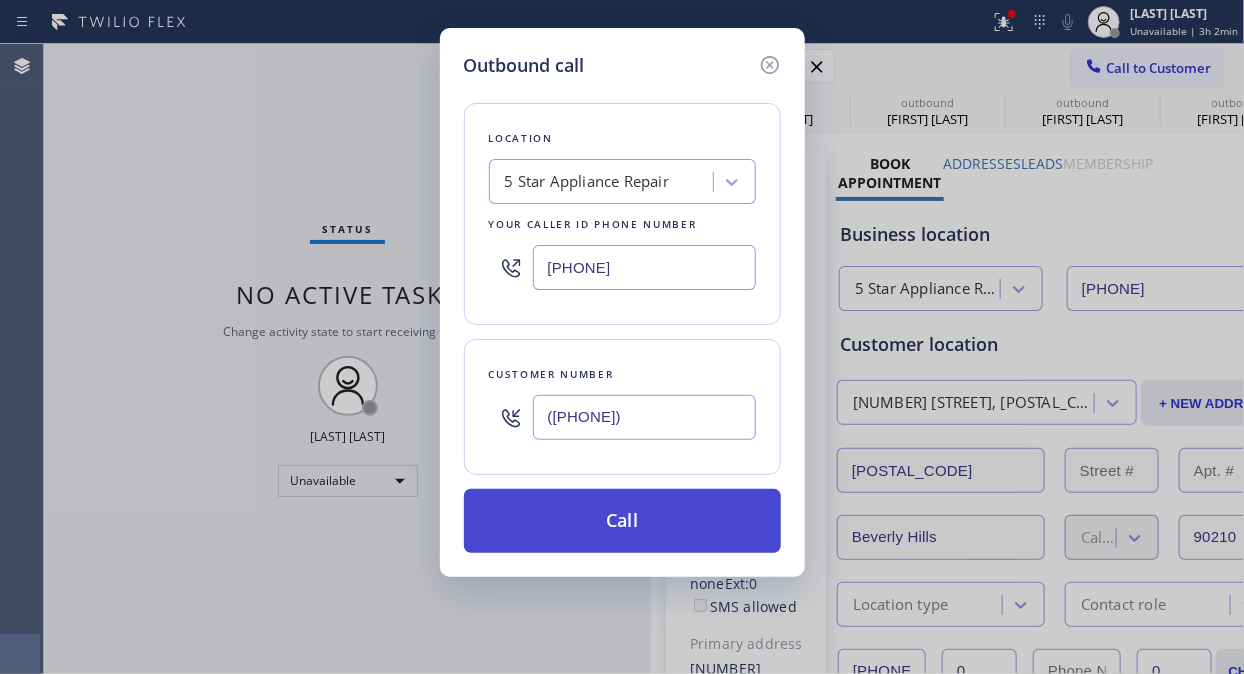 type on "([PHONE])" 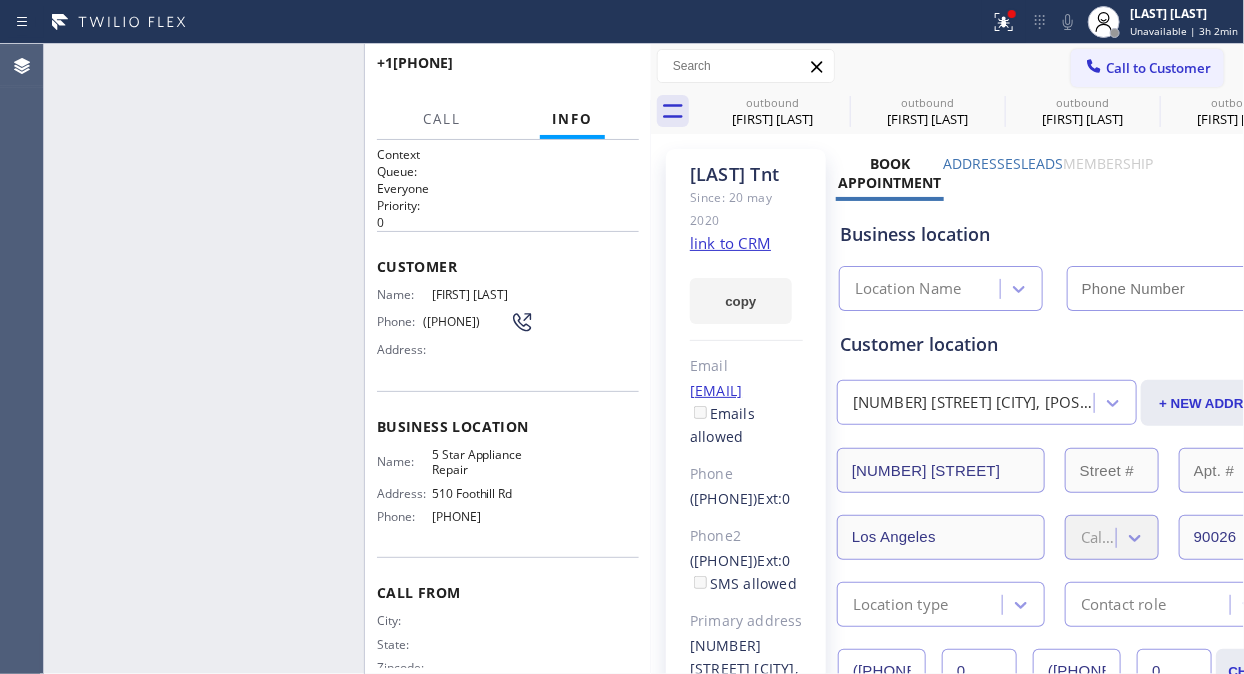 type on "[PHONE]" 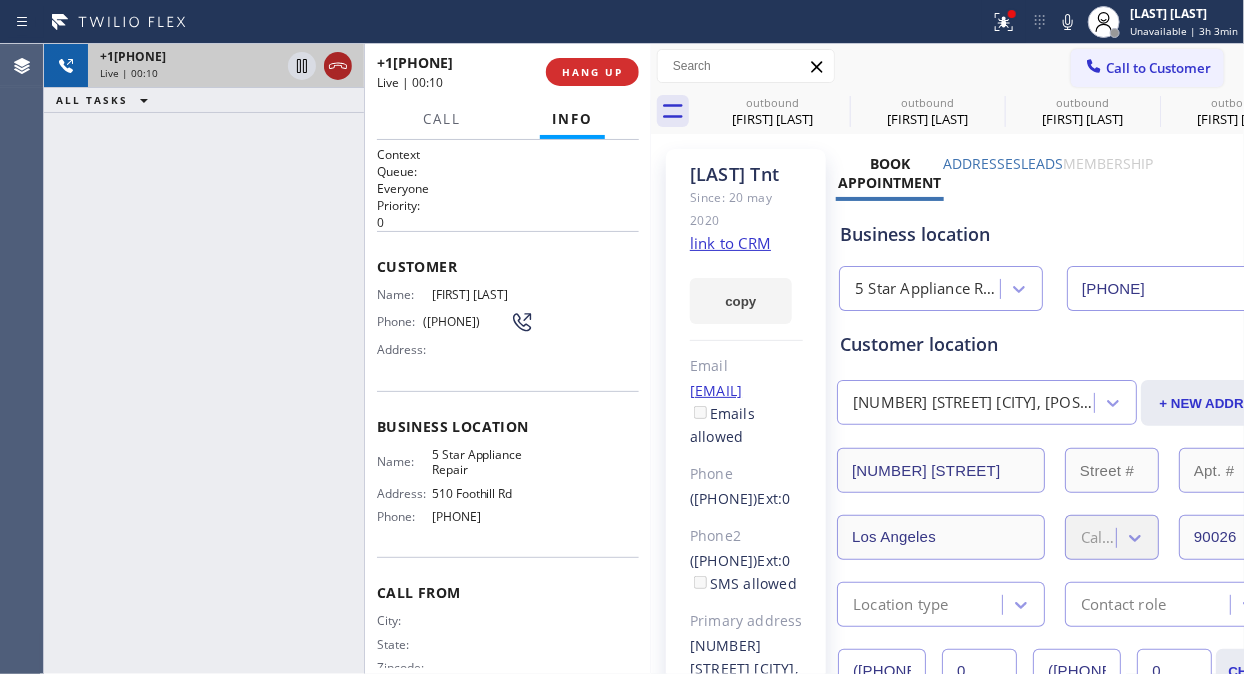 click 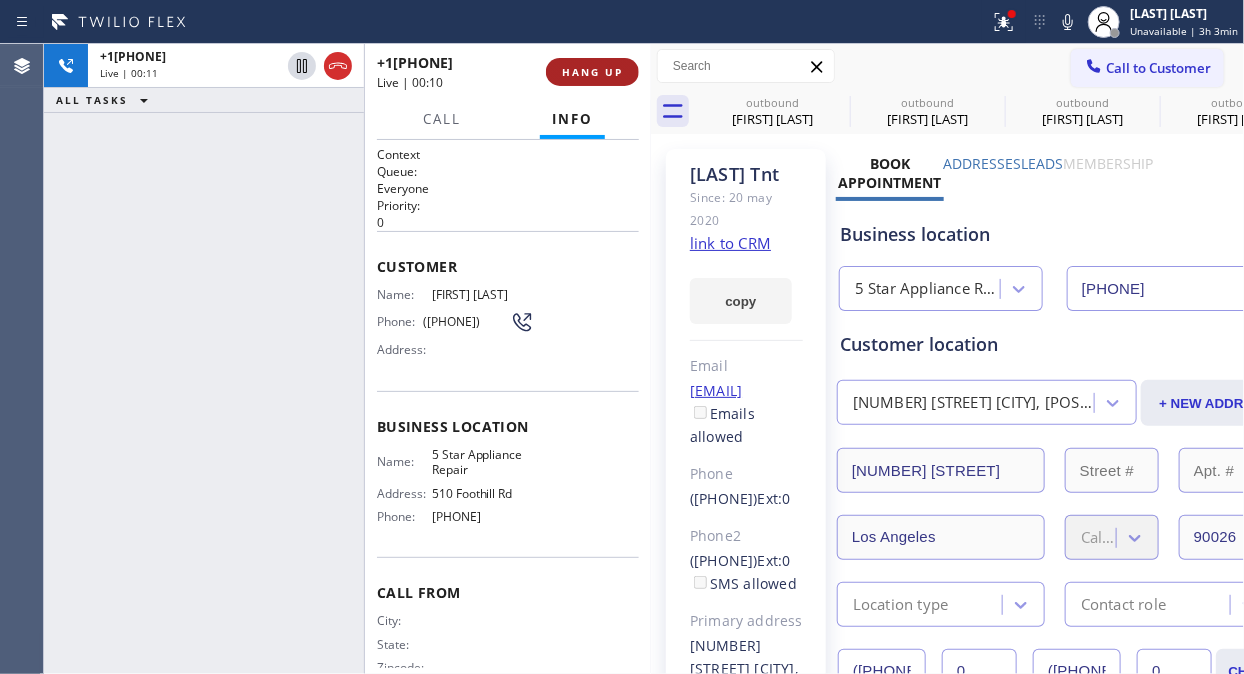 drag, startPoint x: 331, startPoint y: 65, endPoint x: 577, endPoint y: 75, distance: 246.20317 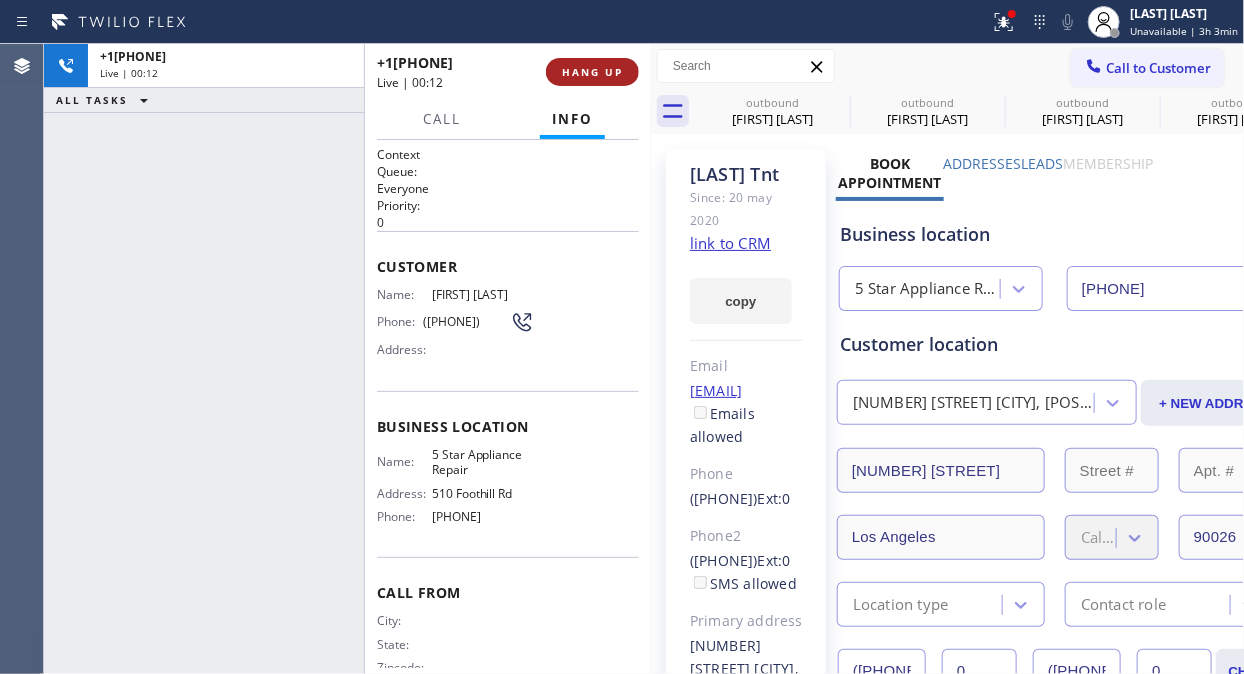 click on "HANG UP" at bounding box center [592, 72] 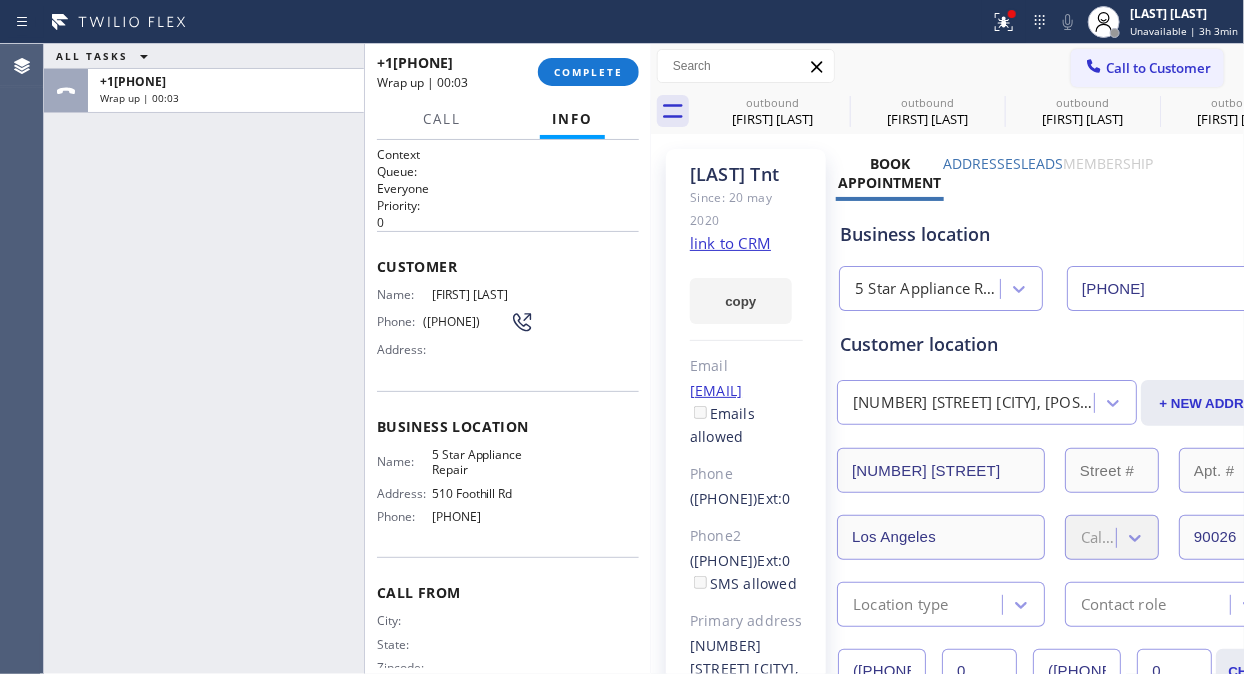 type on "[PHONE]" 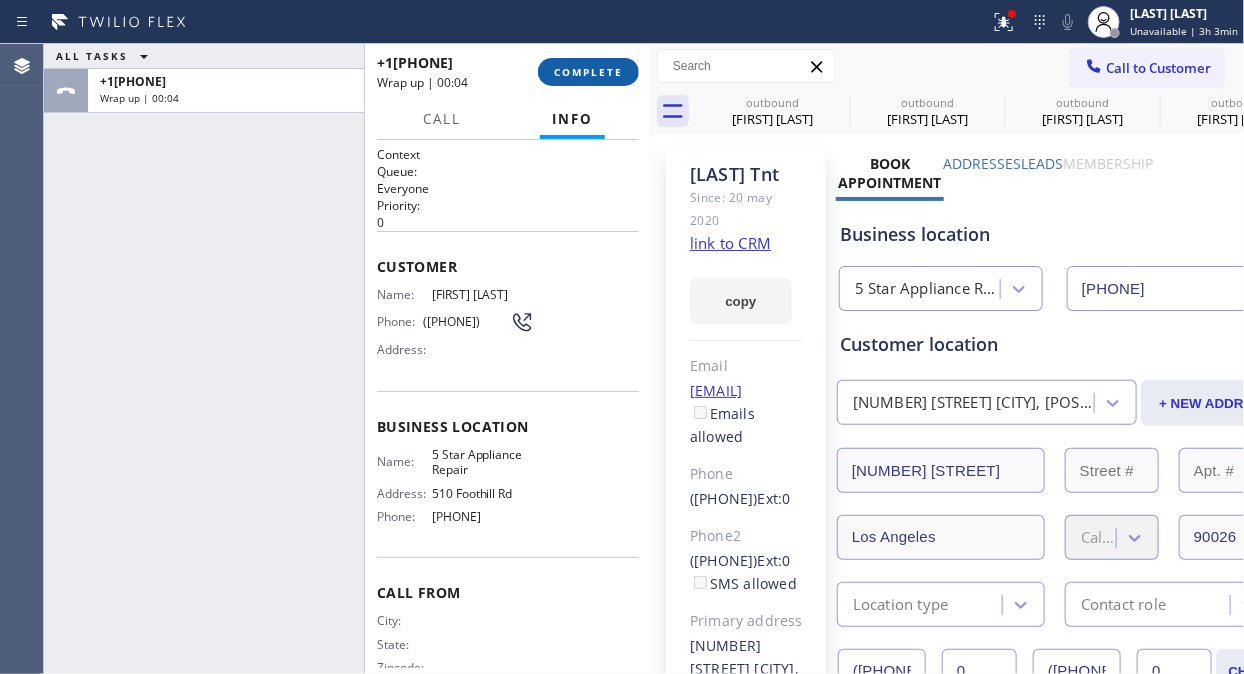 click on "COMPLETE" at bounding box center [588, 72] 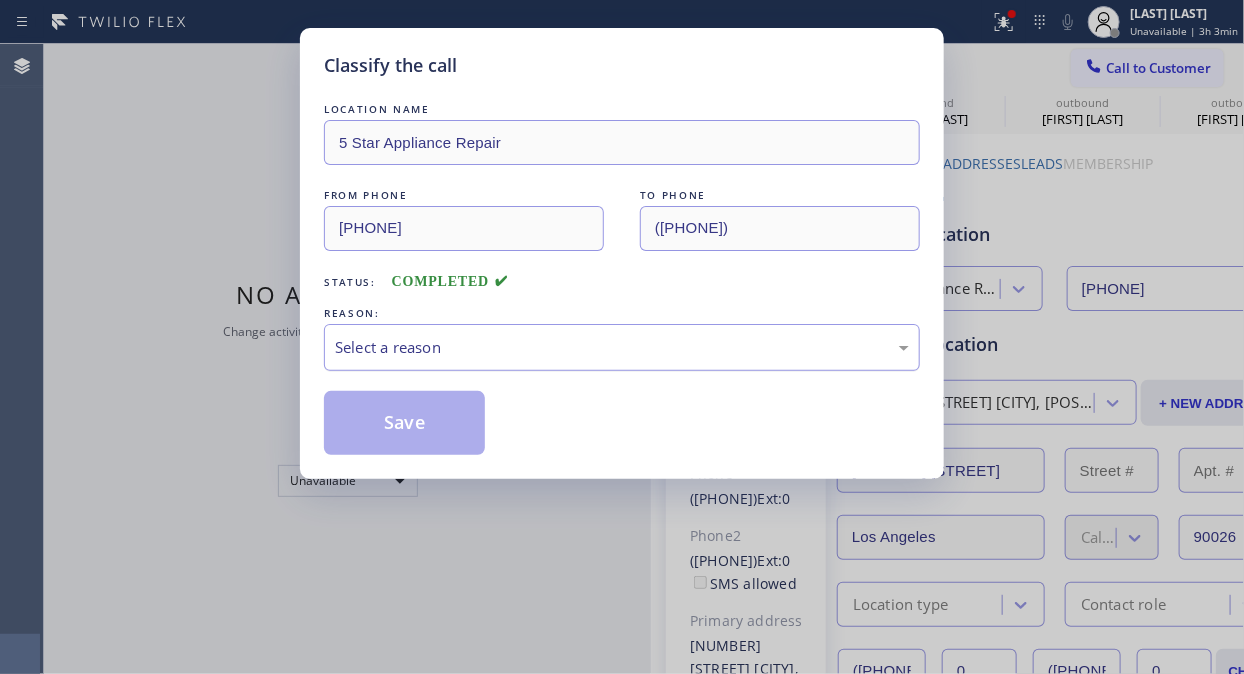 click on "Select a reason" at bounding box center [622, 347] 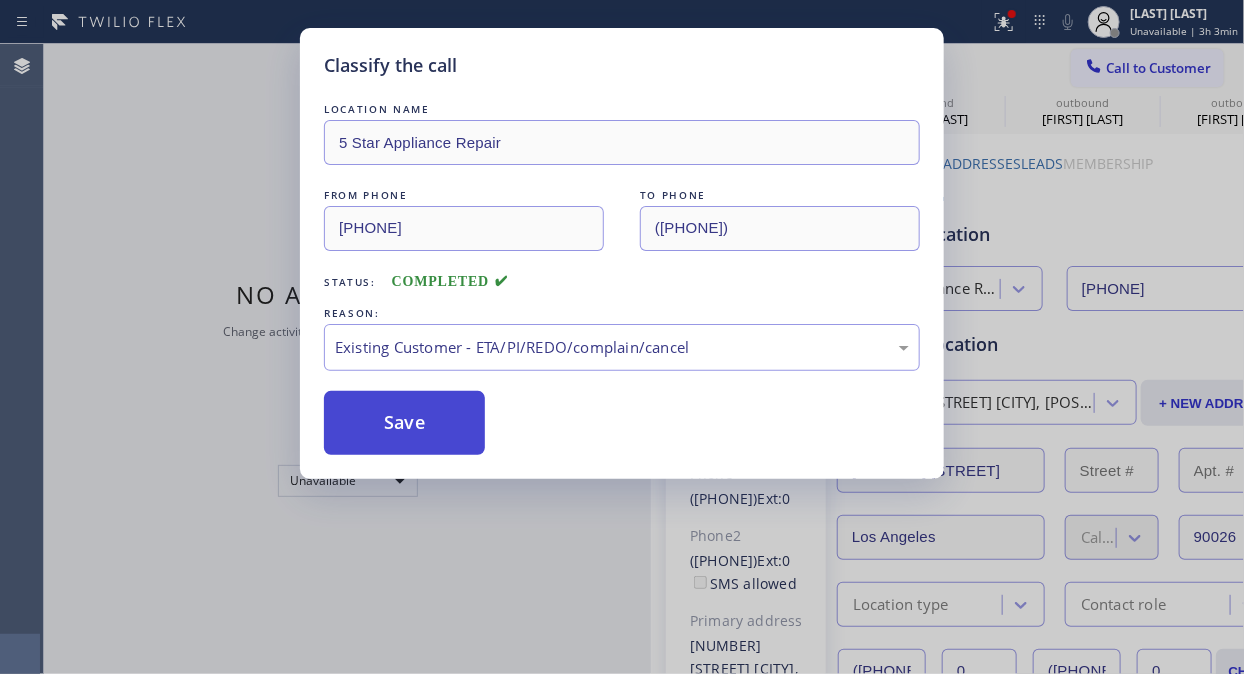 click on "Save" at bounding box center [404, 423] 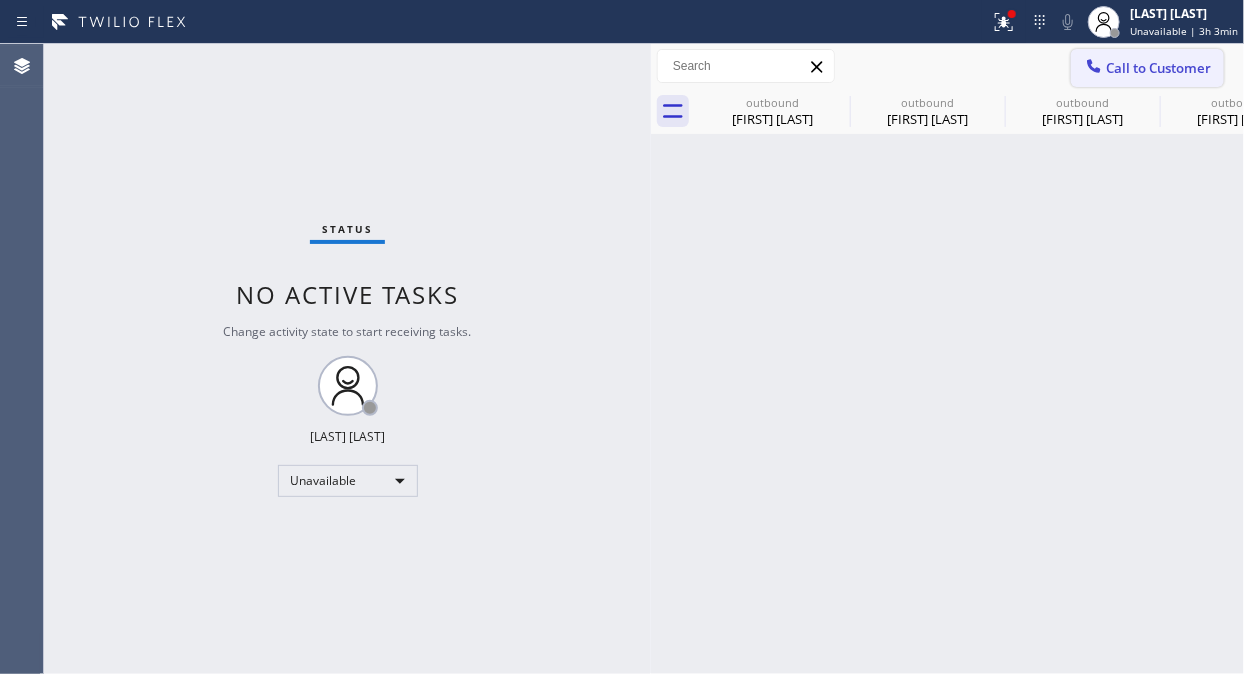 click on "Call to Customer" at bounding box center (1147, 68) 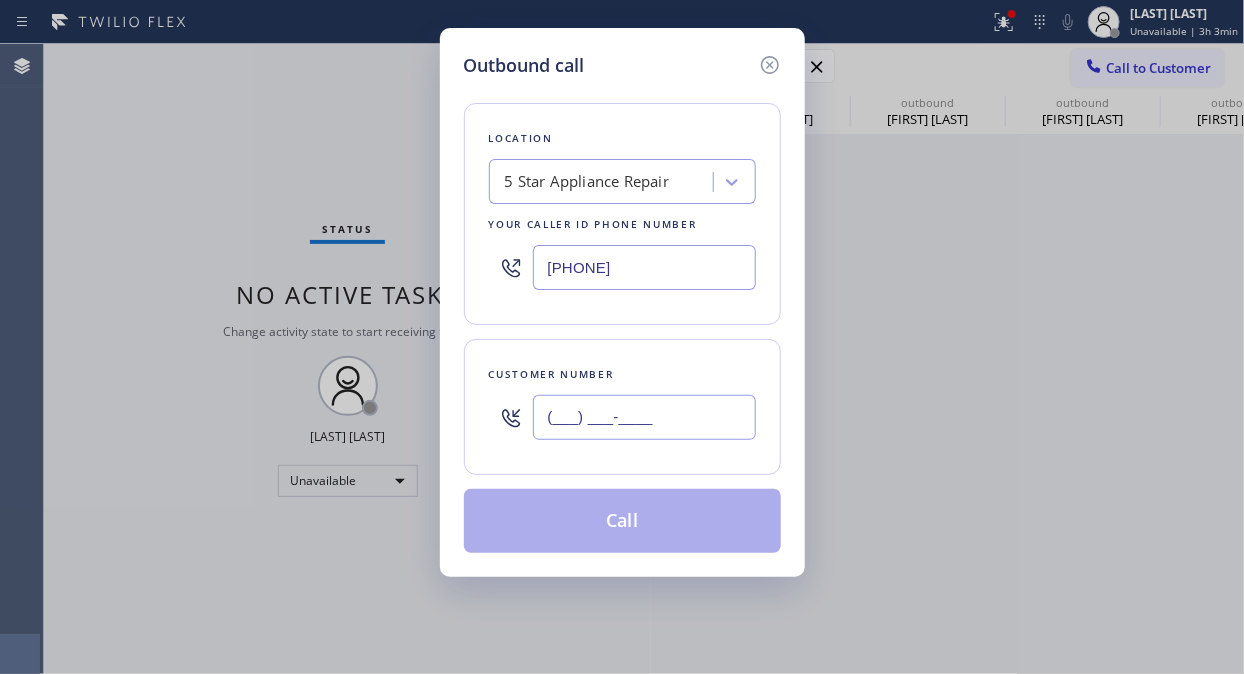click on "(___) ___-____" at bounding box center [644, 417] 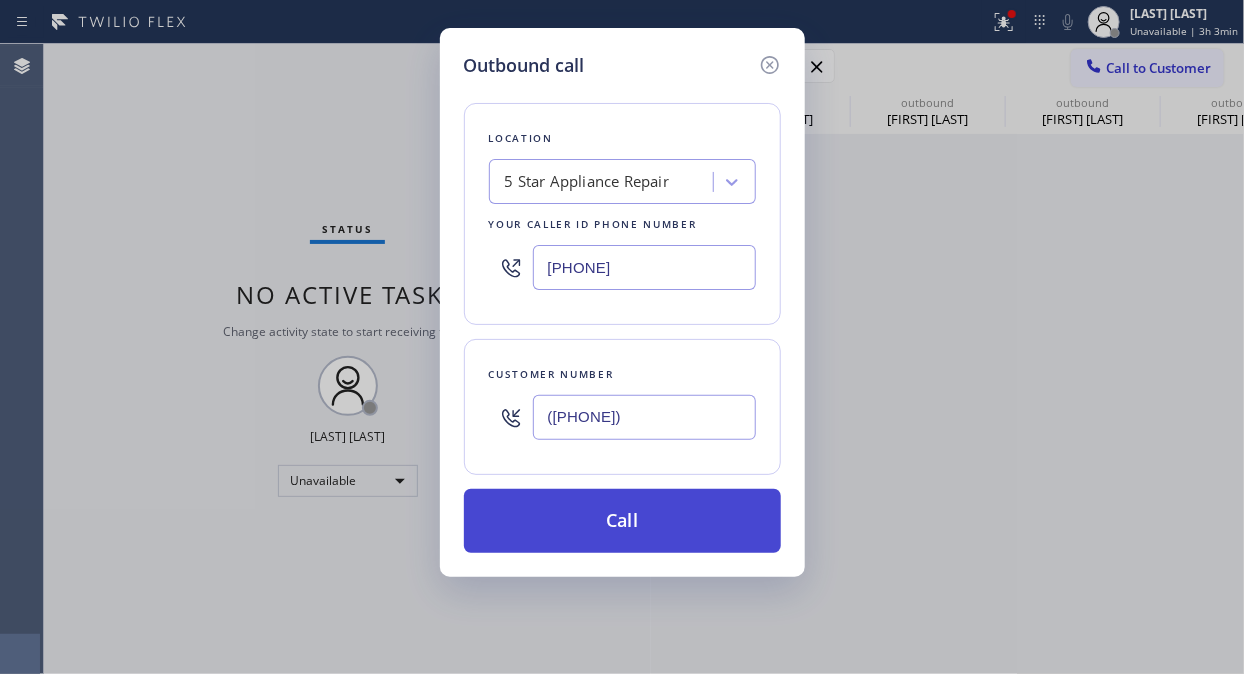 type on "([PHONE])" 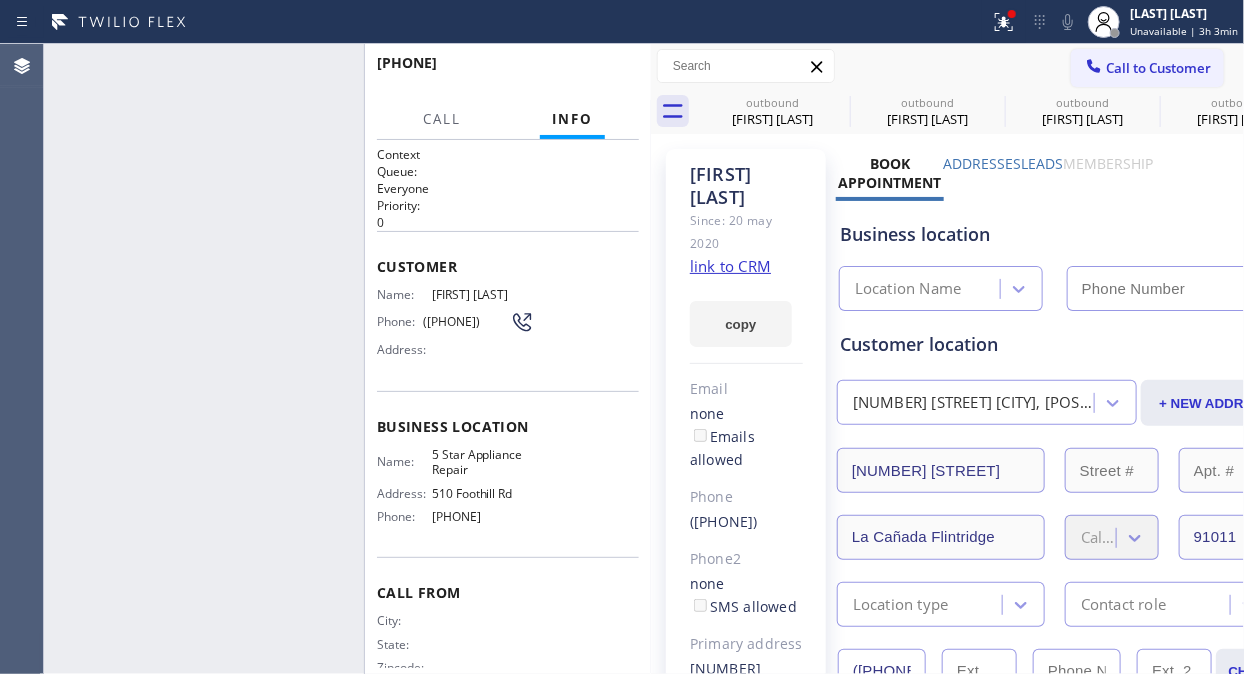 type on "[PHONE]" 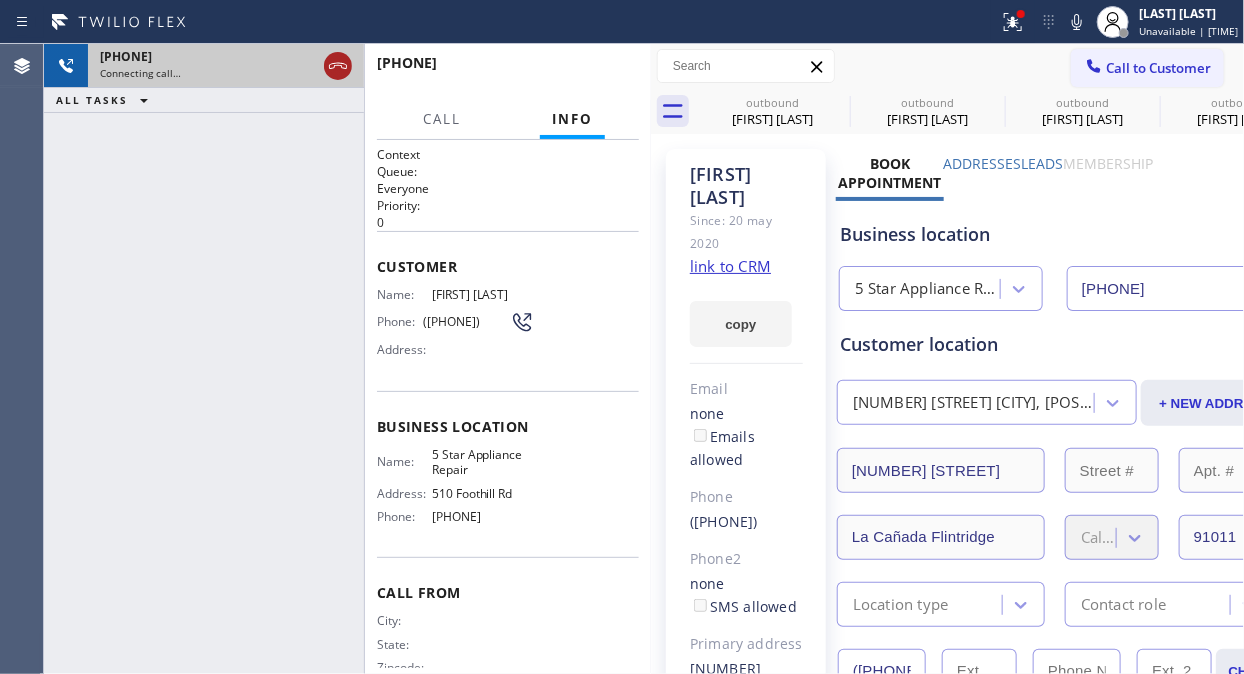click 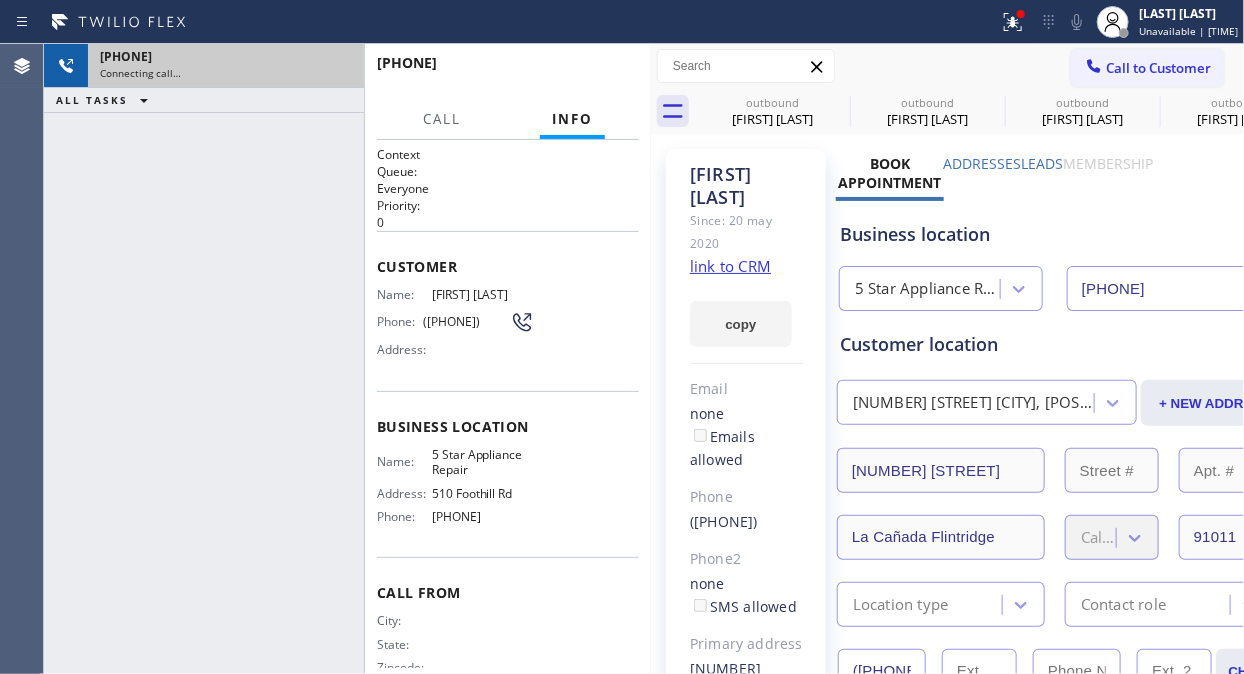 click 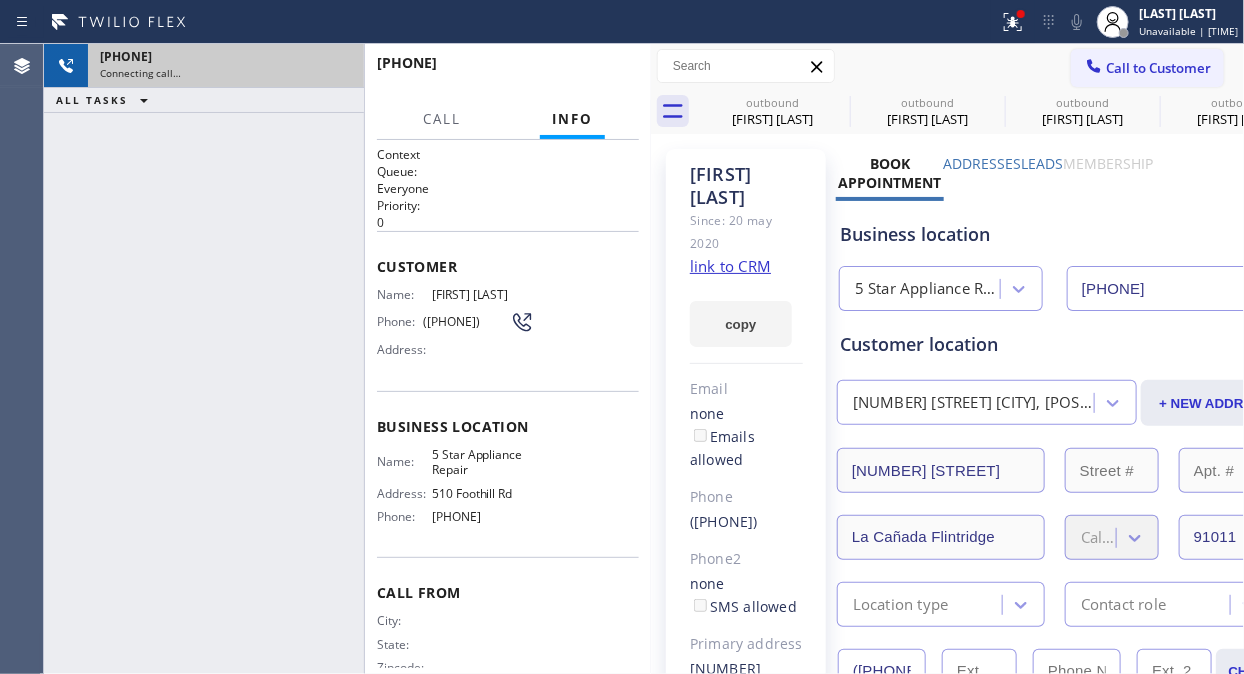click 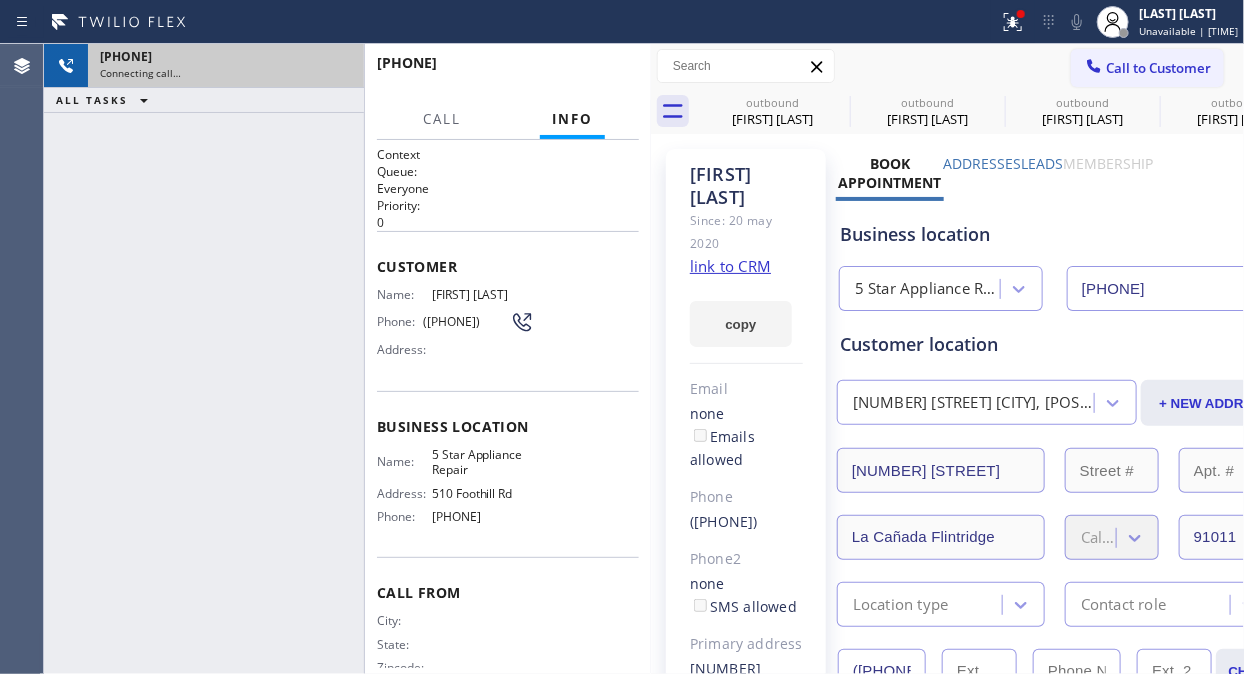 click at bounding box center (1094, 68) 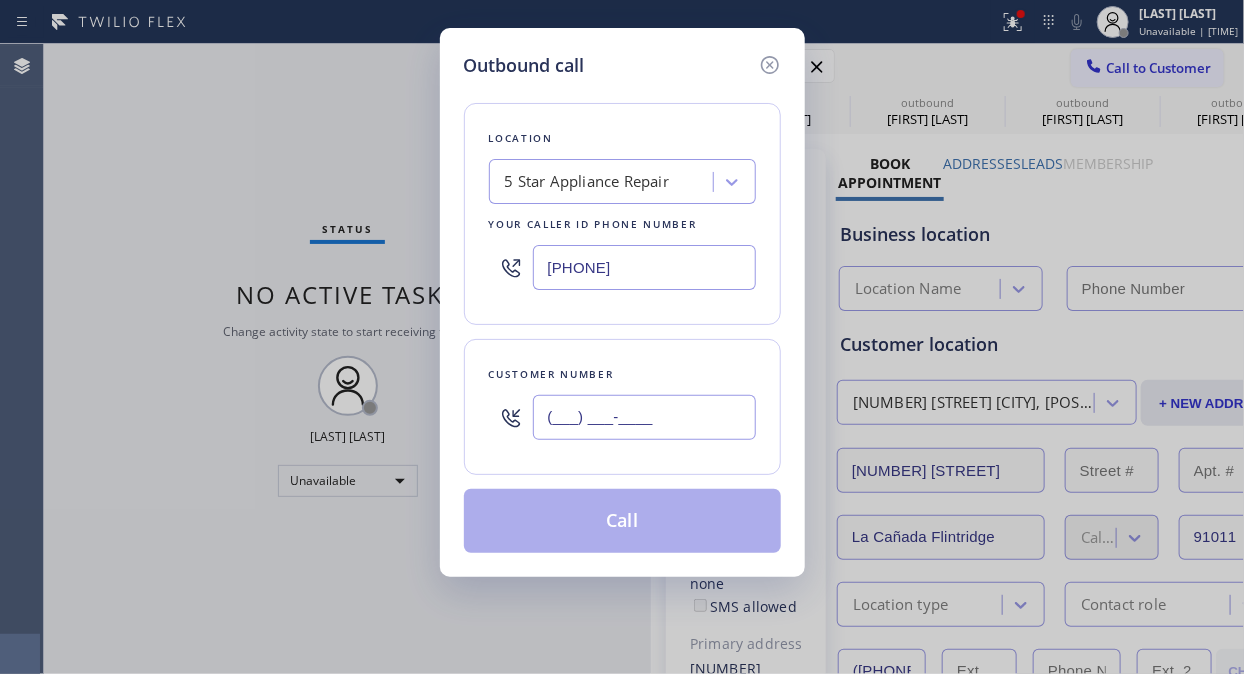 click on "(___) ___-____" at bounding box center (644, 417) 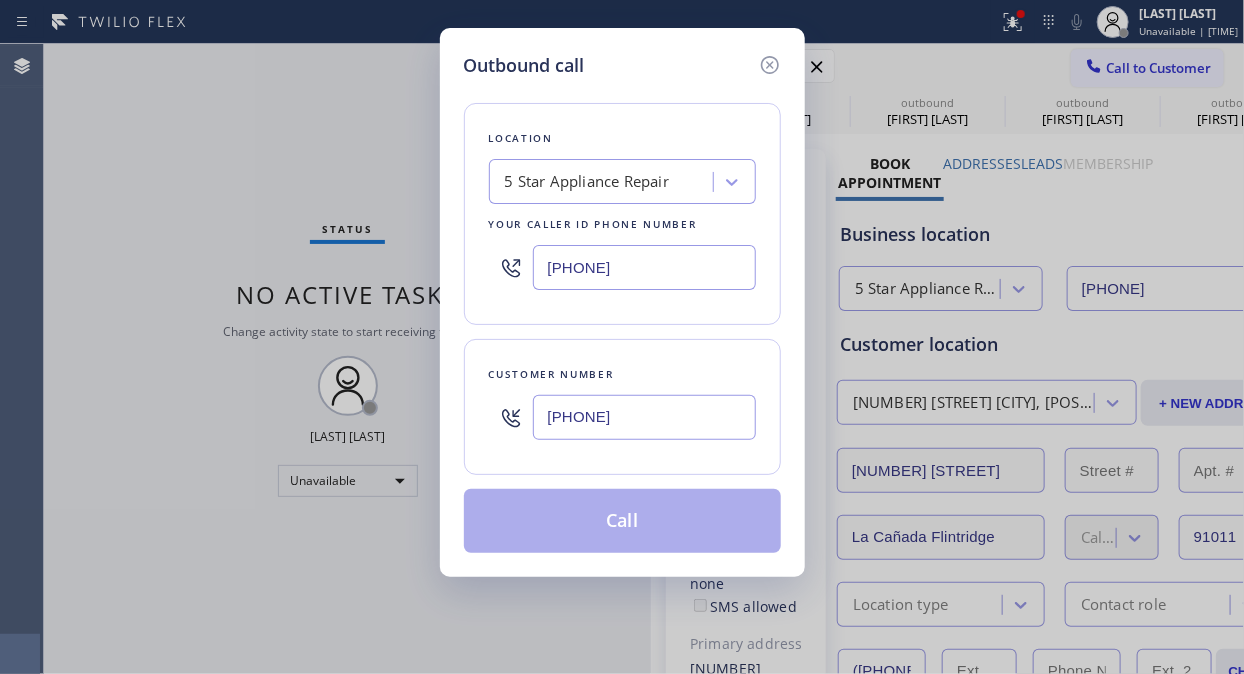 type on "[PHONE]" 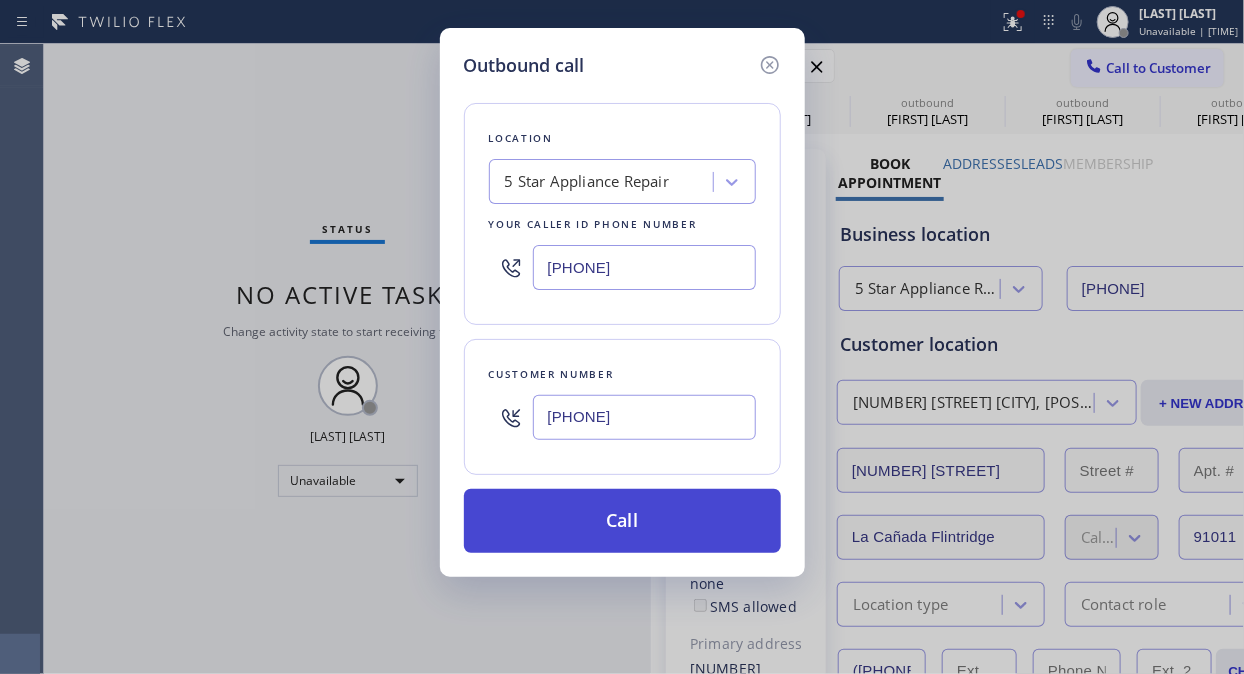 type on "[PHONE]" 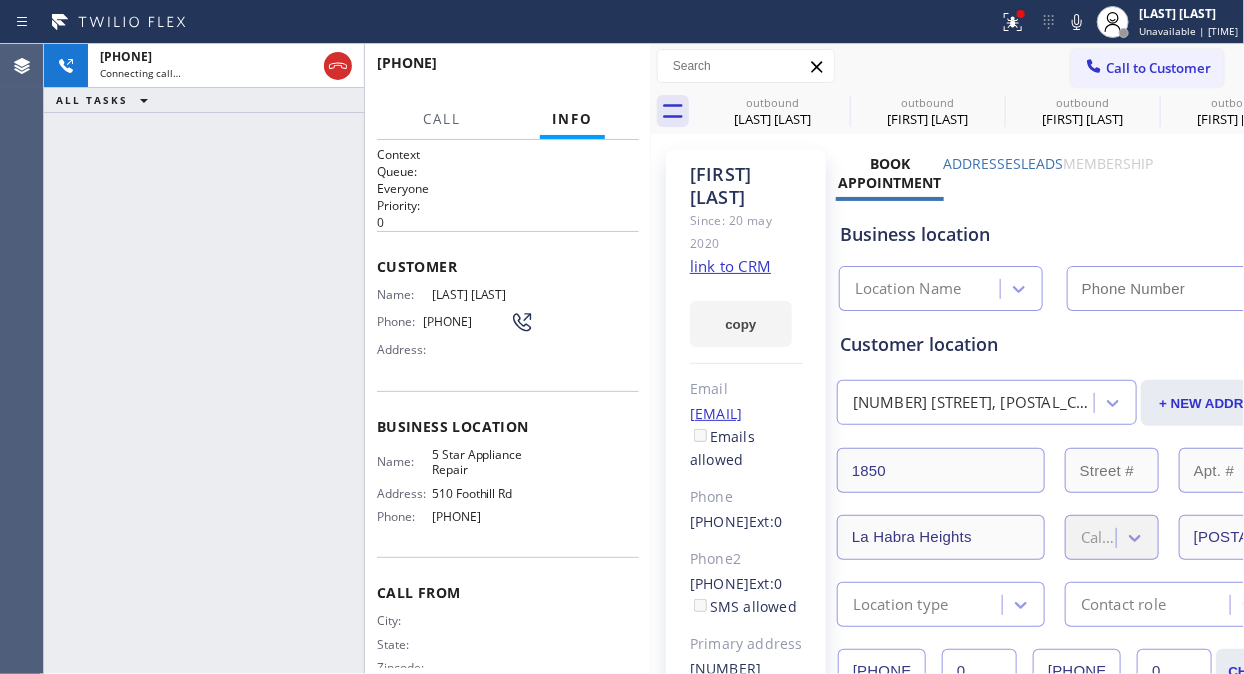 type on "[PHONE]" 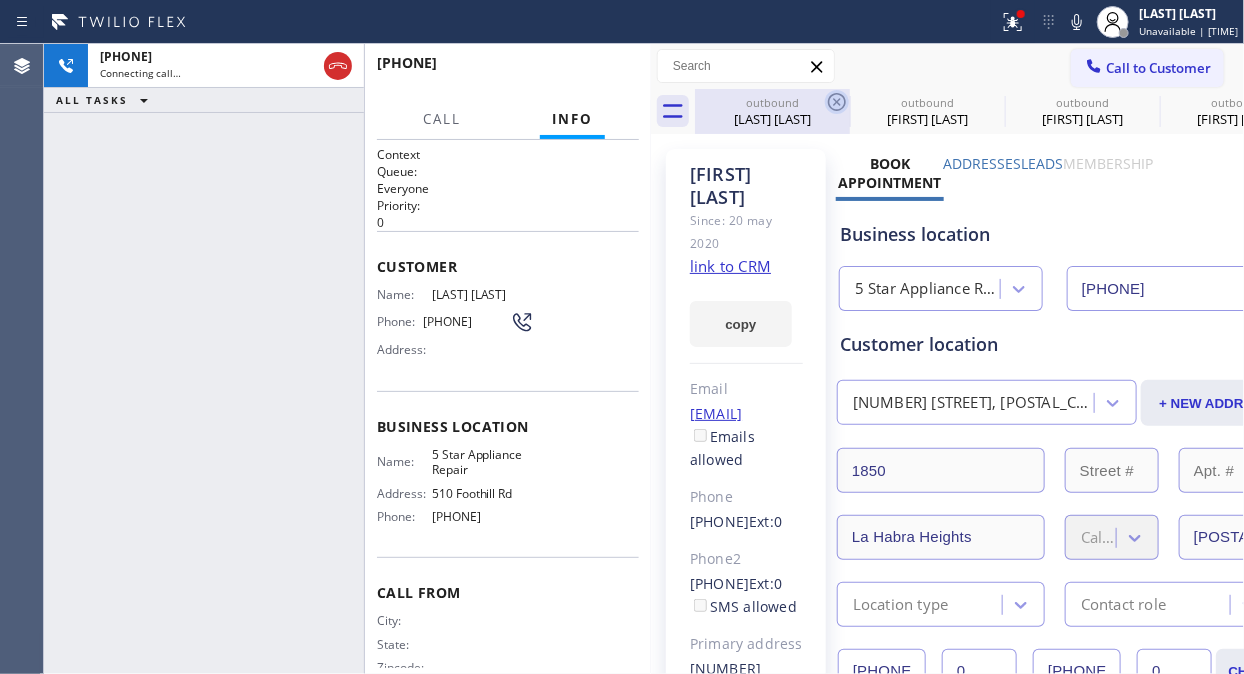 click 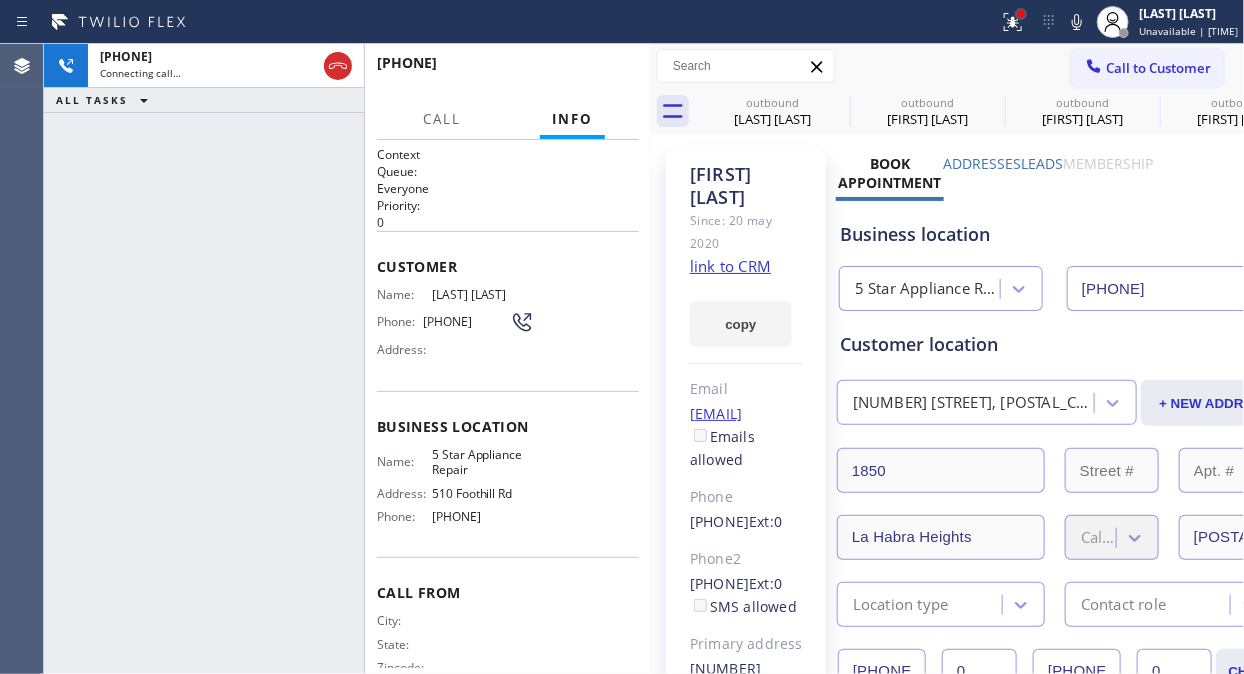 click 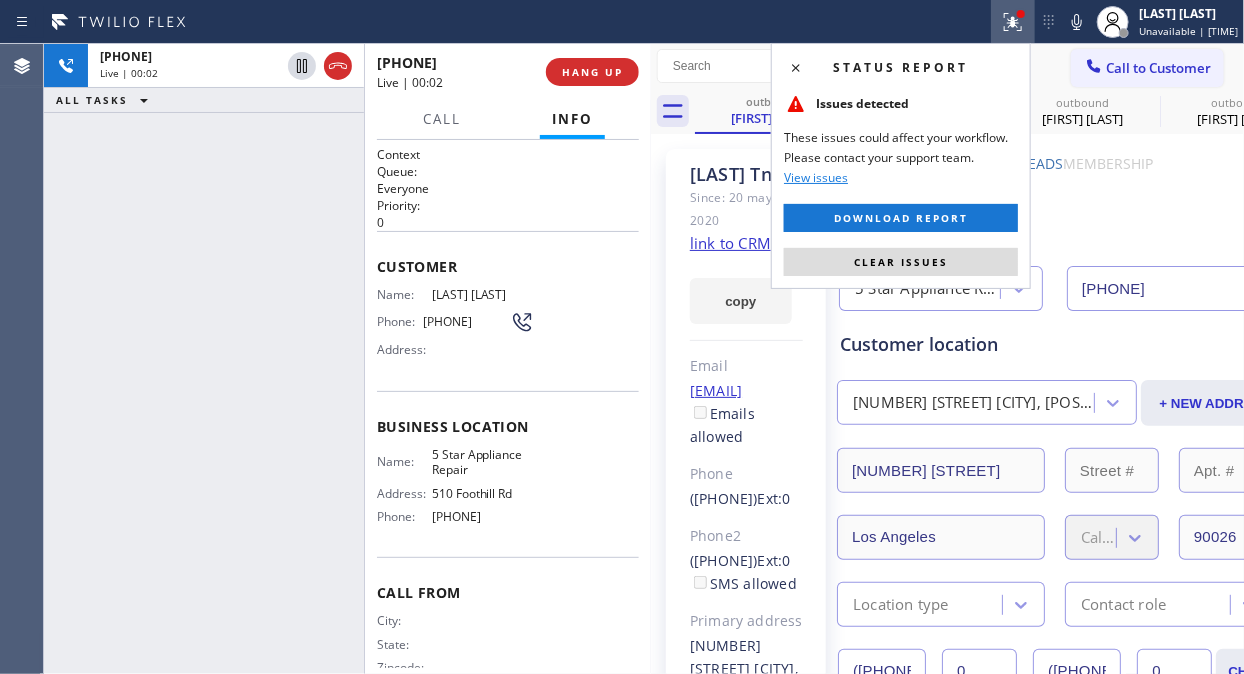 click on "Clear issues" at bounding box center (901, 262) 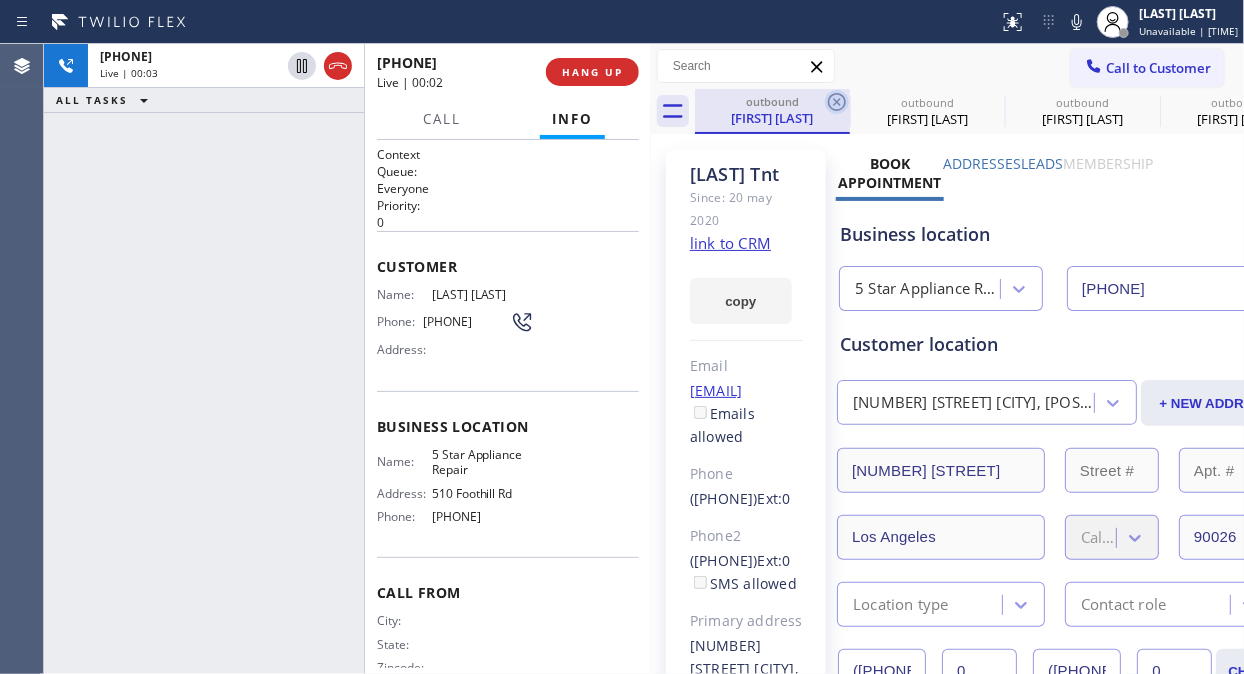 click 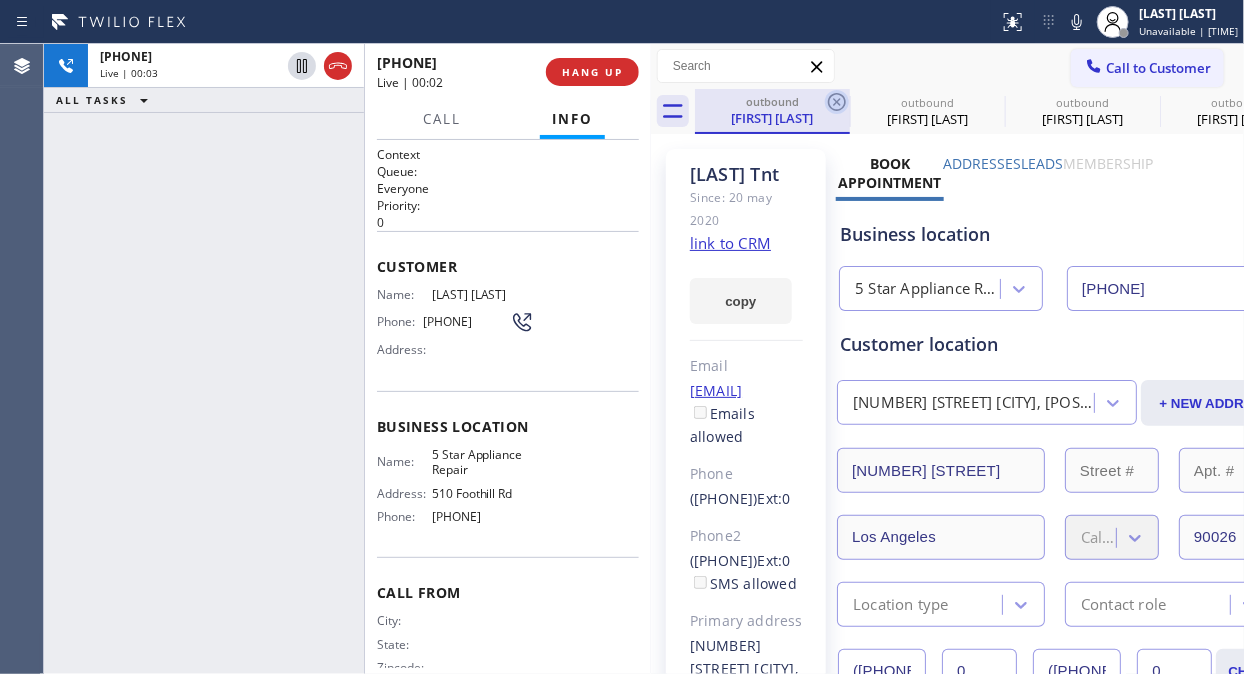 click 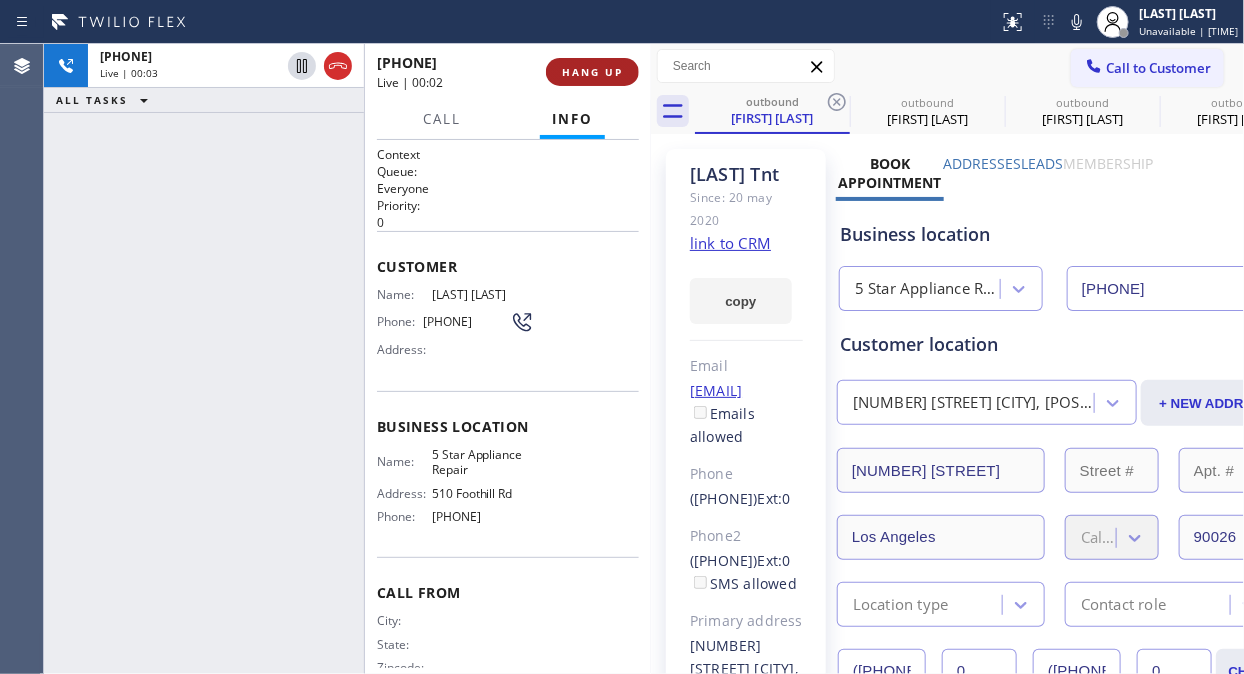 click on "HANG UP" at bounding box center (592, 72) 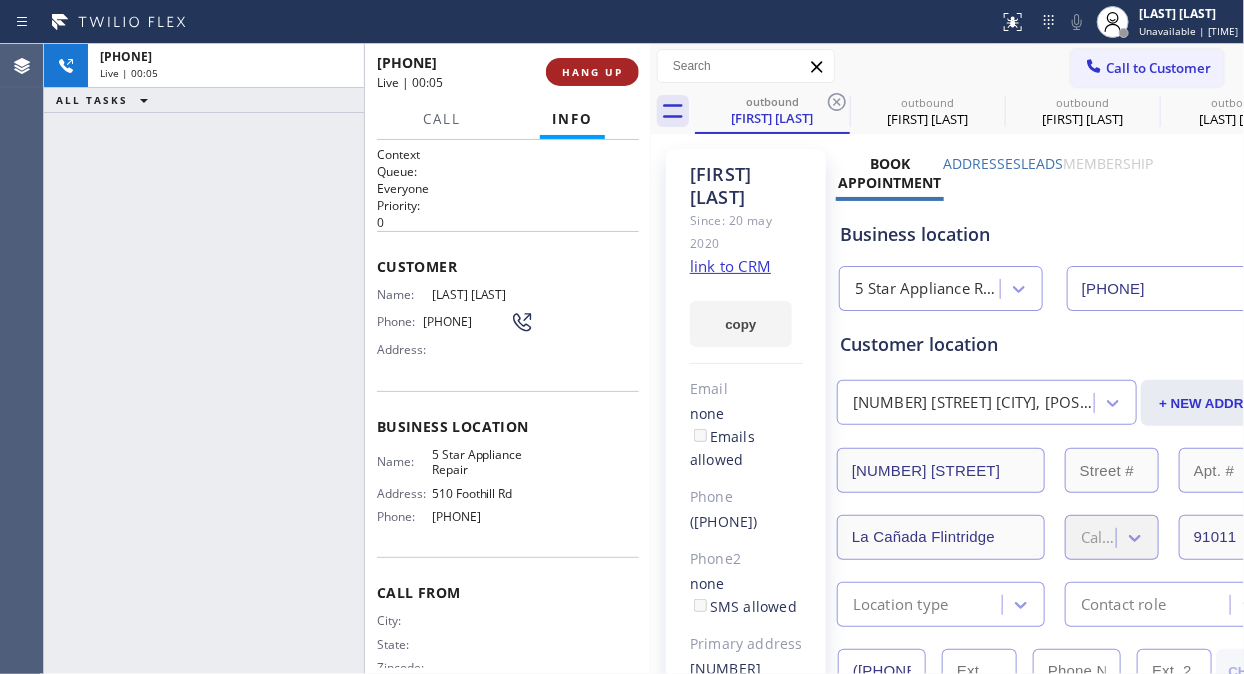 click on "HANG UP" at bounding box center (592, 72) 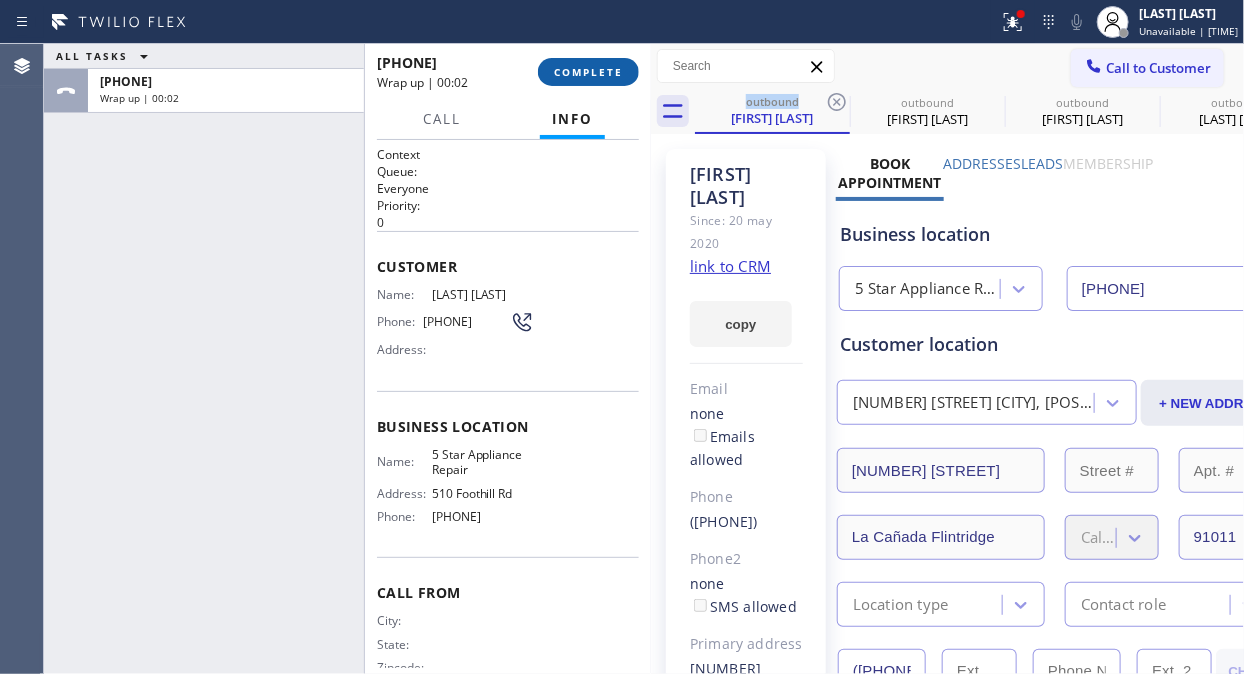drag, startPoint x: 600, startPoint y: 74, endPoint x: 616, endPoint y: 74, distance: 16 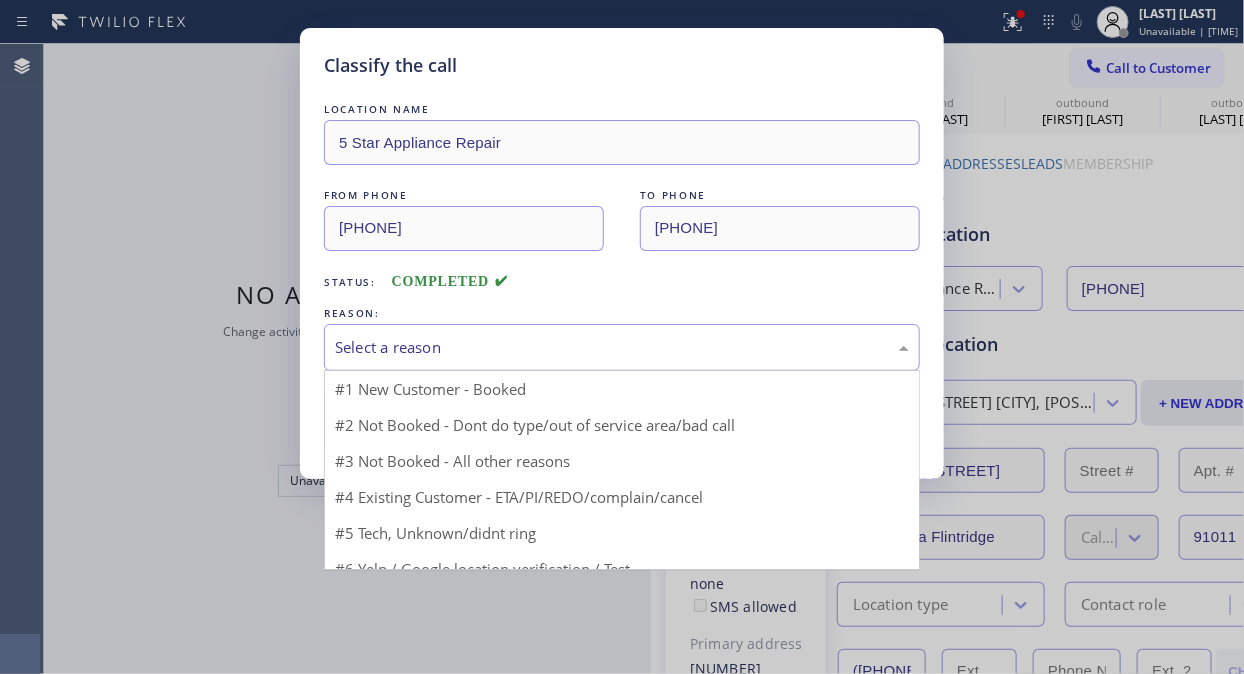 click on "Select a reason" at bounding box center (622, 347) 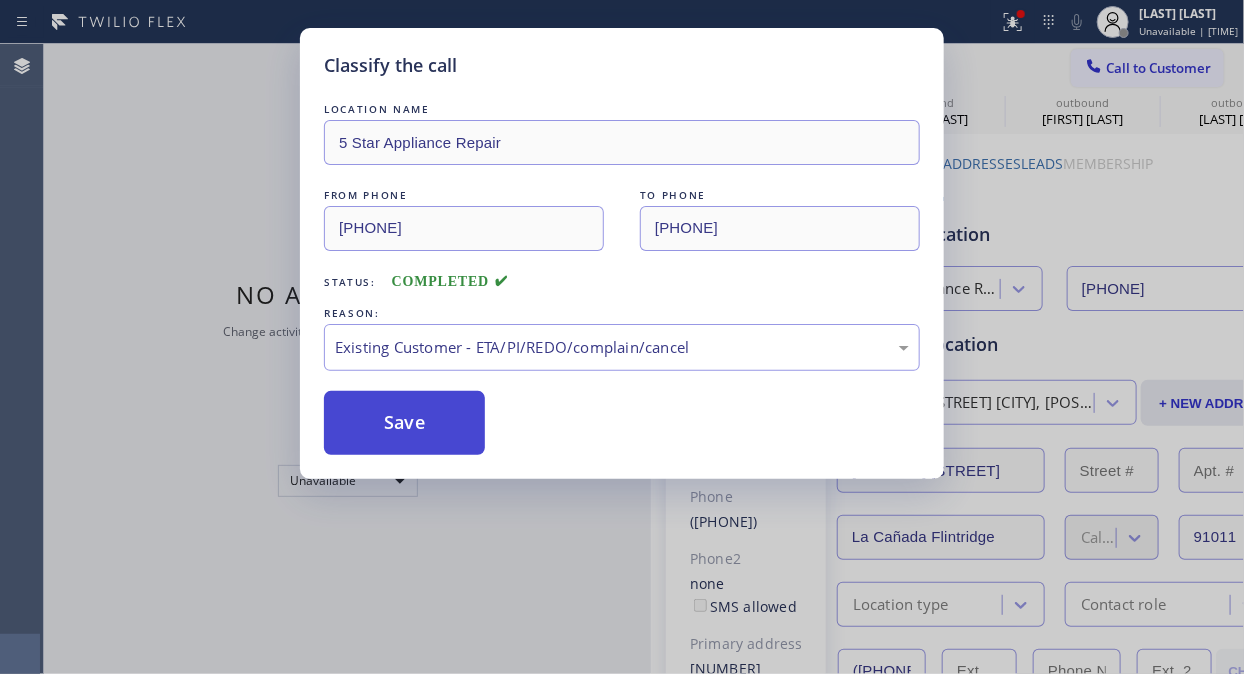 click on "Save" at bounding box center [404, 423] 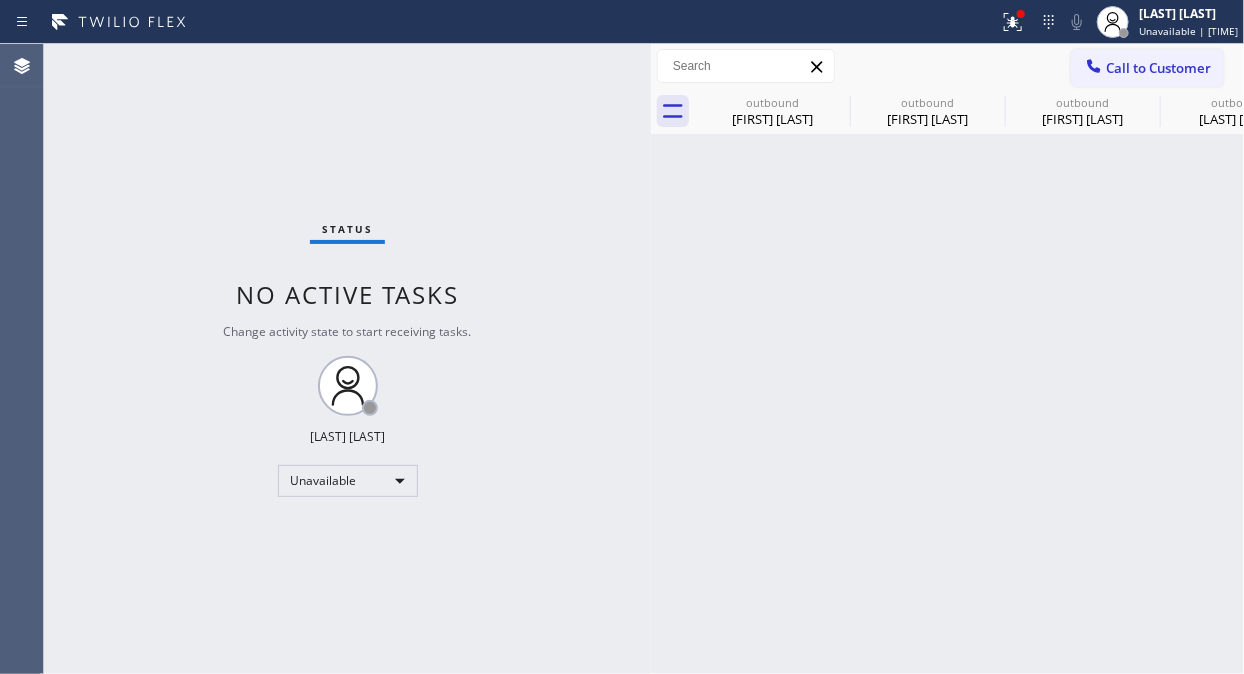 click on "Call to Customer" at bounding box center (1158, 68) 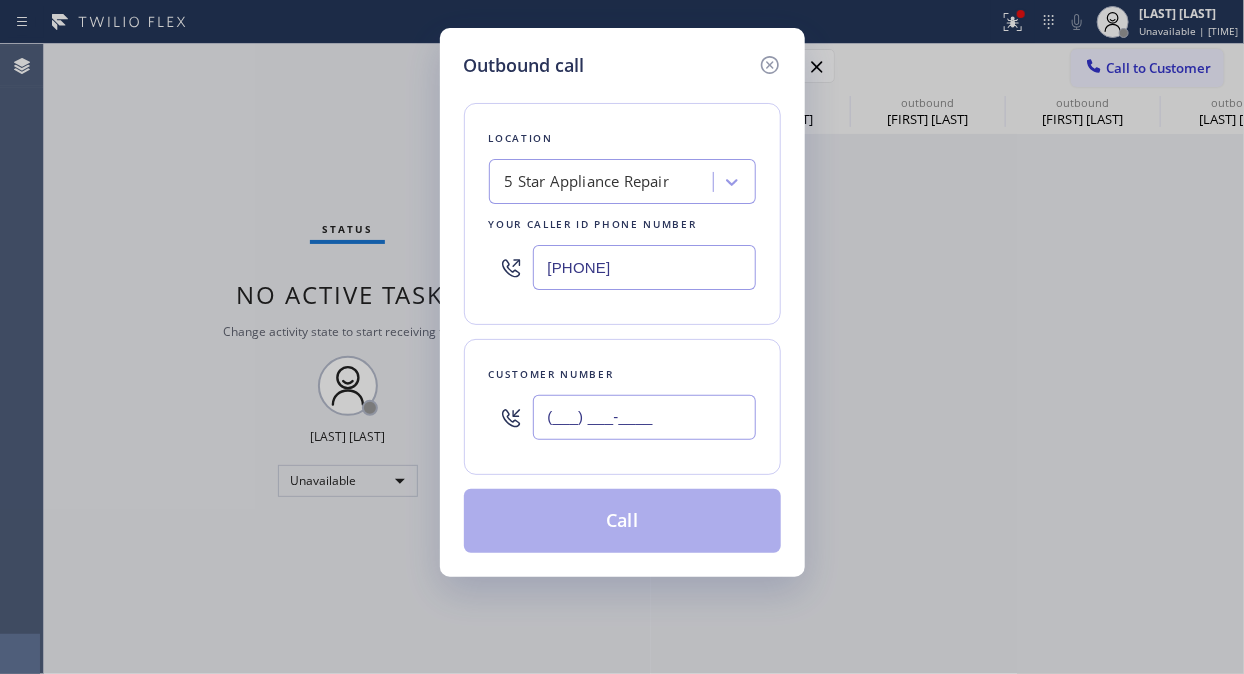click on "(___) ___-____" at bounding box center (644, 417) 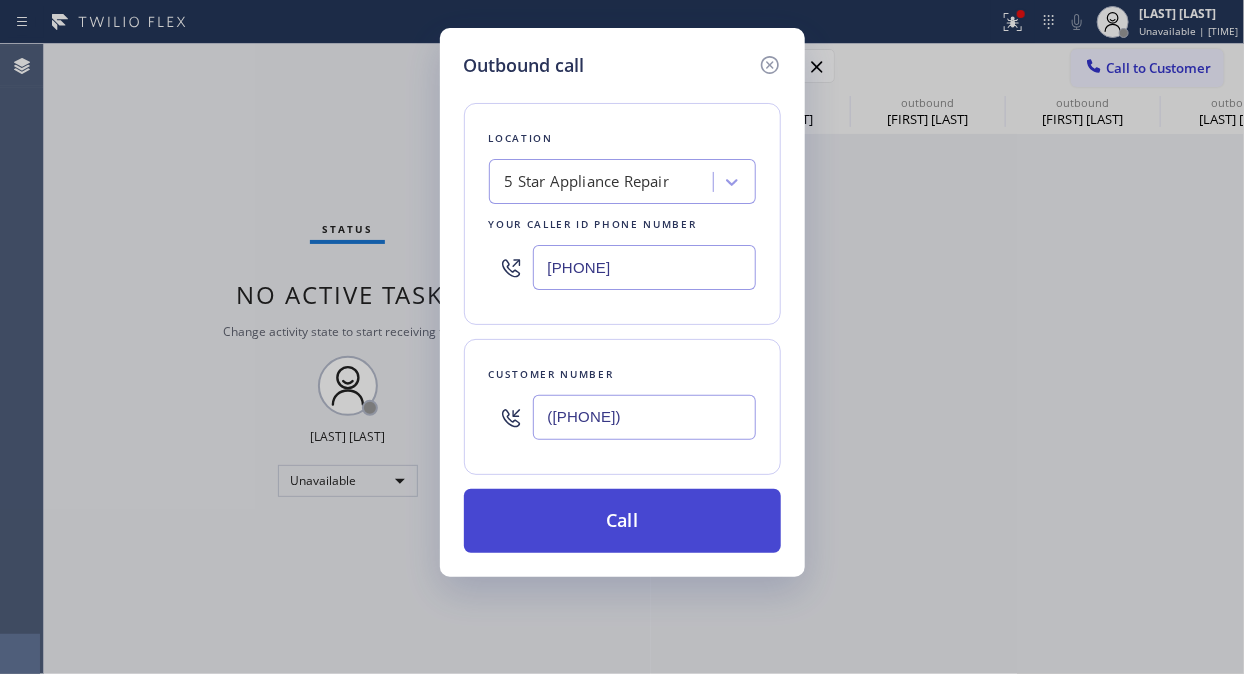 type on "([PHONE])" 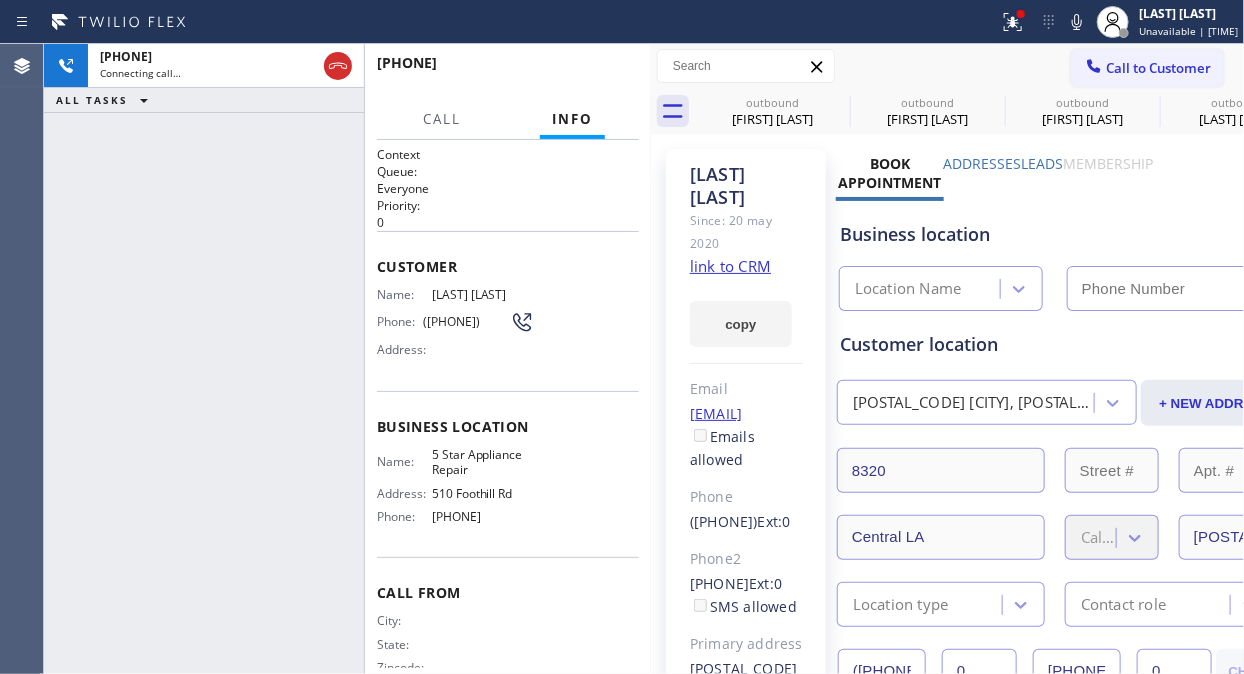 type on "[PHONE]" 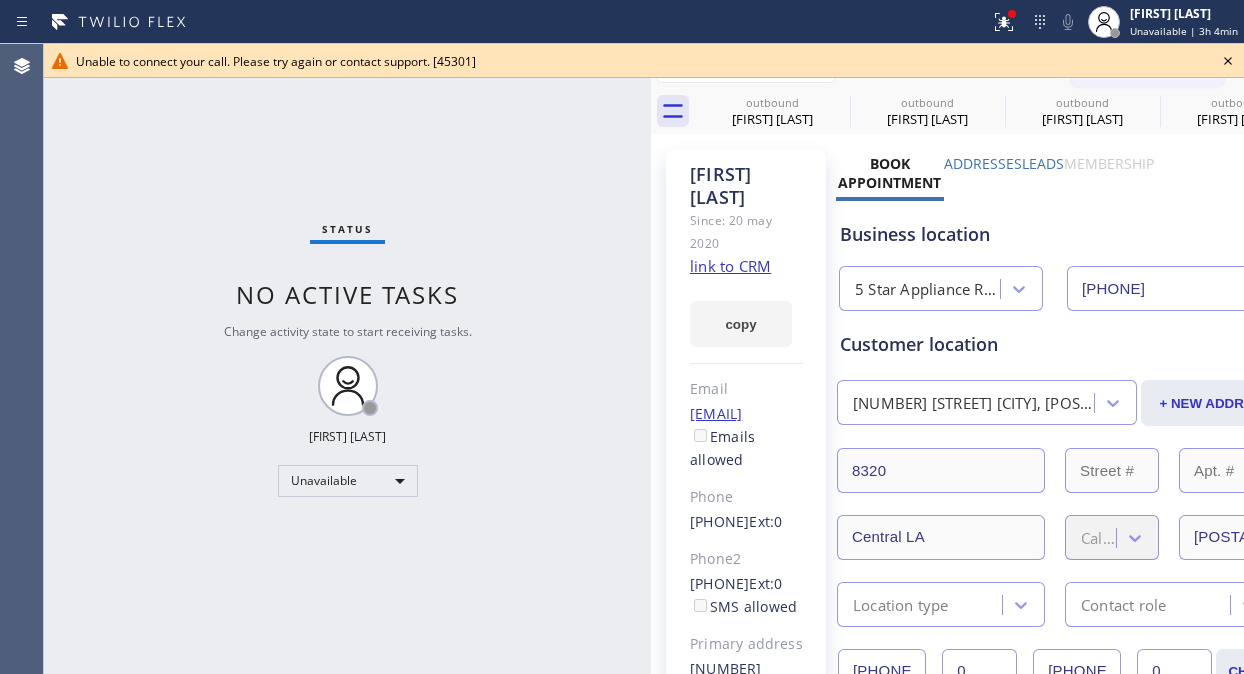scroll, scrollTop: 0, scrollLeft: 0, axis: both 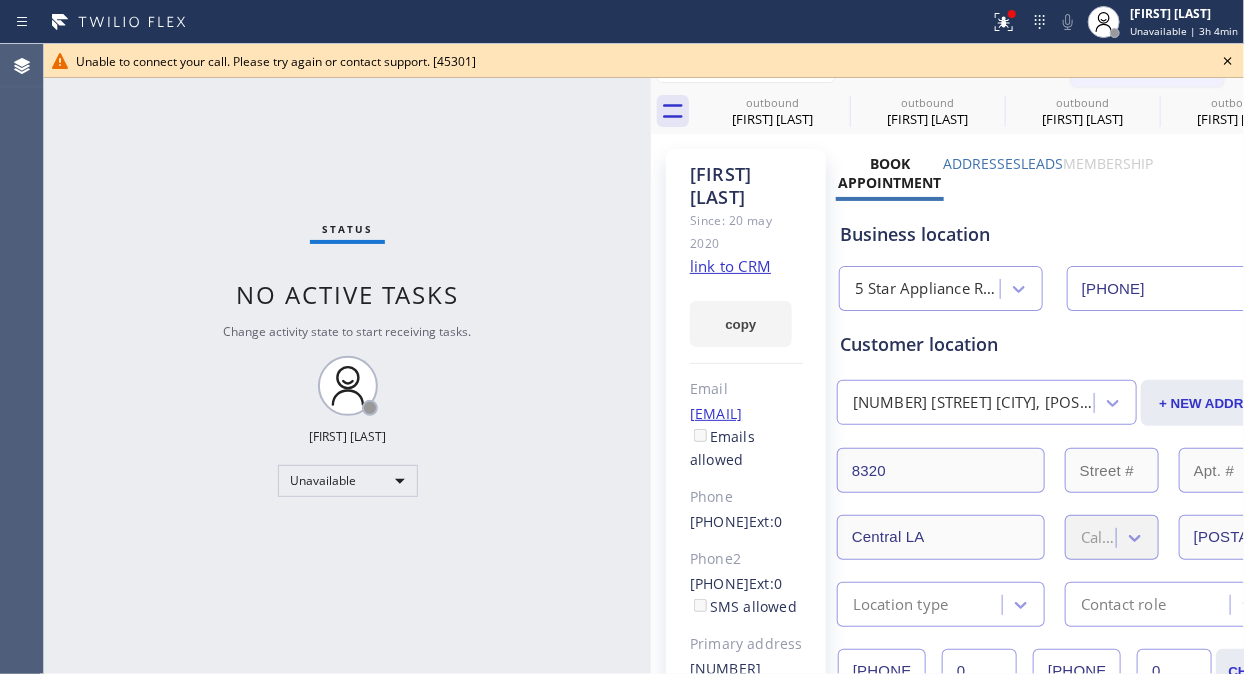 click 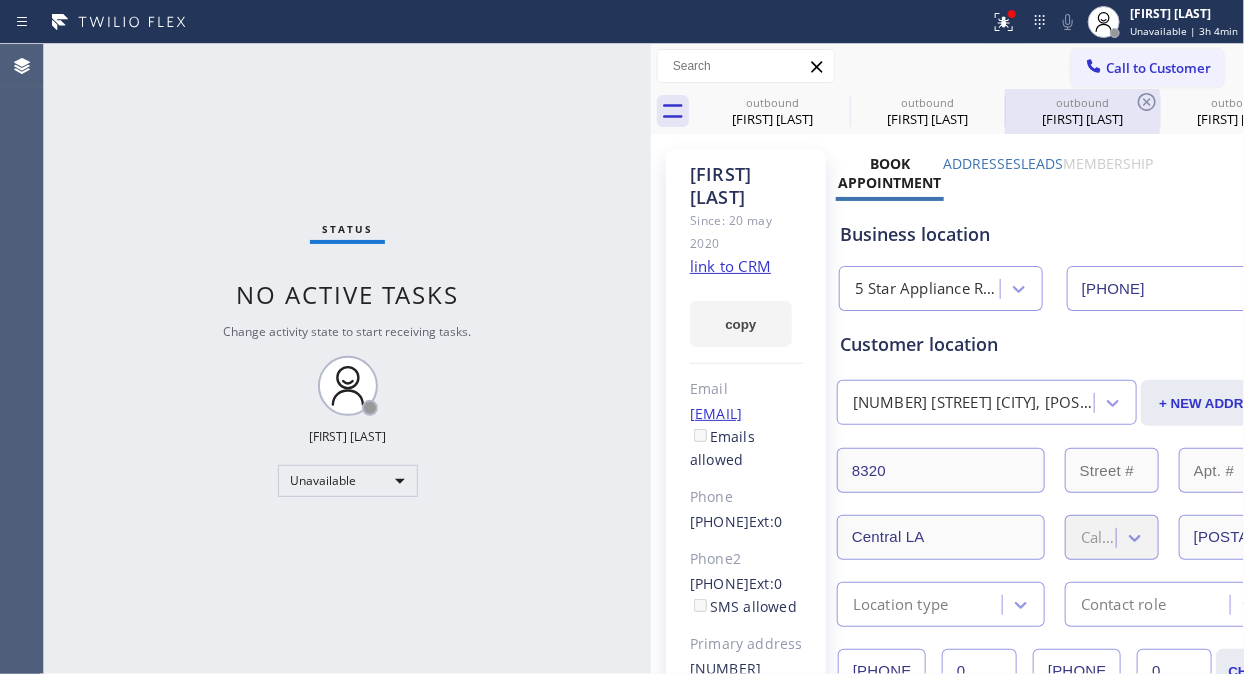 click on "outbound [FIRST] [LAST]" at bounding box center [1082, 111] 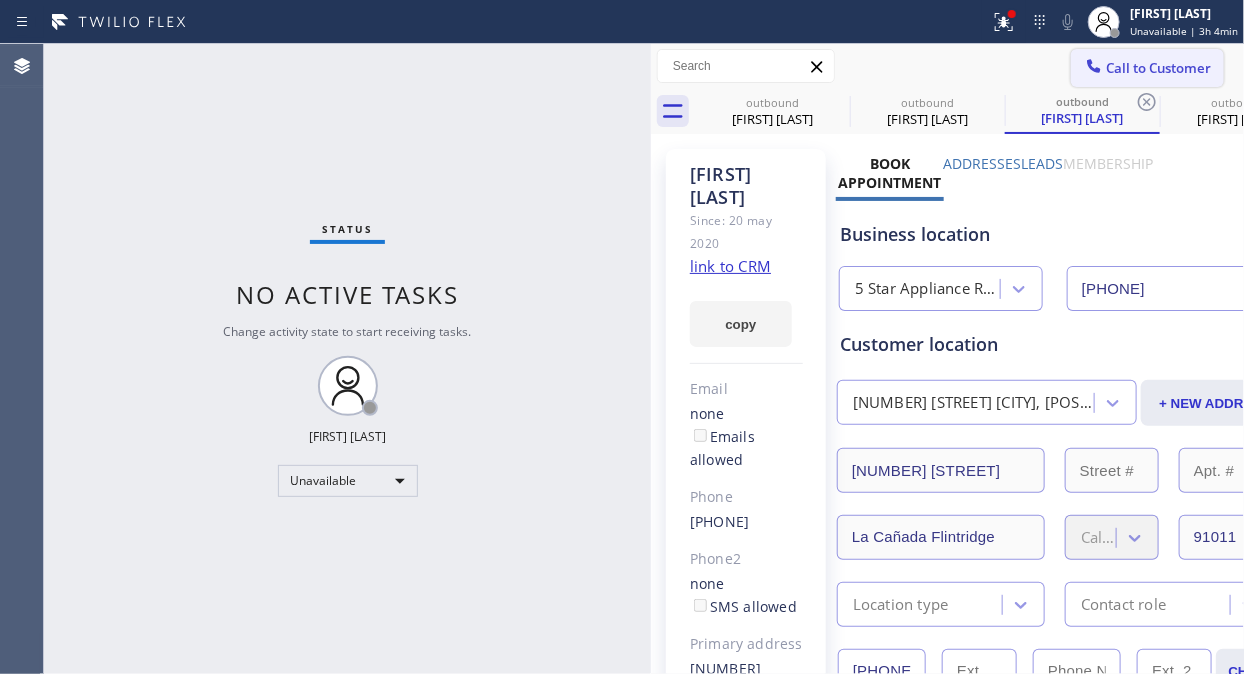 click on "Call to Customer" at bounding box center (1158, 68) 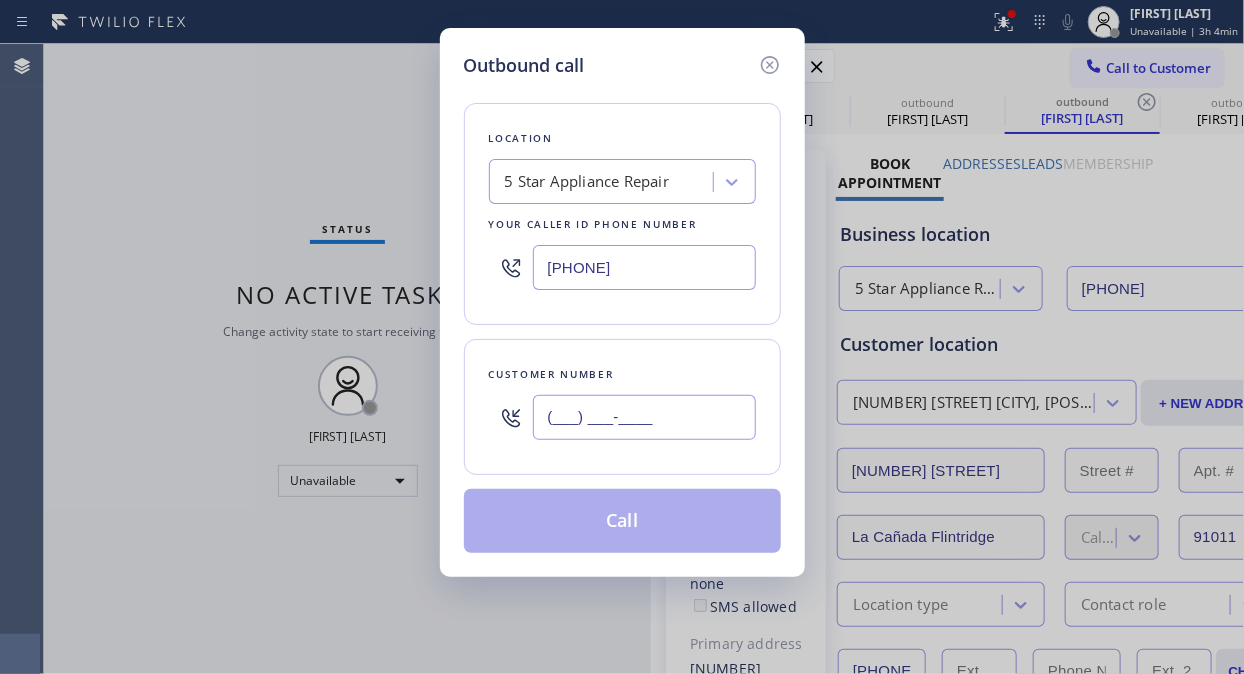 click on "(___) ___-____" at bounding box center [644, 417] 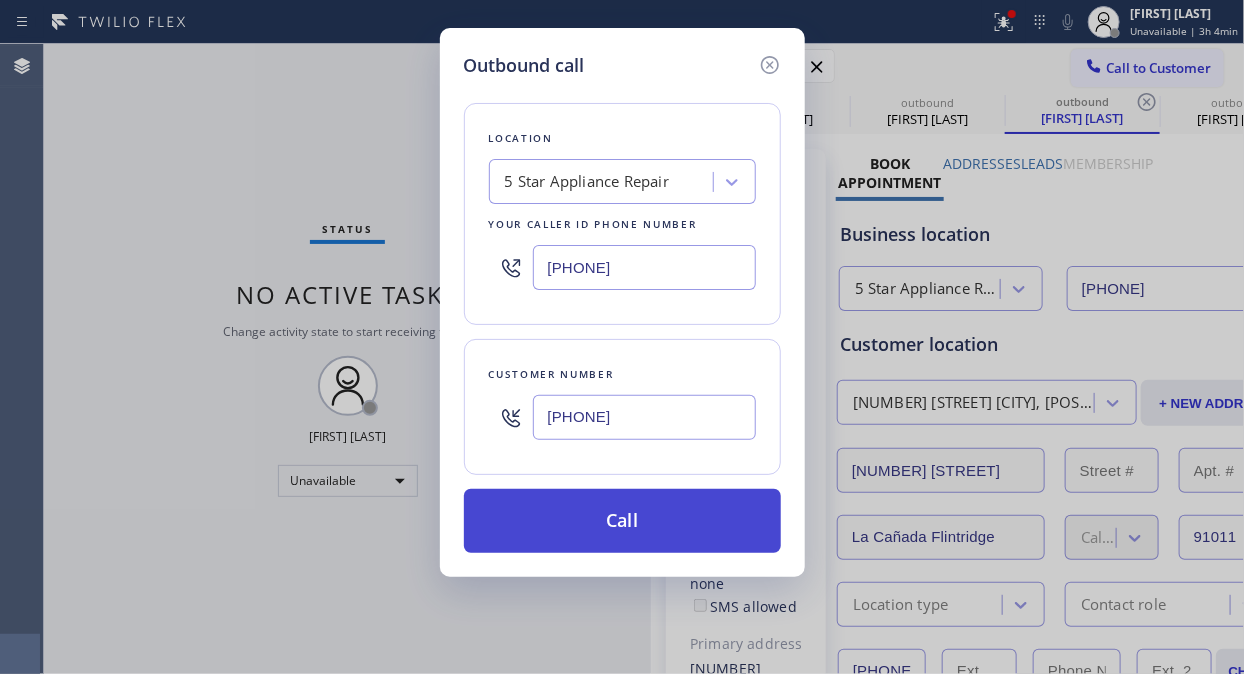 type on "(949) 436-8196" 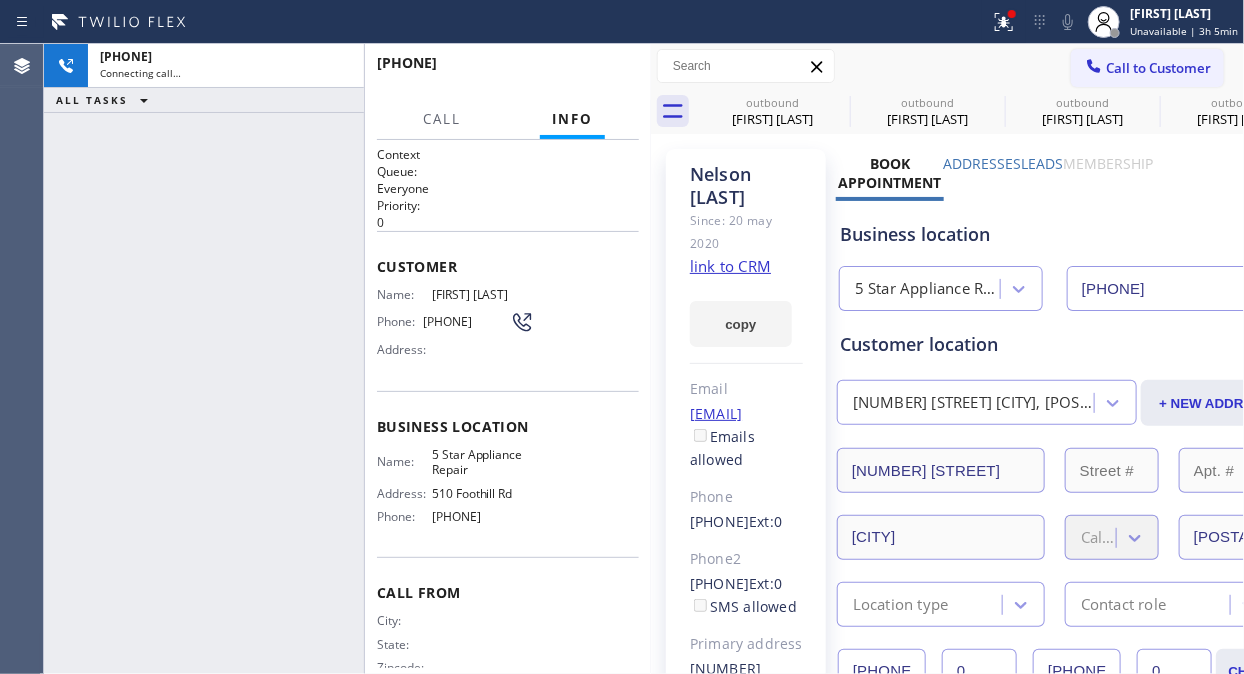 type on "[PHONE]" 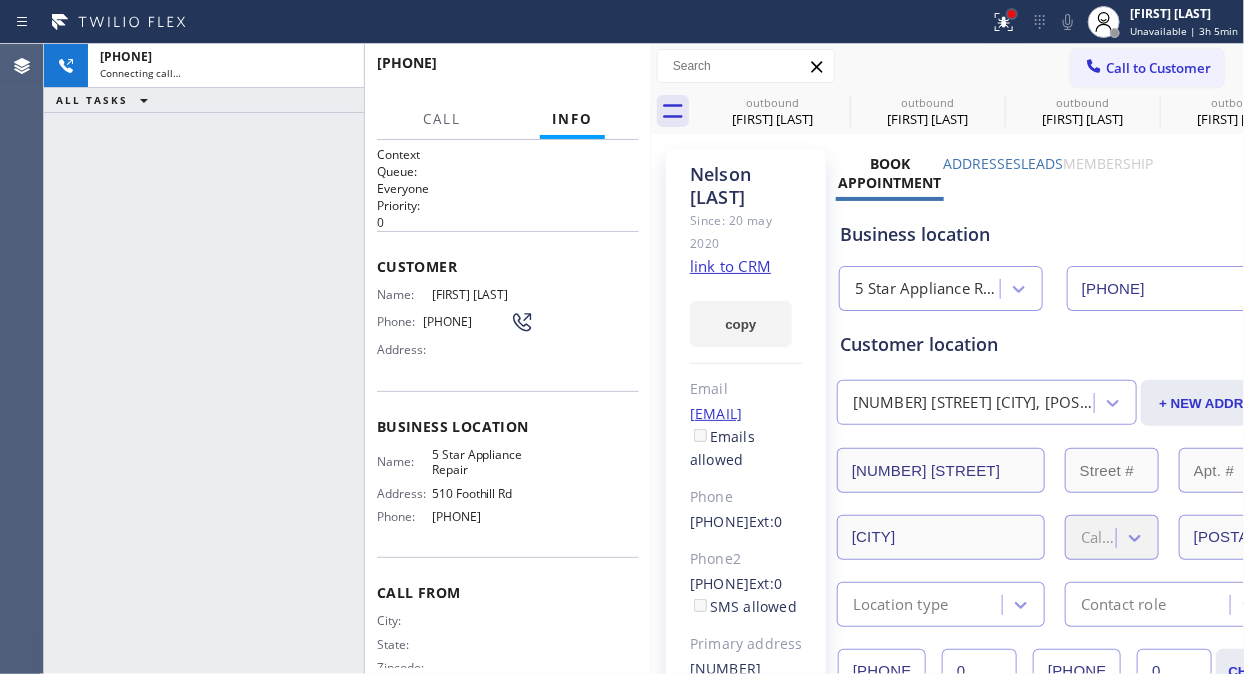 click at bounding box center [1012, 14] 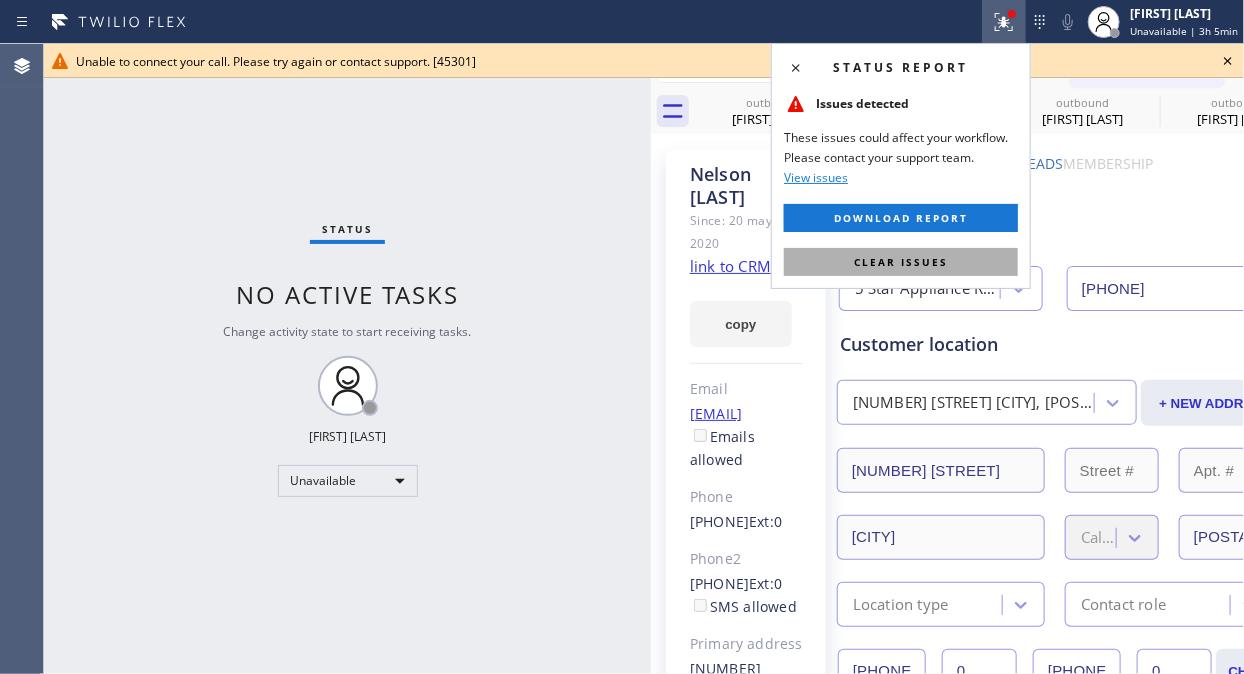 click on "Clear issues" at bounding box center [901, 262] 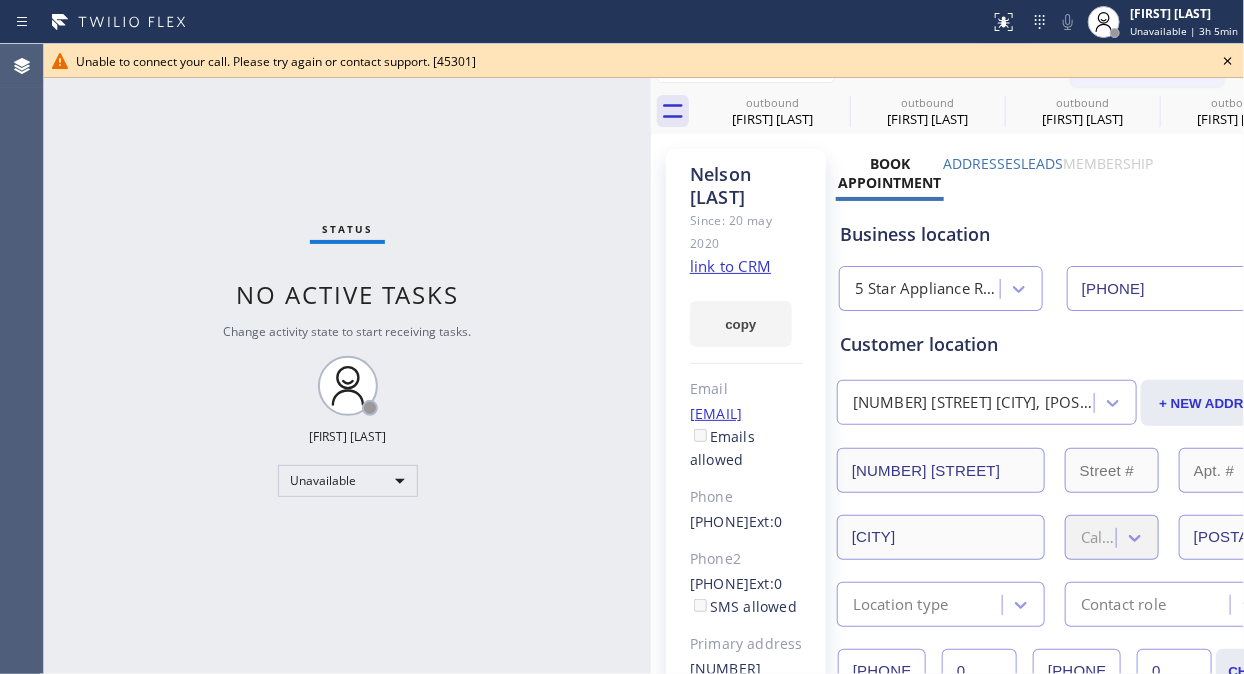 click 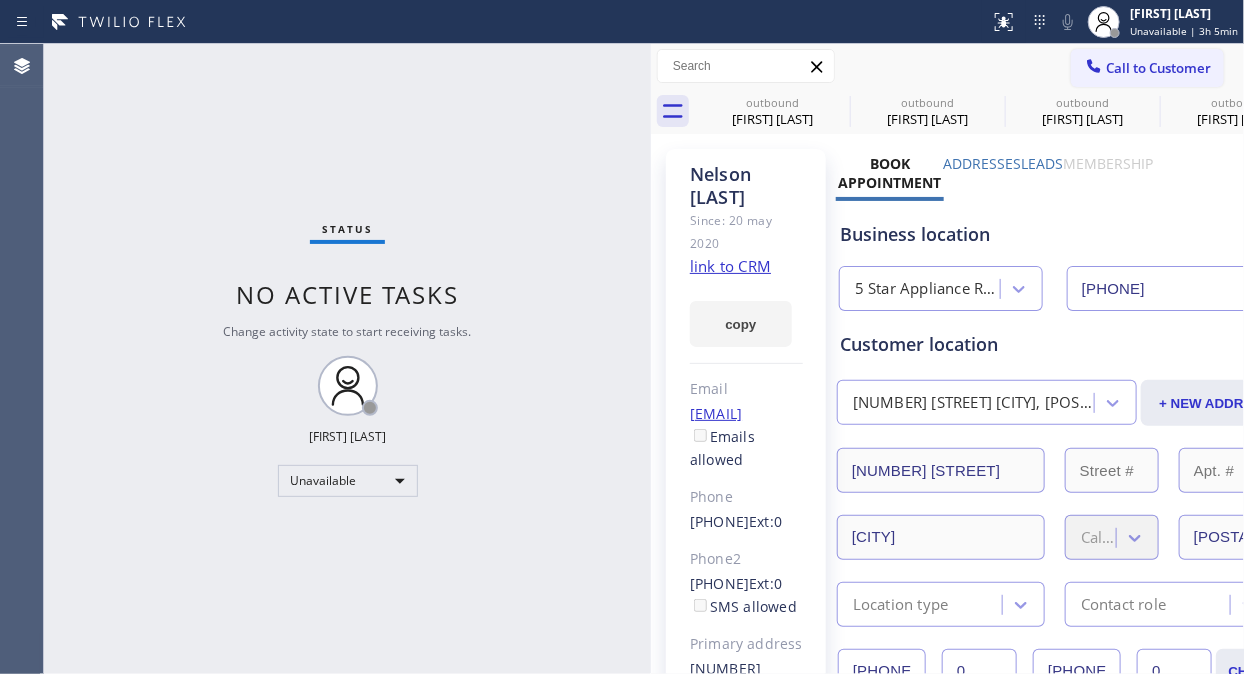 drag, startPoint x: 1185, startPoint y: 63, endPoint x: 952, endPoint y: 174, distance: 258.08914 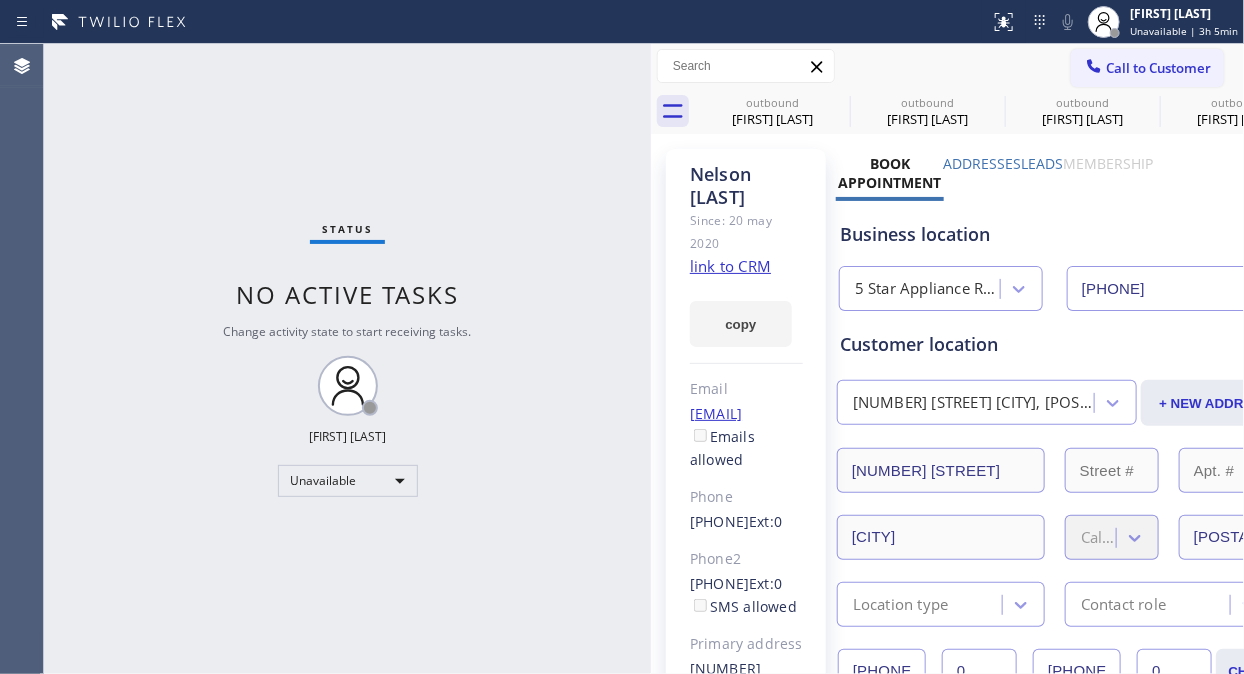 click on "Call to Customer" at bounding box center [1158, 68] 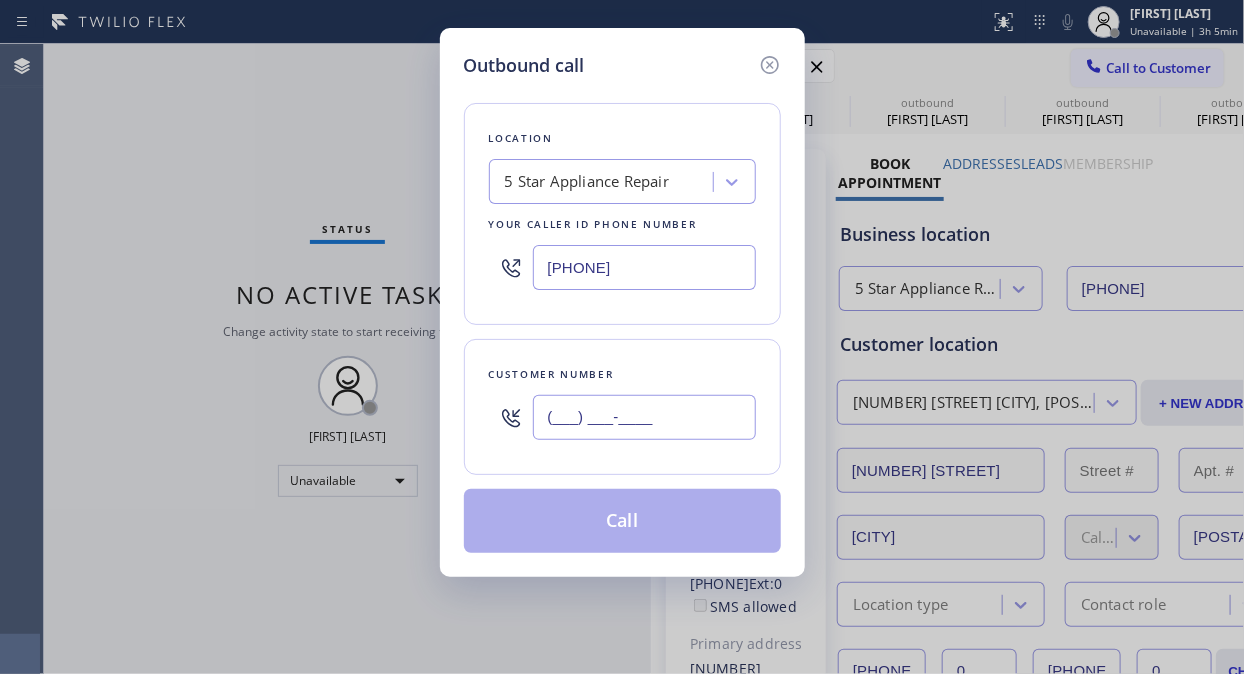 click on "(___) ___-____" at bounding box center [644, 417] 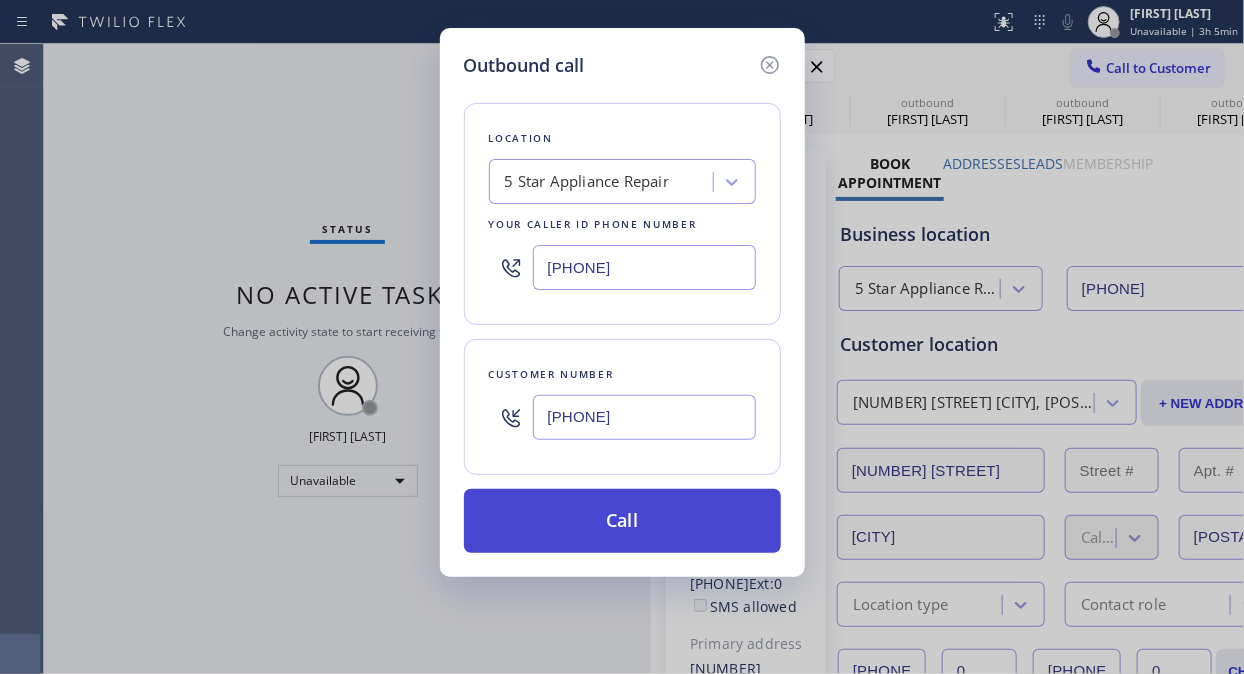 type on "(818) 687-1812" 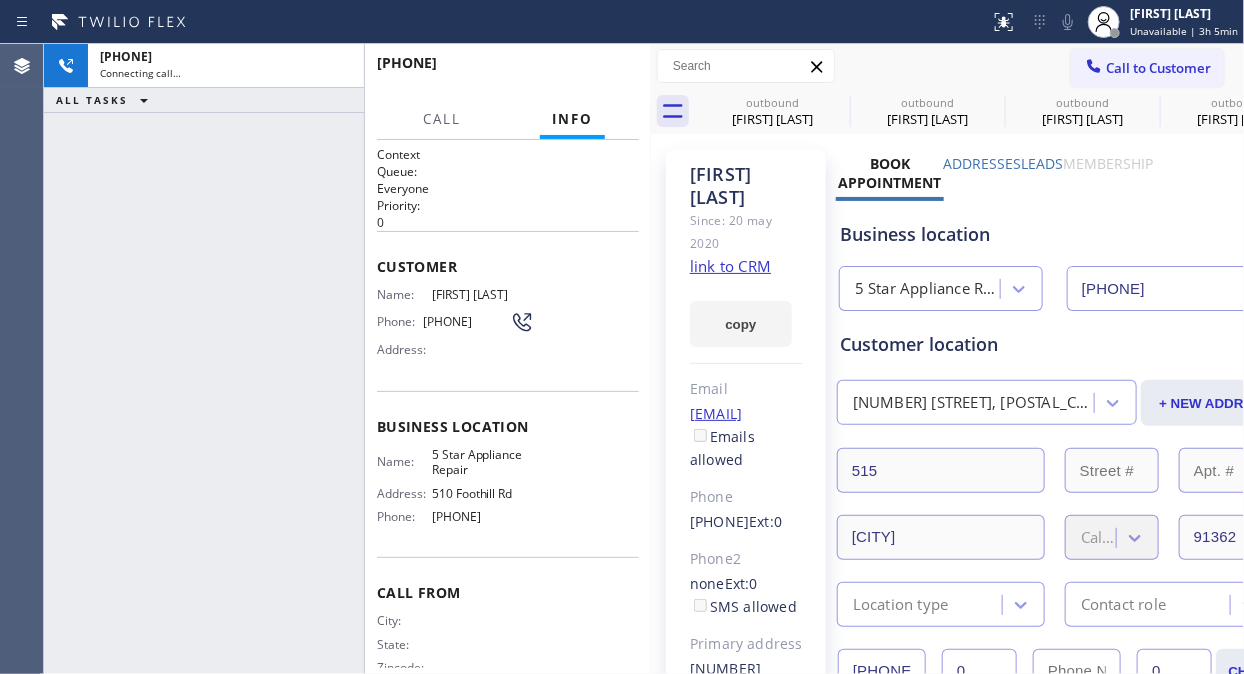 type on "[PHONE]" 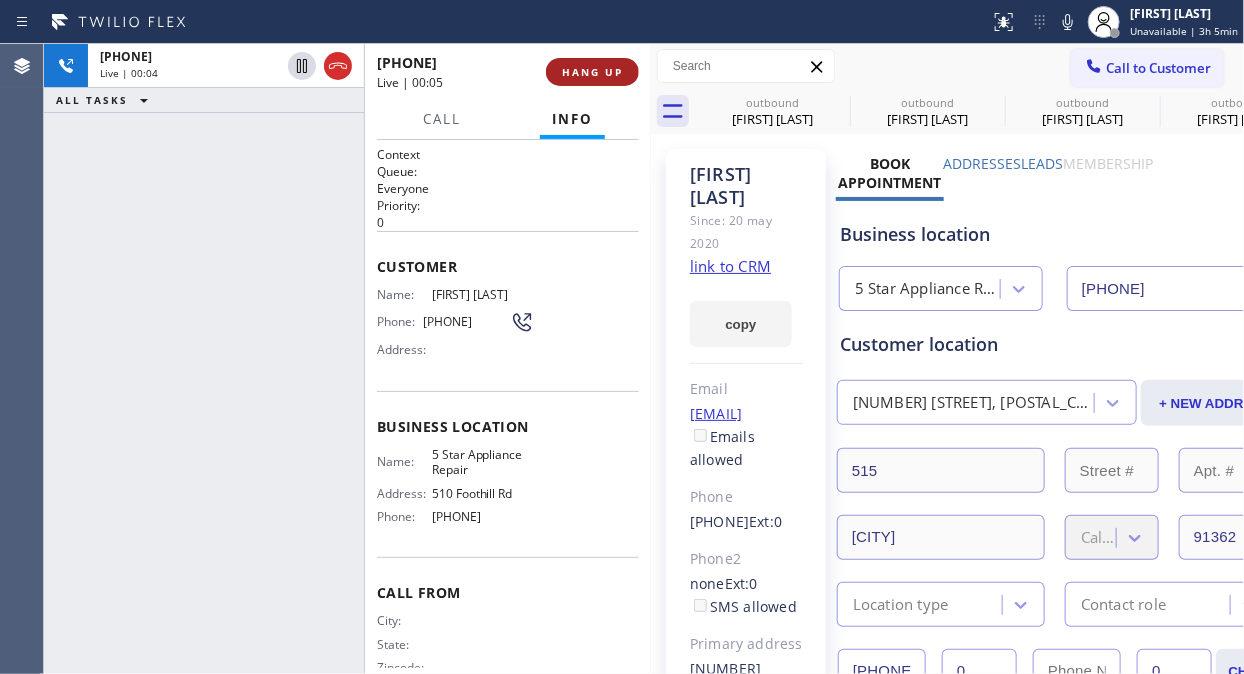 click 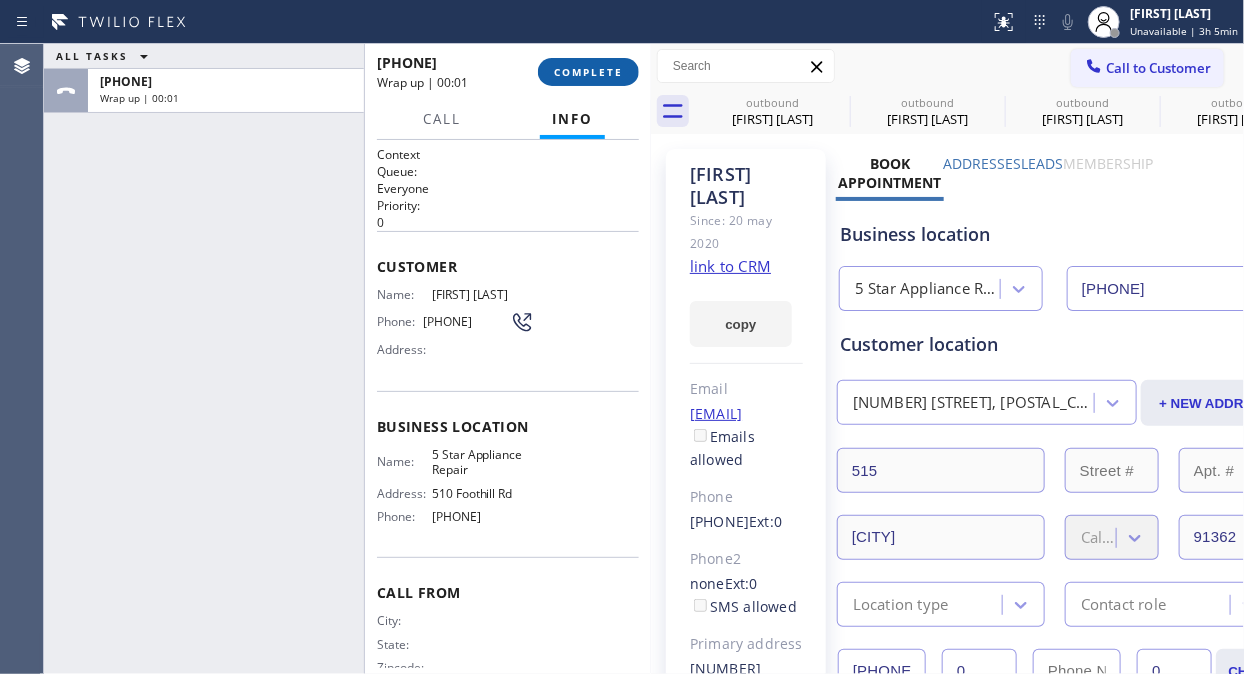 click on "COMPLETE" at bounding box center (588, 72) 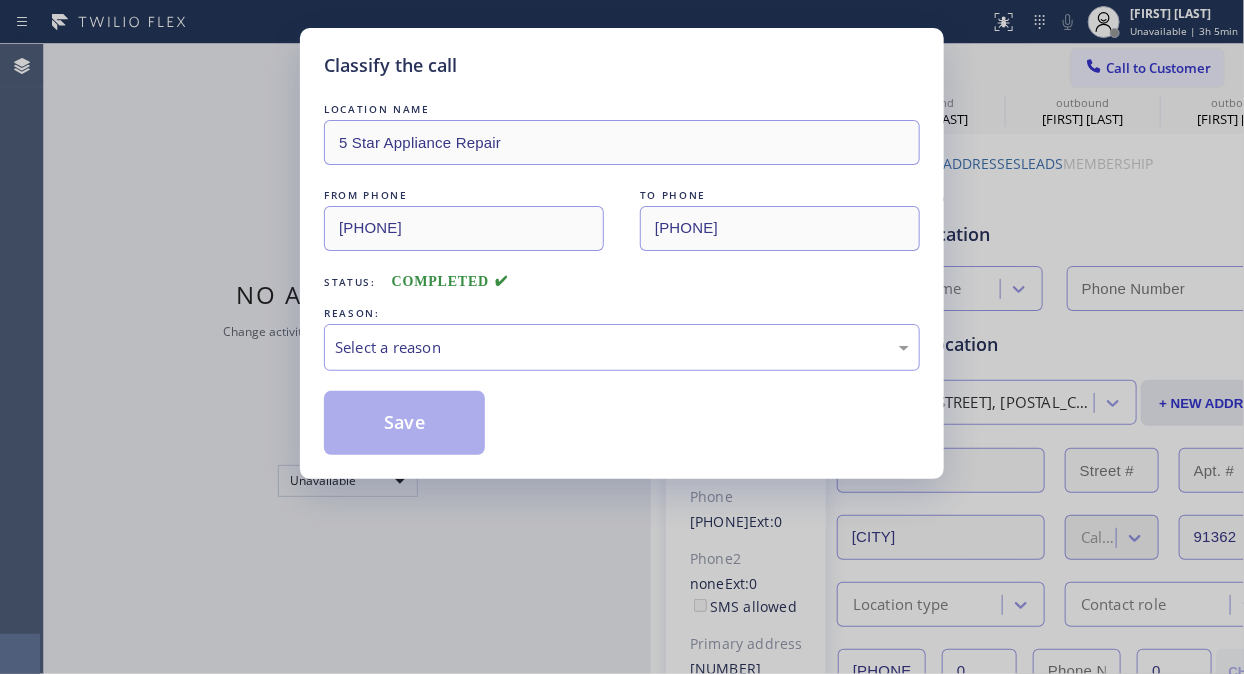 type on "[PHONE]" 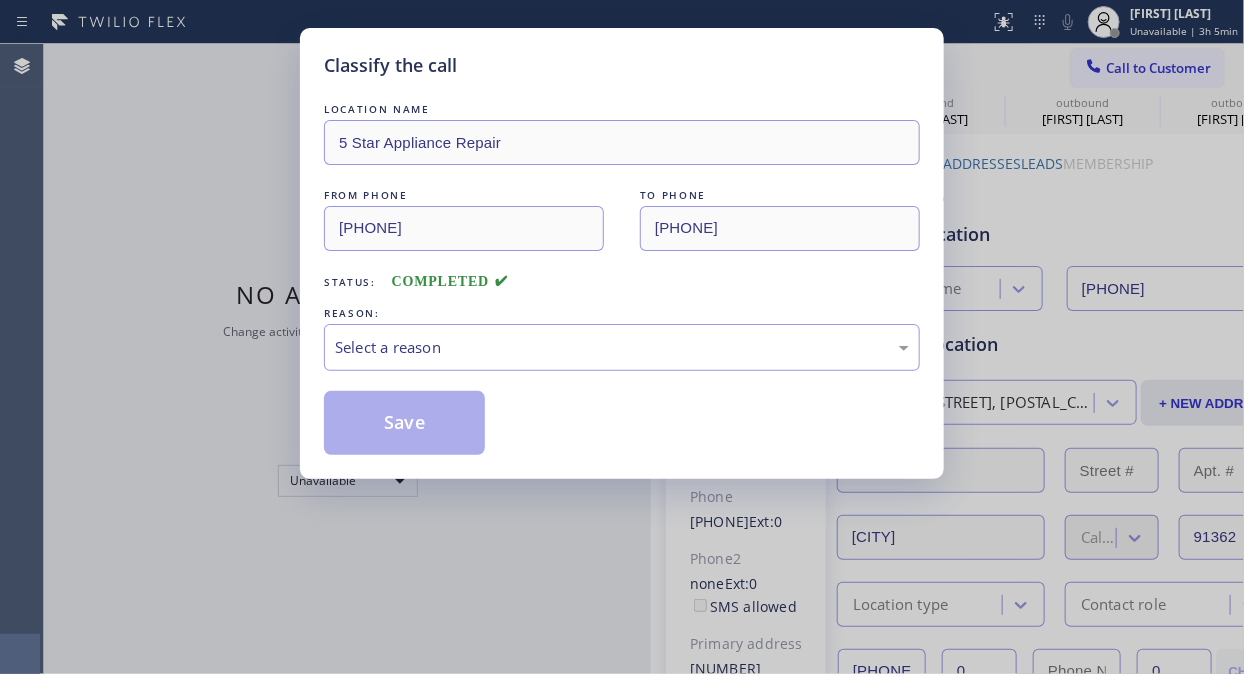 click on "Classify the call" at bounding box center [622, 65] 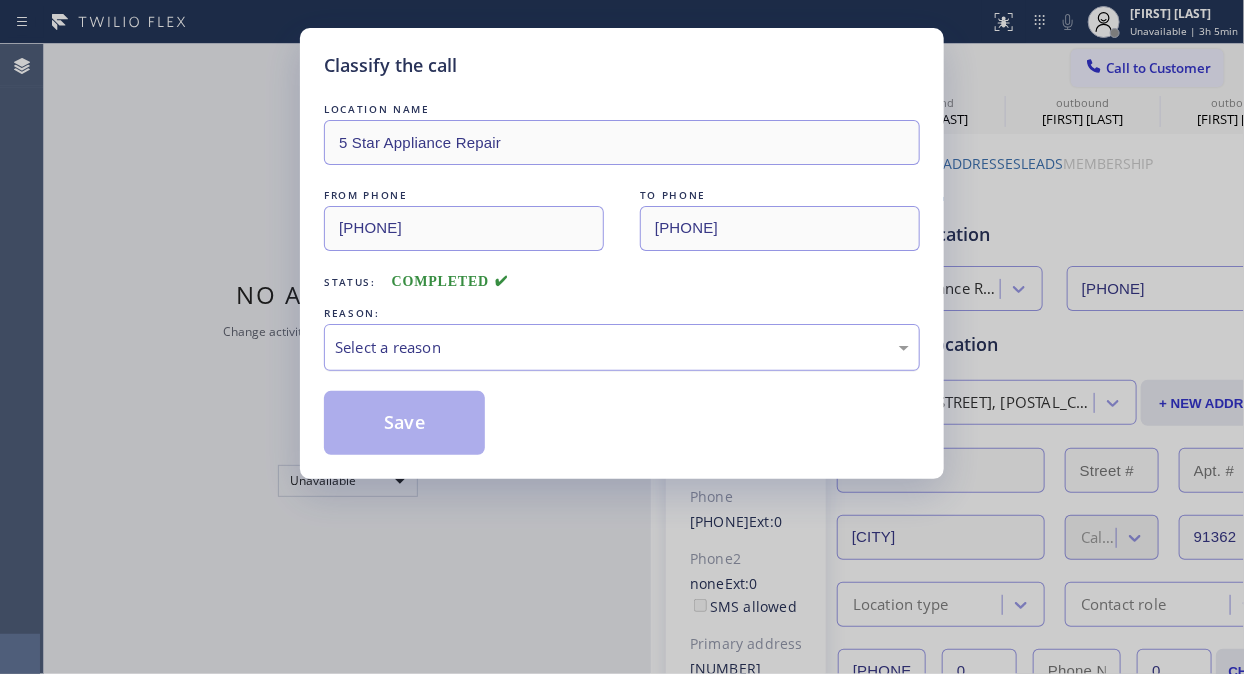 click on "Select a reason" at bounding box center [622, 347] 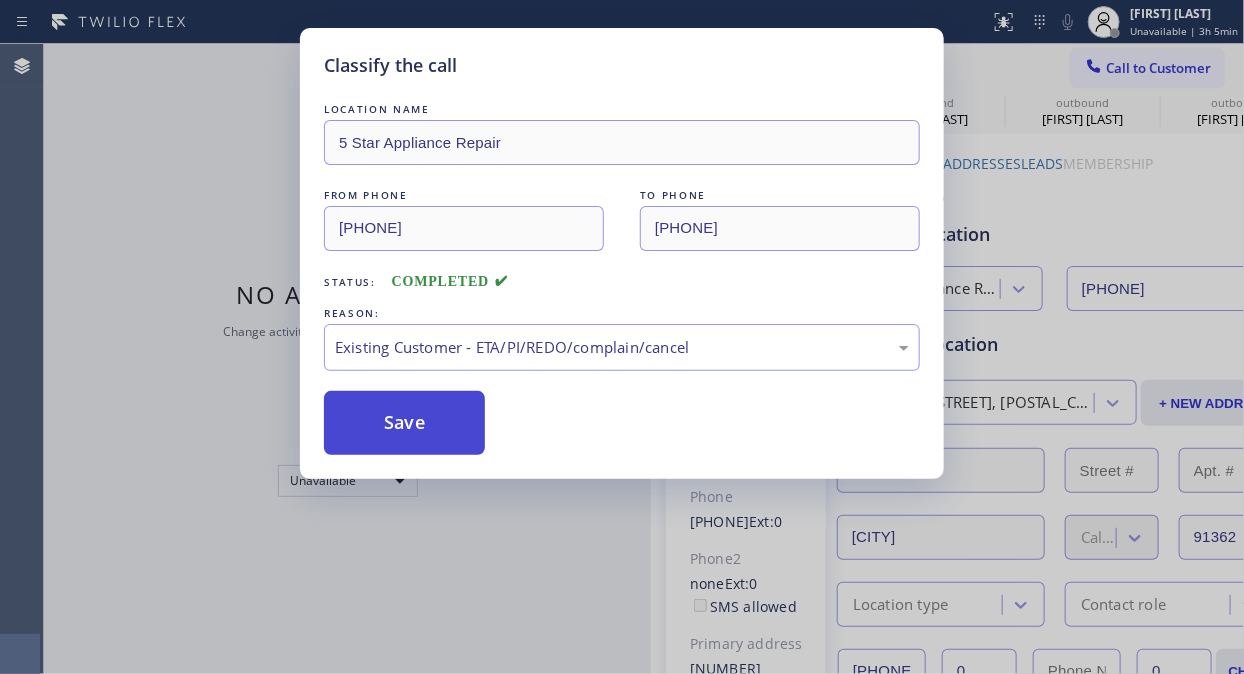 click on "Save" at bounding box center [404, 423] 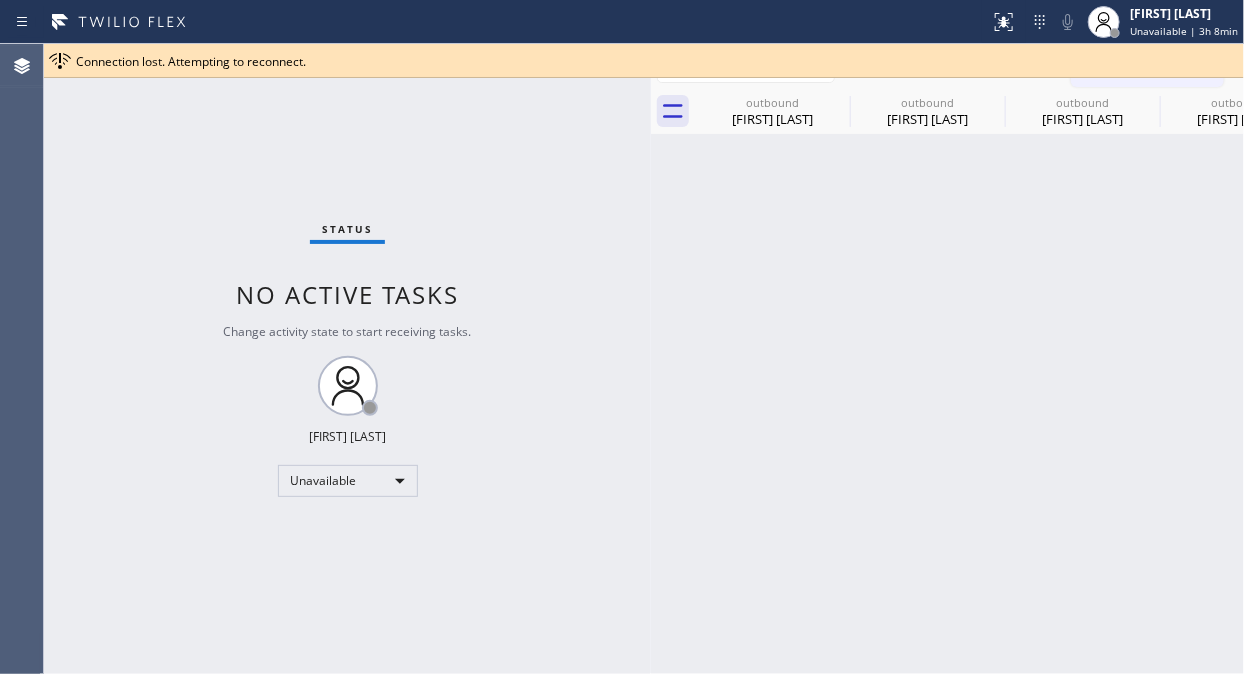 click on "Connection lost. Attempting to reconnect." at bounding box center [656, 61] 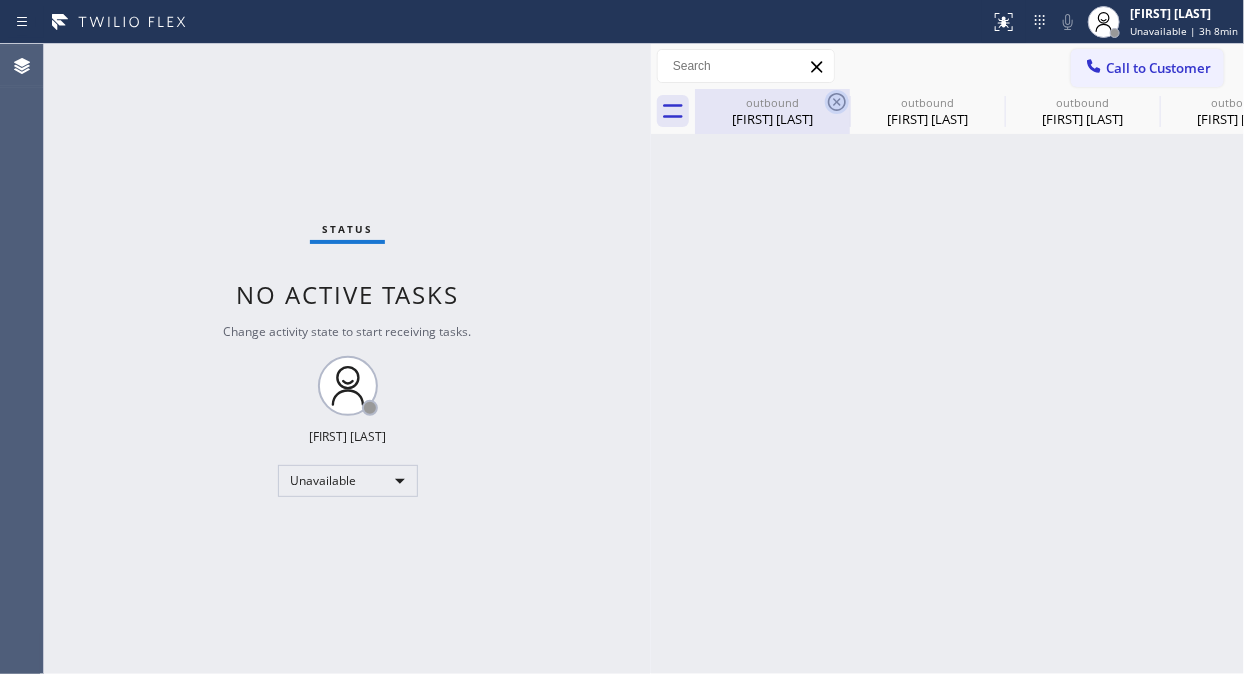 click 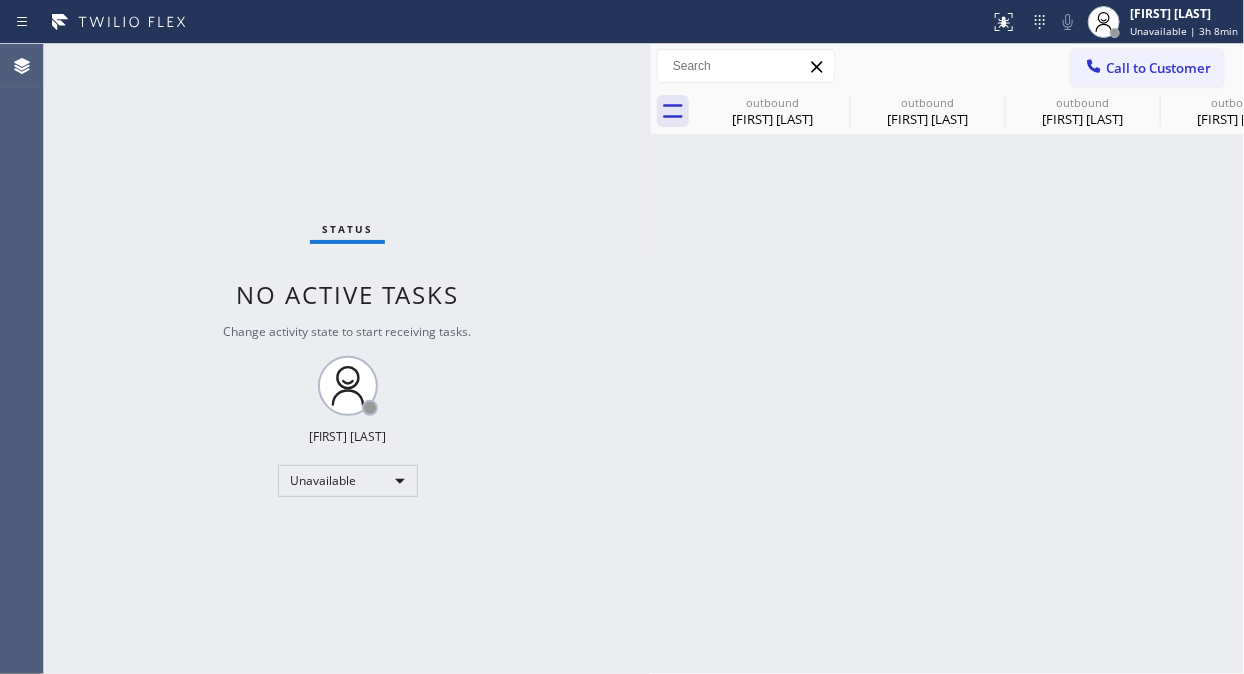 click 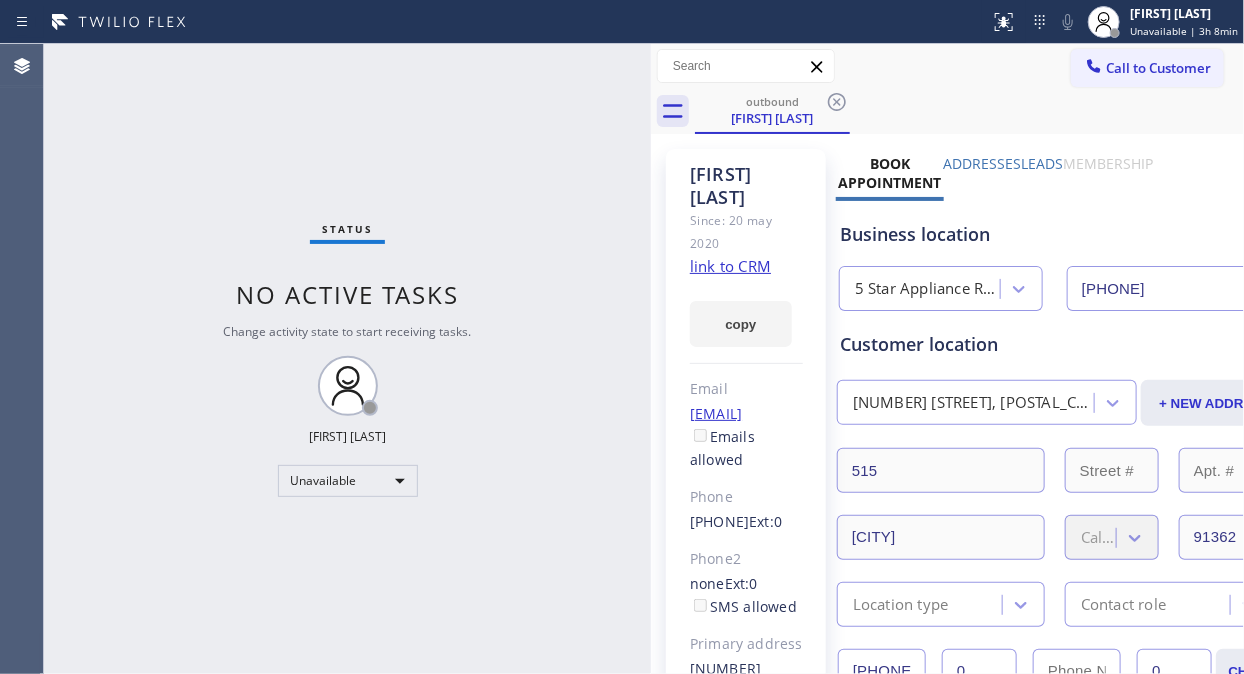 click 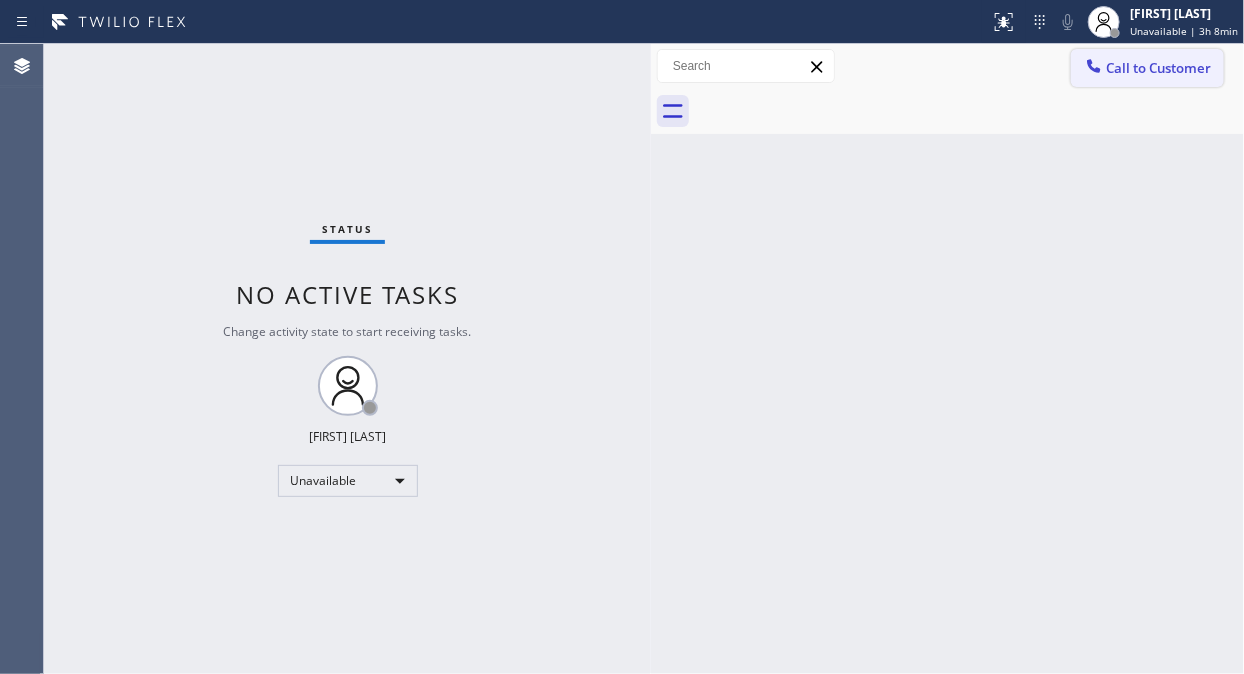 click on "Call to Customer" at bounding box center (1158, 68) 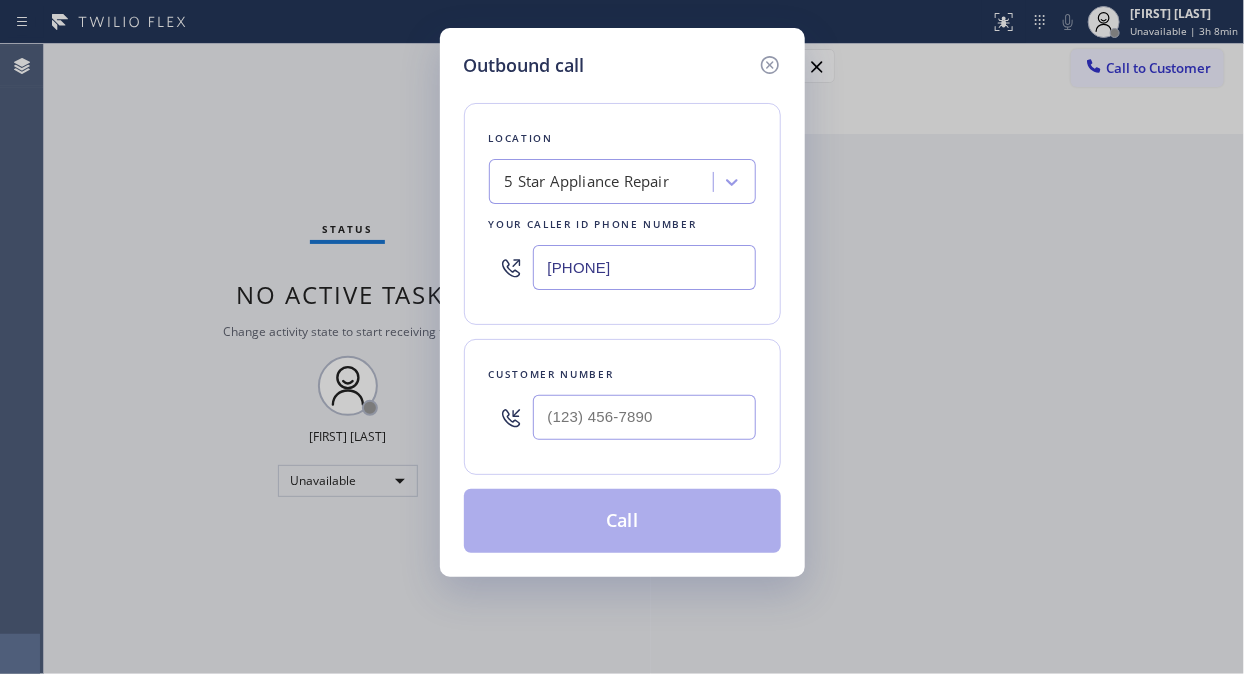 type on "(___) ___-____" 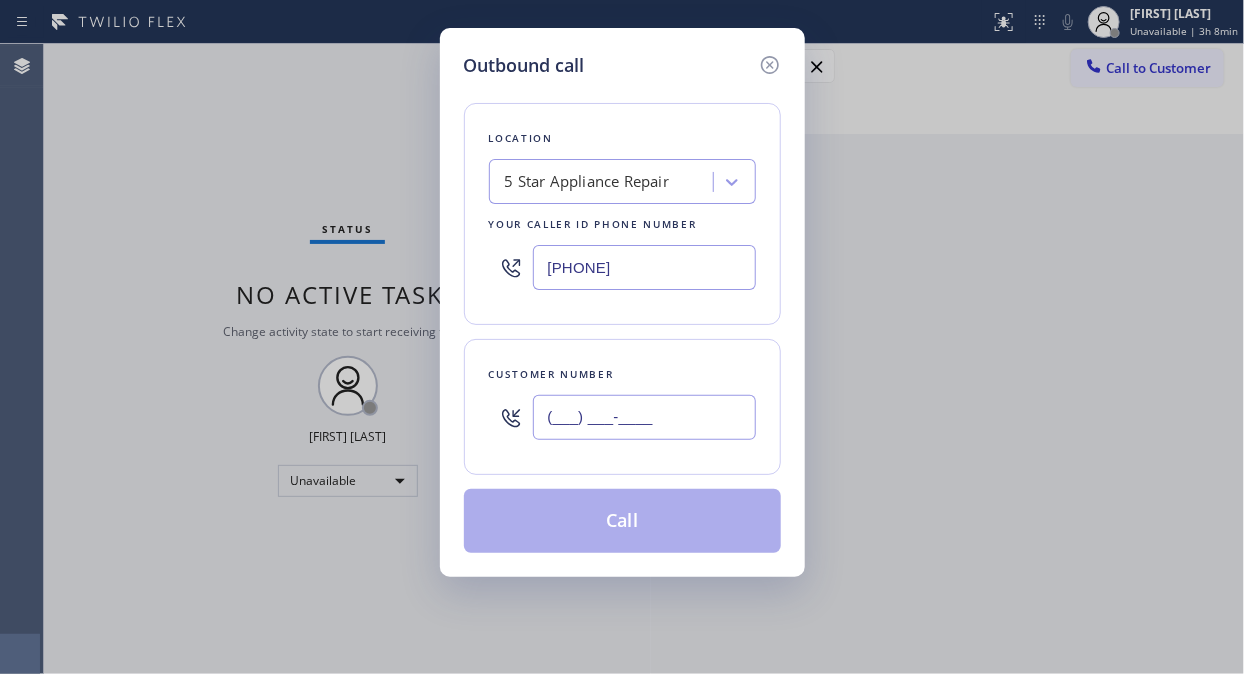 click on "(___) ___-____" at bounding box center [644, 417] 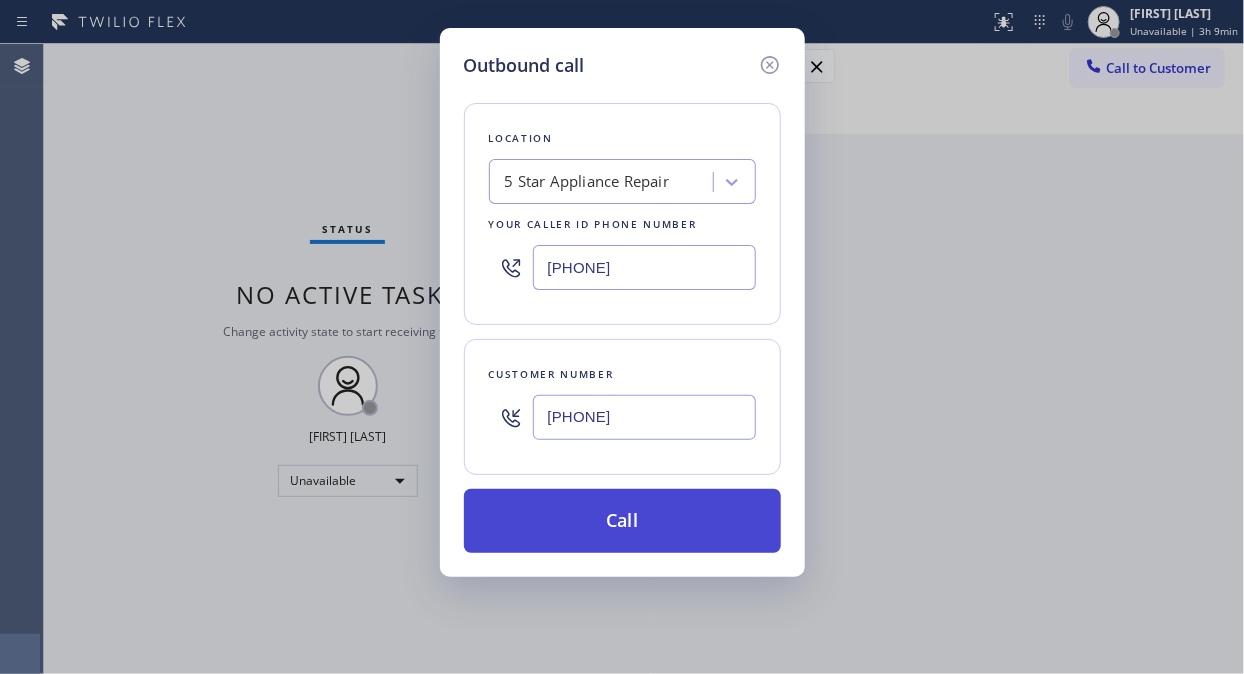 type on "(650) 573-6851" 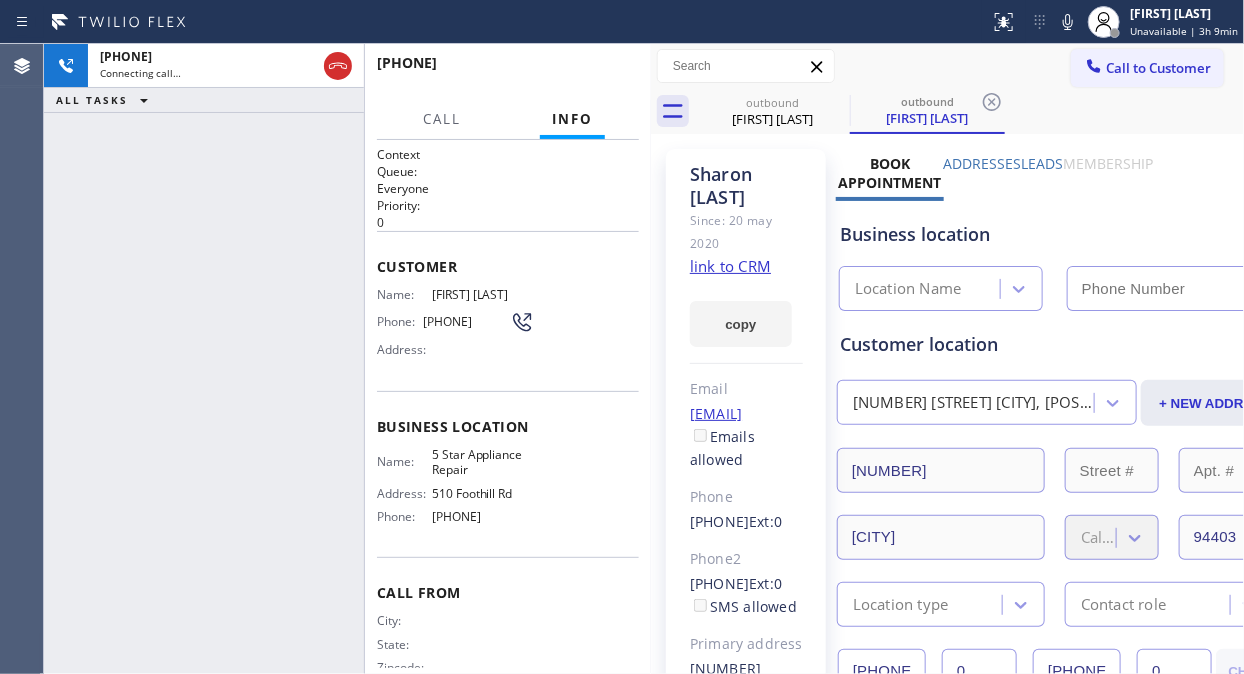 type on "[PHONE]" 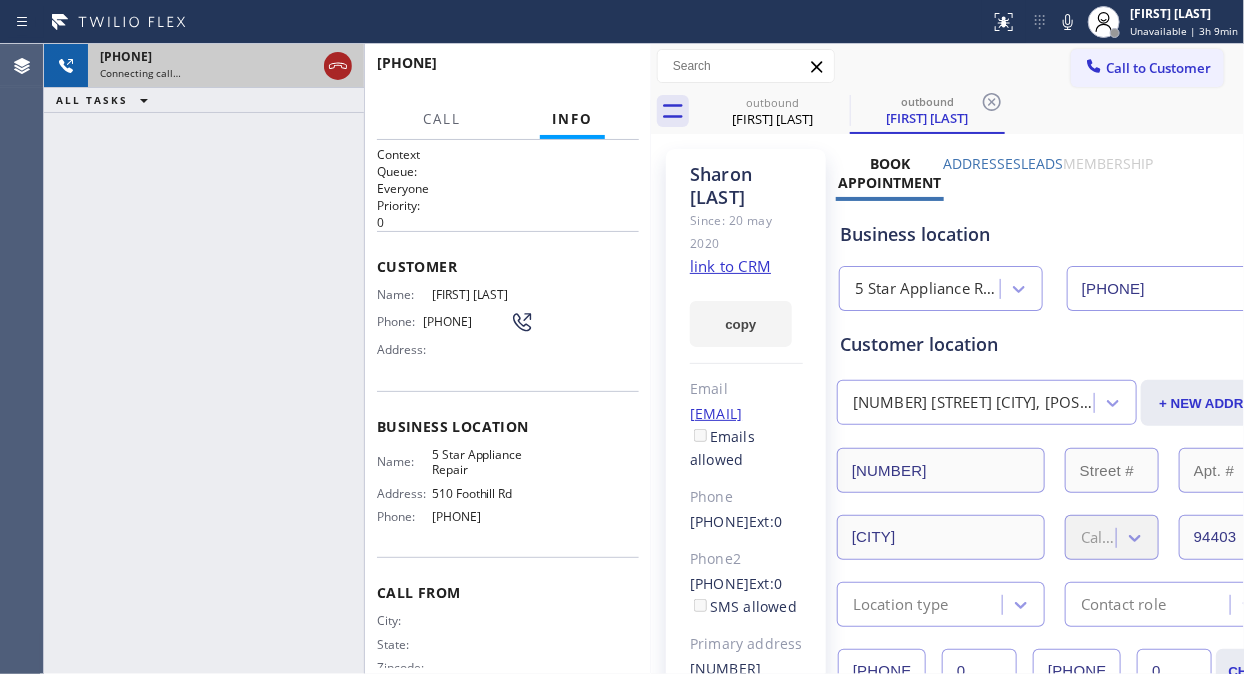 click 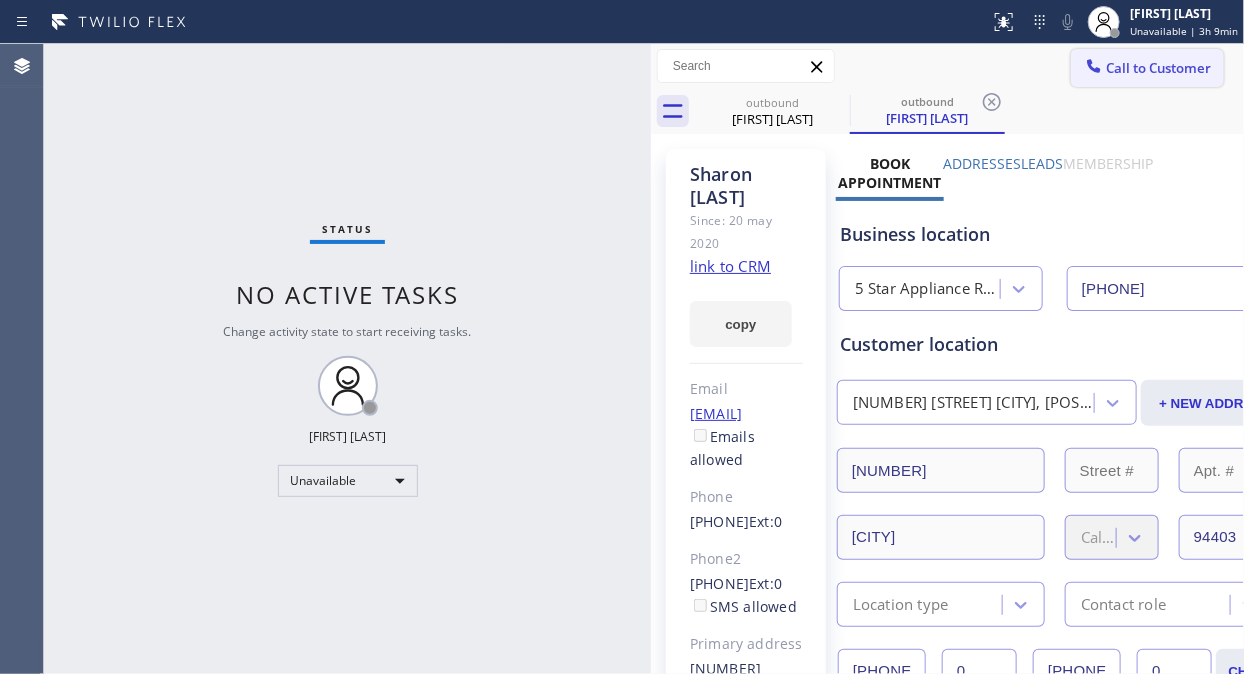 click on "Call to Customer" at bounding box center [1158, 68] 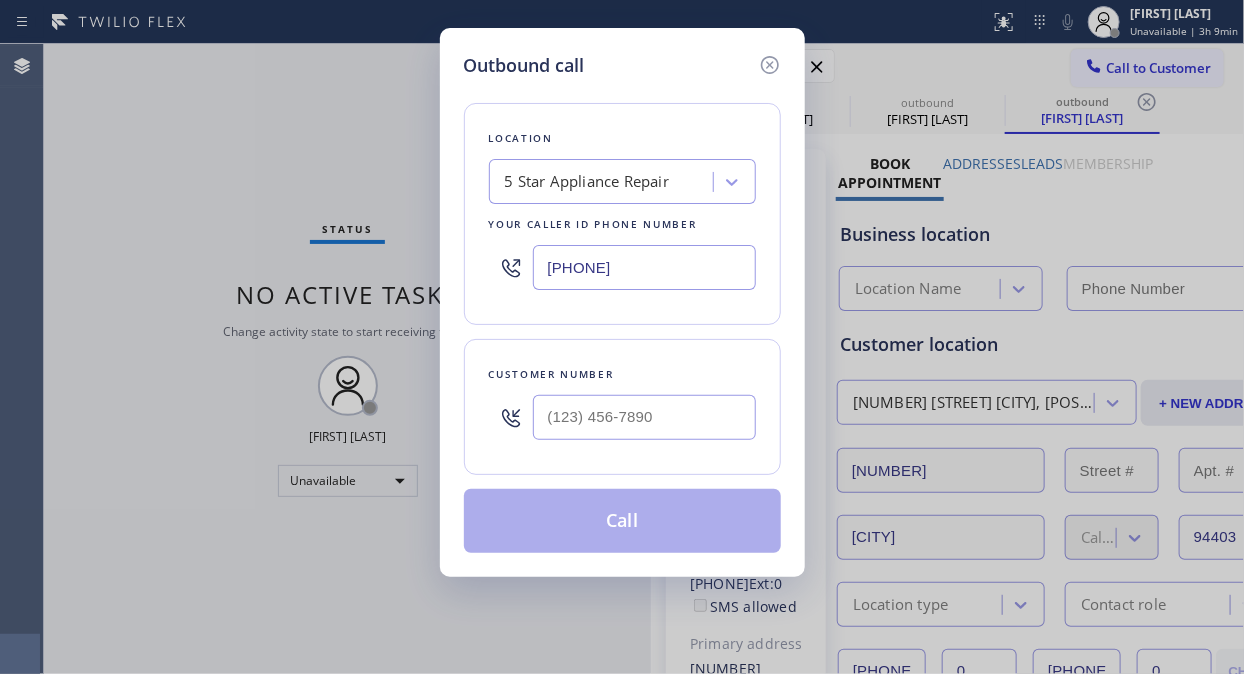 type on "[PHONE]" 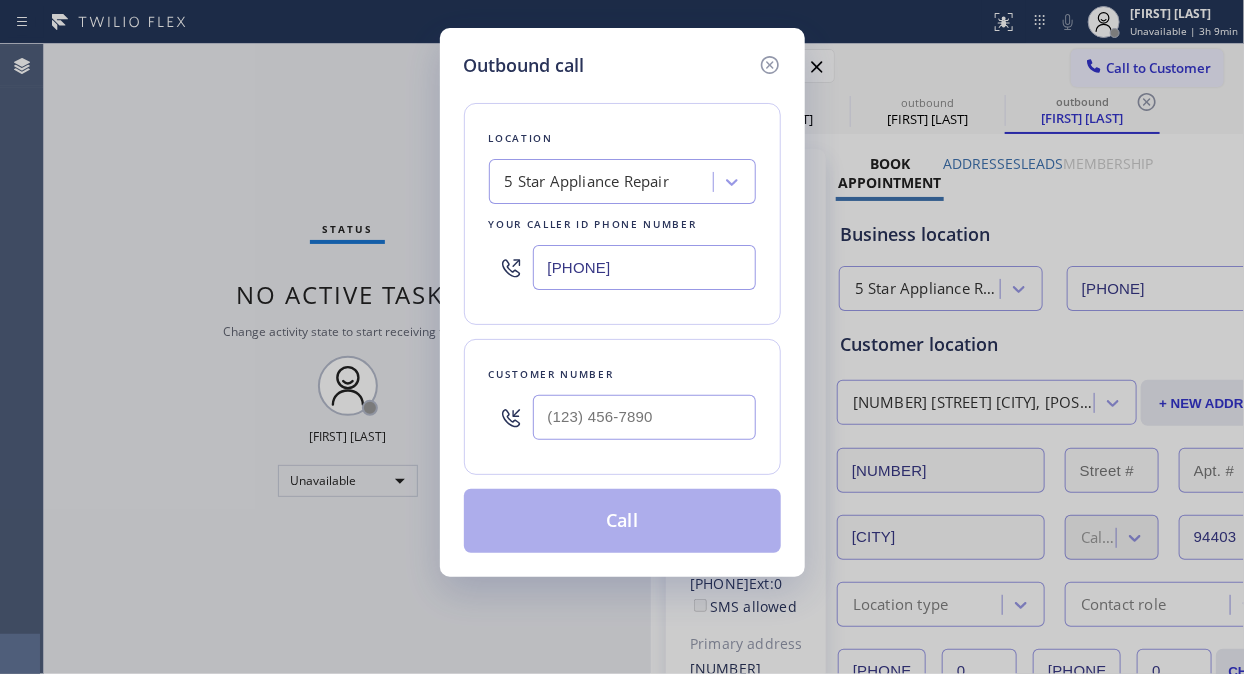 type 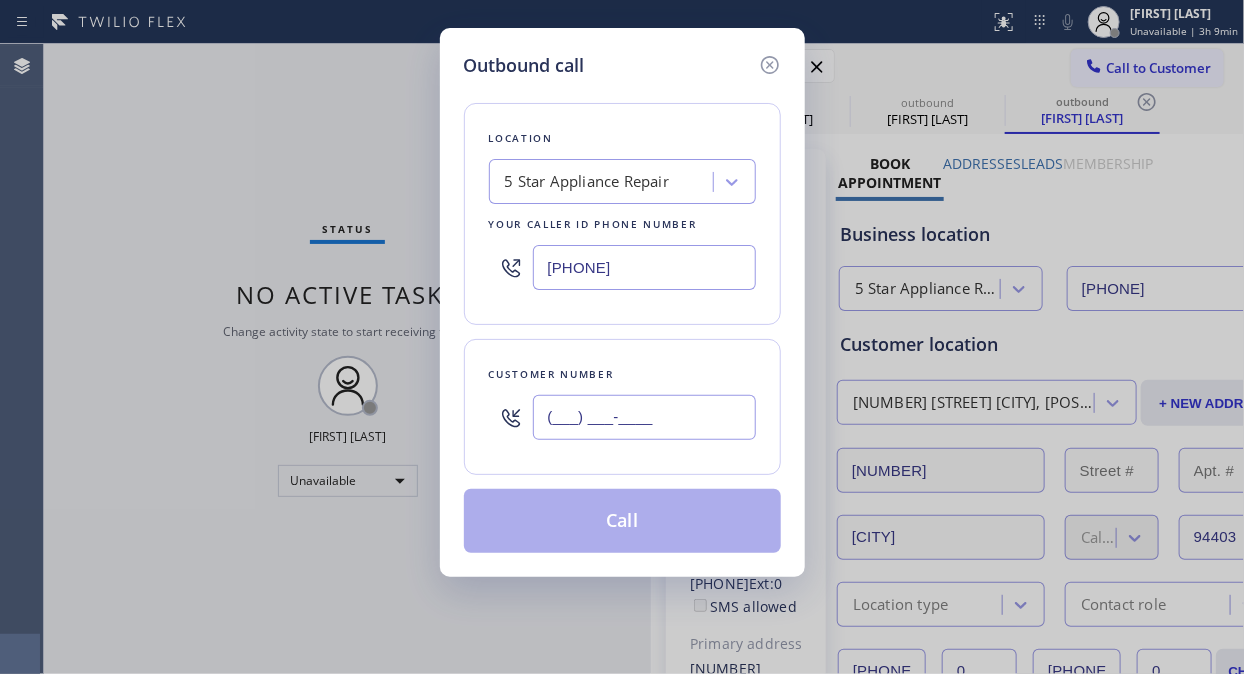 click on "(___) ___-____" at bounding box center (644, 417) 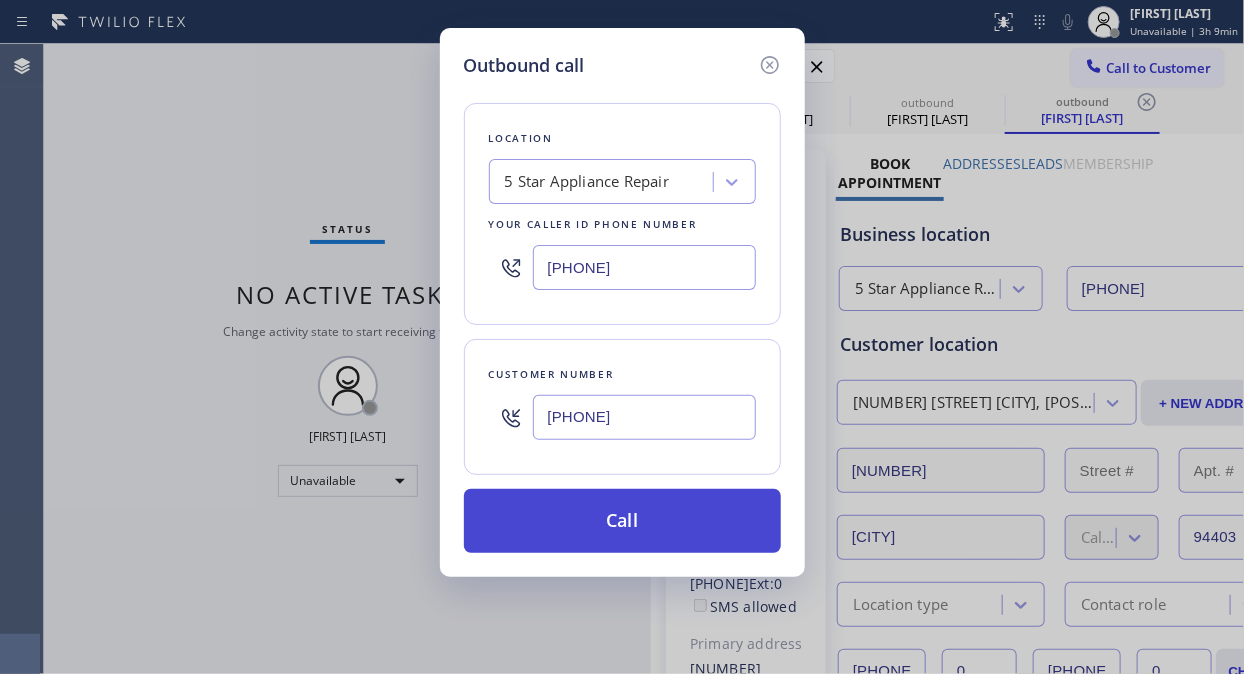 type on "(786) 469-9306" 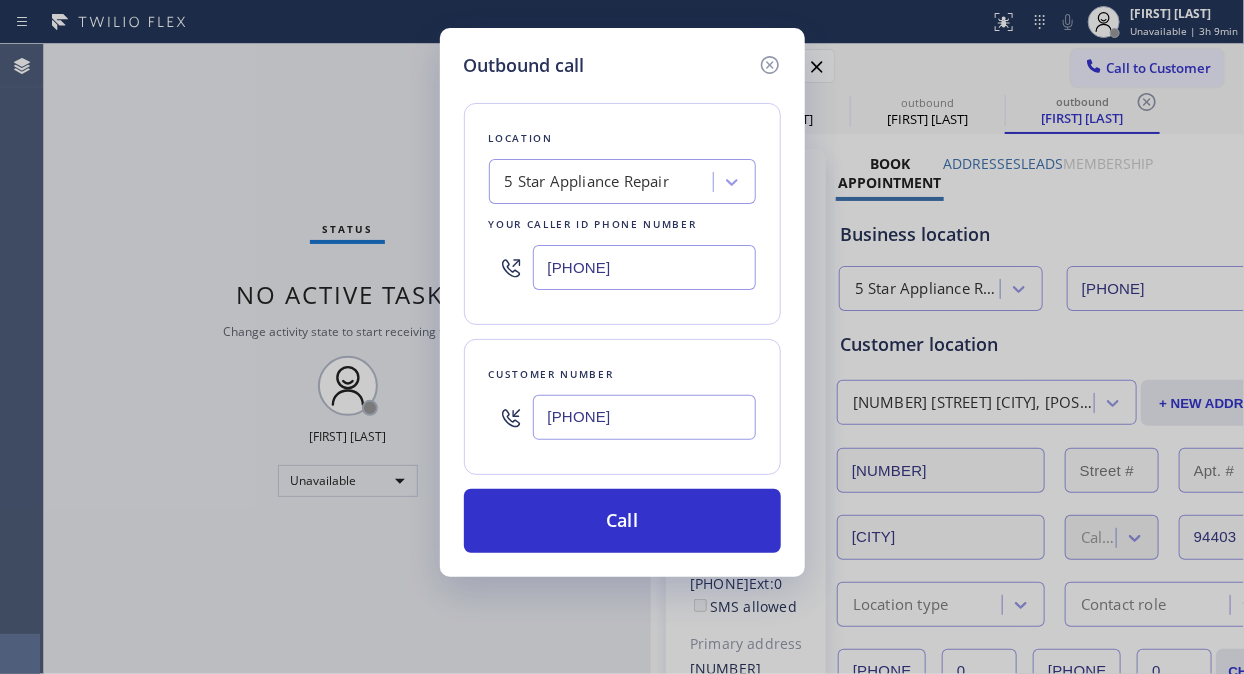 drag, startPoint x: 667, startPoint y: 528, endPoint x: 706, endPoint y: 470, distance: 69.89278 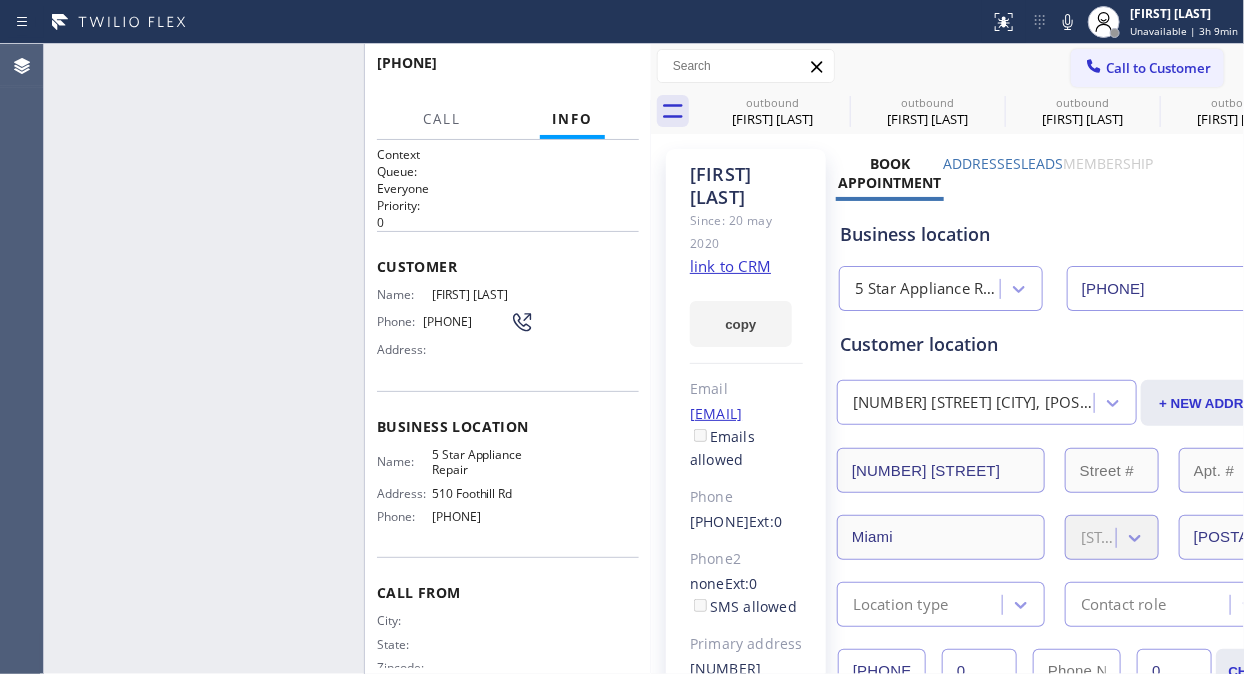 type on "[PHONE]" 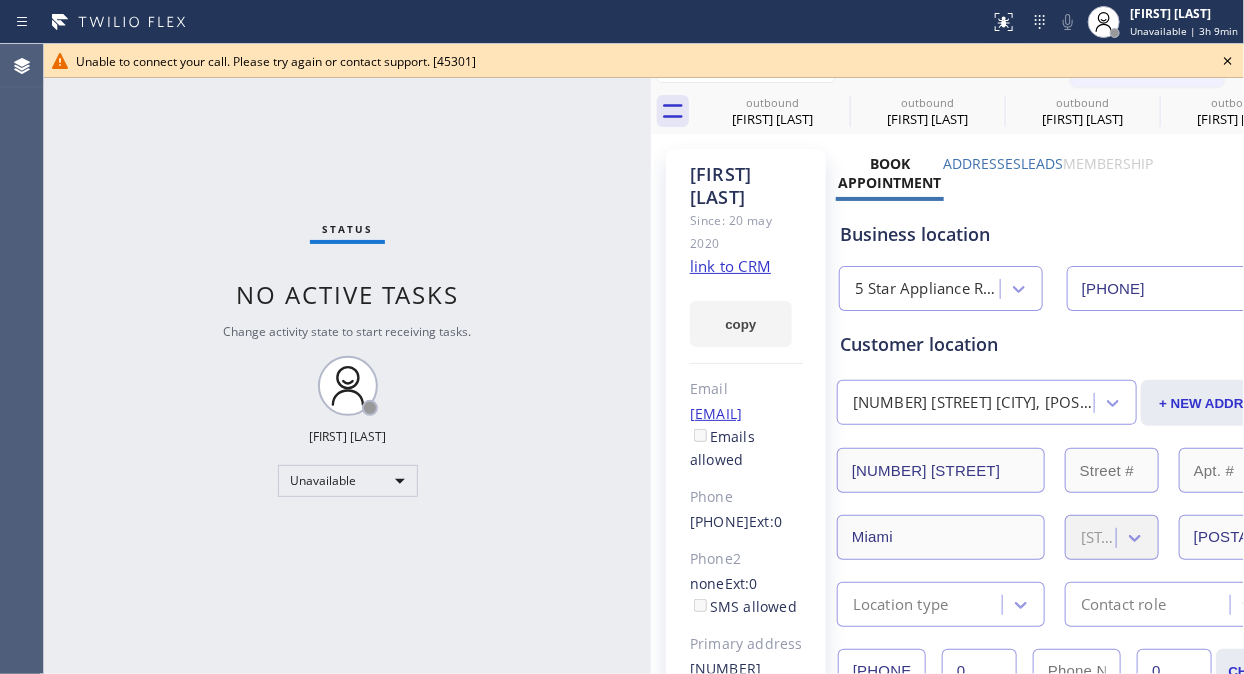 click 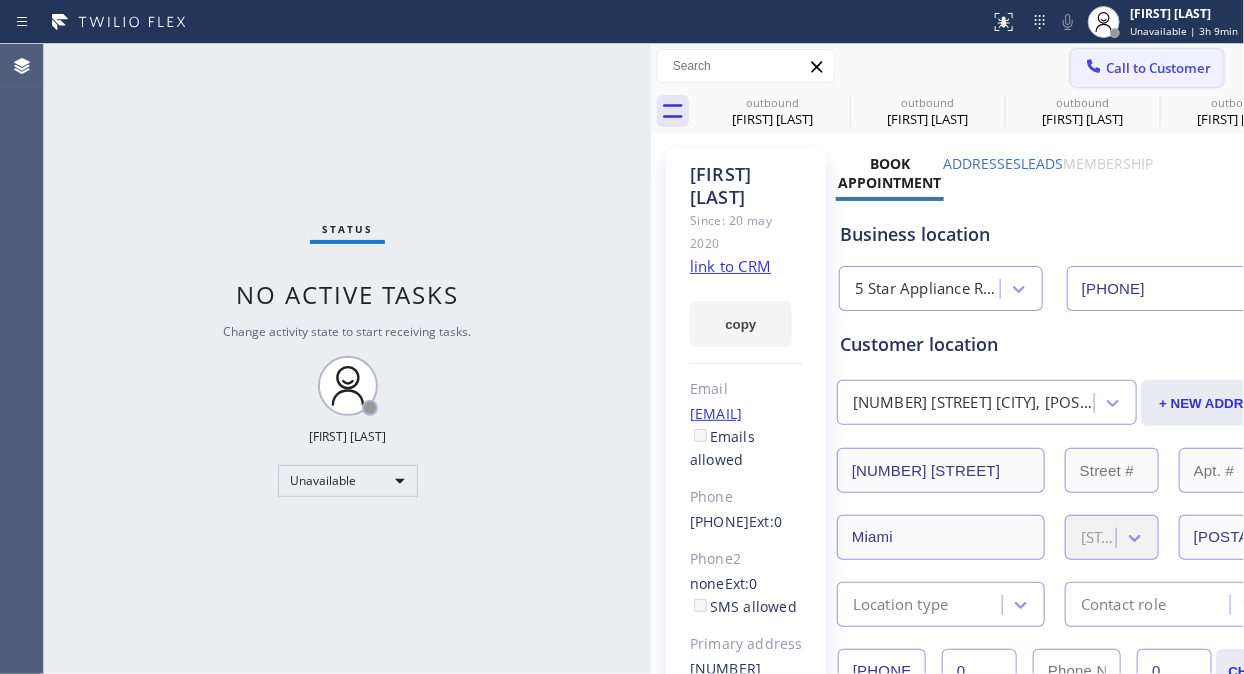 click on "Call to Customer" at bounding box center [1147, 68] 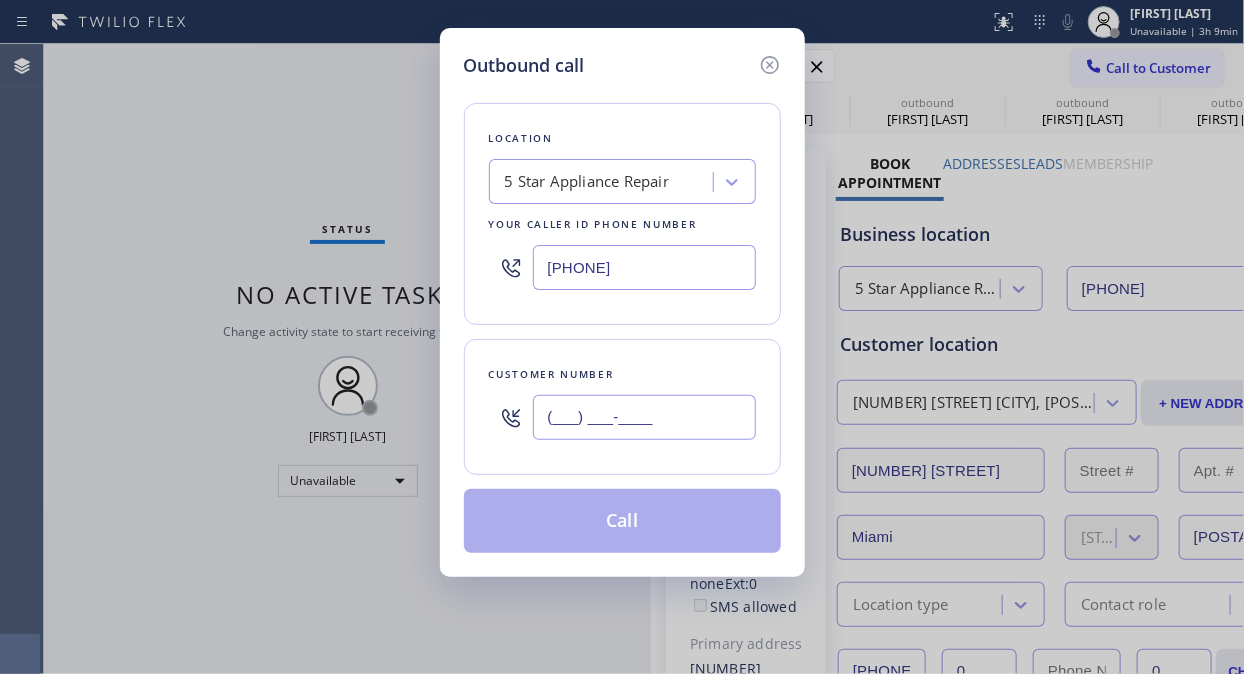 click on "(___) ___-____" at bounding box center (644, 417) 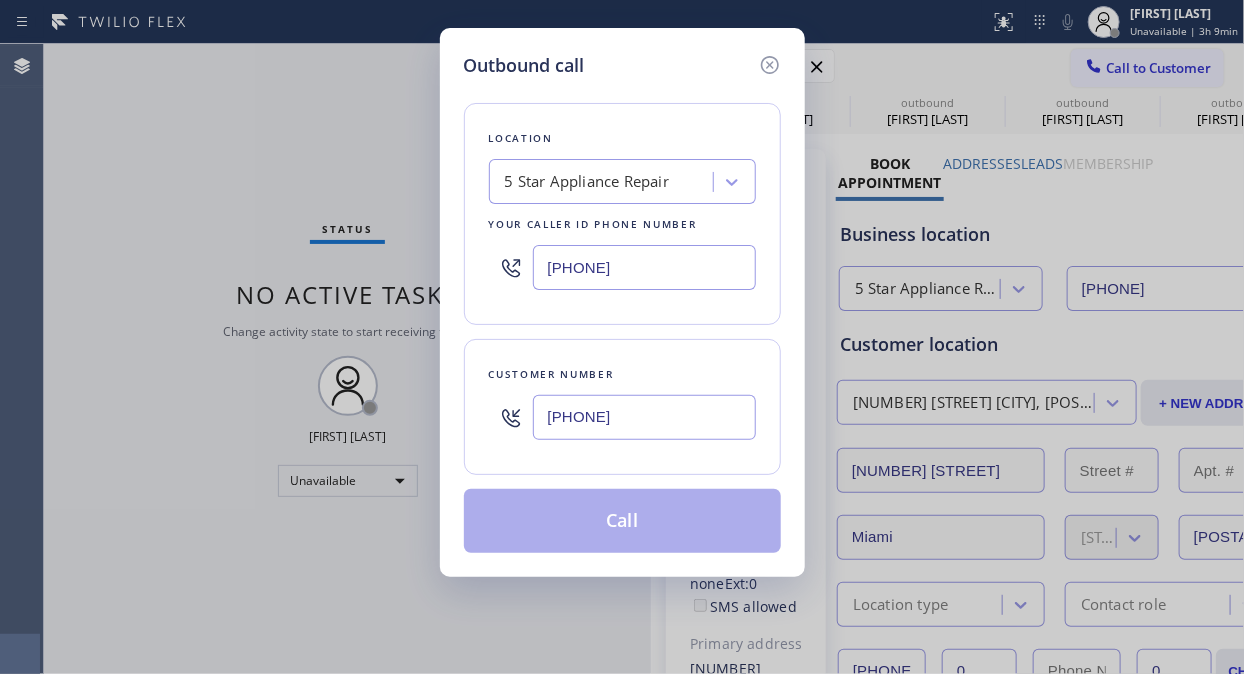type on "(949) 715-5230" 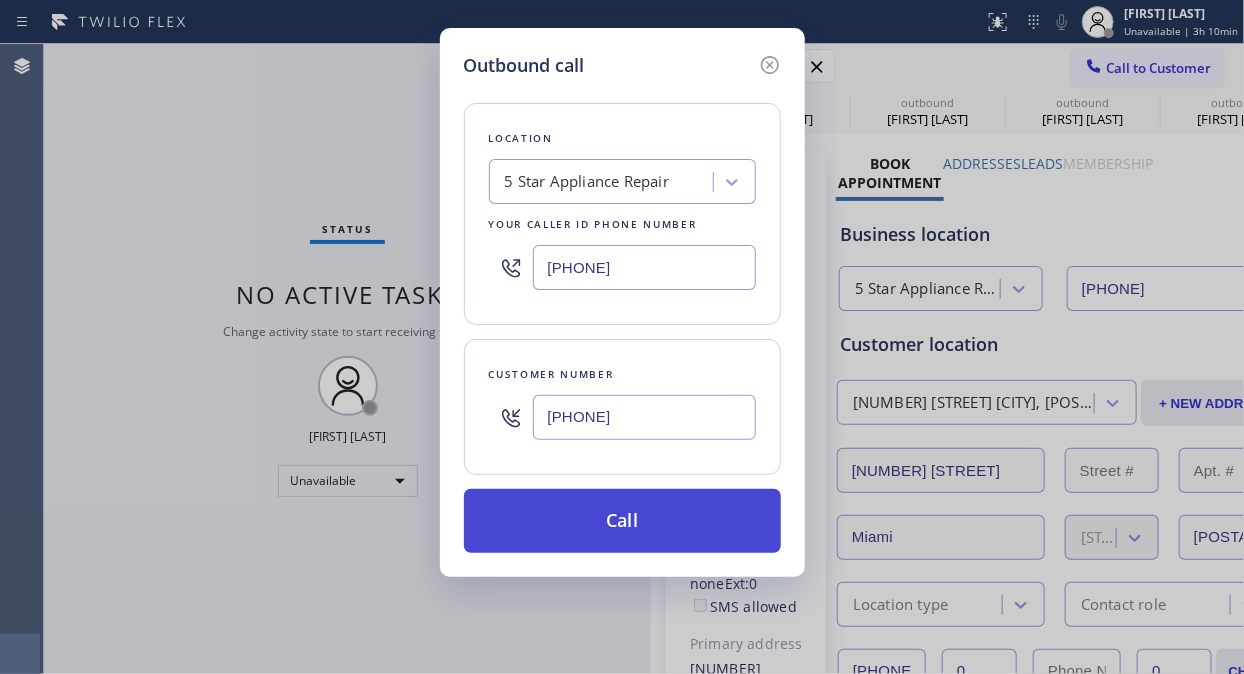 click on "Call" at bounding box center [622, 521] 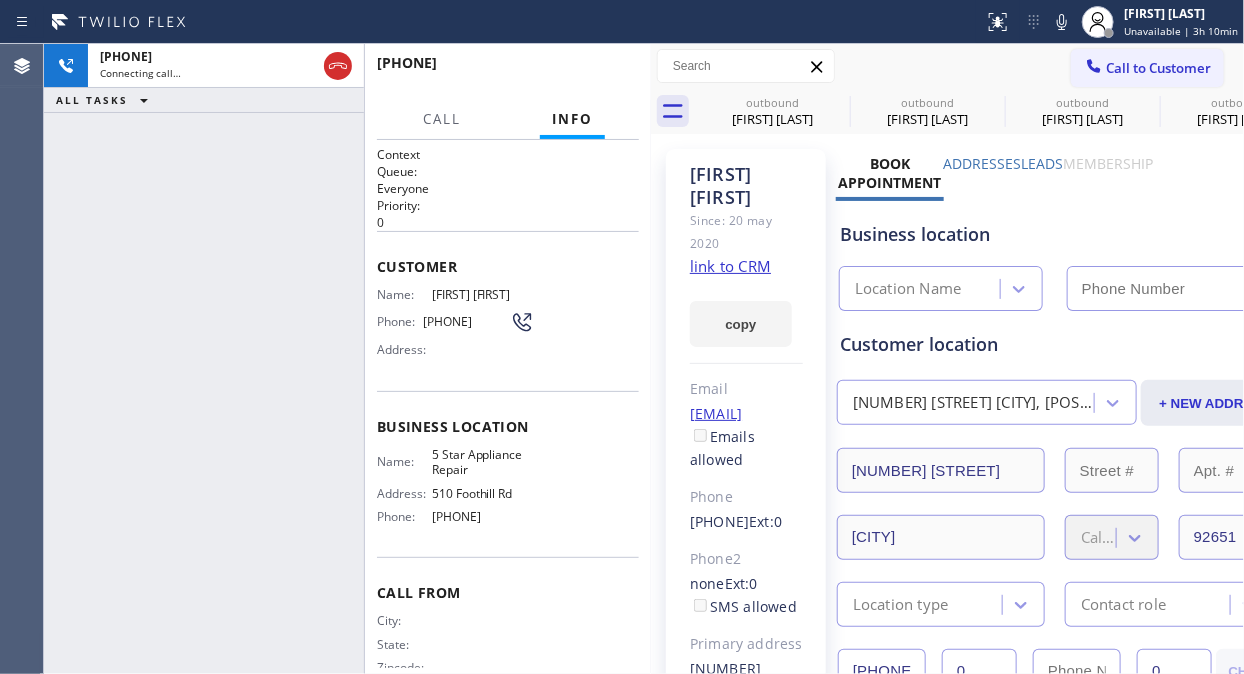 type on "[PHONE]" 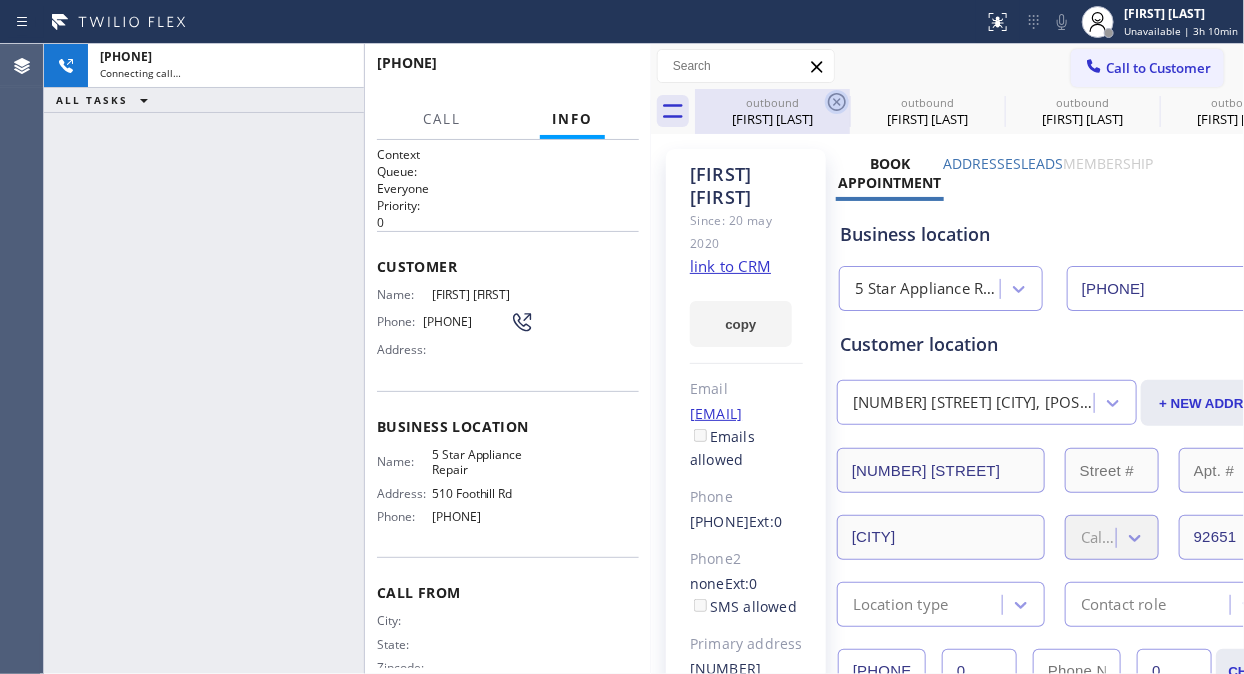 click 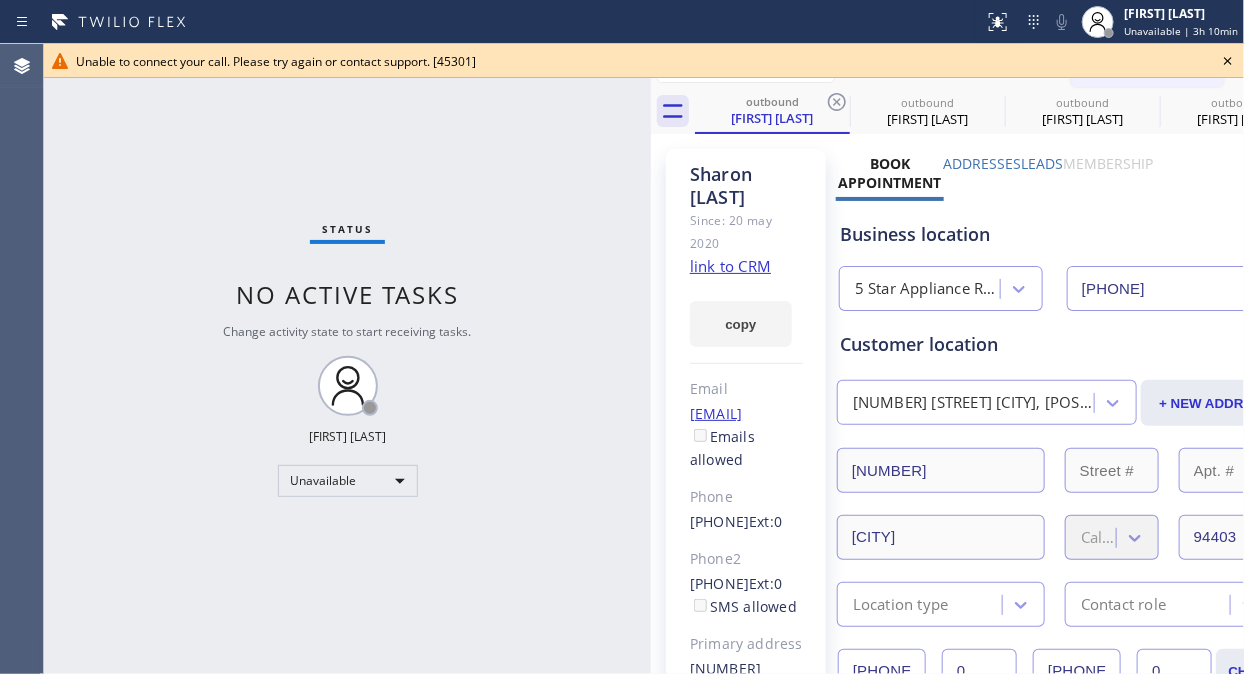 click 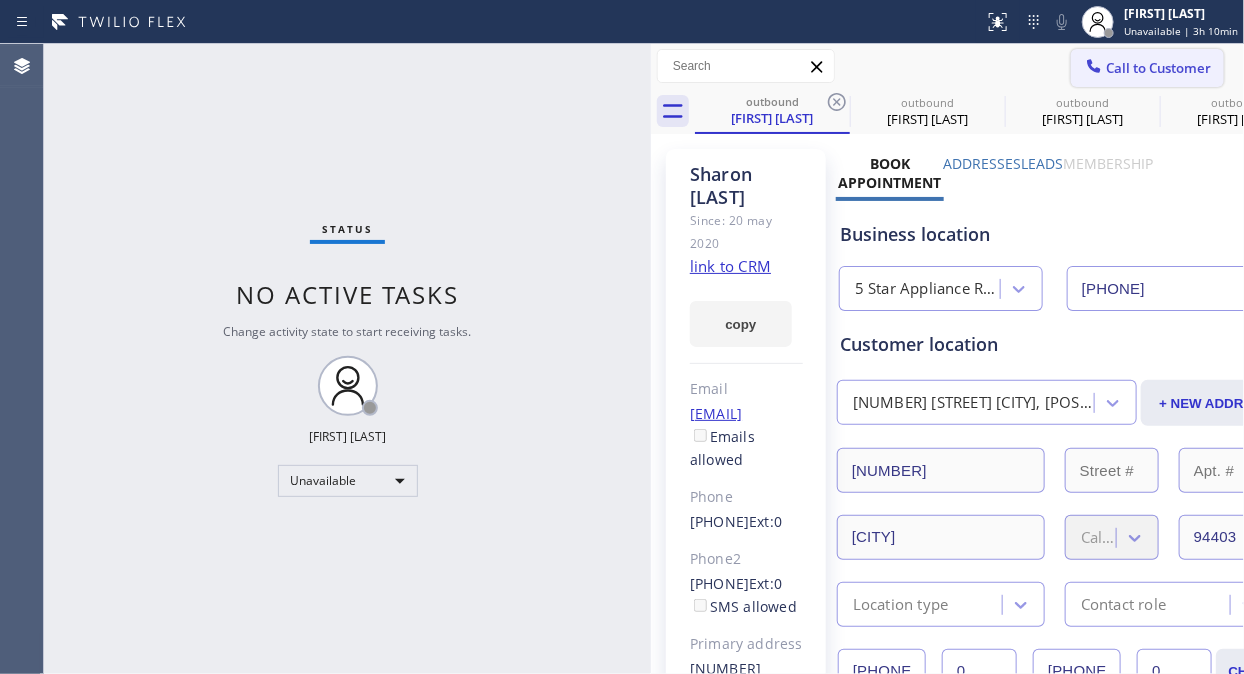 click on "Call to Customer" at bounding box center [1147, 68] 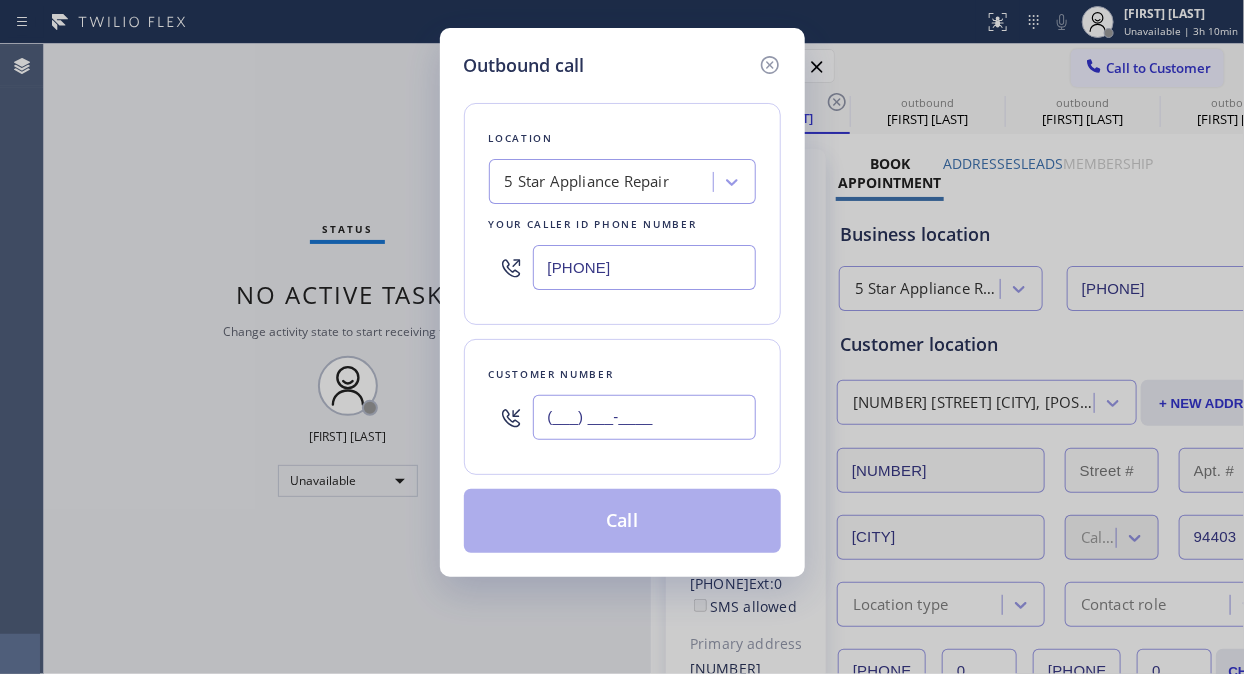 click on "(___) ___-____" at bounding box center (644, 417) 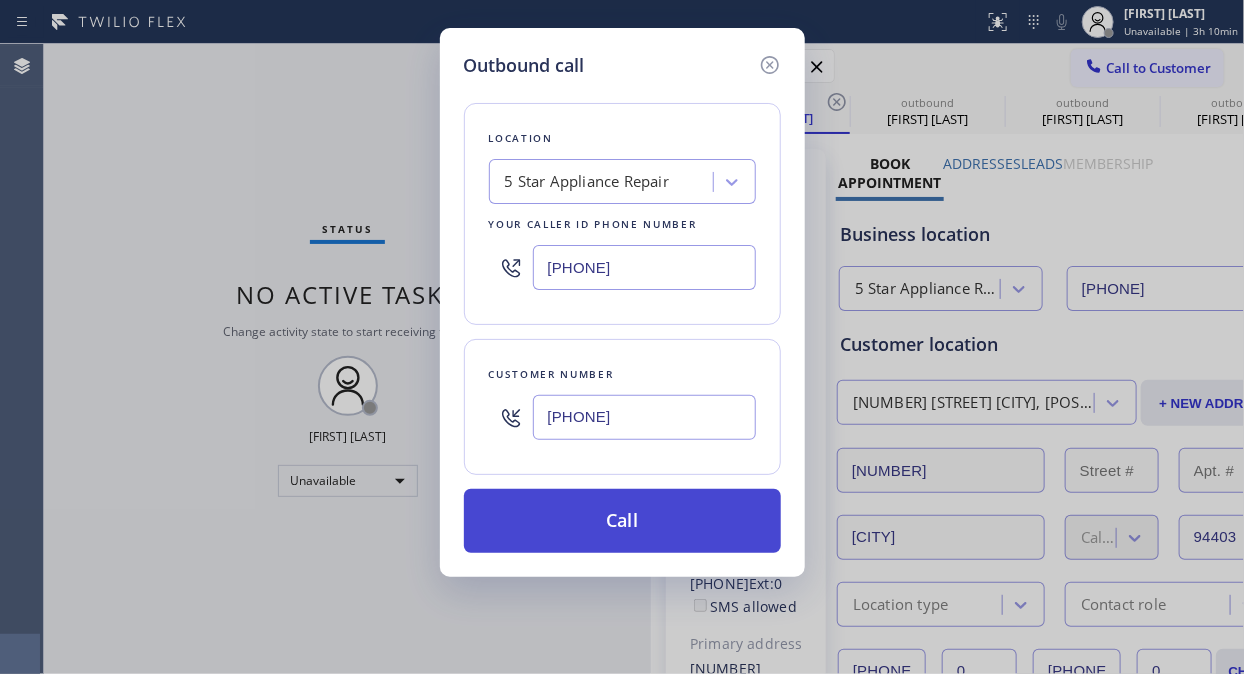 type on "(760) 594-4811" 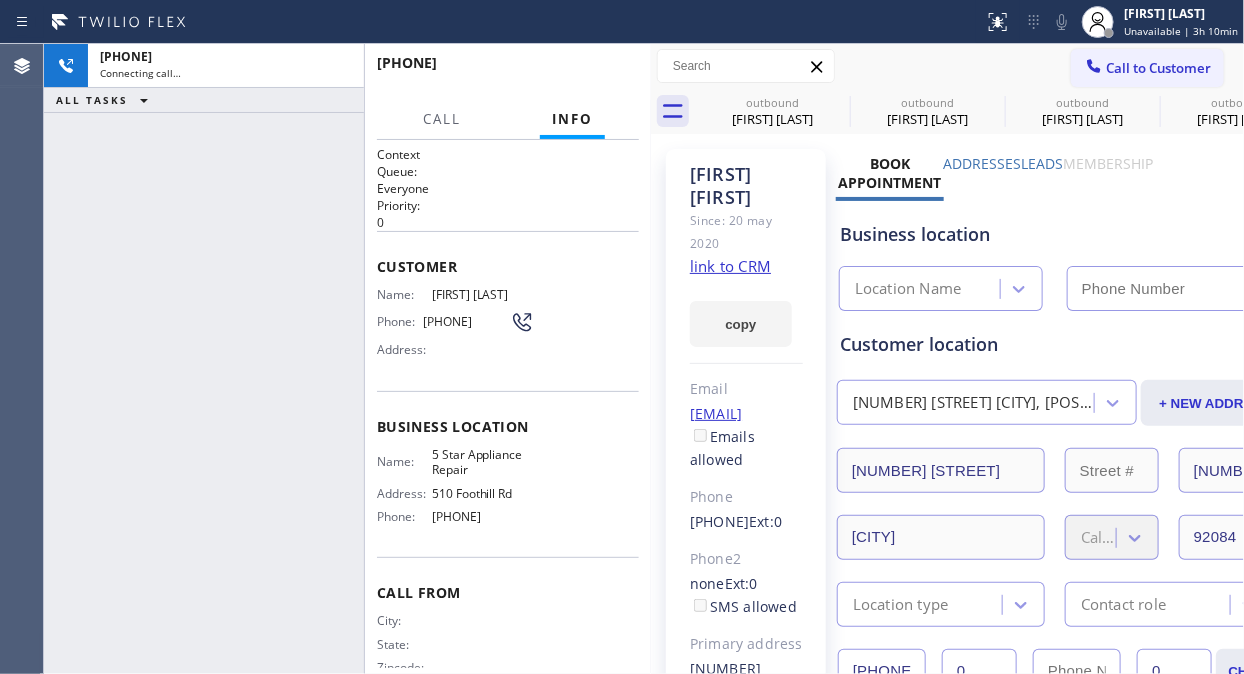 type on "[PHONE]" 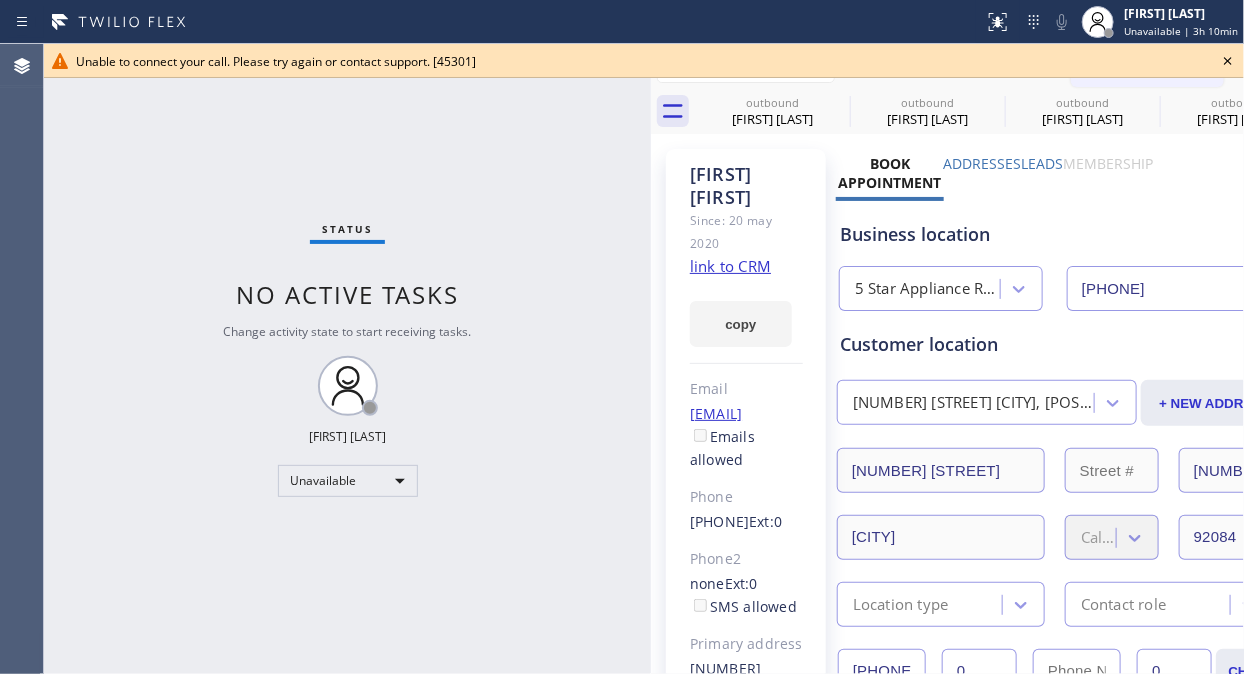 click 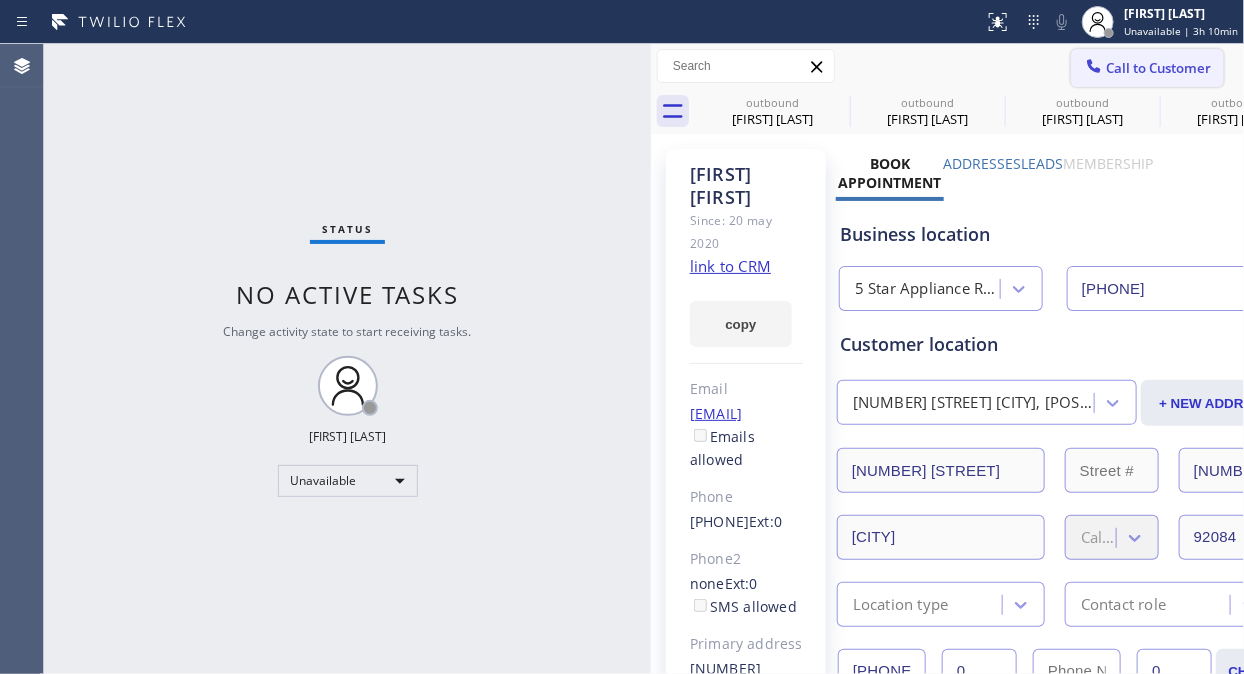click on "Call to Customer" at bounding box center [1158, 68] 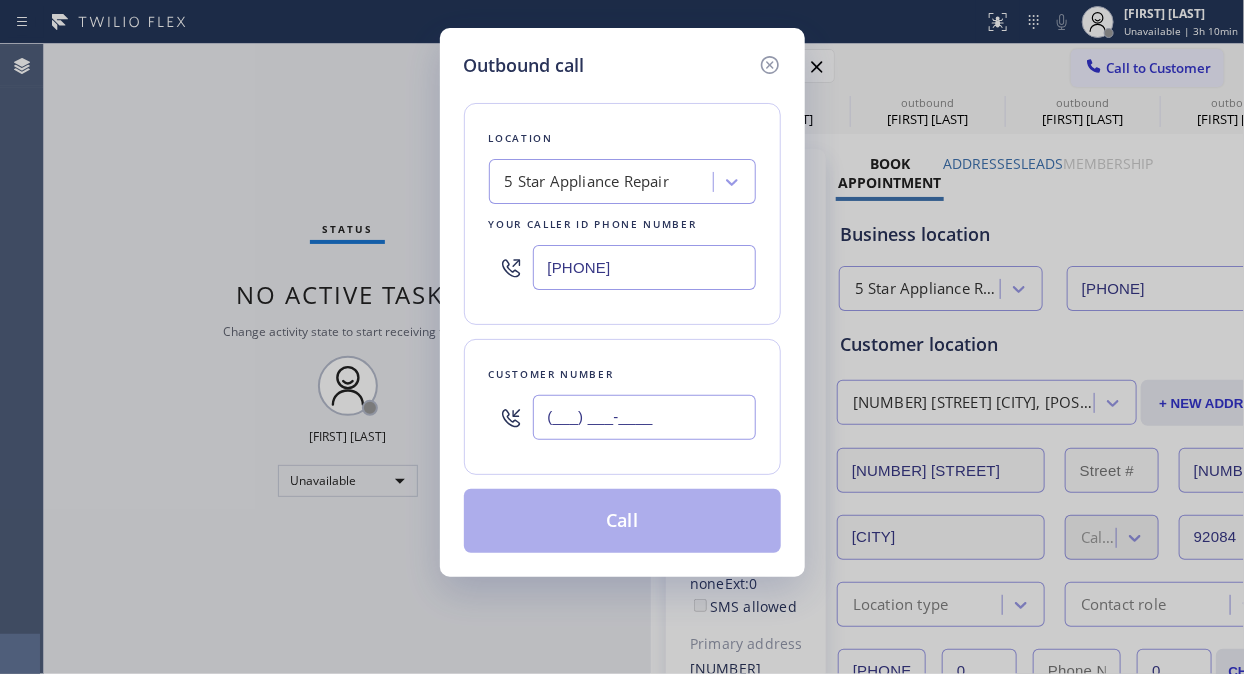 click on "(___) ___-____" at bounding box center [644, 417] 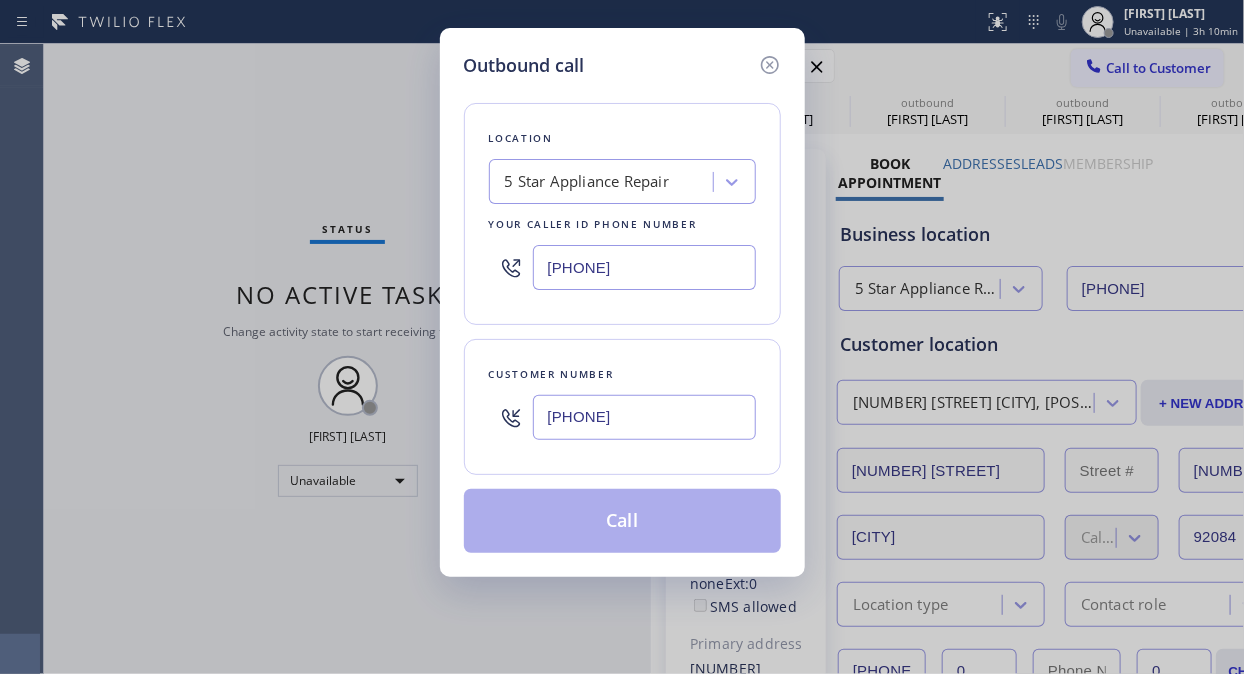 type on "(206) 679-7077" 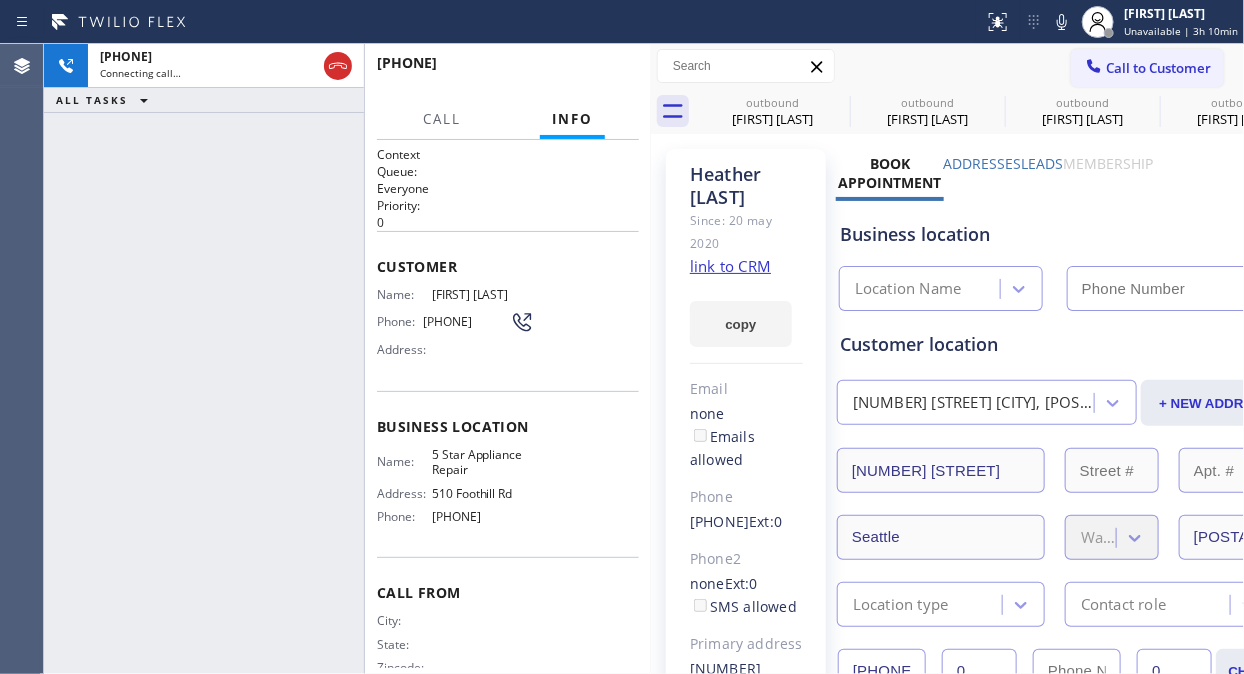 type on "[PHONE]" 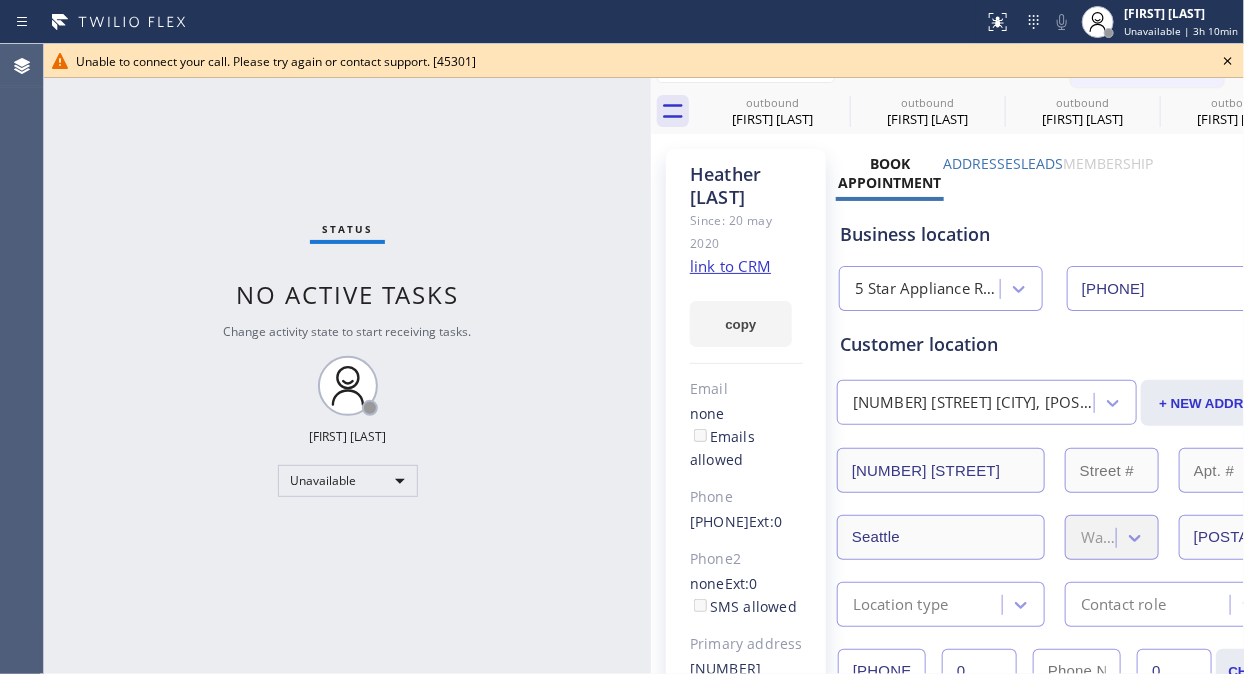 click 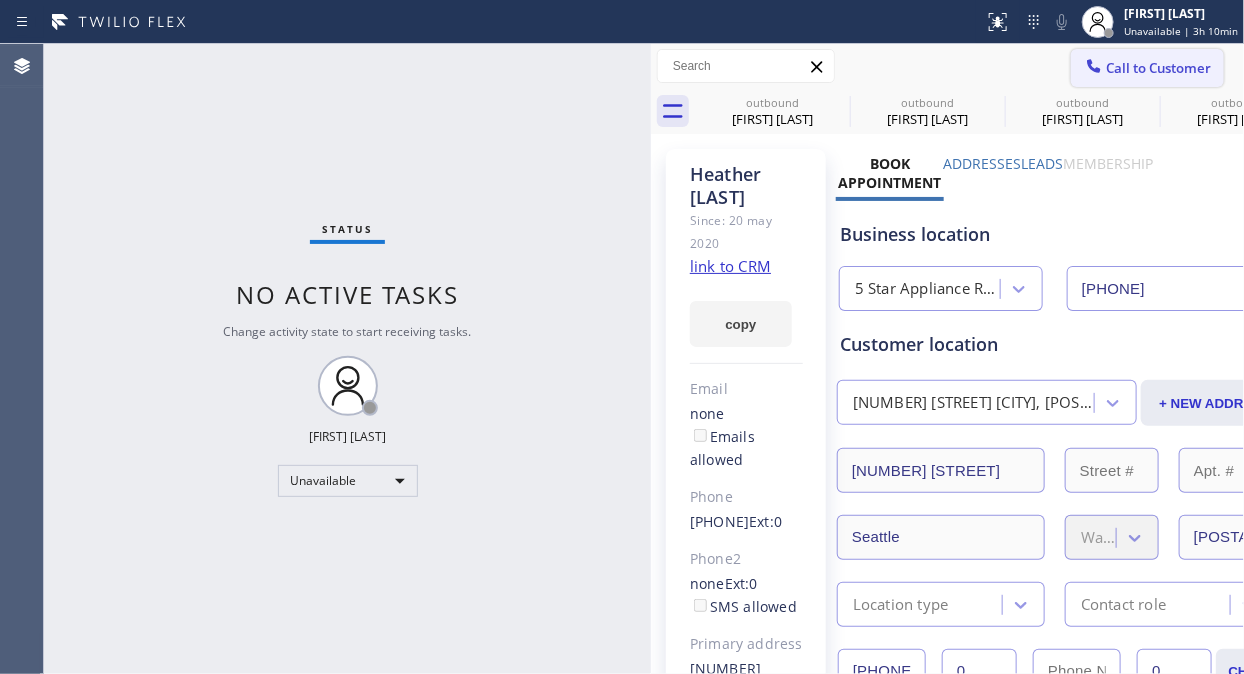 click on "Call to Customer" at bounding box center [1158, 68] 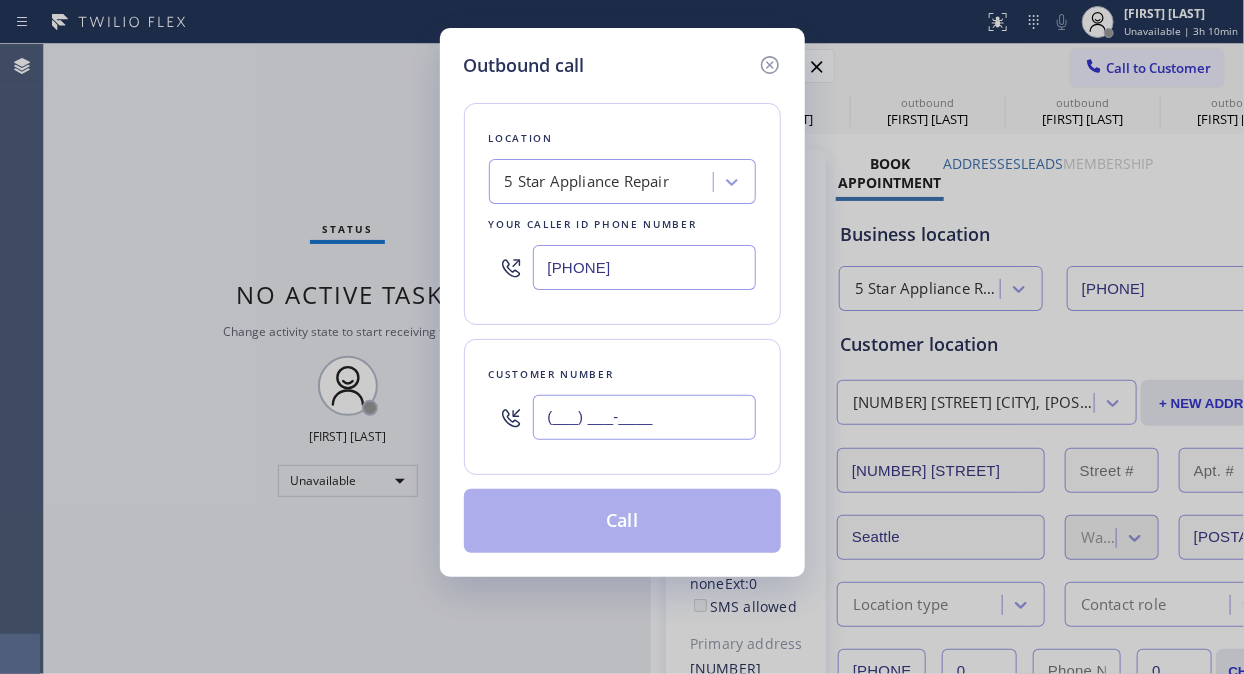 click on "(___) ___-____" at bounding box center (644, 417) 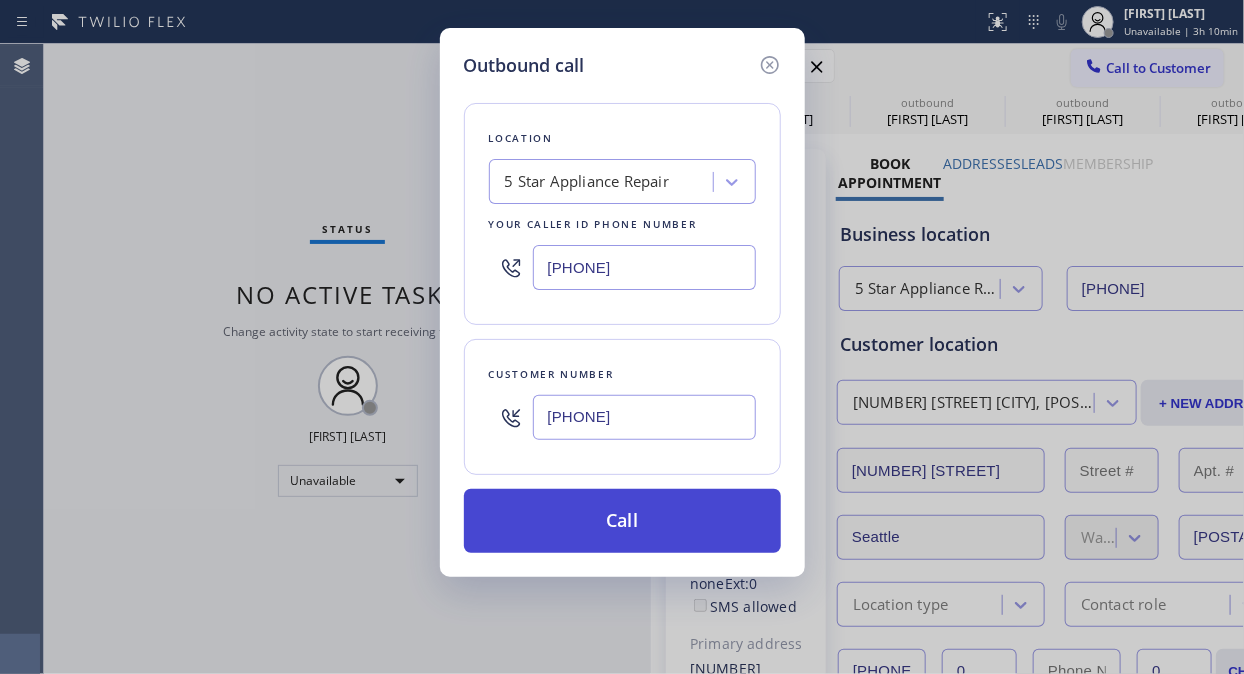 type on "(480) 598-1800" 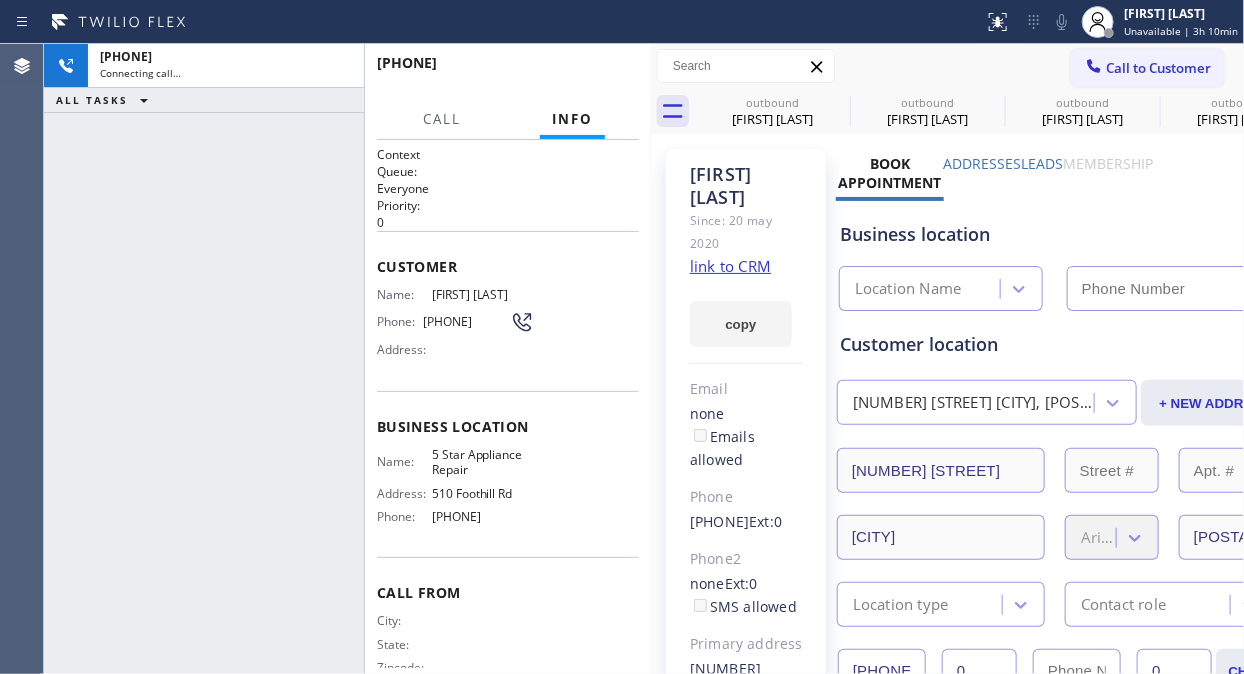 type on "[PHONE]" 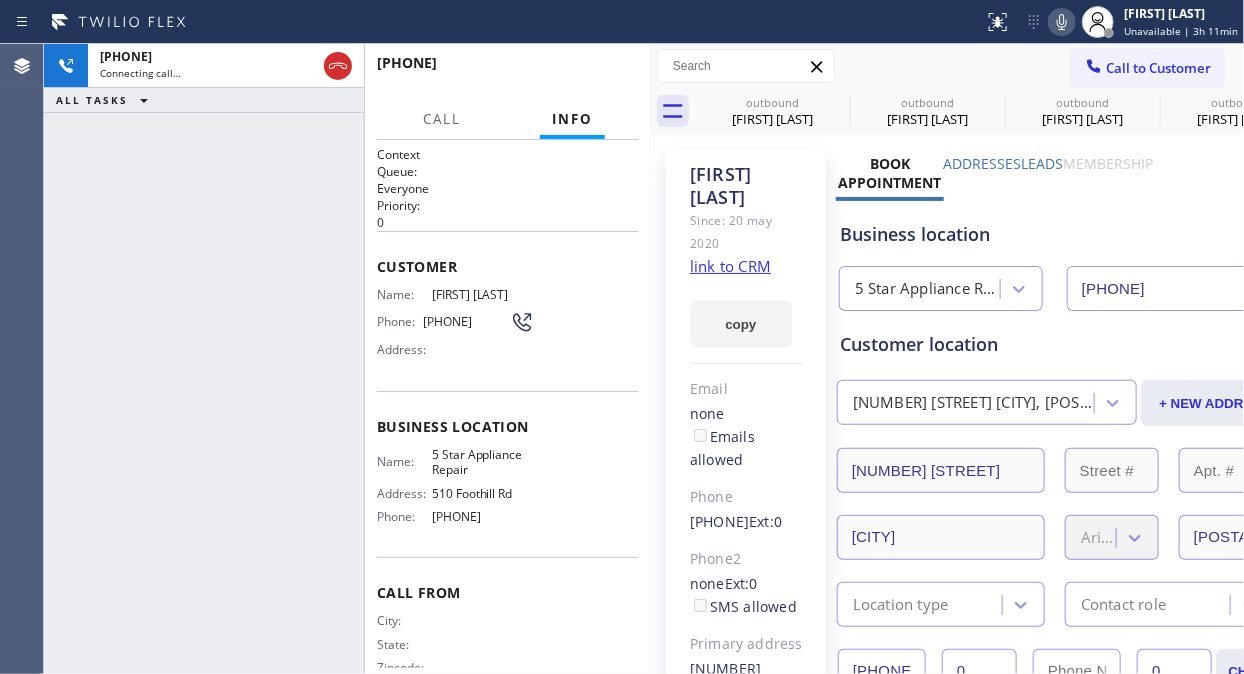 click 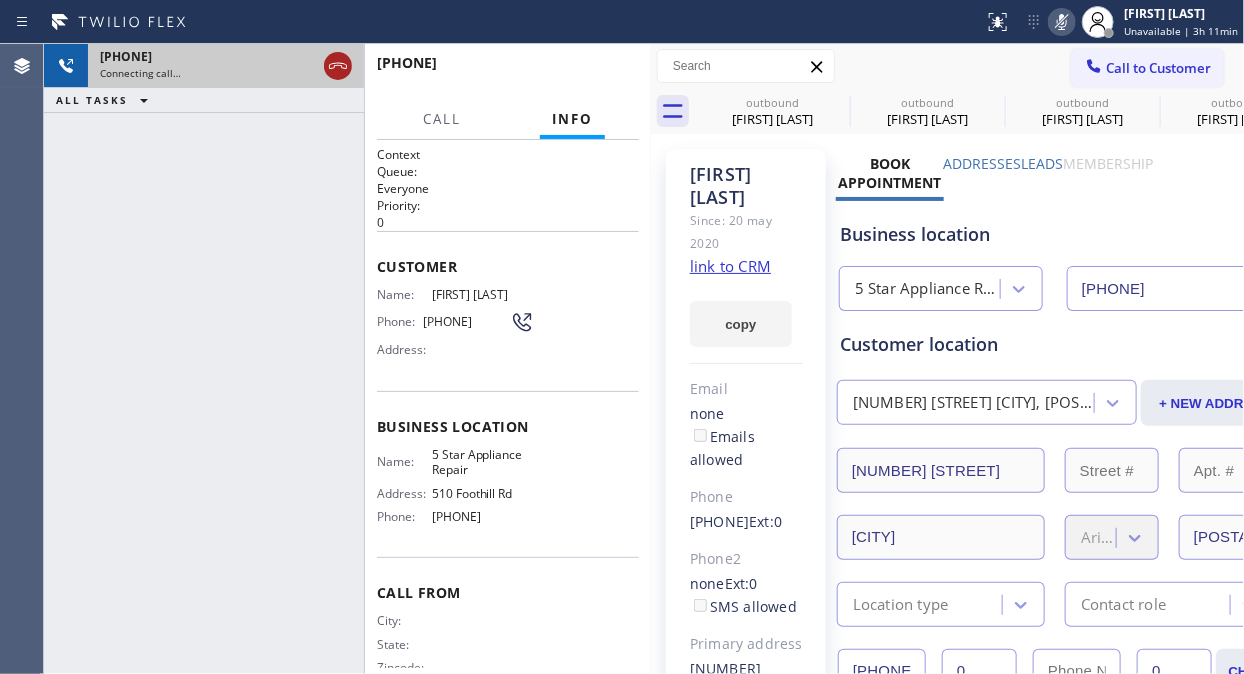 click 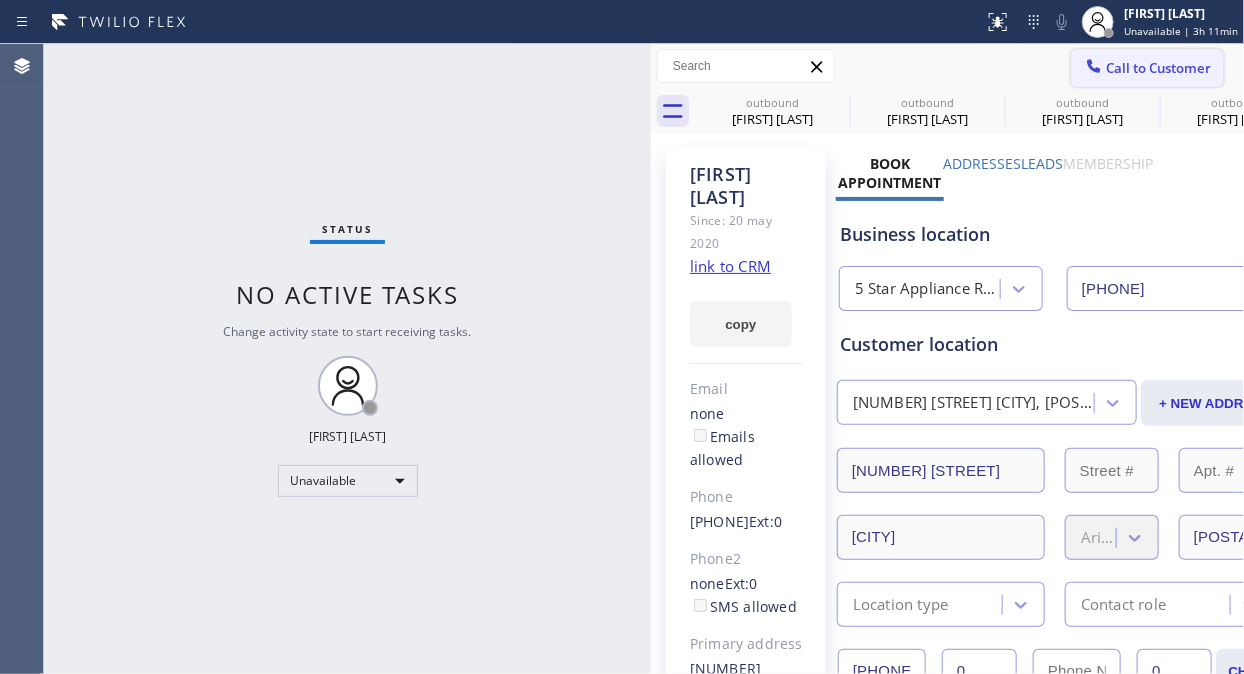 click on "Call to Customer" at bounding box center (1158, 68) 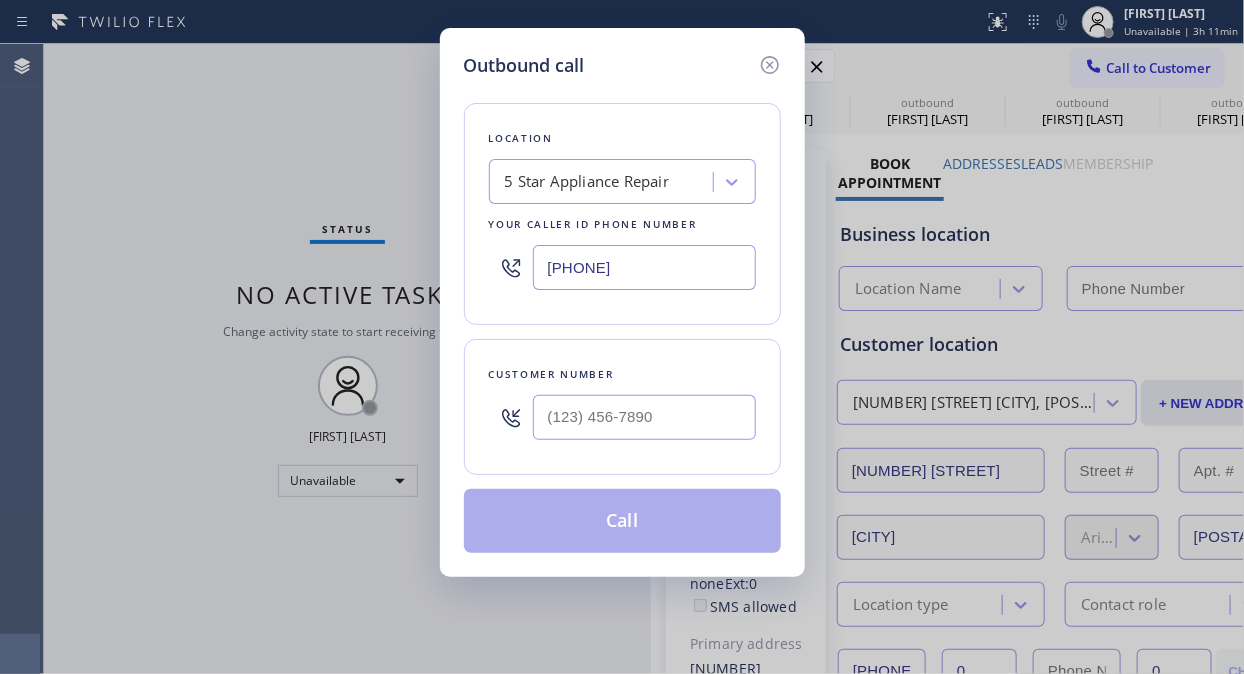 type on "(___) ___-____" 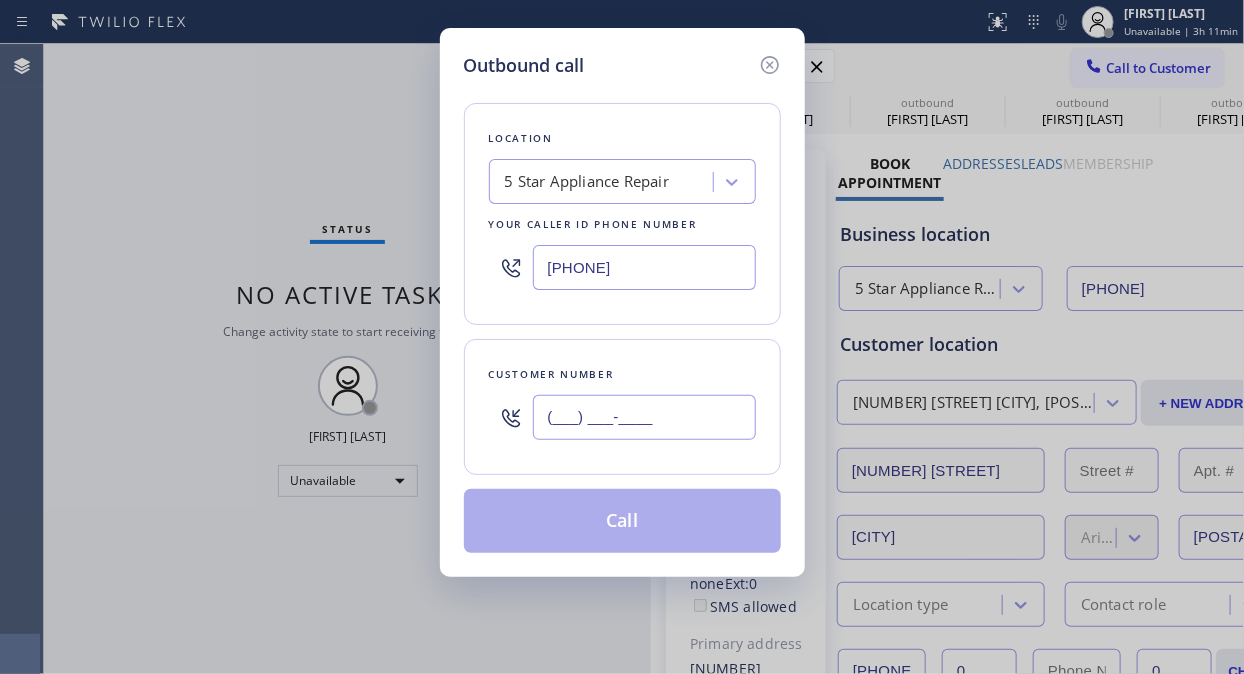 click on "(___) ___-____" at bounding box center [644, 417] 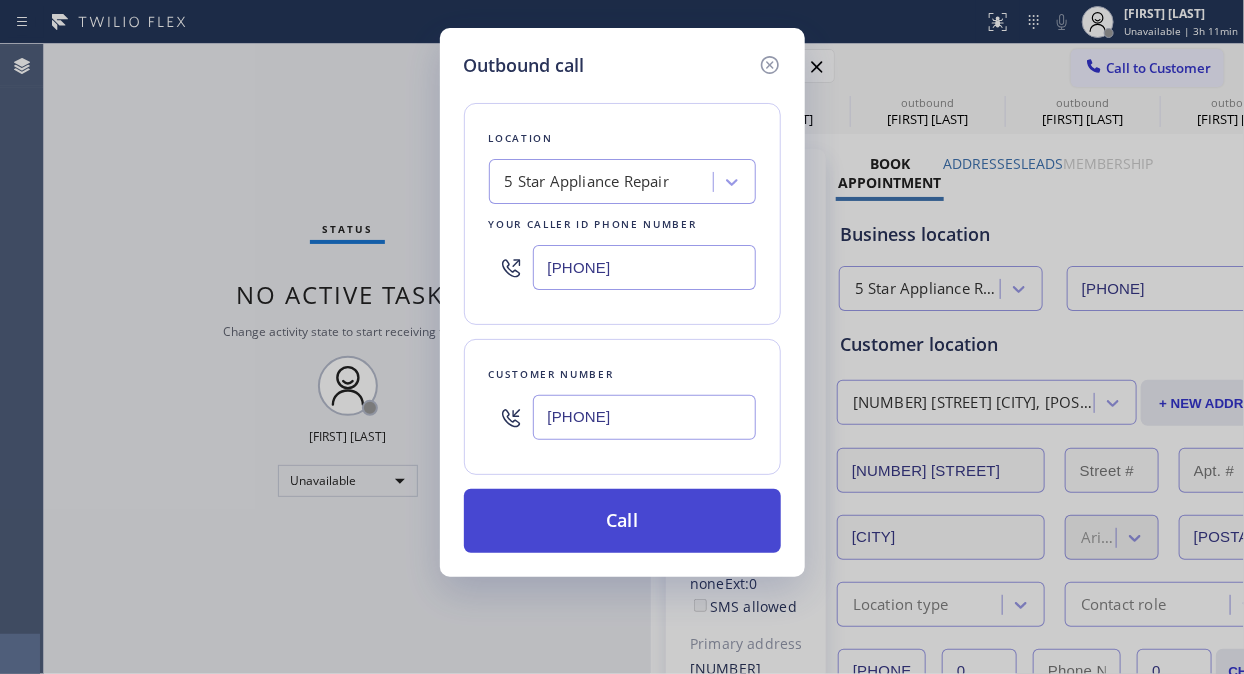type on "[PHONE]" 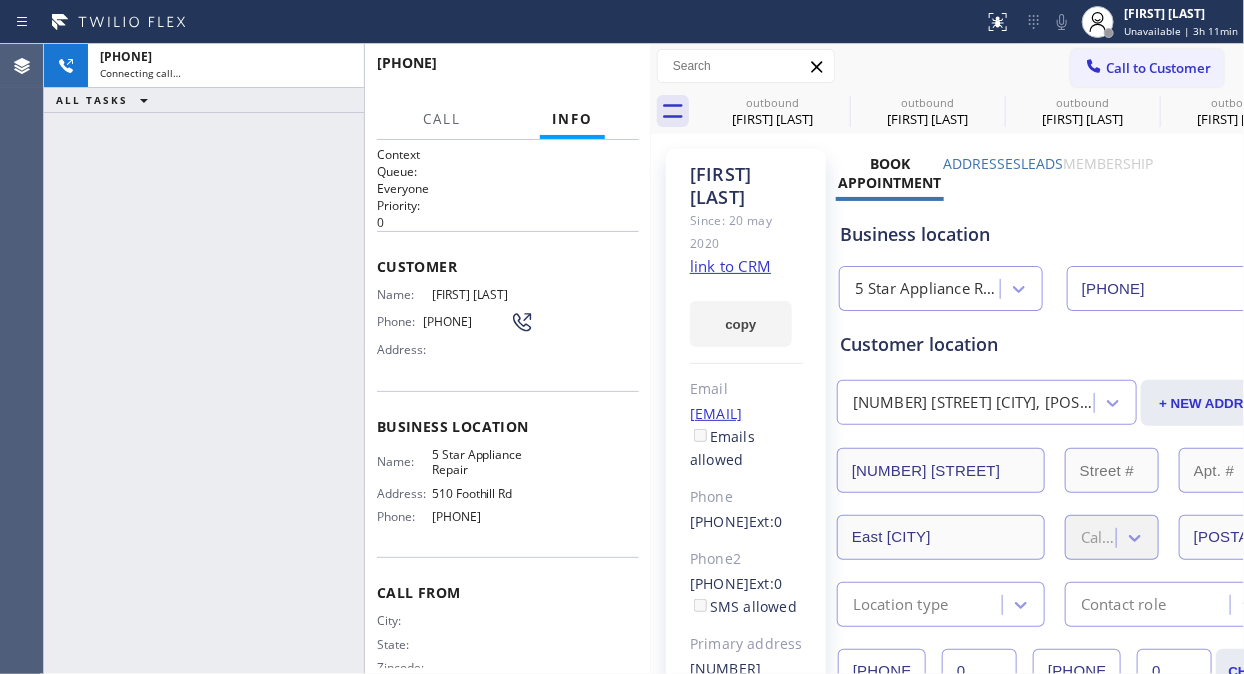 type on "[PHONE]" 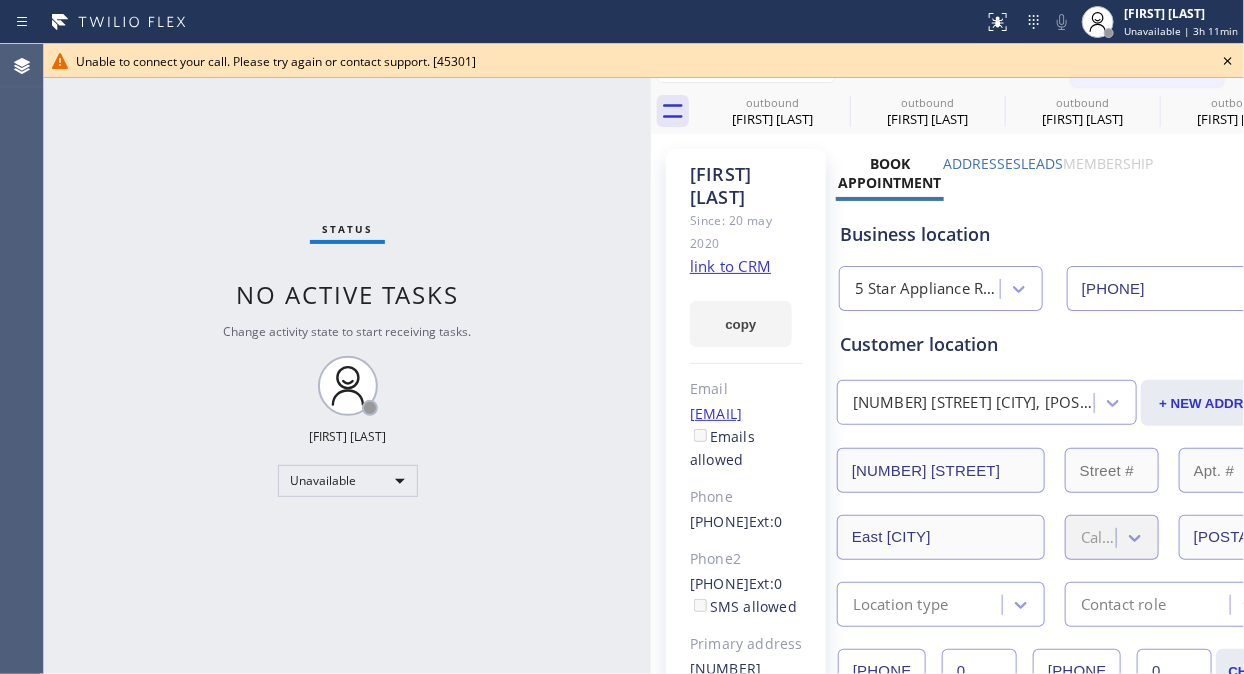 click 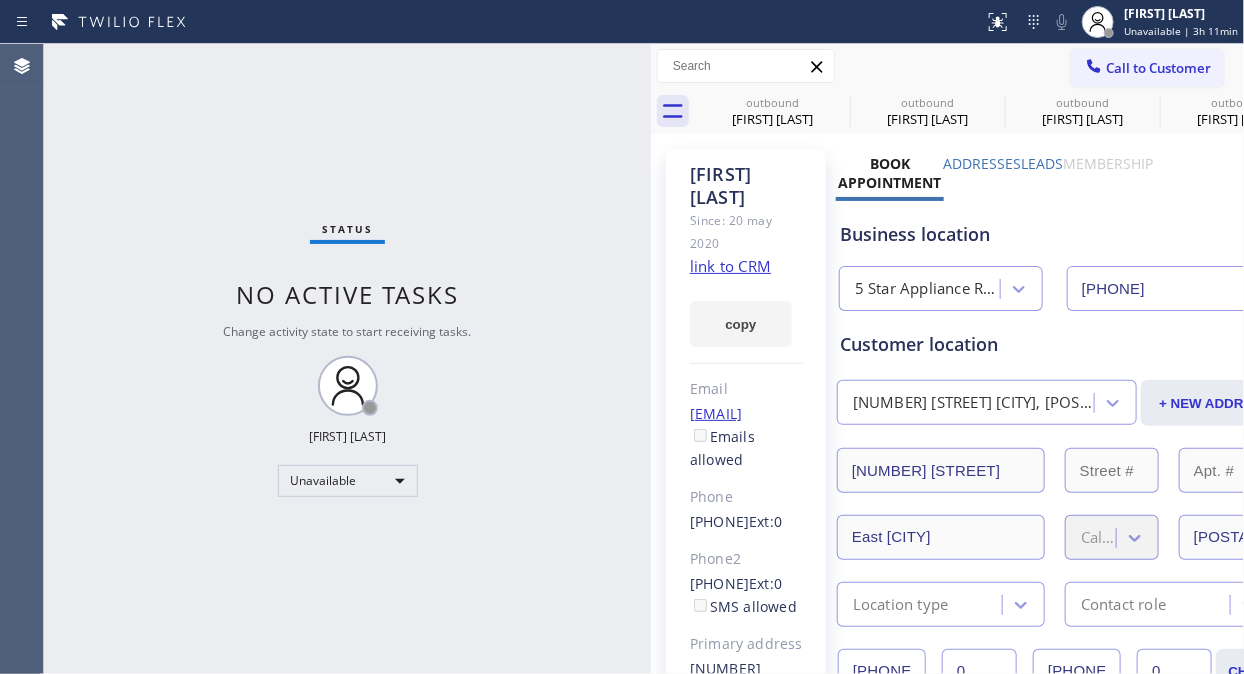 drag, startPoint x: 1197, startPoint y: 66, endPoint x: 901, endPoint y: 234, distance: 340.35275 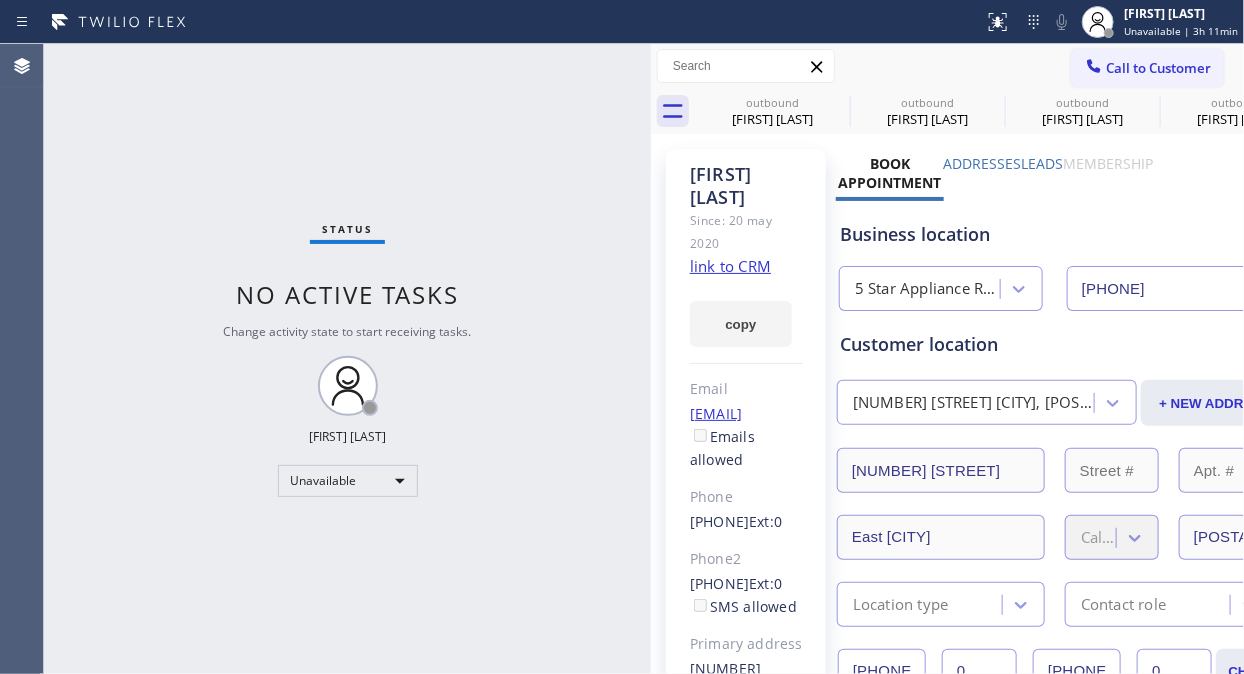 click on "Call to Customer" at bounding box center (1147, 68) 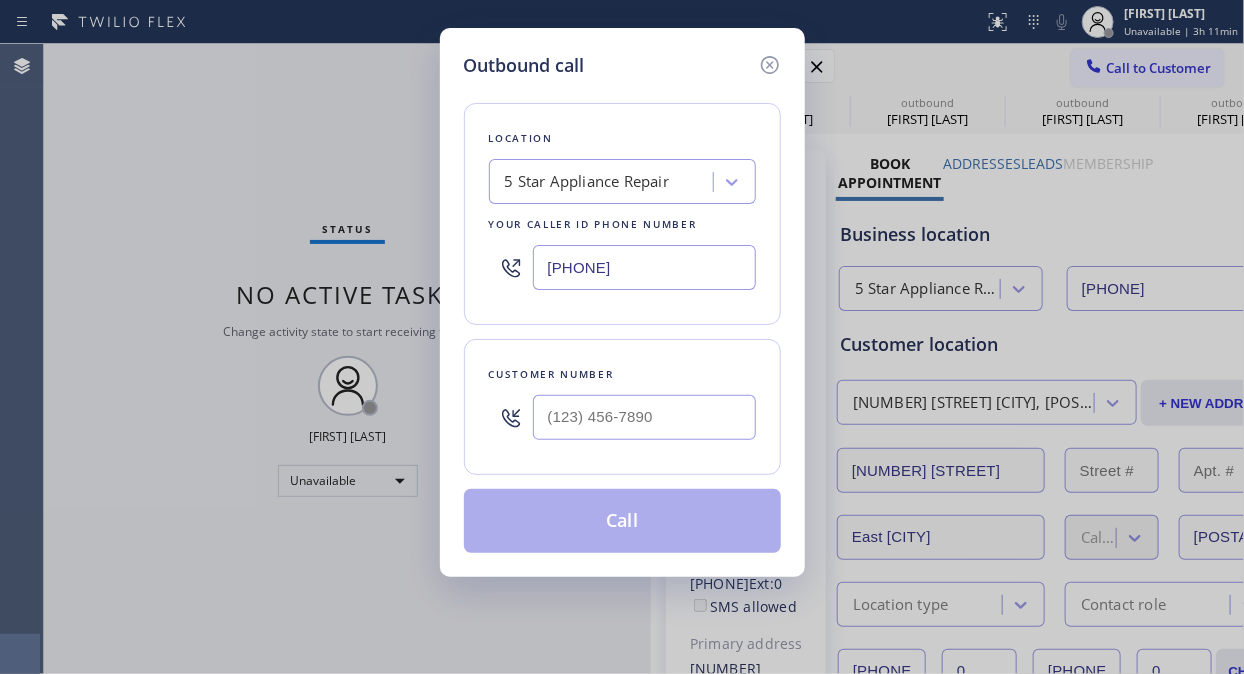 click at bounding box center [644, 417] 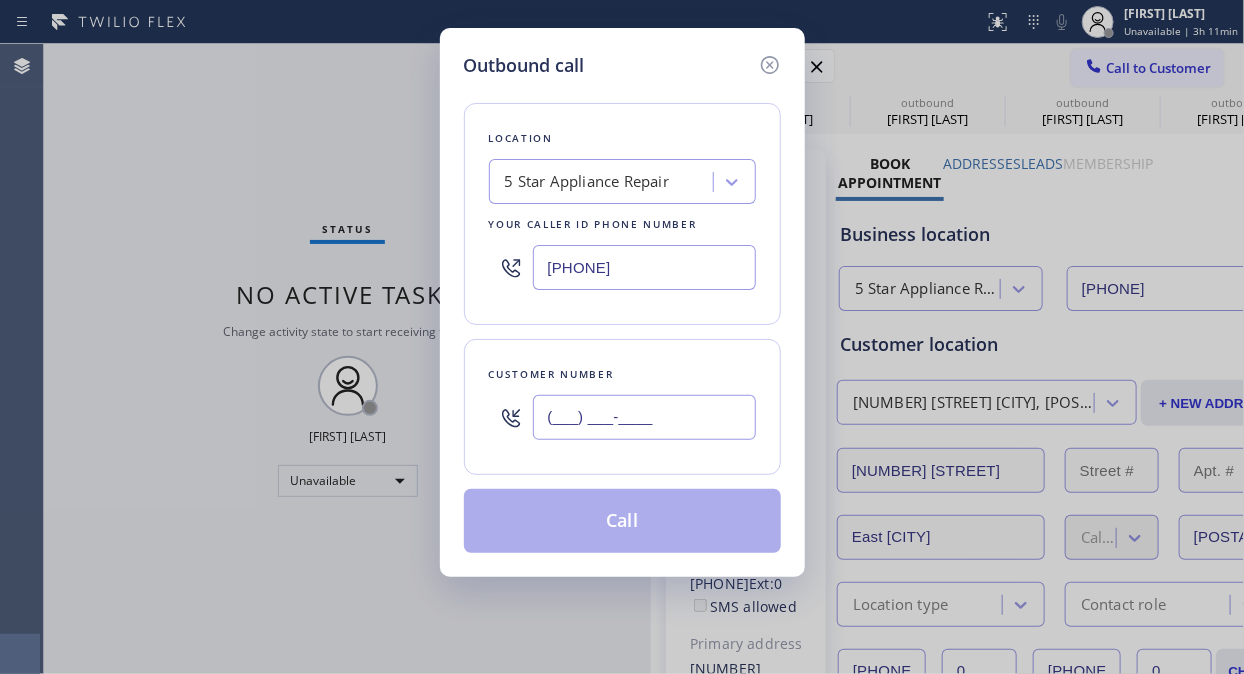 click on "(___) ___-____" at bounding box center [644, 417] 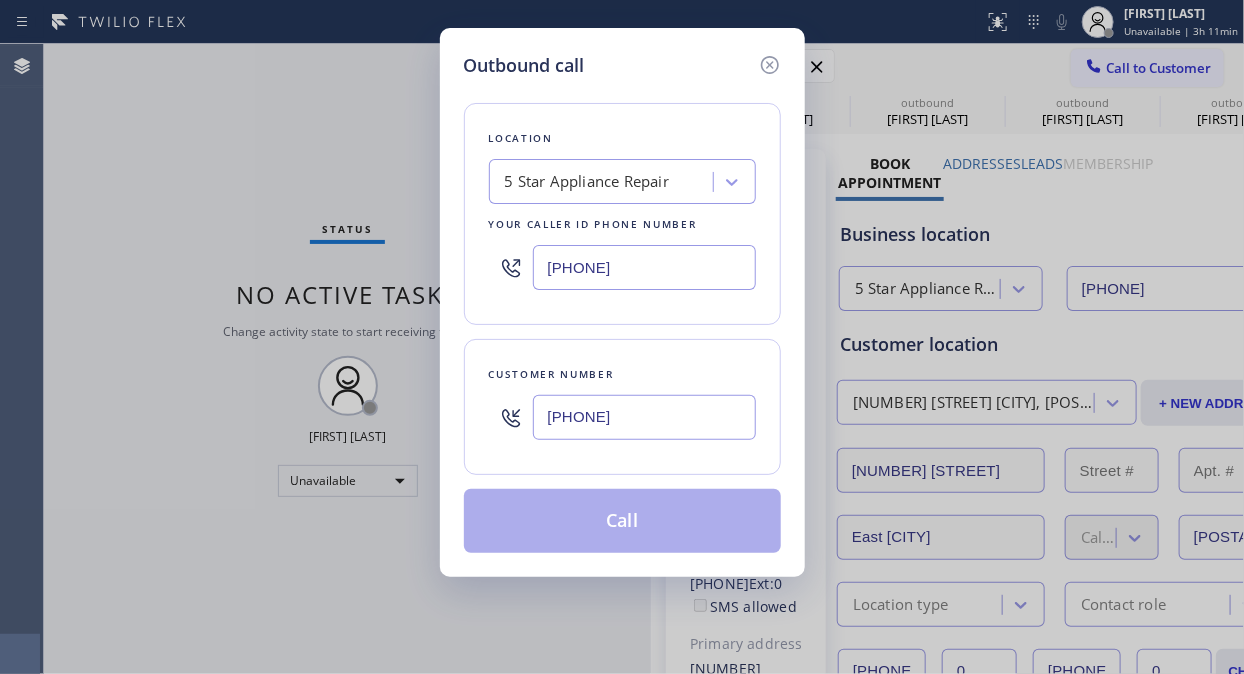 type on "[PHONE]" 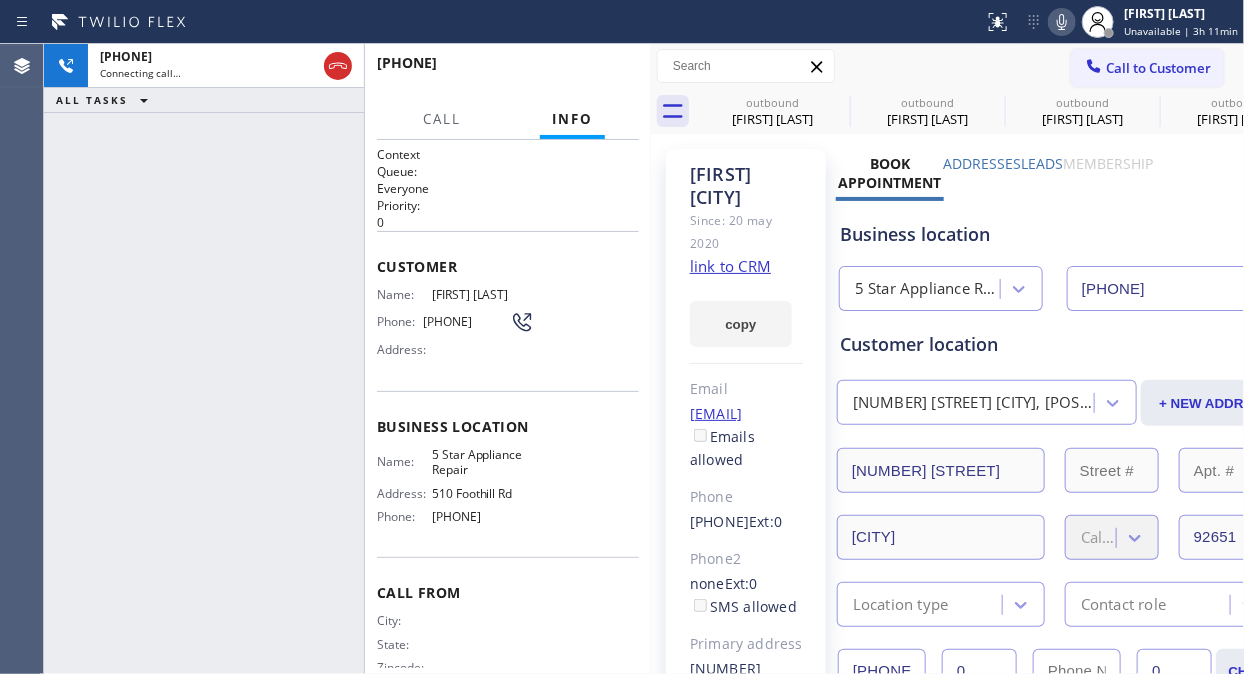 type on "[PHONE]" 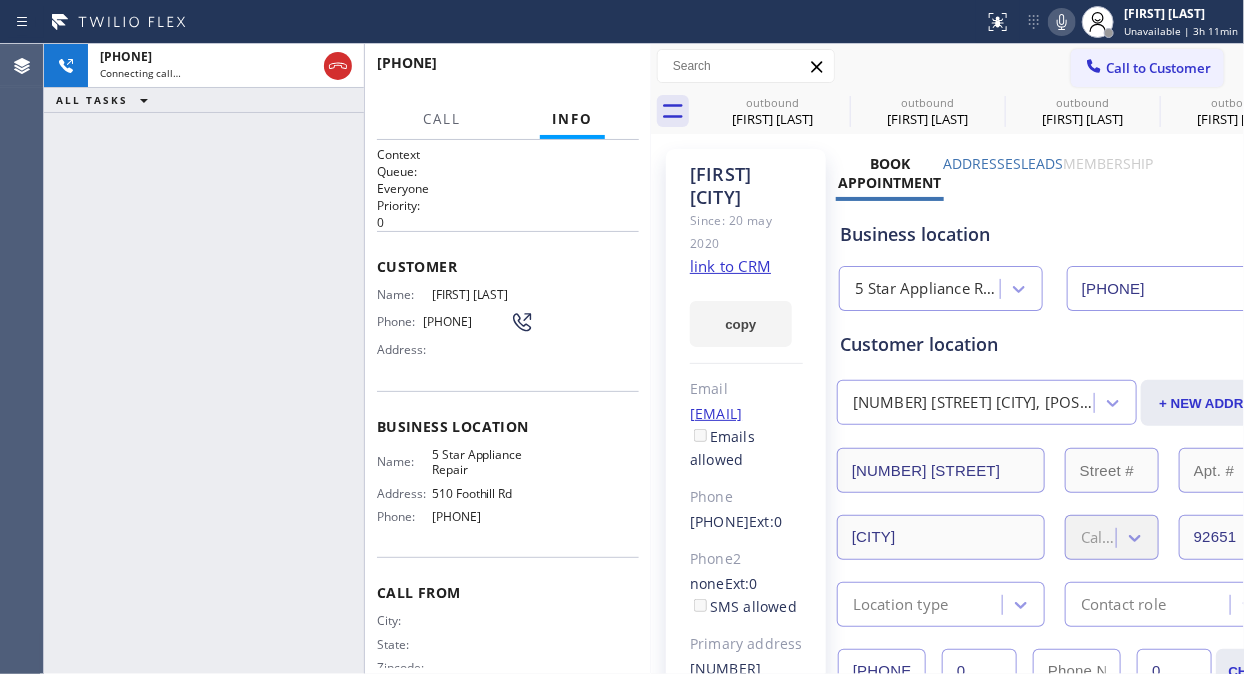click 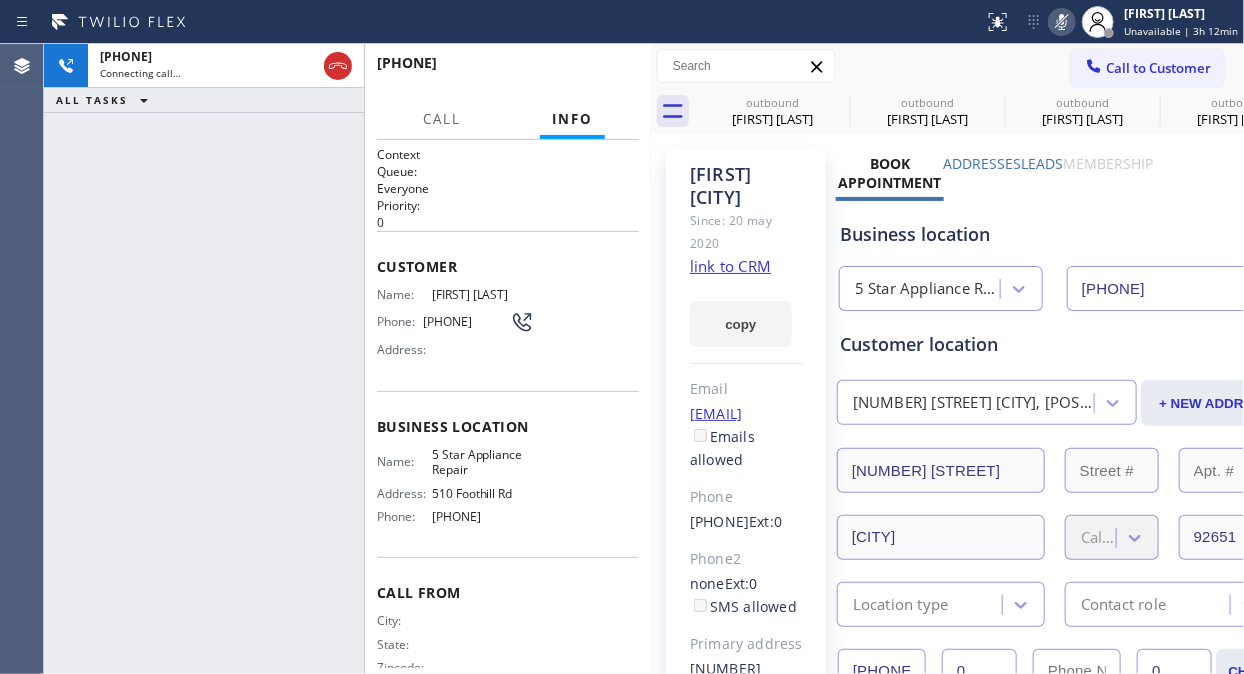 click 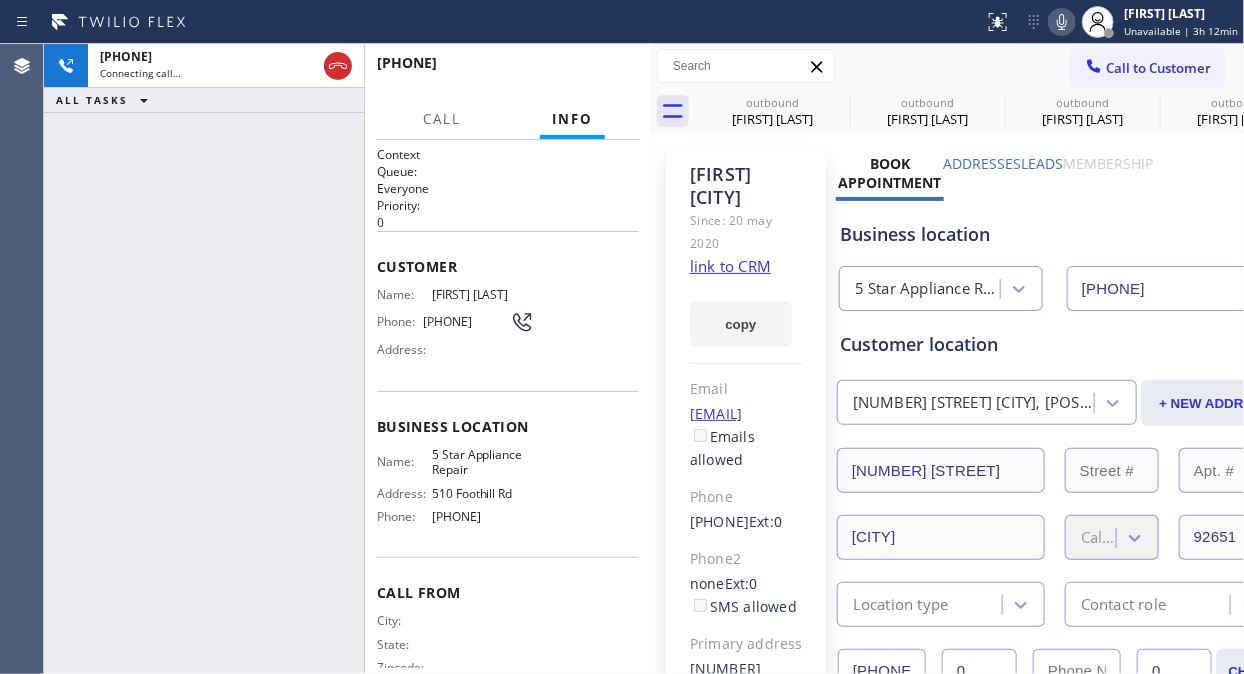 click 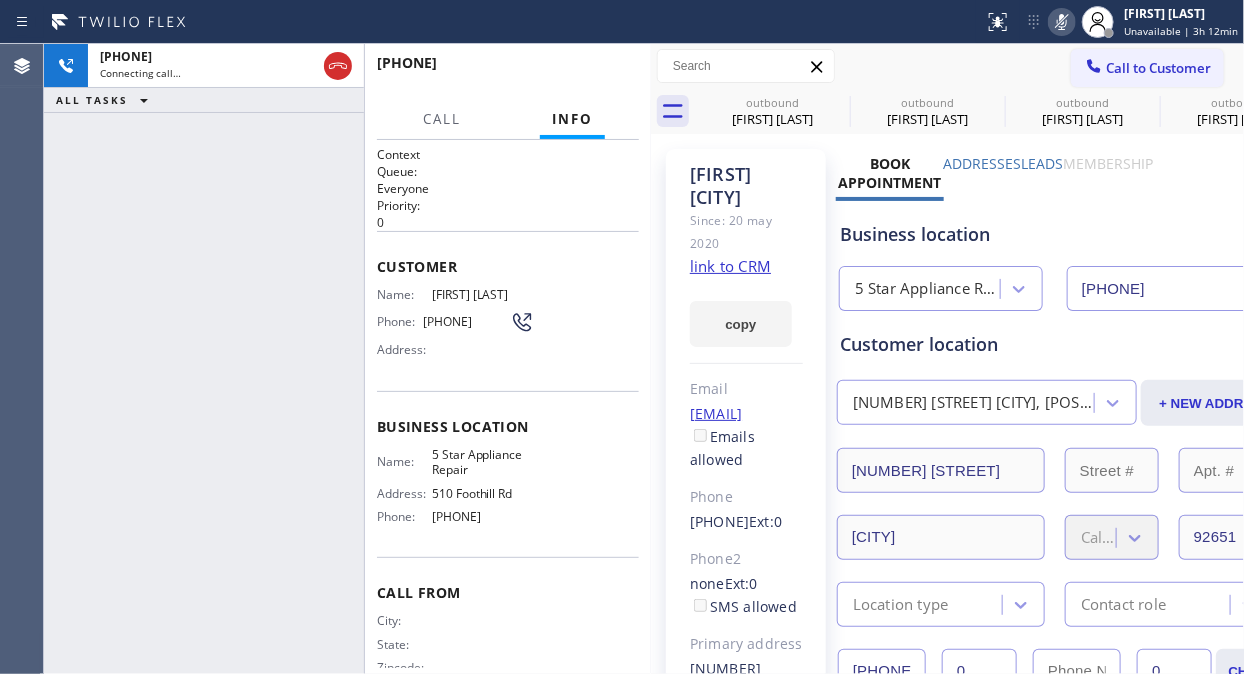click 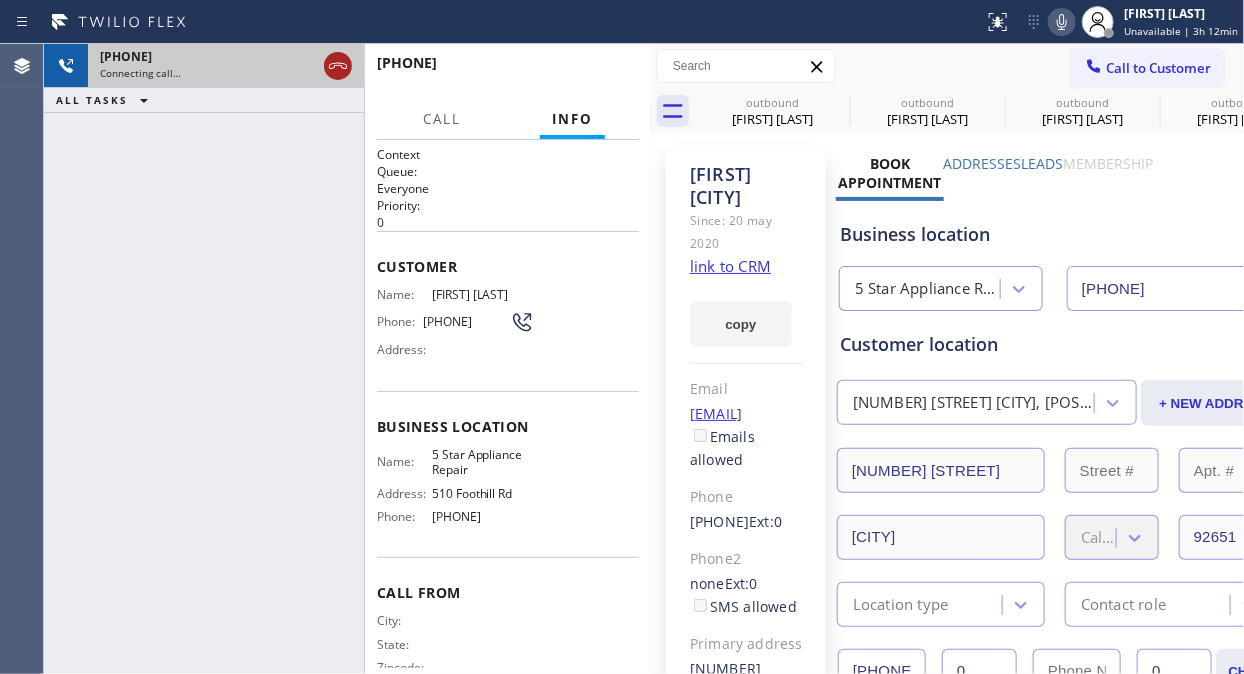 click 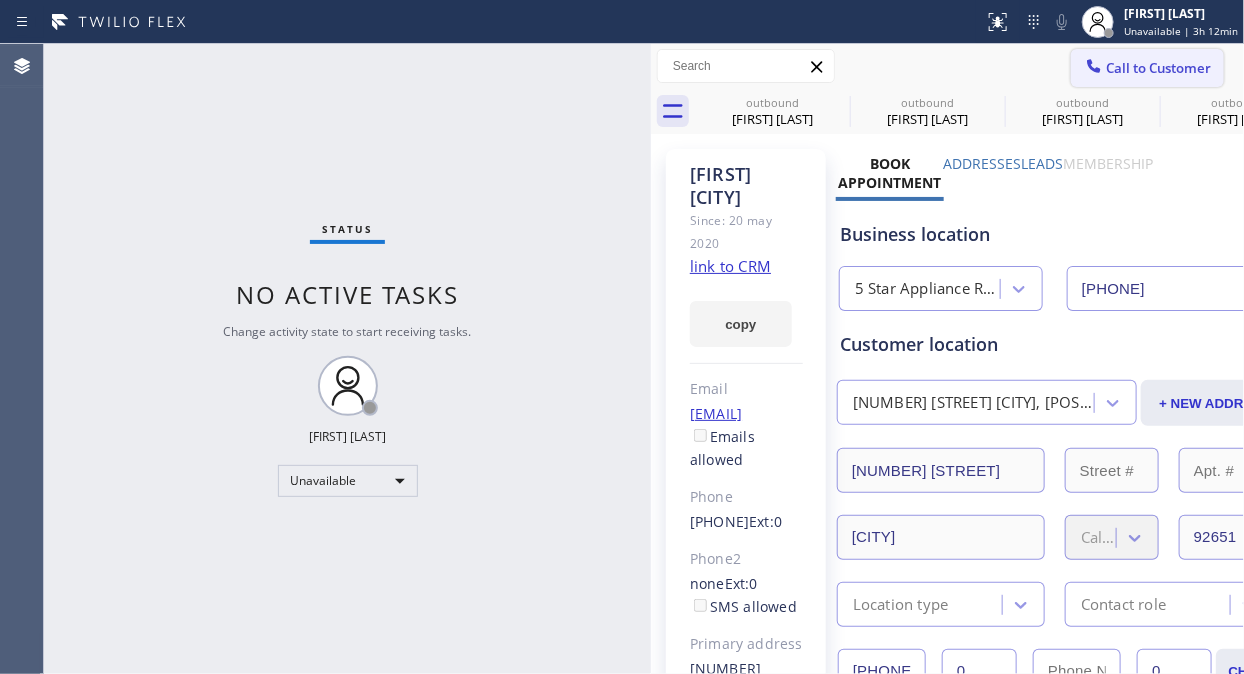 click on "Call to Customer" at bounding box center [1158, 68] 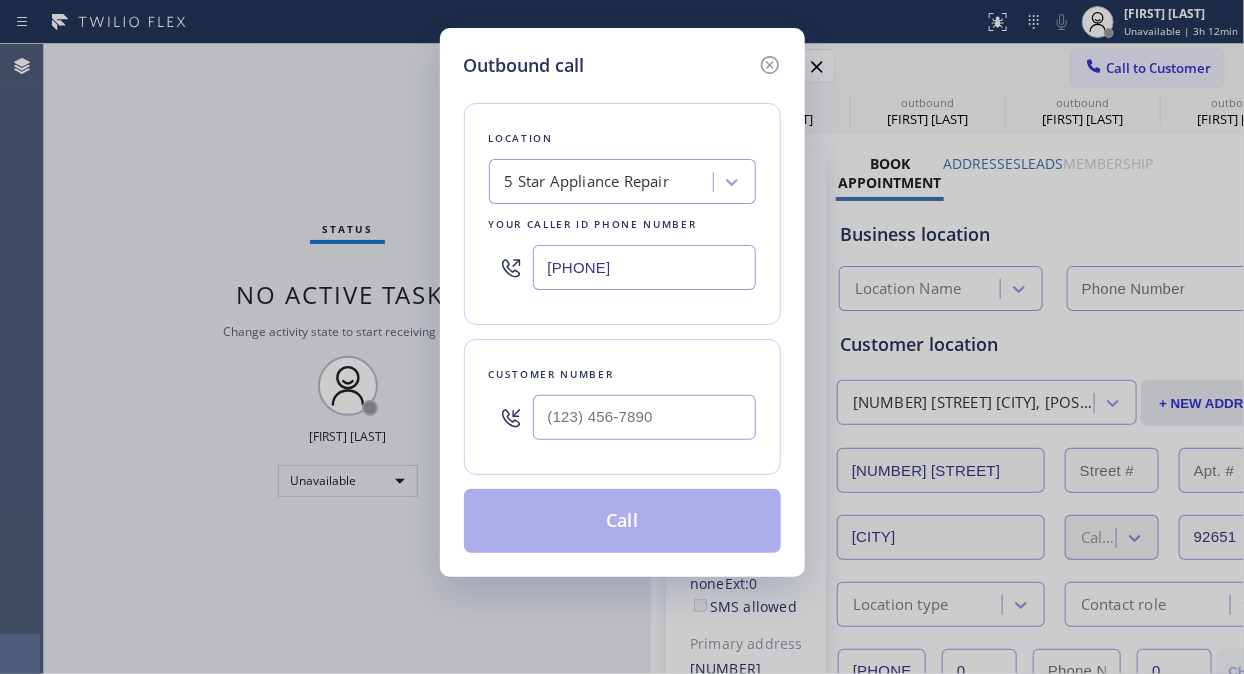click at bounding box center (644, 417) 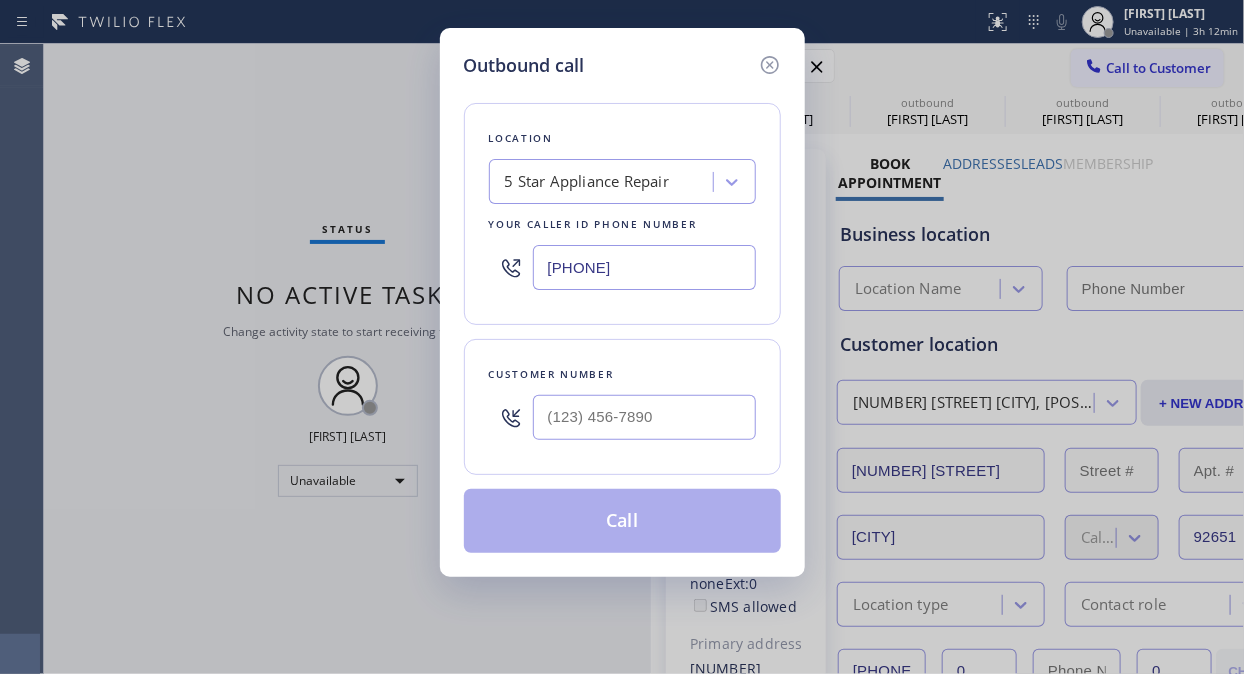 type on "(___) ___-____" 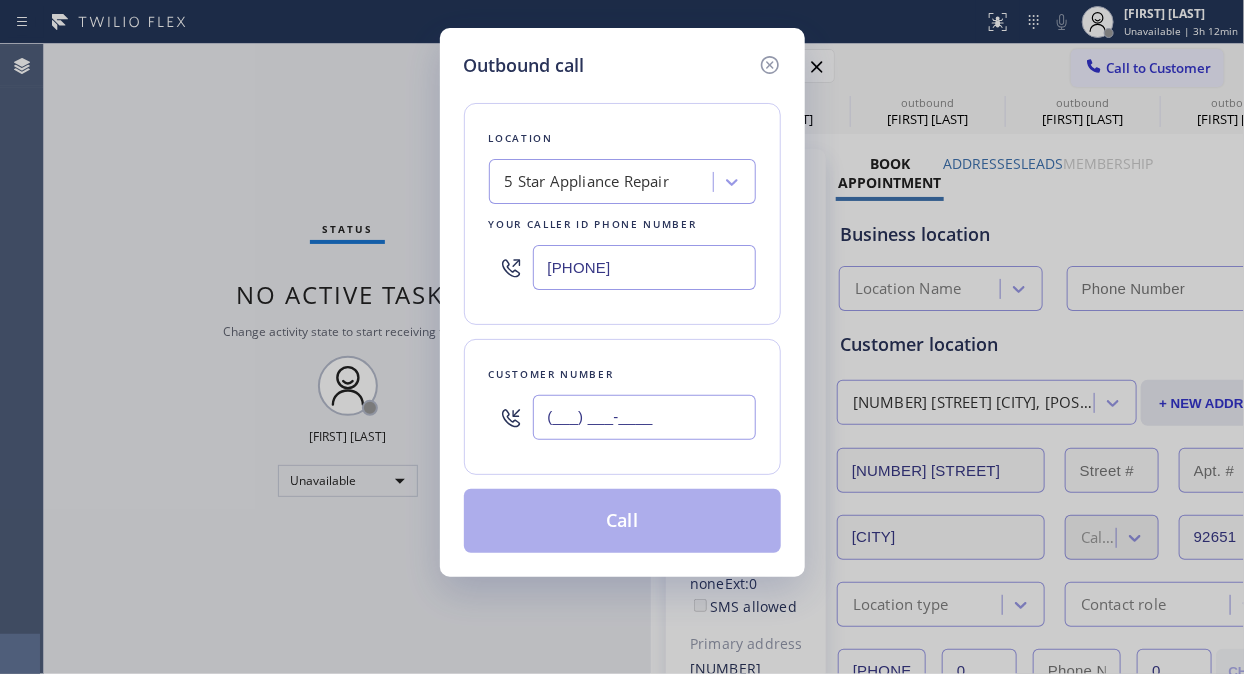 click on "(___) ___-____" at bounding box center [644, 417] 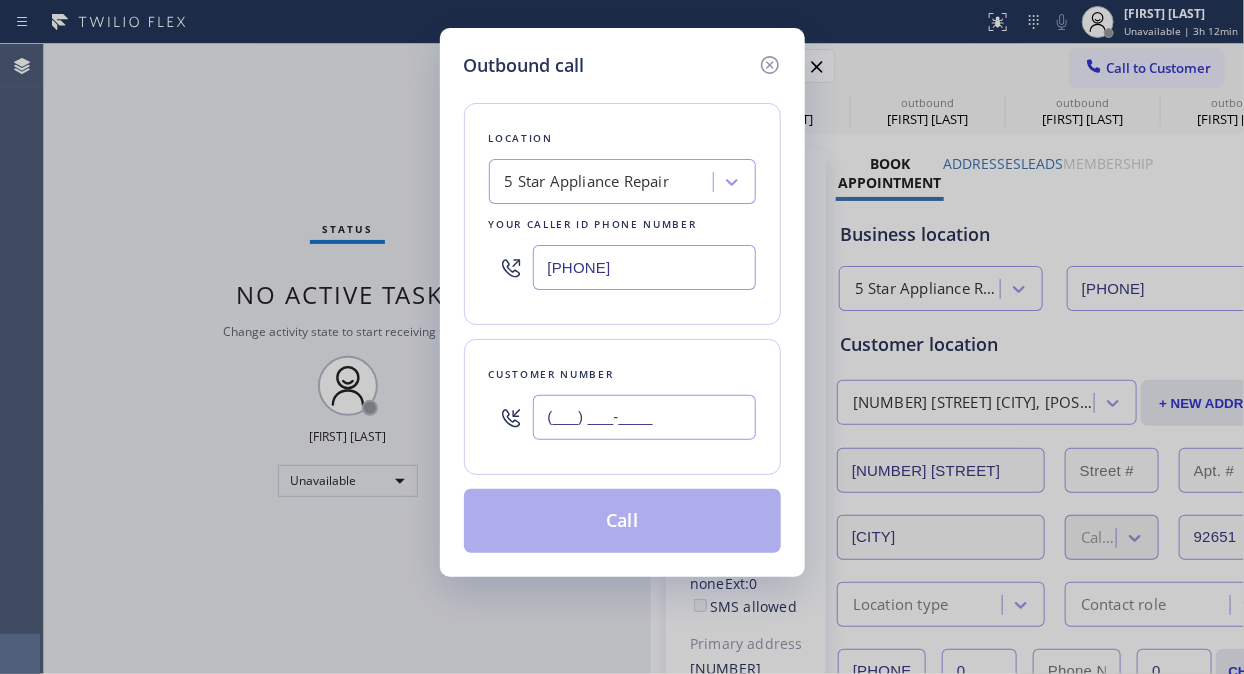 paste on "80-5284" 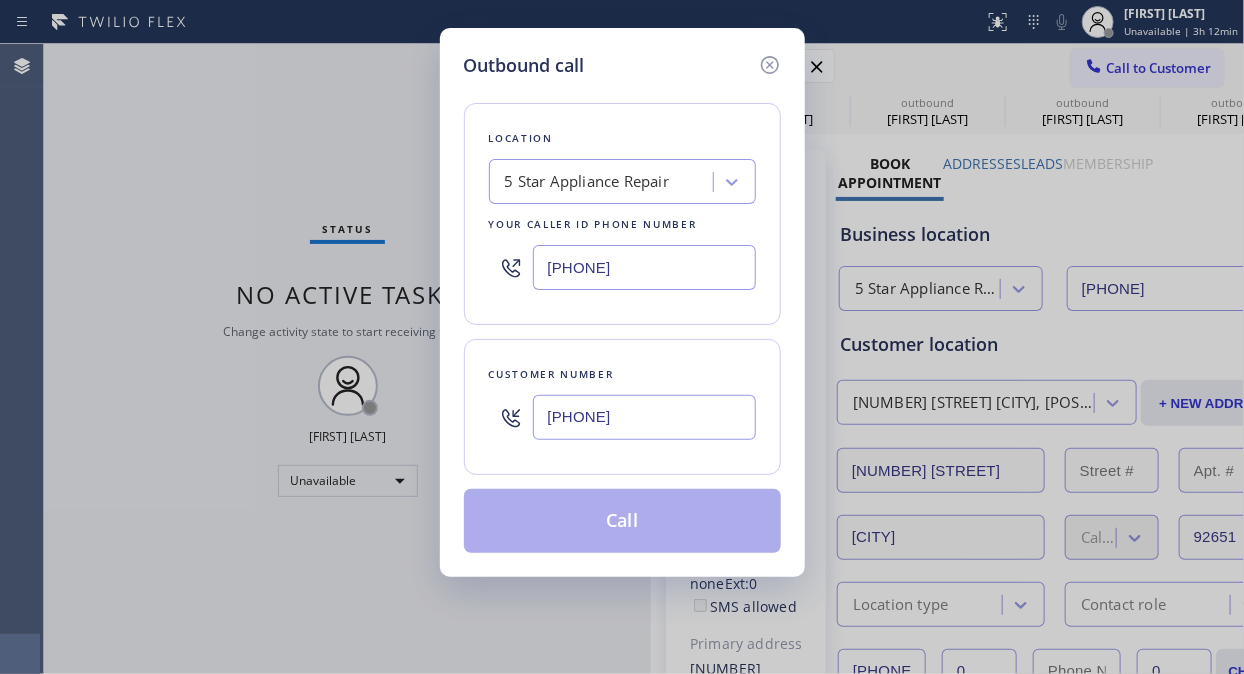 click on "(___) _80-5284" at bounding box center [644, 417] 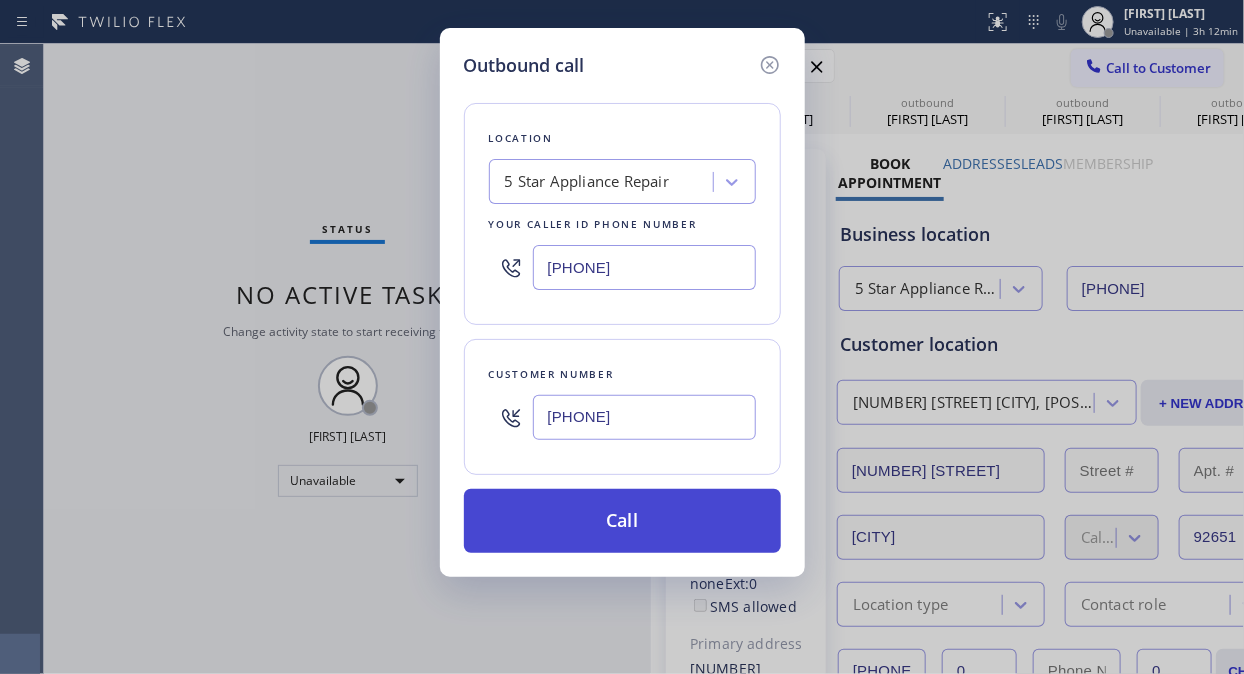 type on "([PHONE])" 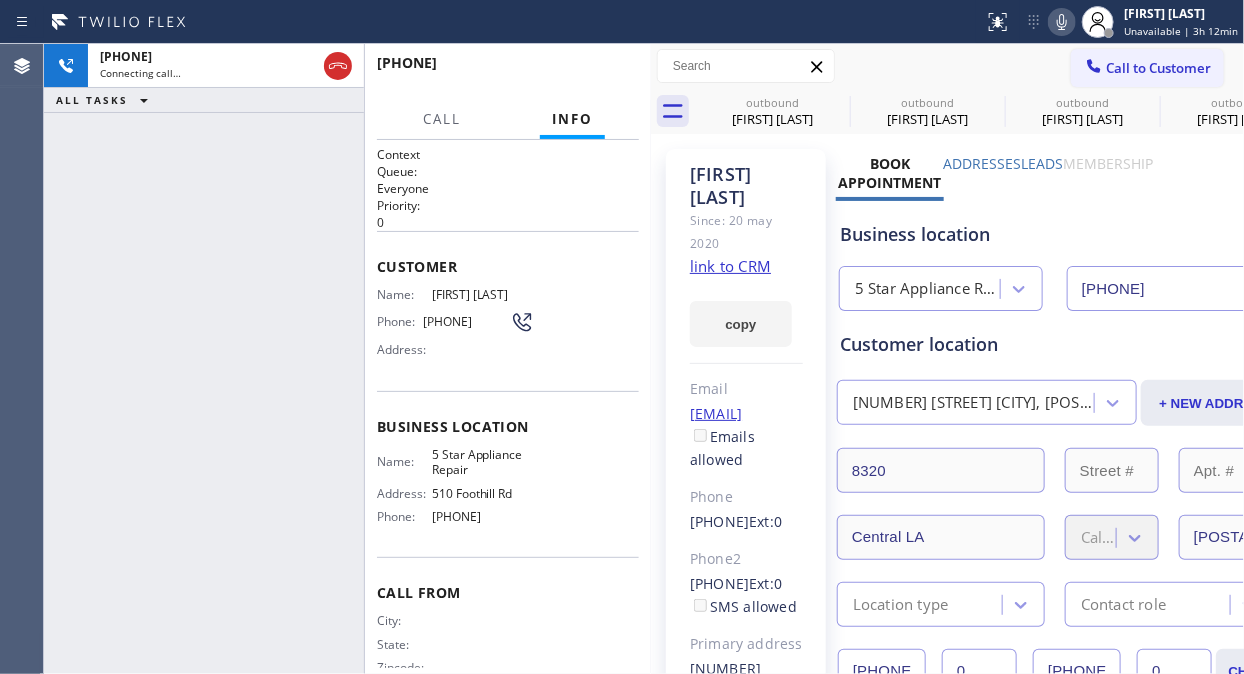 type on "[PHONE]" 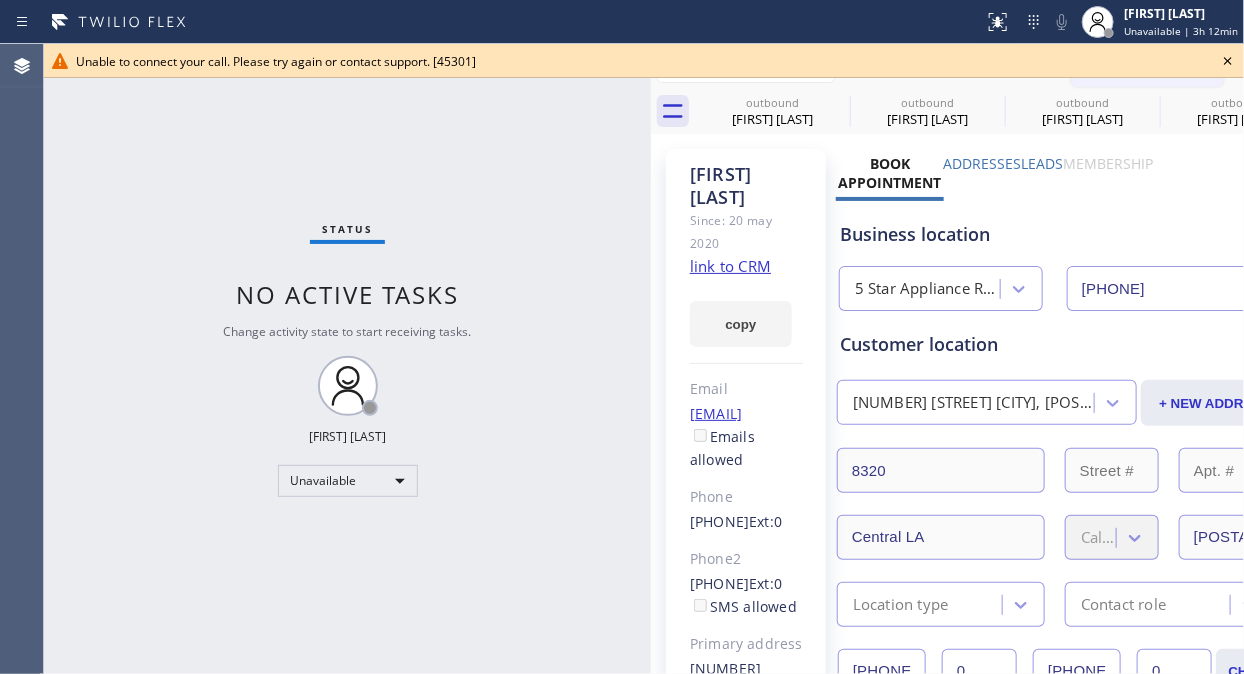 click 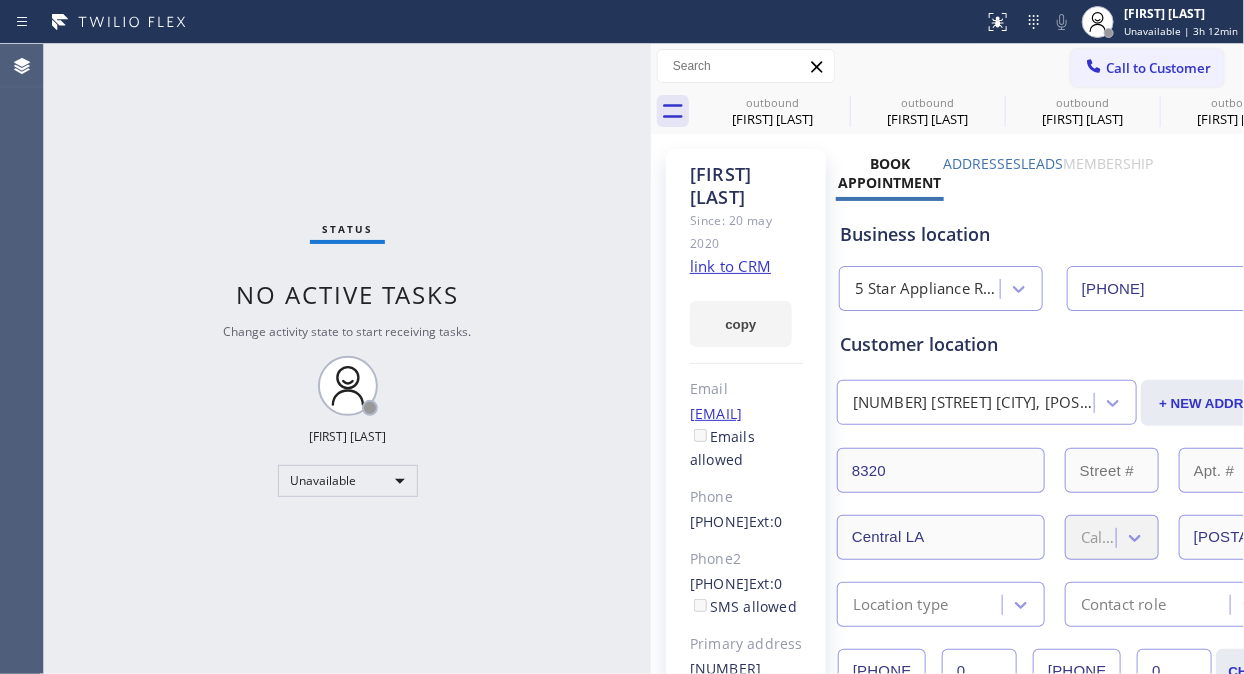 click 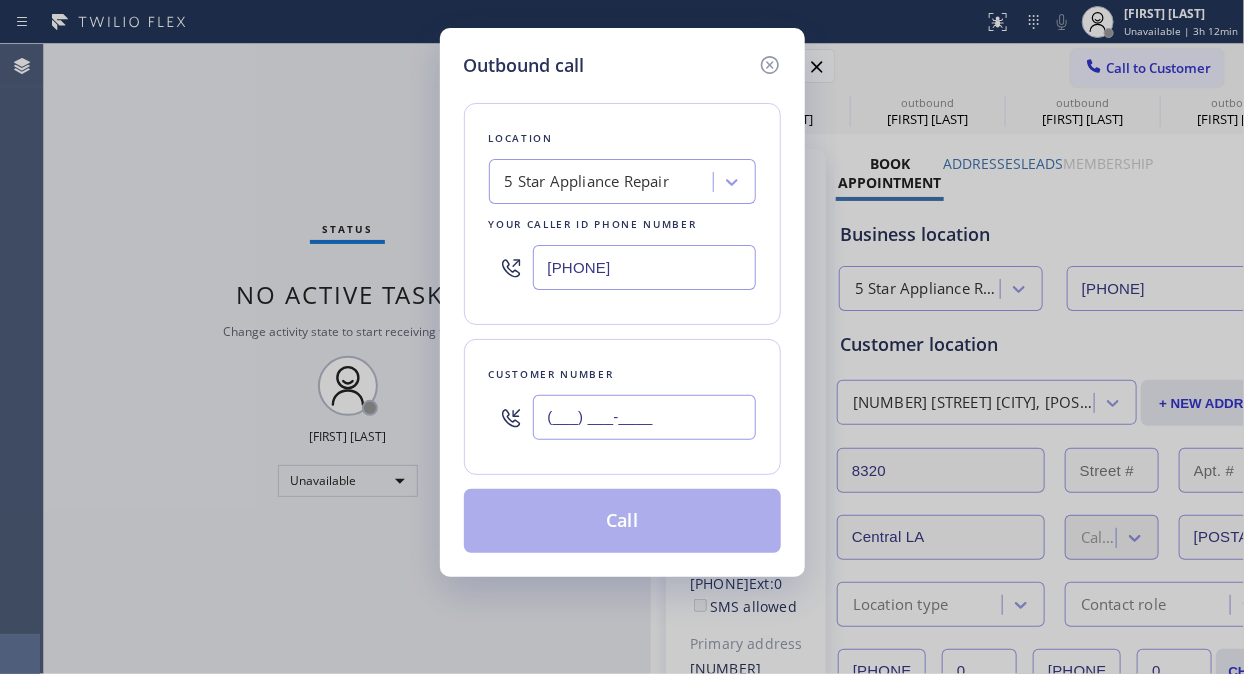 click on "(___) ___-____" at bounding box center [644, 417] 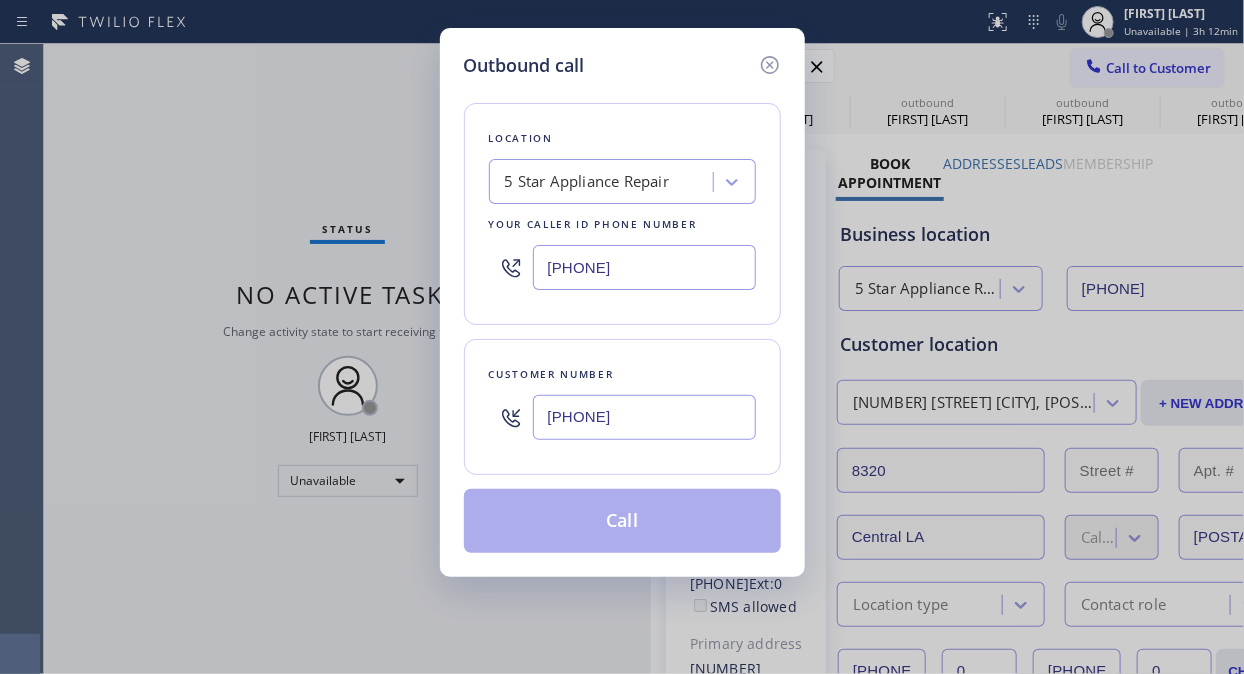 type on "(949) 436-8196" 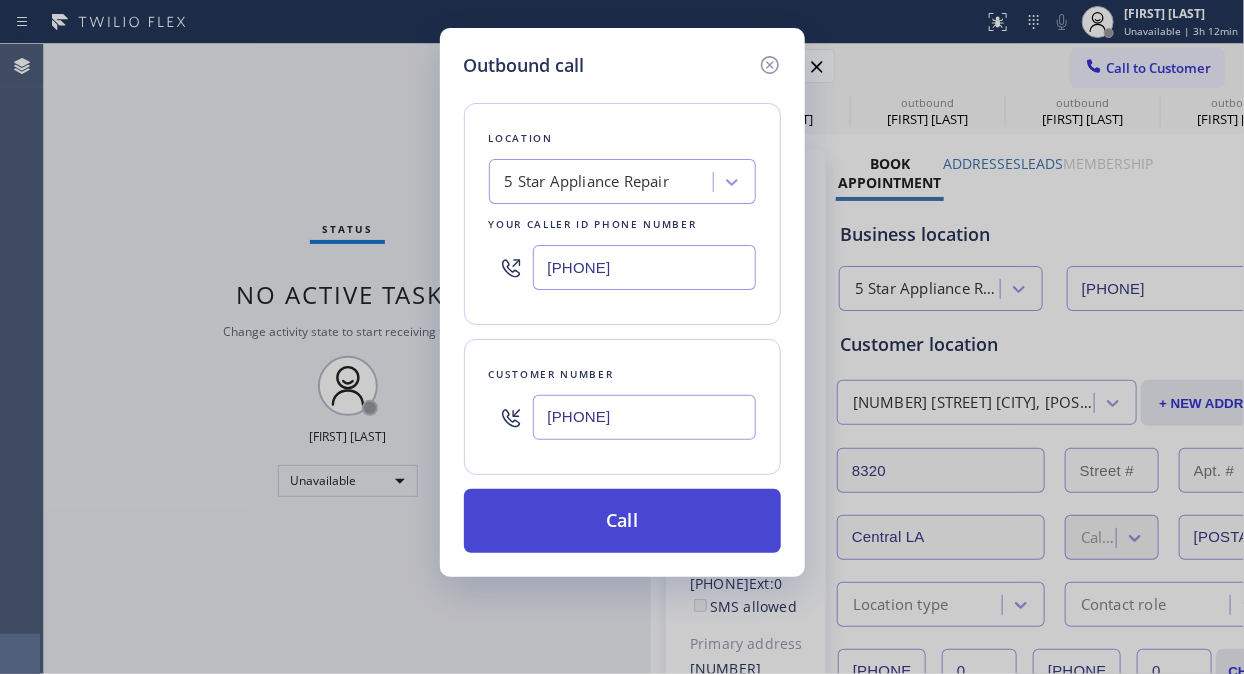 click on "Call" at bounding box center [622, 521] 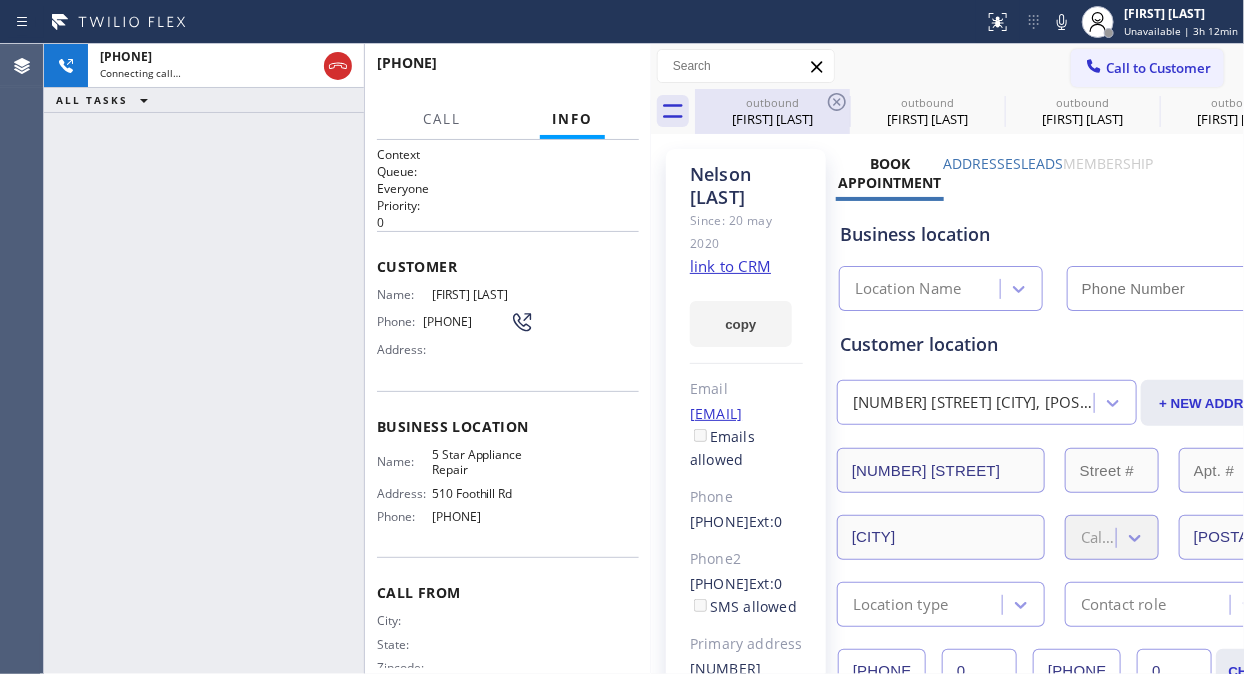 type on "[PHONE]" 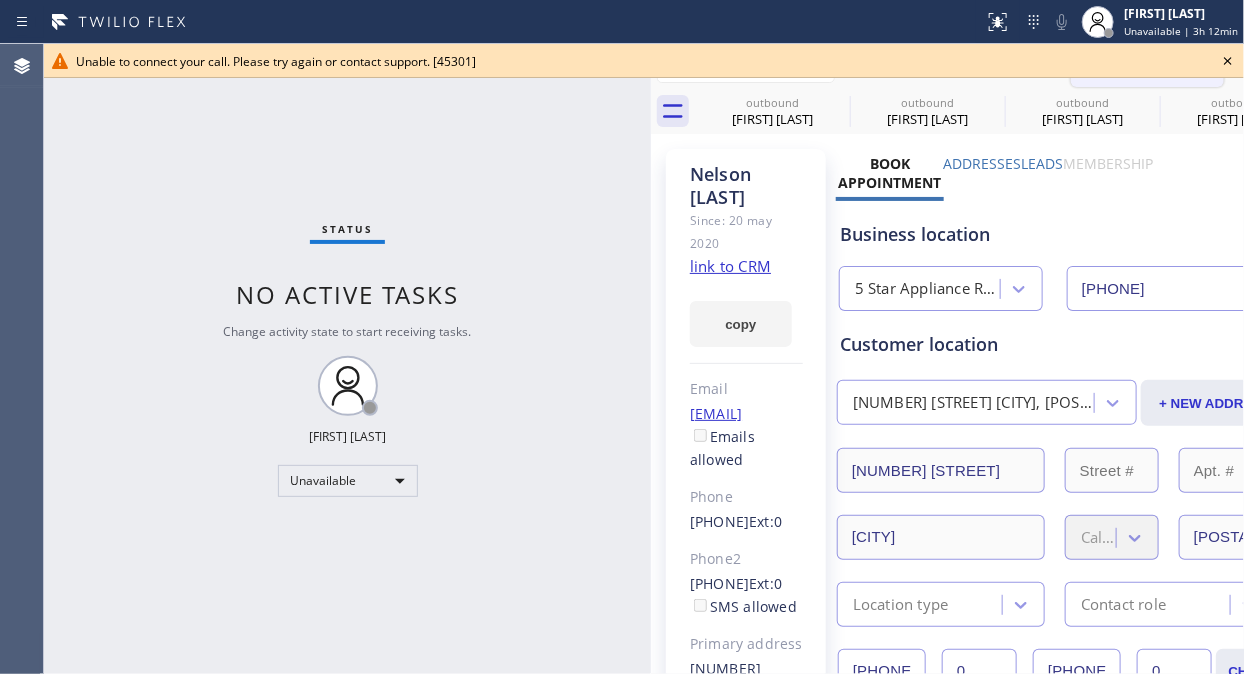 drag, startPoint x: 1227, startPoint y: 55, endPoint x: 1123, endPoint y: 62, distance: 104.23531 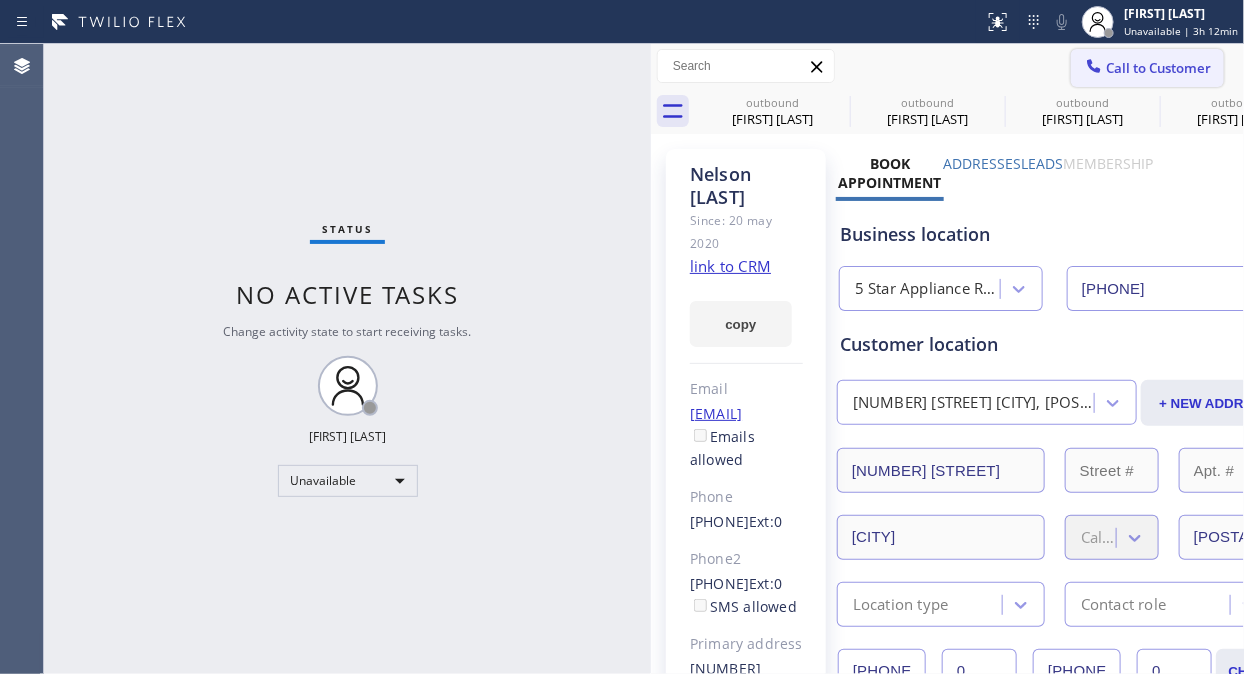 click on "Call to Customer" at bounding box center (1158, 68) 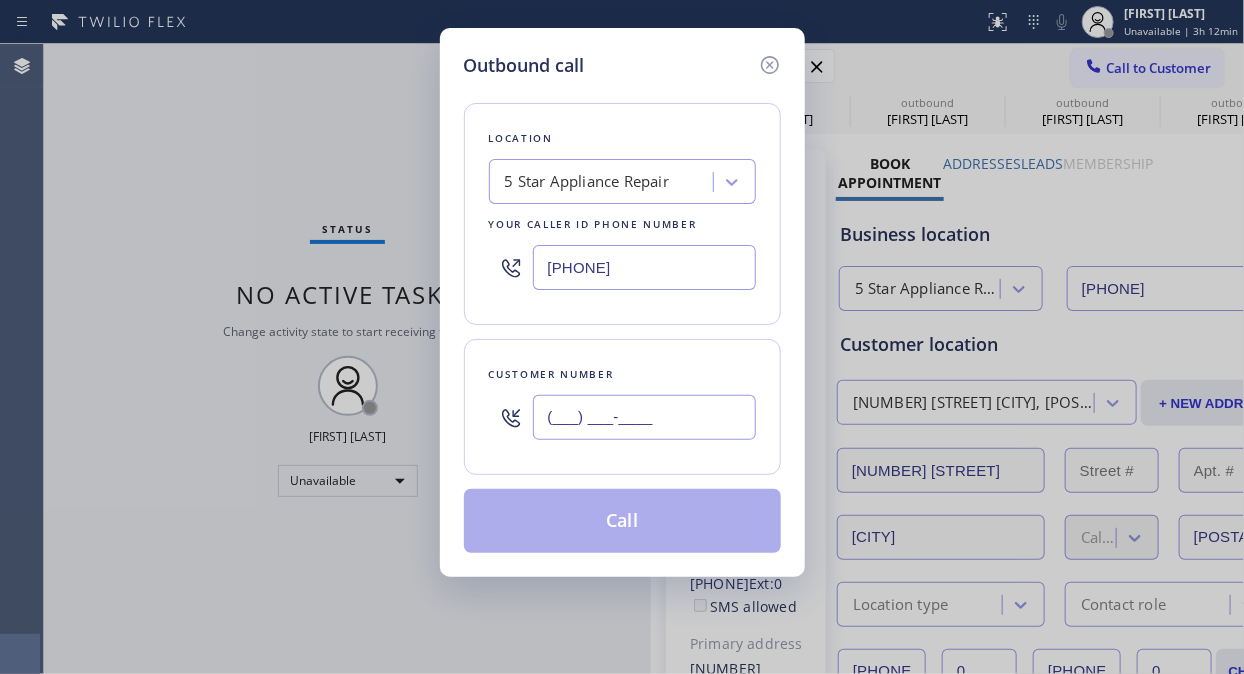 click on "(___) ___-____" at bounding box center (644, 417) 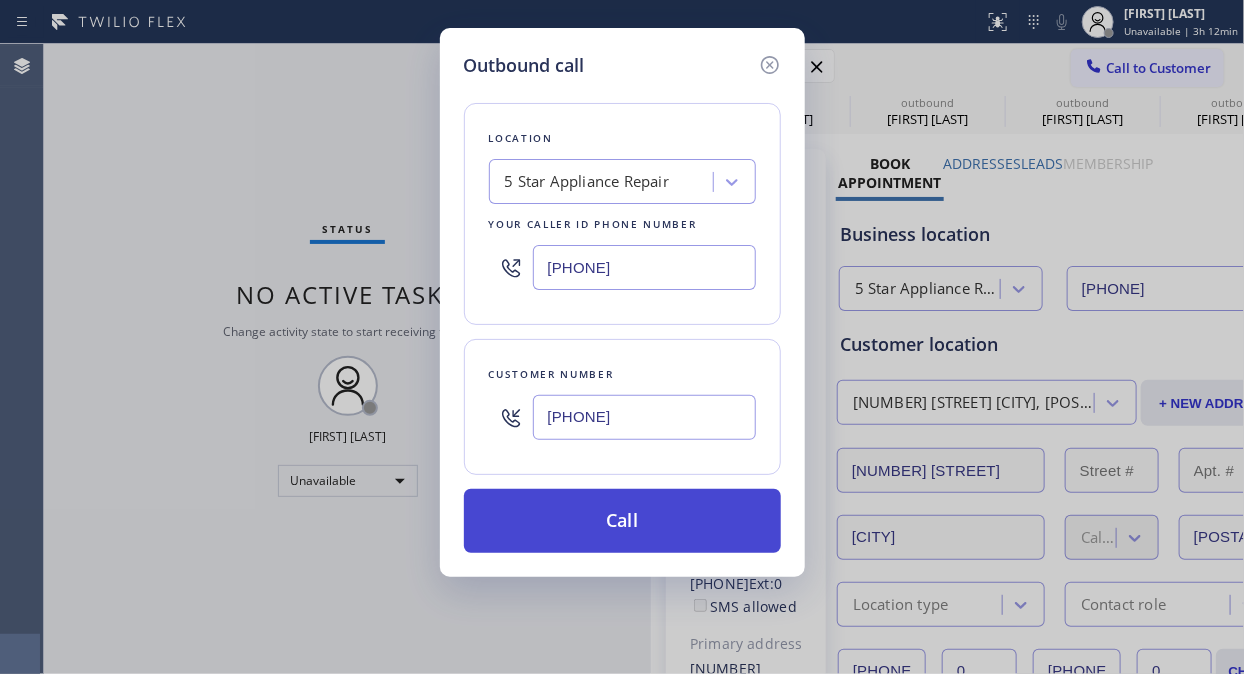 type on "(310) 457-6888" 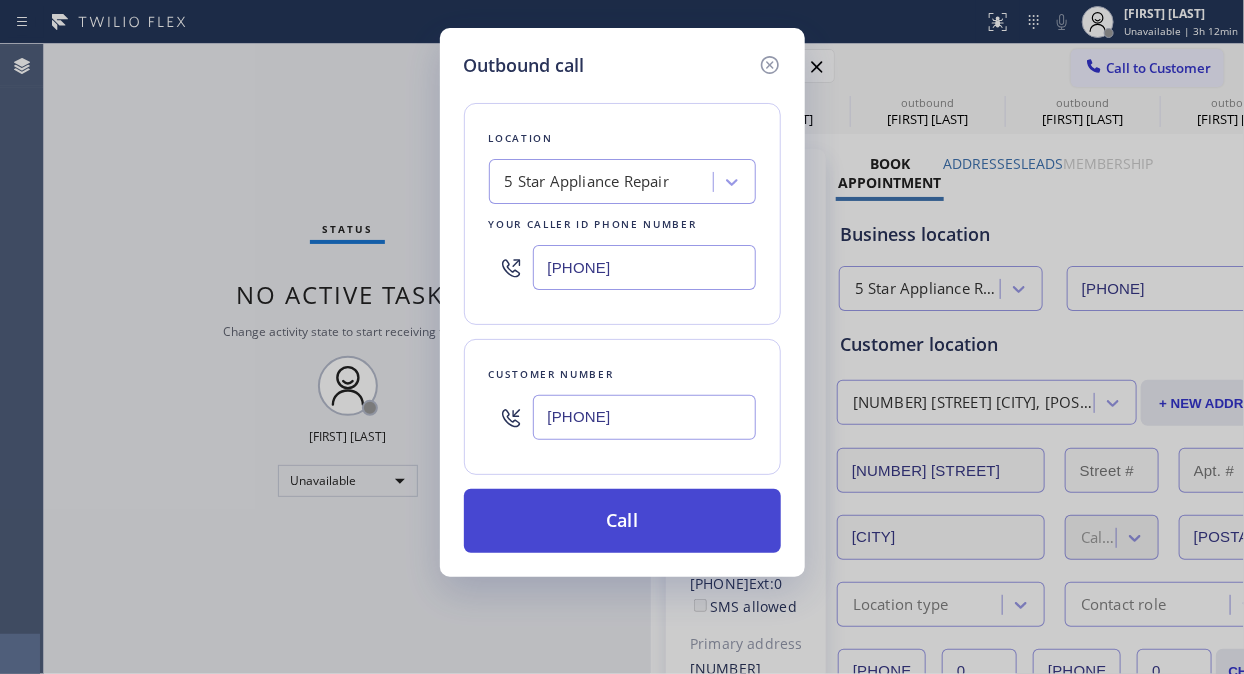 click on "Call" at bounding box center [622, 521] 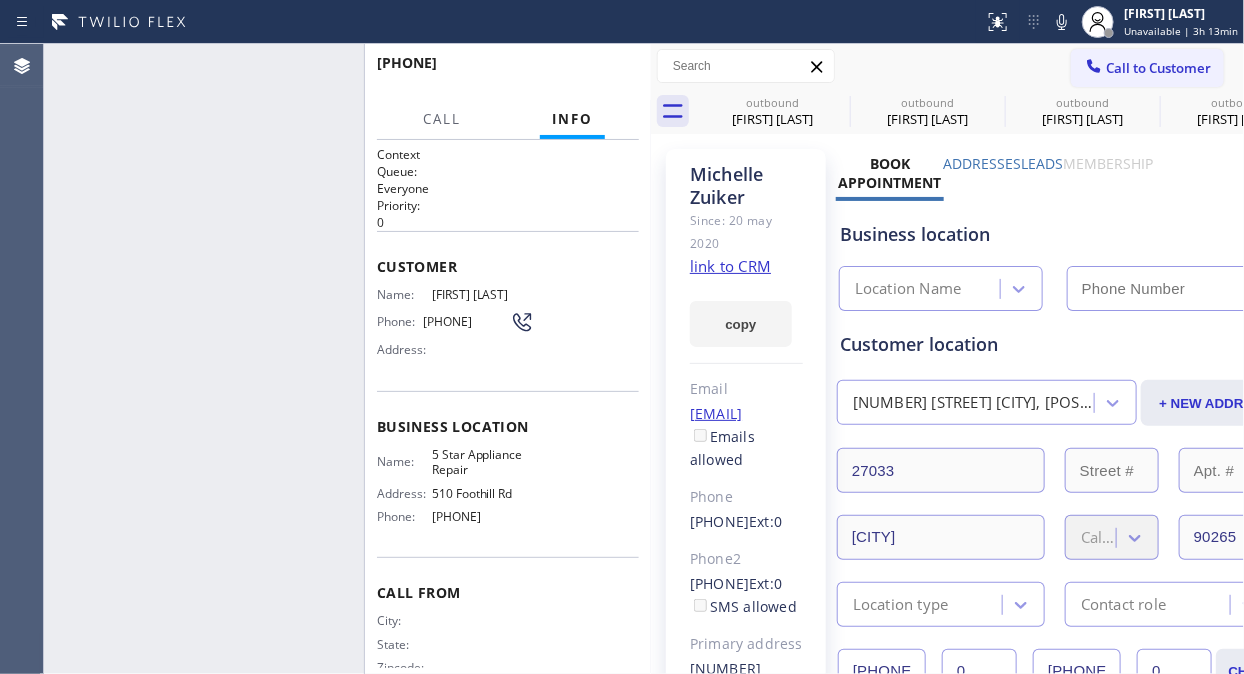 type on "[PHONE]" 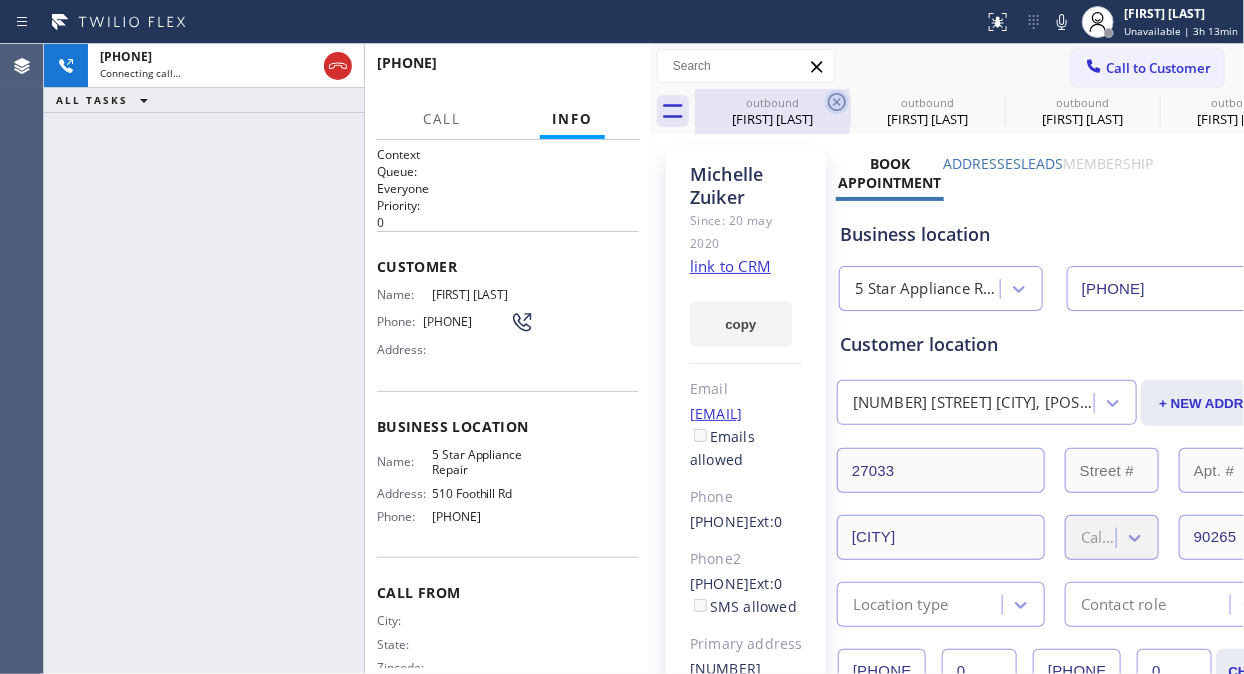 click 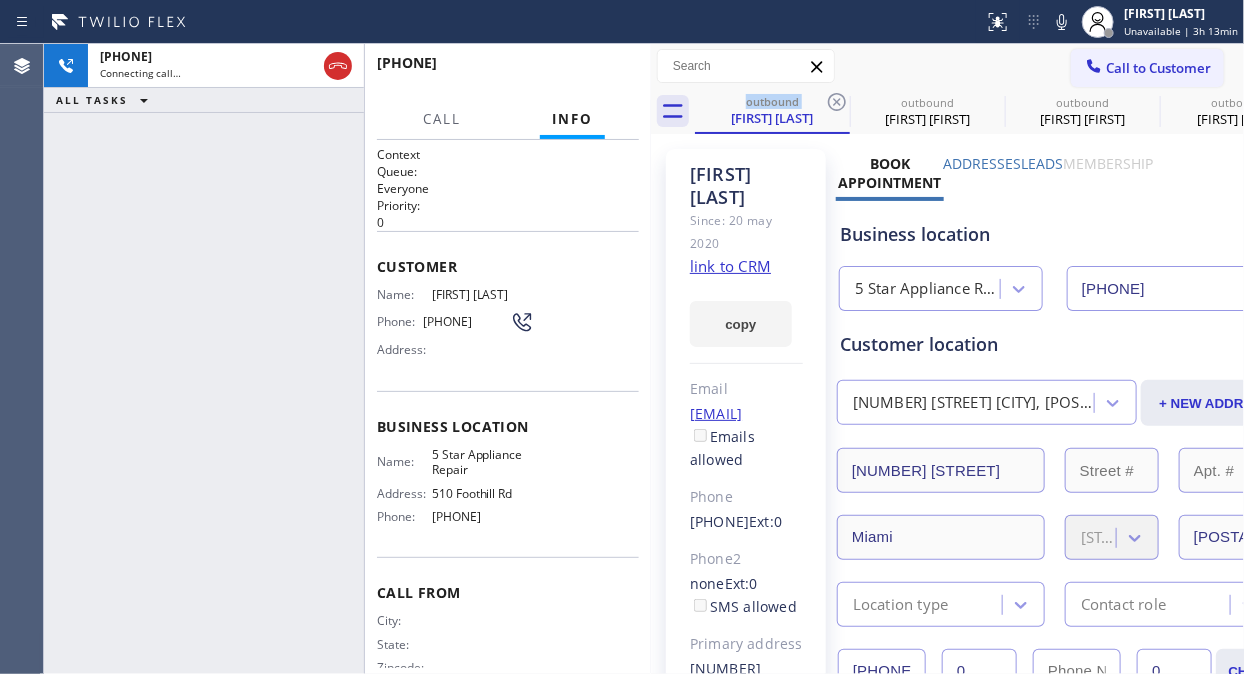 click on "+13104576888 Connecting call… ALL TASKS ALL TASKS ACTIVE TASKS TASKS IN WRAP UP" at bounding box center [204, 359] 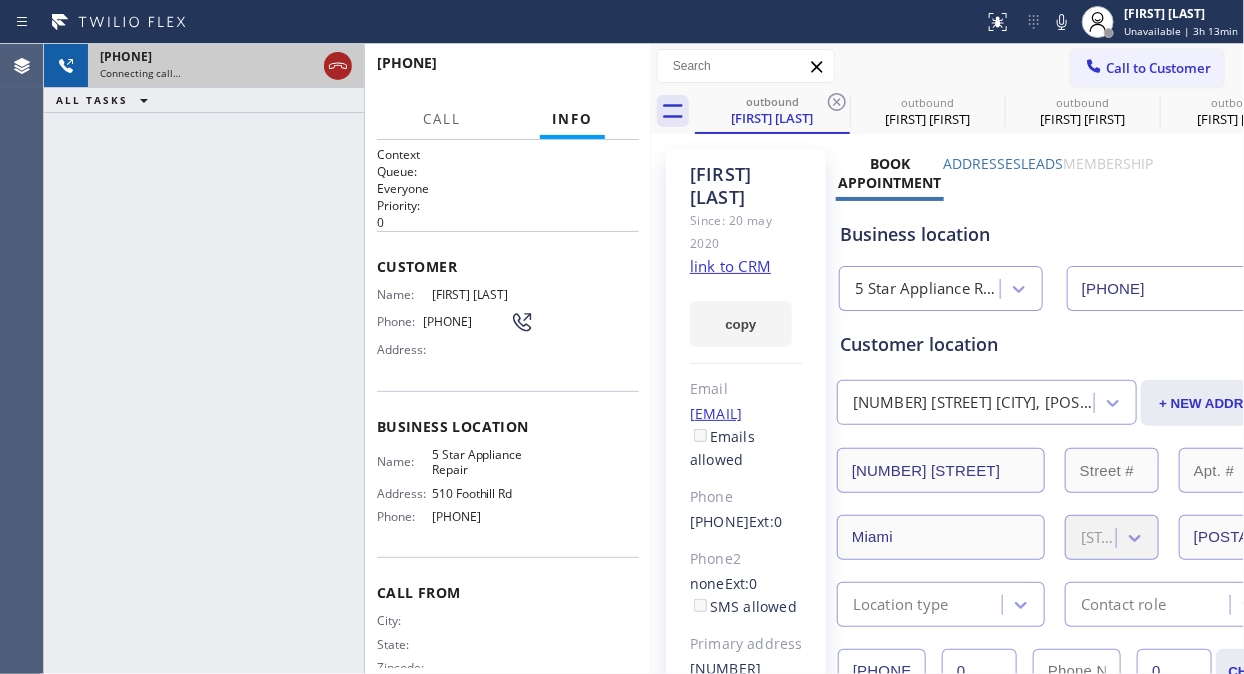 click 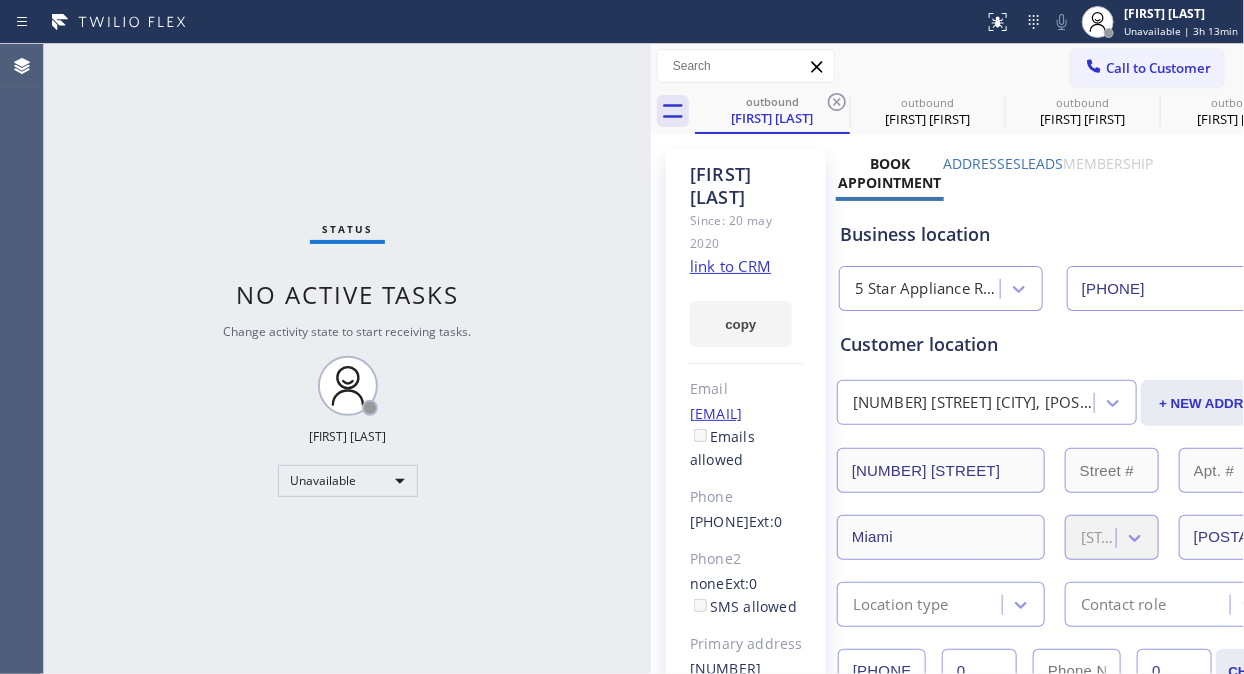click on "Call to Customer" at bounding box center [1158, 68] 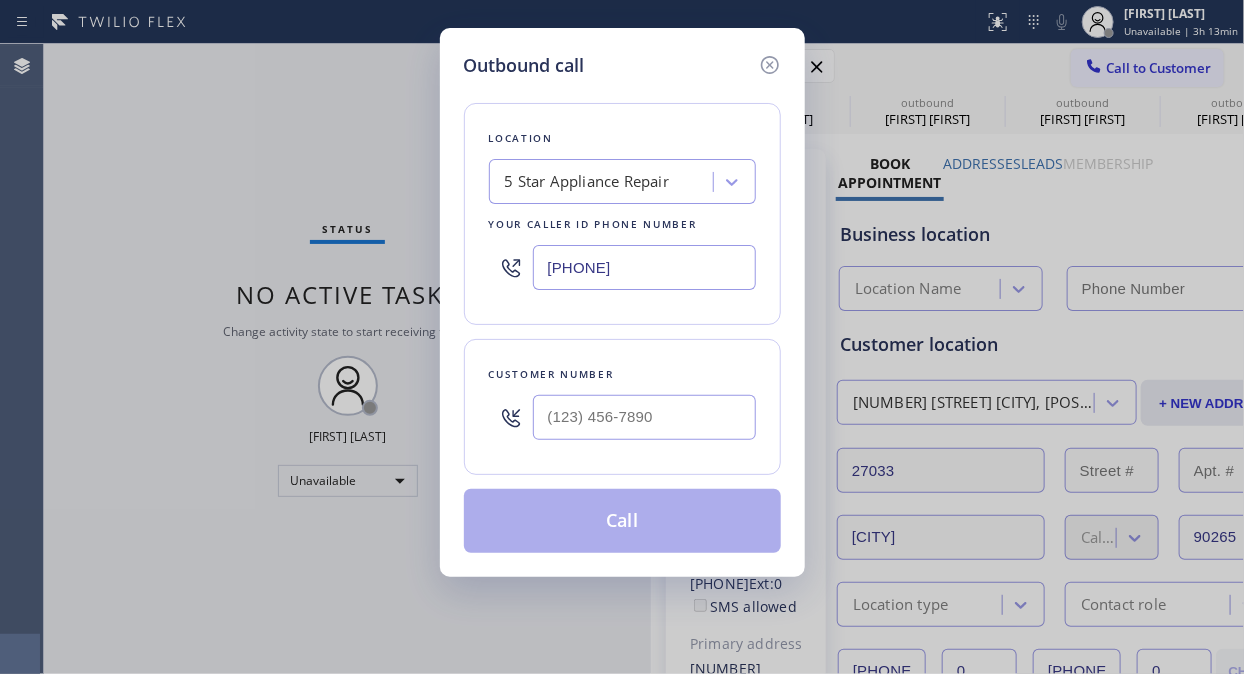 type on "[PHONE]" 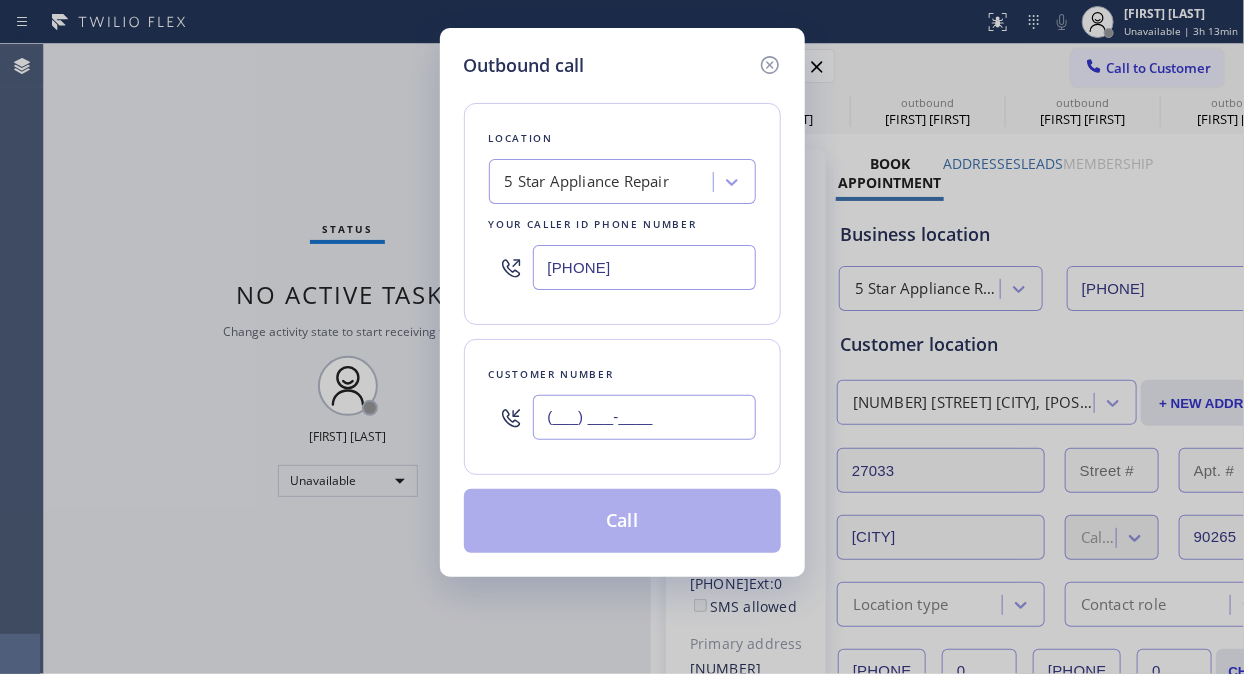 click on "(___) ___-____" at bounding box center (644, 417) 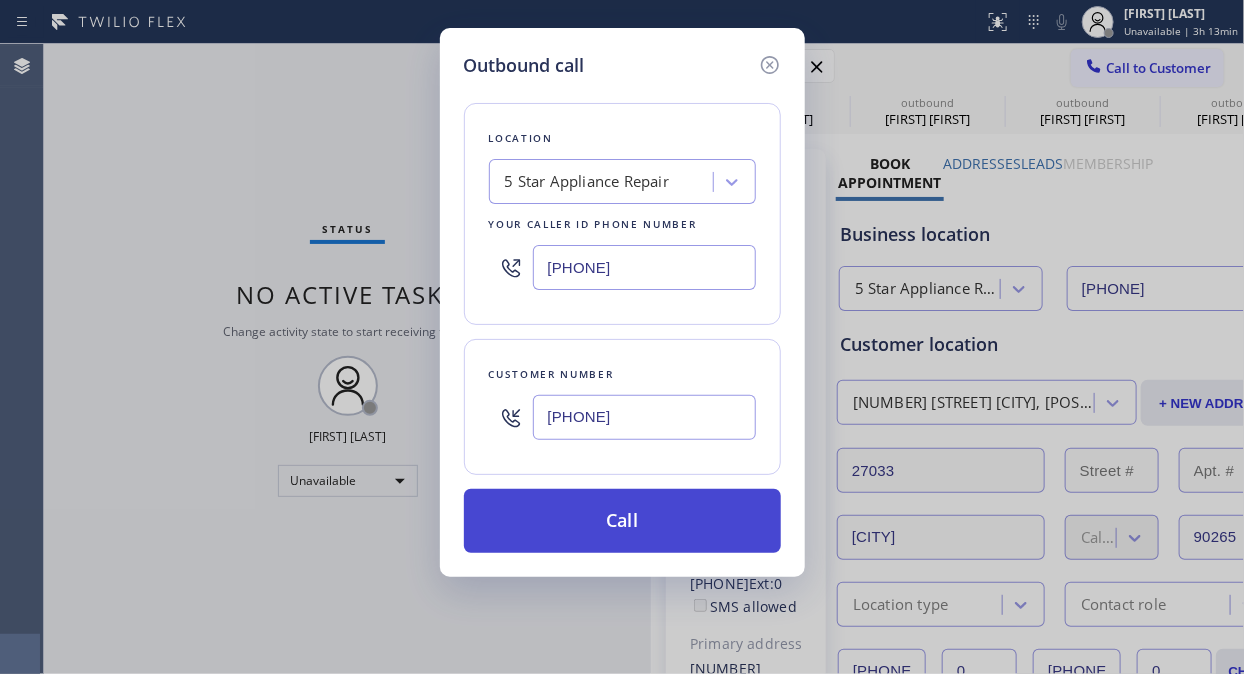 type on "(310) 545-9678" 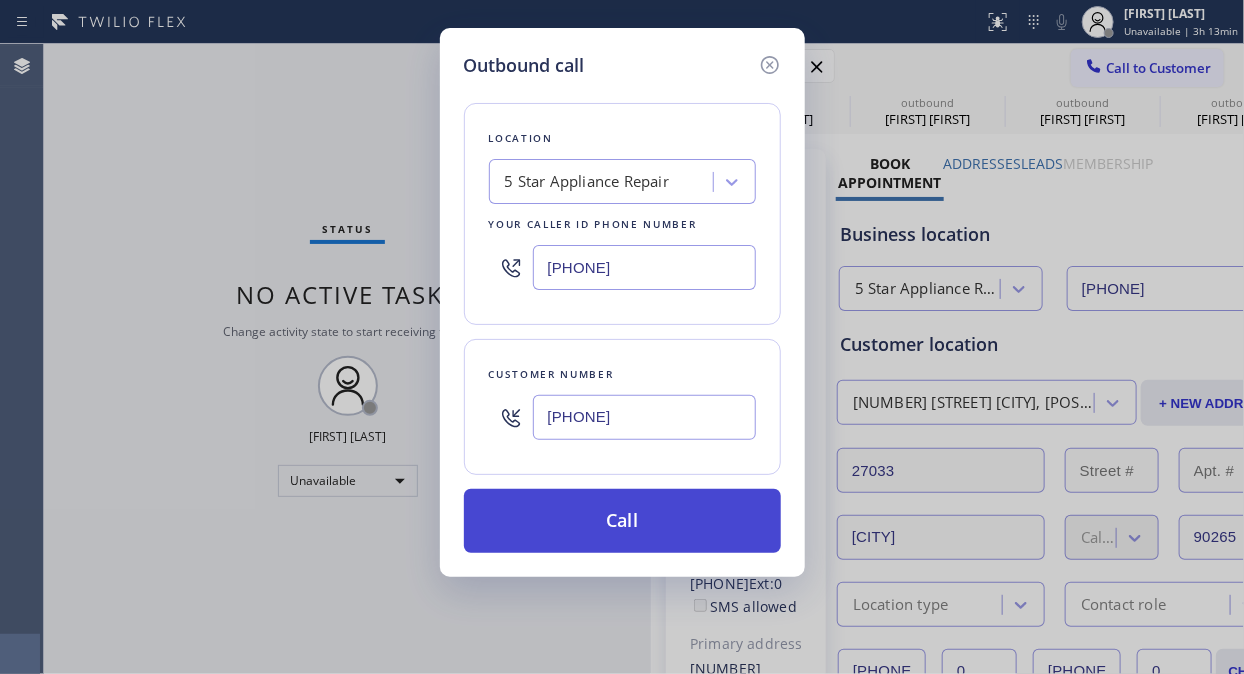 click on "Call" at bounding box center (622, 521) 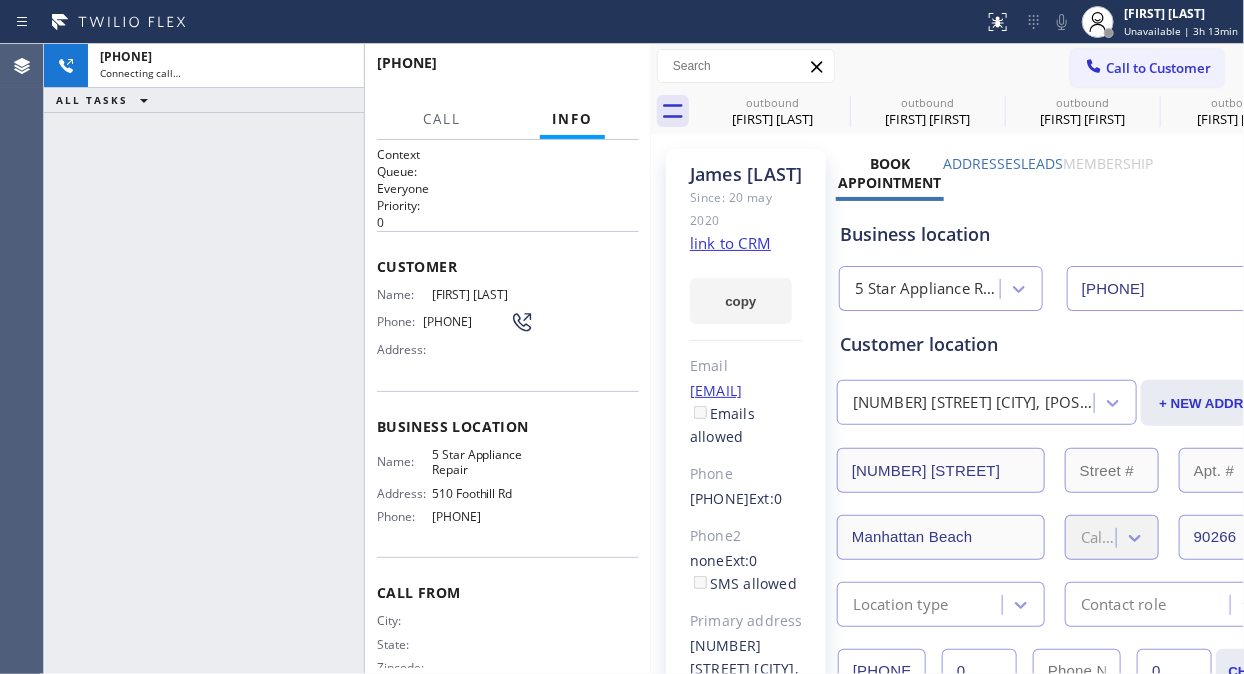 type on "[PHONE]" 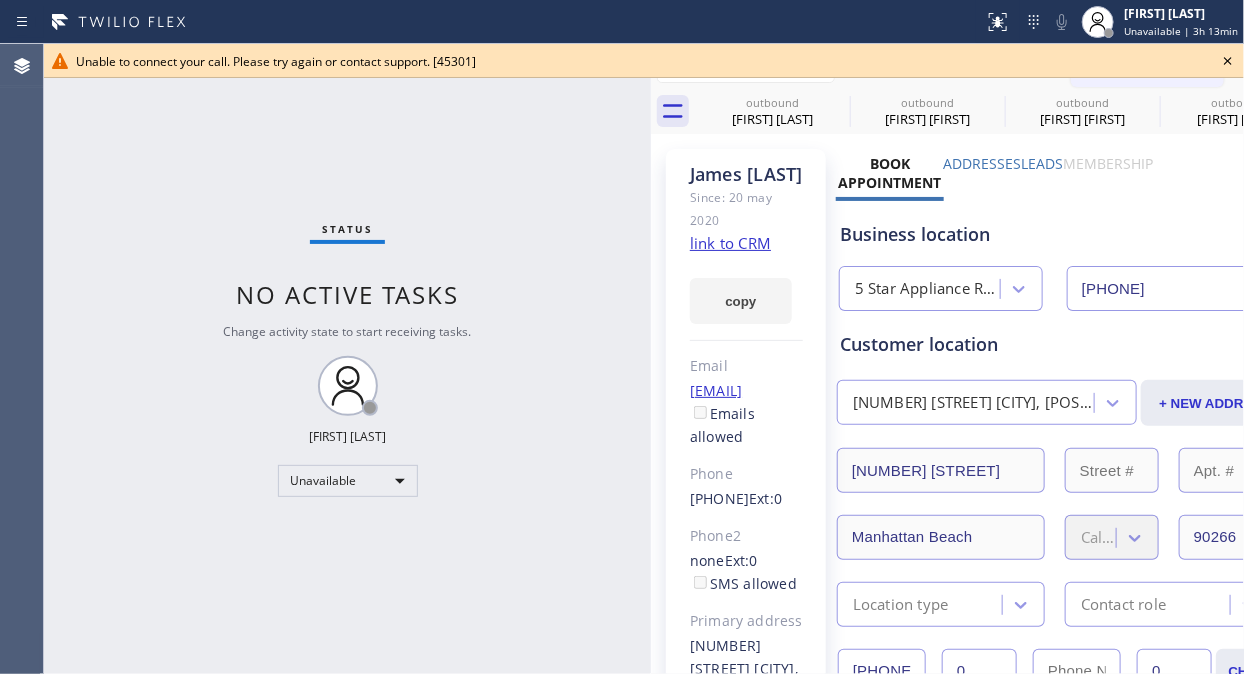 click on "Status   No active tasks     Change activity state to start receiving tasks.   Fila Garciano Unavailable" at bounding box center (347, 359) 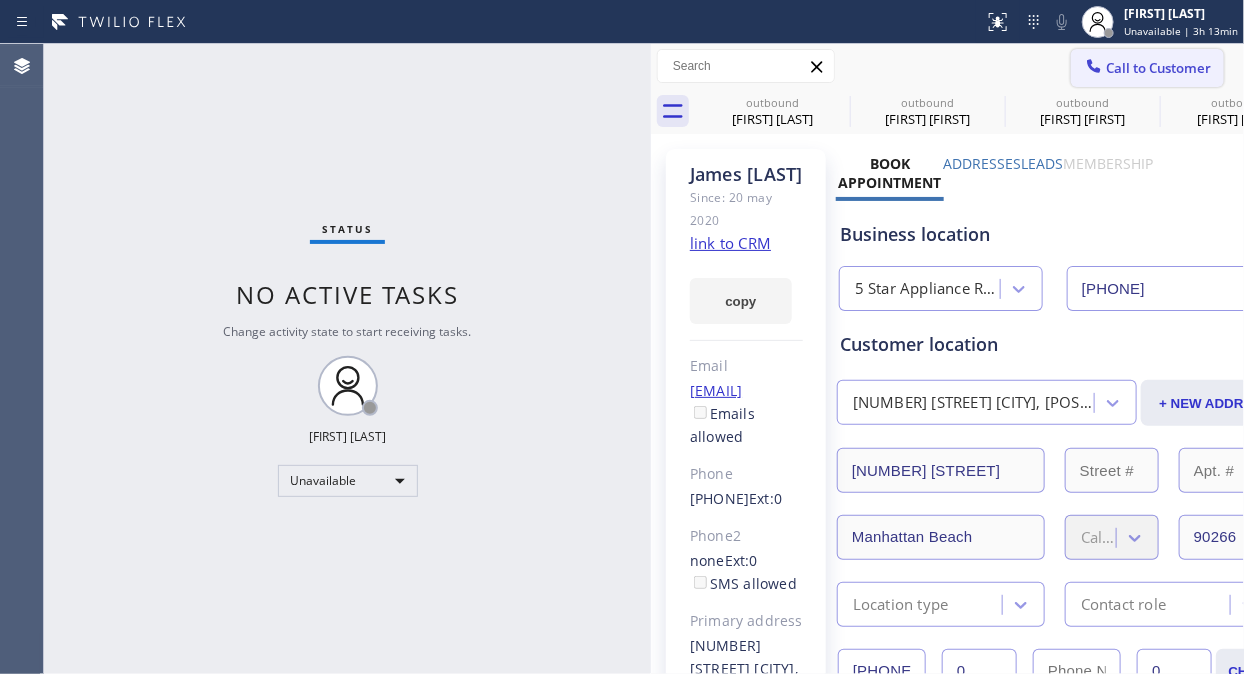 drag, startPoint x: 1115, startPoint y: 42, endPoint x: 1100, endPoint y: 55, distance: 19.849434 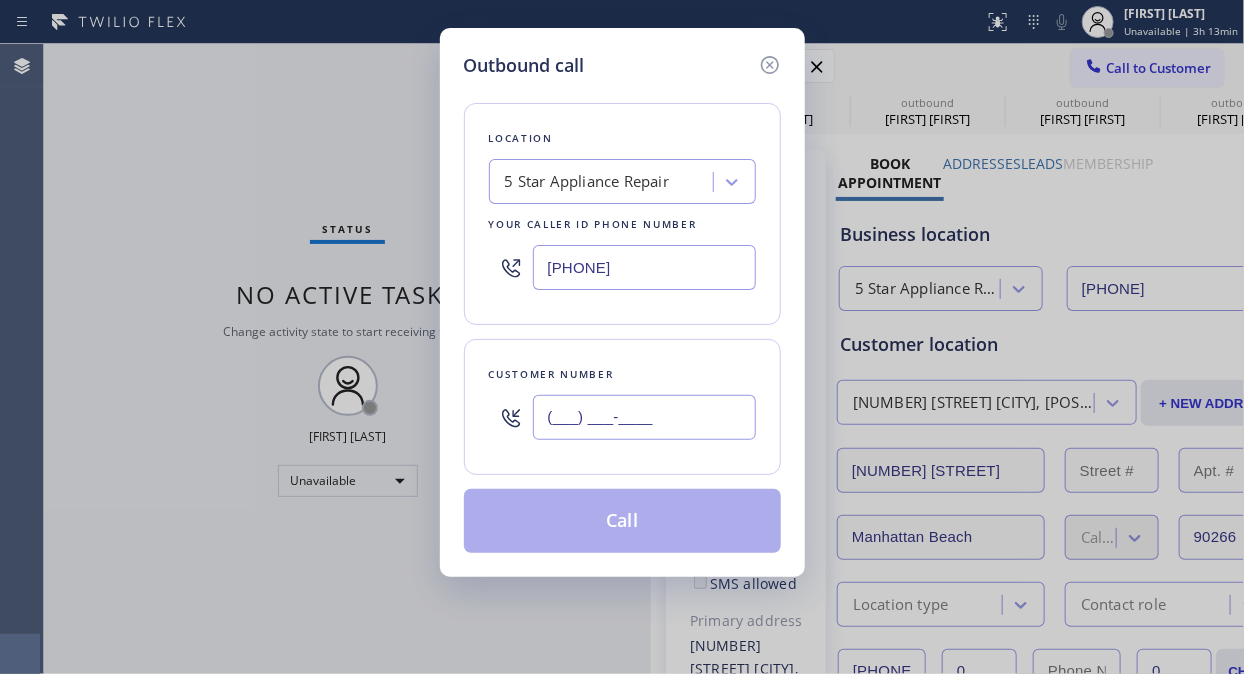 click on "(___) ___-____" at bounding box center [644, 417] 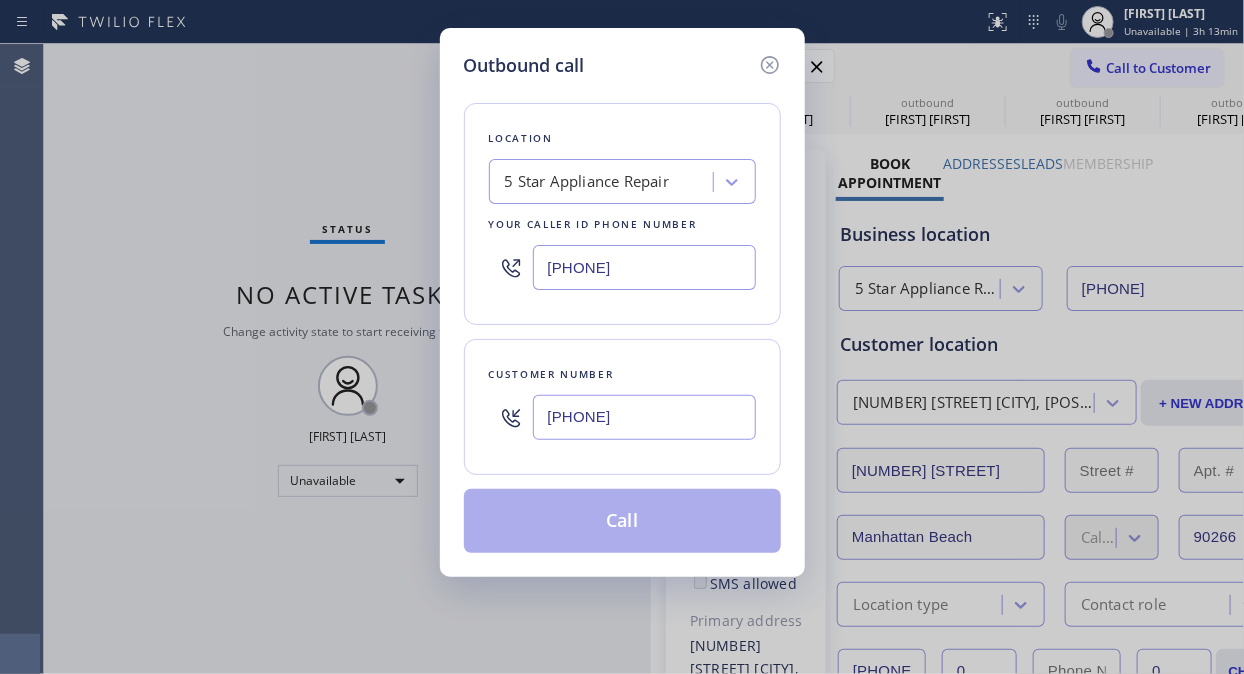 type on "(206) 354-6045" 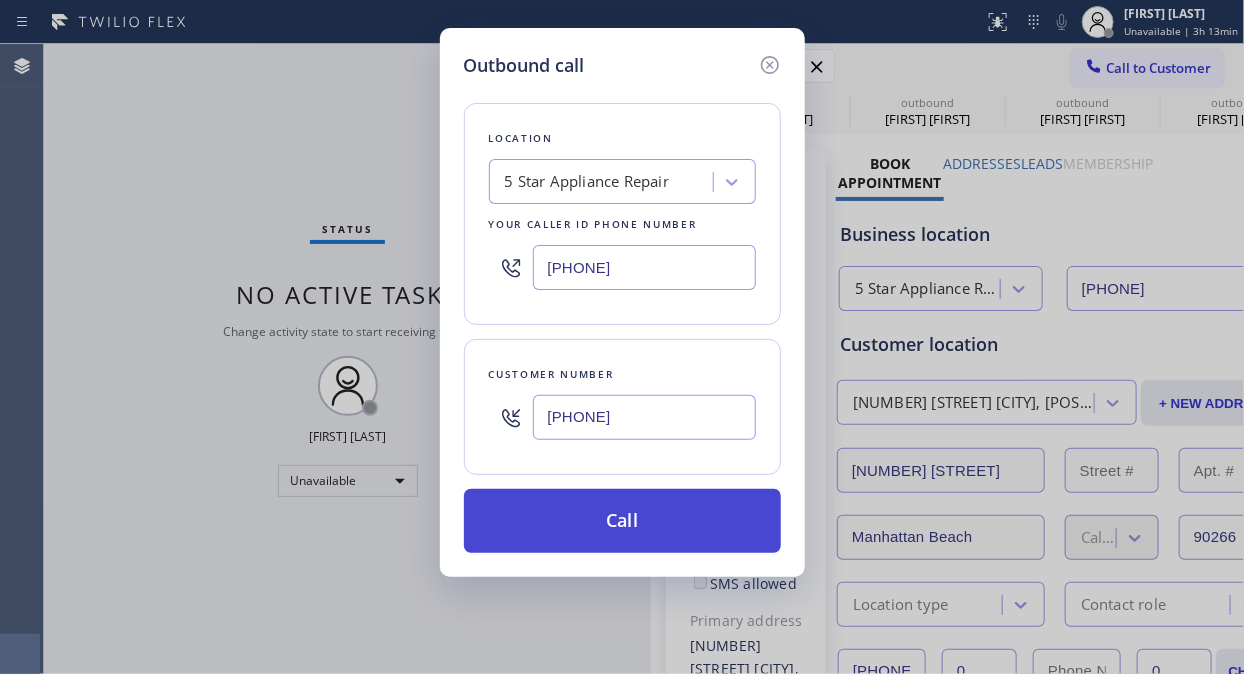 click on "Call" at bounding box center [622, 521] 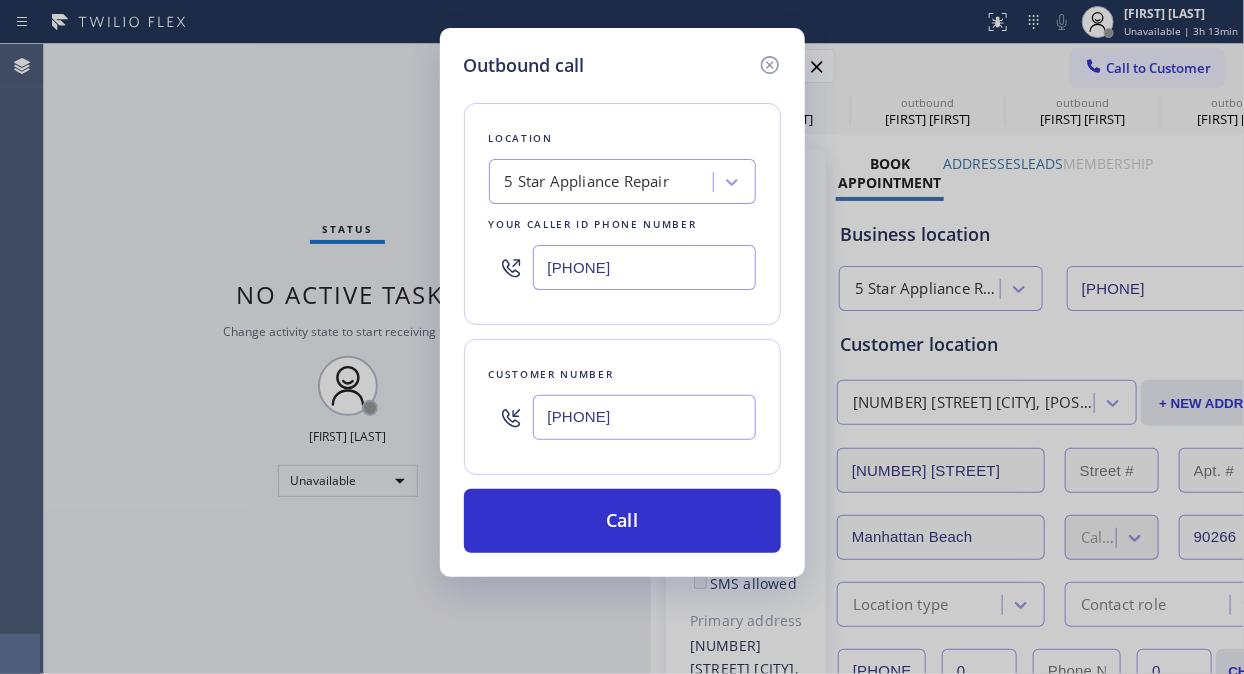 click on "Call" at bounding box center (622, 521) 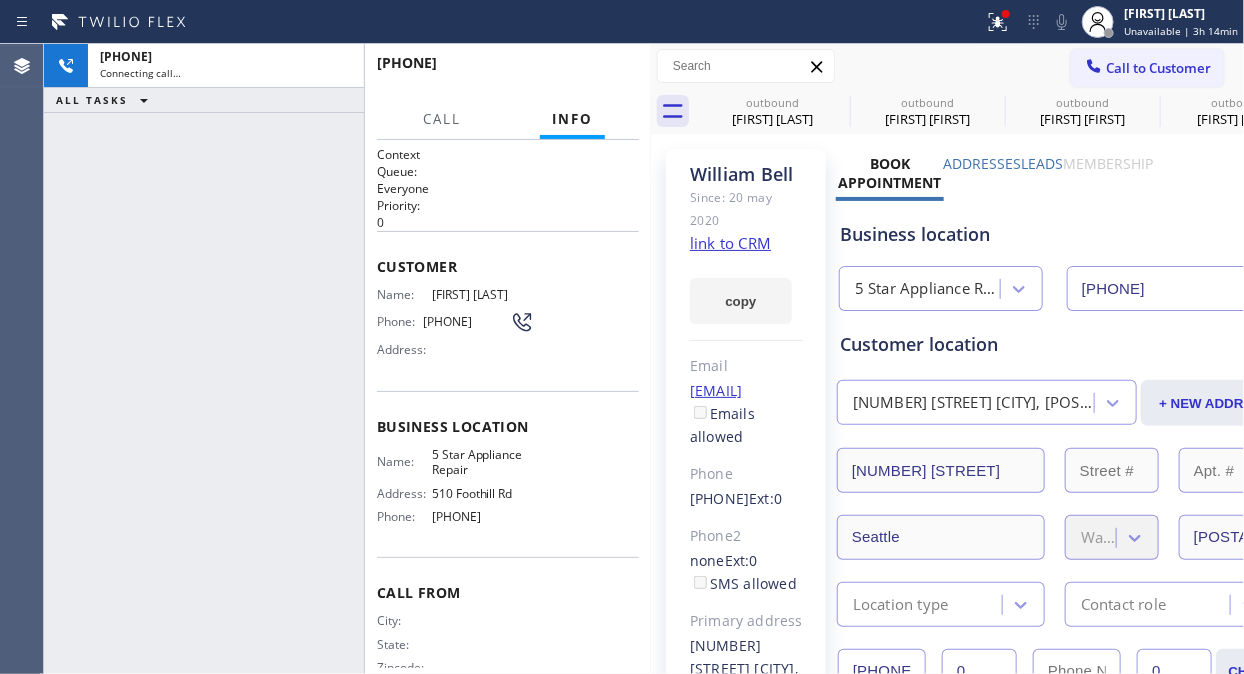 type on "[PHONE]" 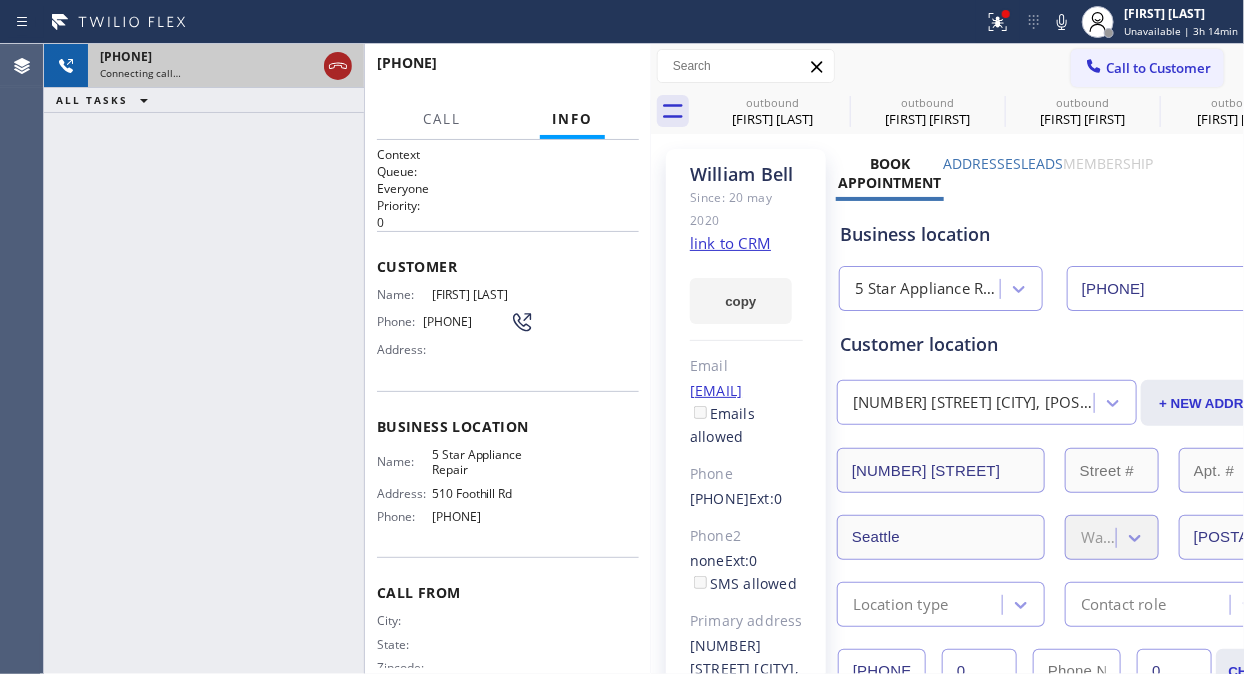 click 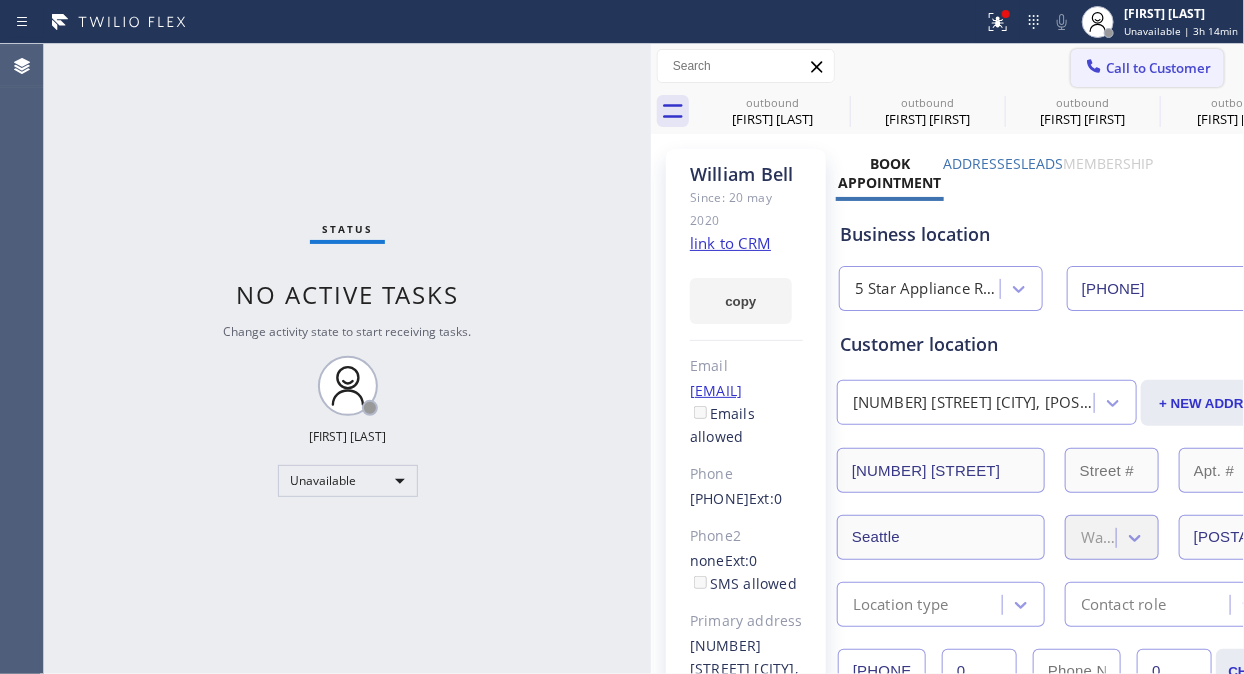 click on "Call to Customer" at bounding box center [1158, 68] 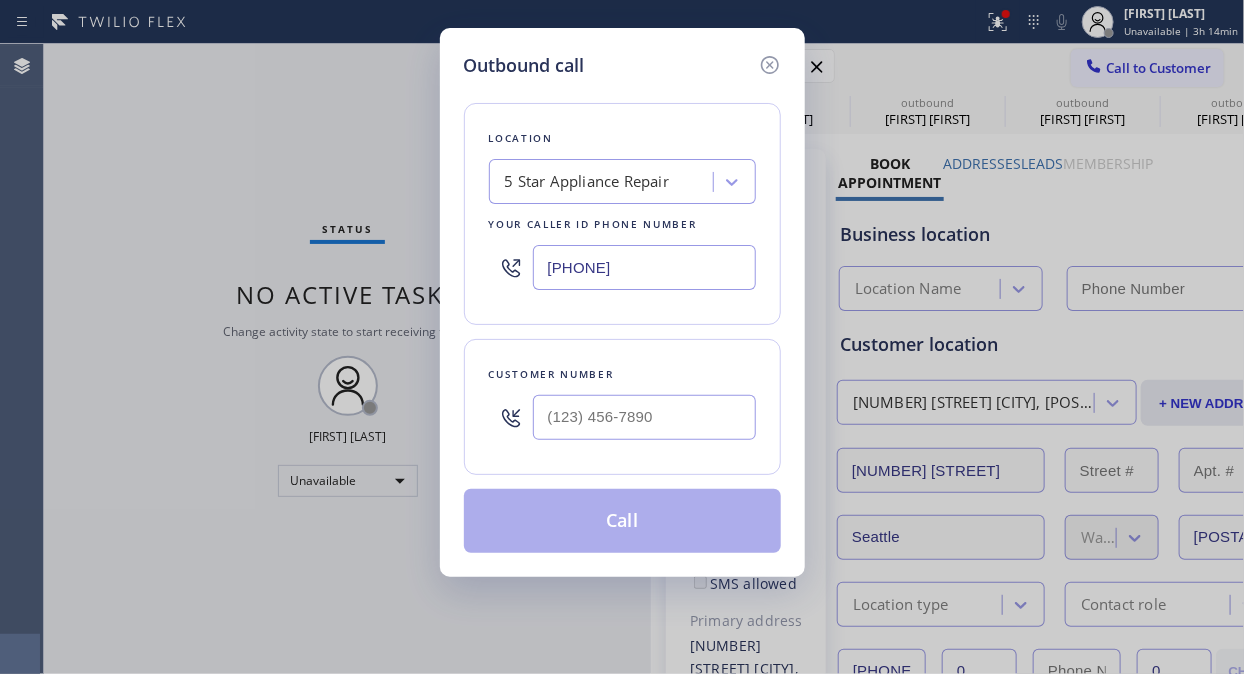 type on "[PHONE]" 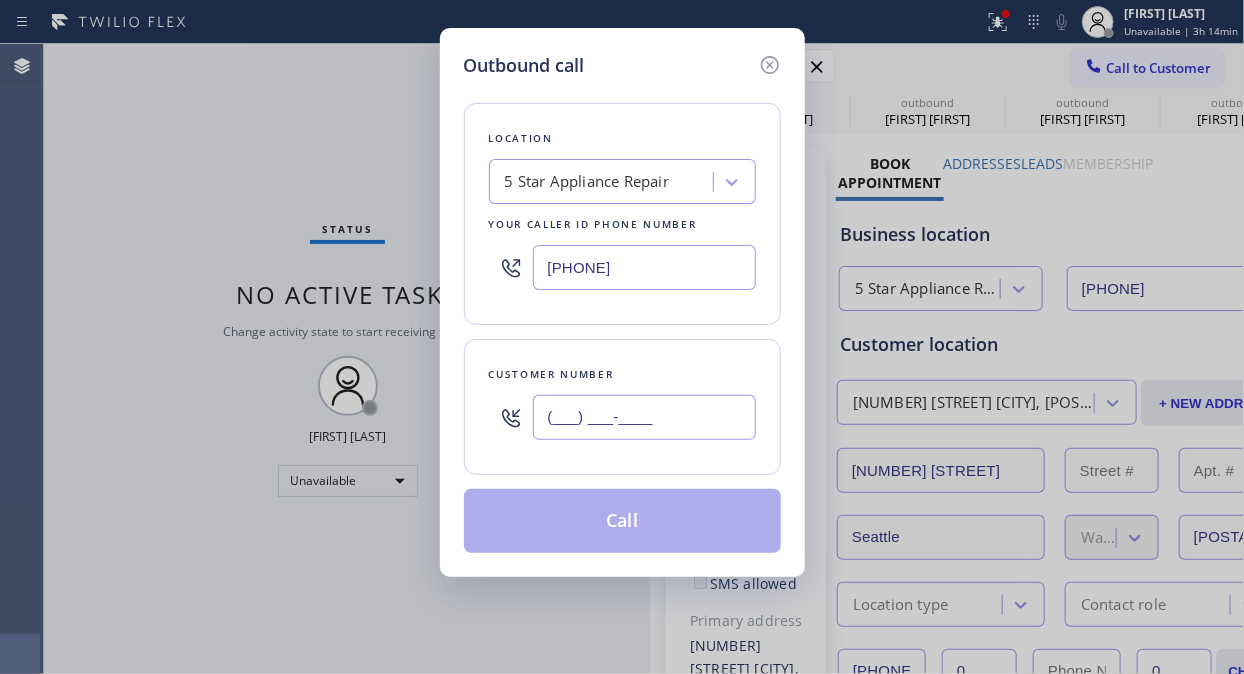 click on "(___) ___-____" at bounding box center (644, 417) 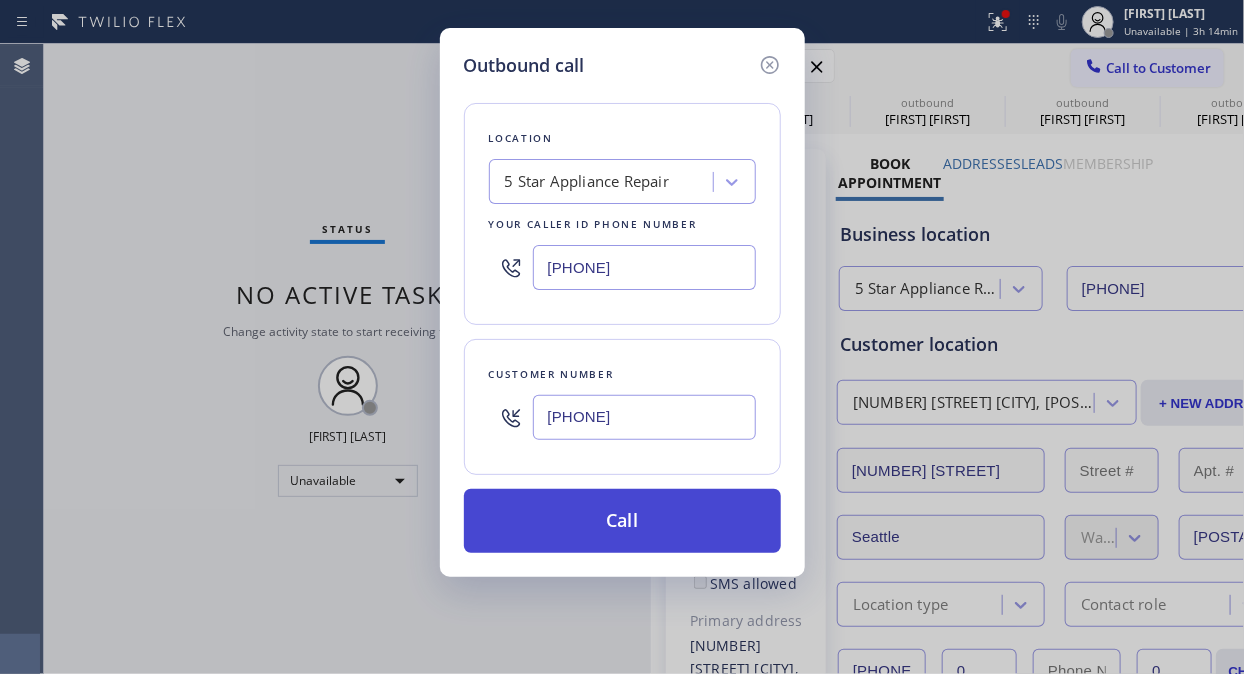 type on "(323) 474-7250" 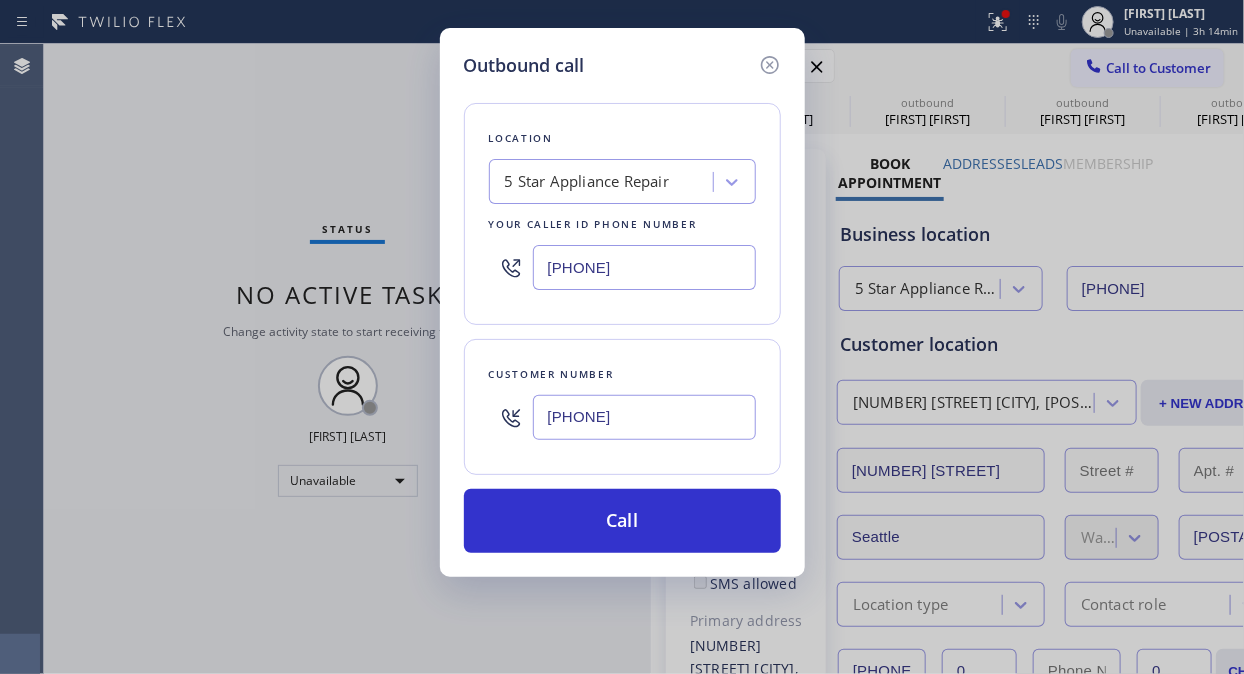 drag, startPoint x: 723, startPoint y: 522, endPoint x: 793, endPoint y: 165, distance: 363.79803 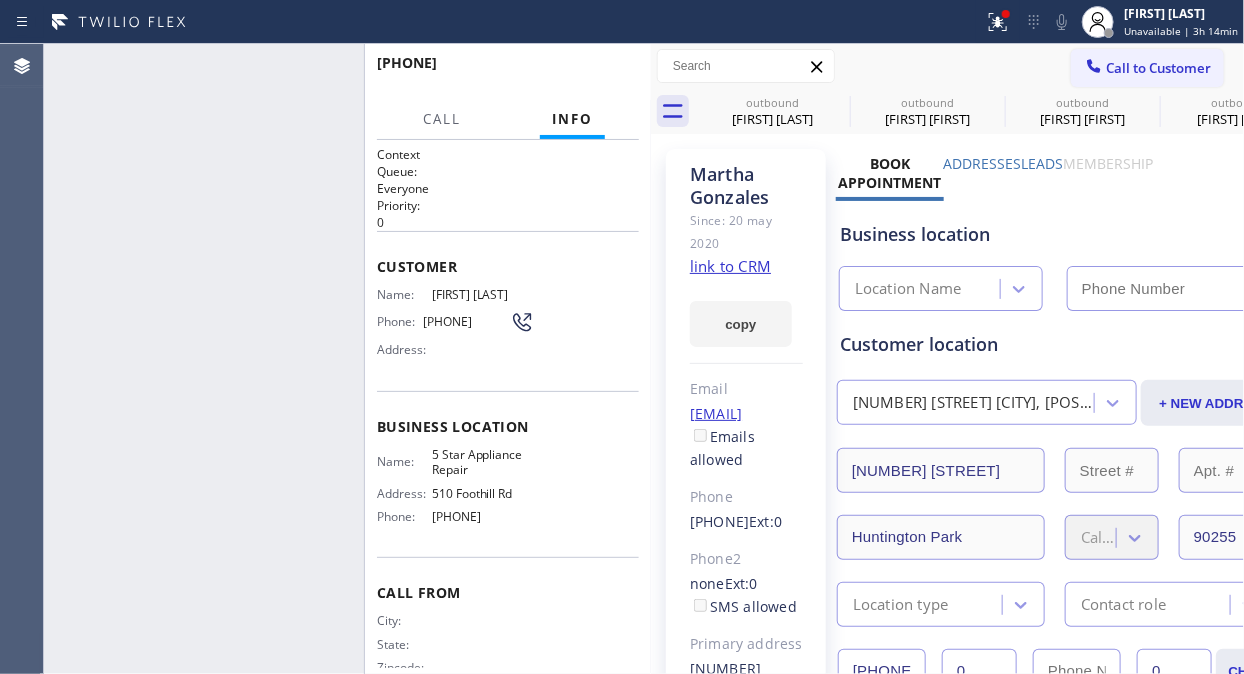 type on "[PHONE]" 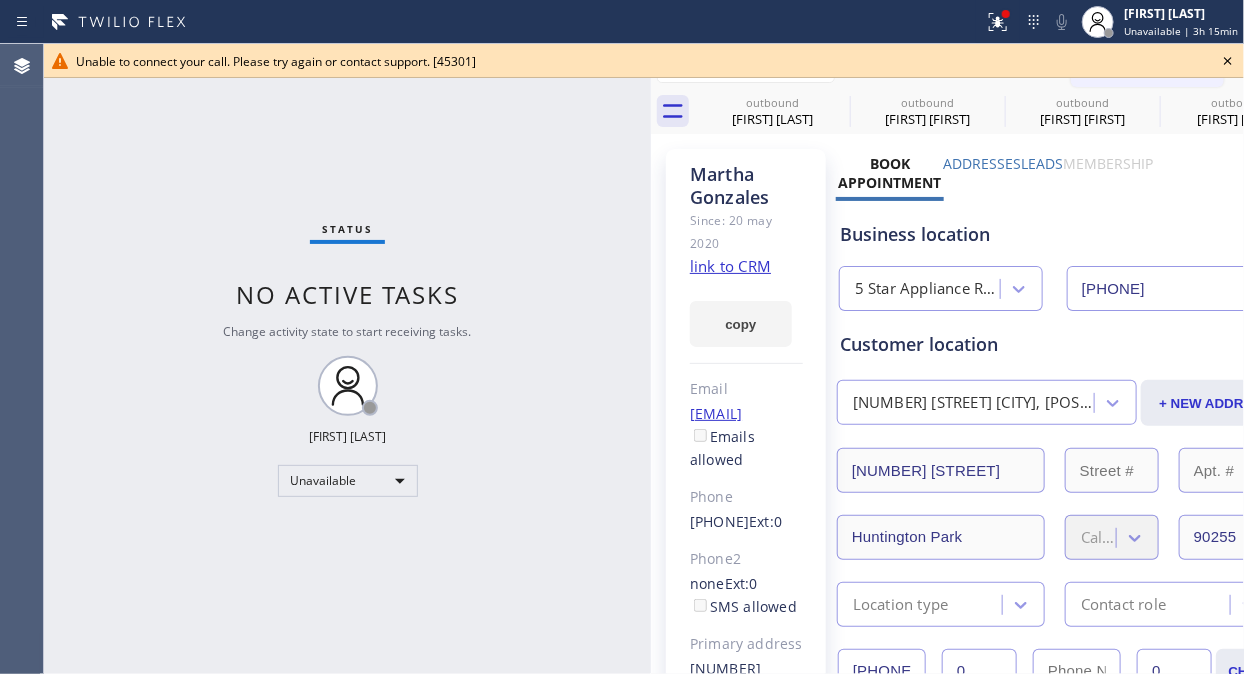 click on "Status   No active tasks     Change activity state to start receiving tasks.   Fila Garciano Unavailable" at bounding box center (347, 359) 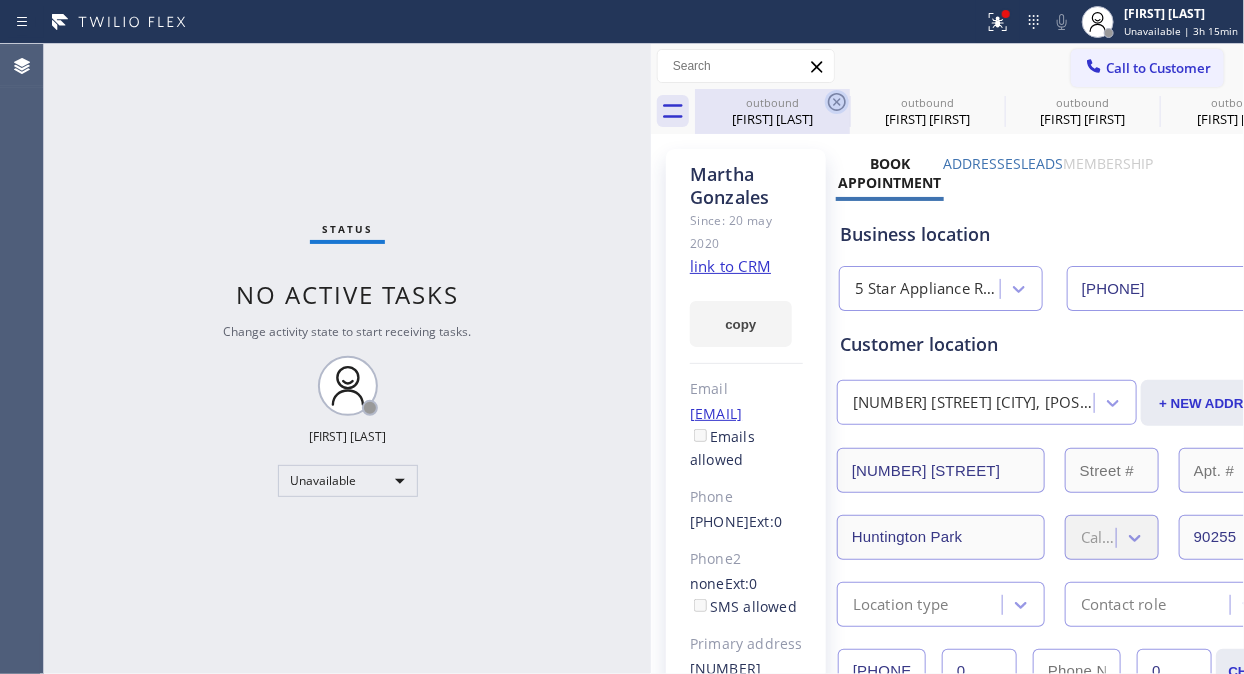 click 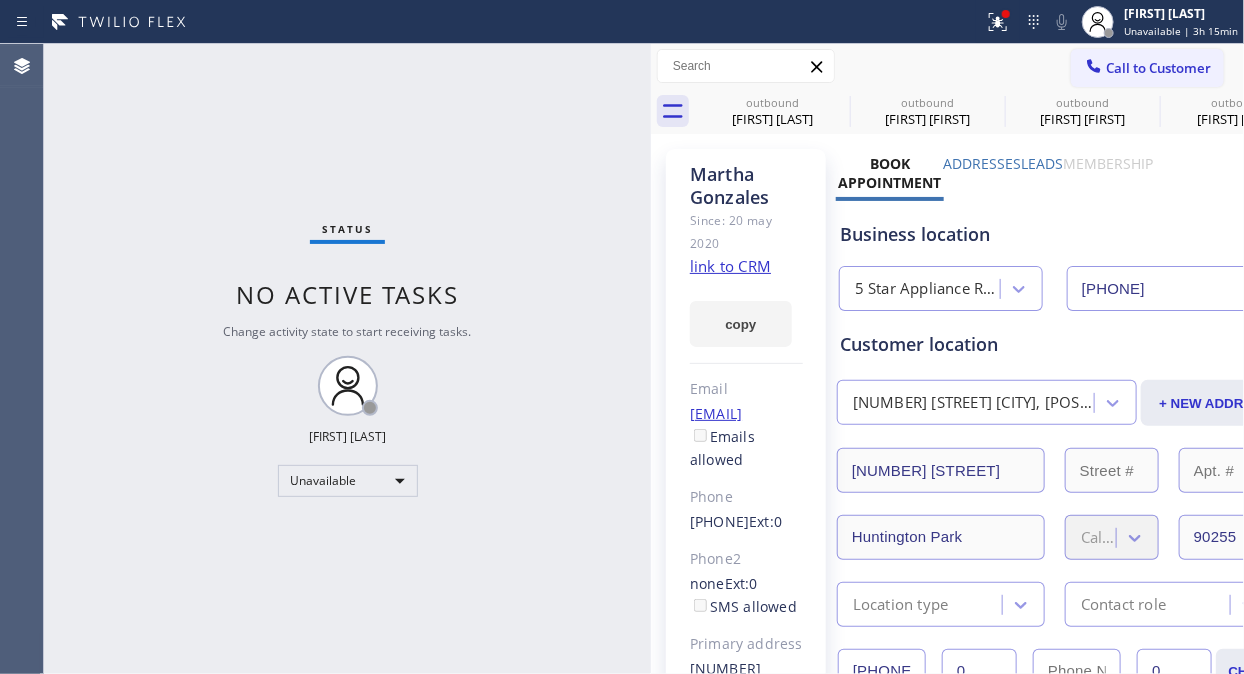 click 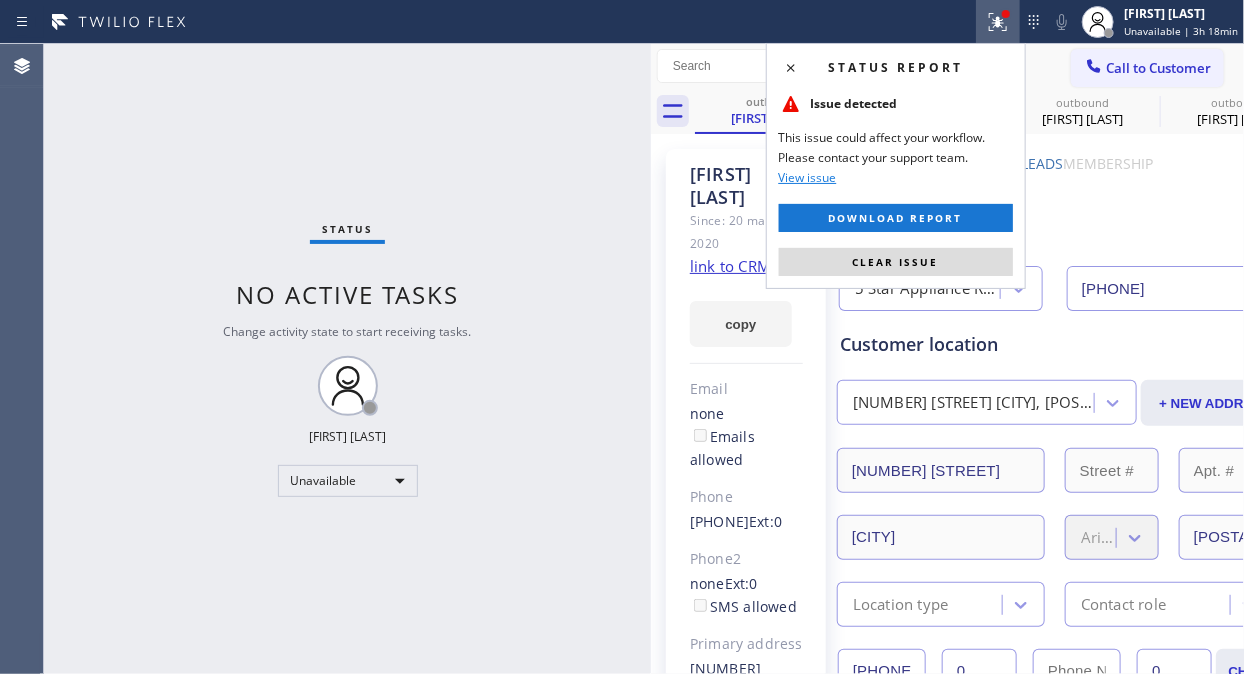 drag, startPoint x: 837, startPoint y: 261, endPoint x: 830, endPoint y: 243, distance: 19.313208 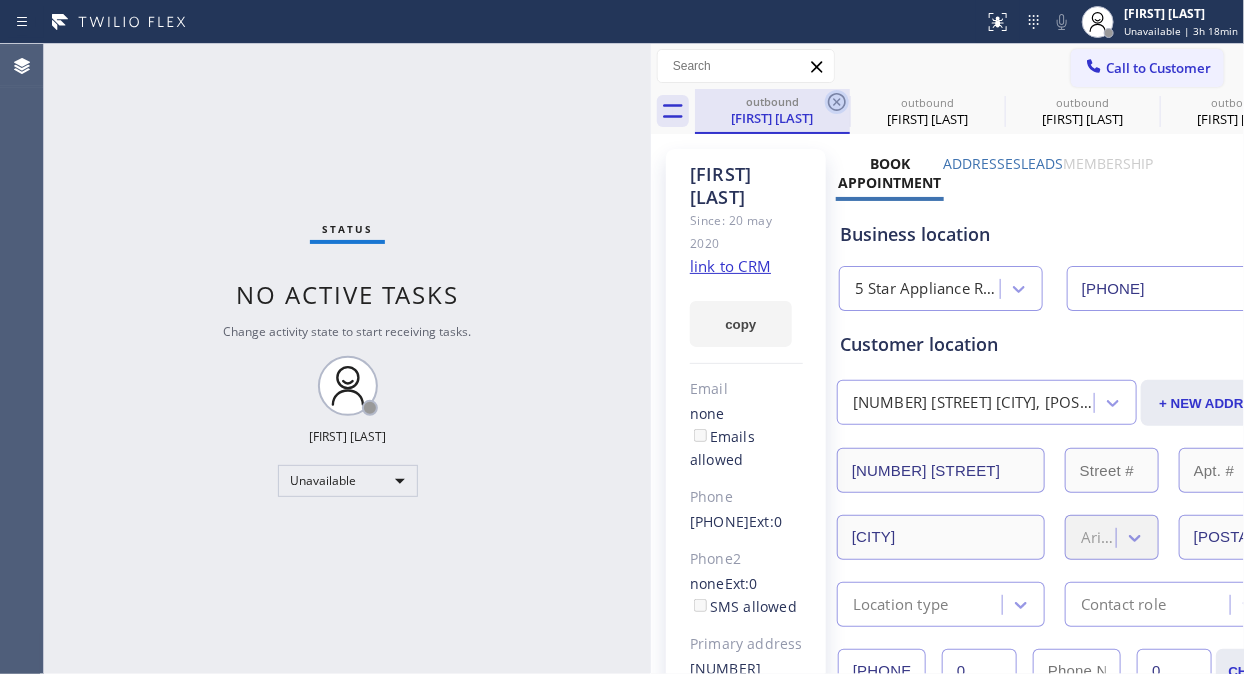 click 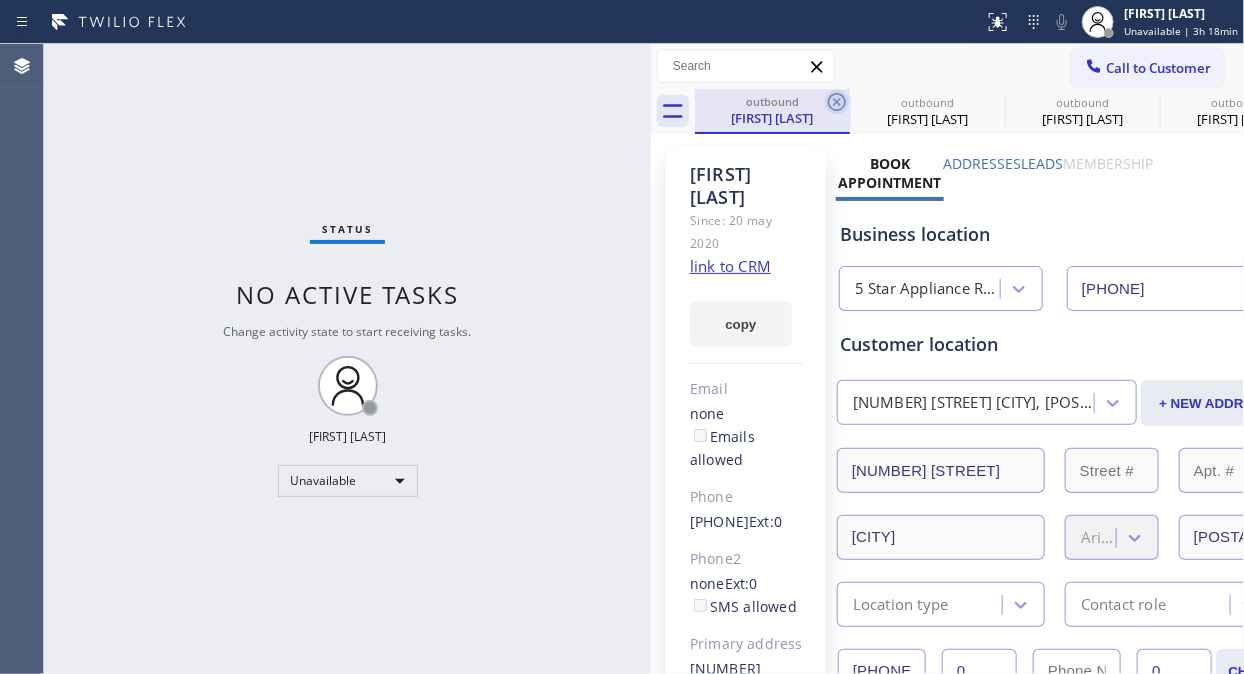 click 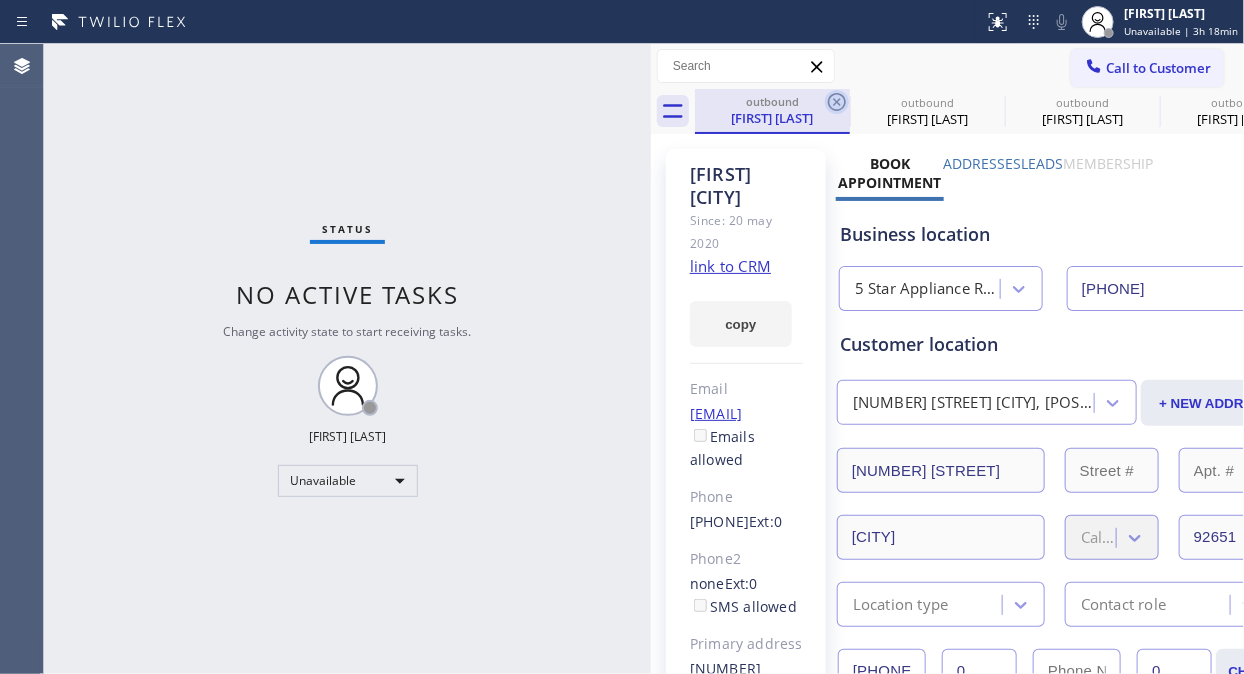 click 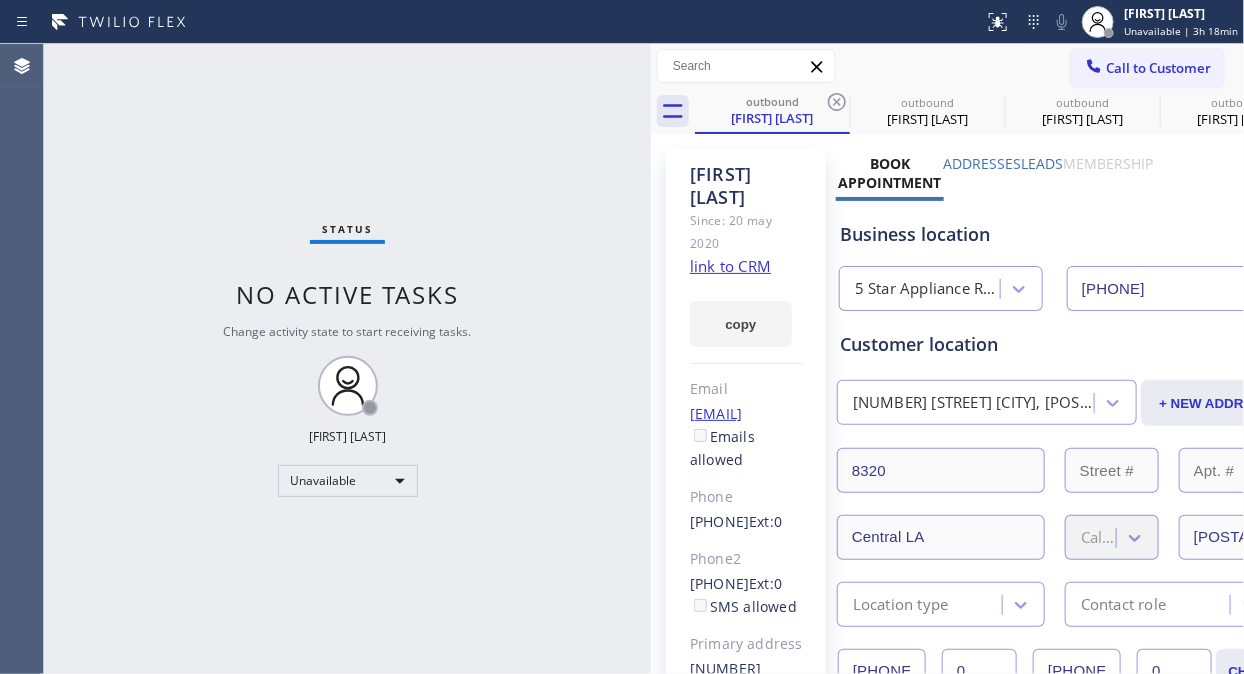 click 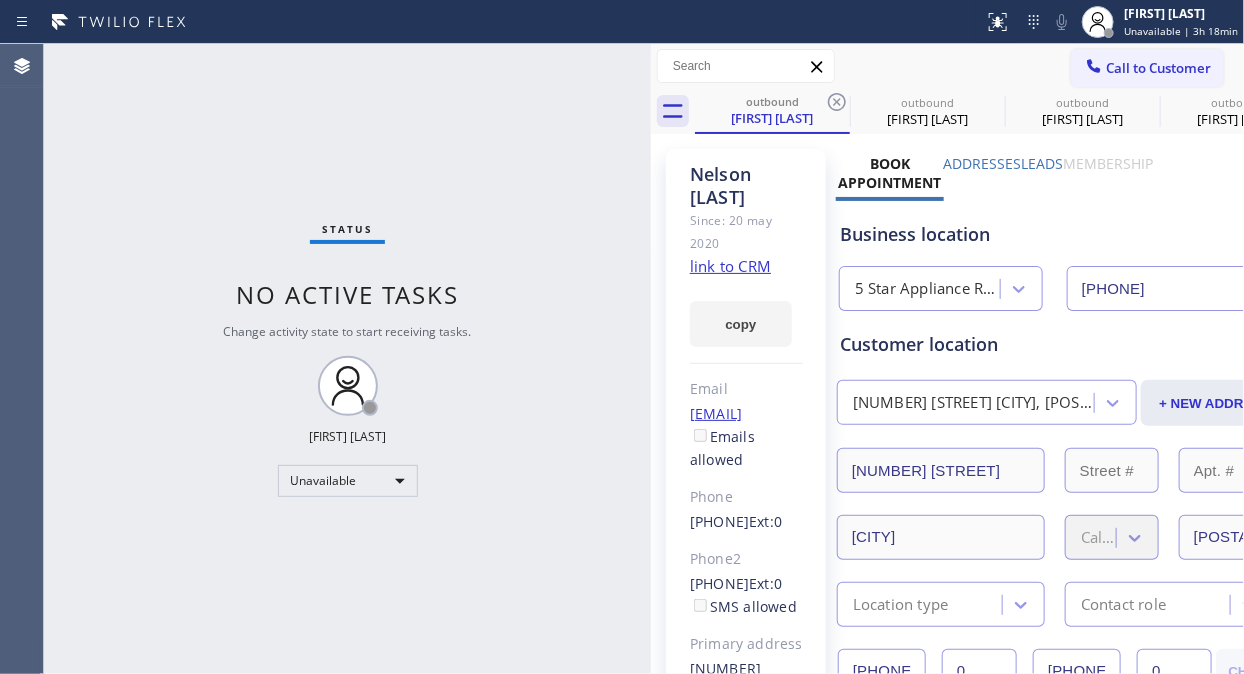 click 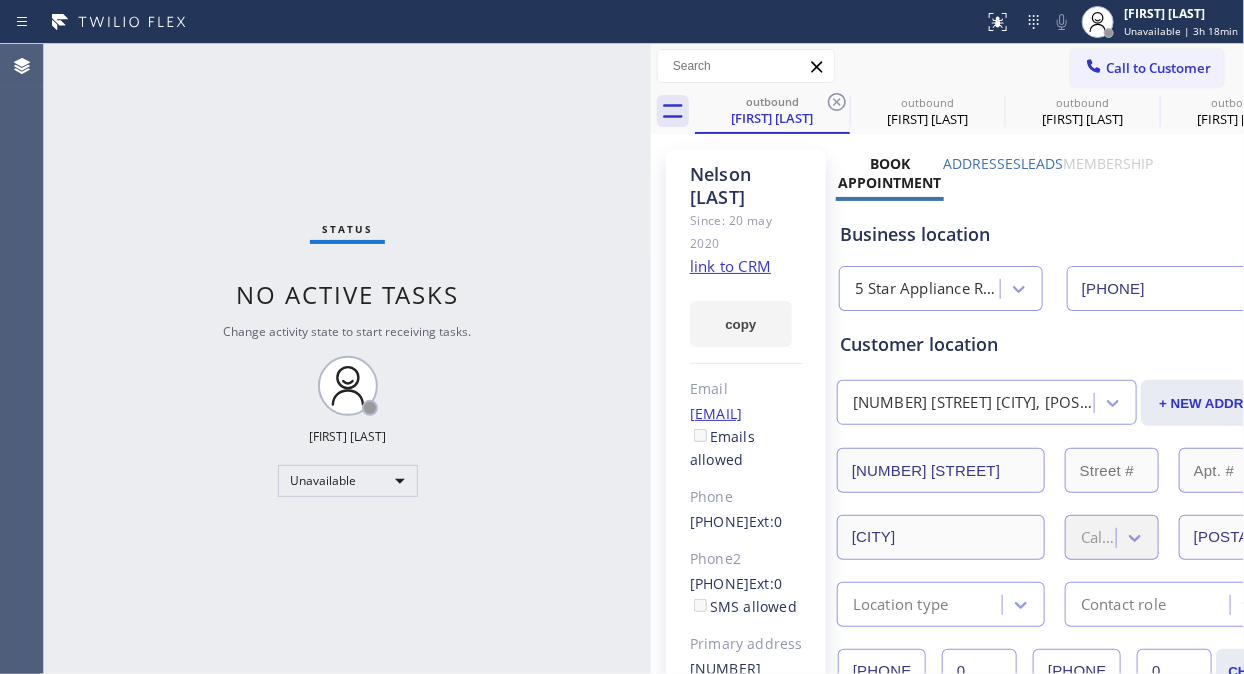 click 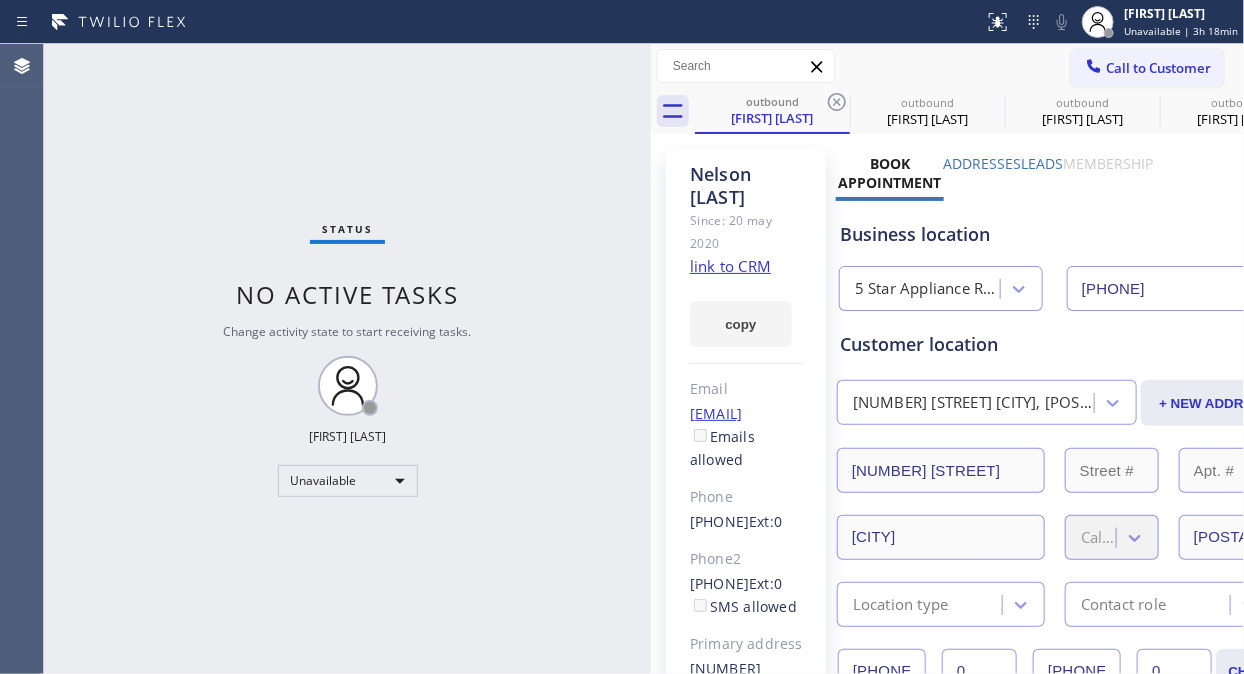 click 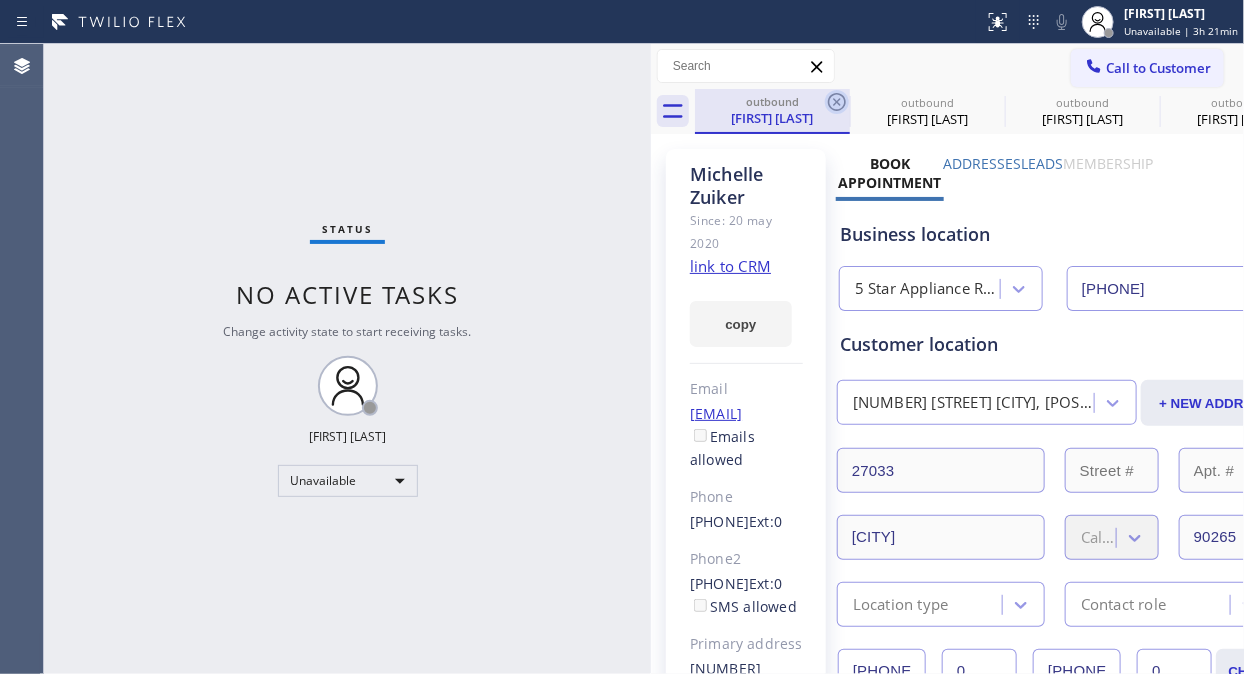 click 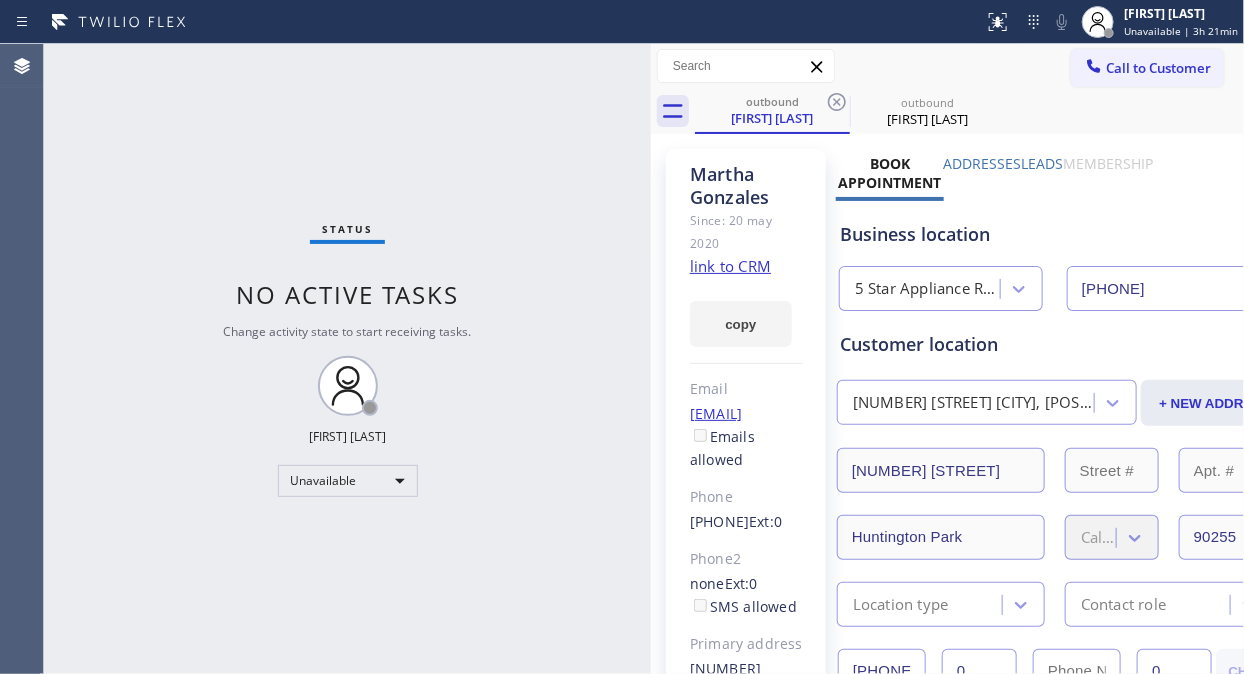 click 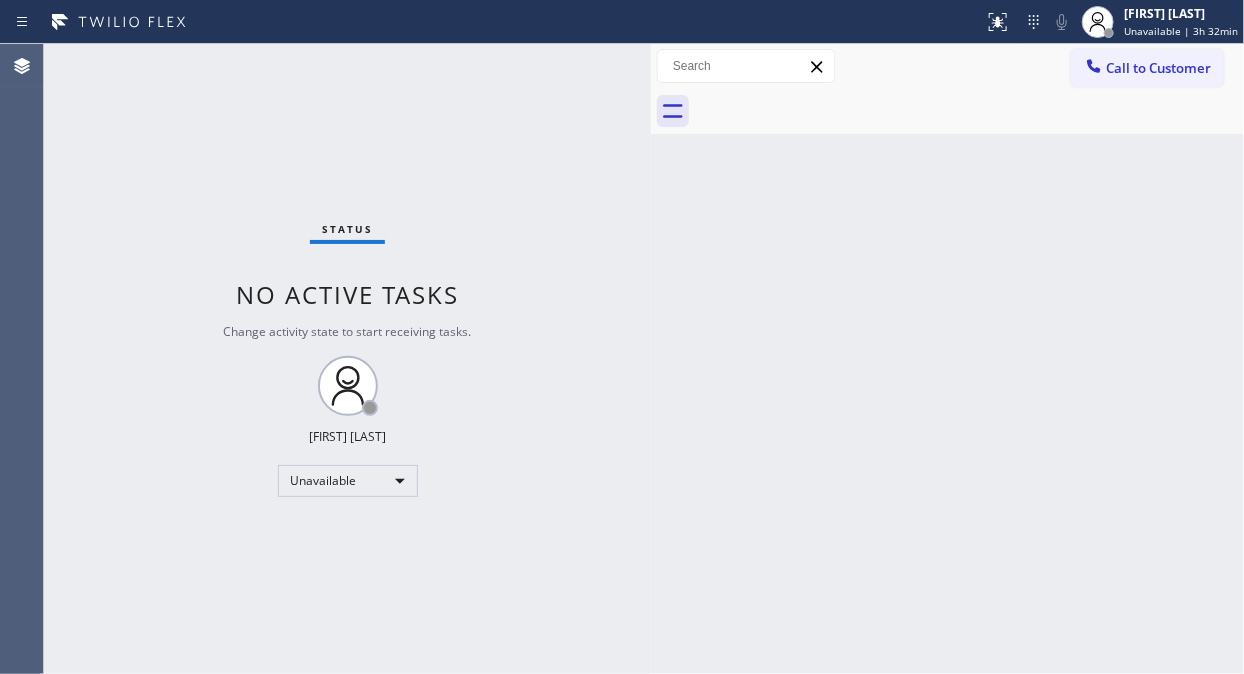 drag, startPoint x: 35, startPoint y: 283, endPoint x: 53, endPoint y: 326, distance: 46.615448 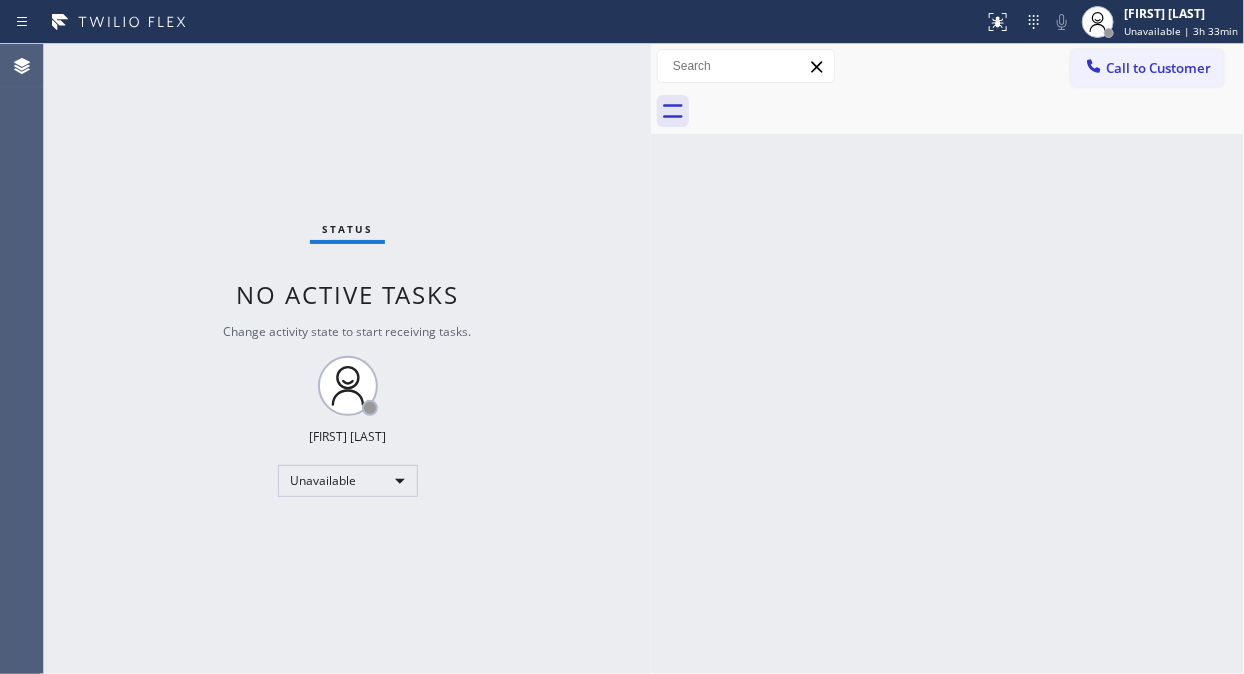 click on "Status   No active tasks     Change activity state to start receiving tasks.   Fila Garciano Unavailable" at bounding box center (347, 359) 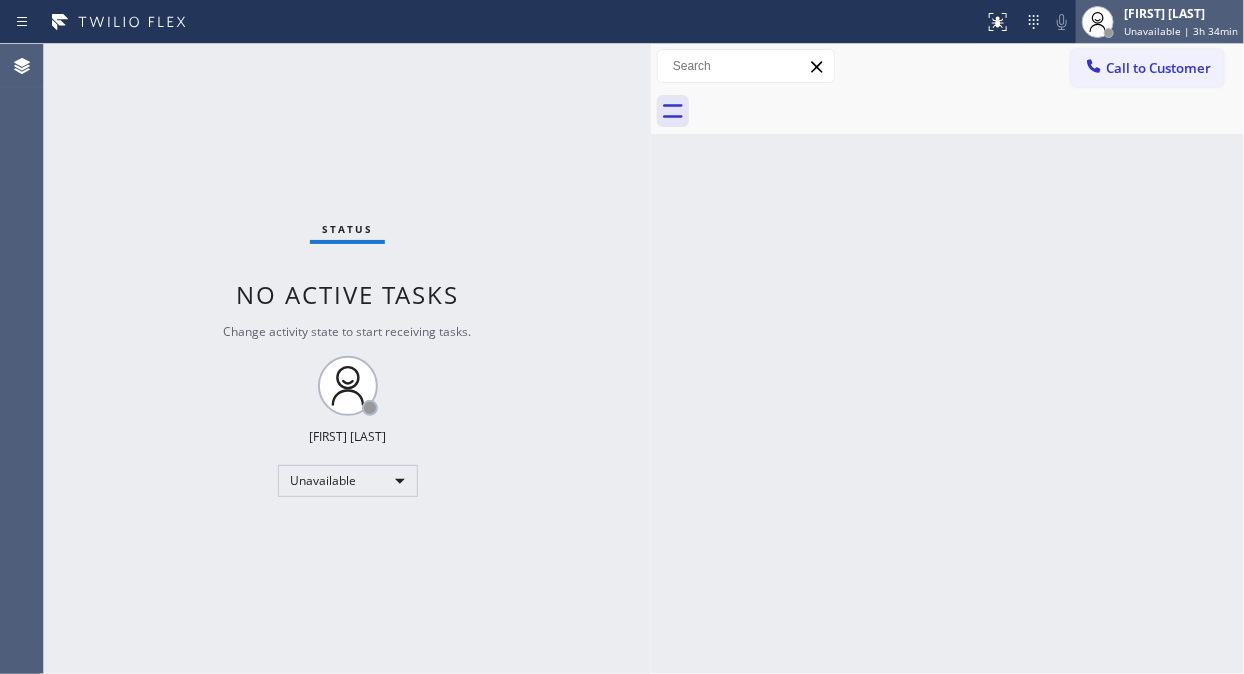click on "Fila Garciano Unavailable | 3h 34min" at bounding box center [1182, 21] 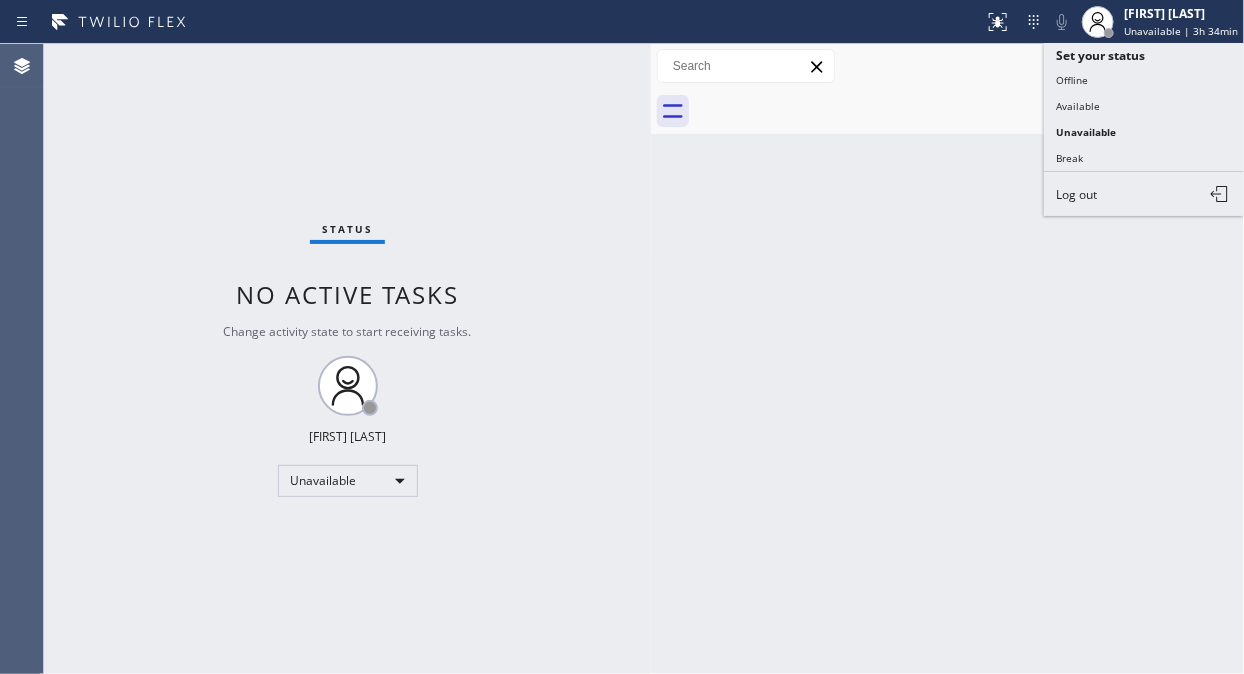 drag, startPoint x: 1076, startPoint y: 83, endPoint x: 1118, endPoint y: 48, distance: 54.67175 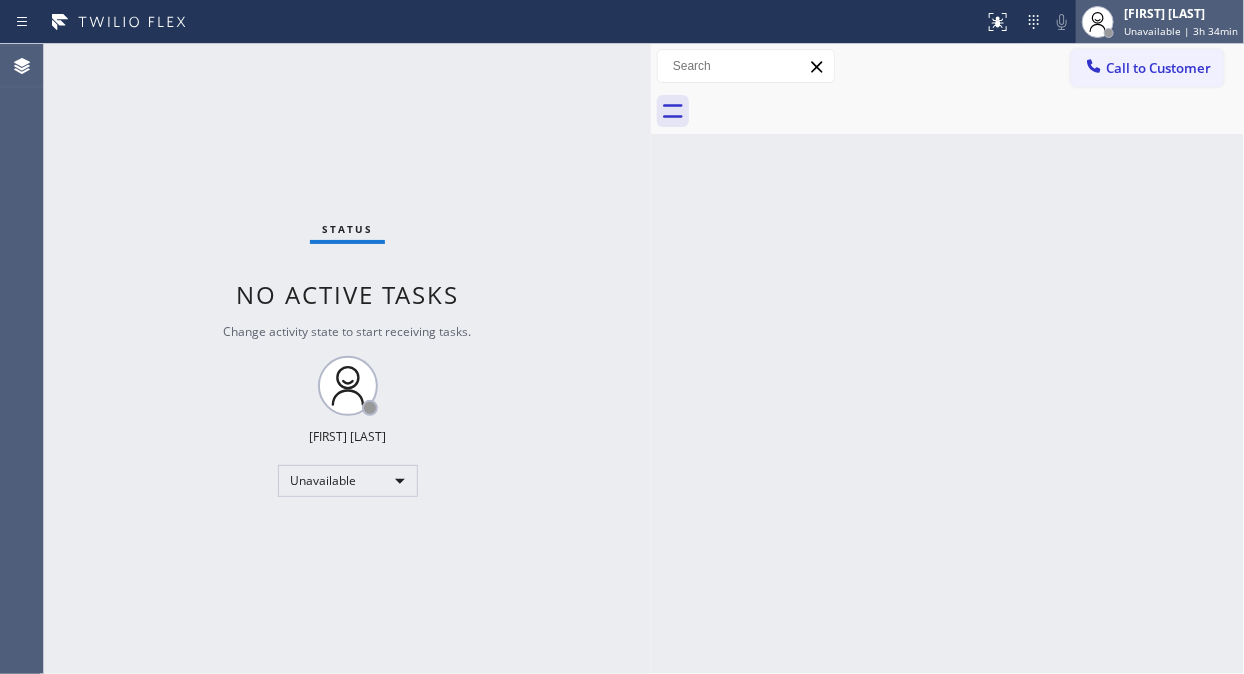 click on "Unavailable | 3h 34min" at bounding box center (1181, 31) 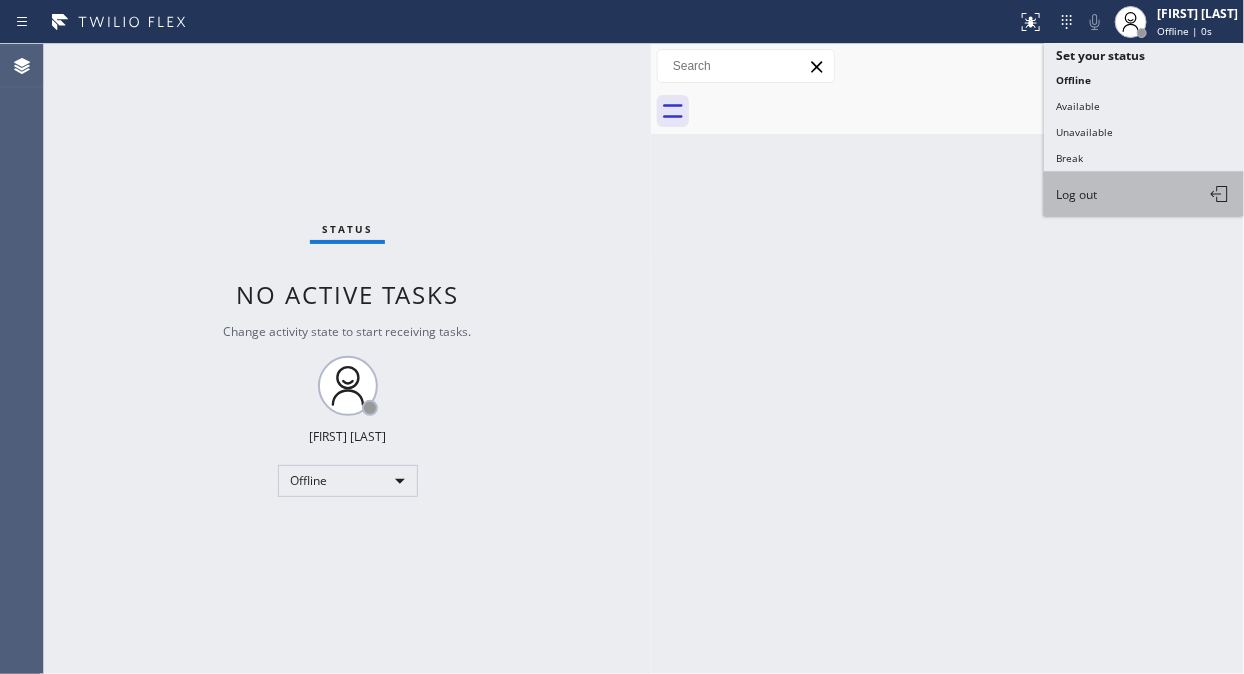 click on "Log out" at bounding box center (1144, 194) 